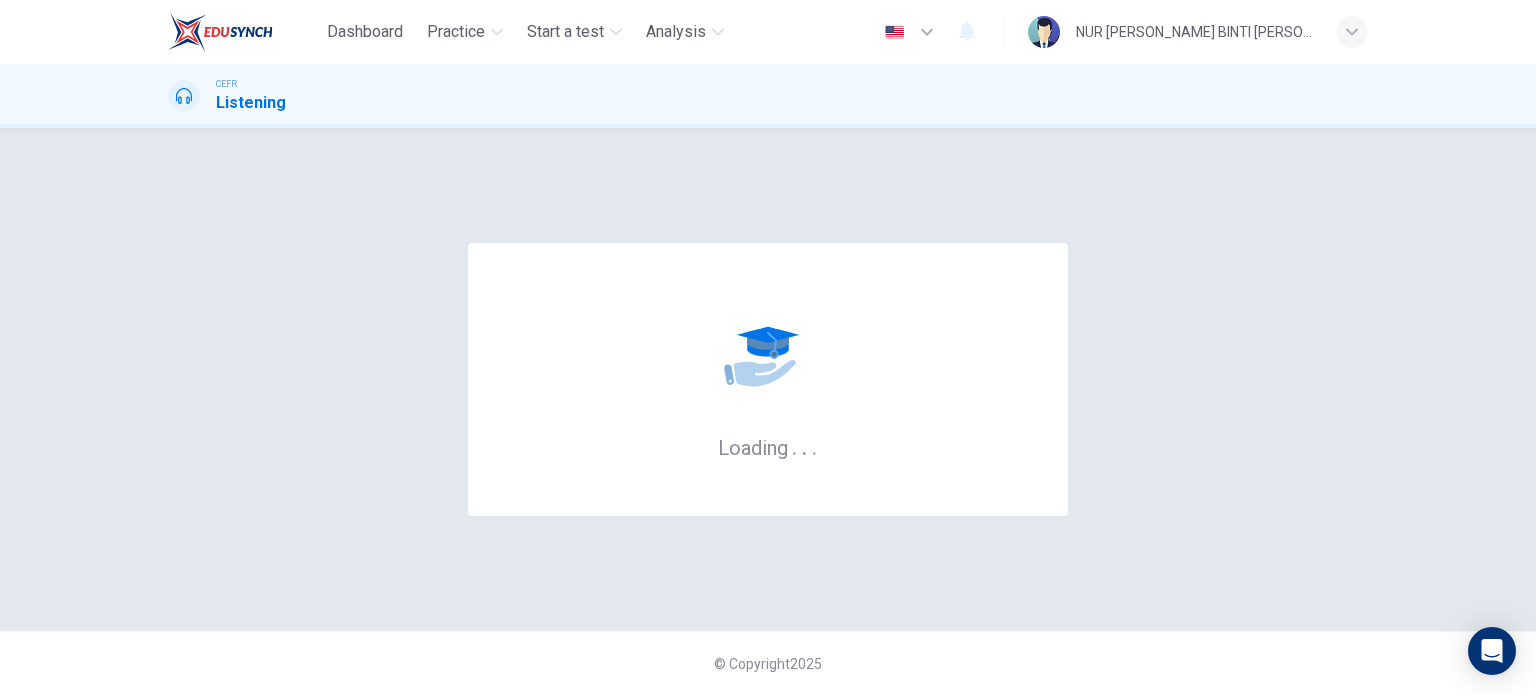 scroll, scrollTop: 0, scrollLeft: 0, axis: both 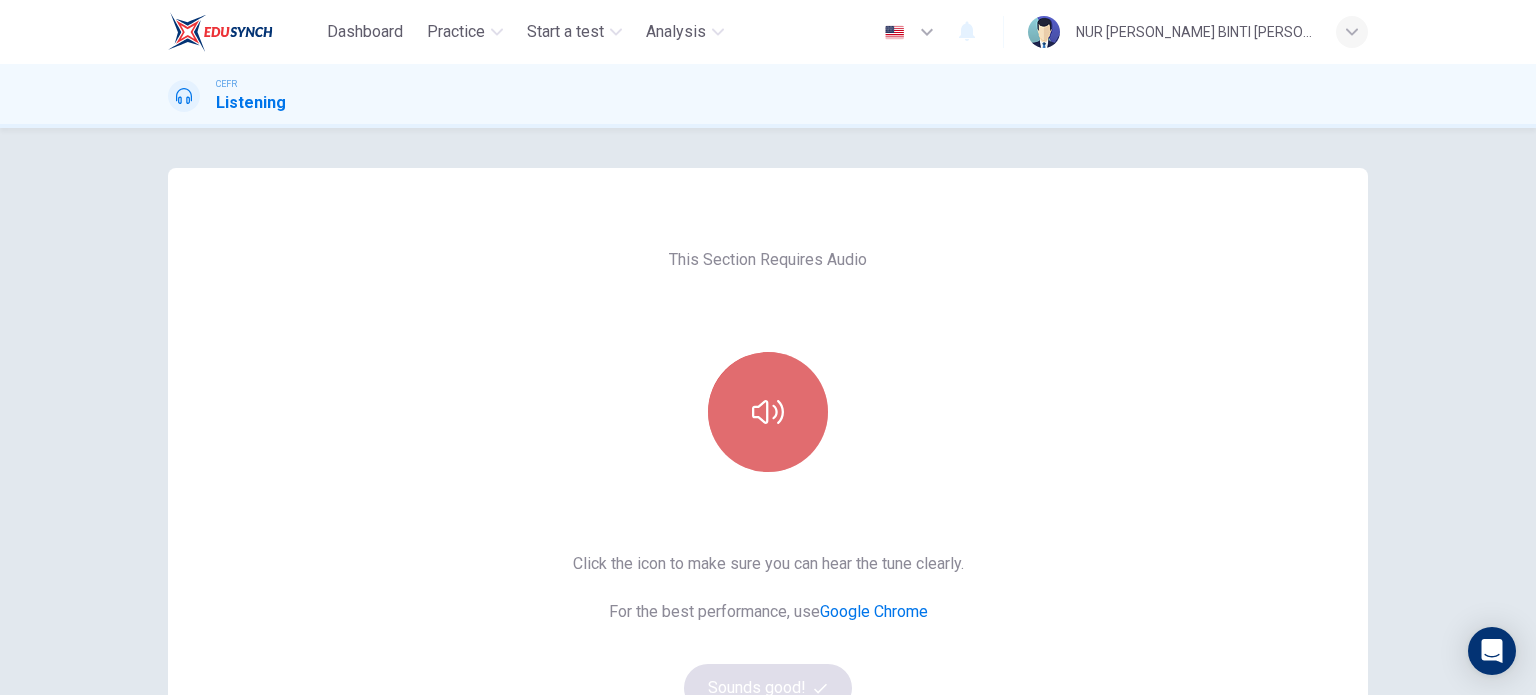 click at bounding box center (768, 412) 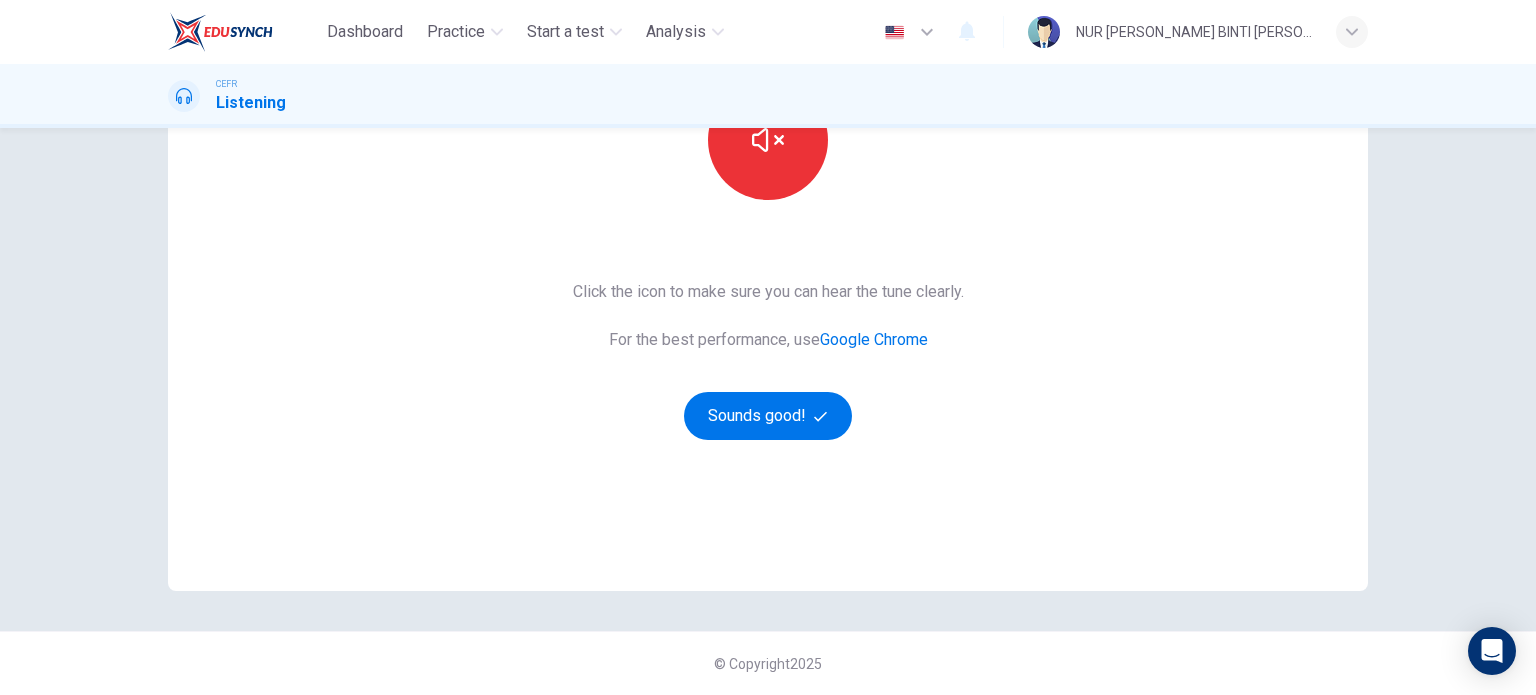 scroll, scrollTop: 172, scrollLeft: 0, axis: vertical 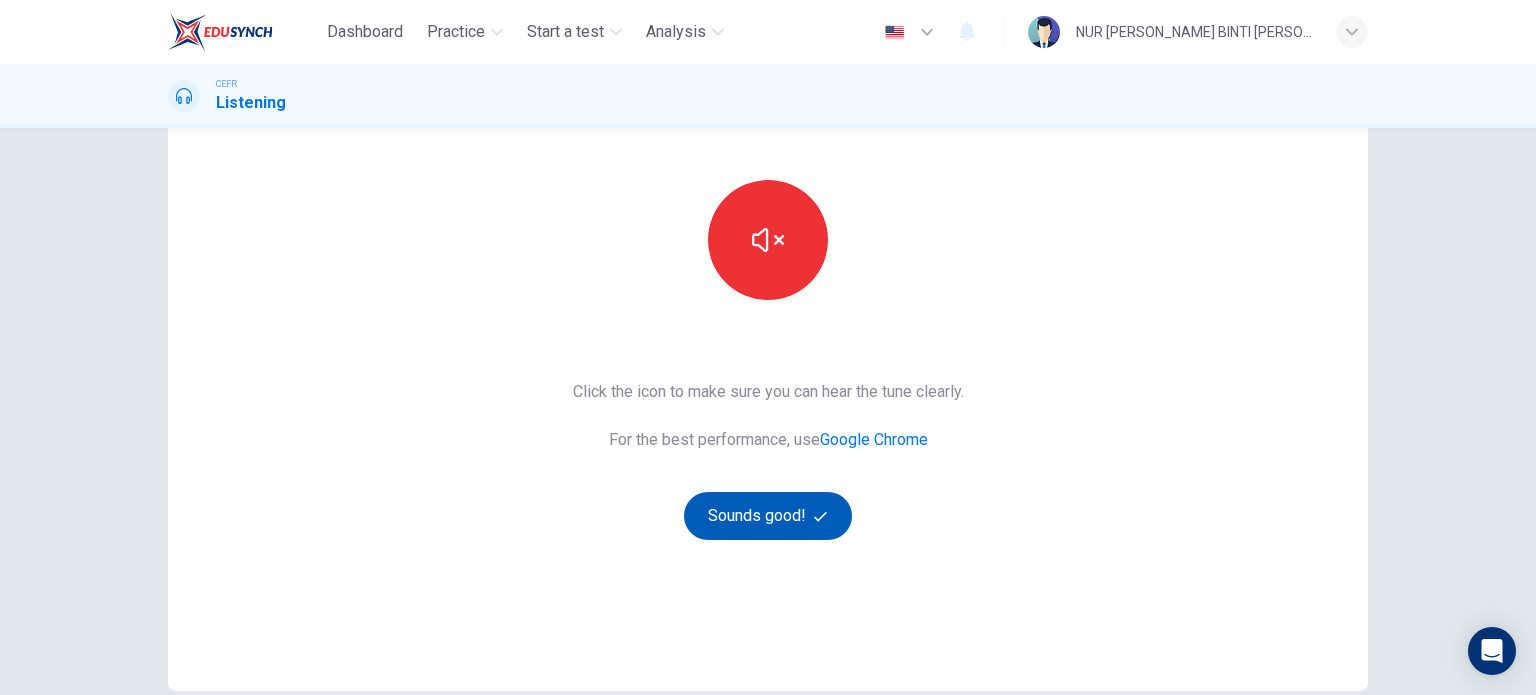 click on "Sounds good!" at bounding box center [768, 516] 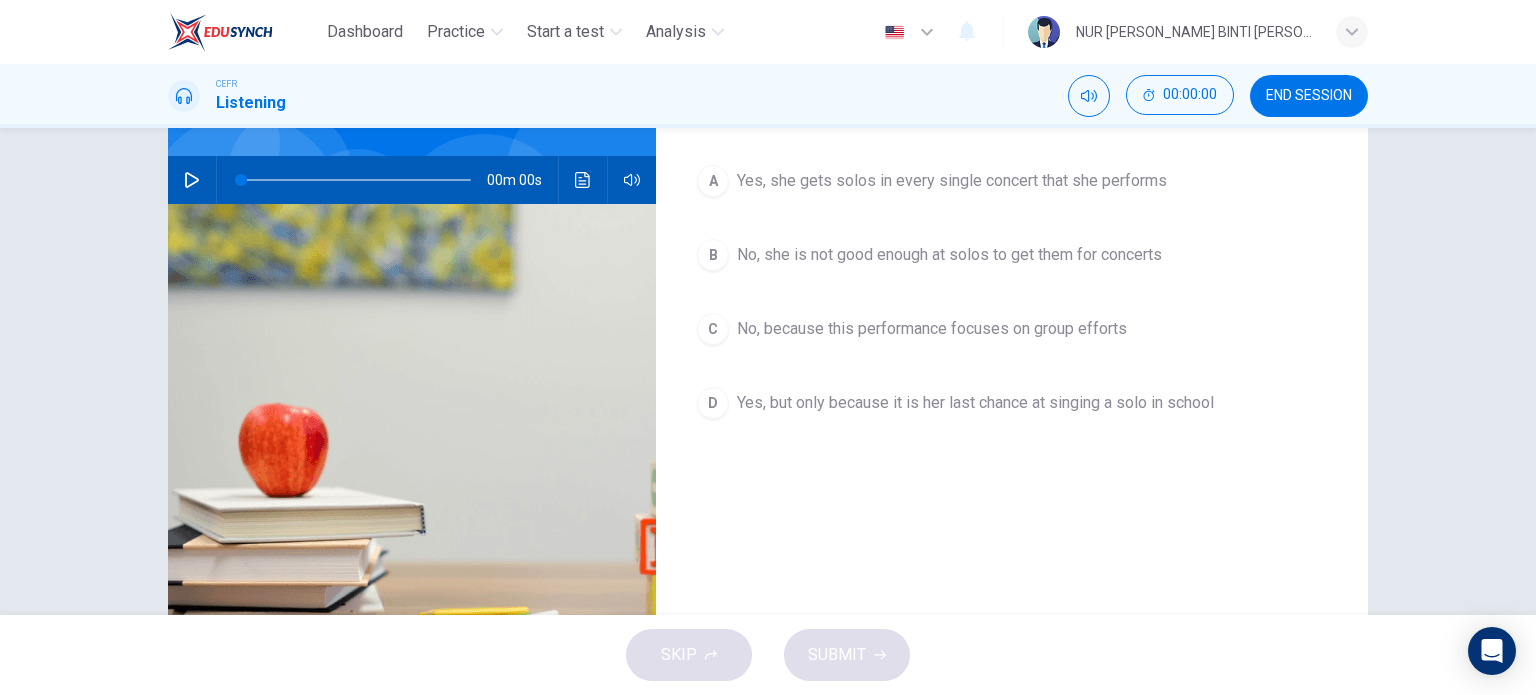 scroll, scrollTop: 0, scrollLeft: 0, axis: both 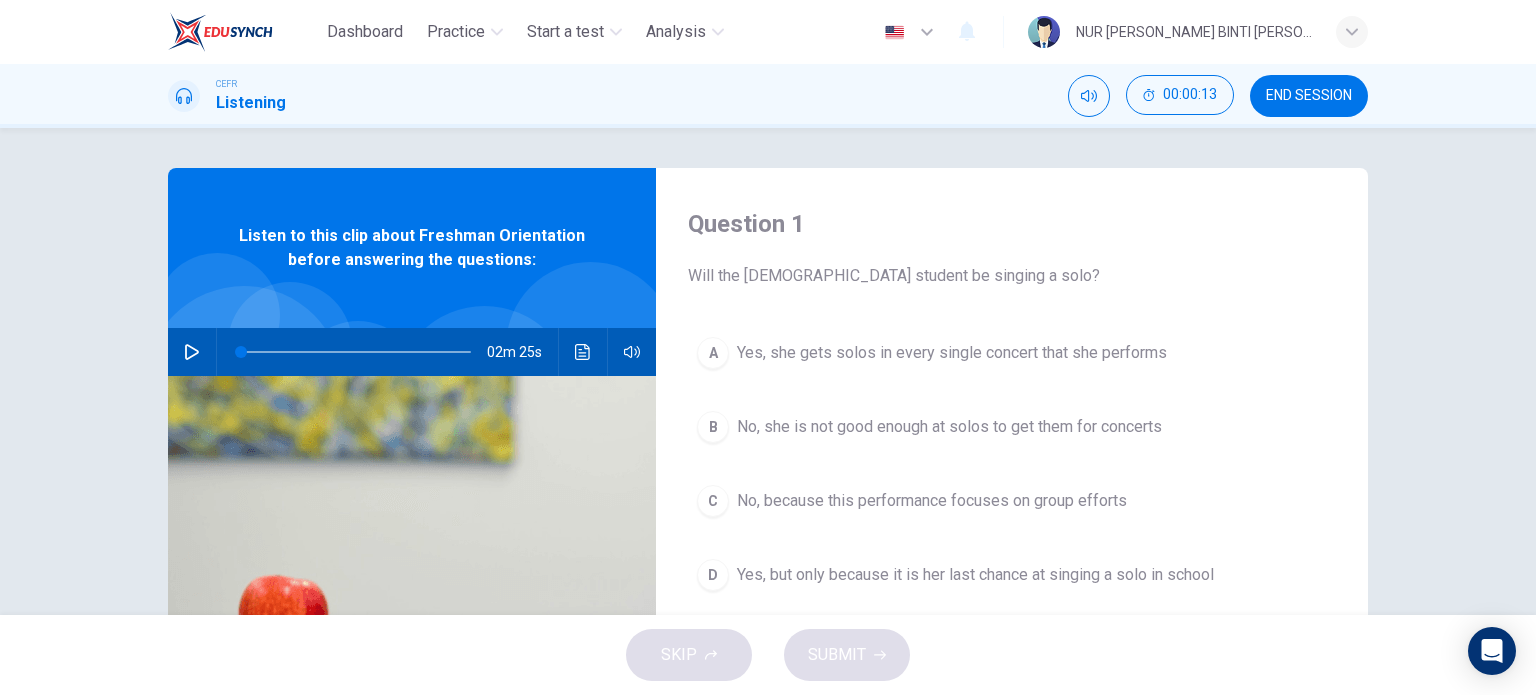 click 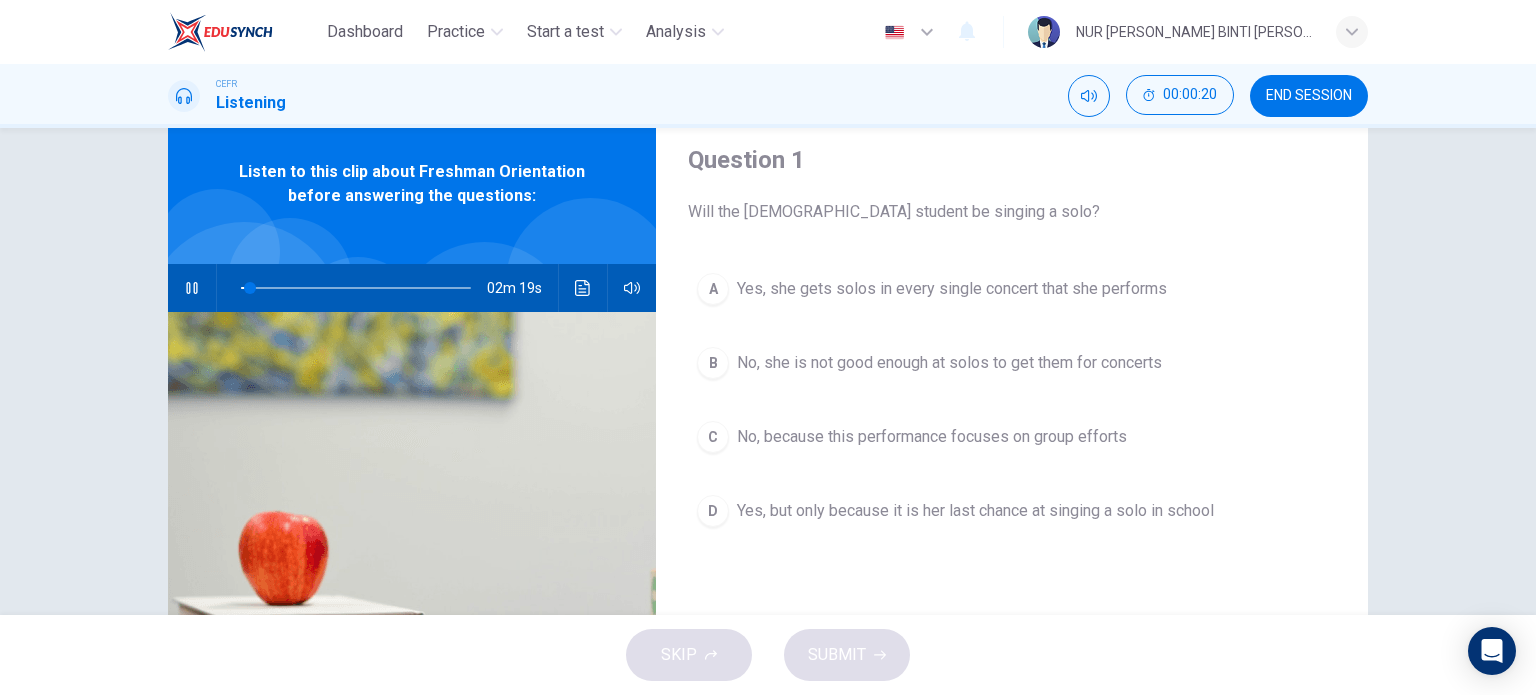 scroll, scrollTop: 100, scrollLeft: 0, axis: vertical 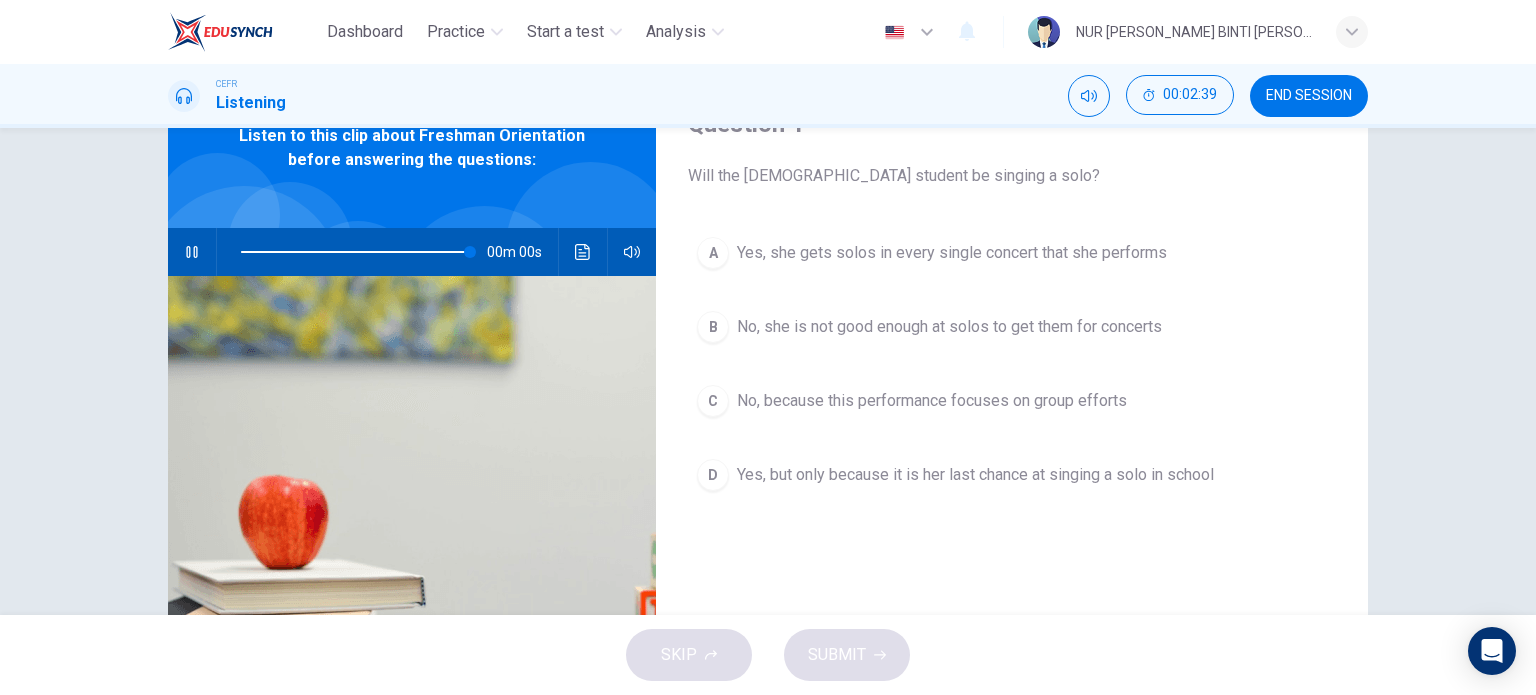 type on "0" 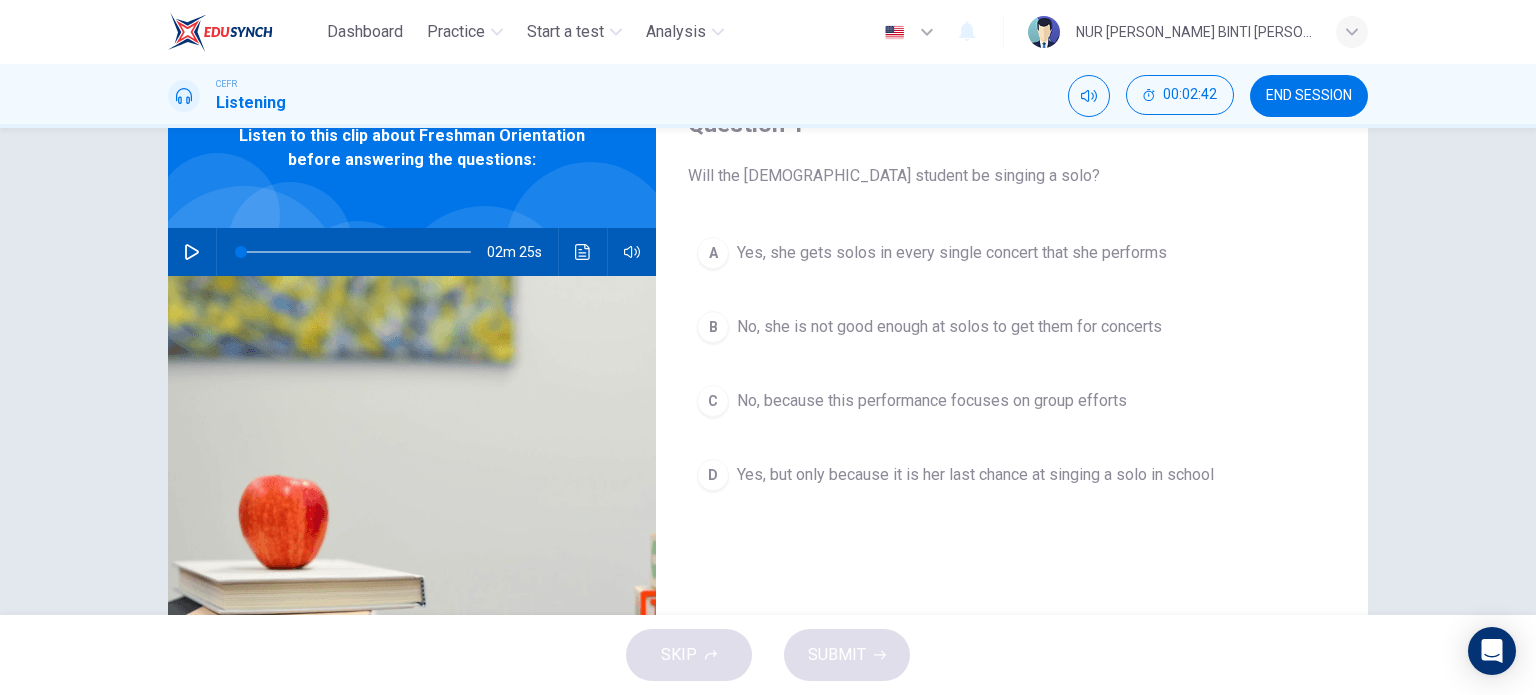 click on "No, because this performance focuses on group efforts" at bounding box center (932, 401) 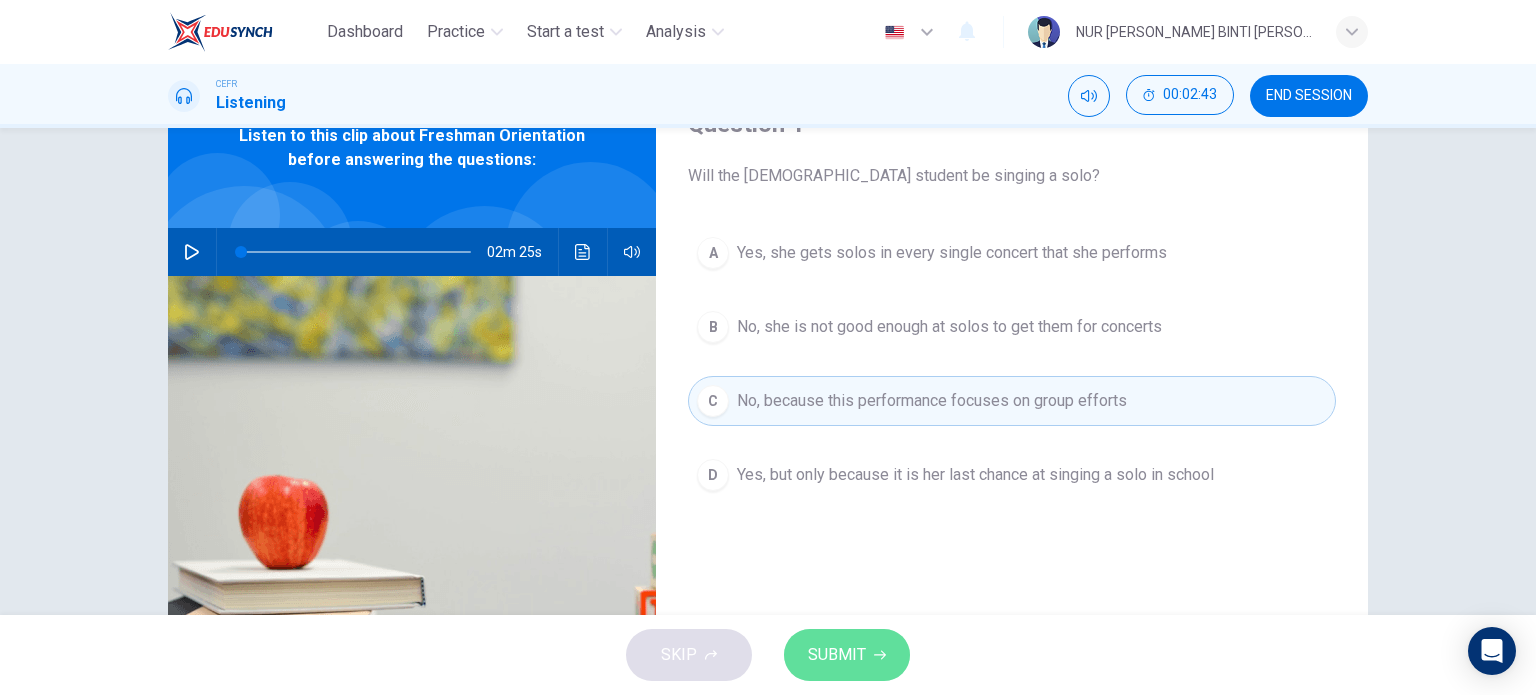 click on "SUBMIT" at bounding box center [837, 655] 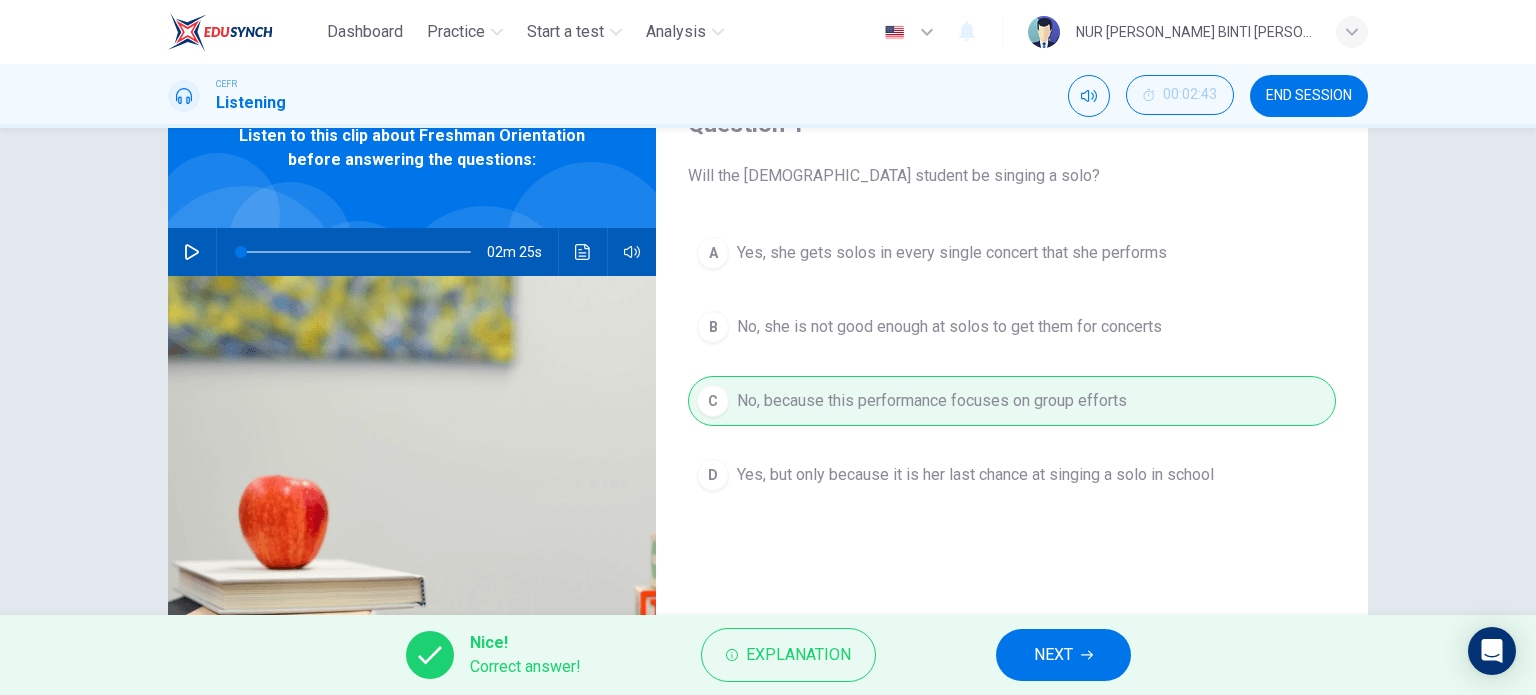 click on "NEXT" at bounding box center [1063, 655] 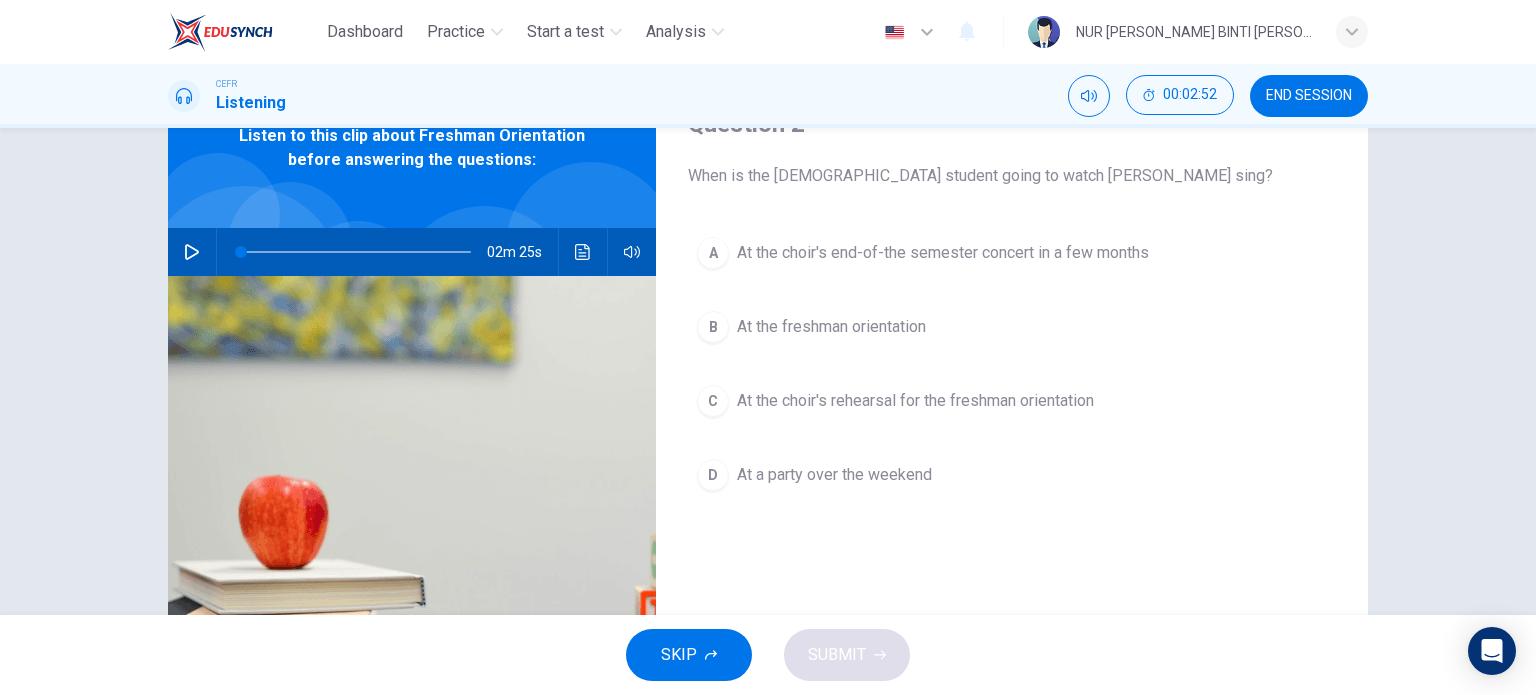 click on "At the freshman orientation" at bounding box center (831, 327) 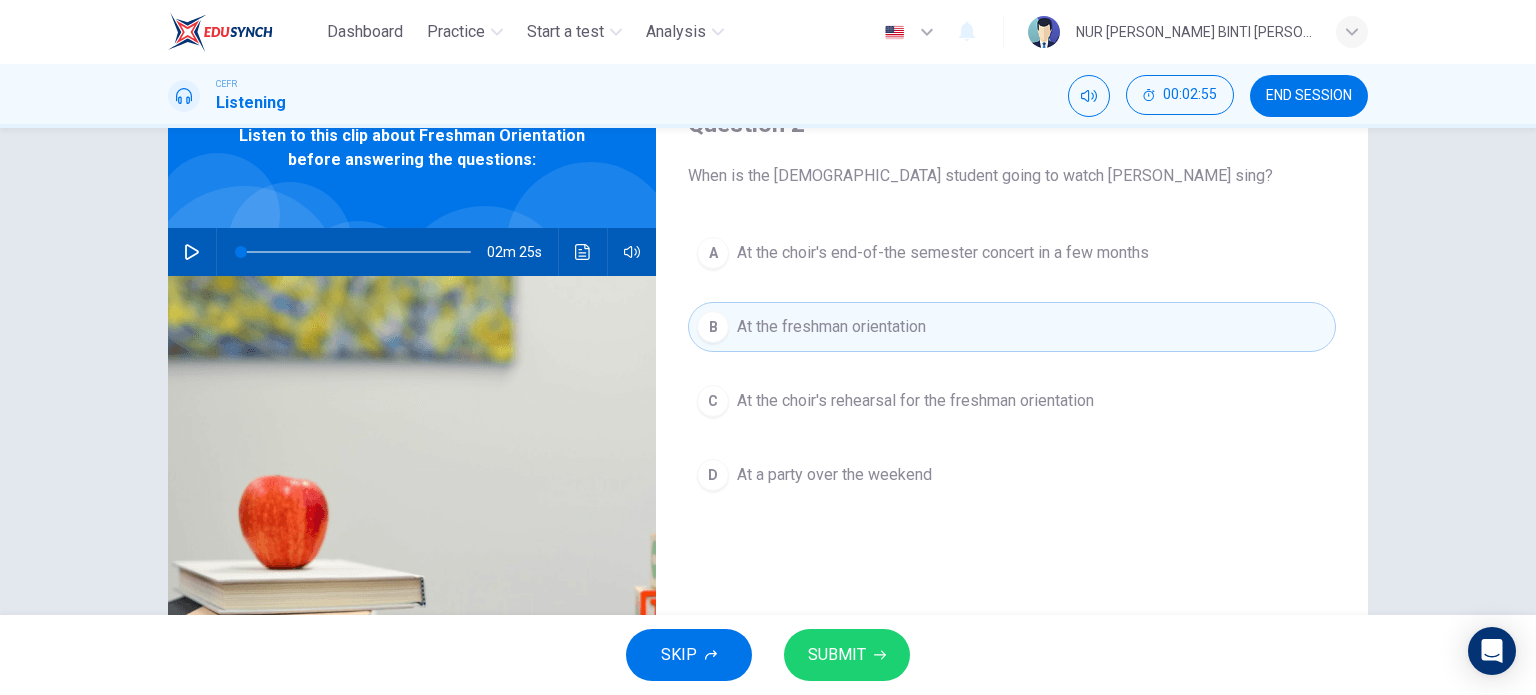 click on "SUBMIT" at bounding box center [847, 655] 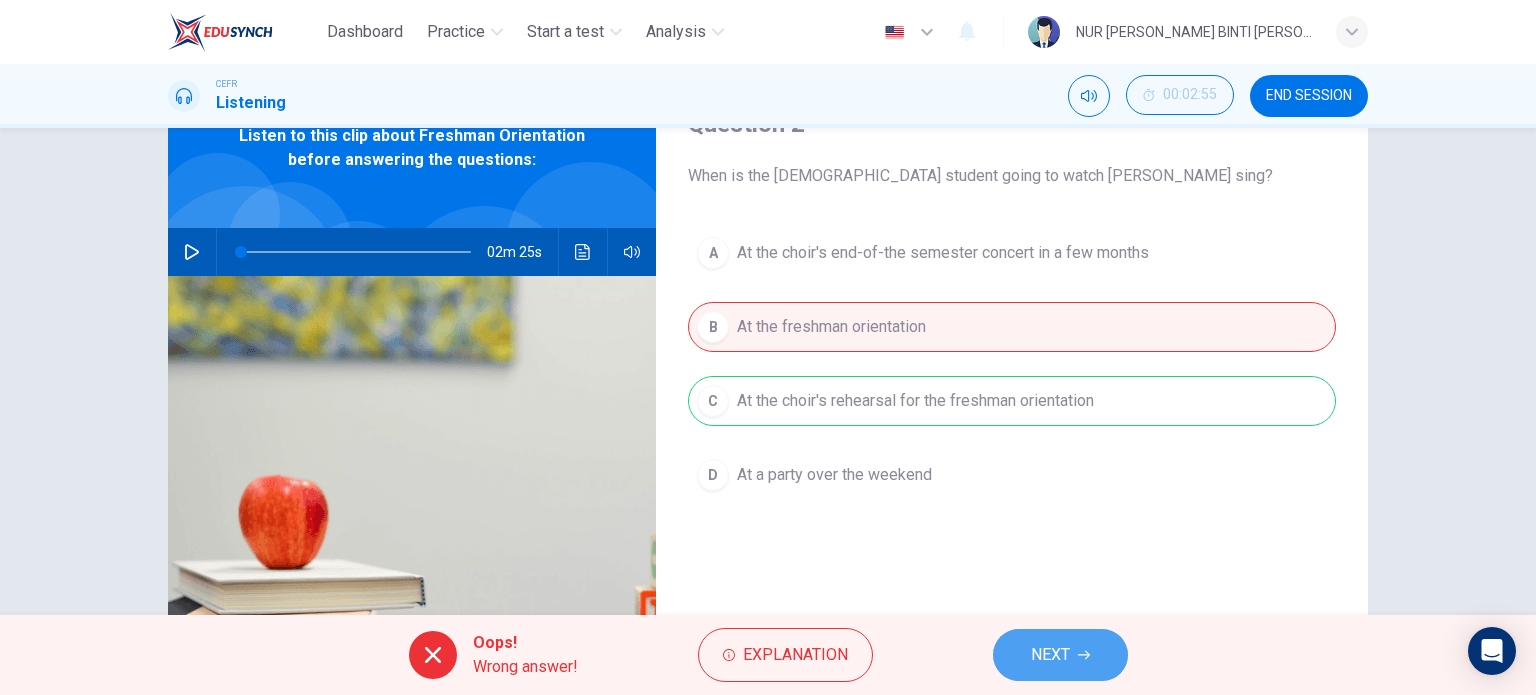 click on "NEXT" at bounding box center [1050, 655] 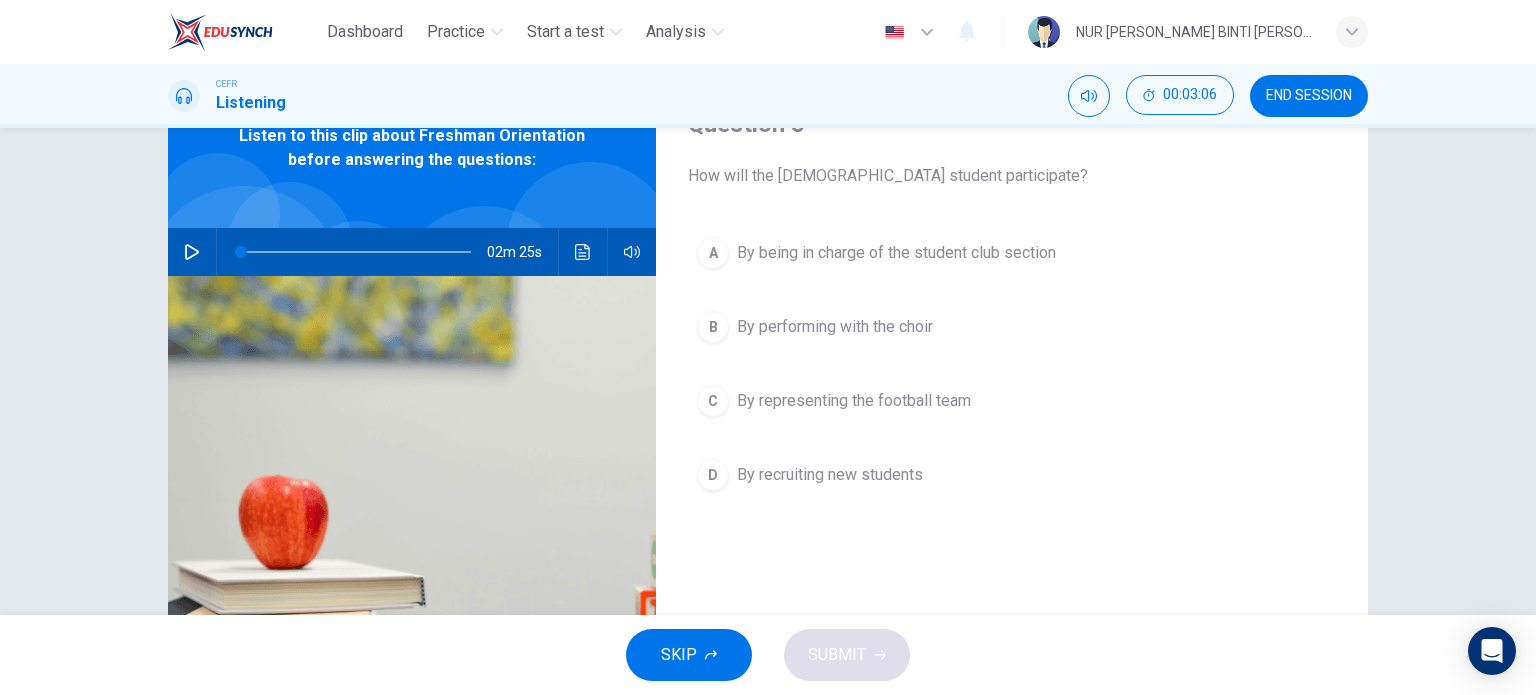 click on "By being in charge of the student club section" at bounding box center (896, 253) 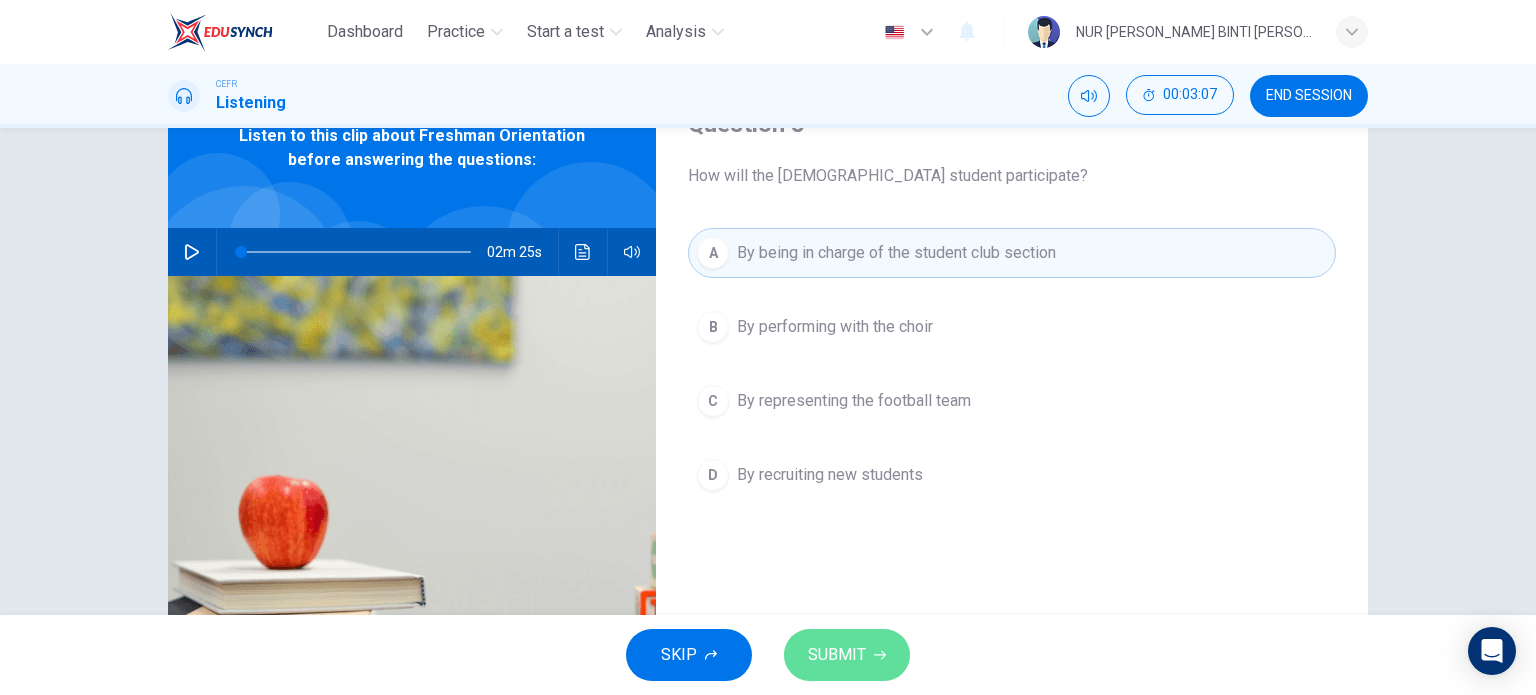 click on "SUBMIT" at bounding box center [837, 655] 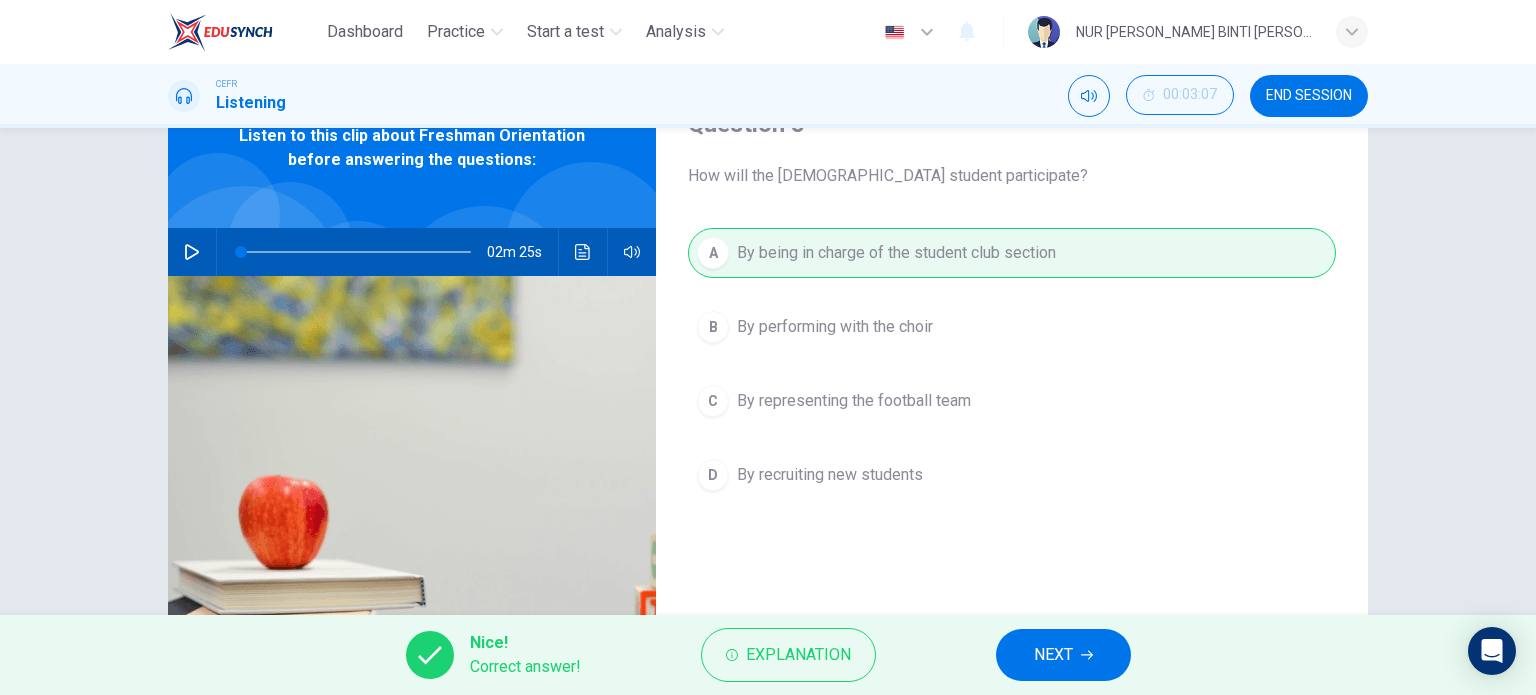 click on "NEXT" at bounding box center [1063, 655] 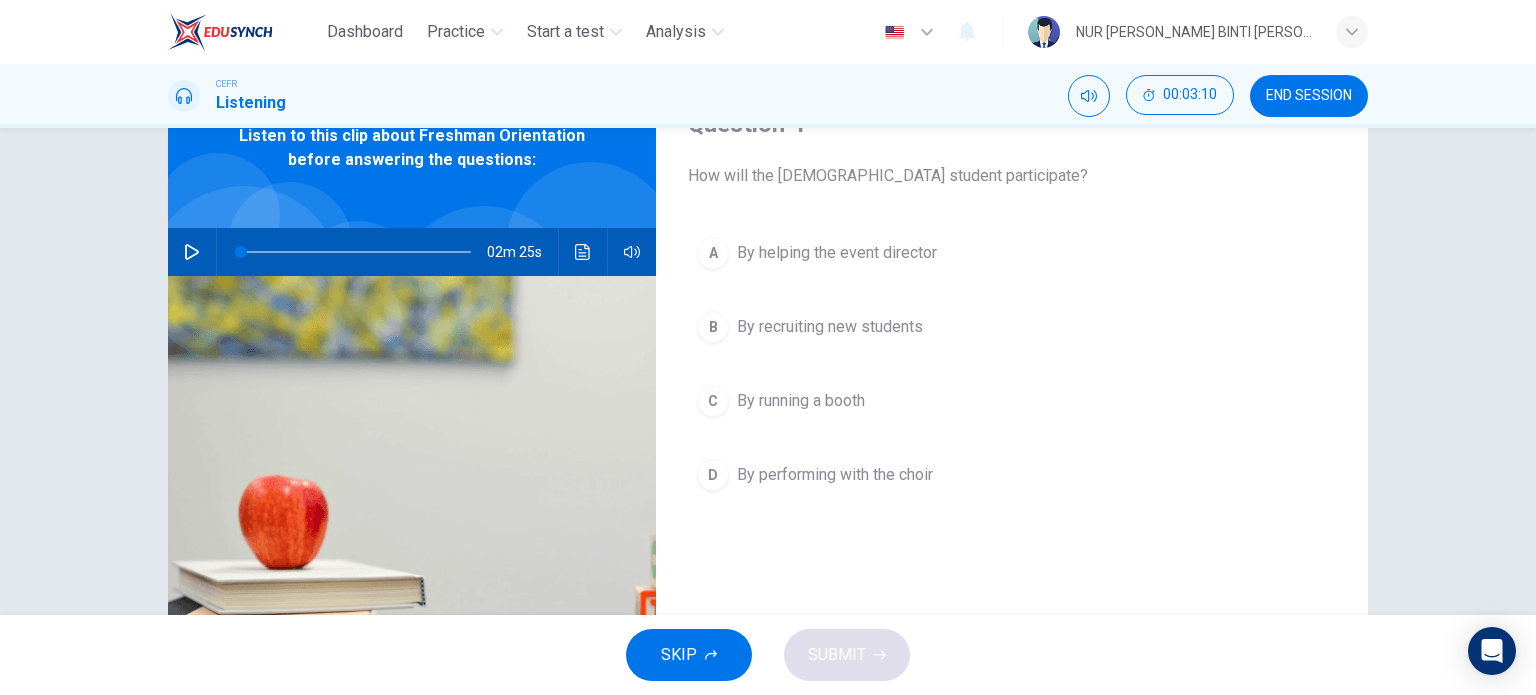 click on "By performing with the choir" at bounding box center [835, 475] 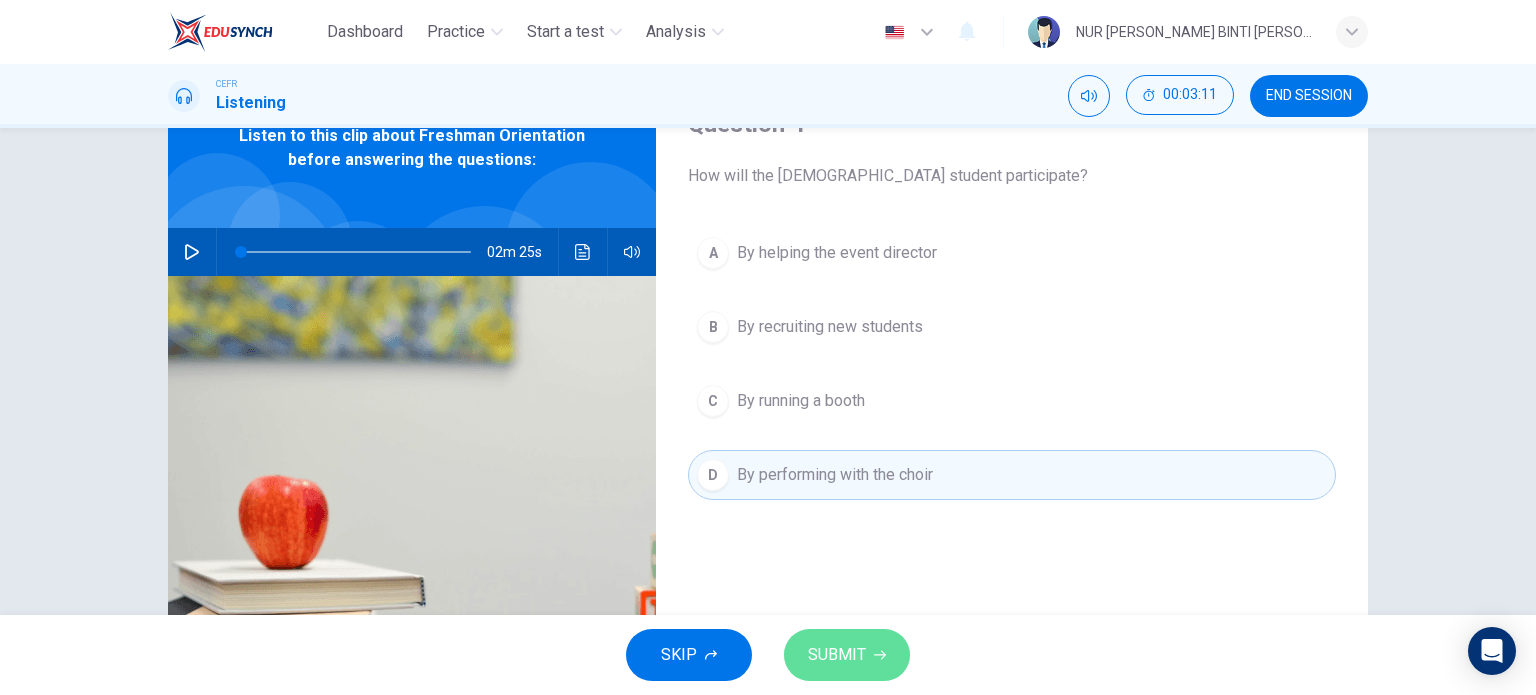click on "SUBMIT" at bounding box center [847, 655] 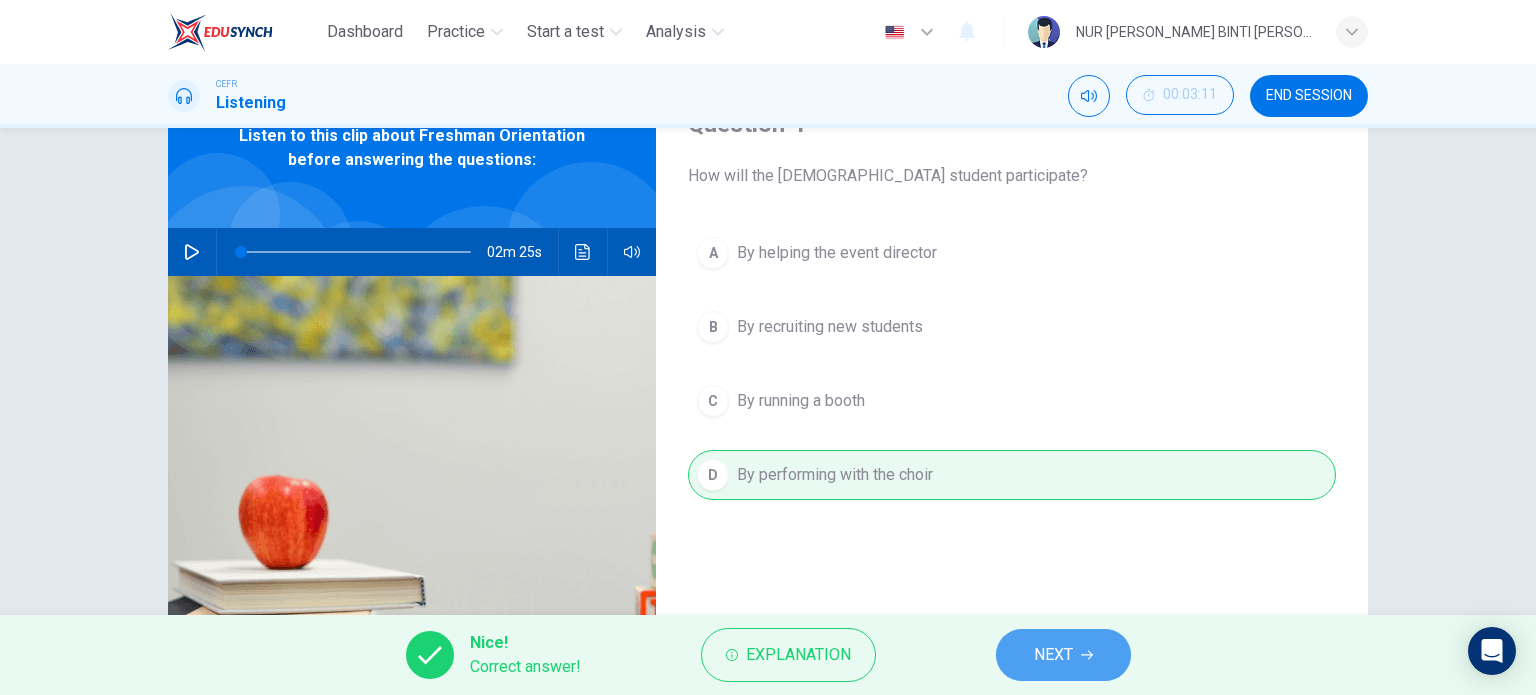 click on "NEXT" at bounding box center (1053, 655) 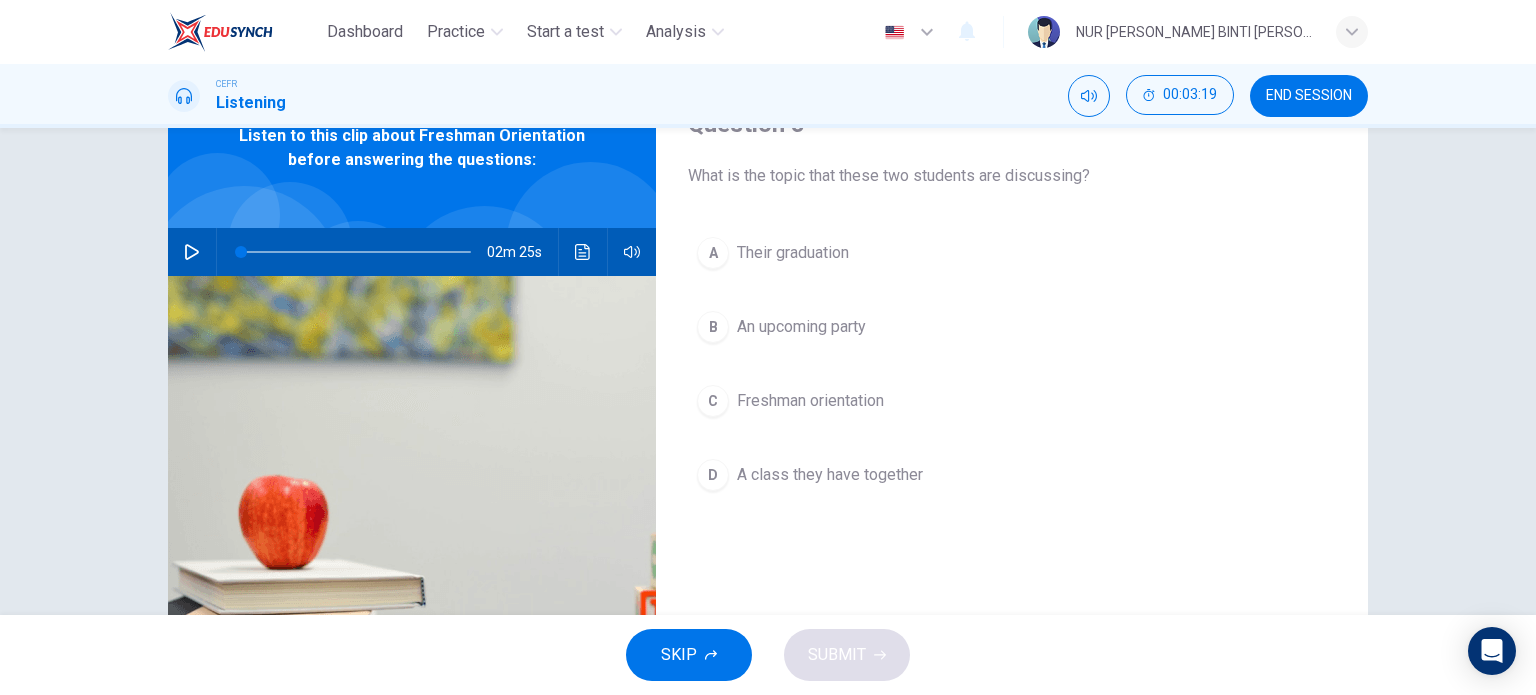 click on "Freshman orientation" at bounding box center [810, 401] 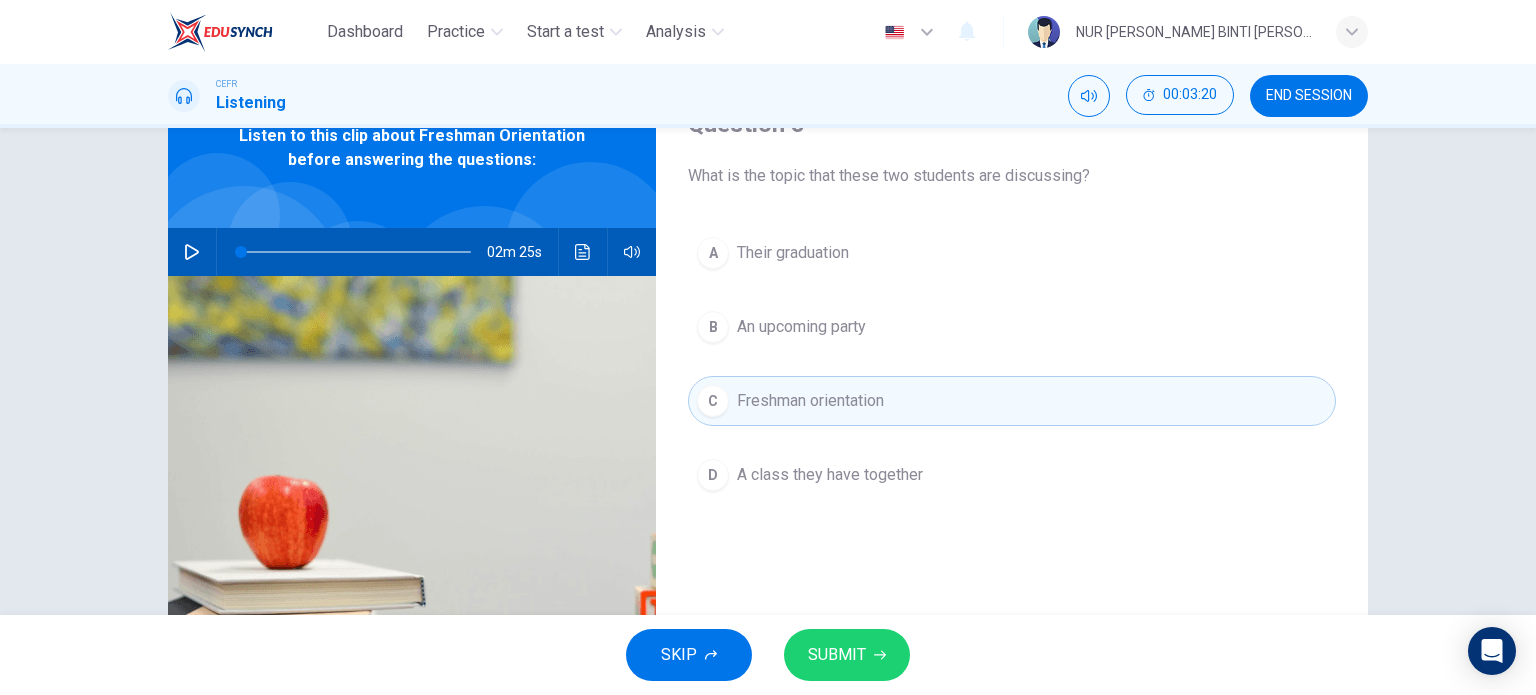 click on "SUBMIT" at bounding box center [837, 655] 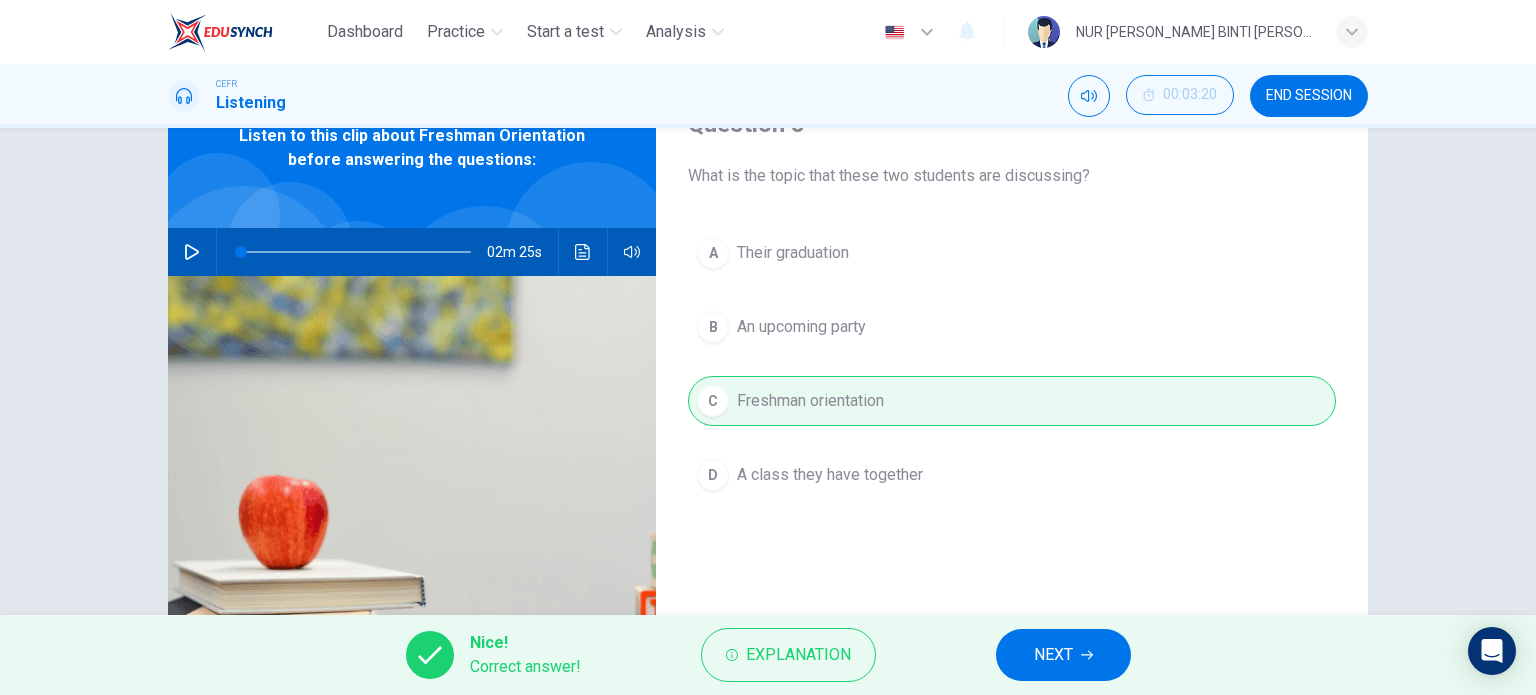 click on "NEXT" at bounding box center [1053, 655] 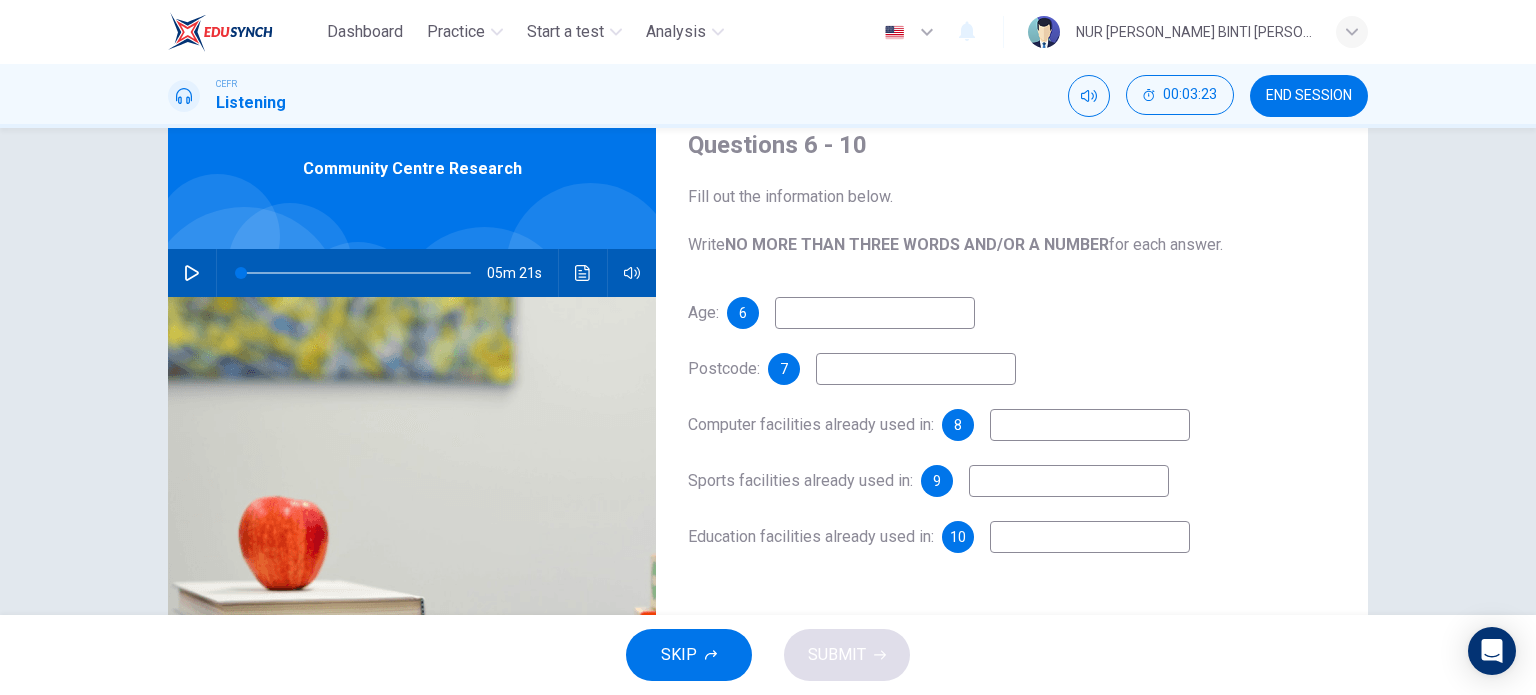 scroll, scrollTop: 100, scrollLeft: 0, axis: vertical 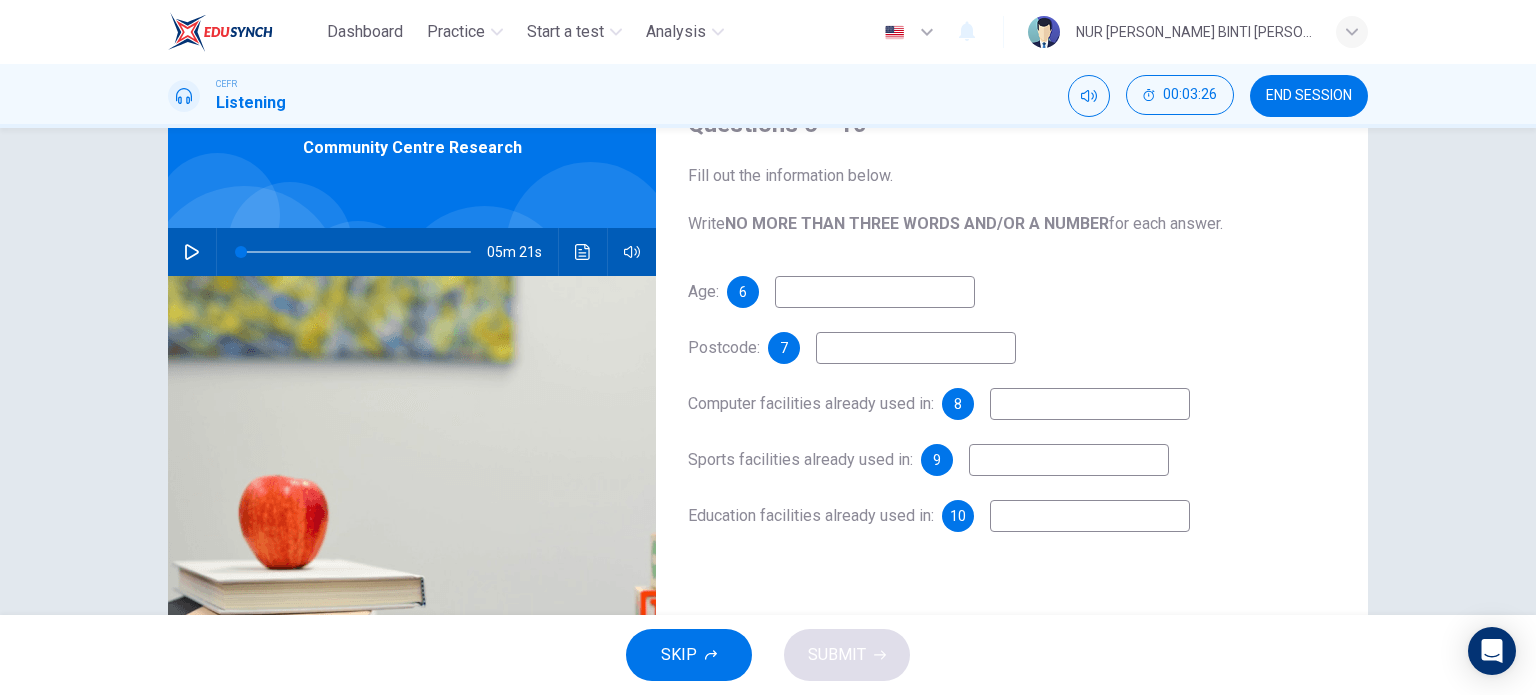 click on "END SESSION" at bounding box center [1309, 96] 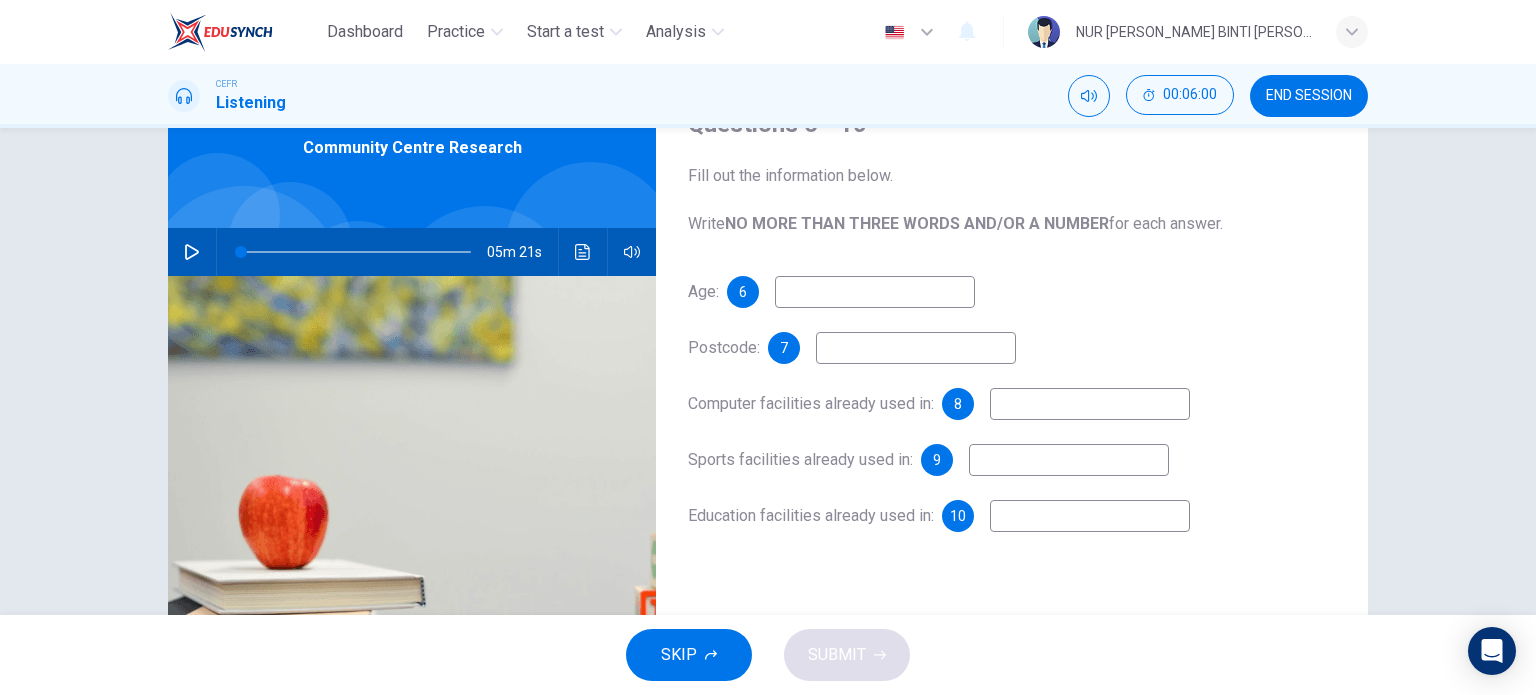 scroll, scrollTop: 100, scrollLeft: 0, axis: vertical 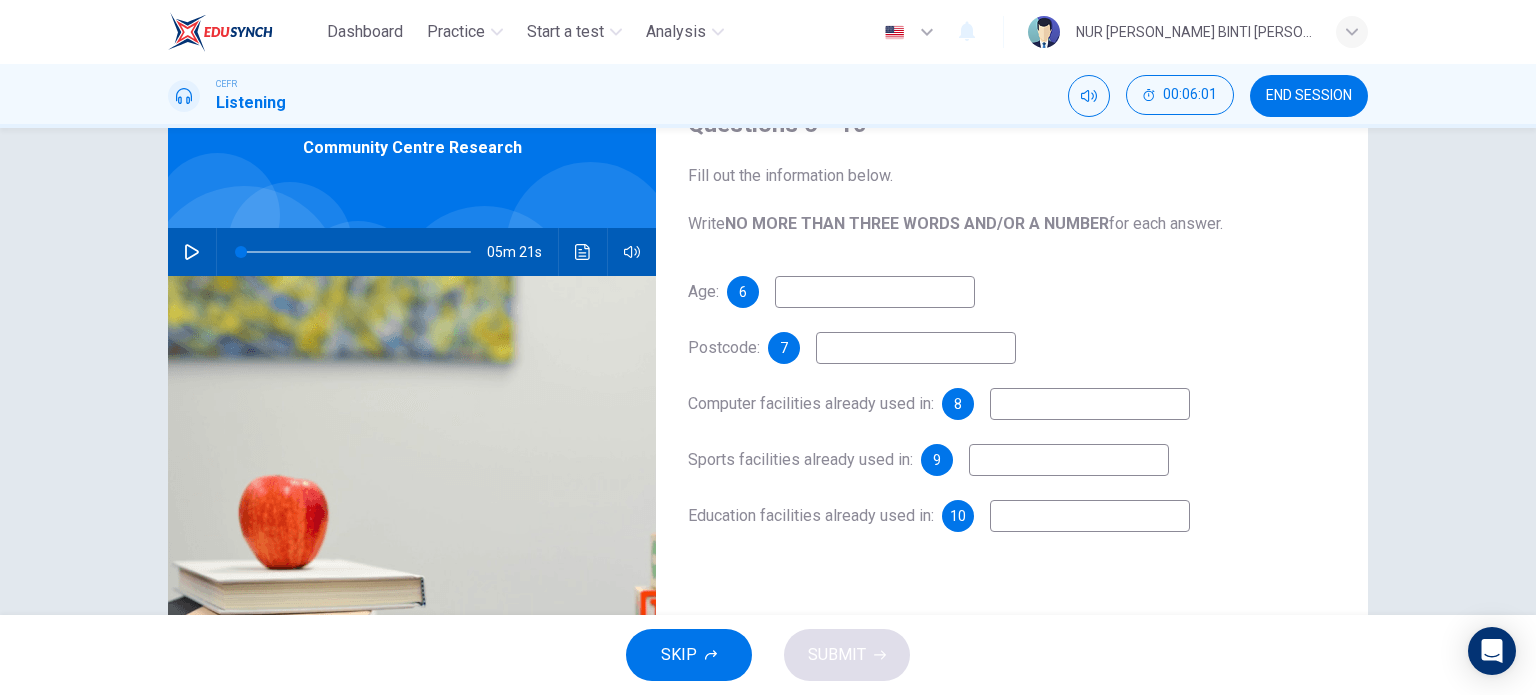 click at bounding box center [192, 252] 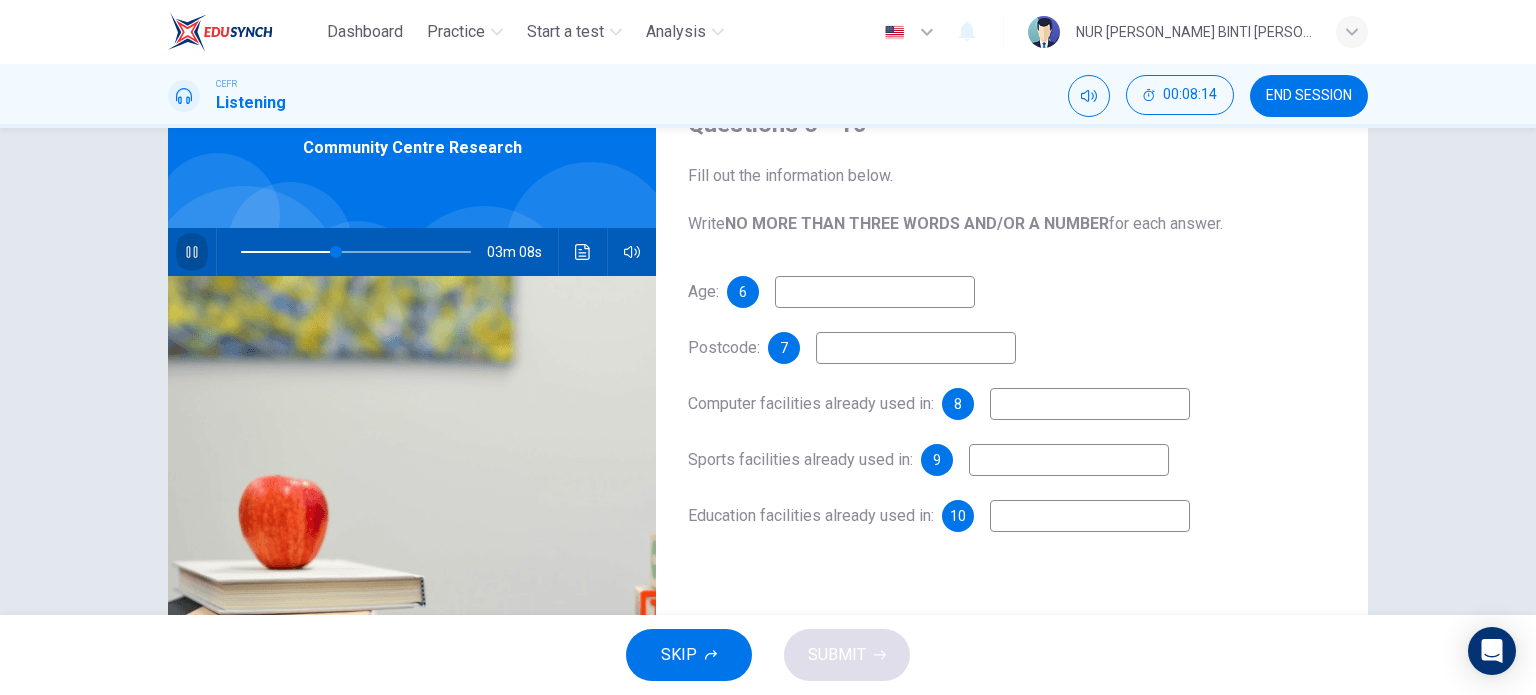 click 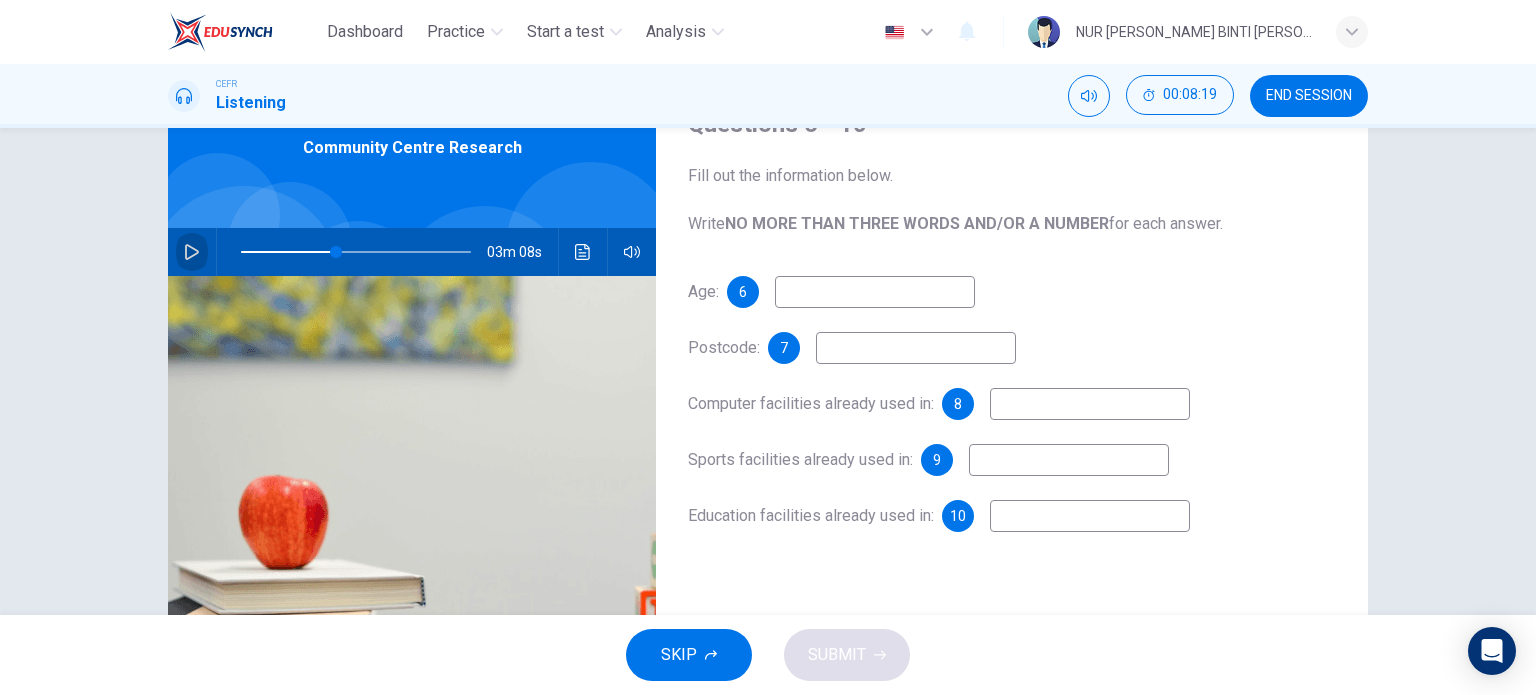 click 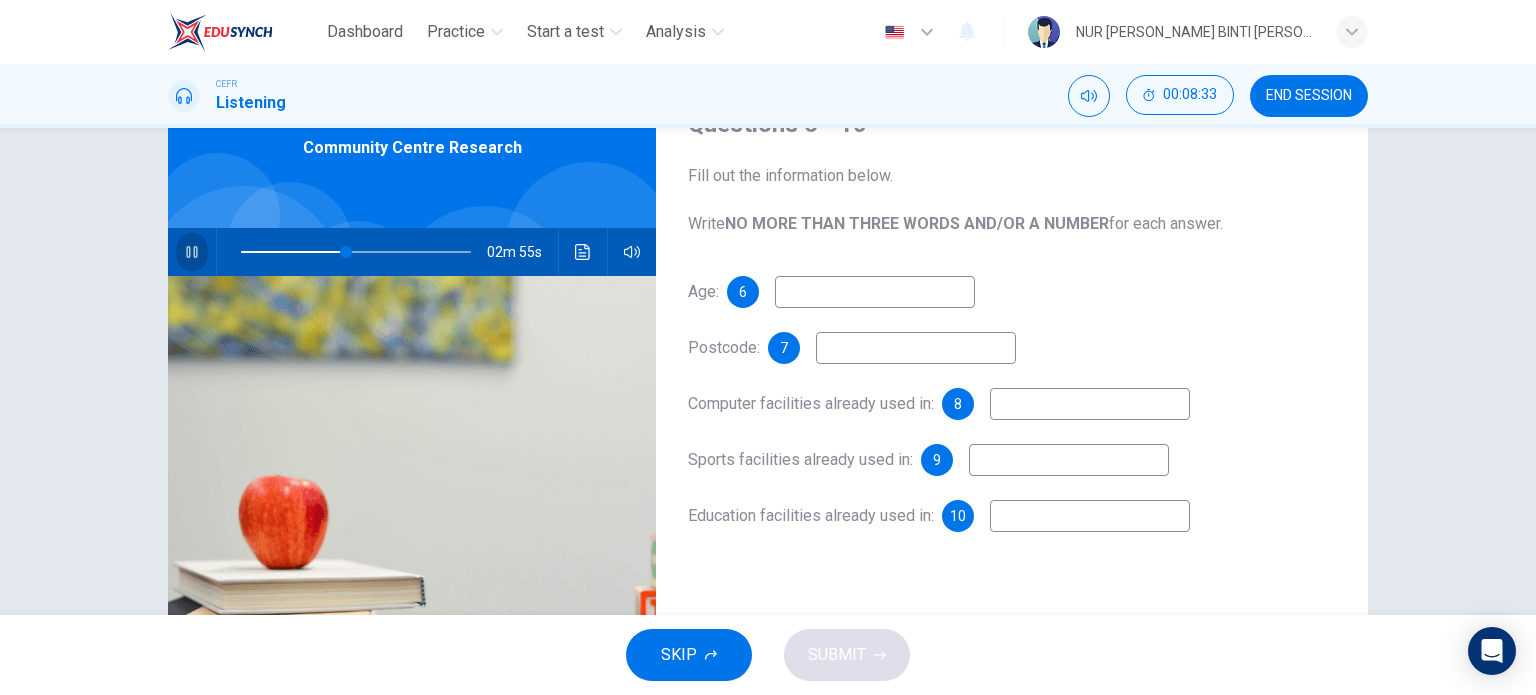 click 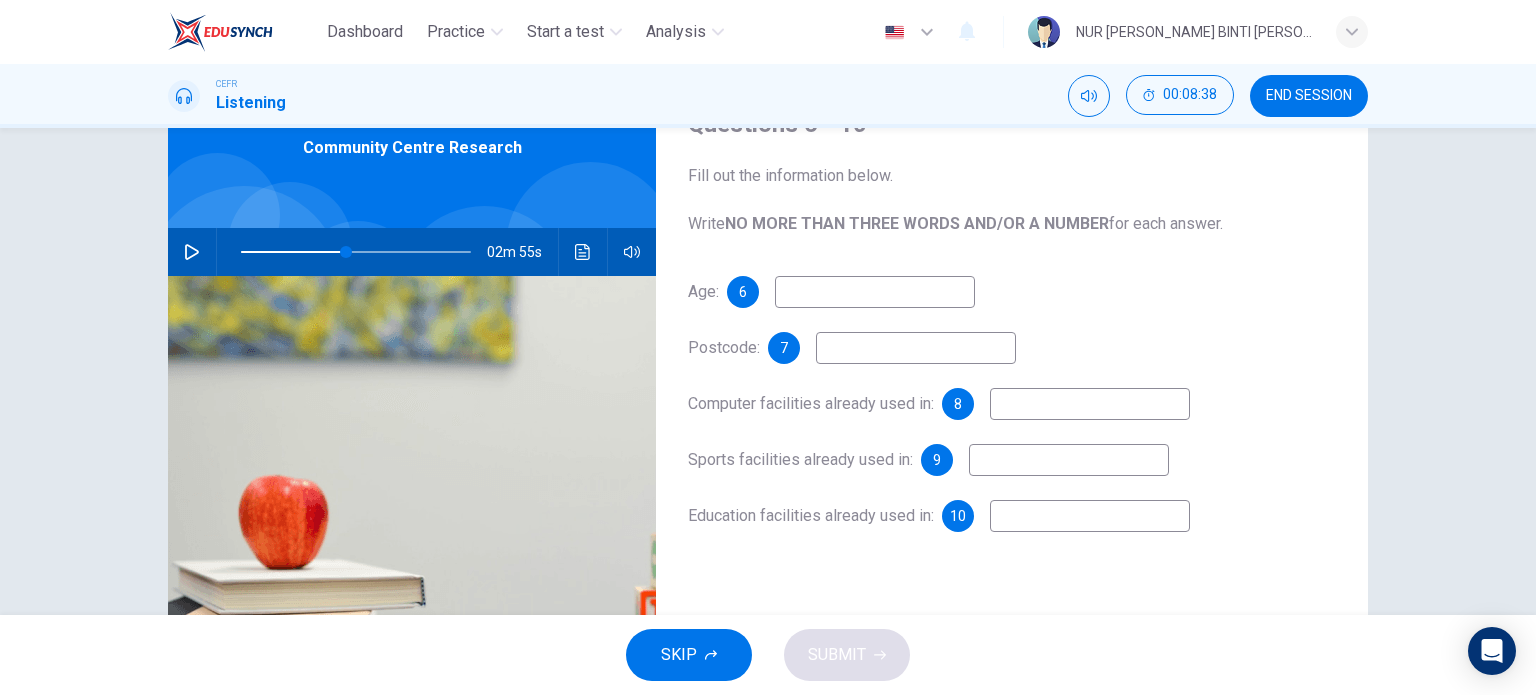 click 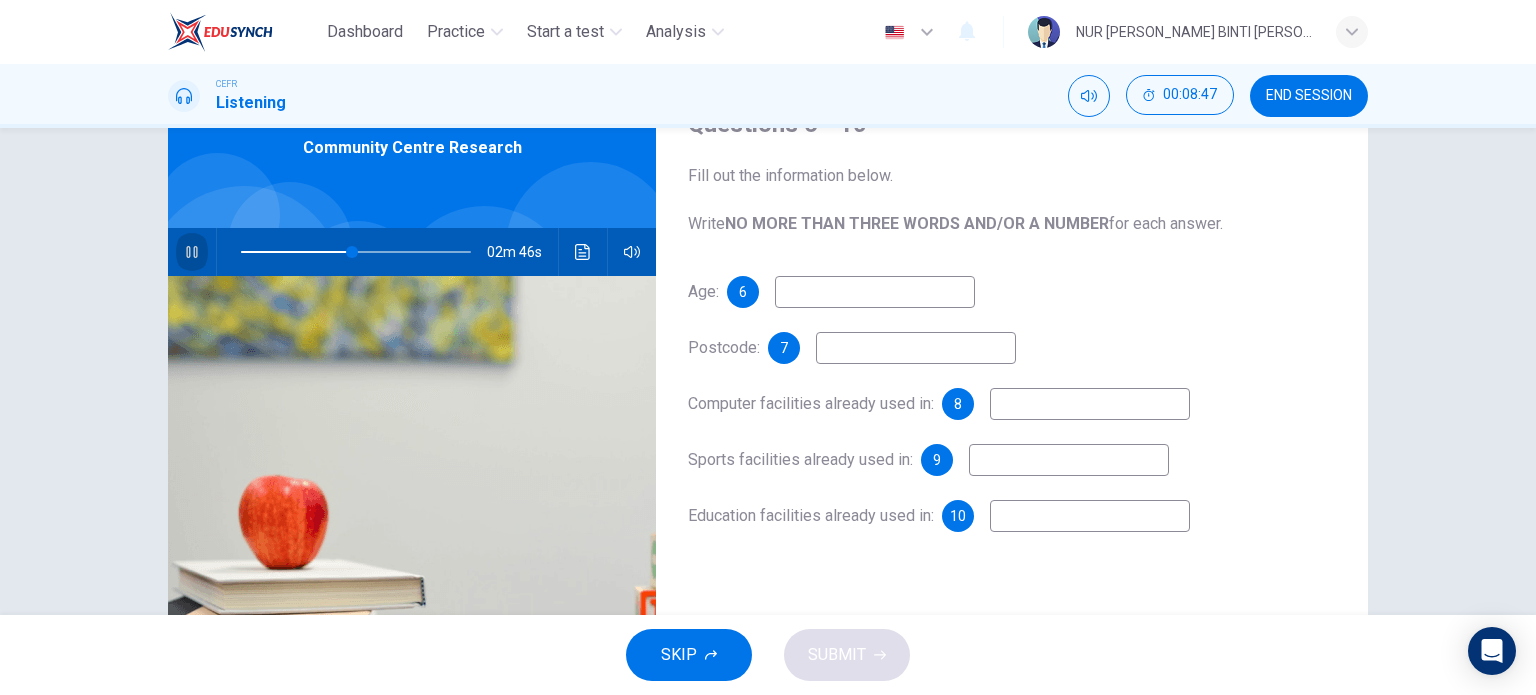 click 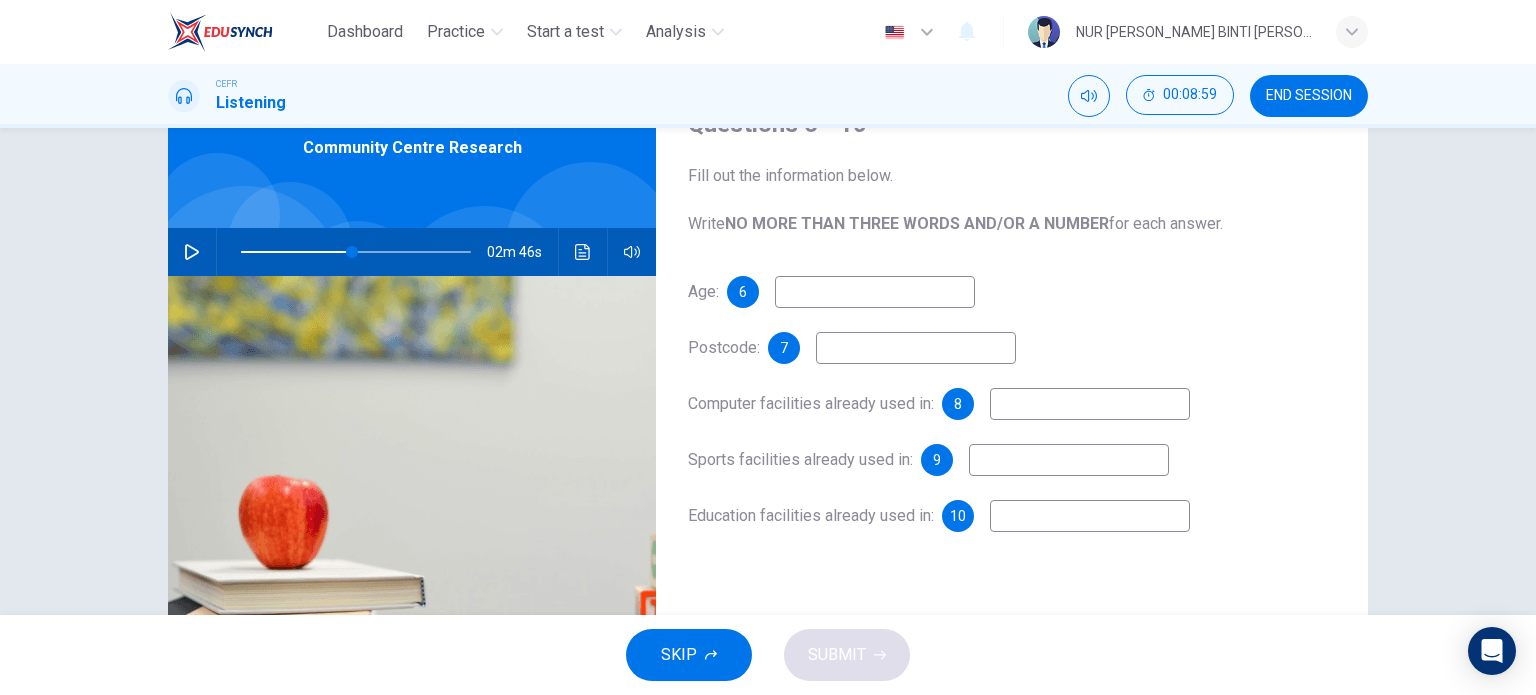 click at bounding box center (875, 292) 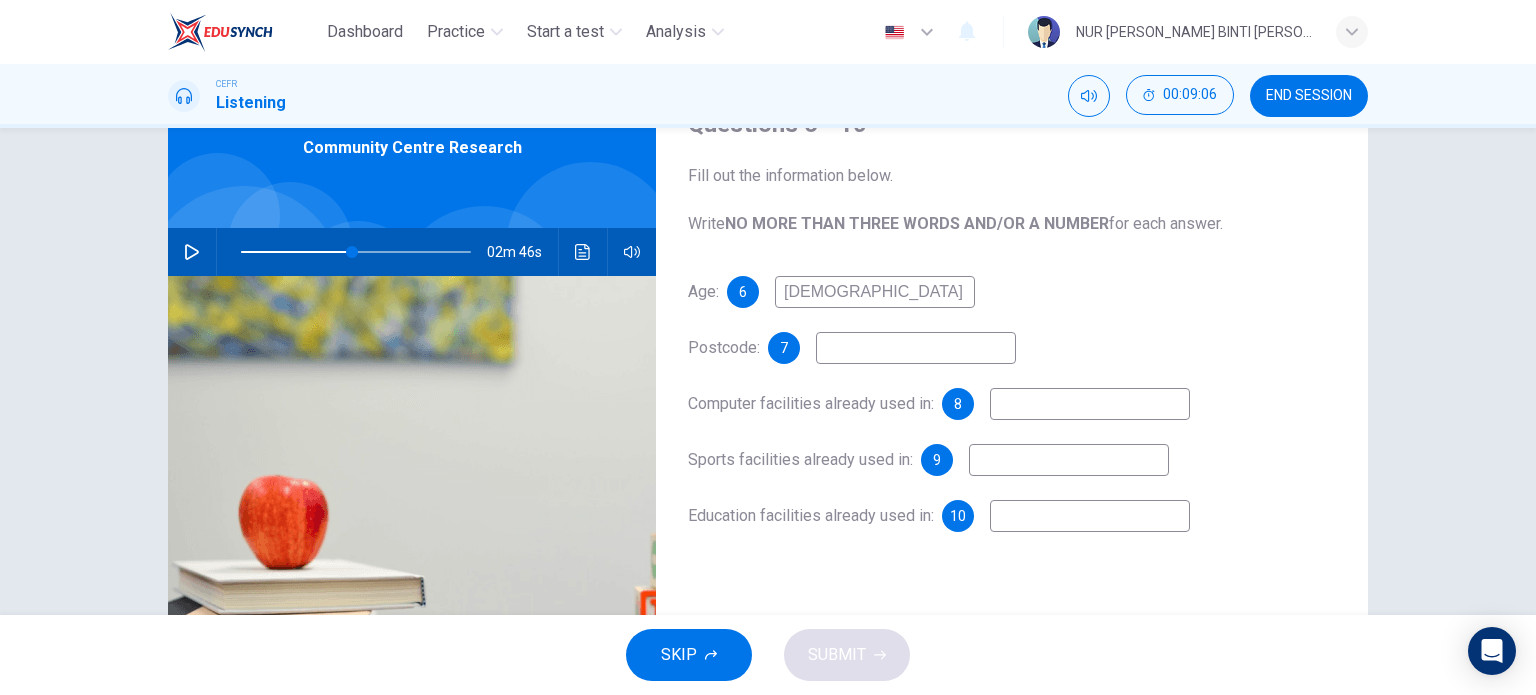 type on "59 years old" 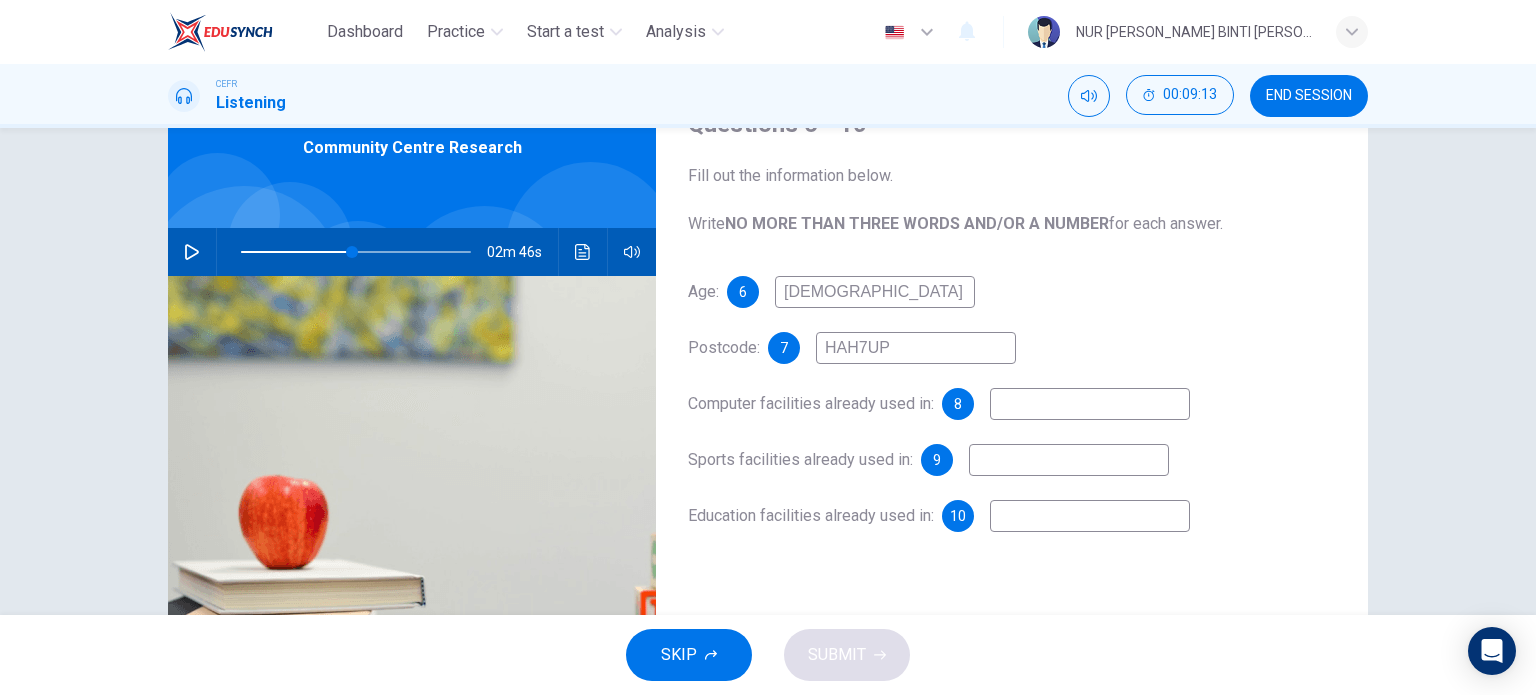 type on "HAH7UP" 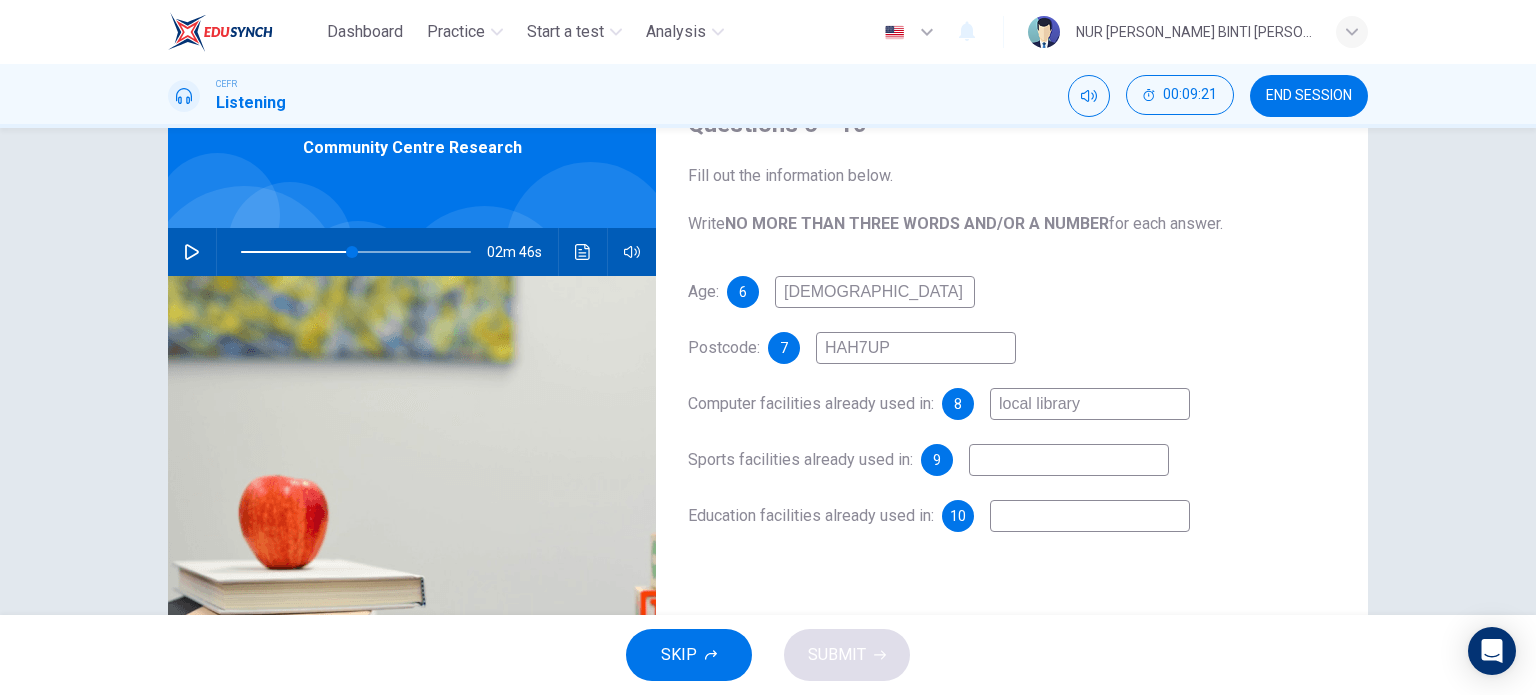type on "local library" 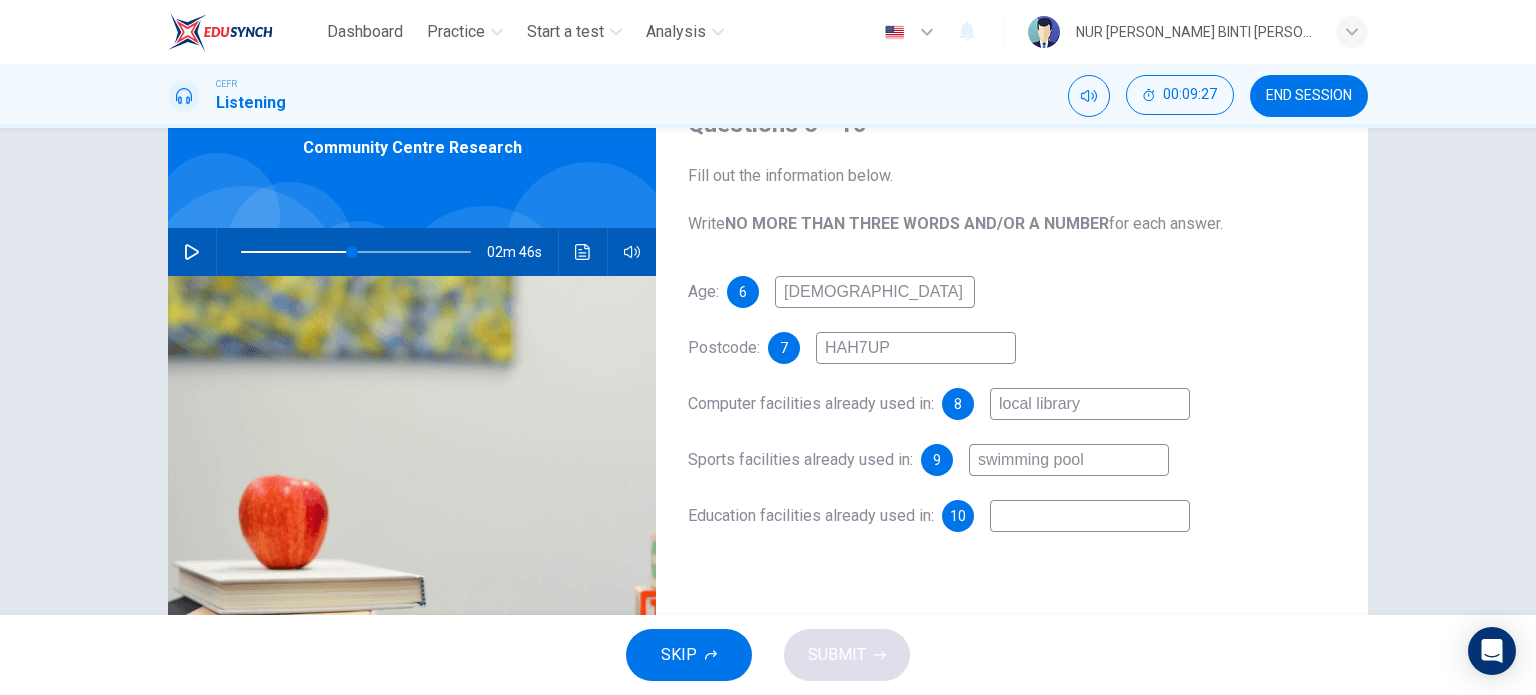 type on "swimming pool" 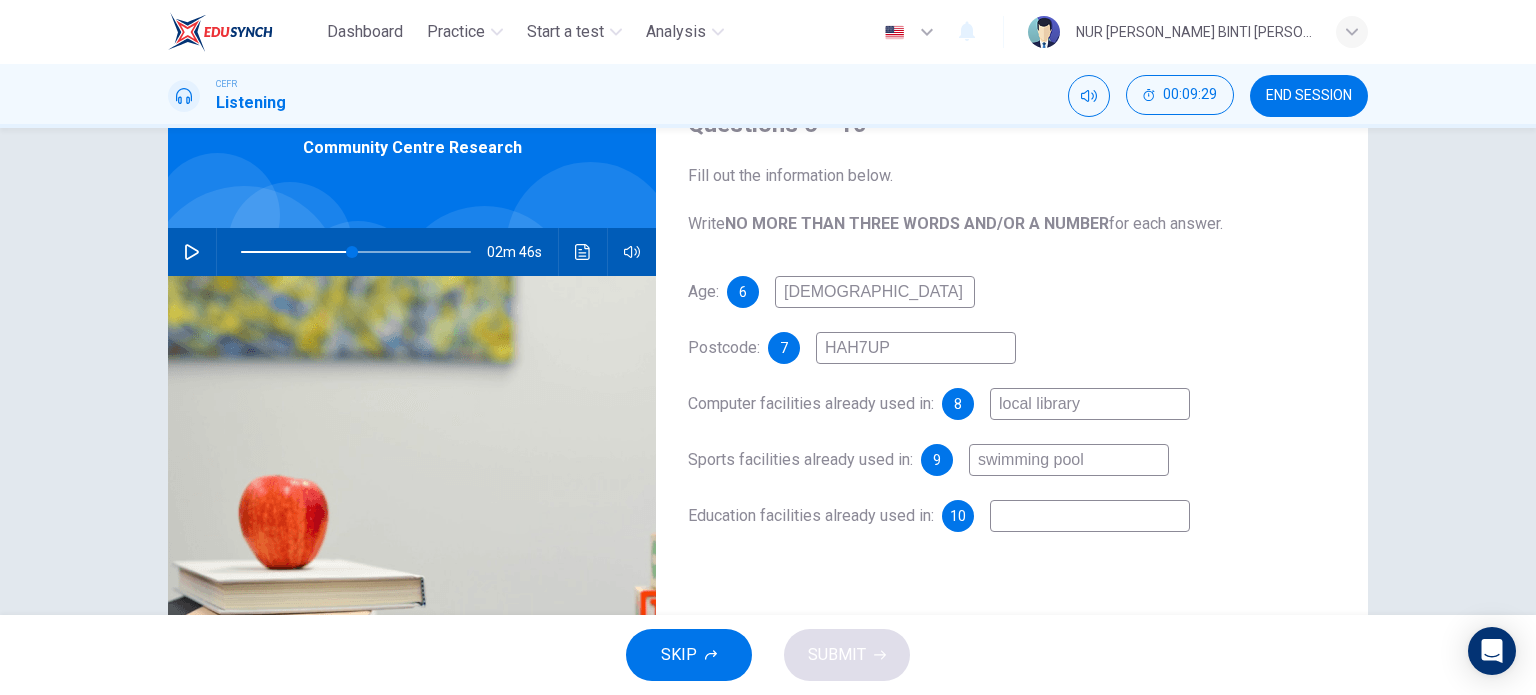 type on "S" 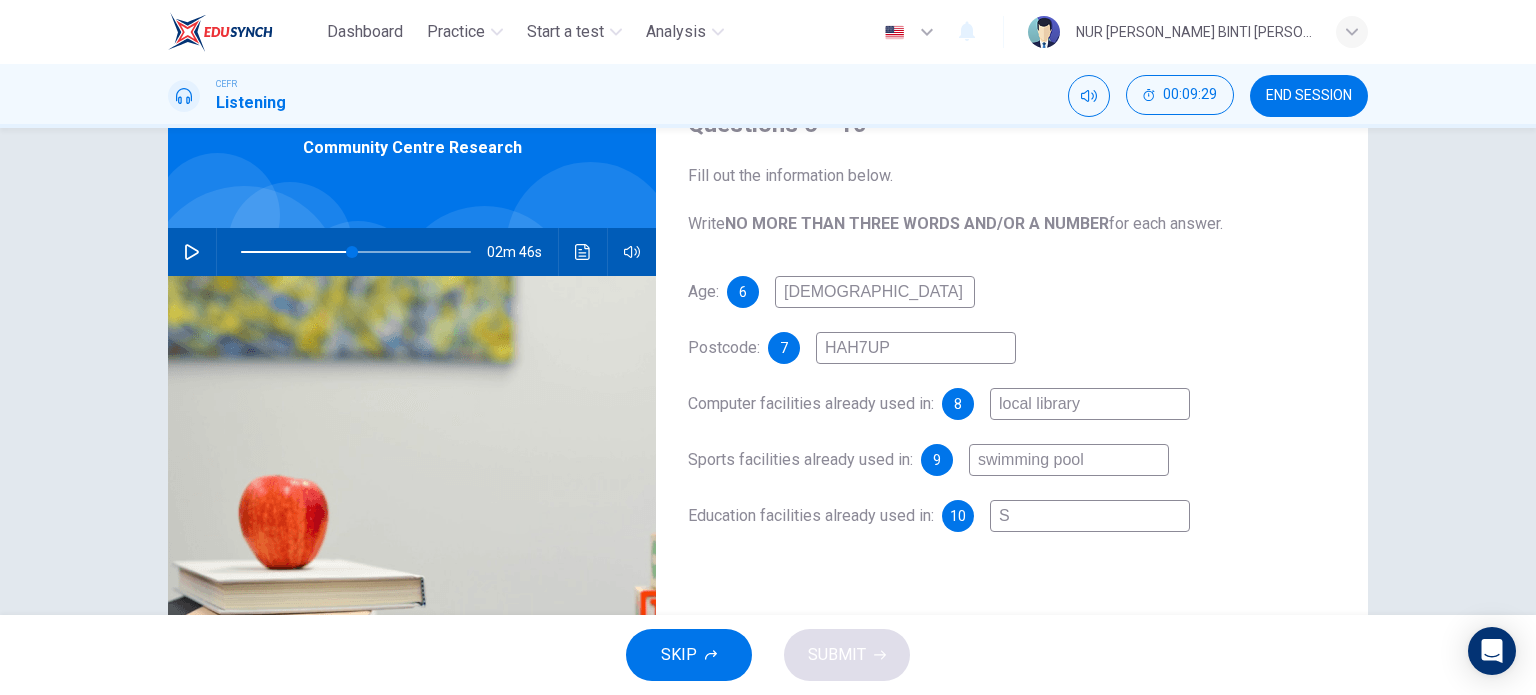 type on "48" 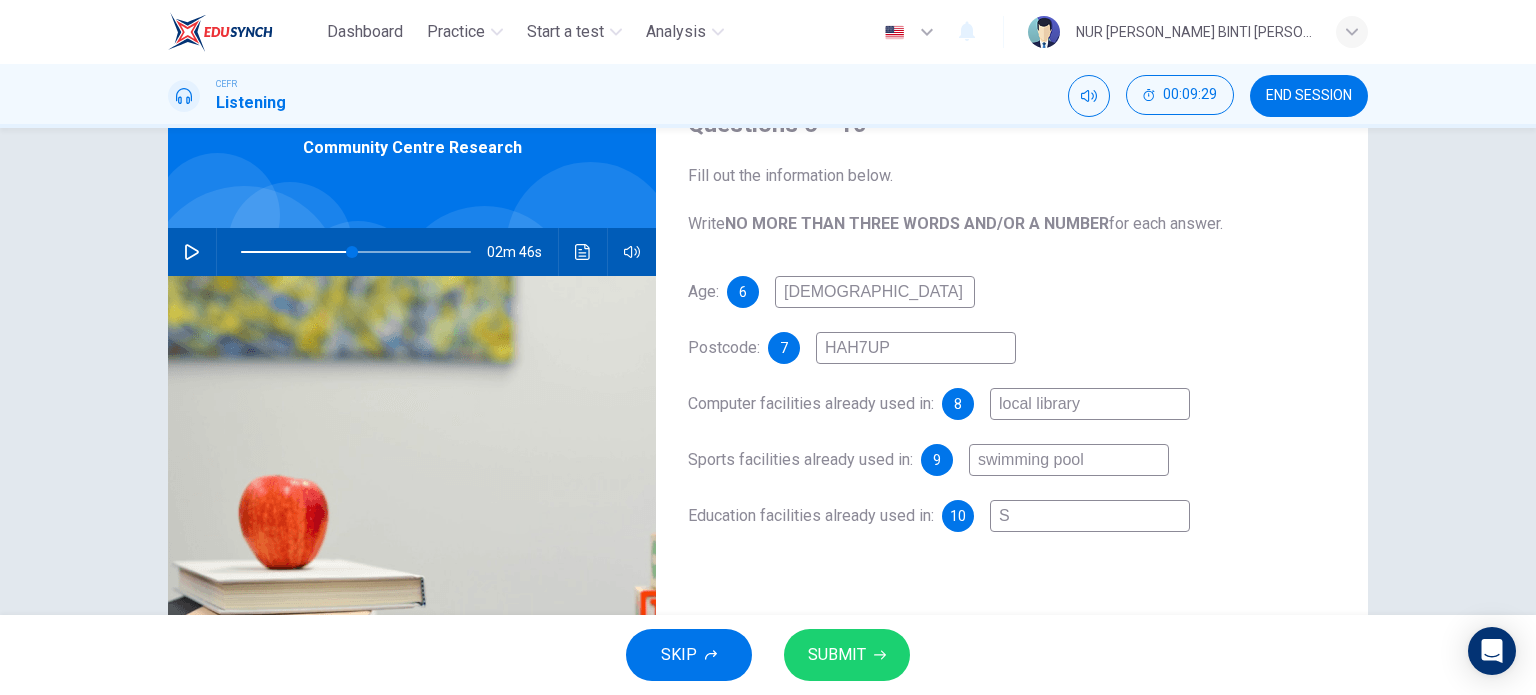 type on "Sp" 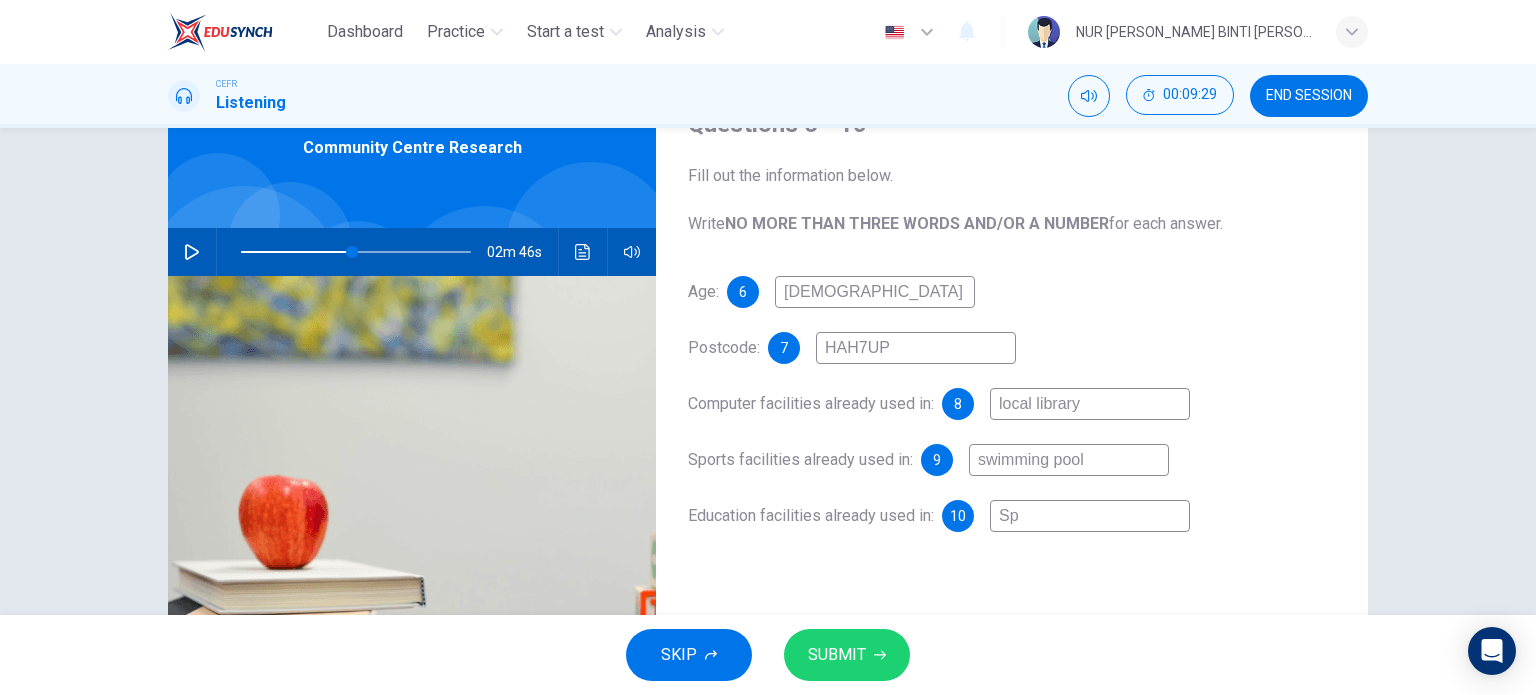 type on "48" 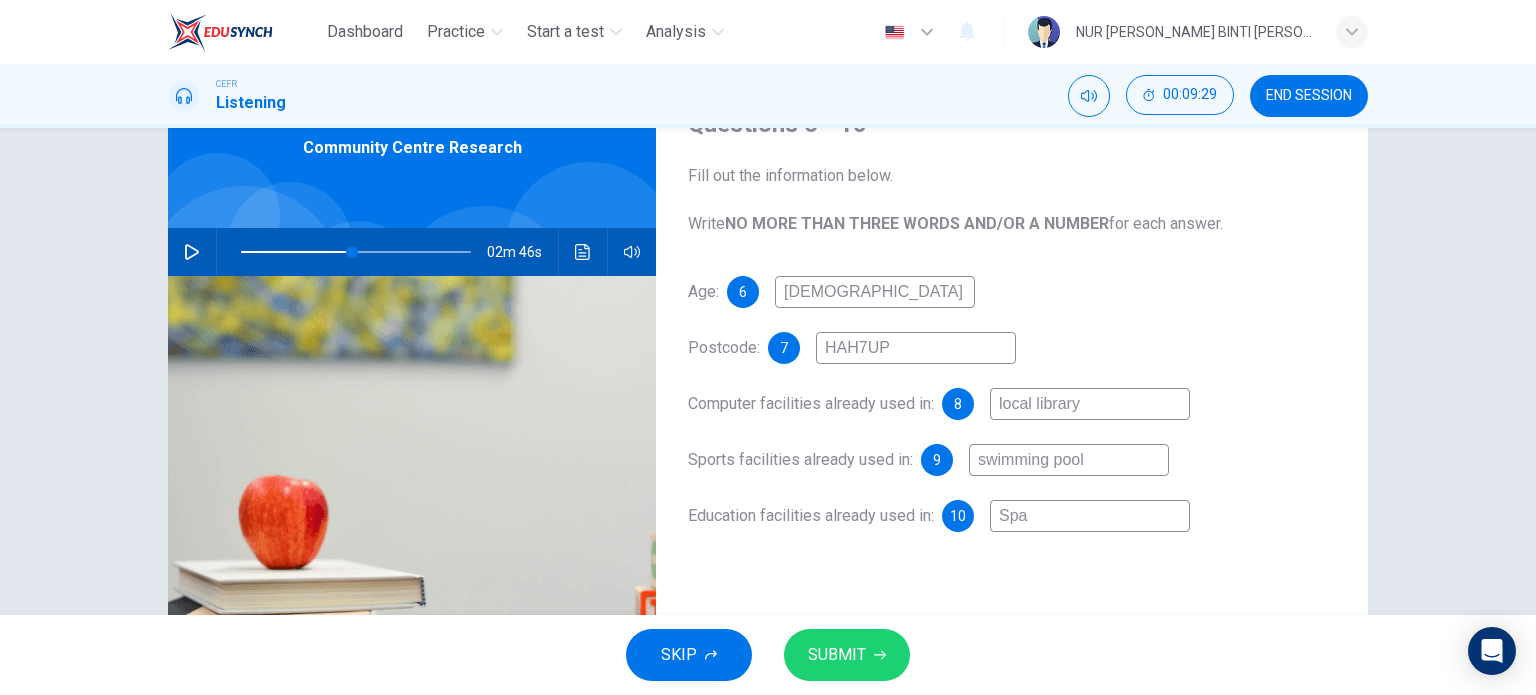 type on "Span" 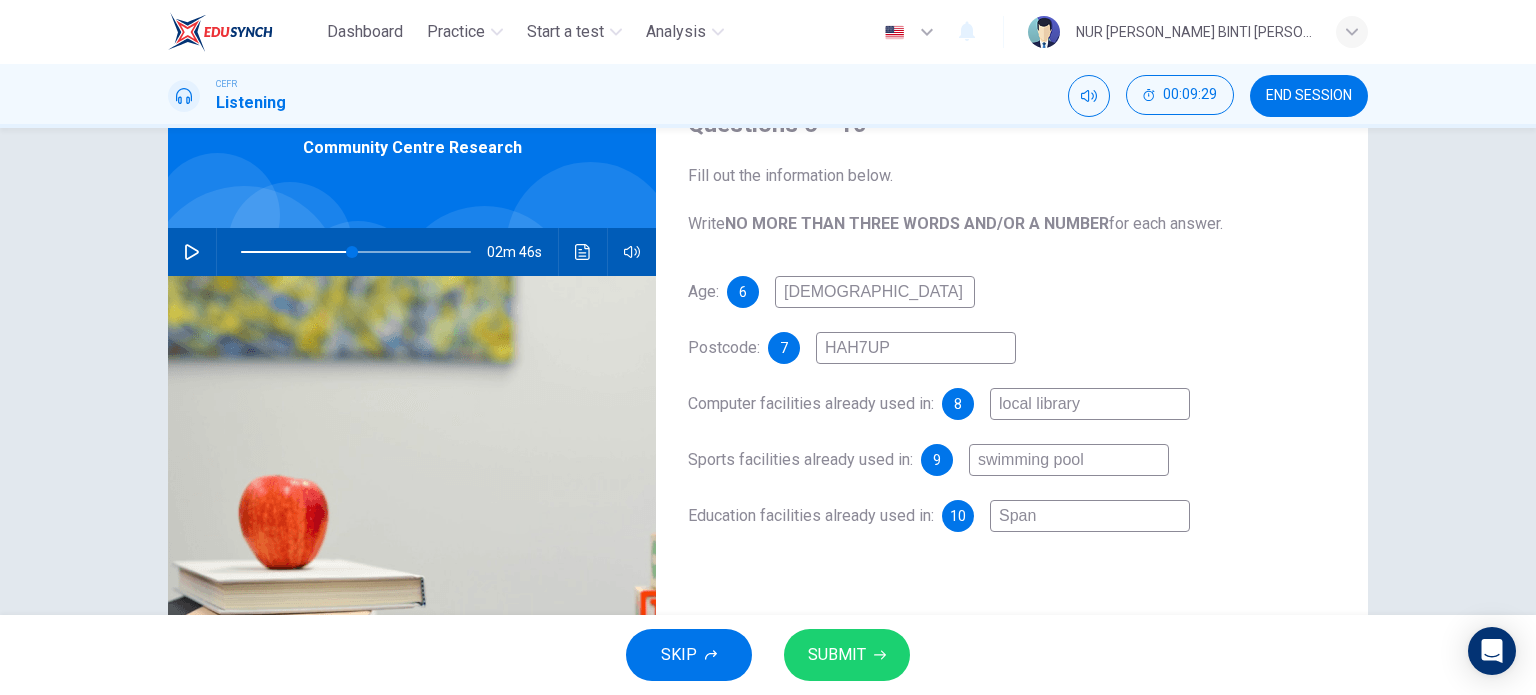 type on "48" 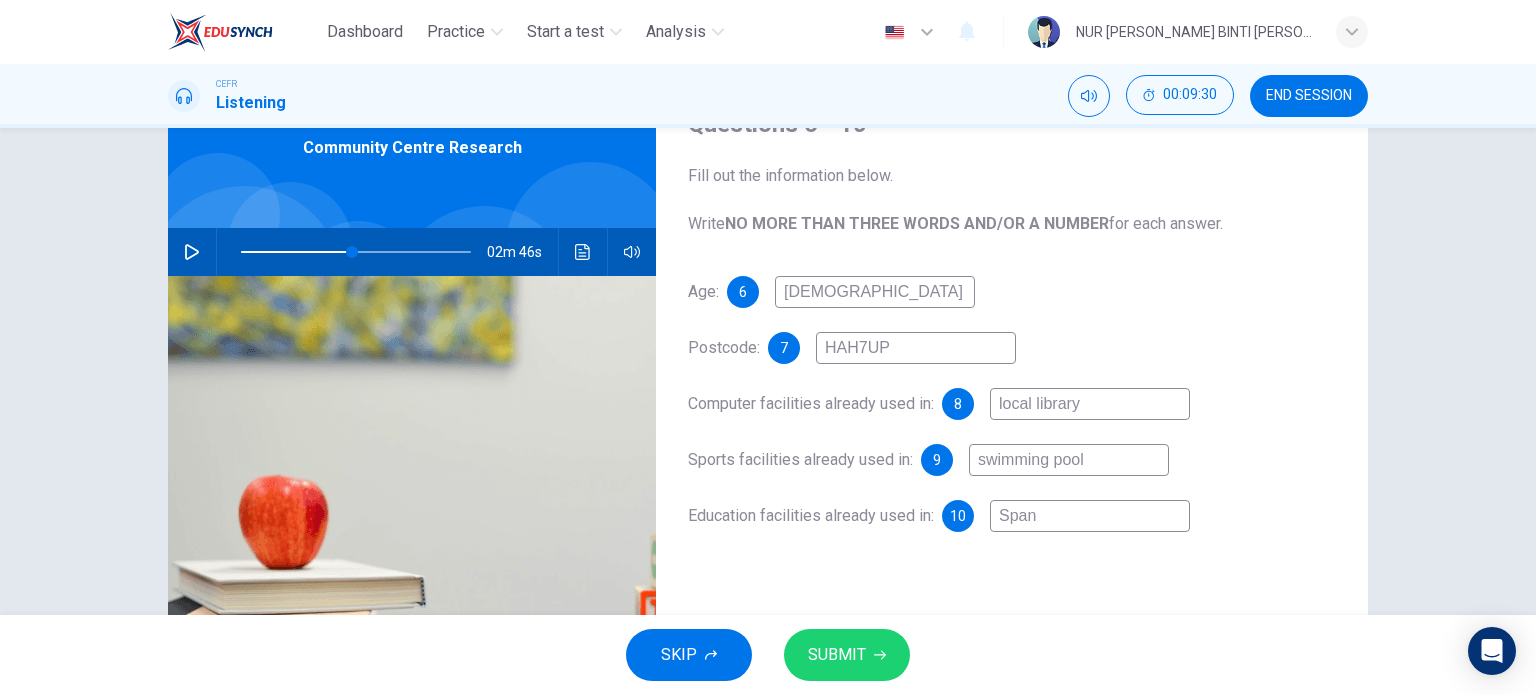 type on "Spani" 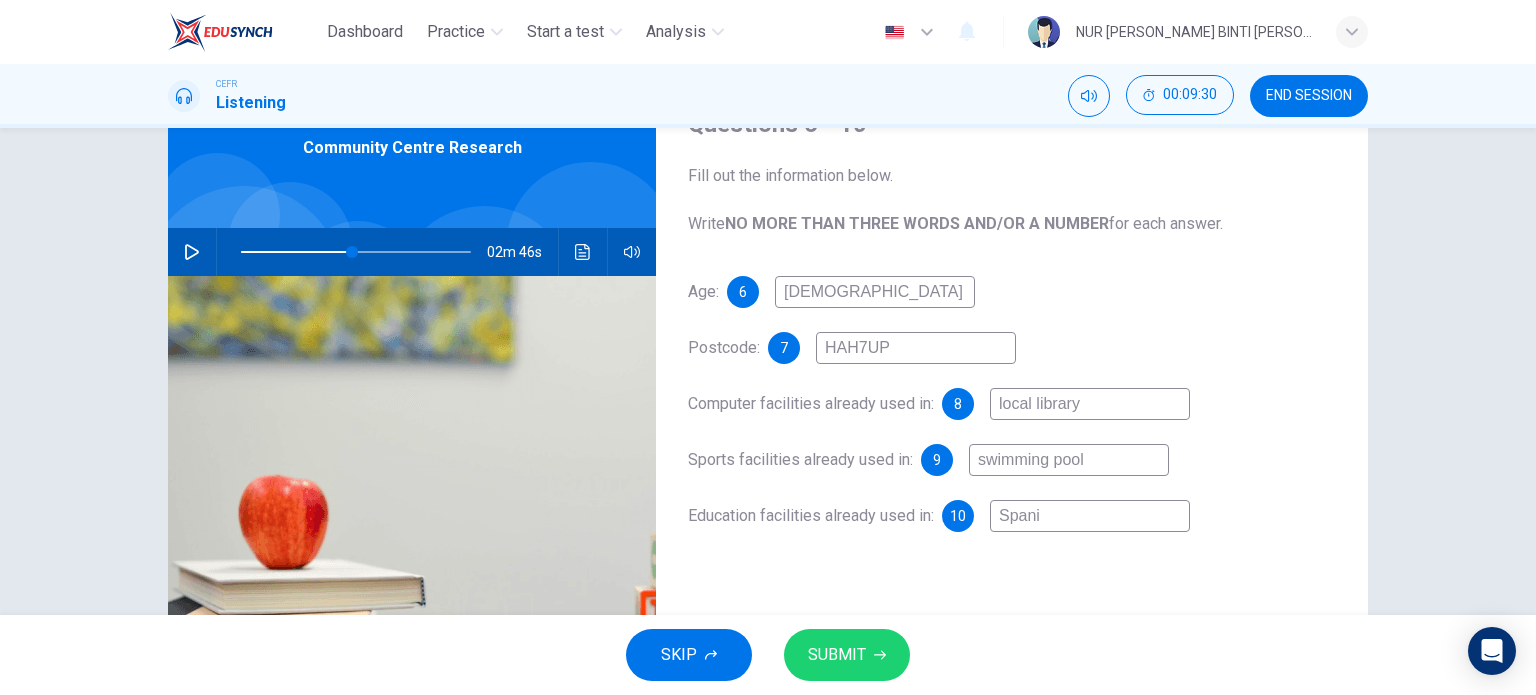 type on "48" 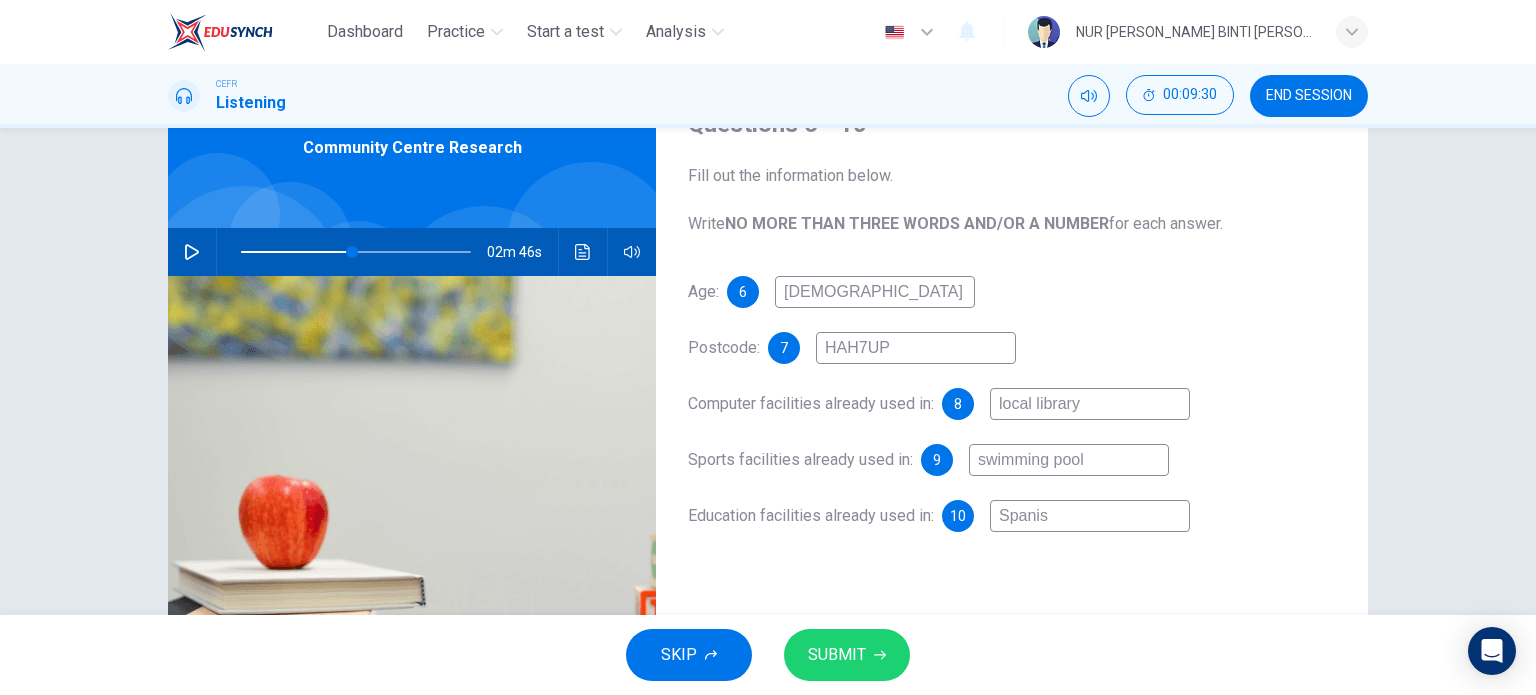 type on "48" 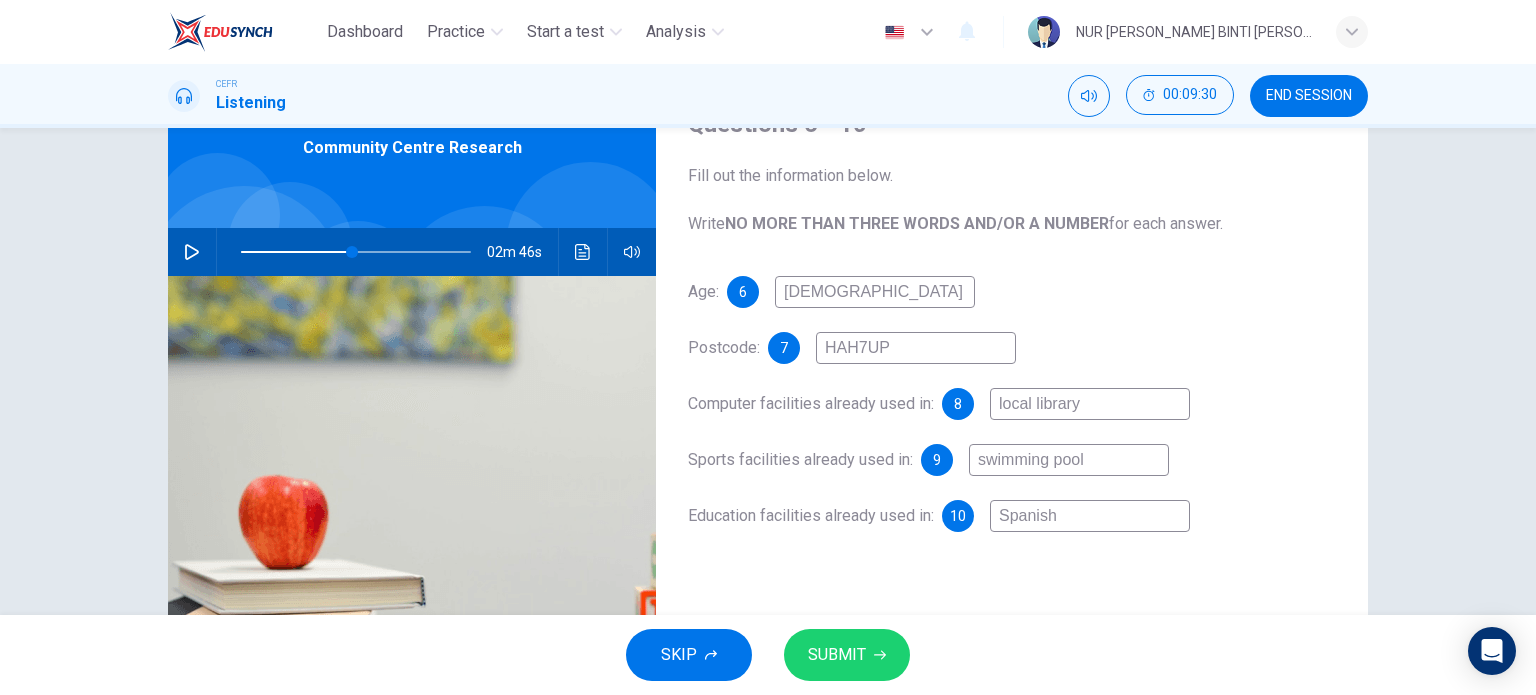 type on "48" 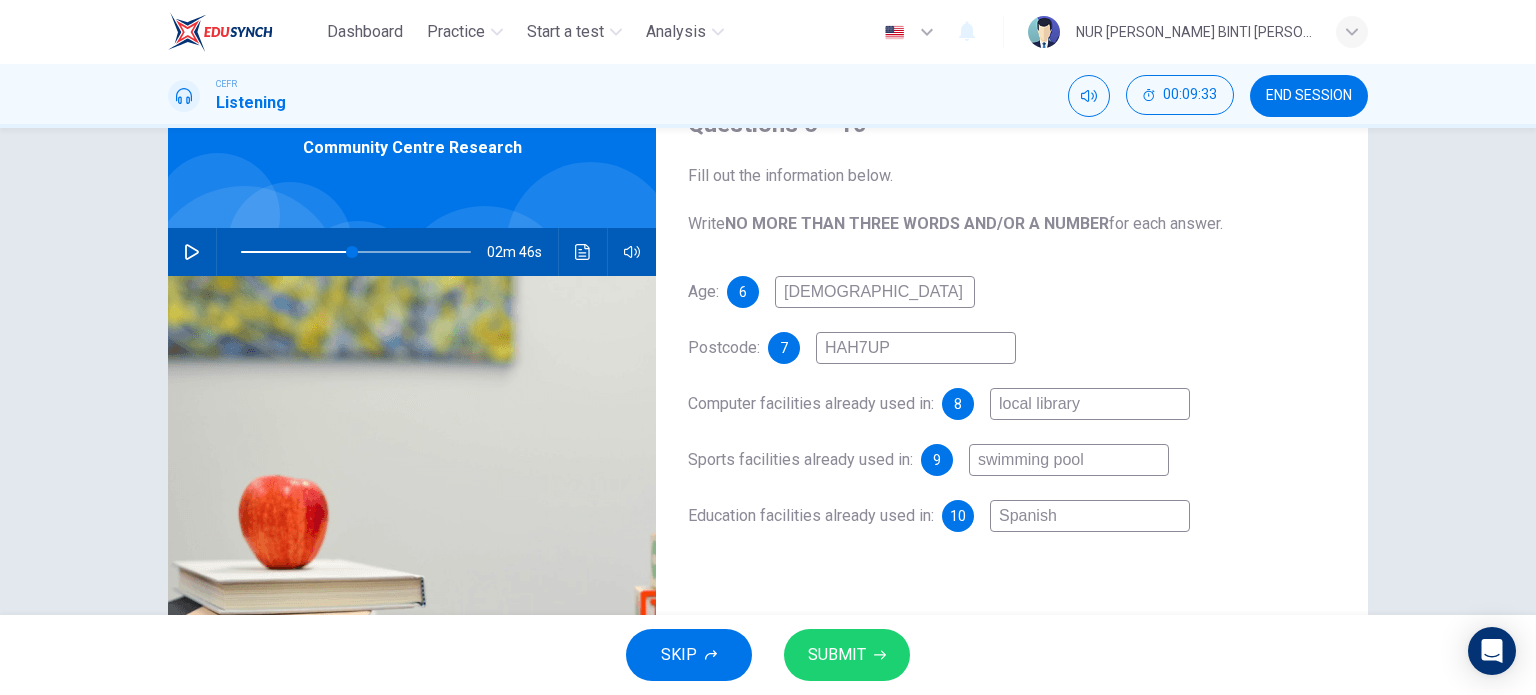 type on "Spanish c" 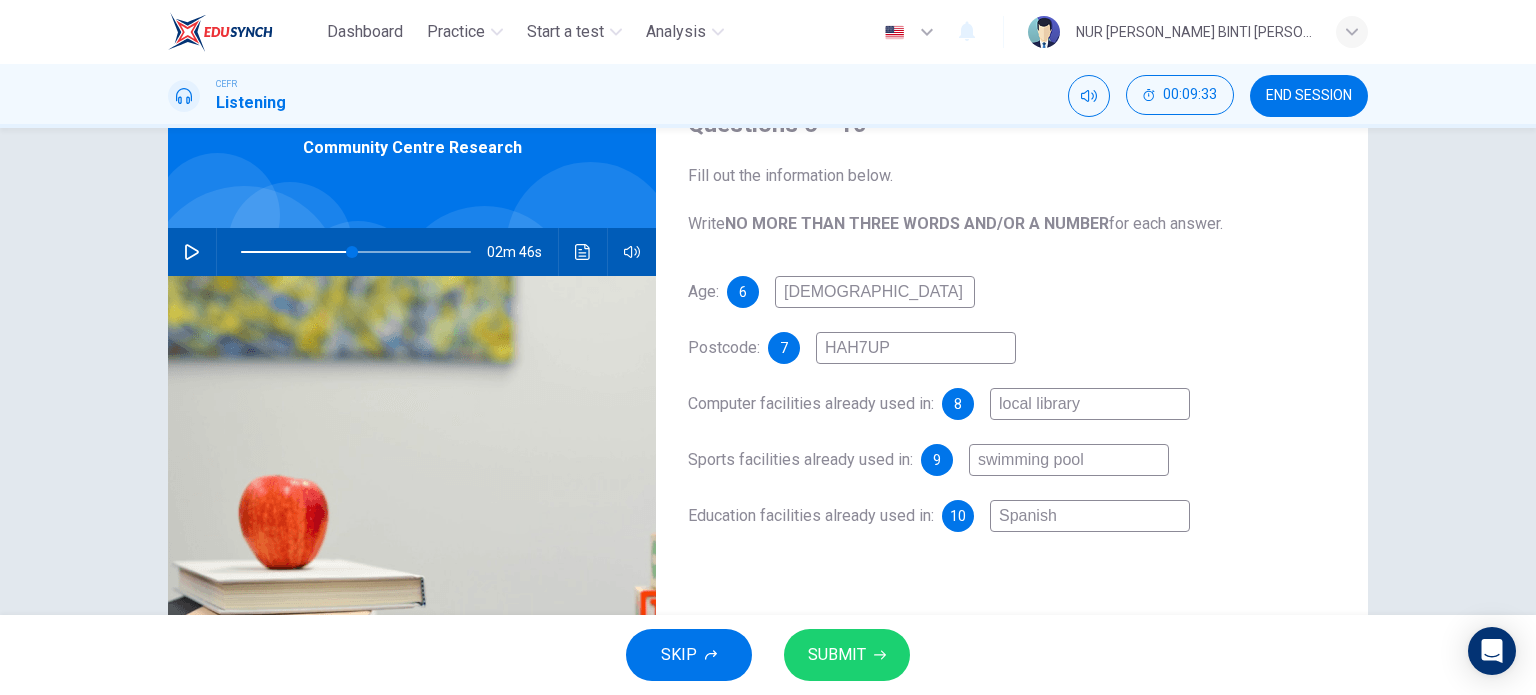 type on "48" 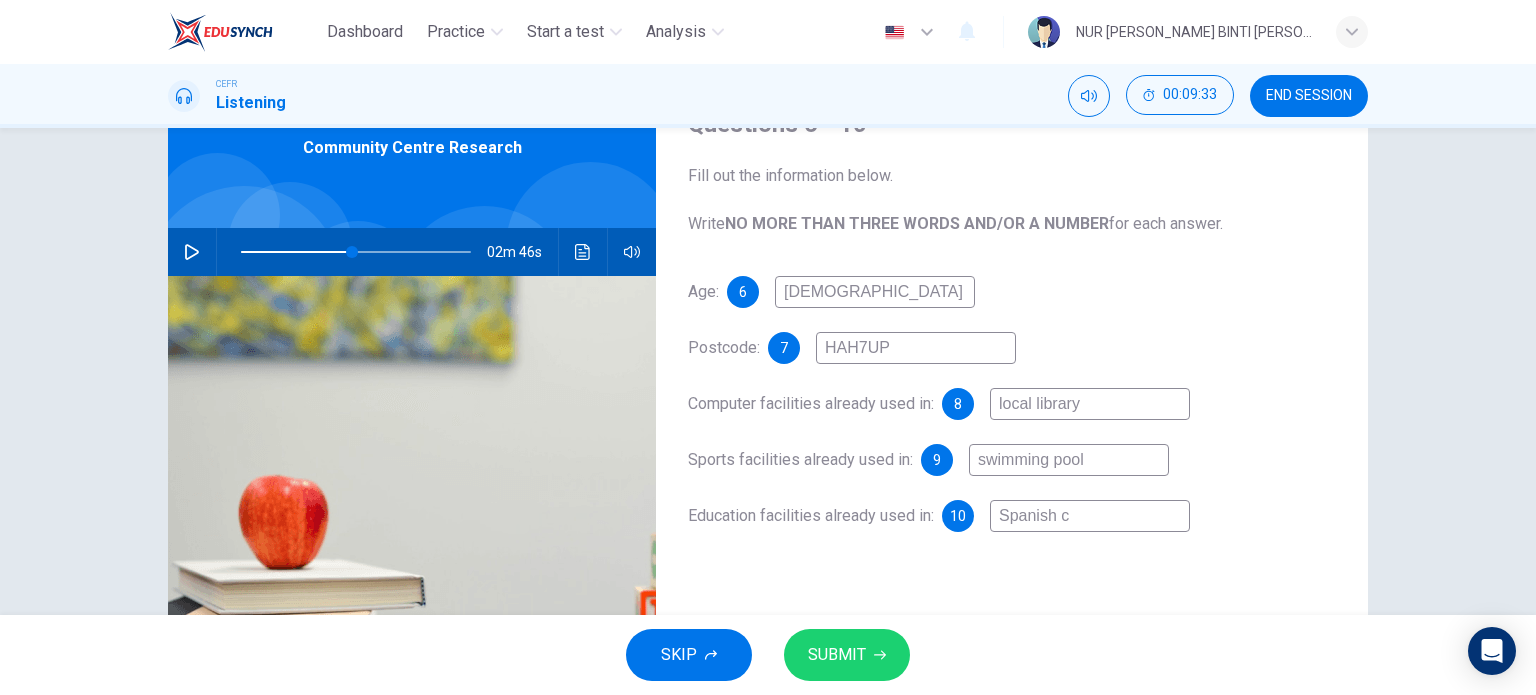 type on "Spanish cl" 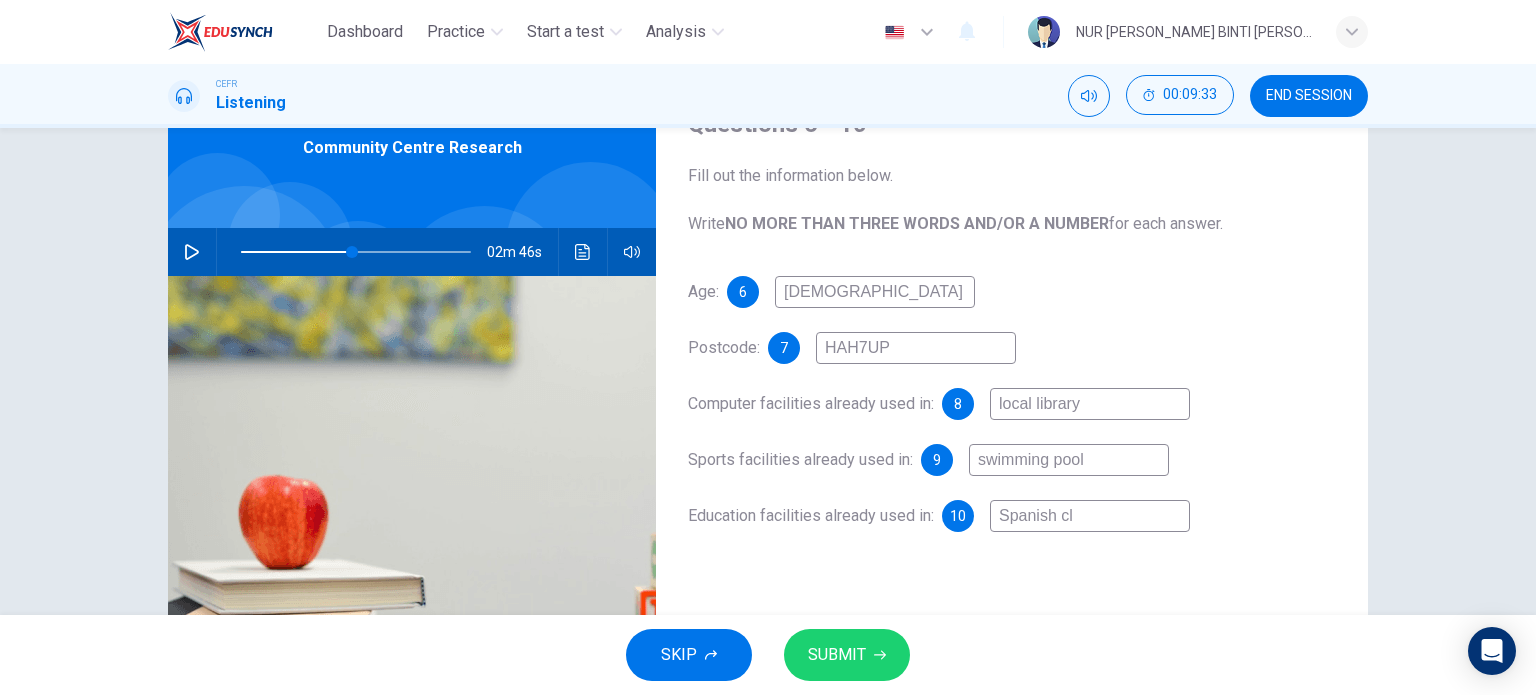 type on "48" 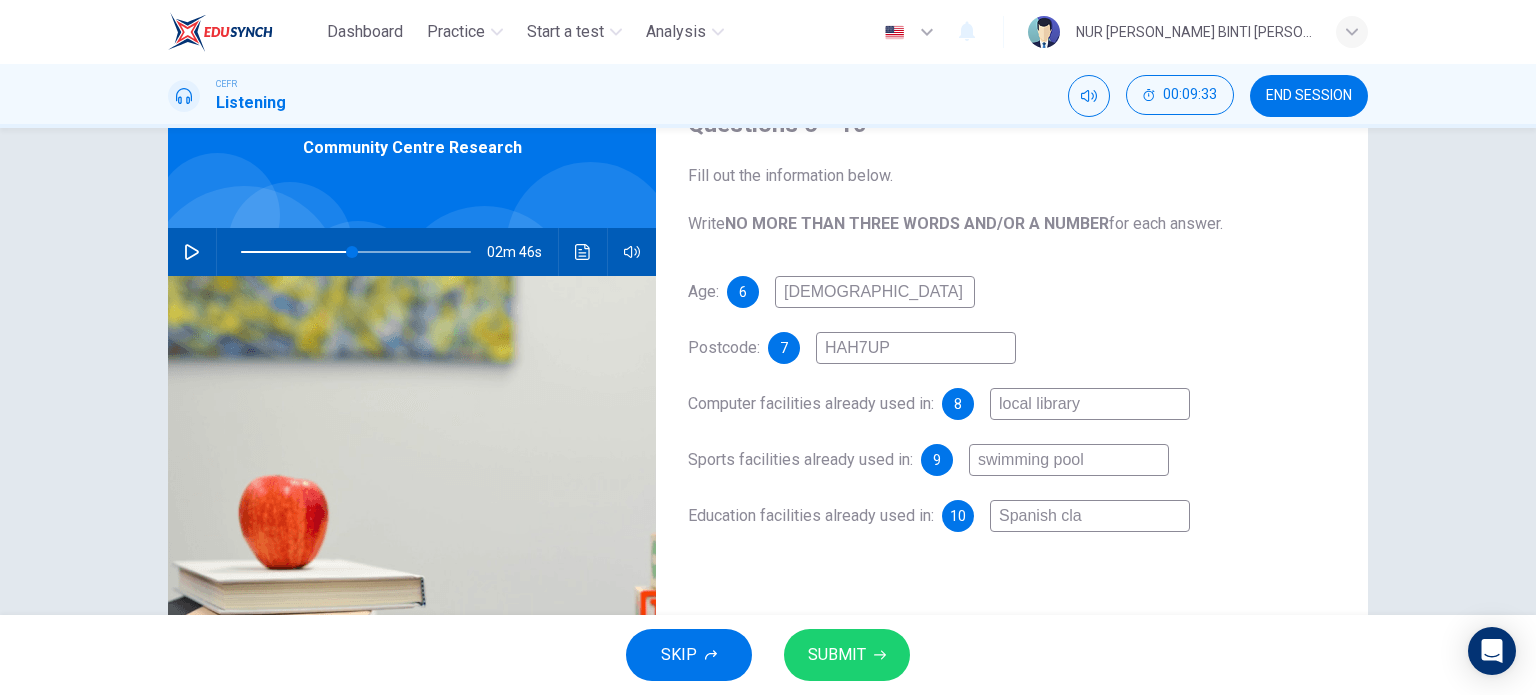 type on "48" 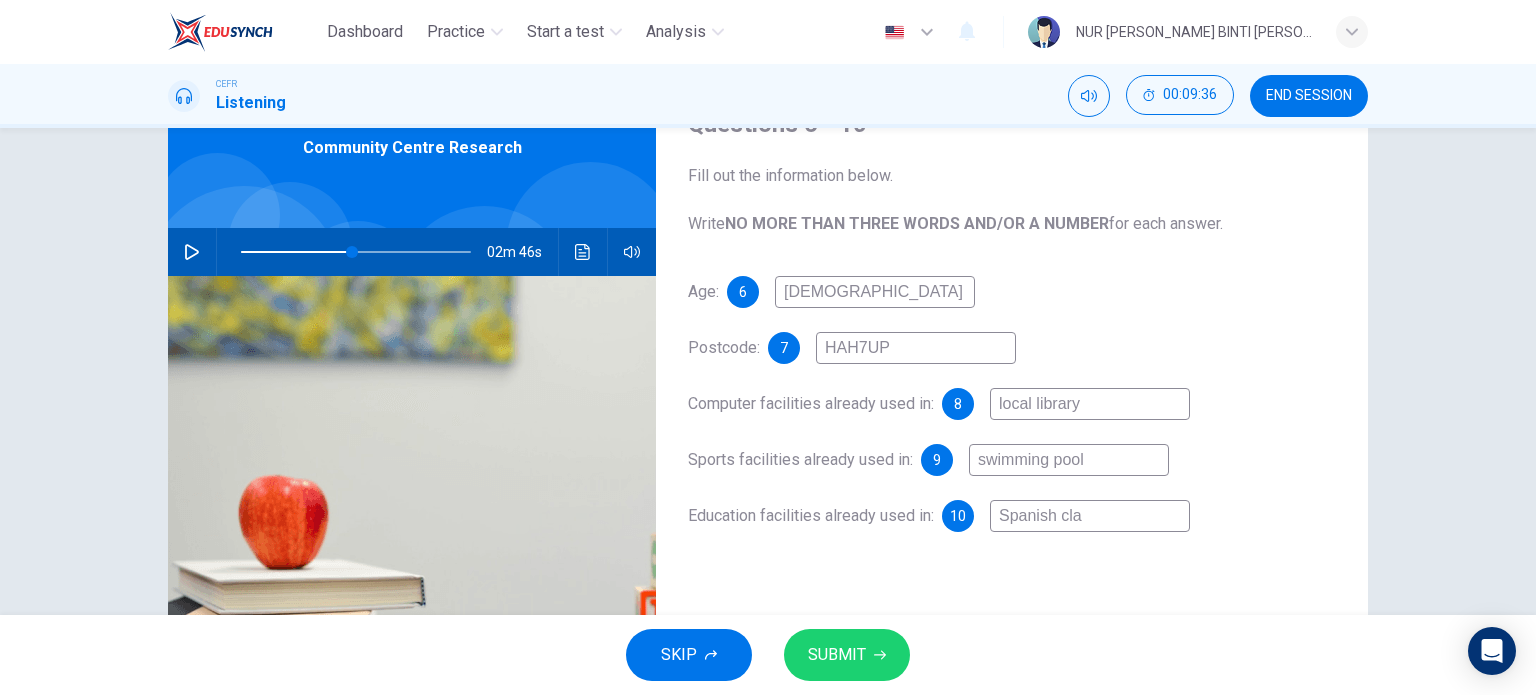 type on "Spanish clas" 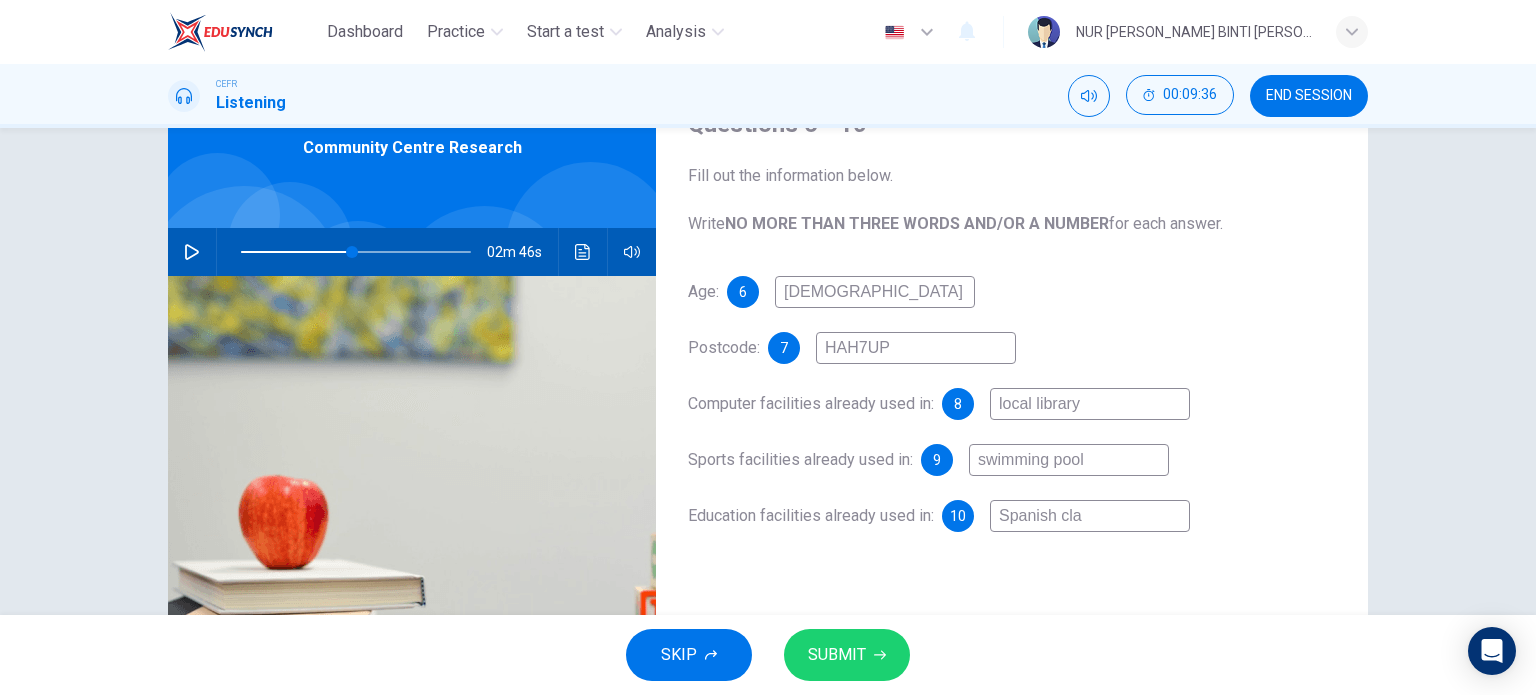 type on "48" 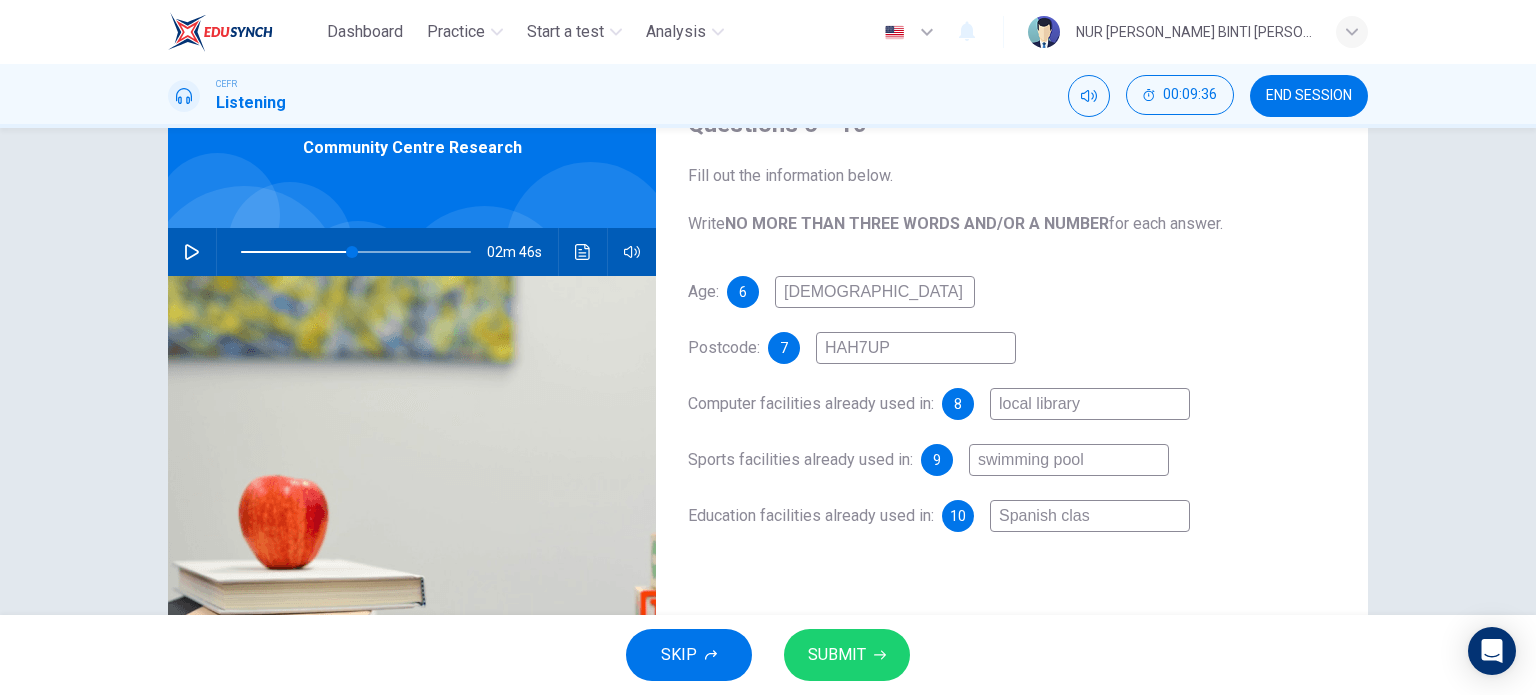 type on "Spanish class" 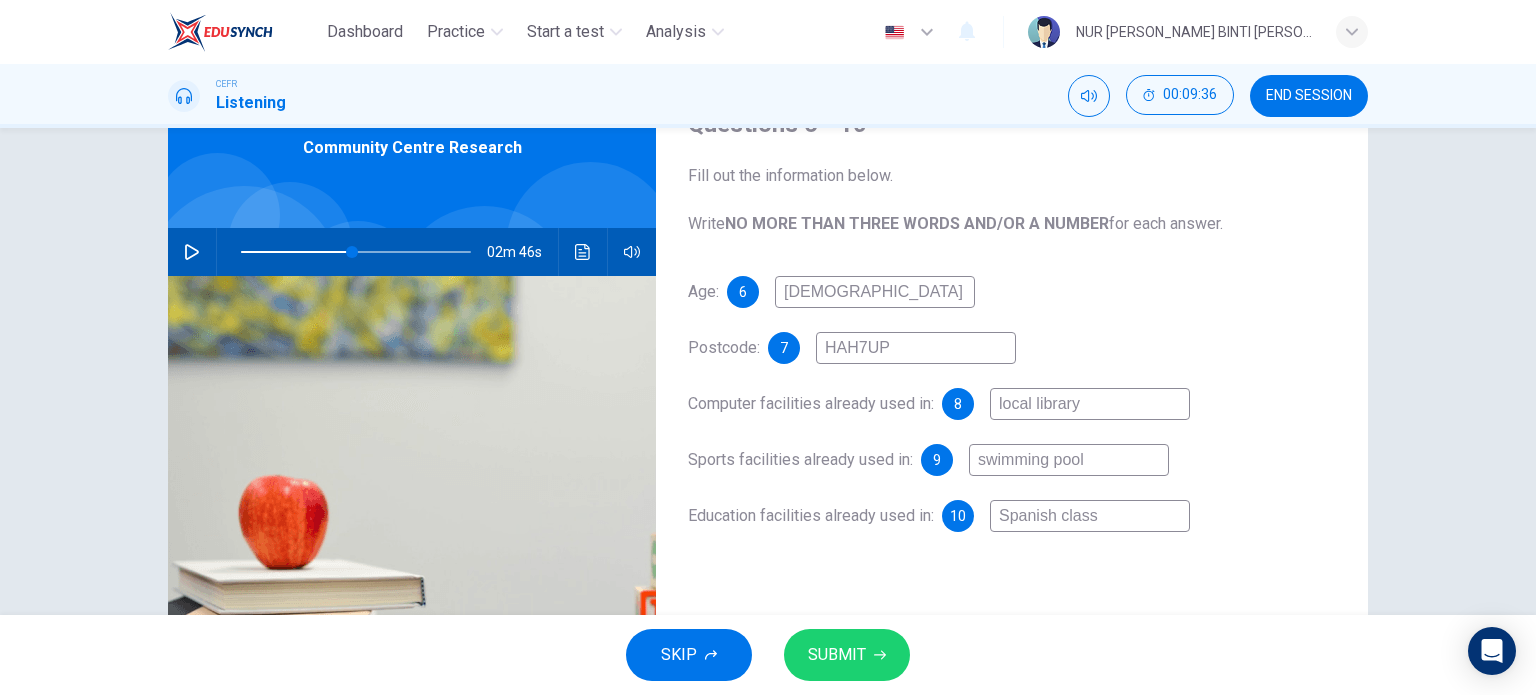 type on "48" 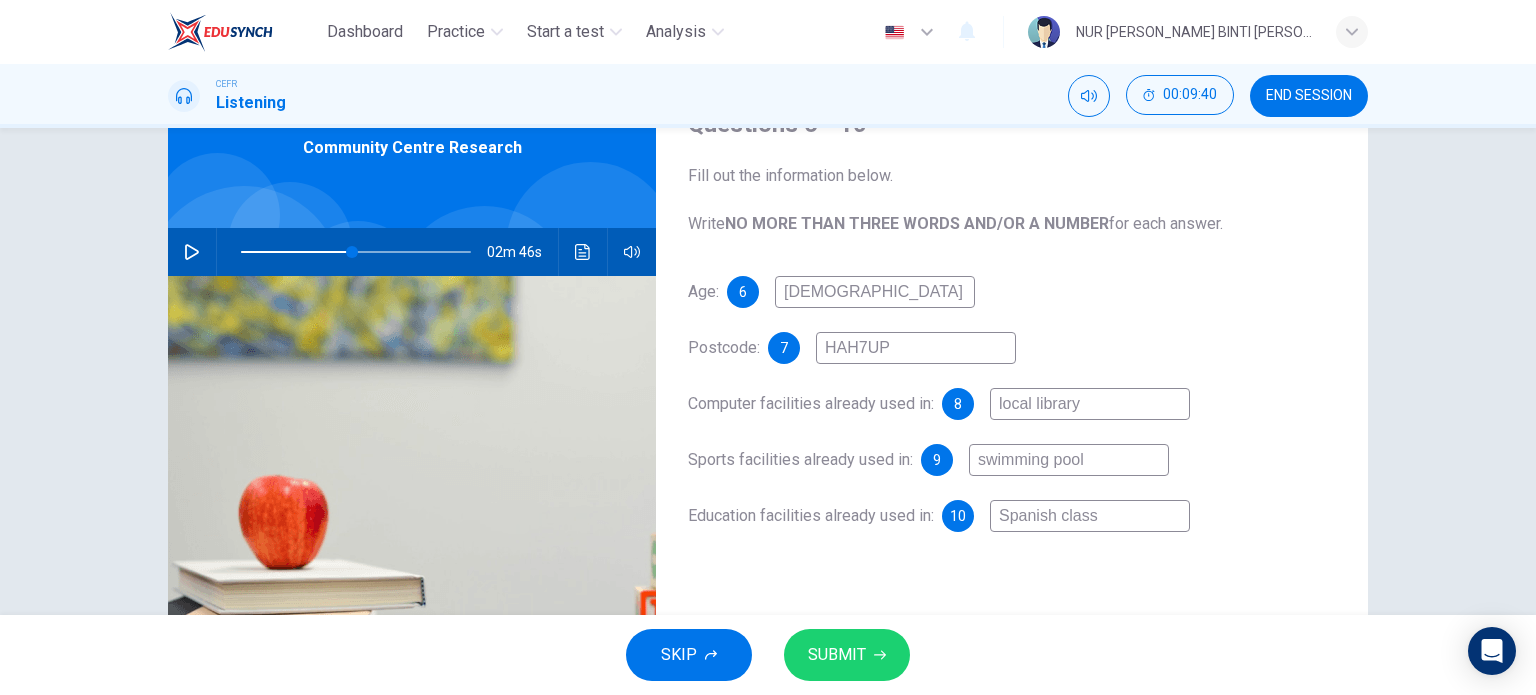 type on "Spanish class" 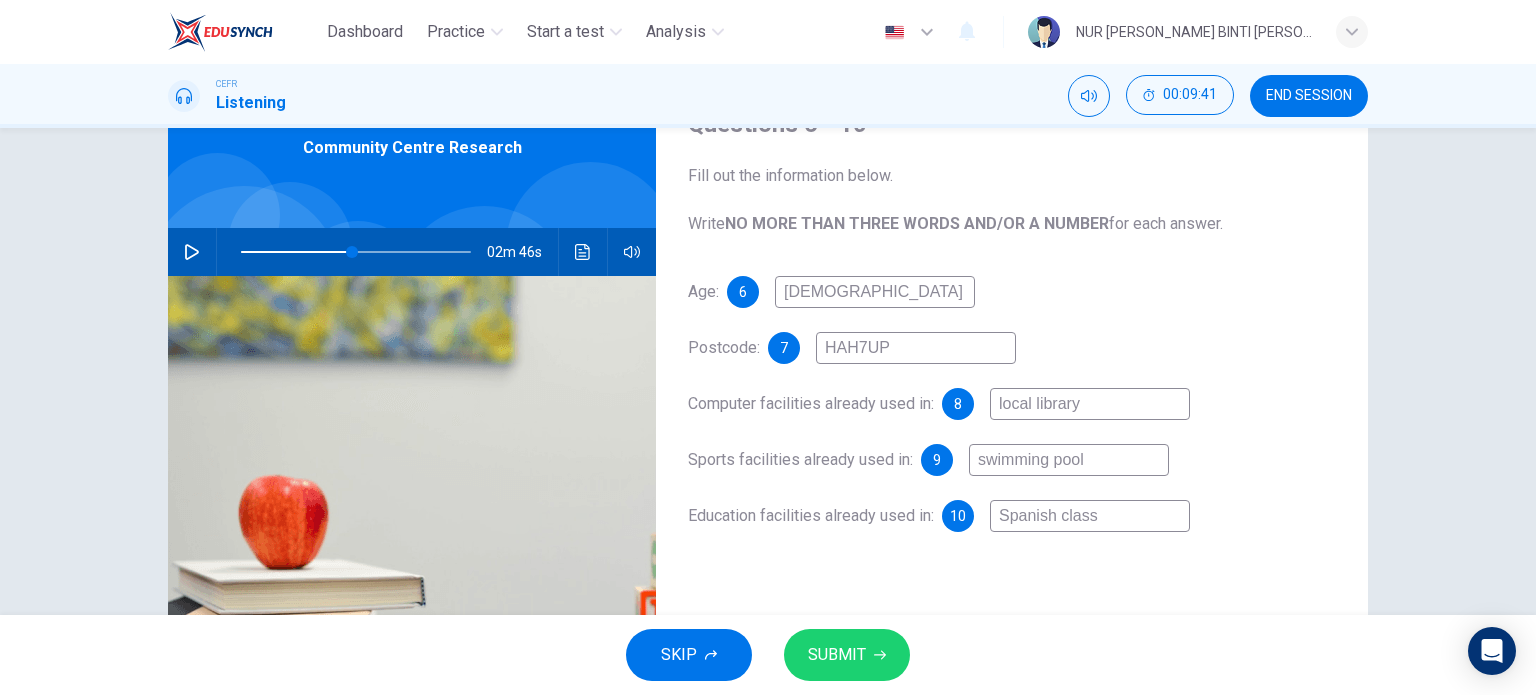 drag, startPoint x: 883, startPoint y: 292, endPoint x: 803, endPoint y: 293, distance: 80.00625 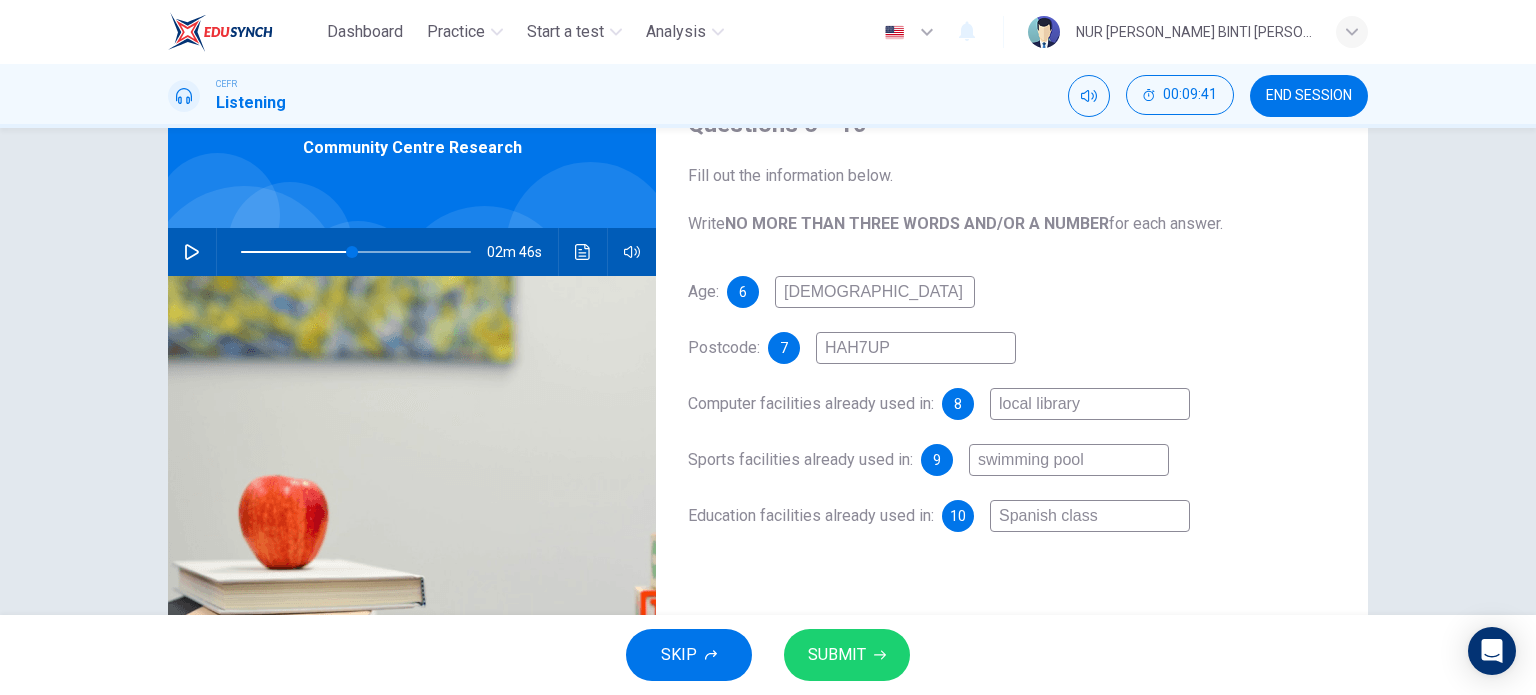 click on "59 years old" at bounding box center [875, 292] 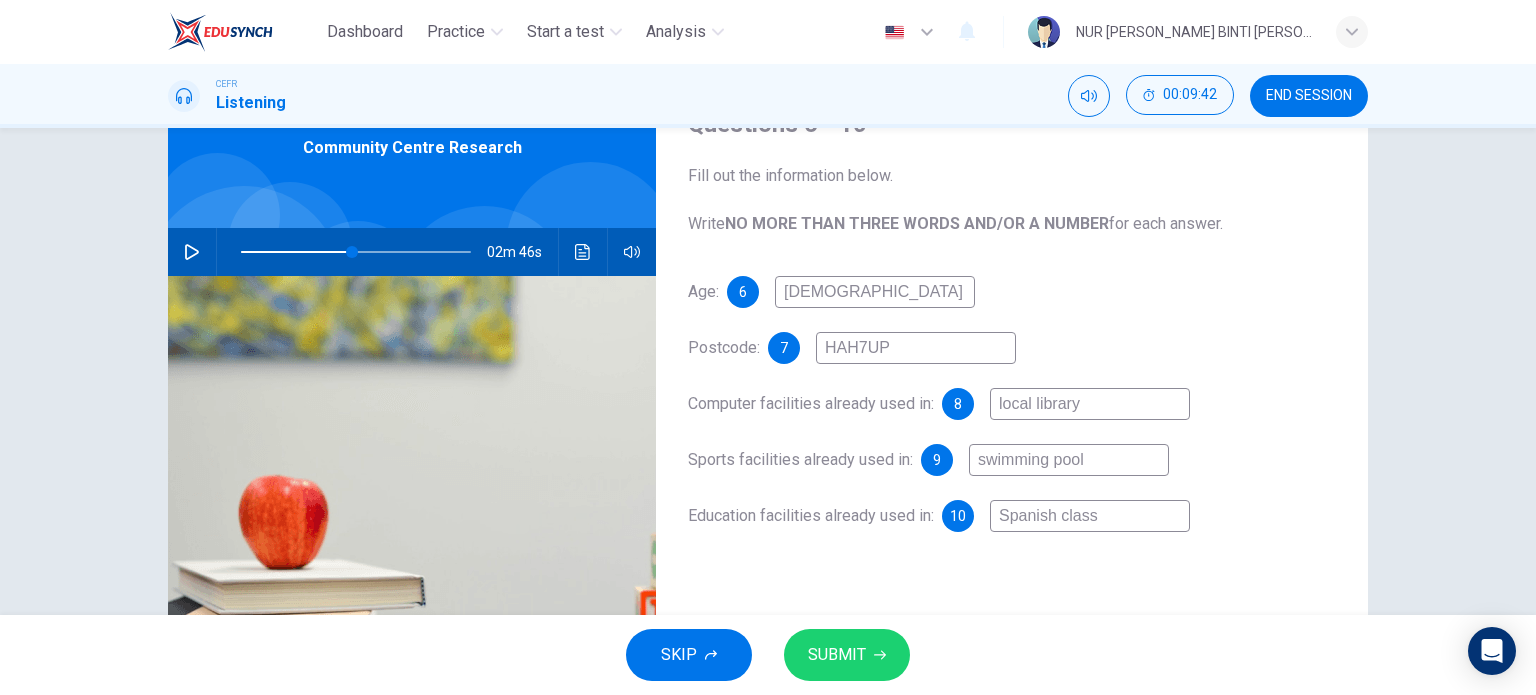 type on "59" 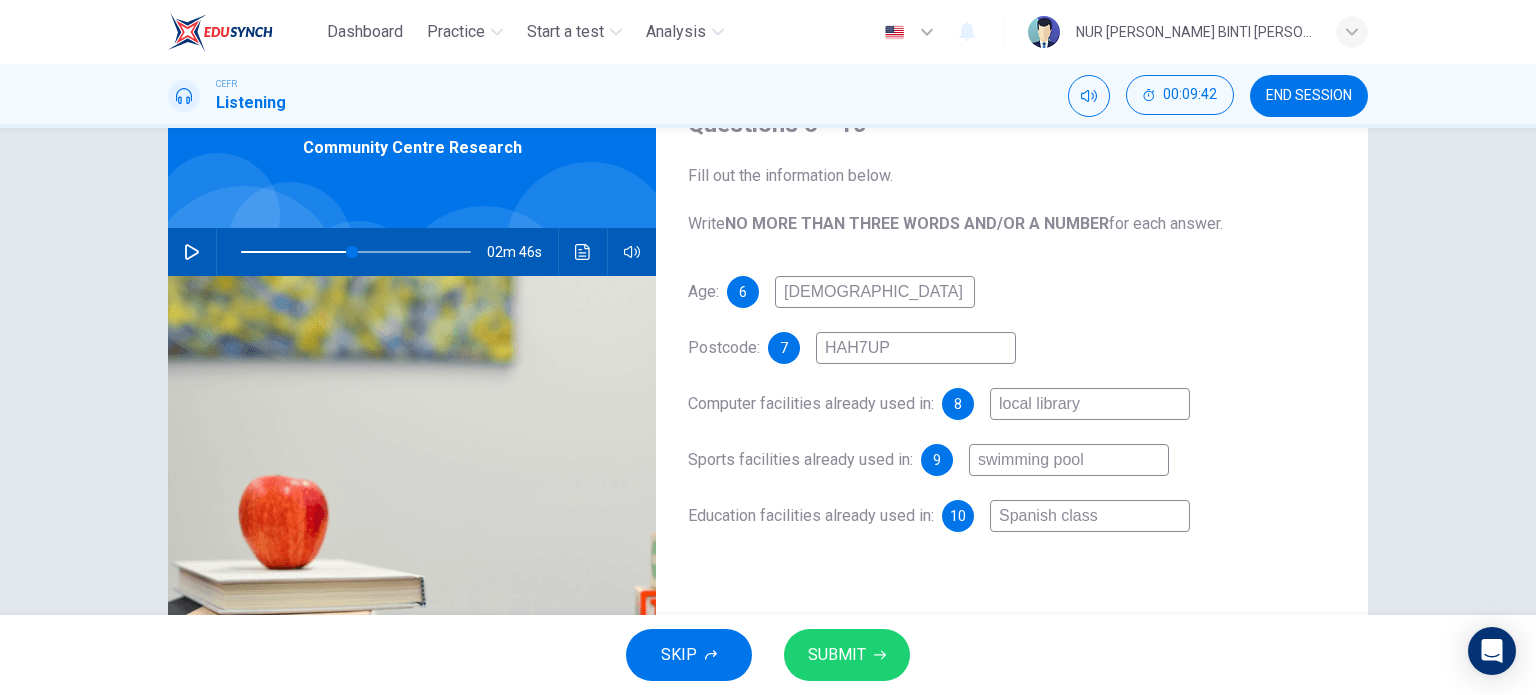 type on "48" 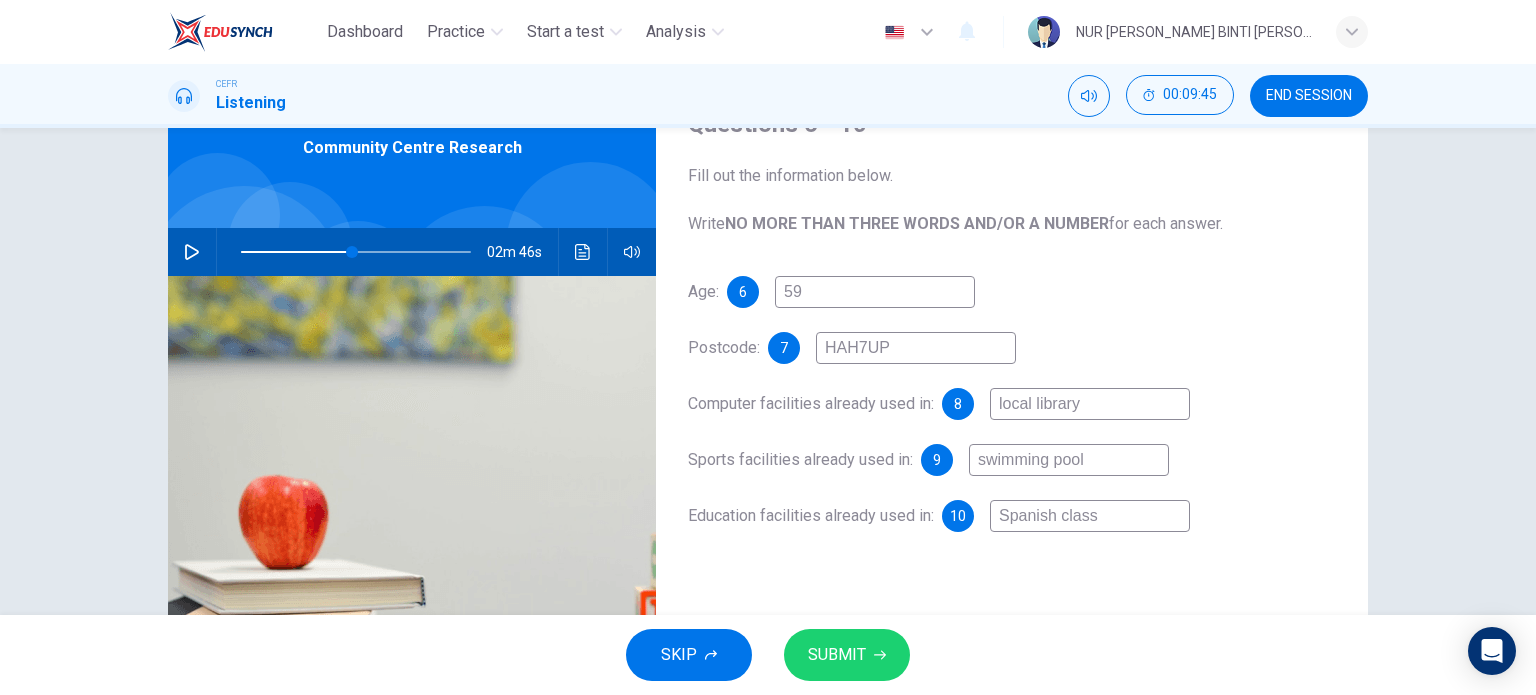 type on "59" 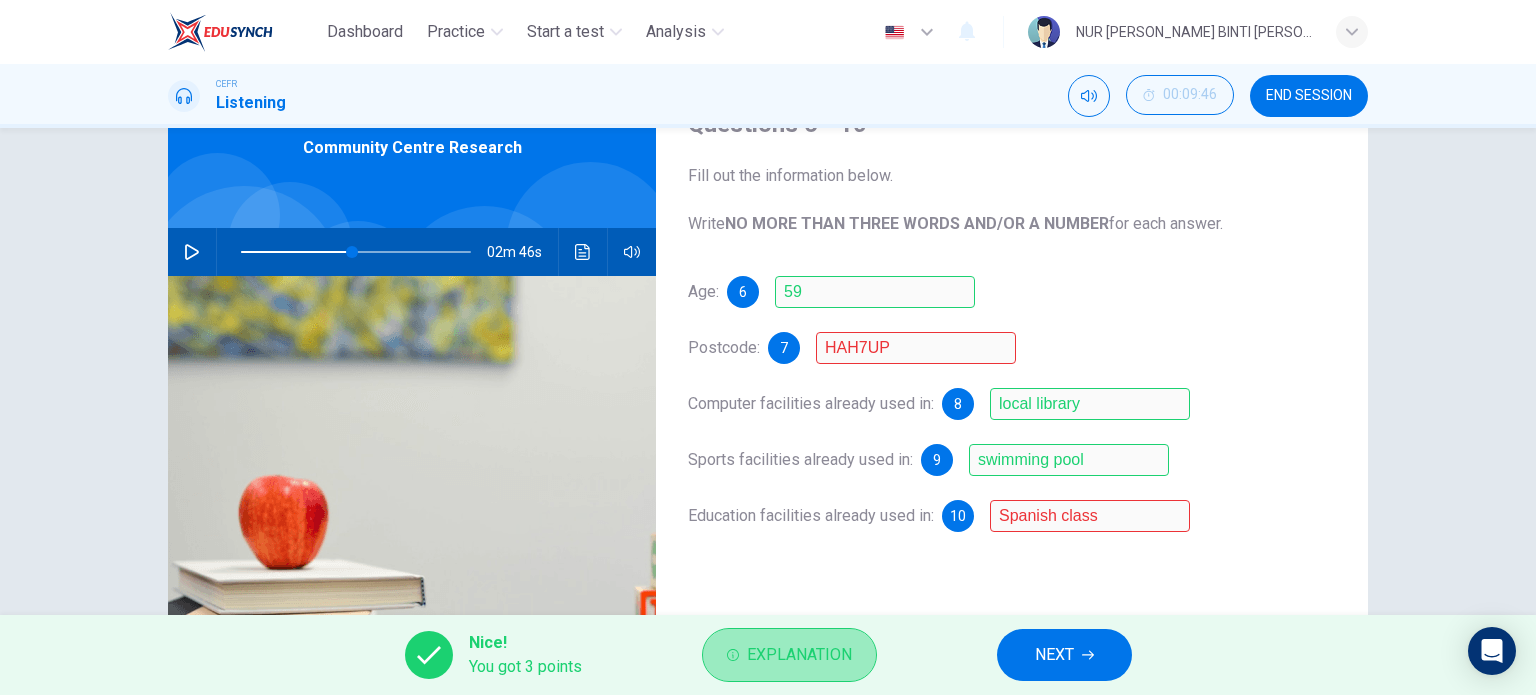 click on "Explanation" at bounding box center [799, 655] 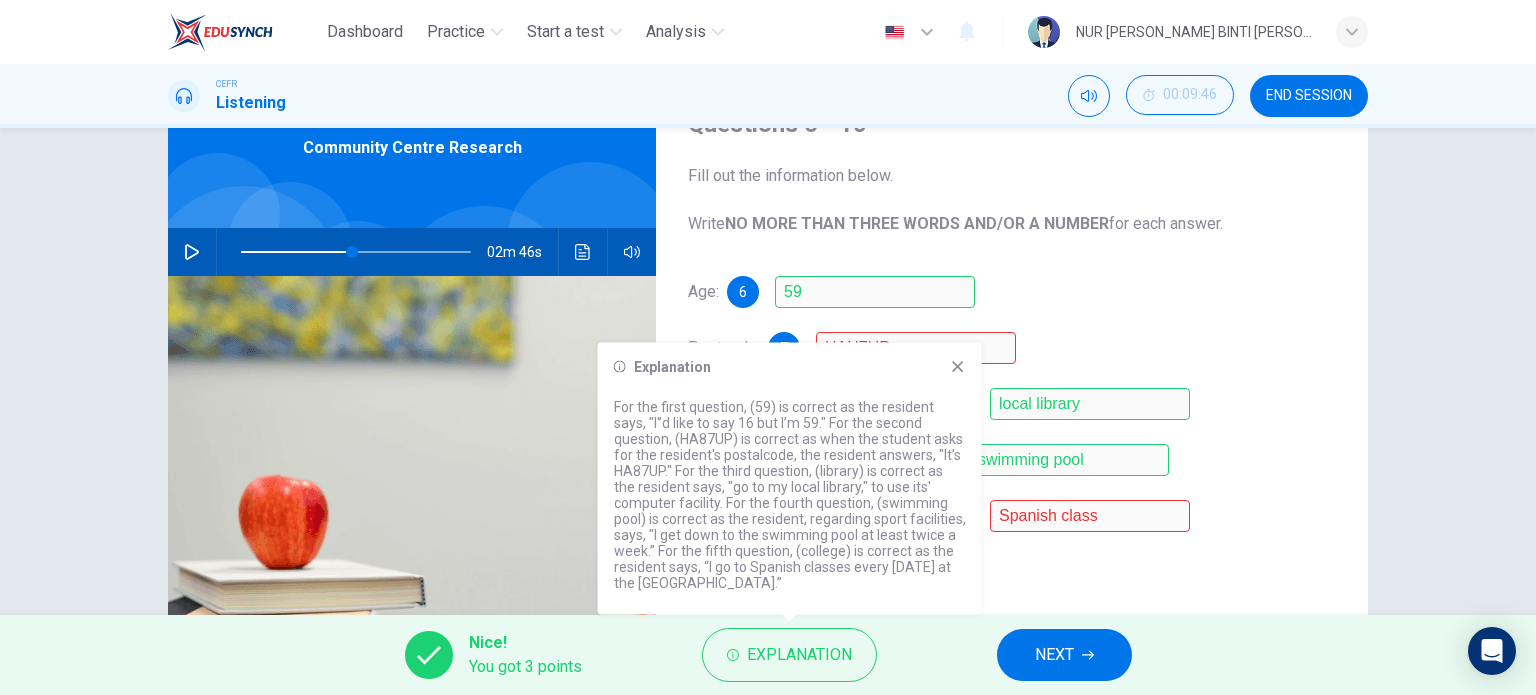 click on "Explanation" at bounding box center (790, 367) 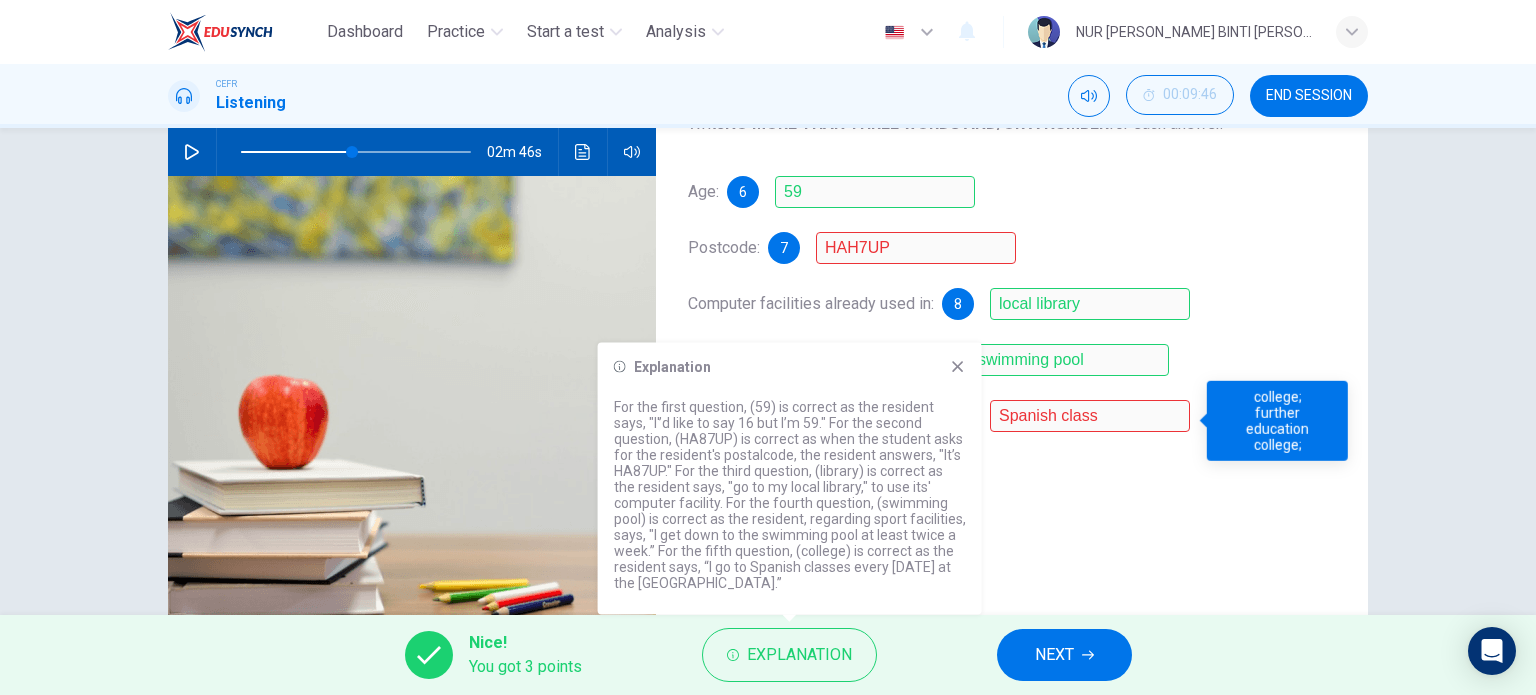 scroll, scrollTop: 100, scrollLeft: 0, axis: vertical 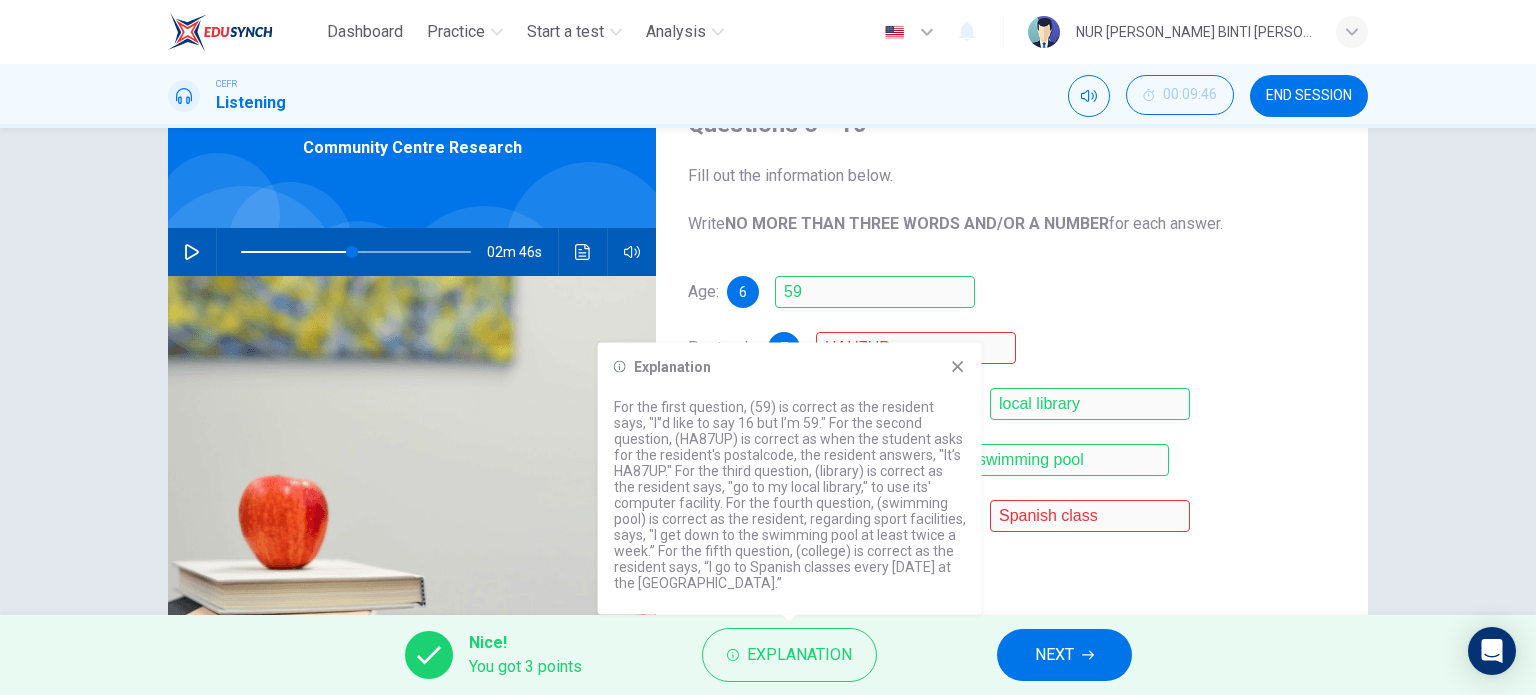 click 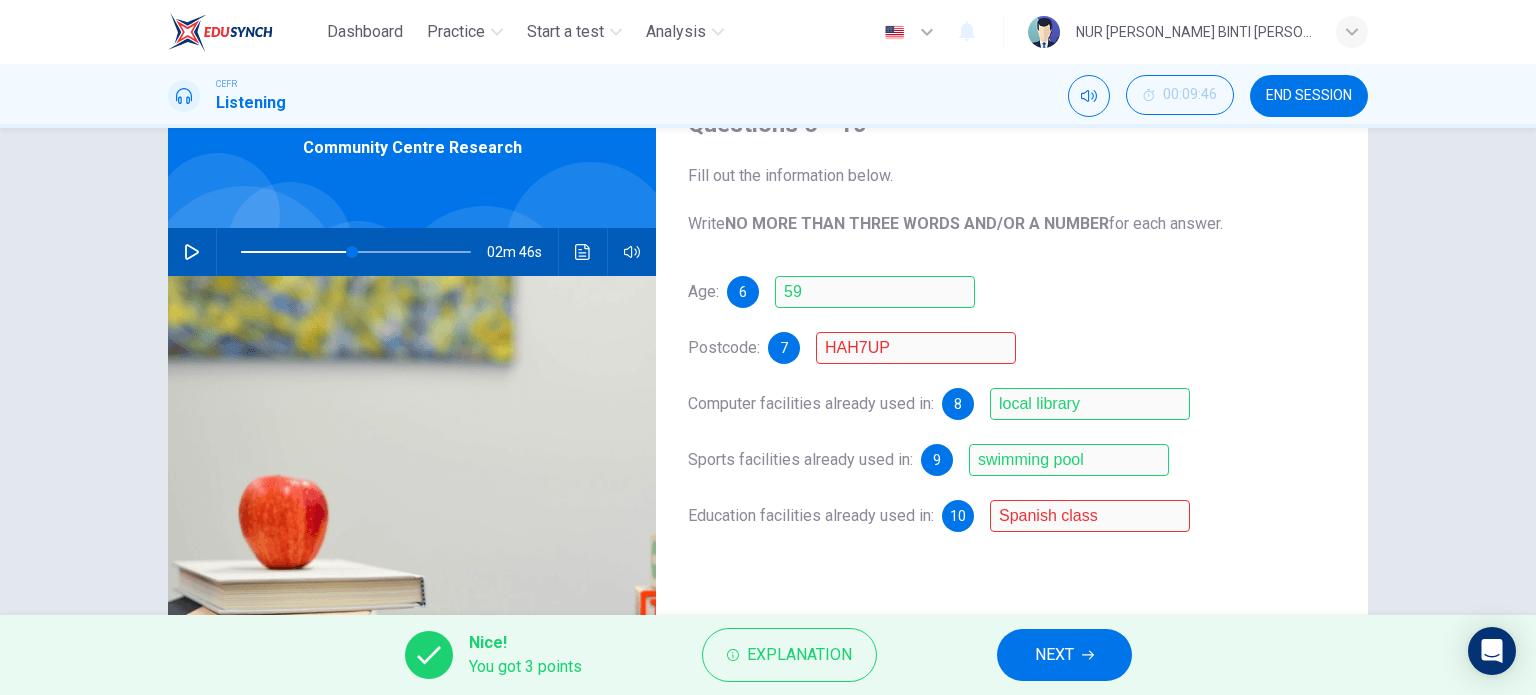 click on "NEXT" at bounding box center (1054, 655) 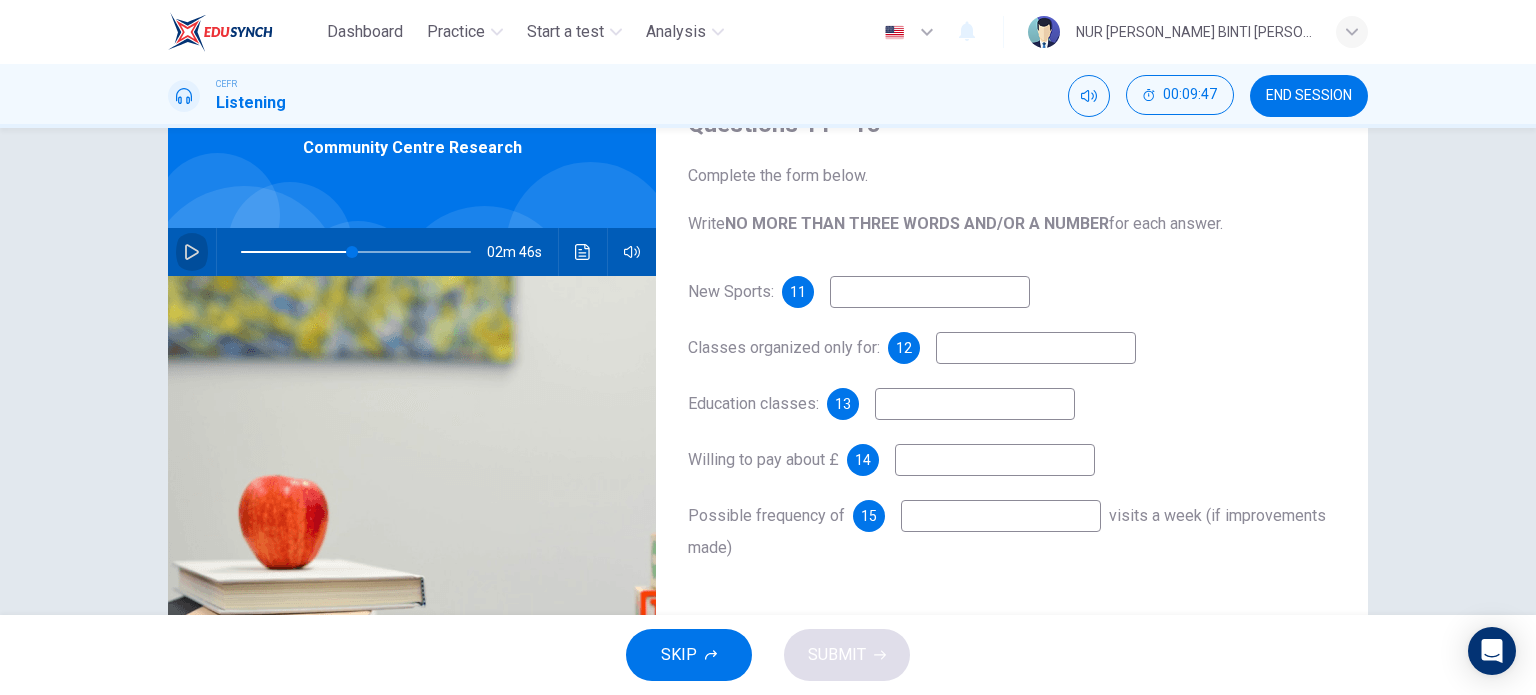 click 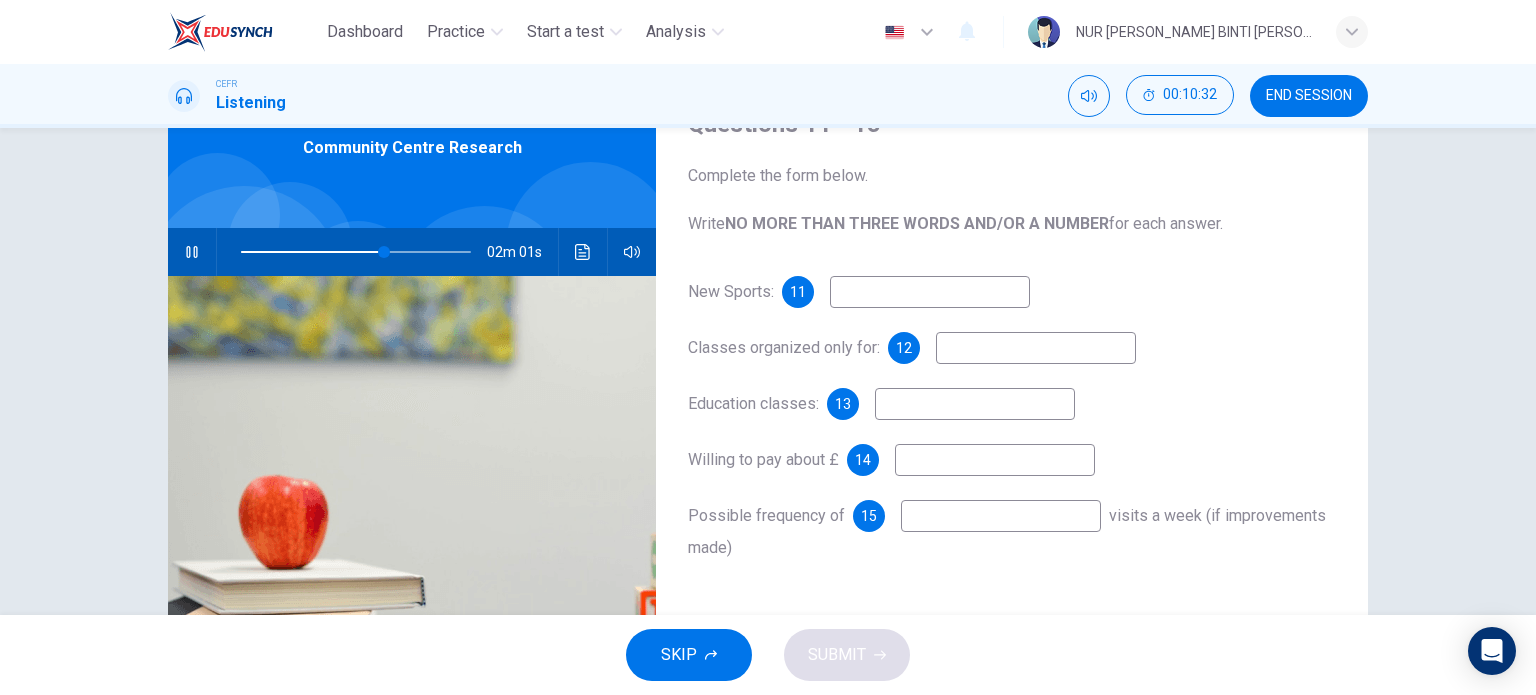 click 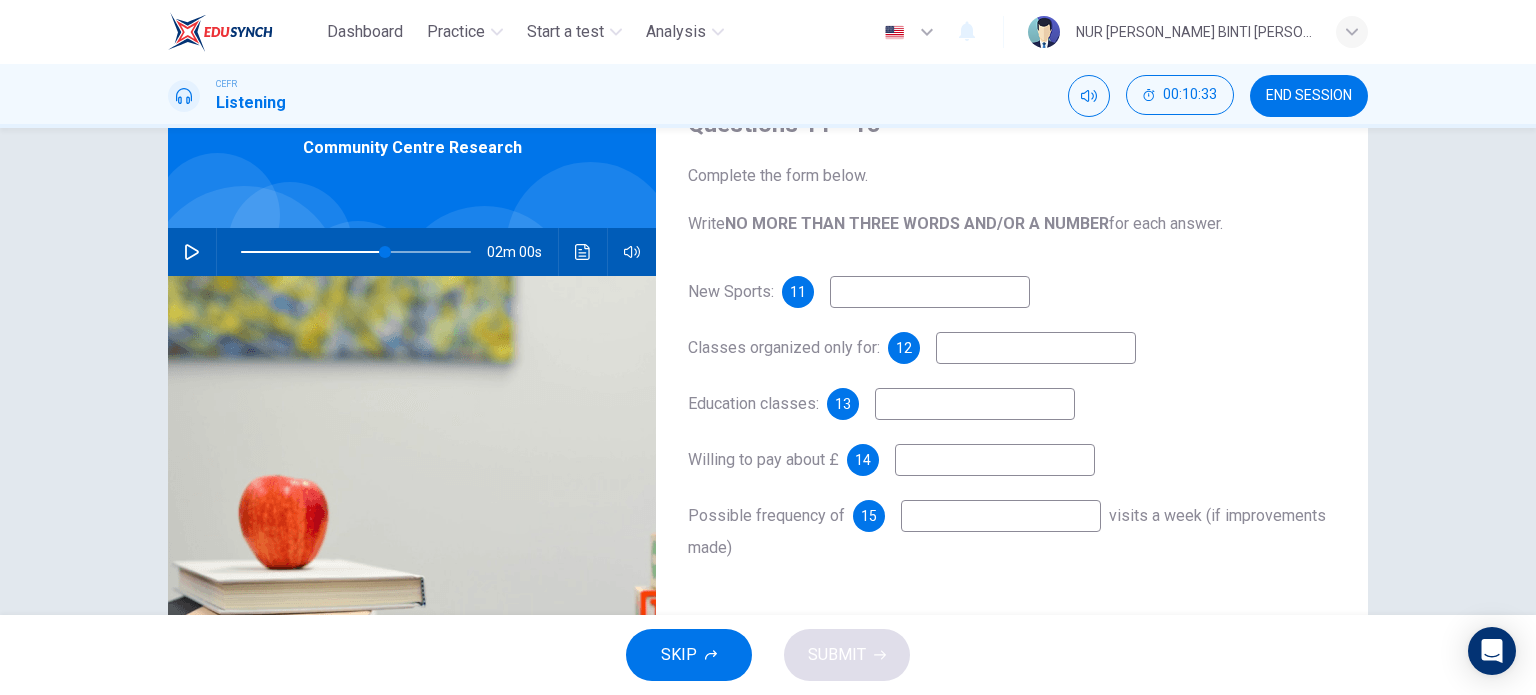 click at bounding box center [930, 292] 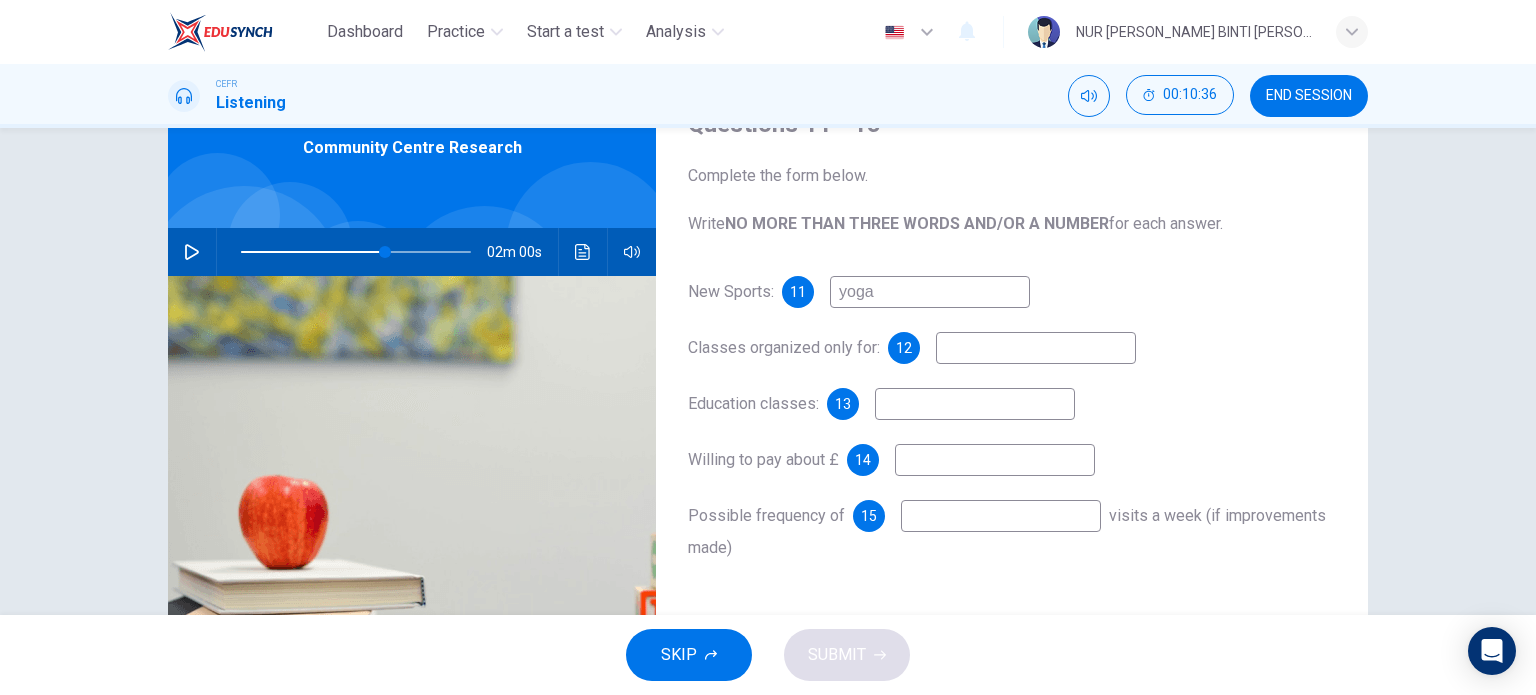 type on "yoga" 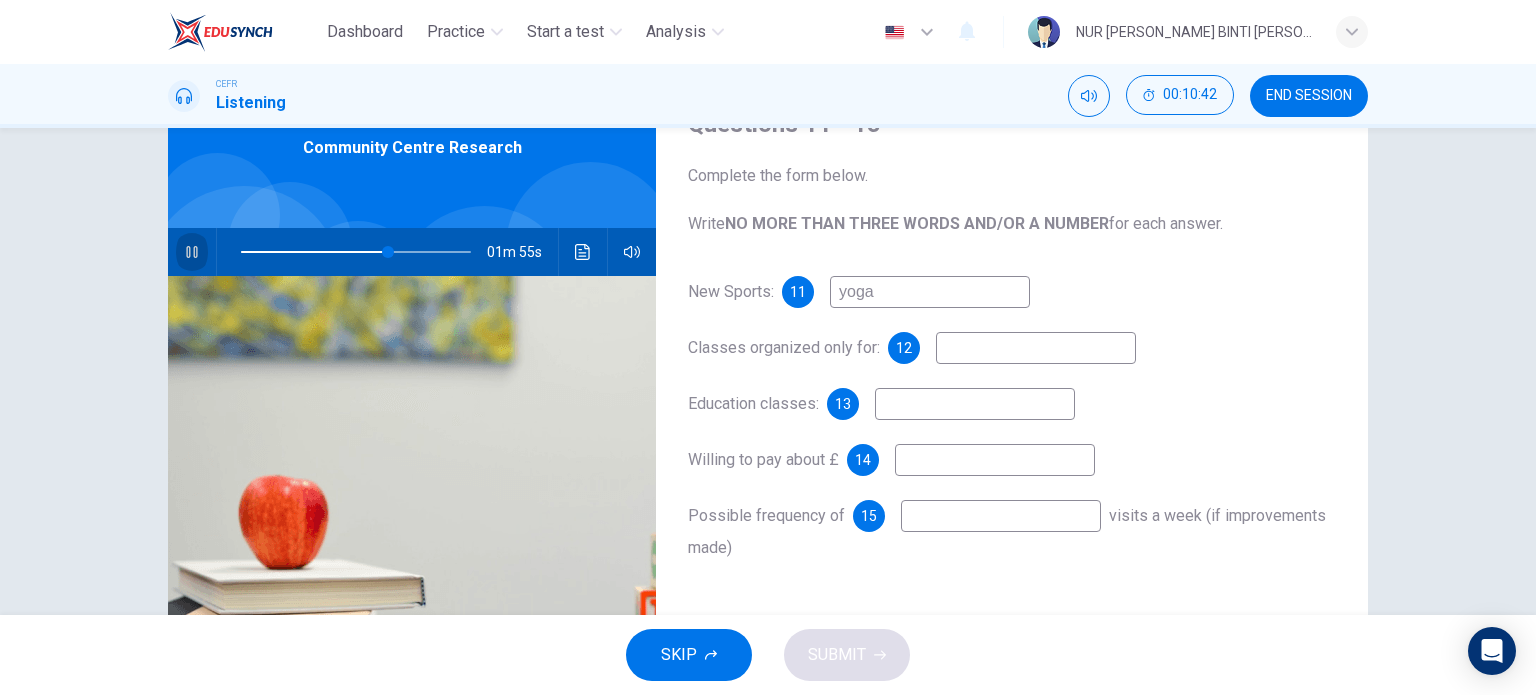 click 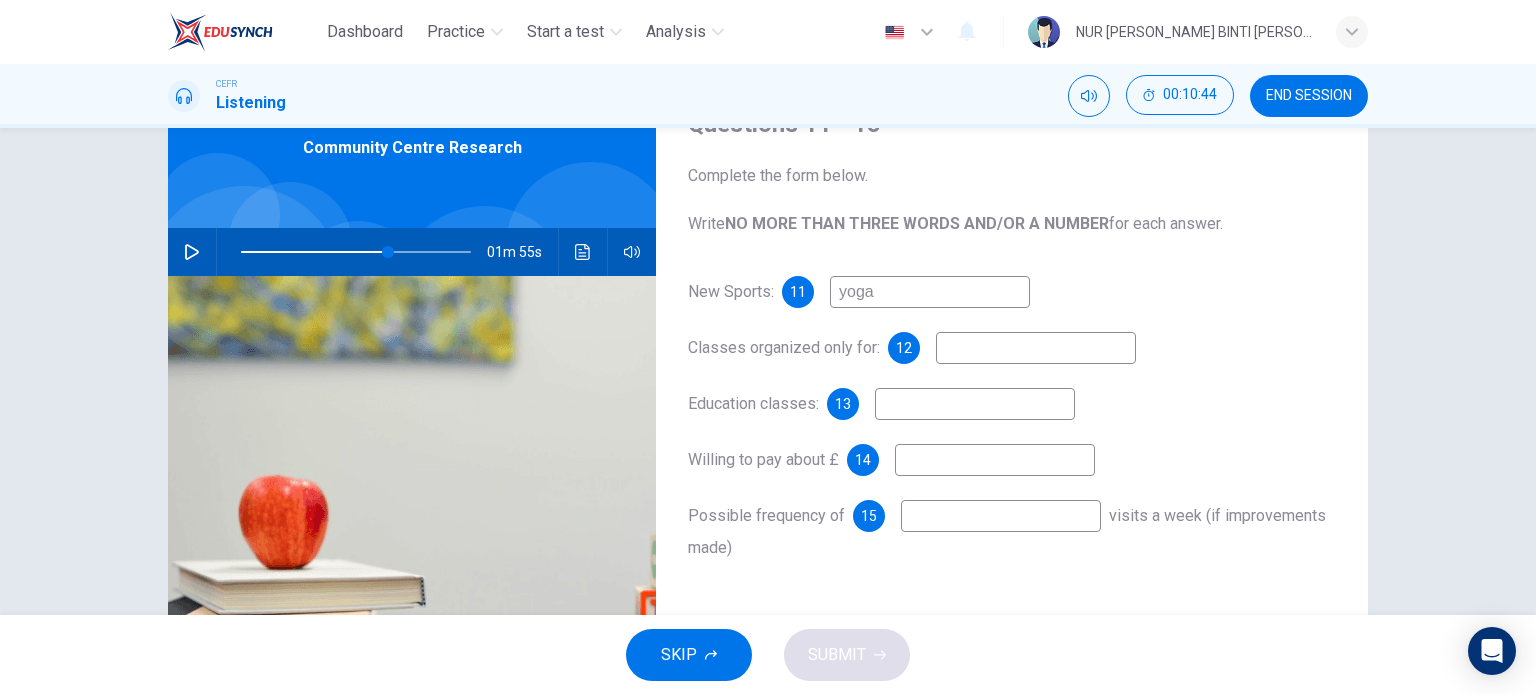type on "64" 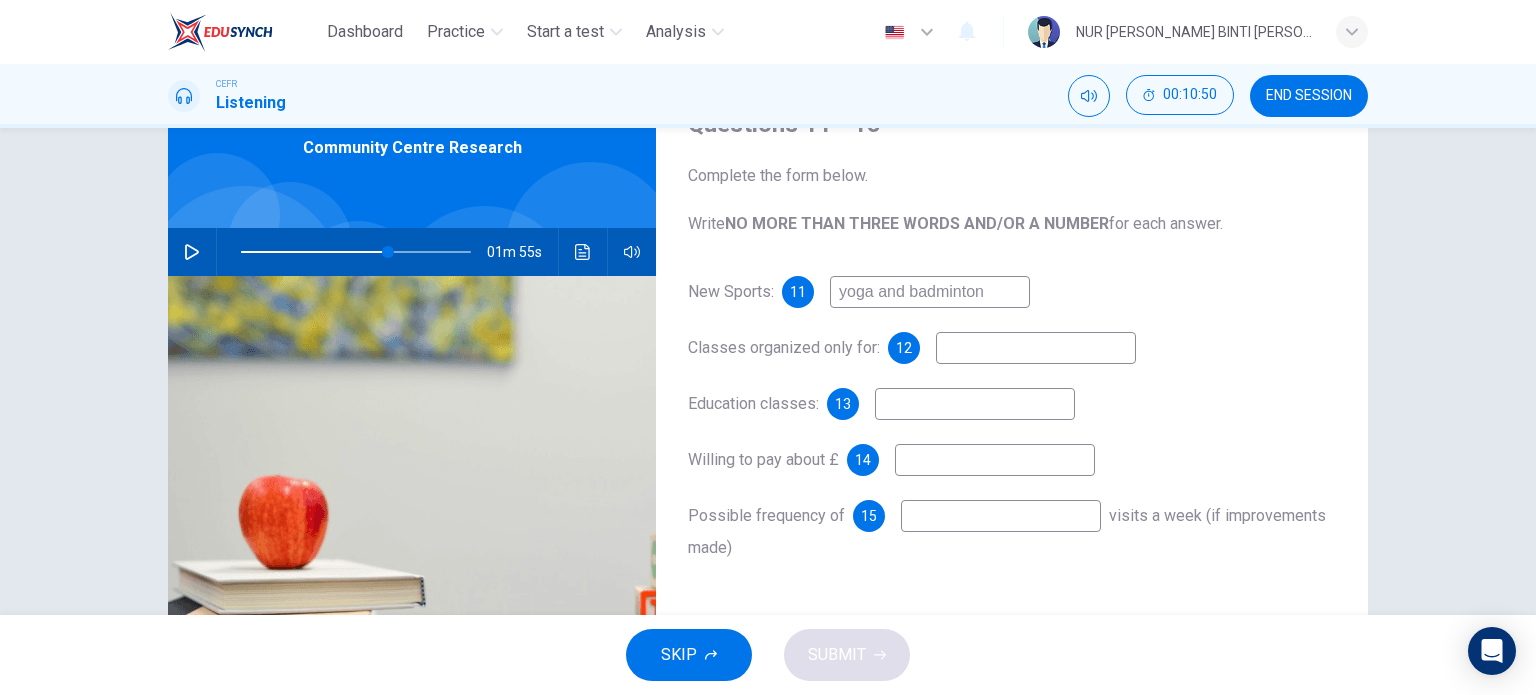 type on "yoga and badminton" 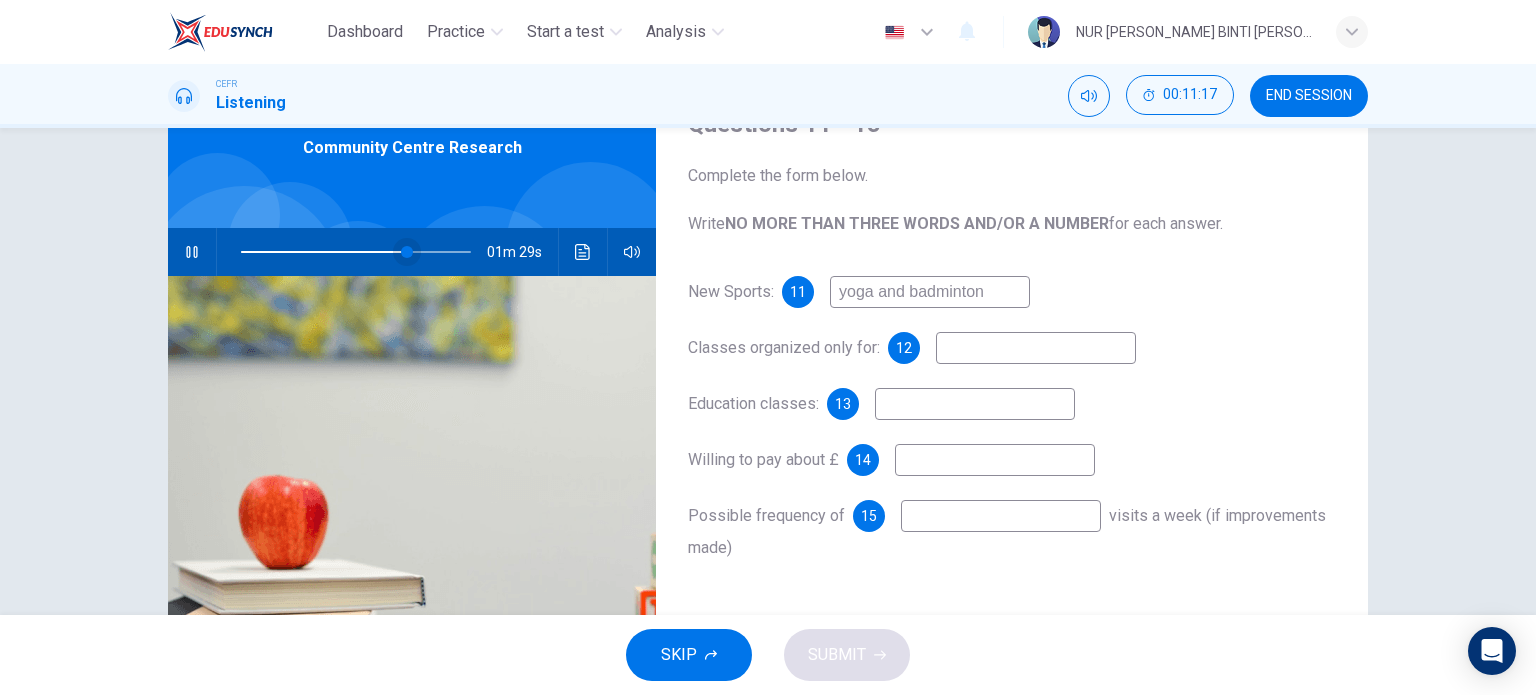 click at bounding box center [407, 252] 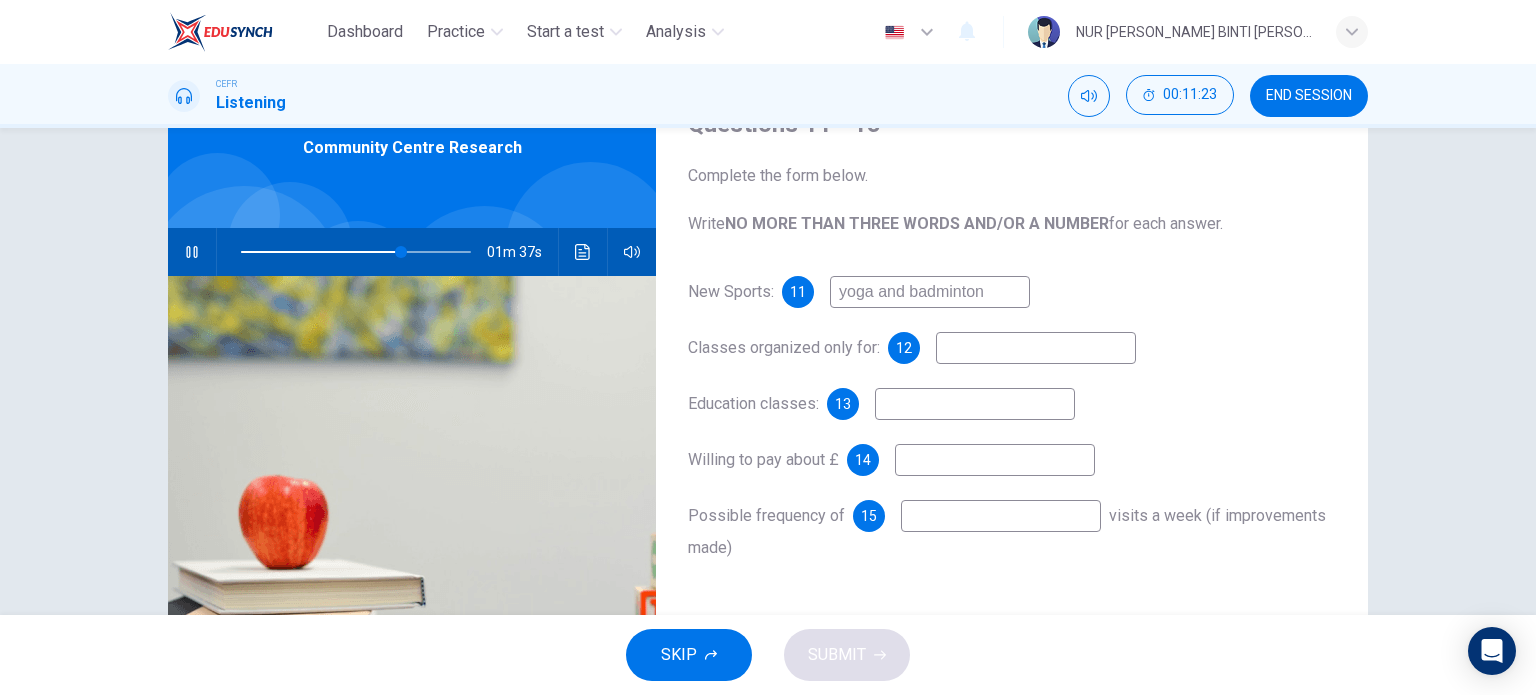 click 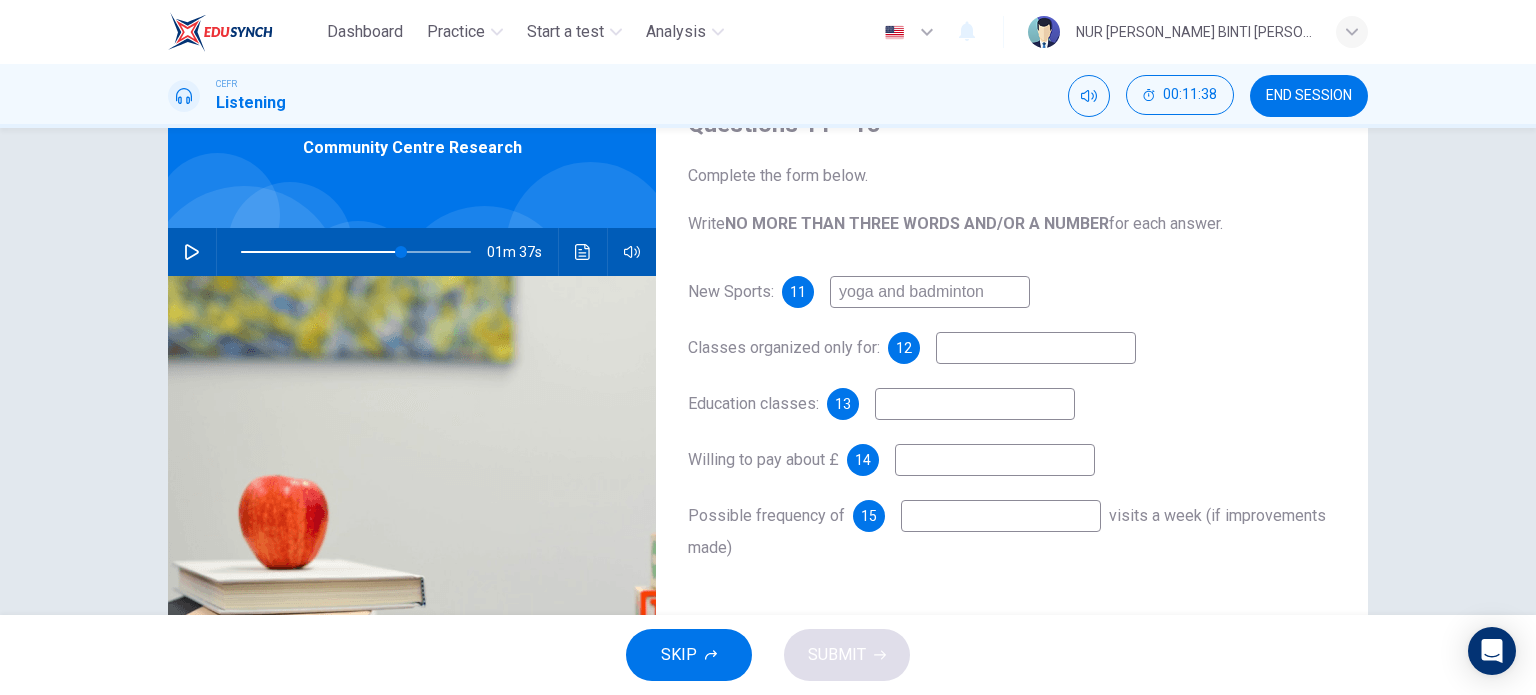 click at bounding box center (1036, 348) 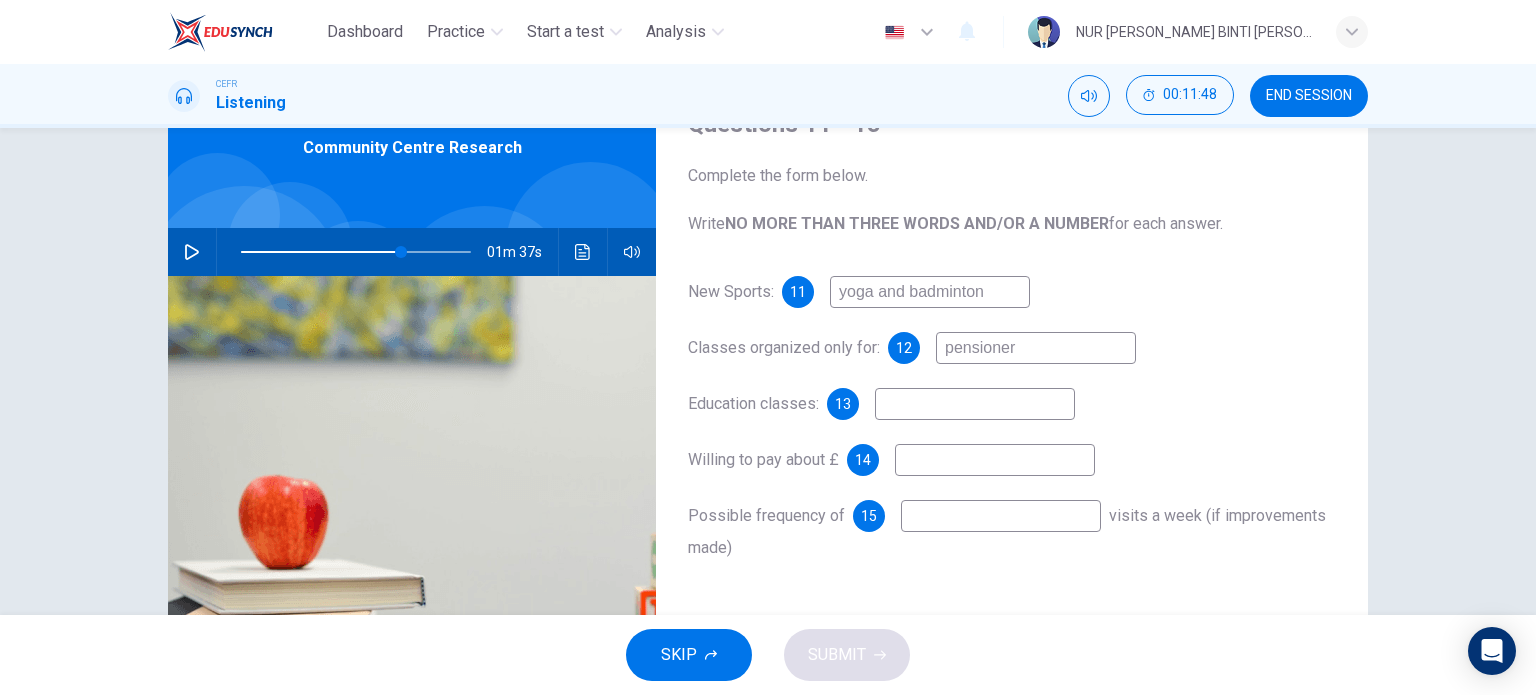 type on "pensioner" 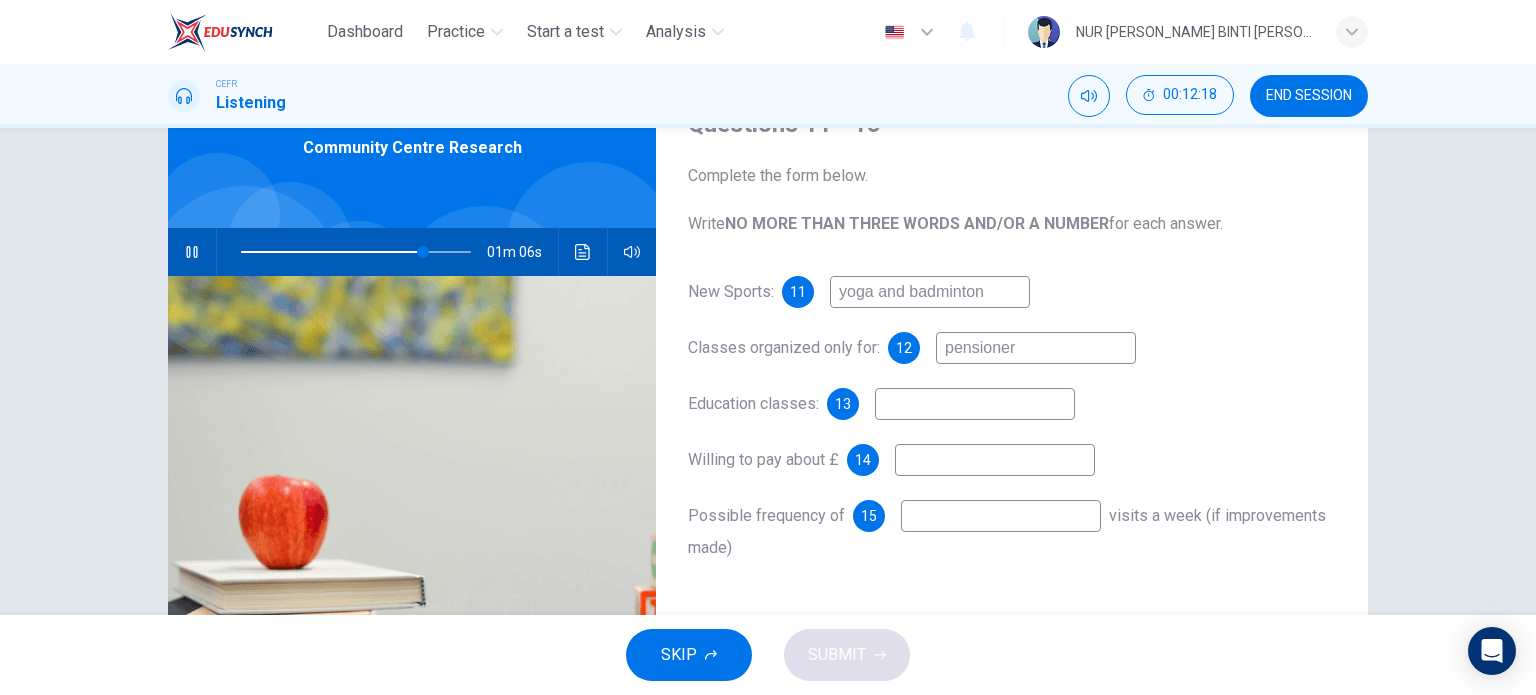 click 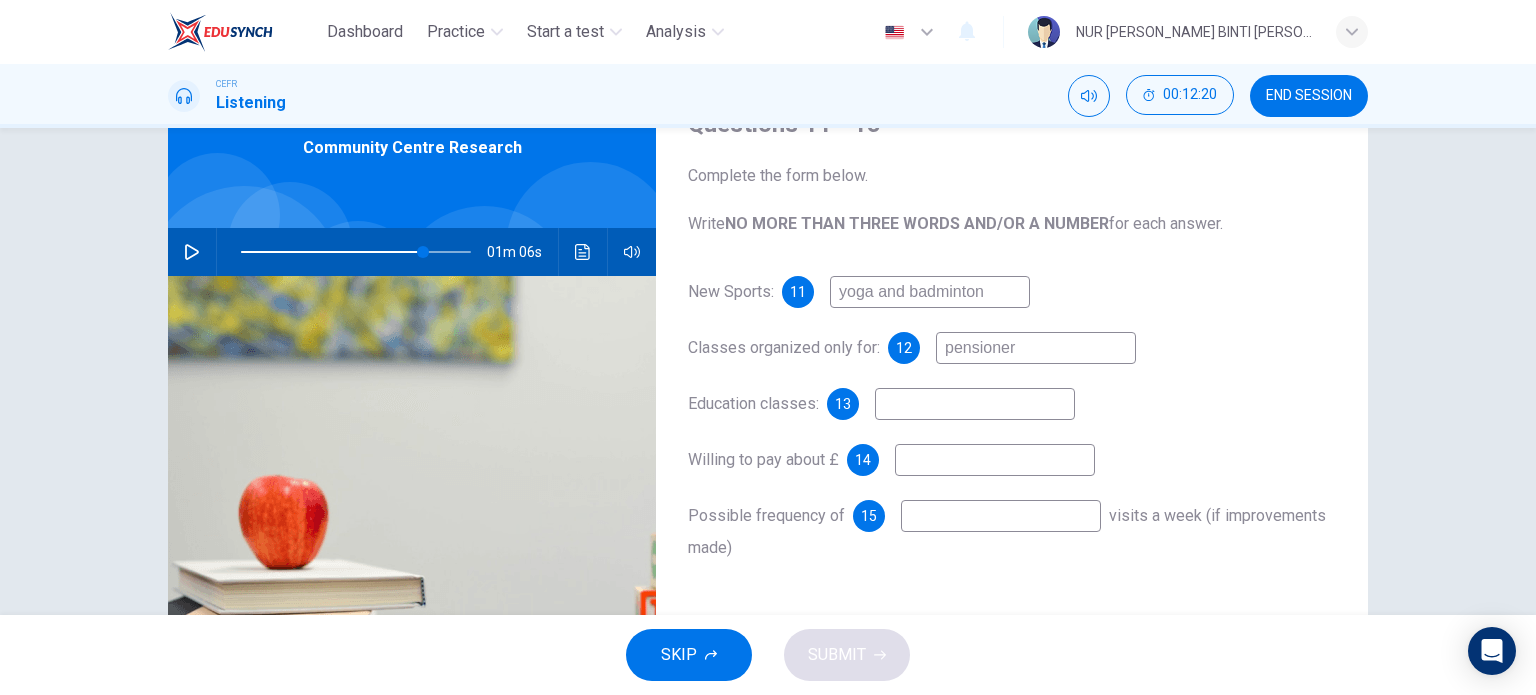click at bounding box center (975, 404) 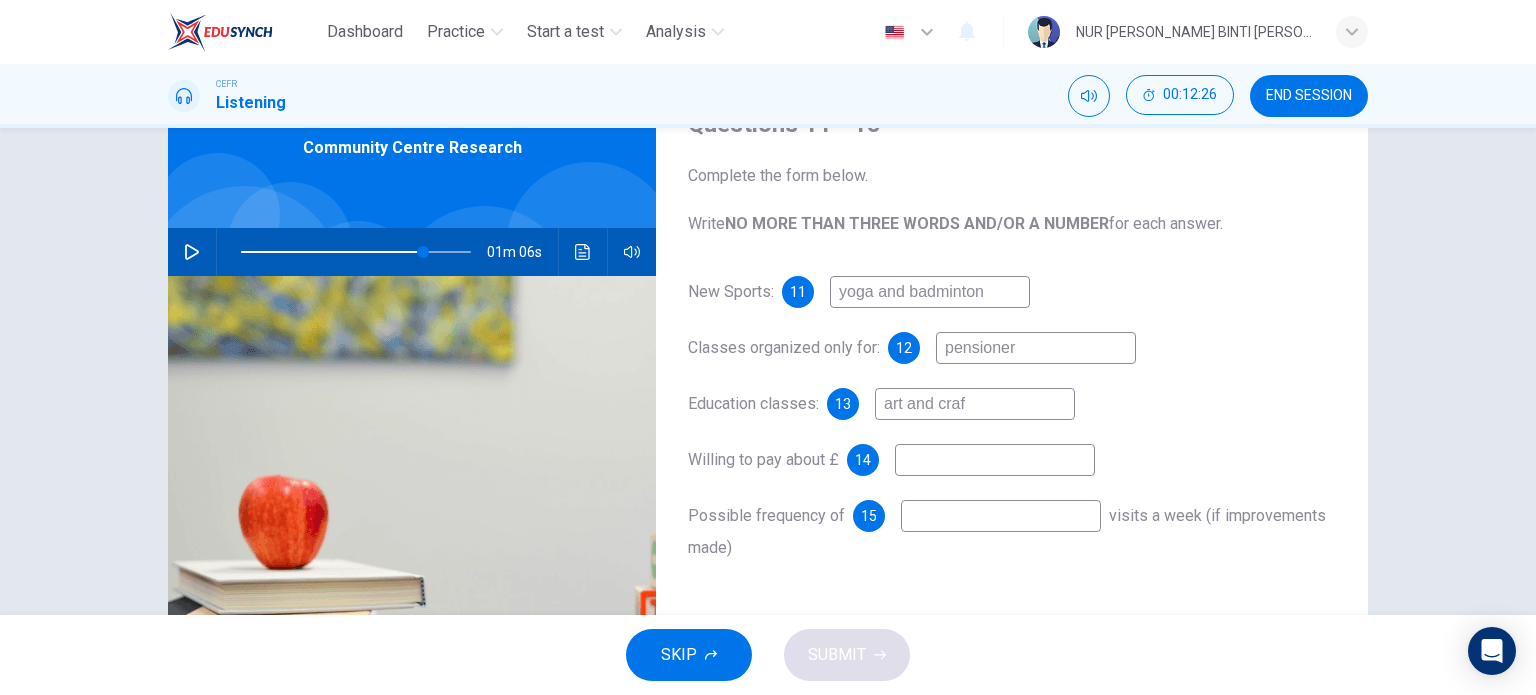 type on "art and craft" 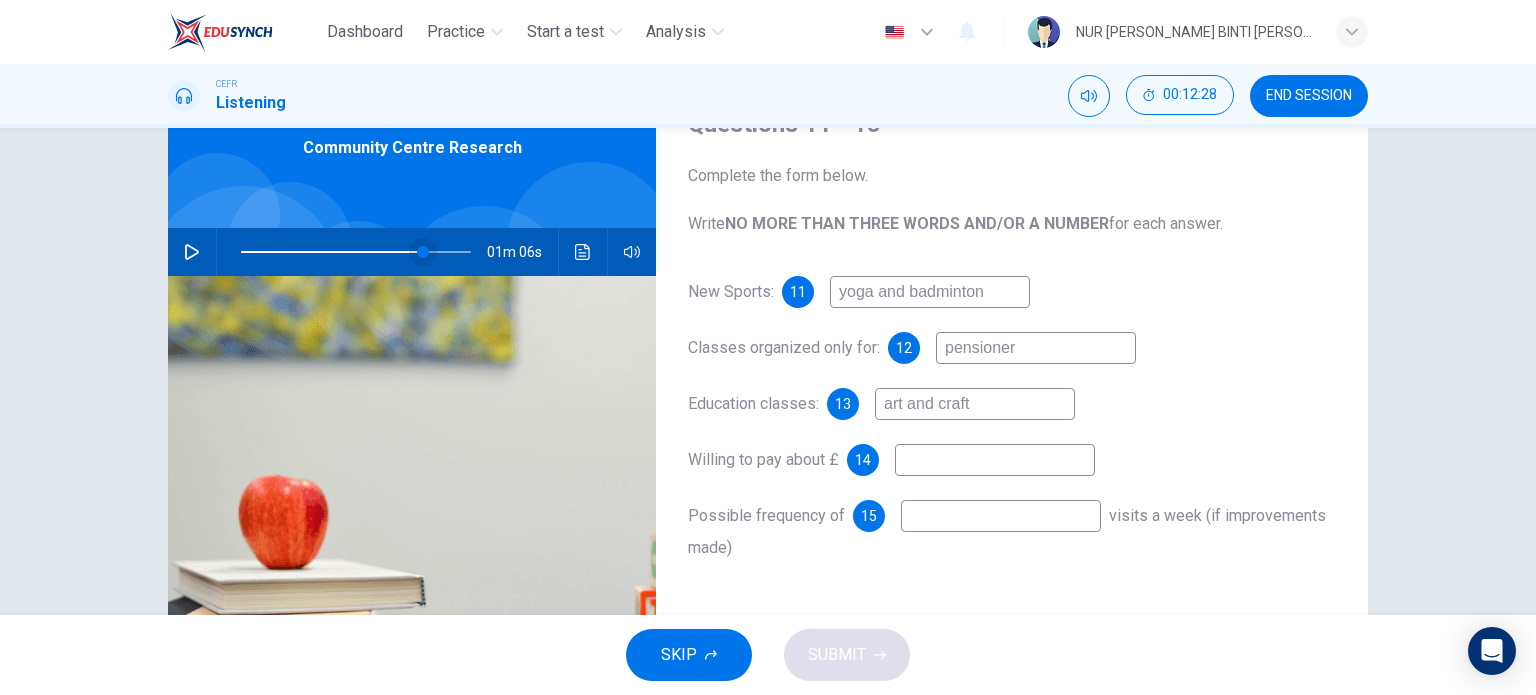 type on "79" 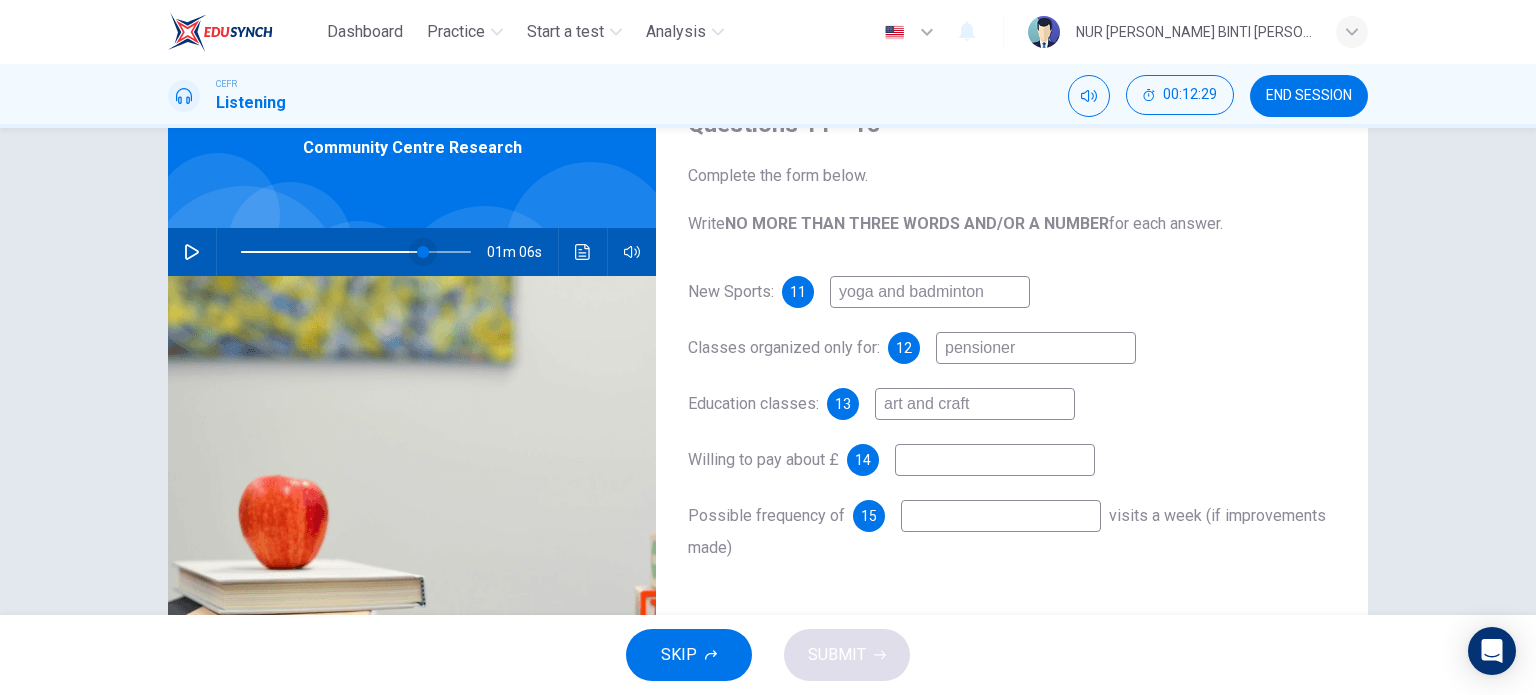 type on "art and craft" 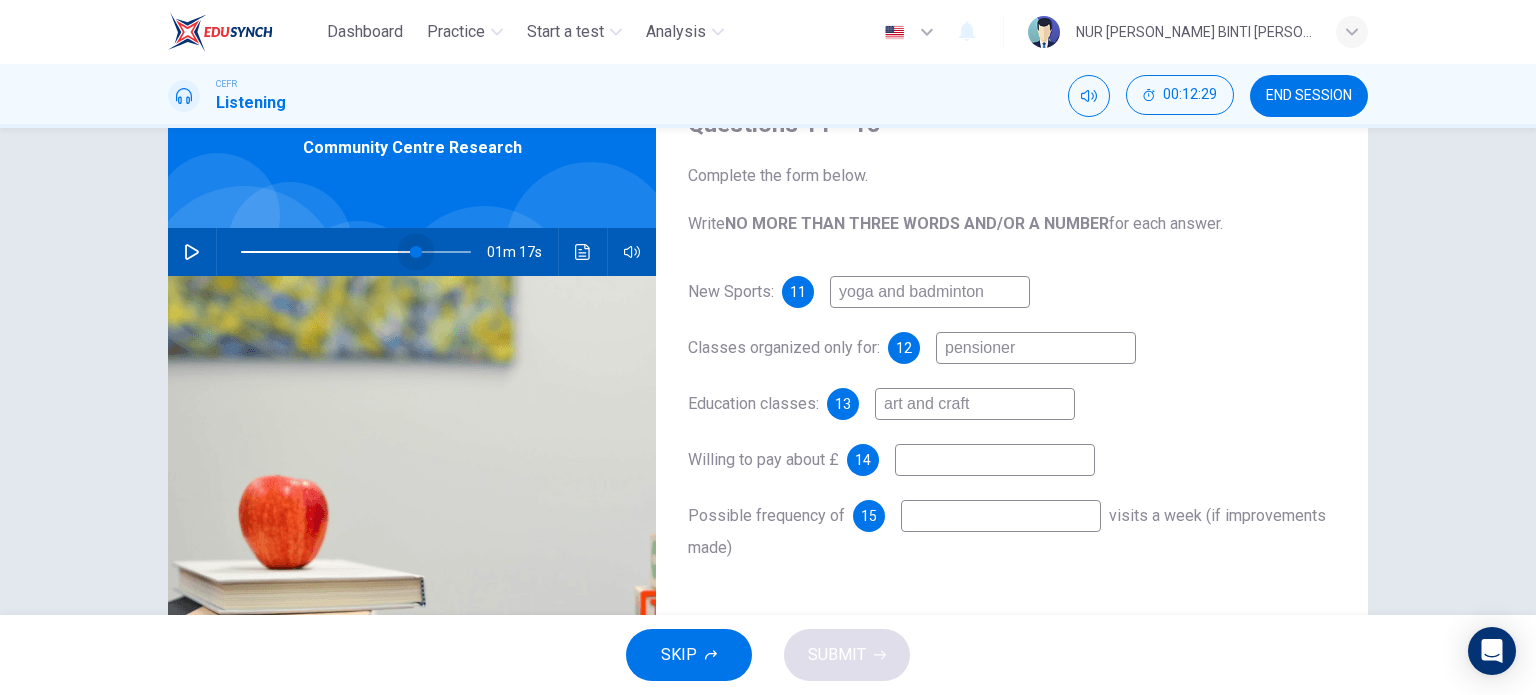 click at bounding box center [416, 252] 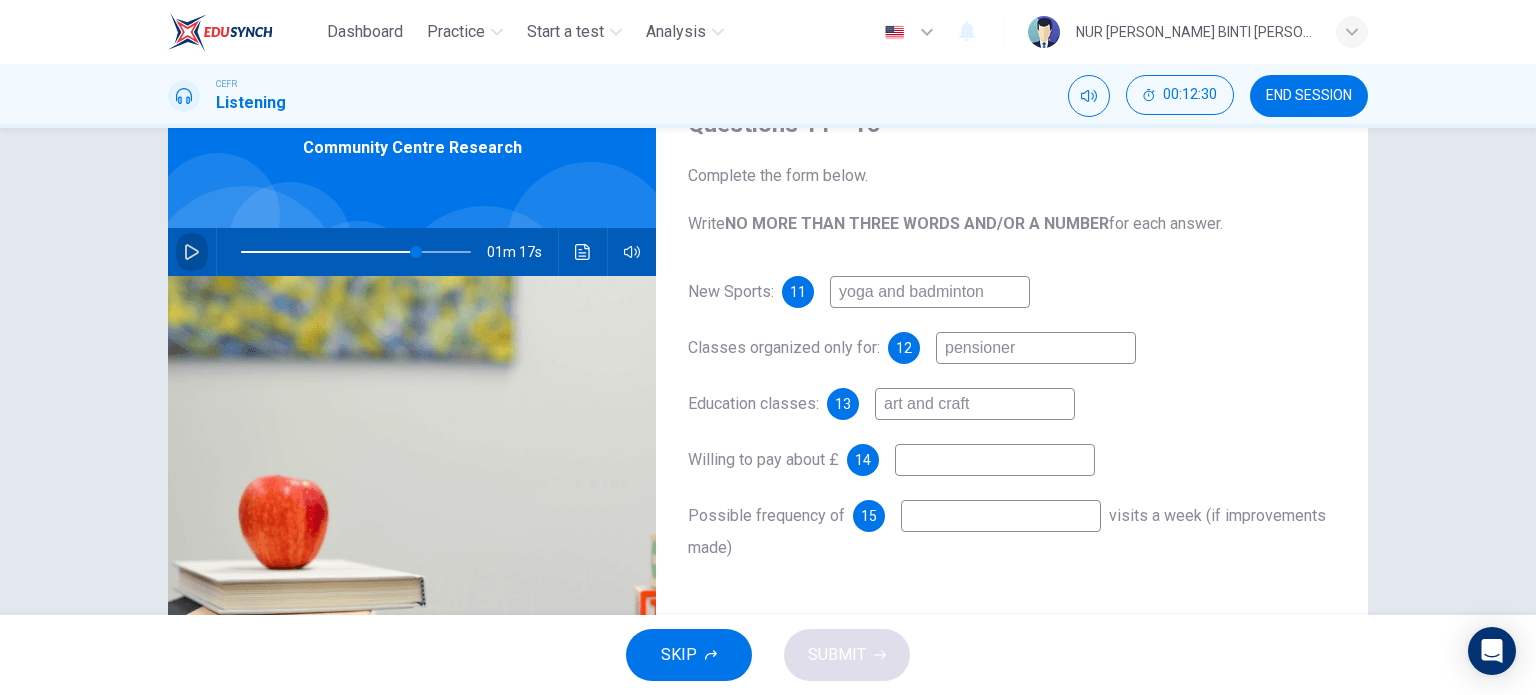 click 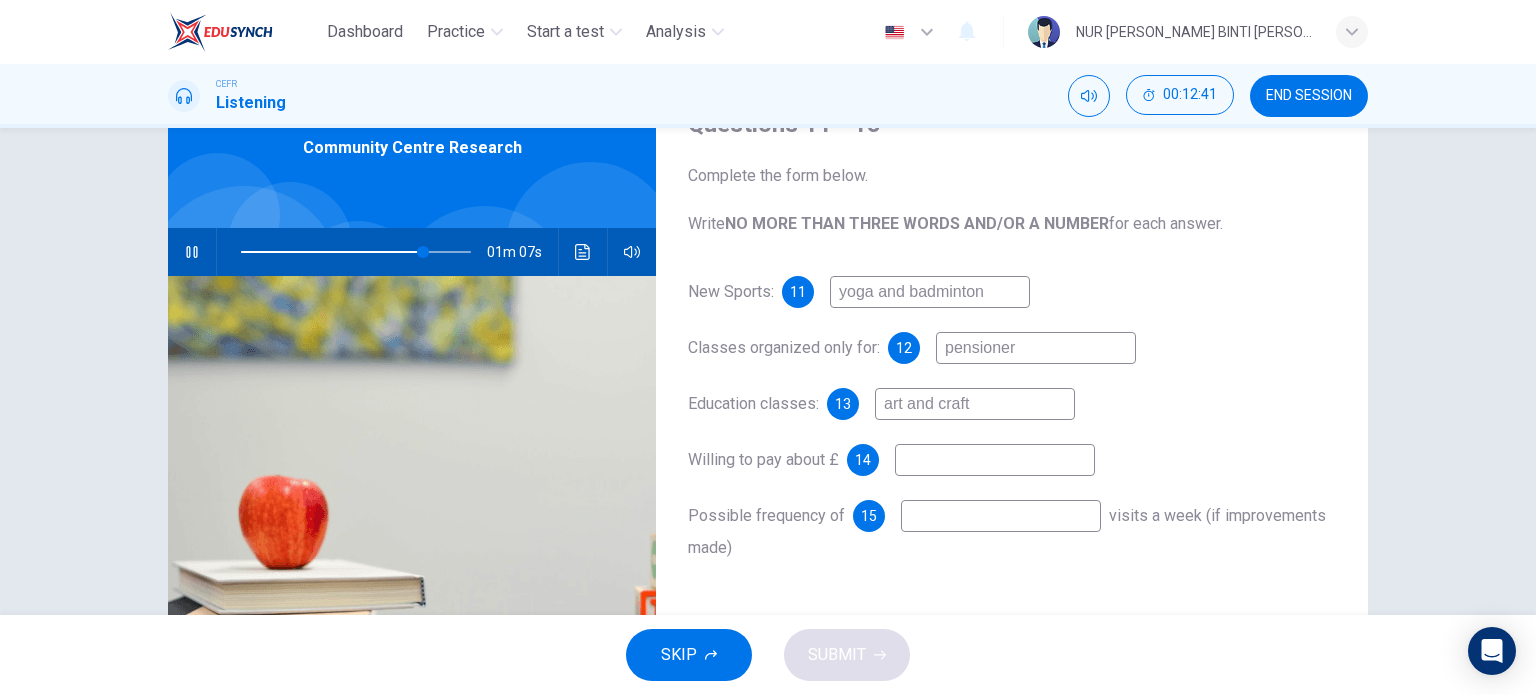 click 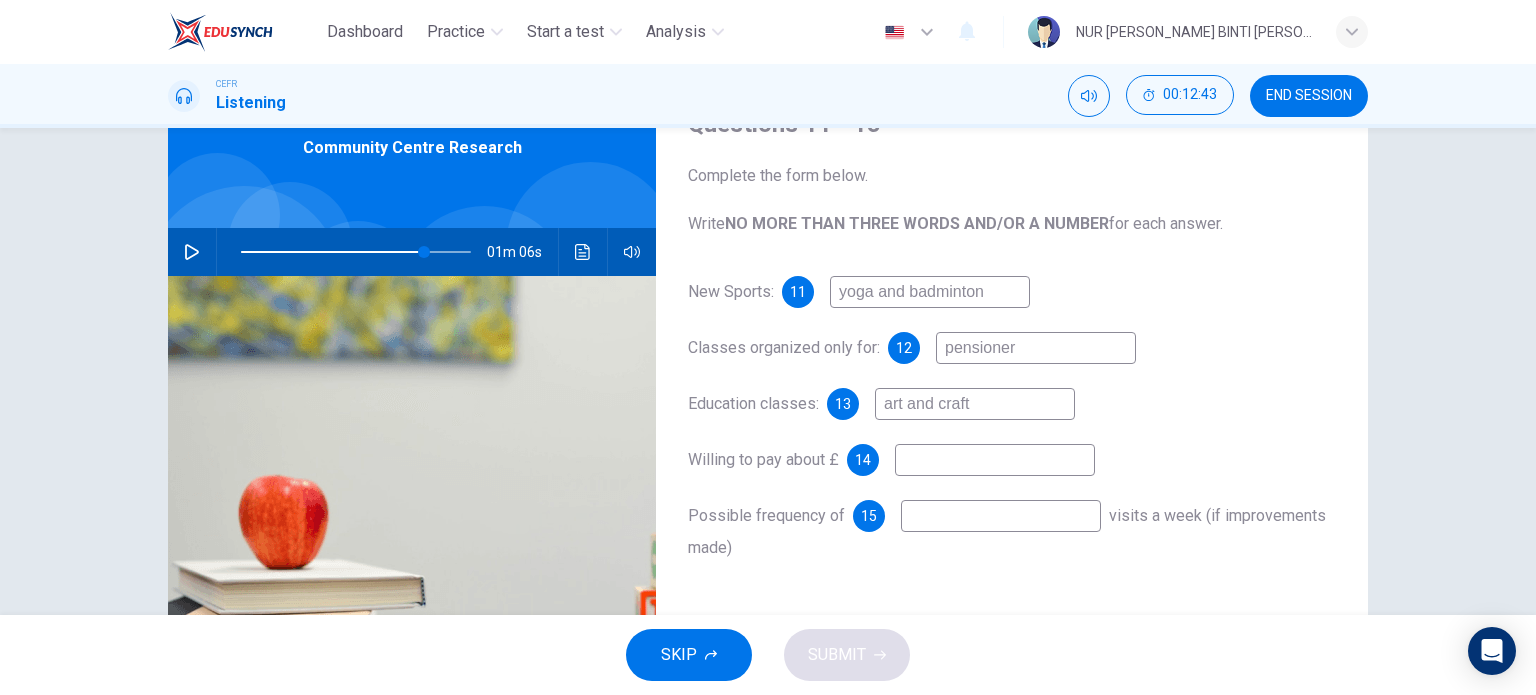 click 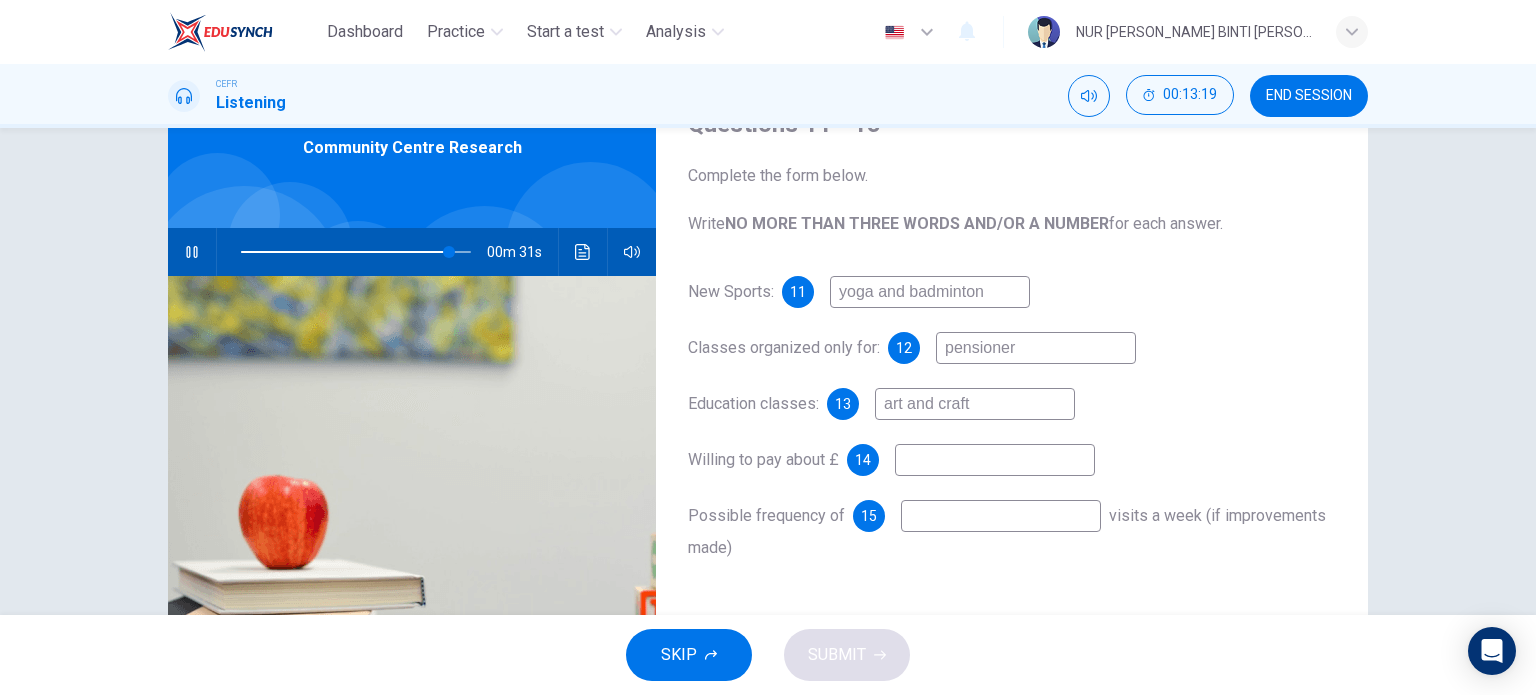 click 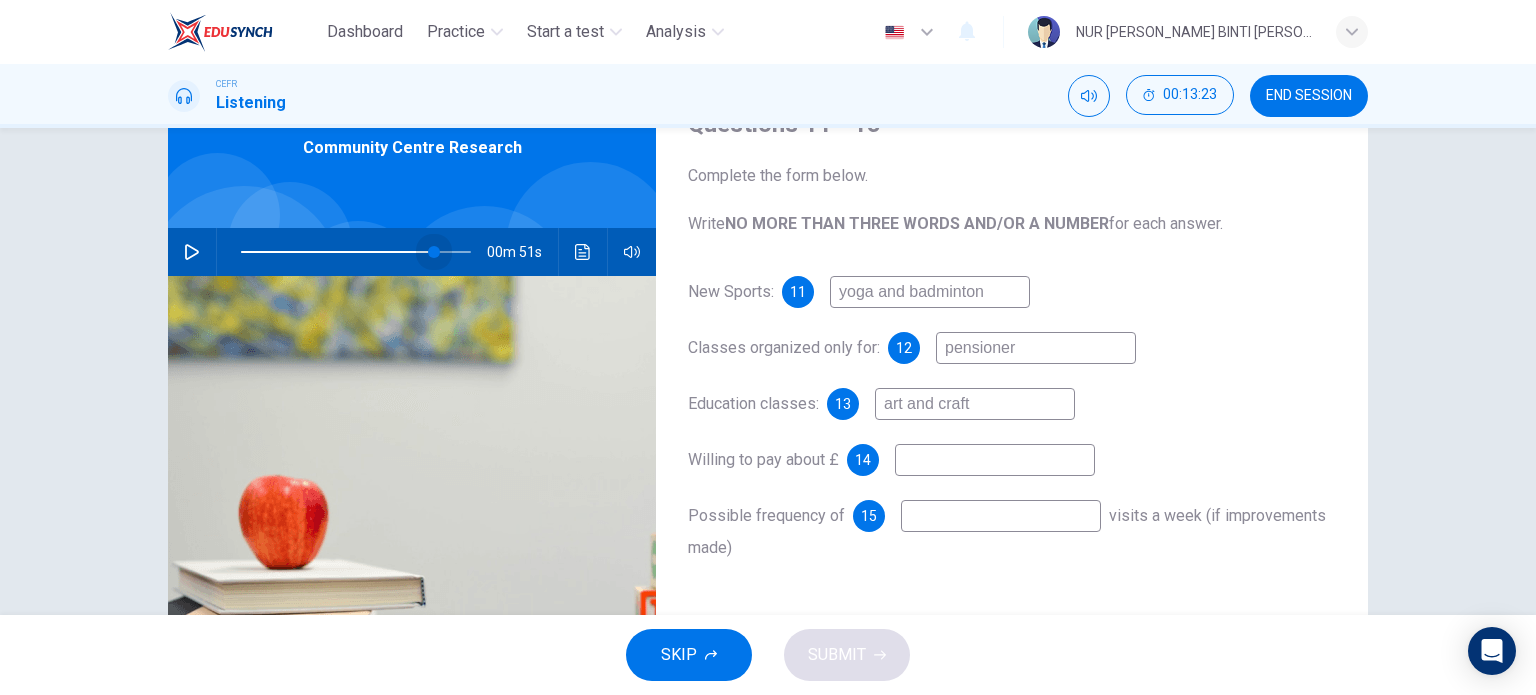 click at bounding box center (434, 252) 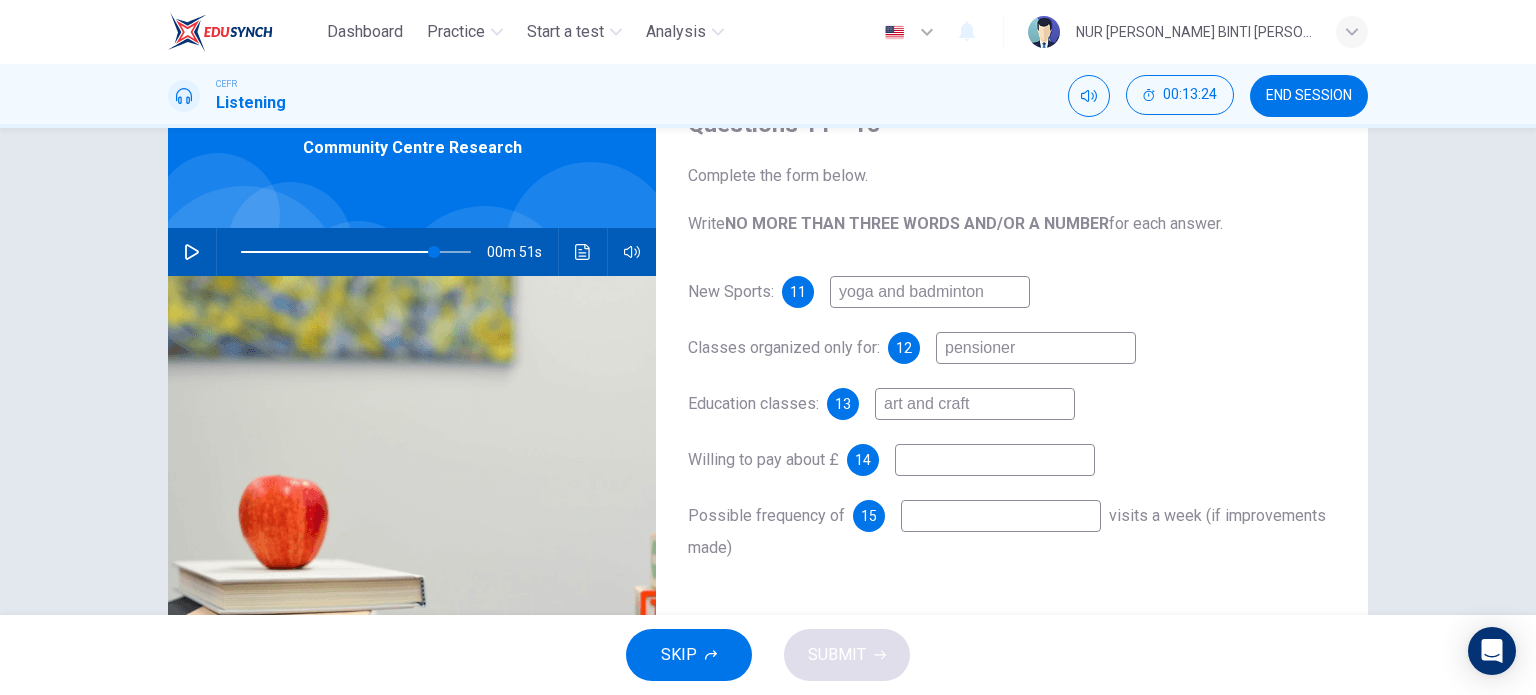 click at bounding box center (192, 252) 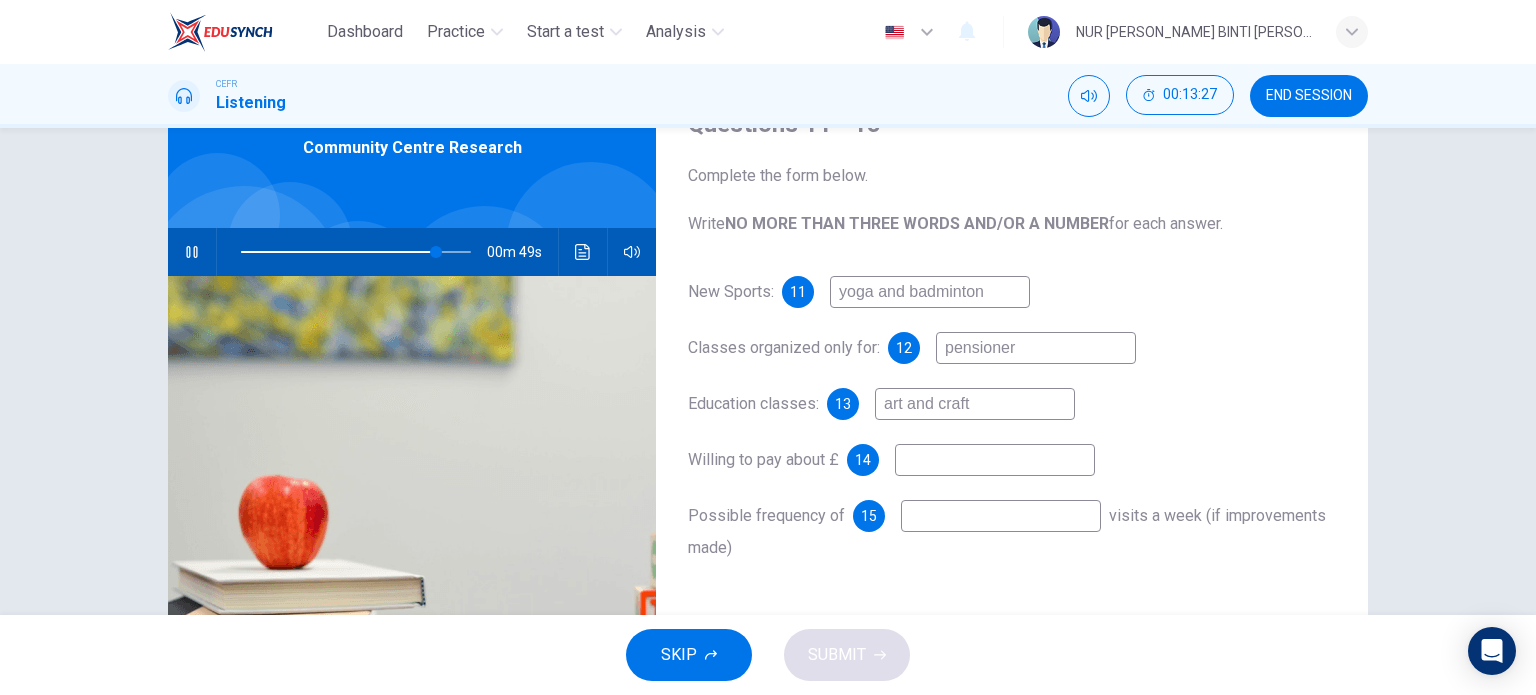 click at bounding box center (995, 460) 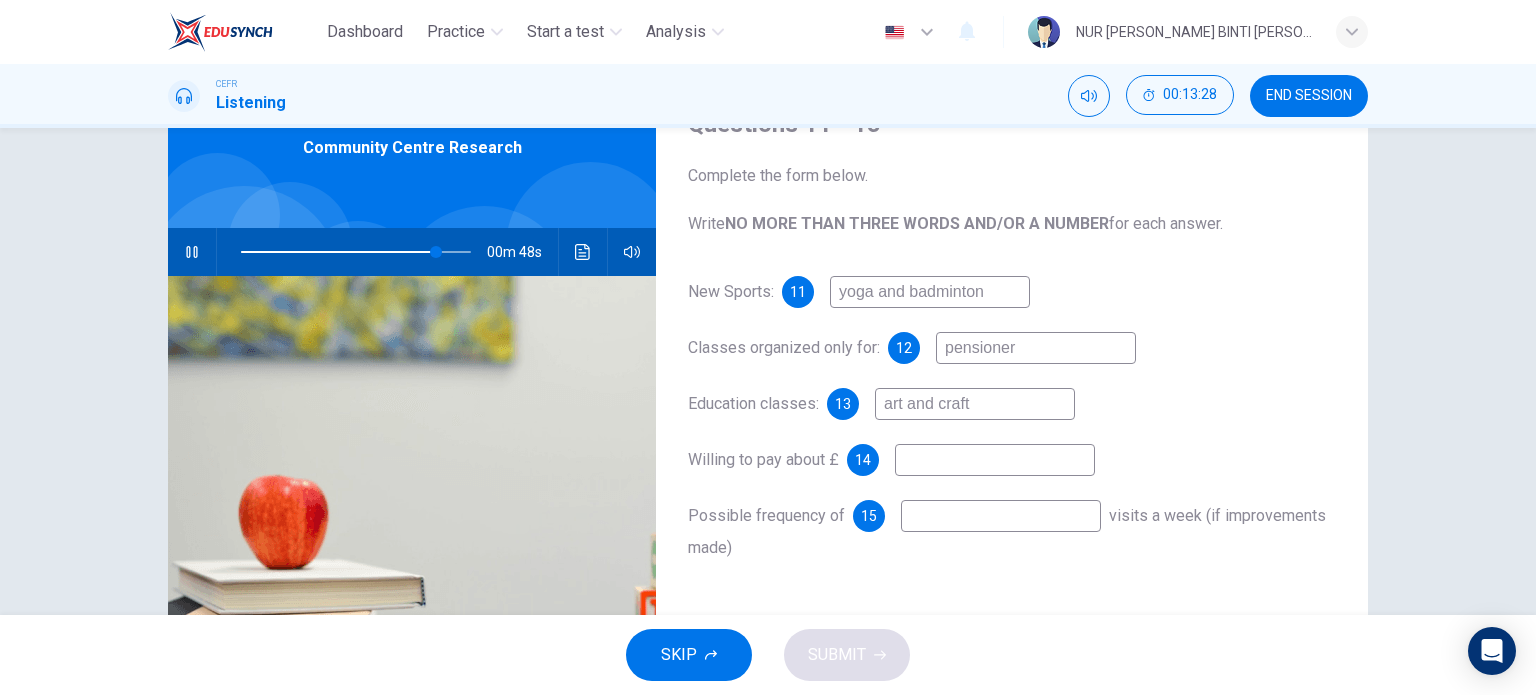 type on "85" 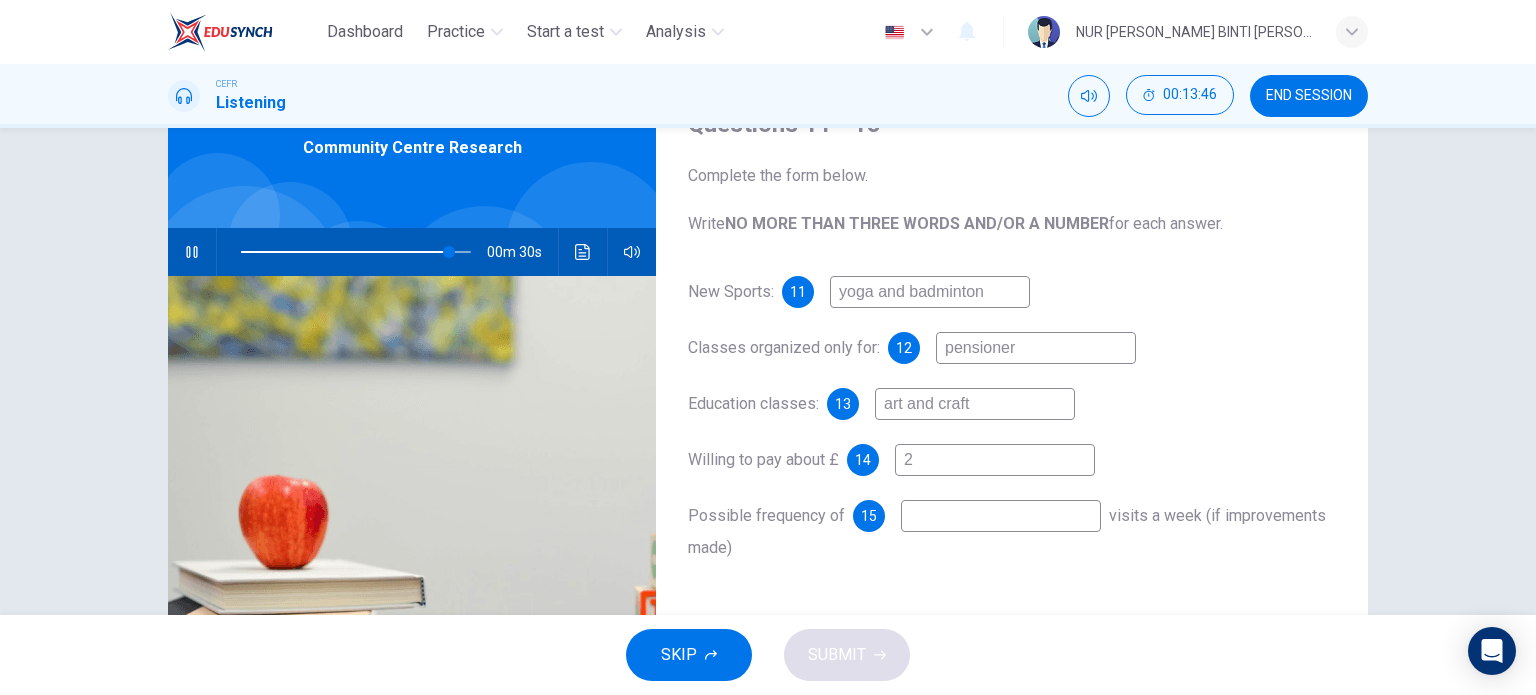 type on "91" 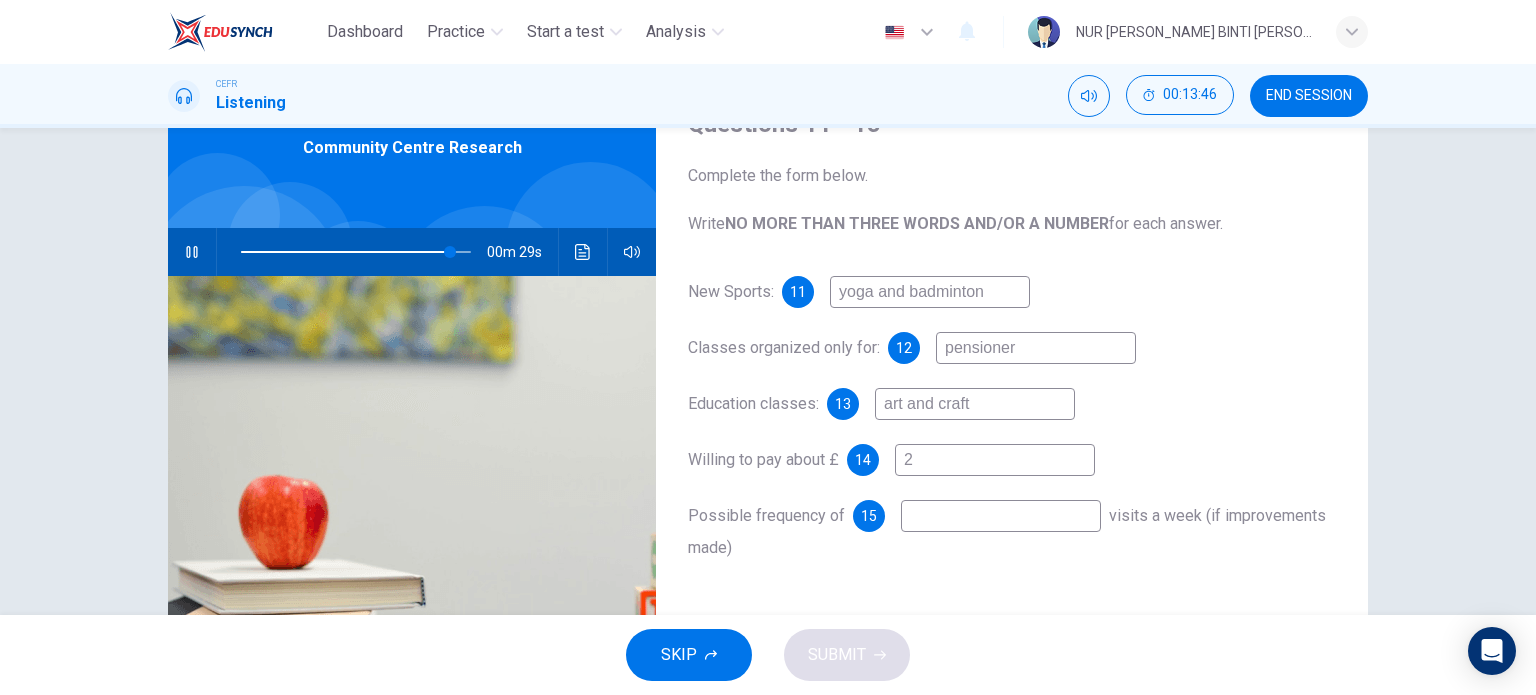type on "2" 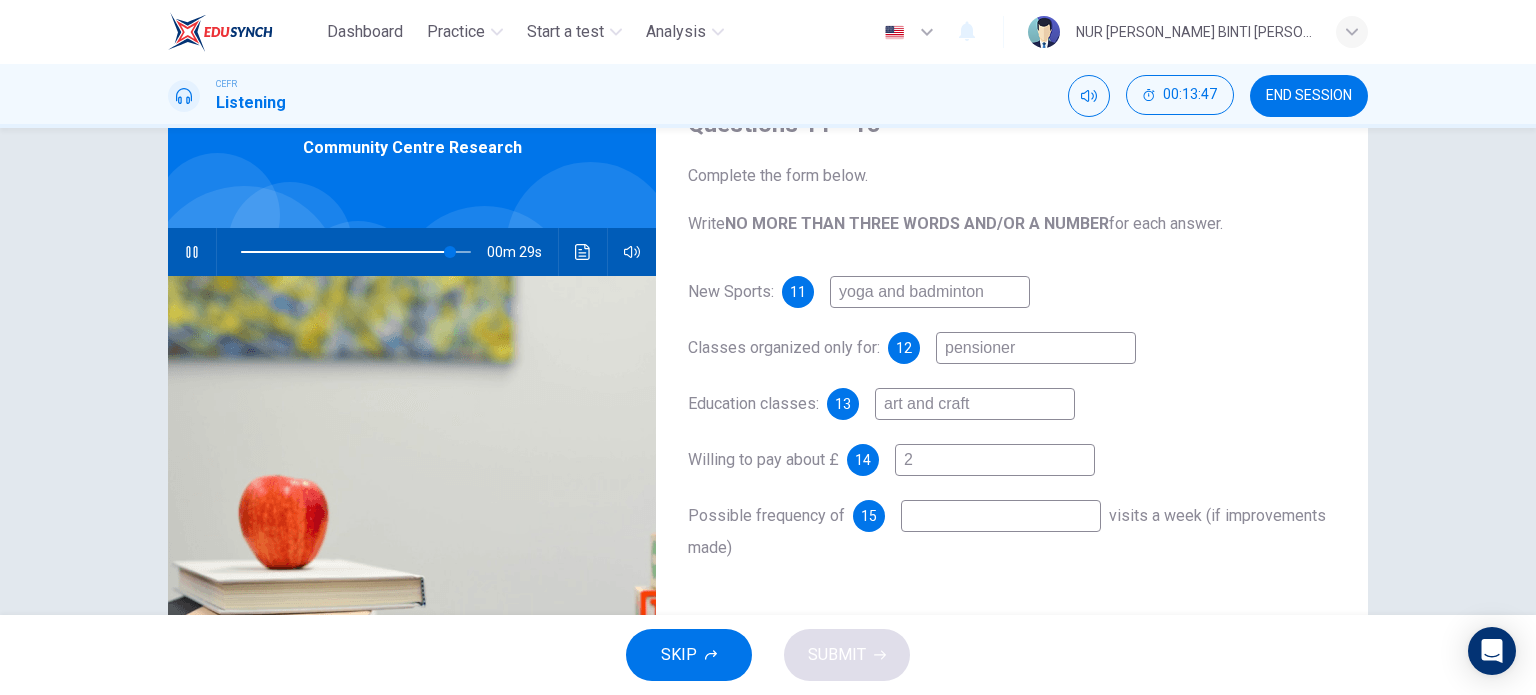 click at bounding box center [244, 285] 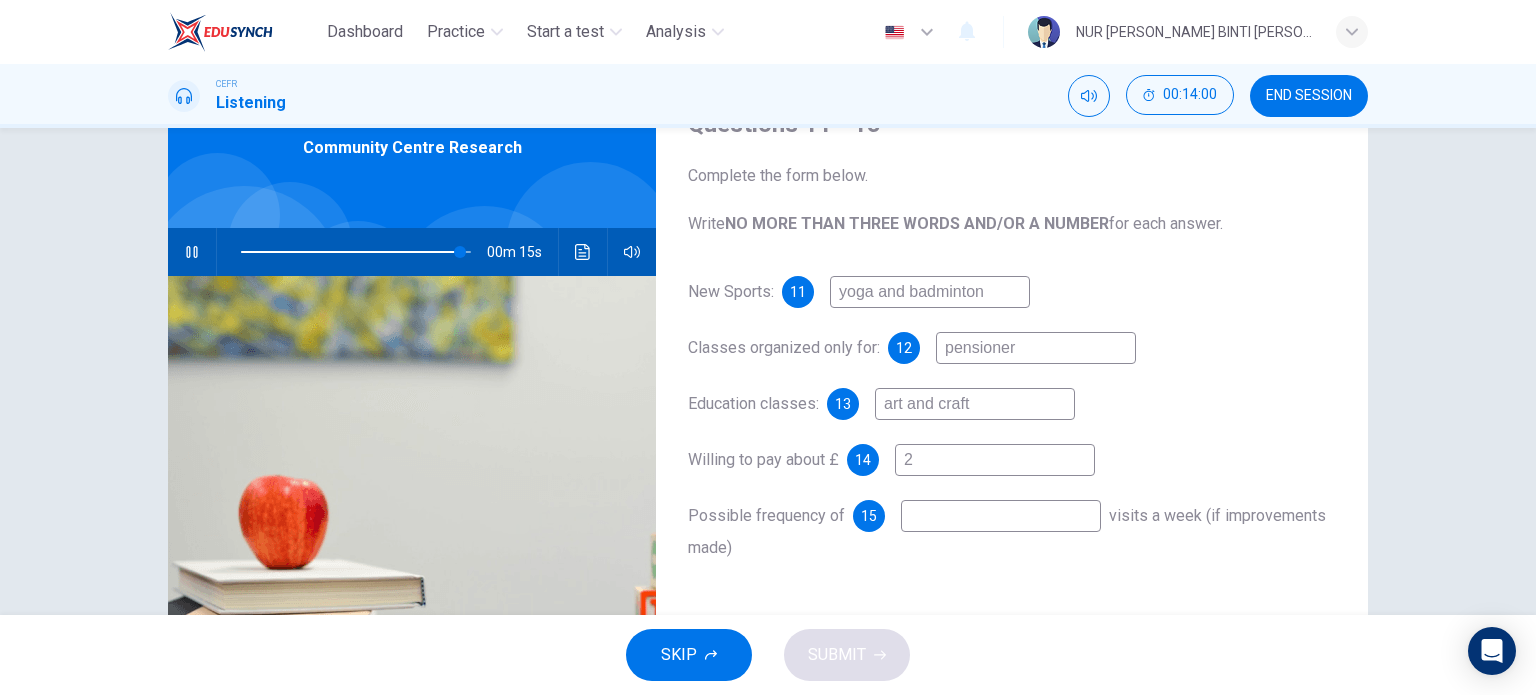 click on "2" at bounding box center (995, 460) 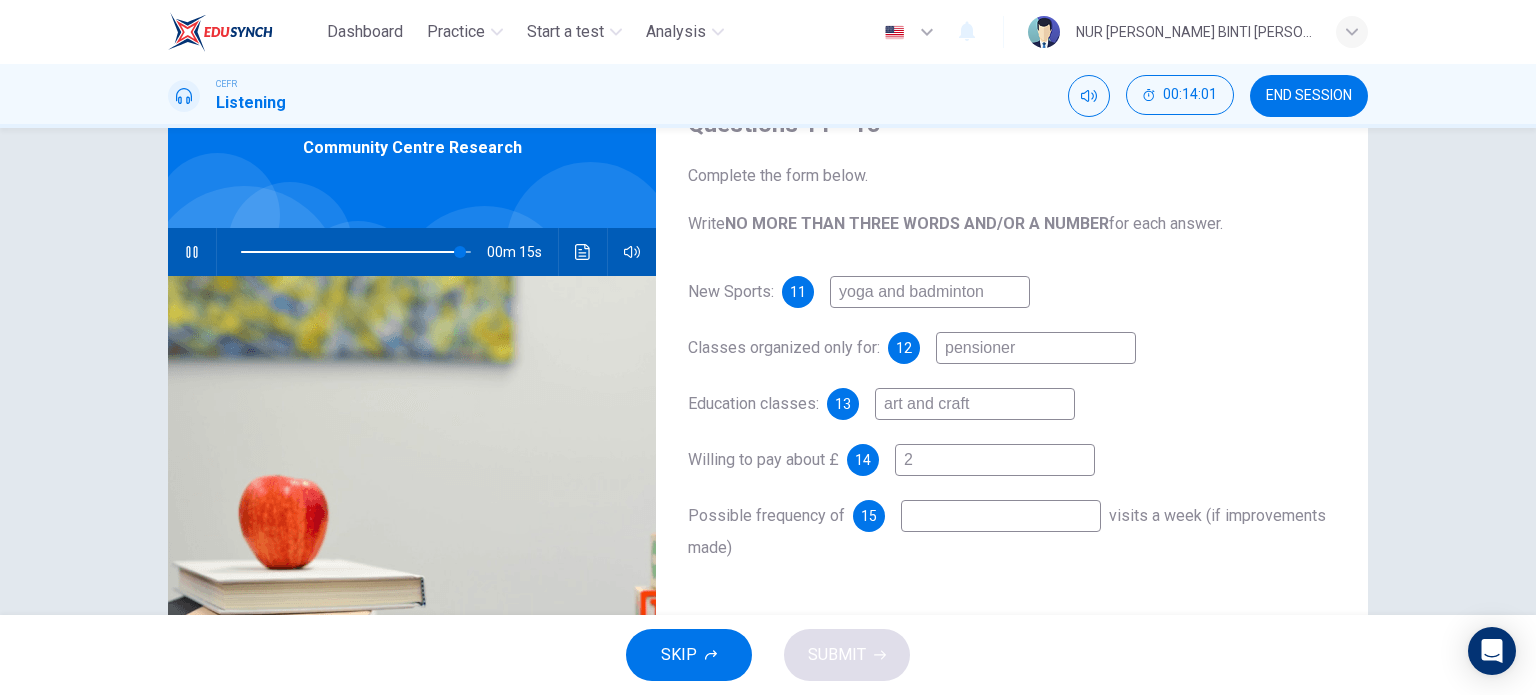 type on "96" 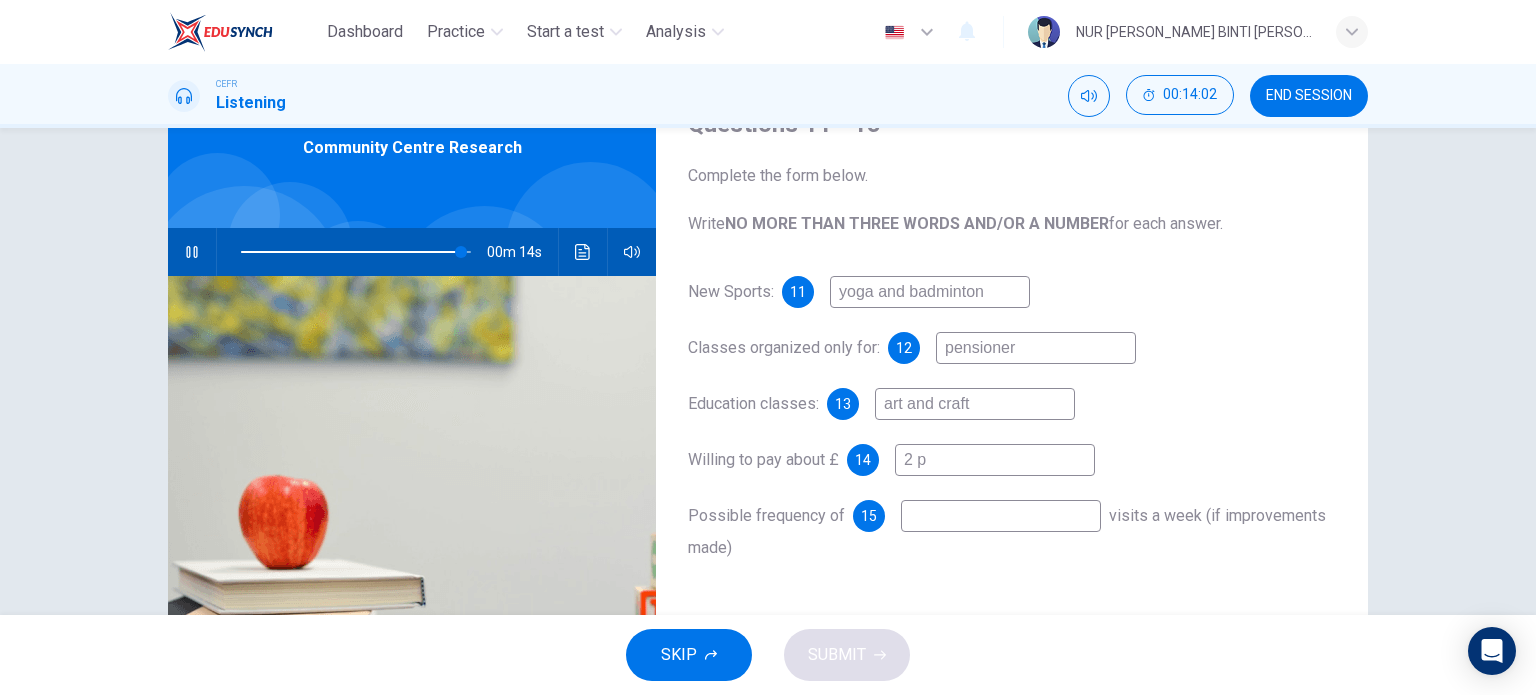 type on "2 pe" 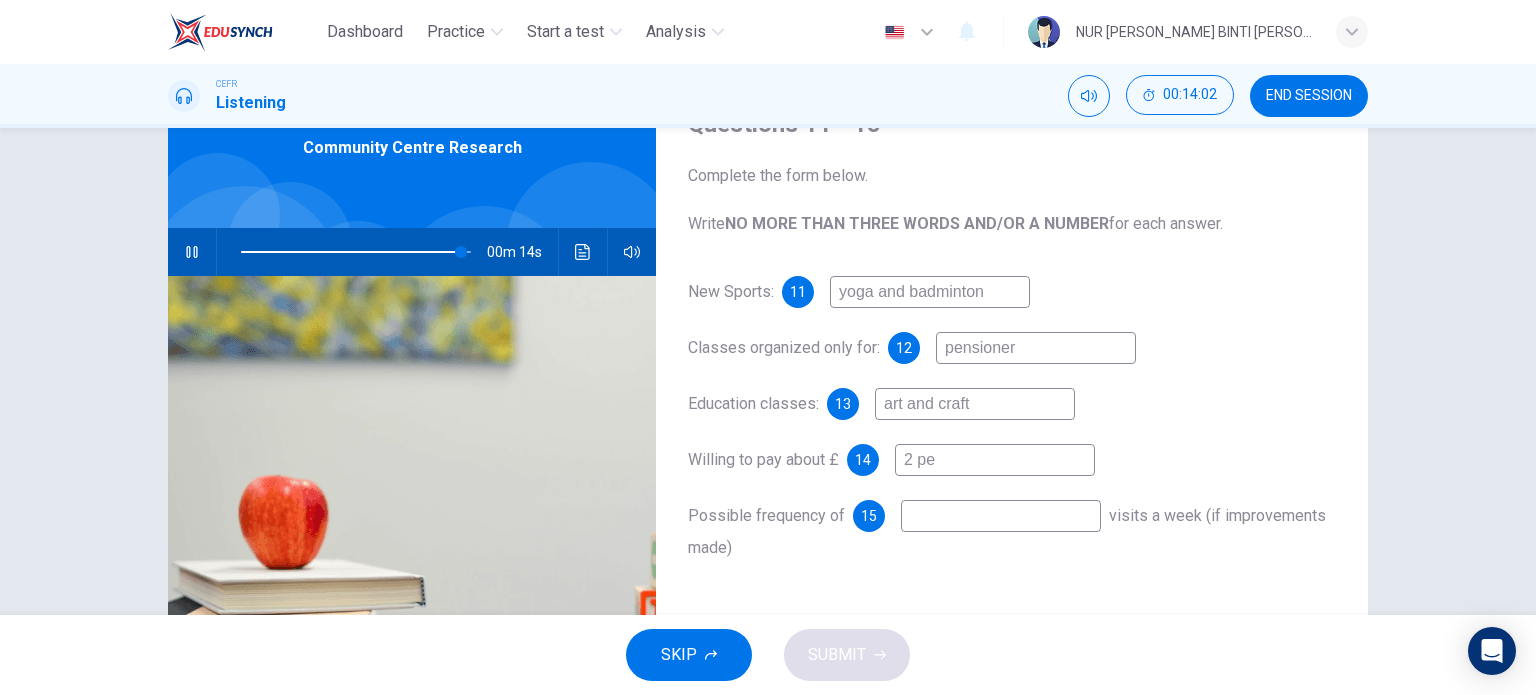 type on "96" 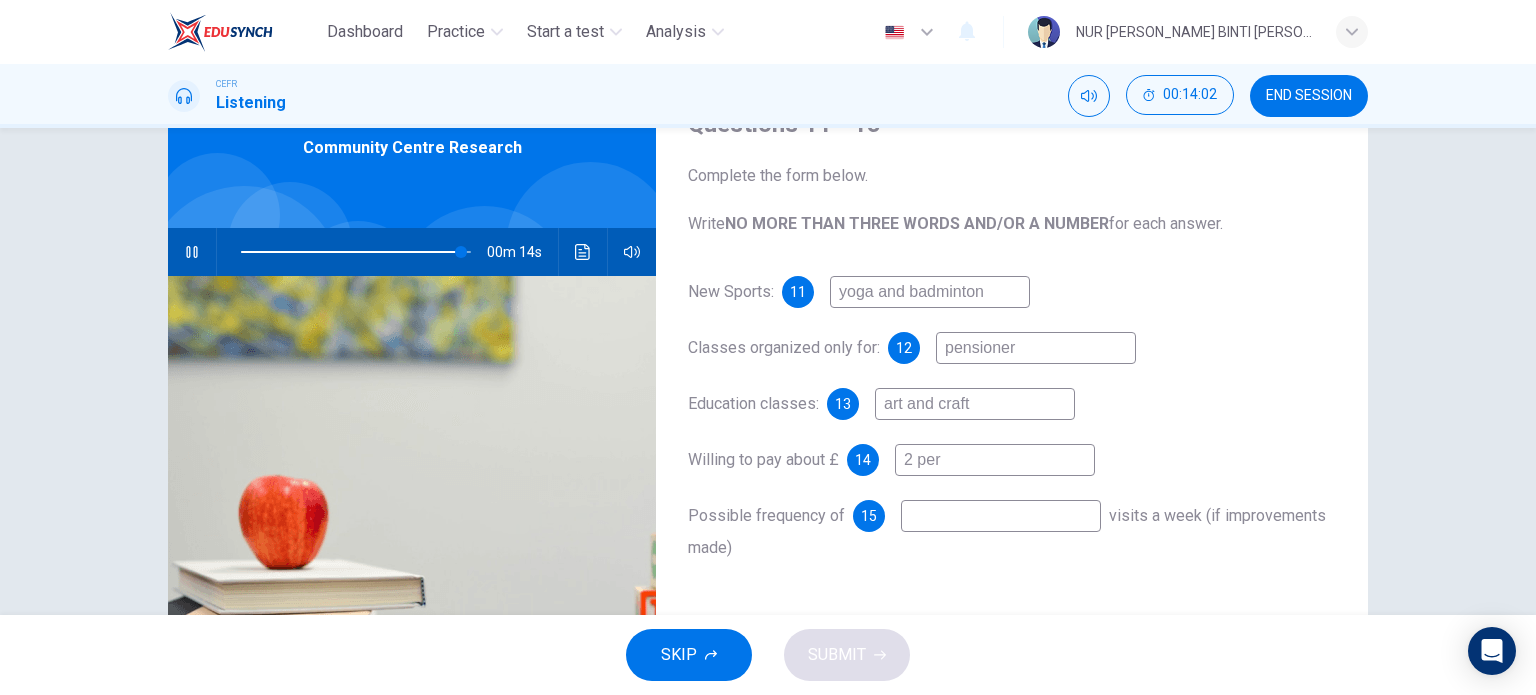 type on "2 per" 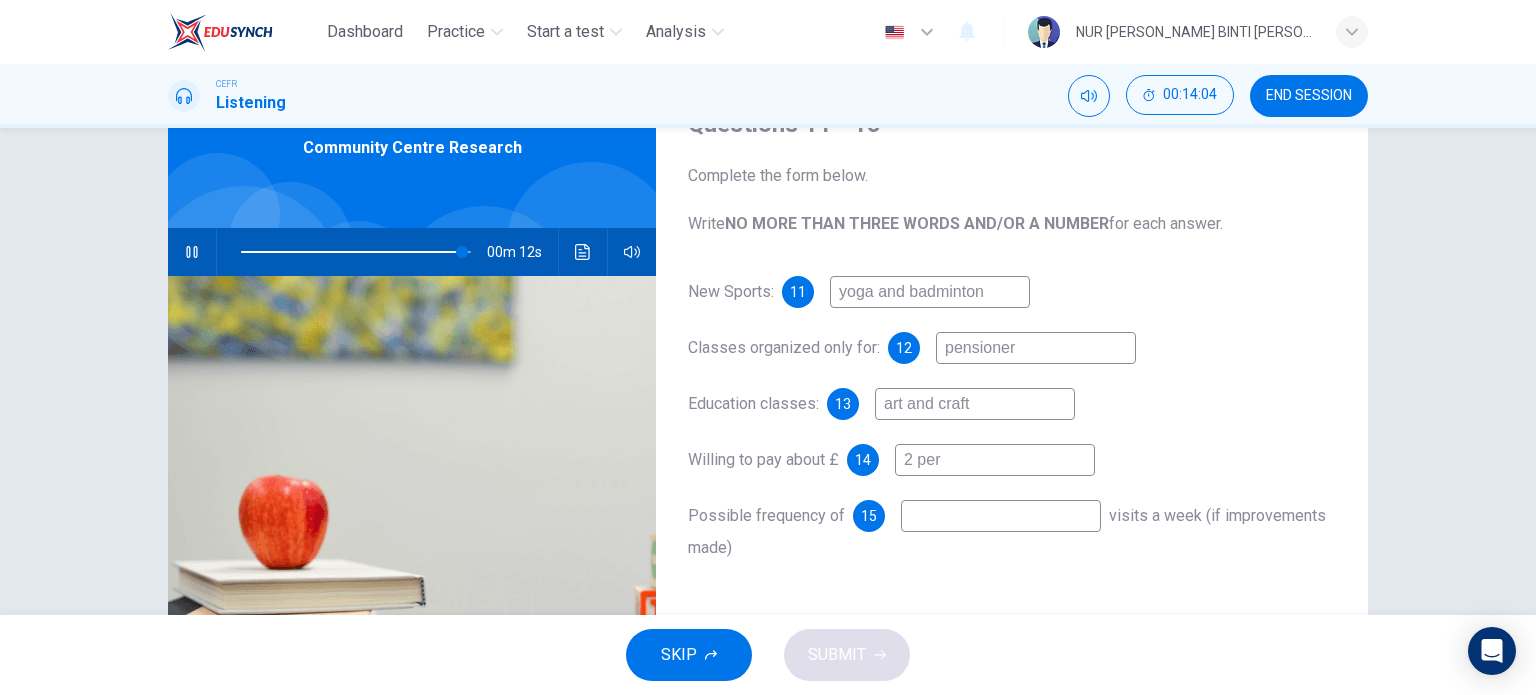 type on "96" 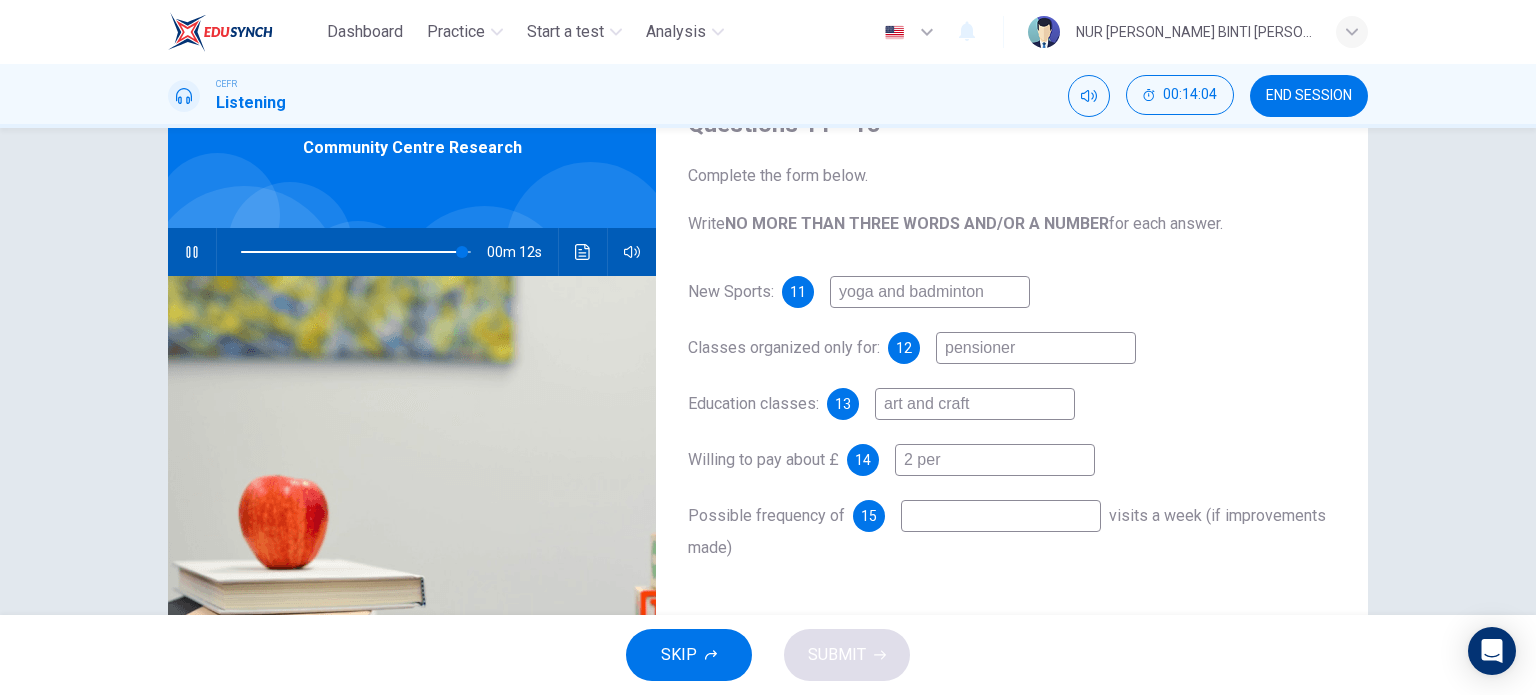 type on "2 per" 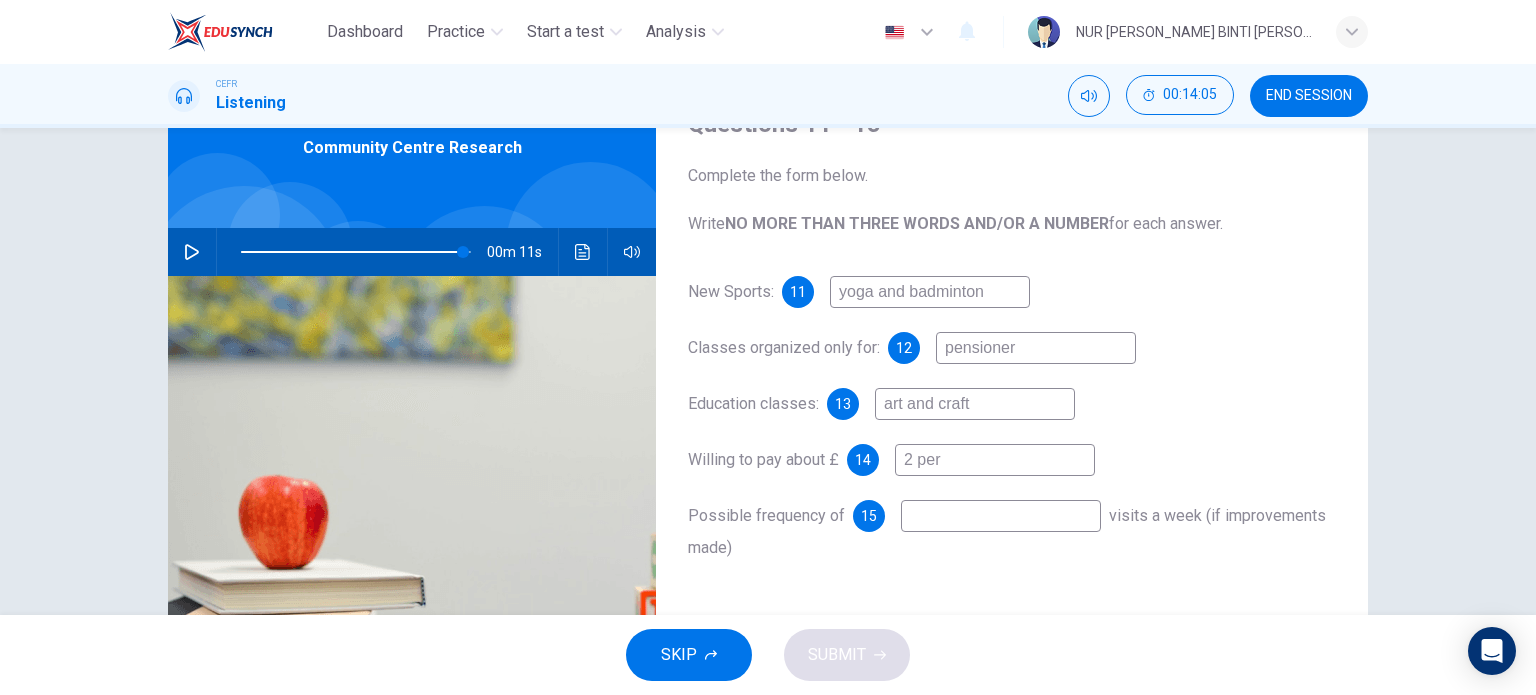 click at bounding box center (1001, 516) 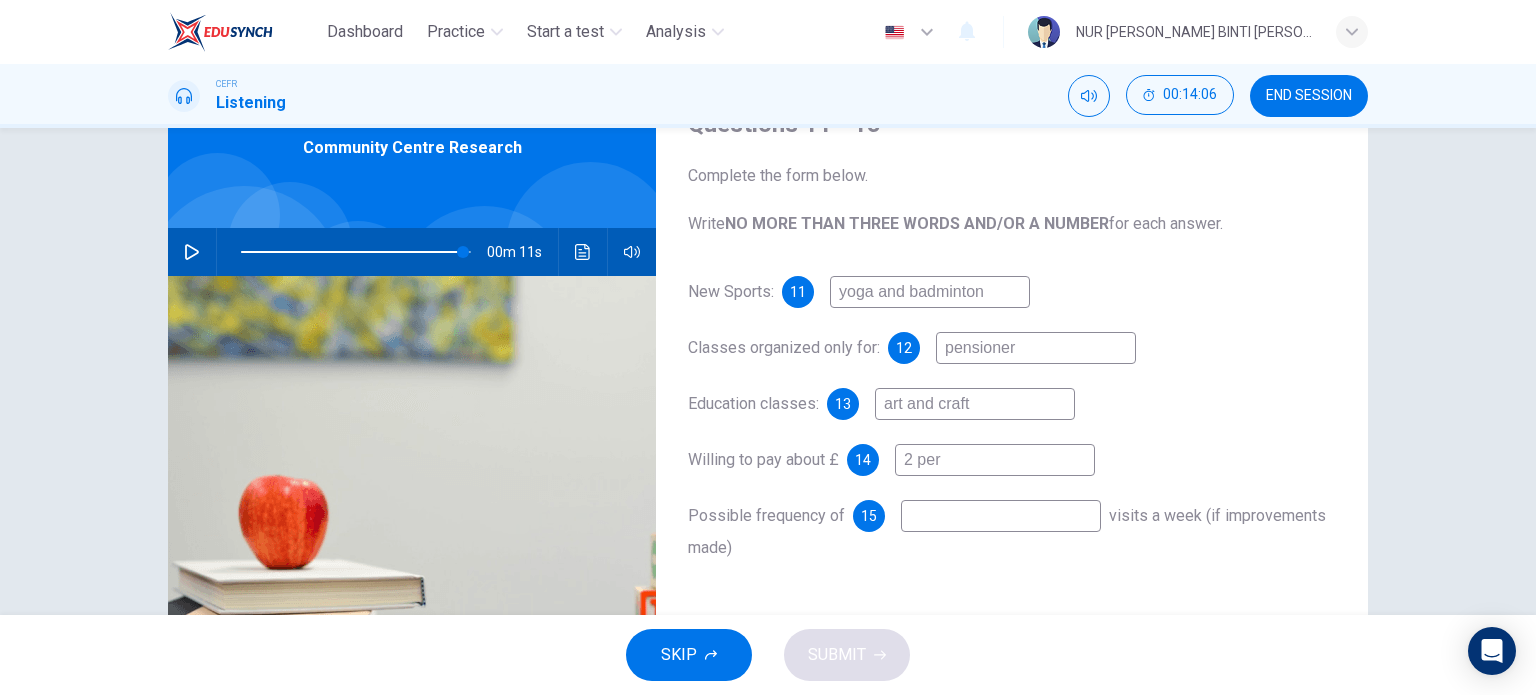 type on "t" 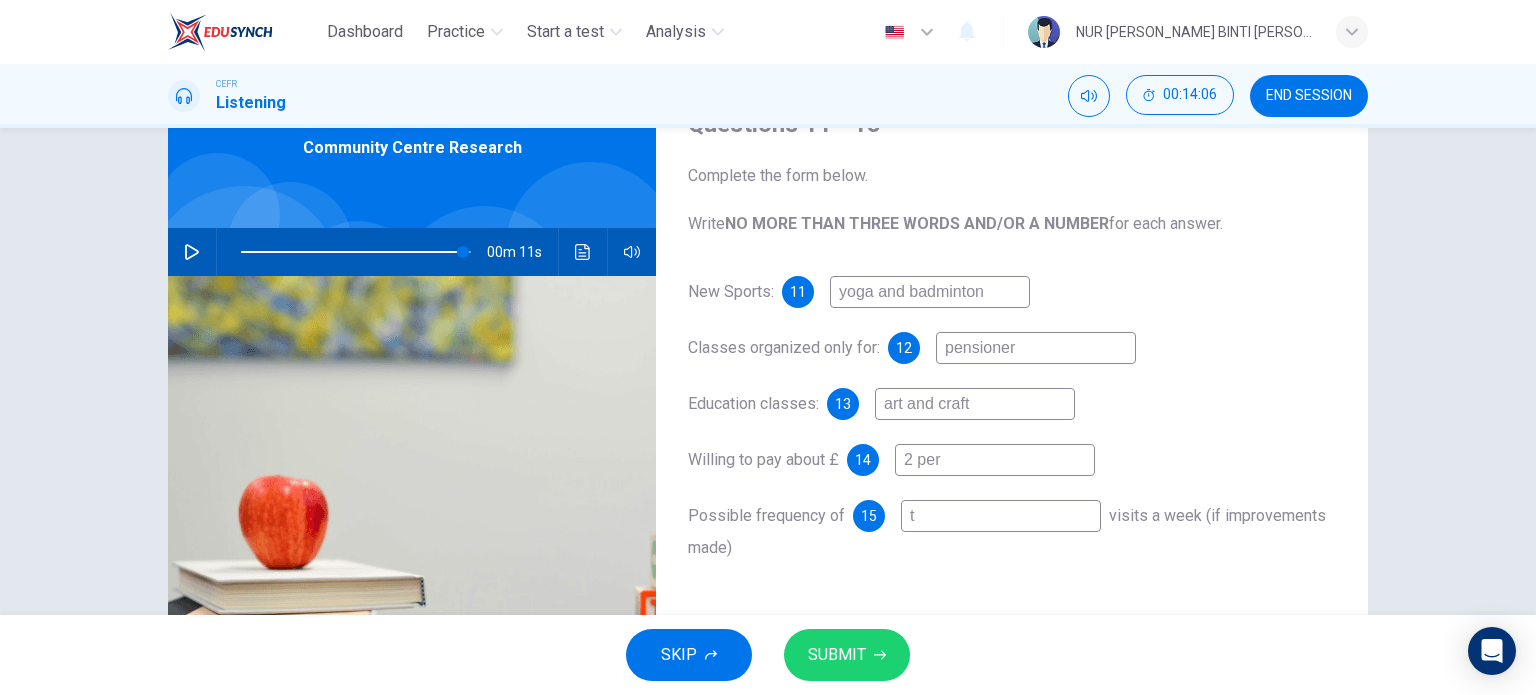 type on "96" 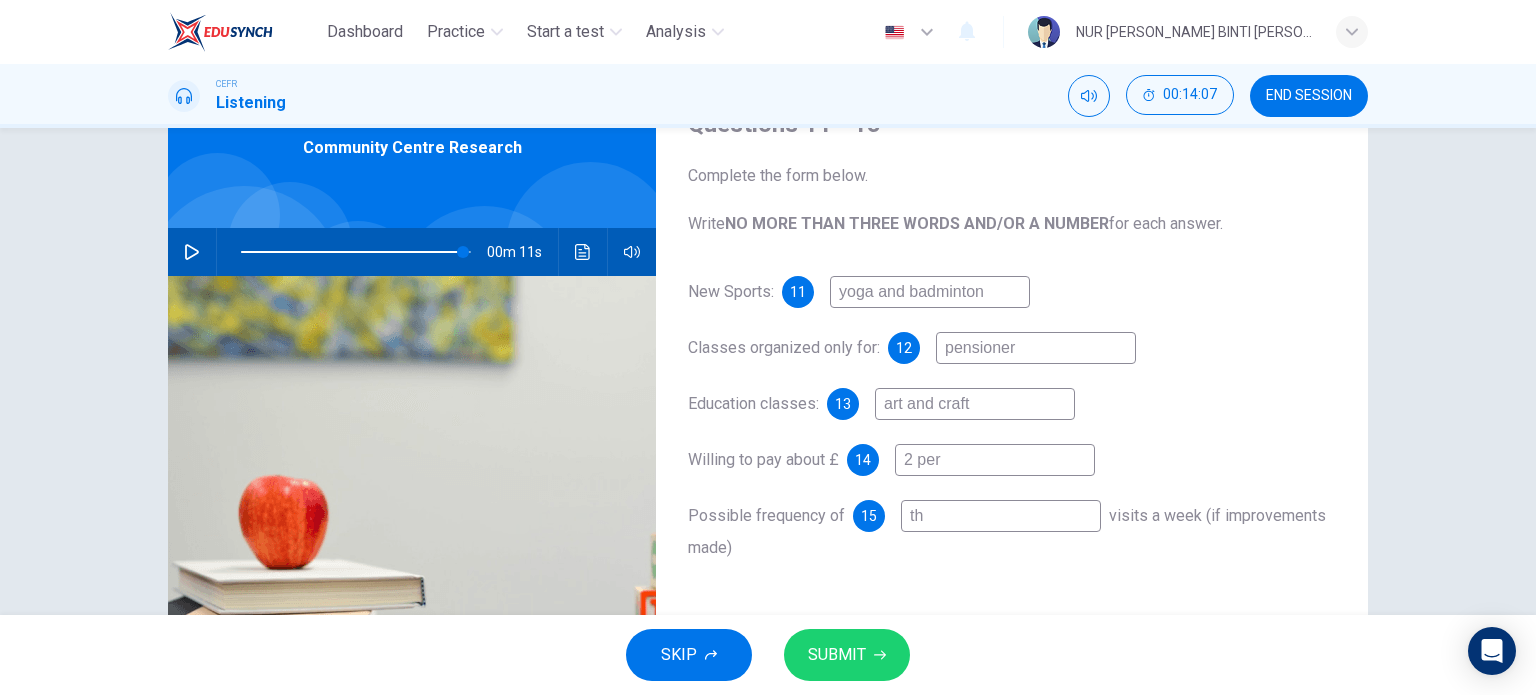 type on "thr" 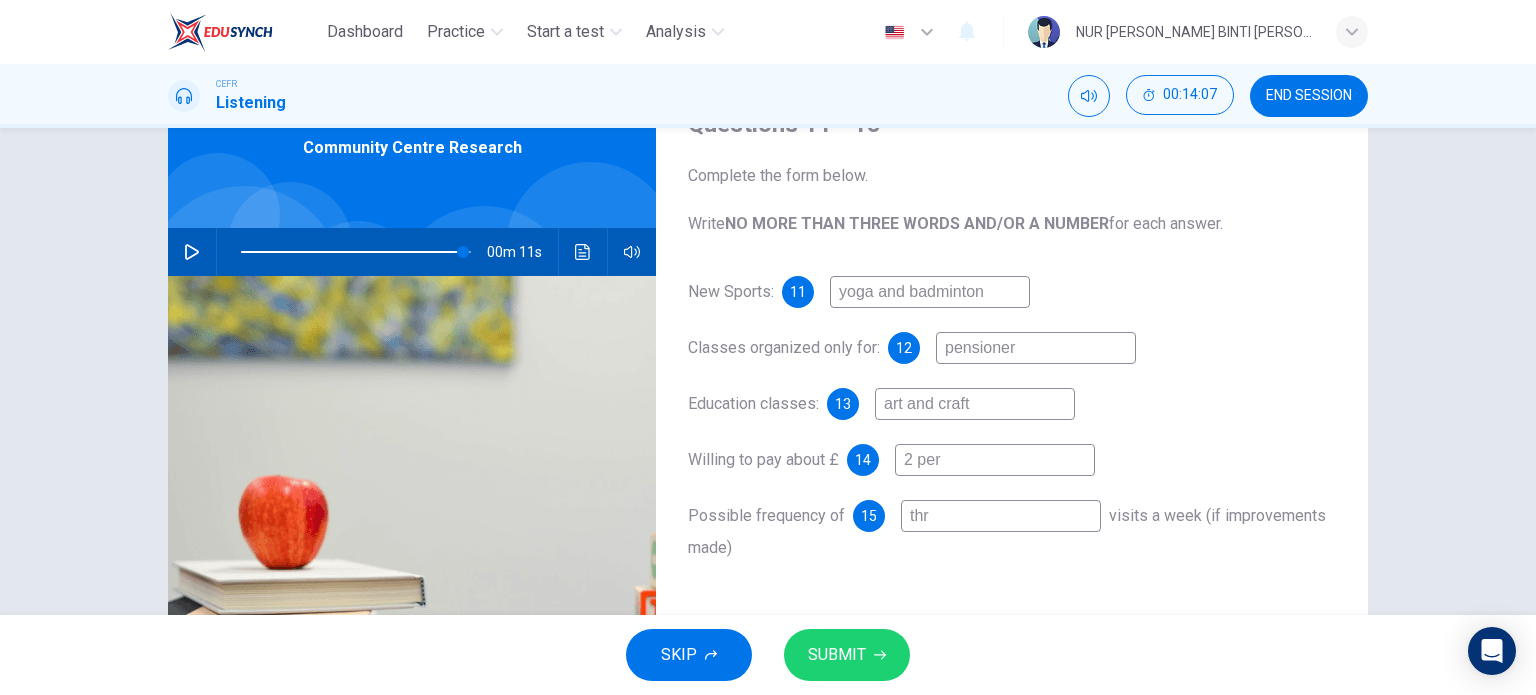 type on "96" 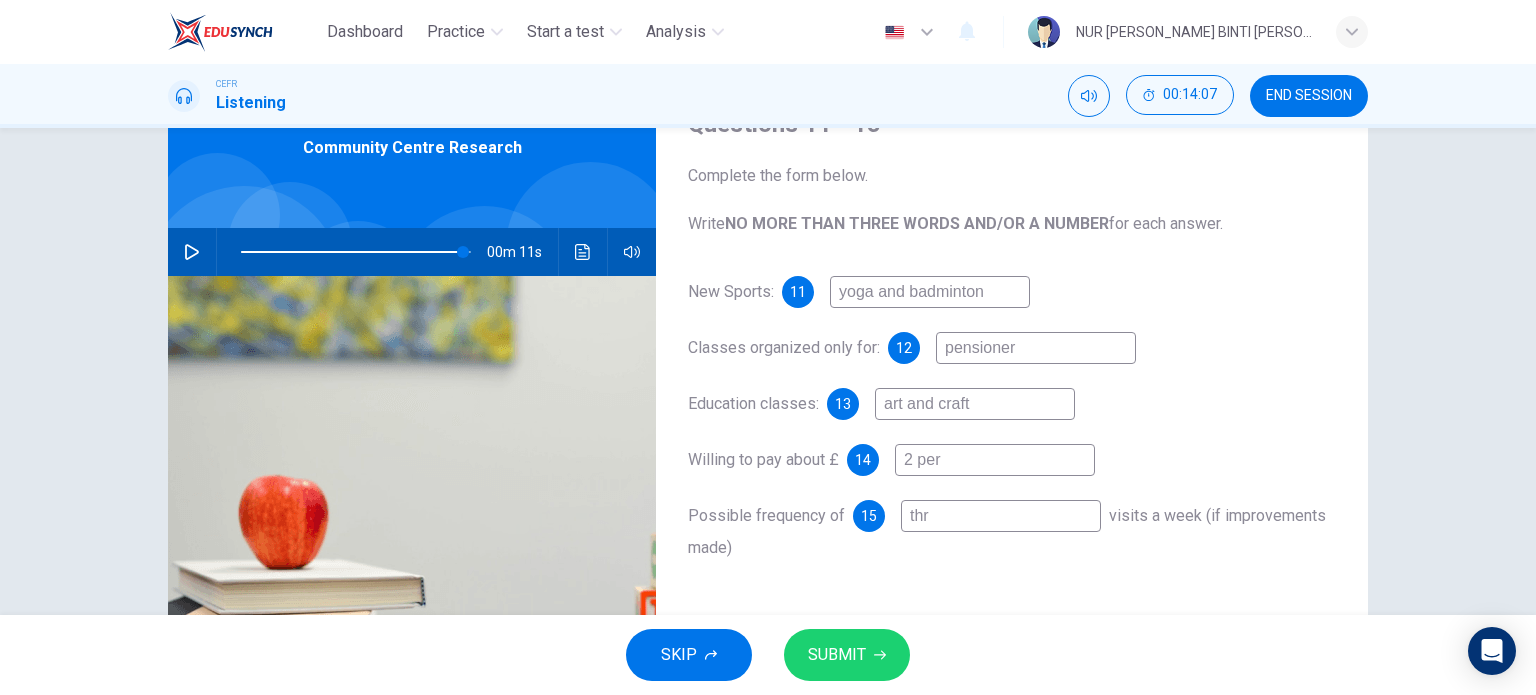 type on "thre" 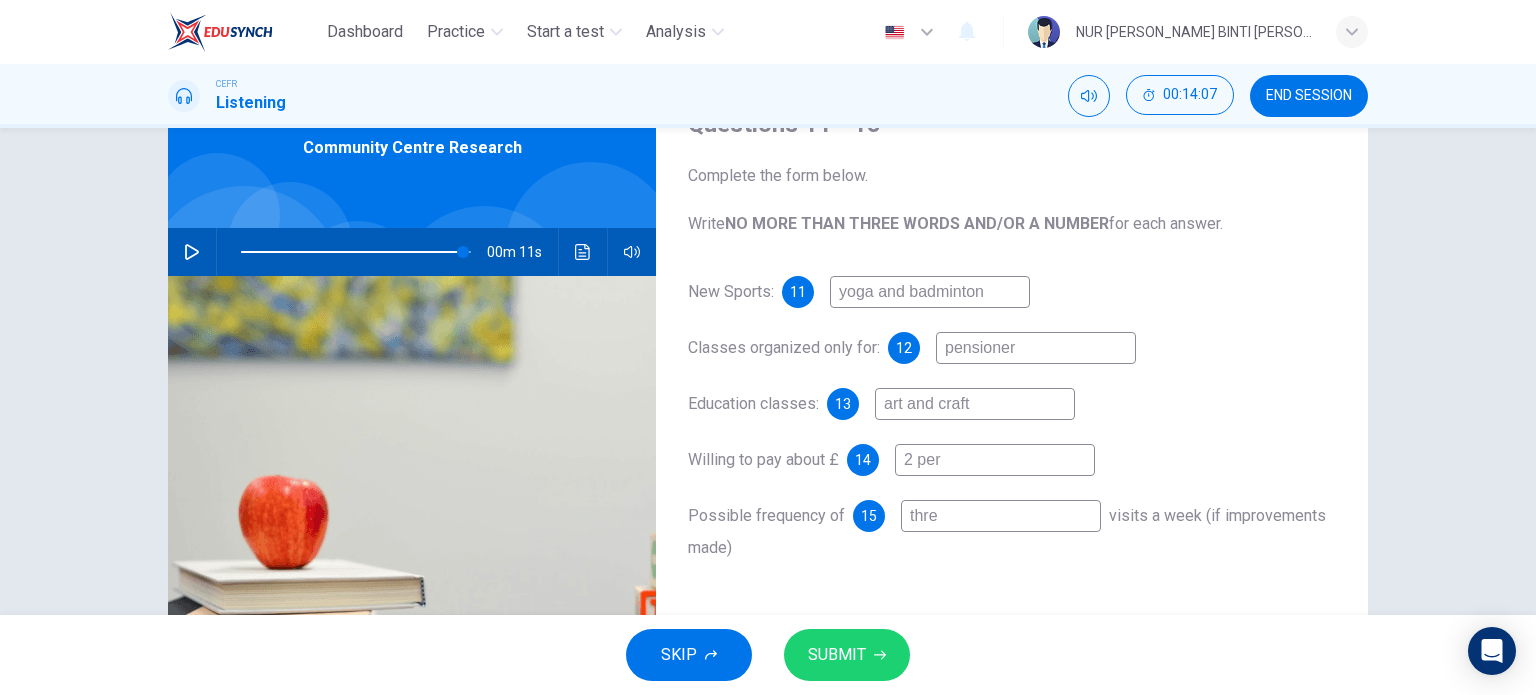type on "96" 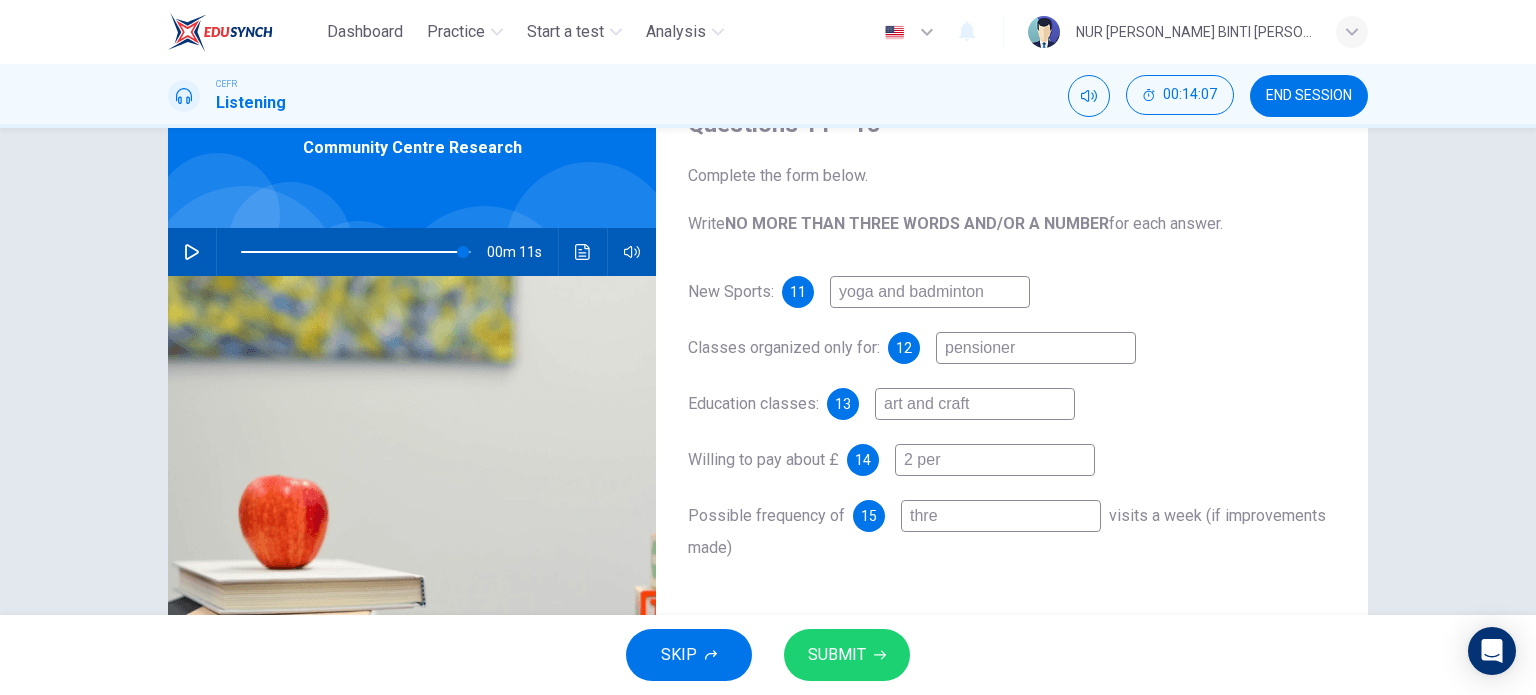 type on "three" 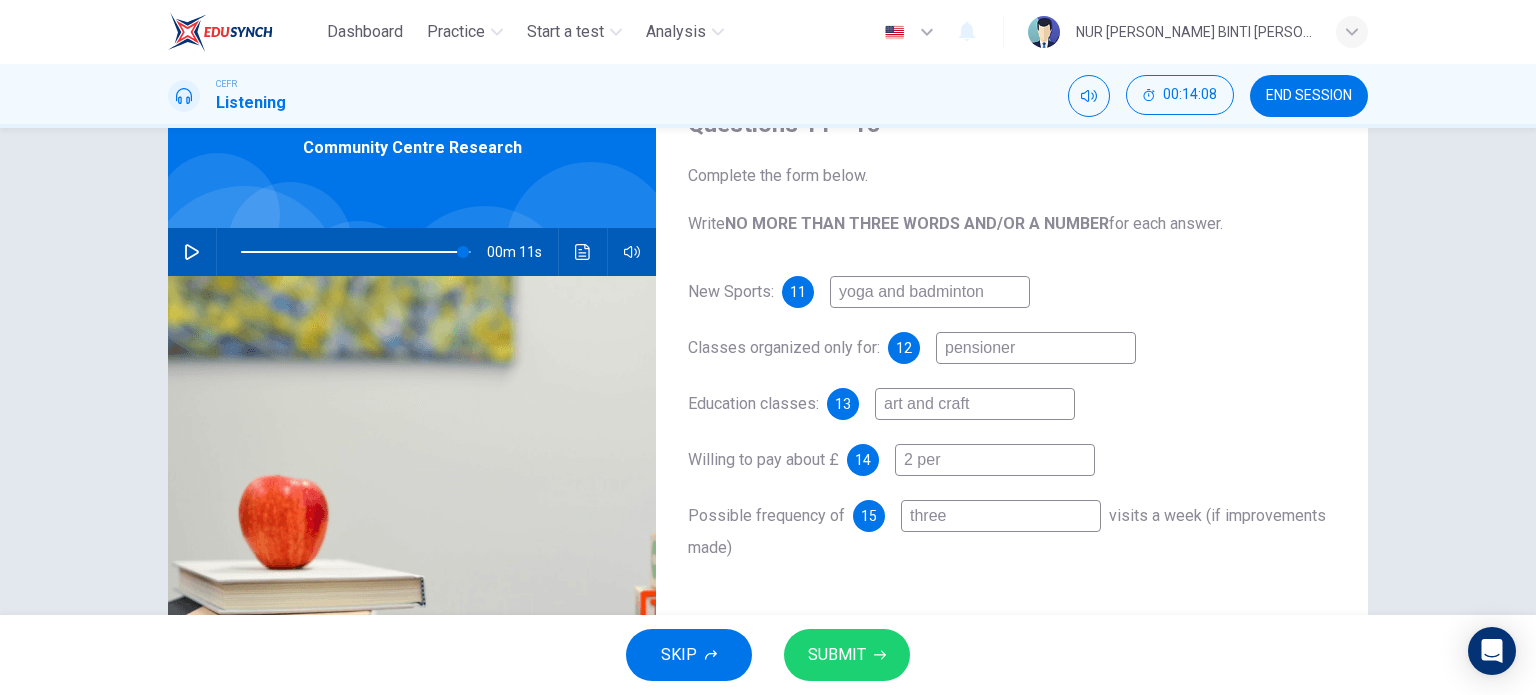 type on "96" 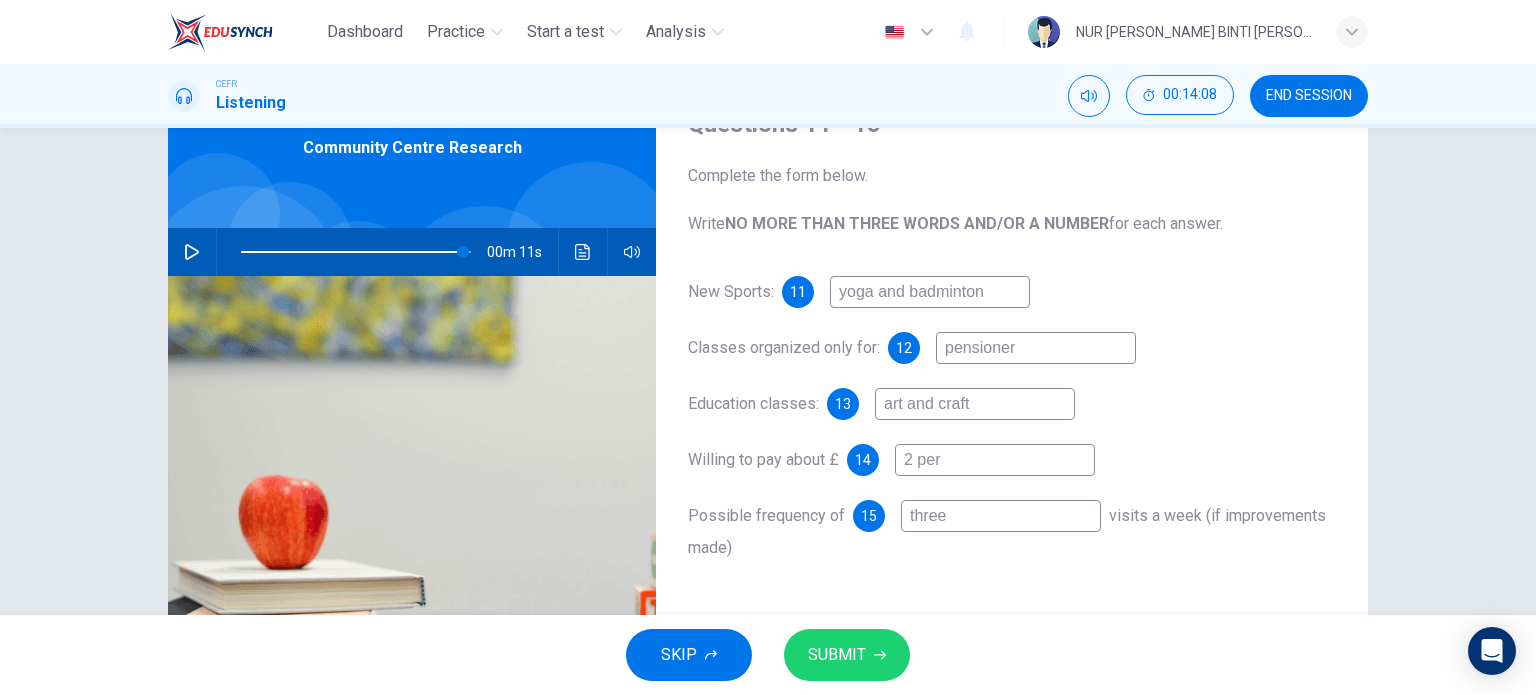 type on "three t" 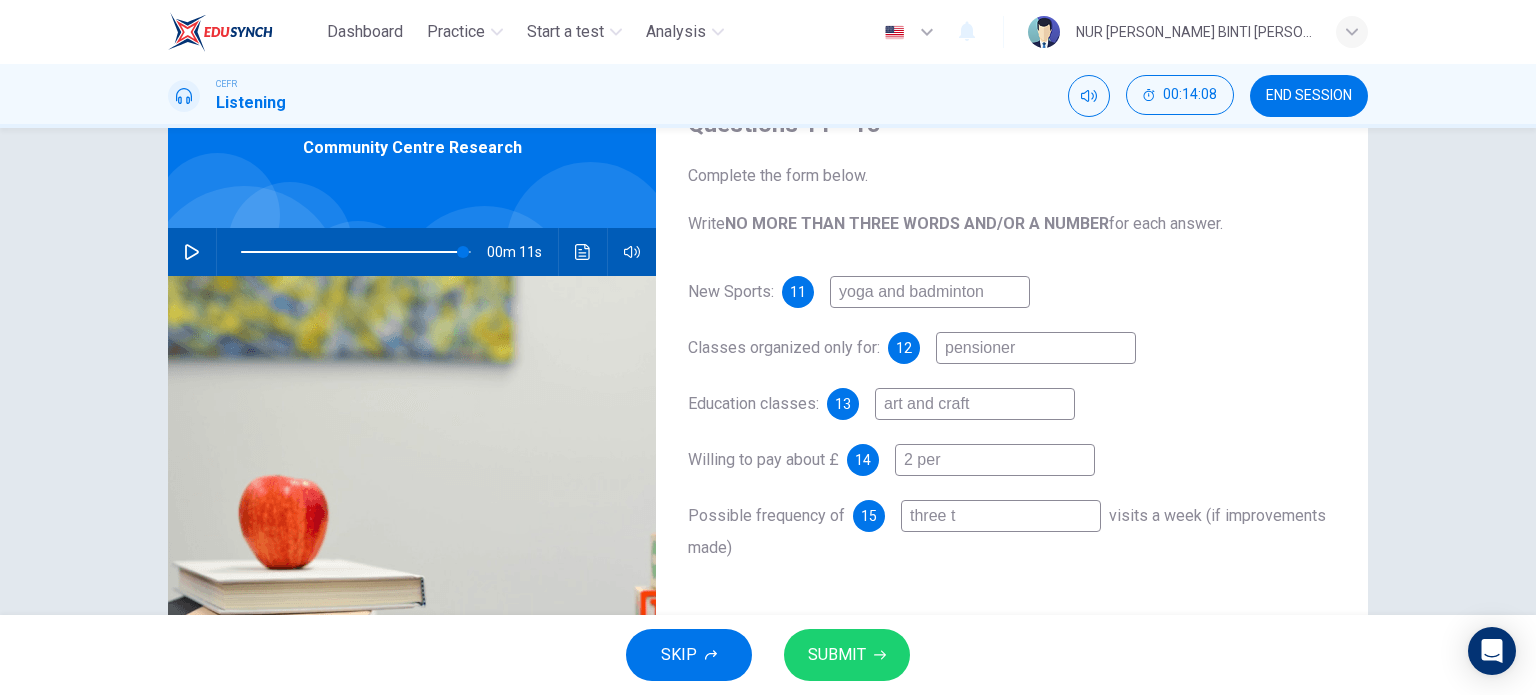 type on "96" 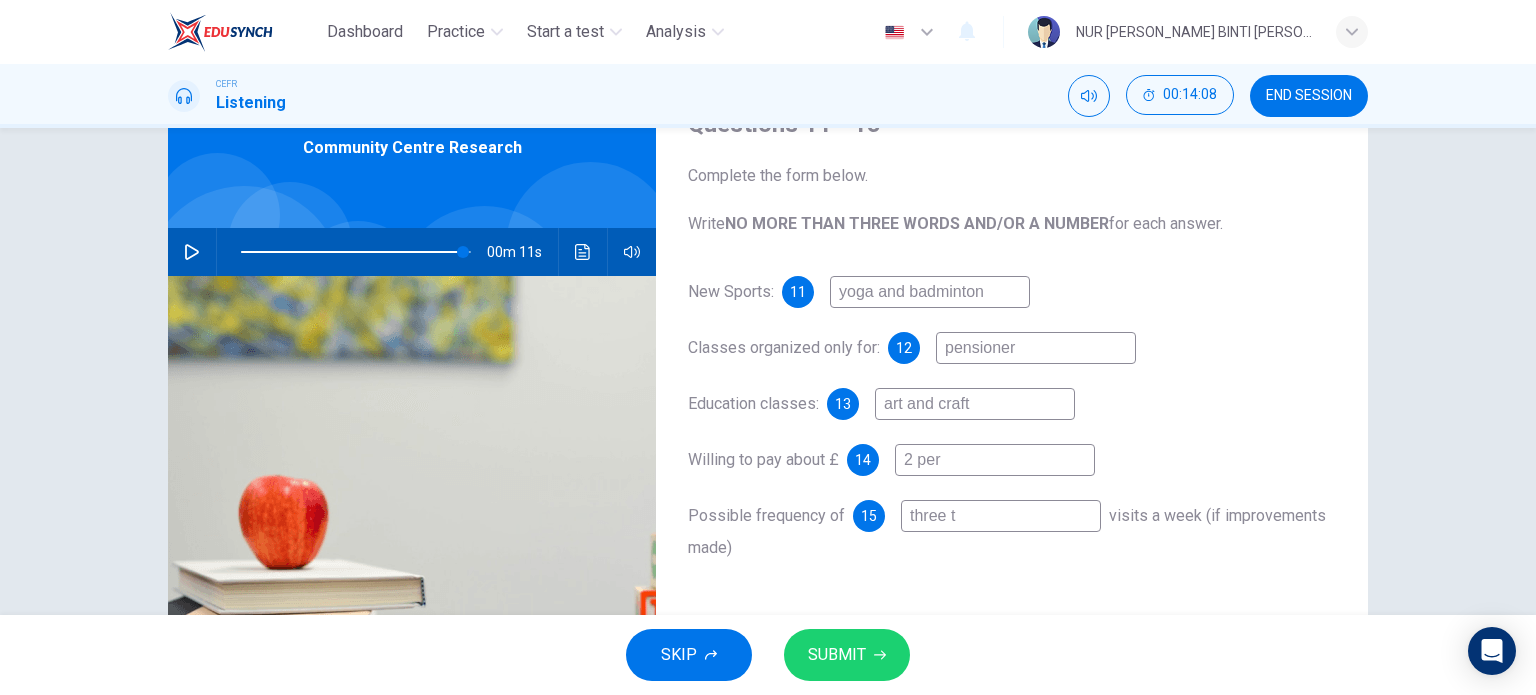 type on "three ti" 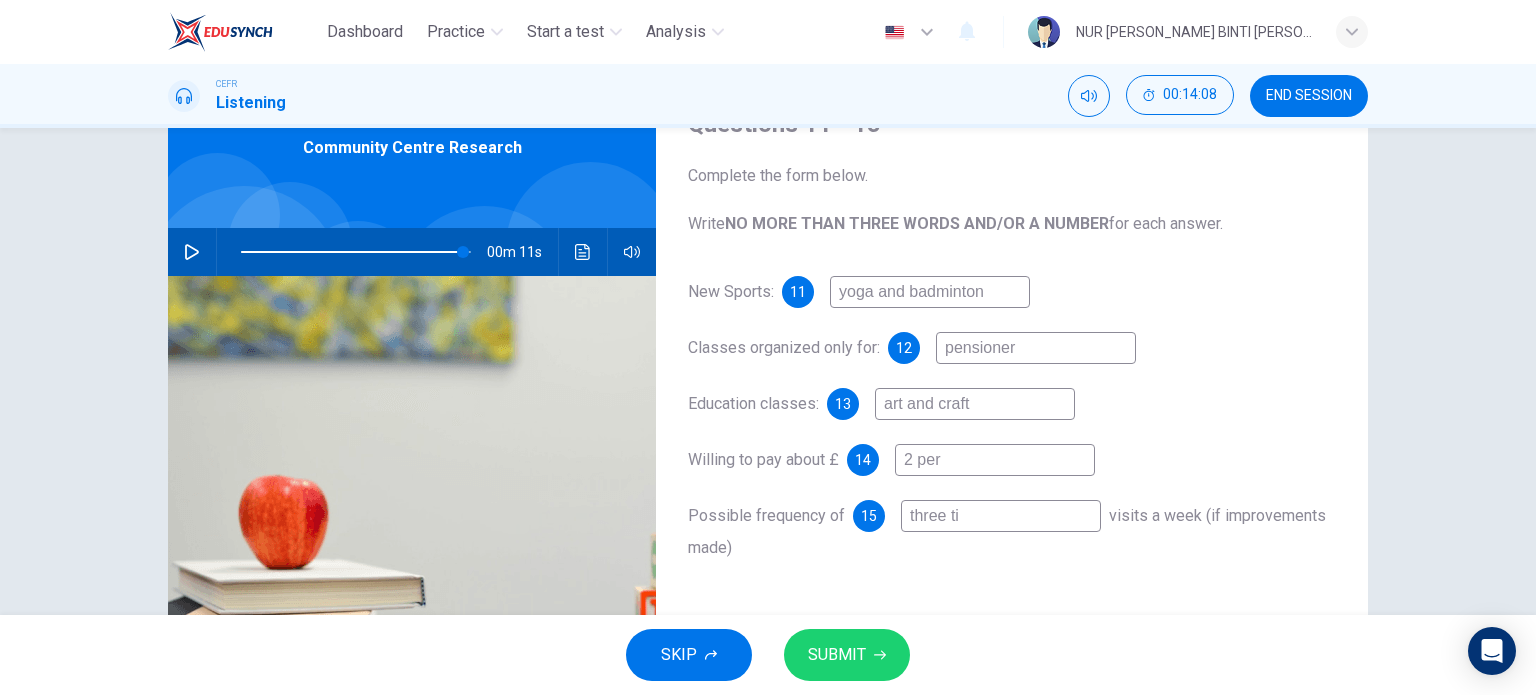 type on "96" 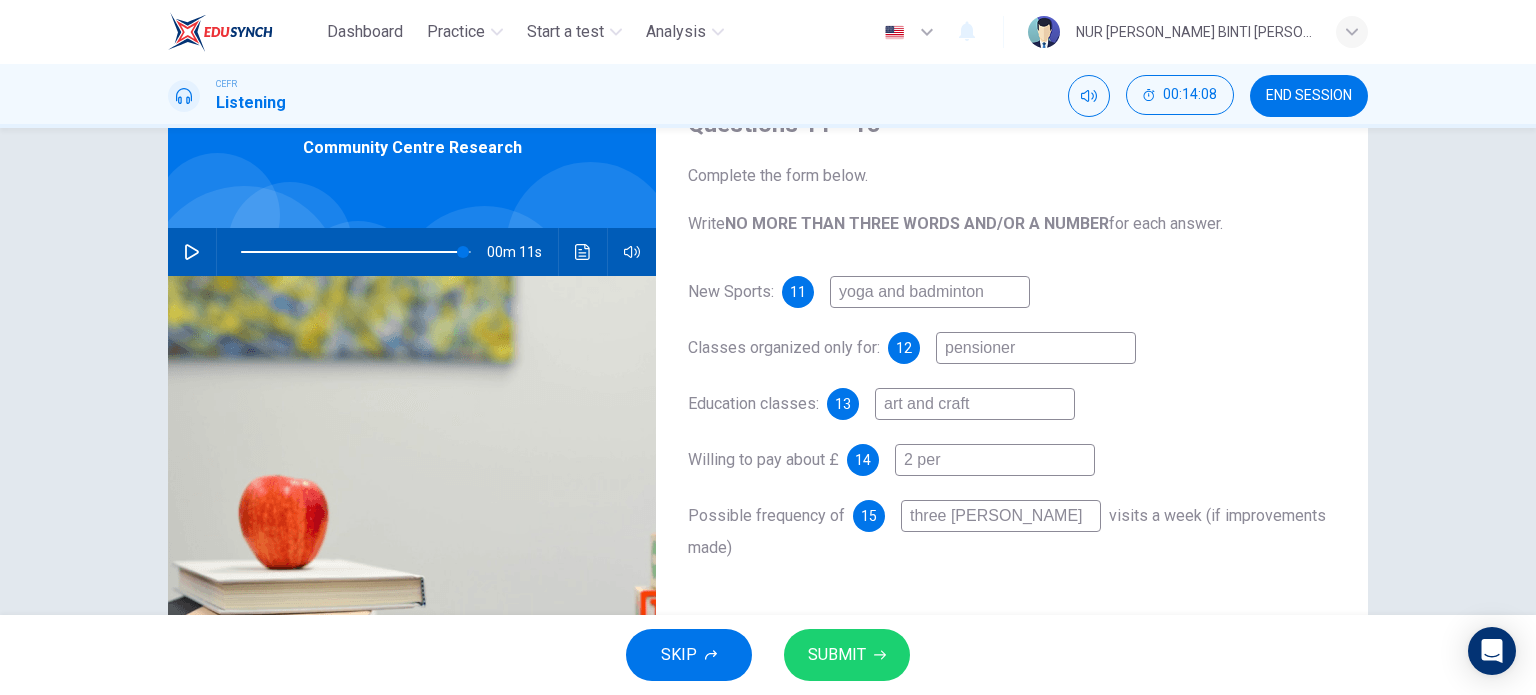 type on "three time" 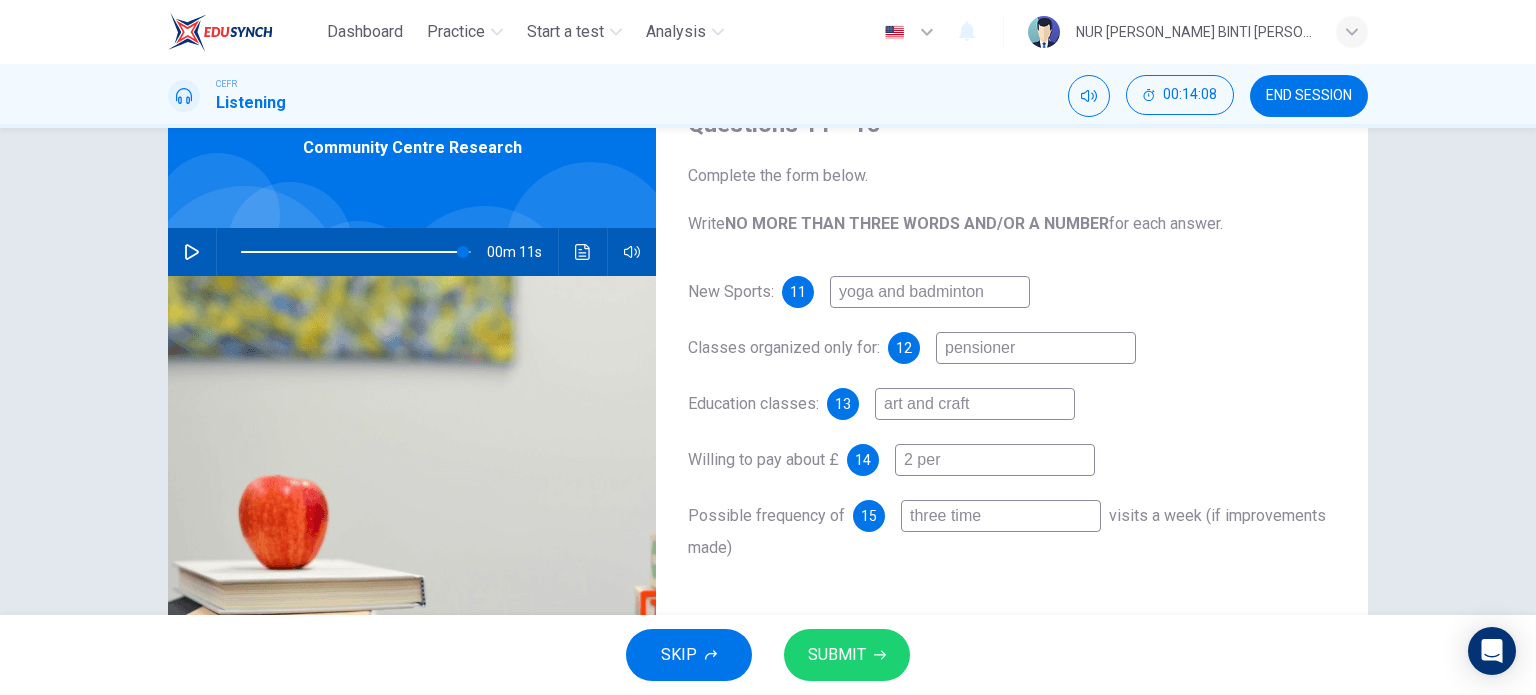 type on "96" 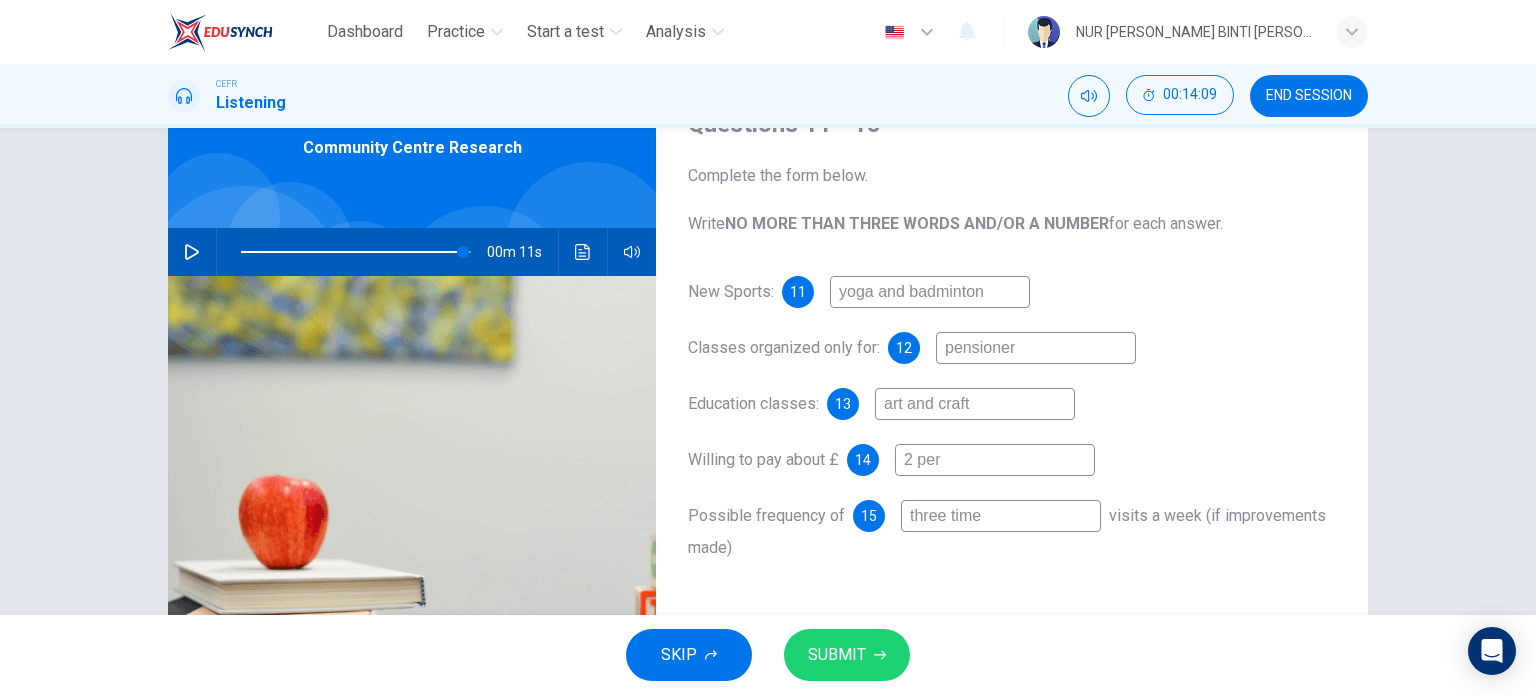 type on "three times" 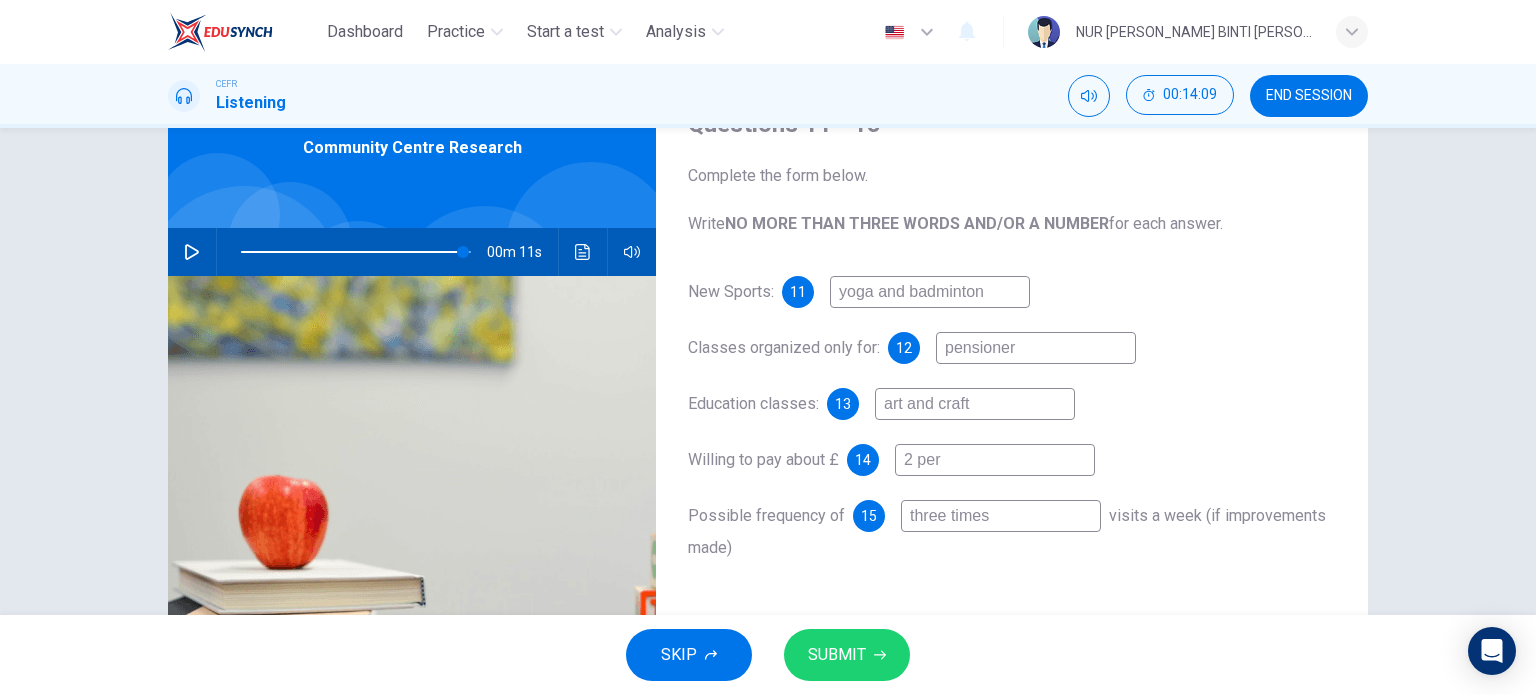 type on "96" 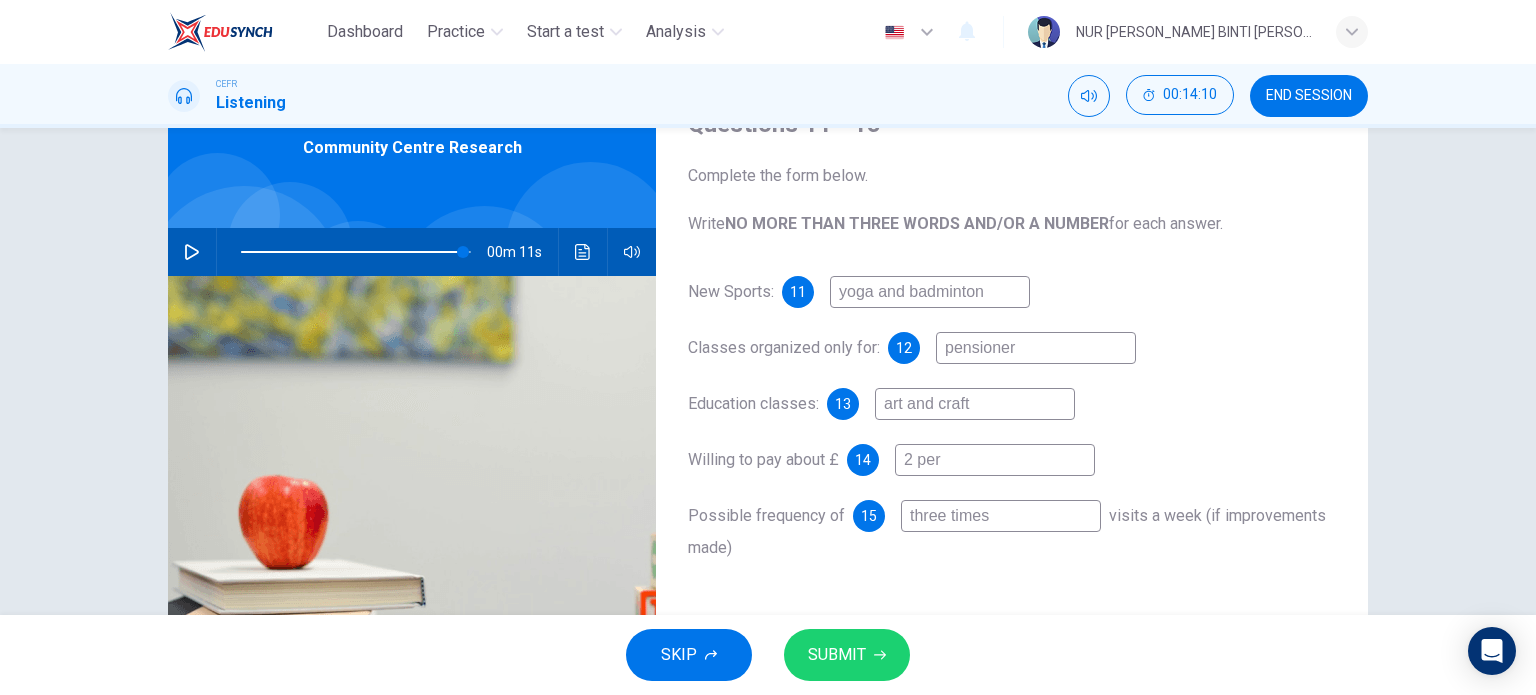type on "three times" 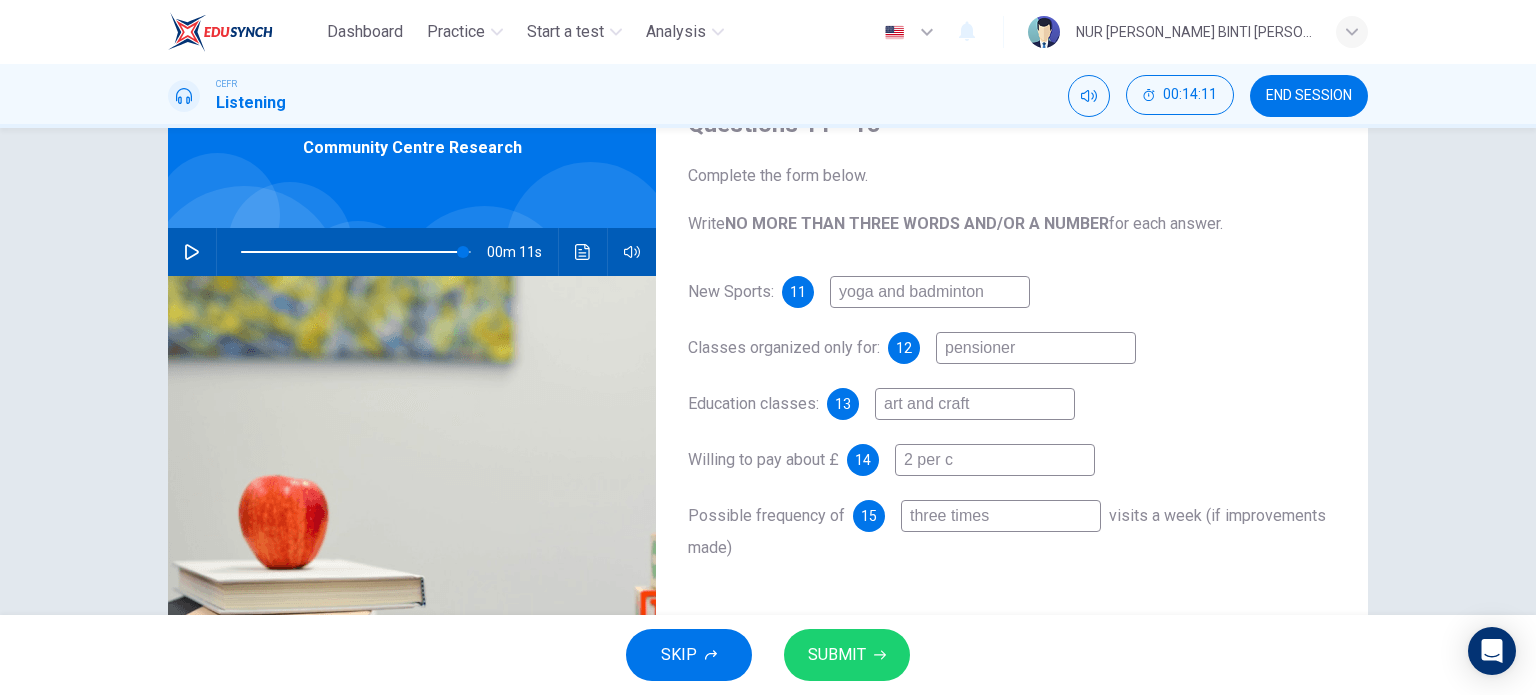 type on "2 per cl" 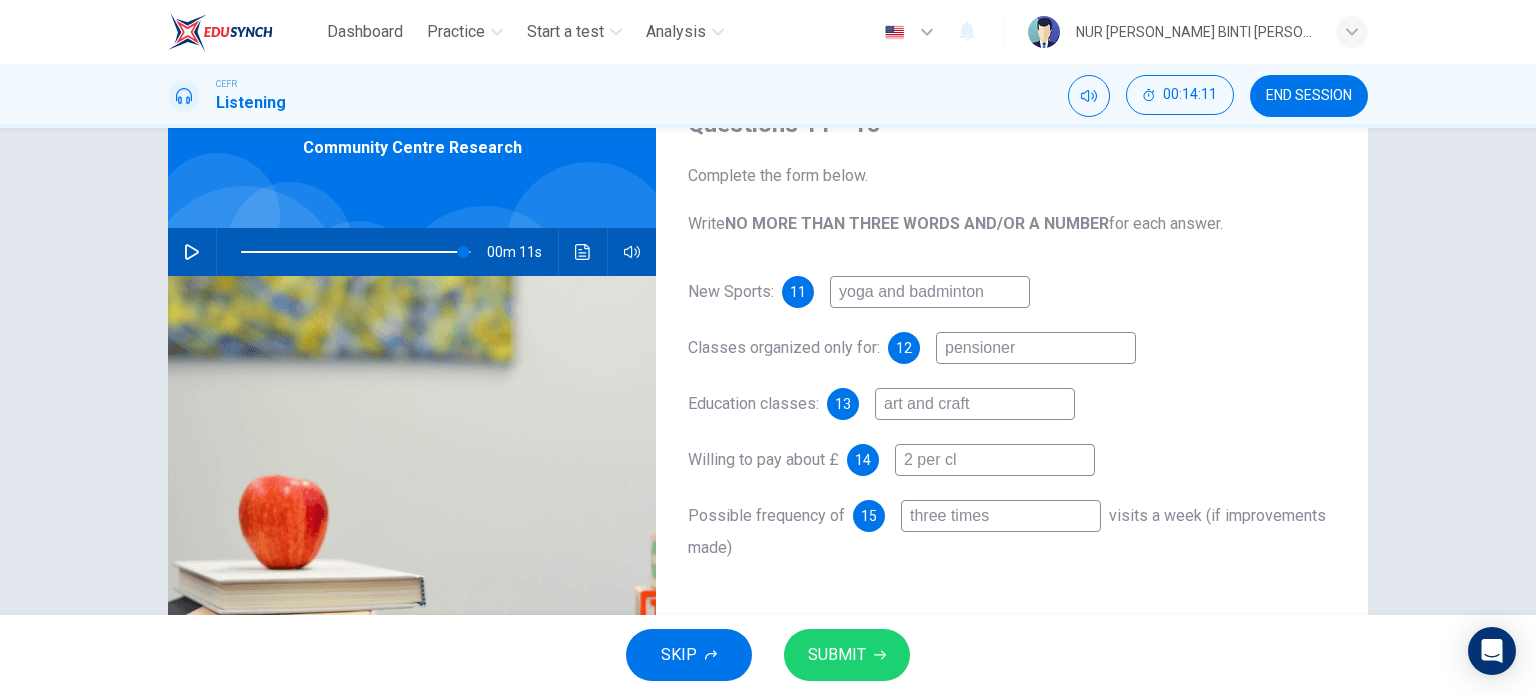 type on "96" 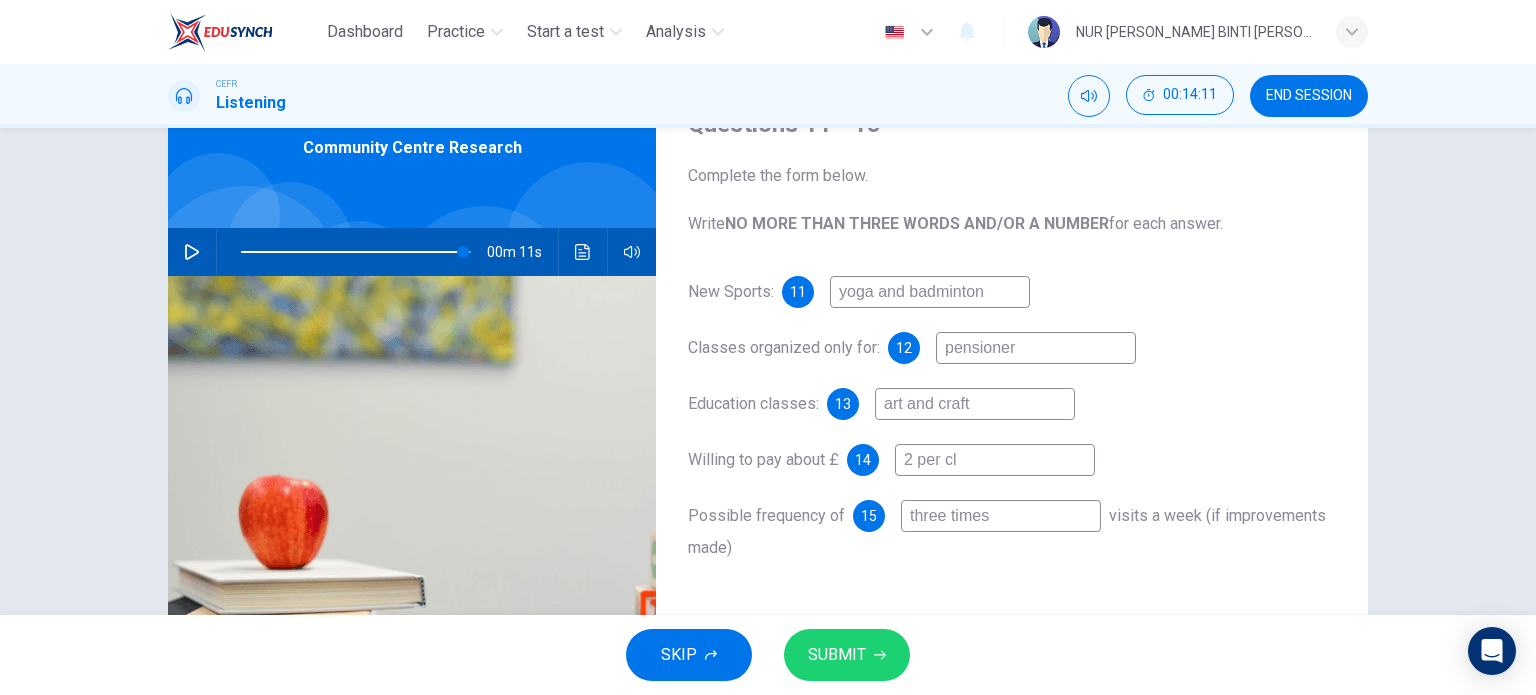type on "2 per cla" 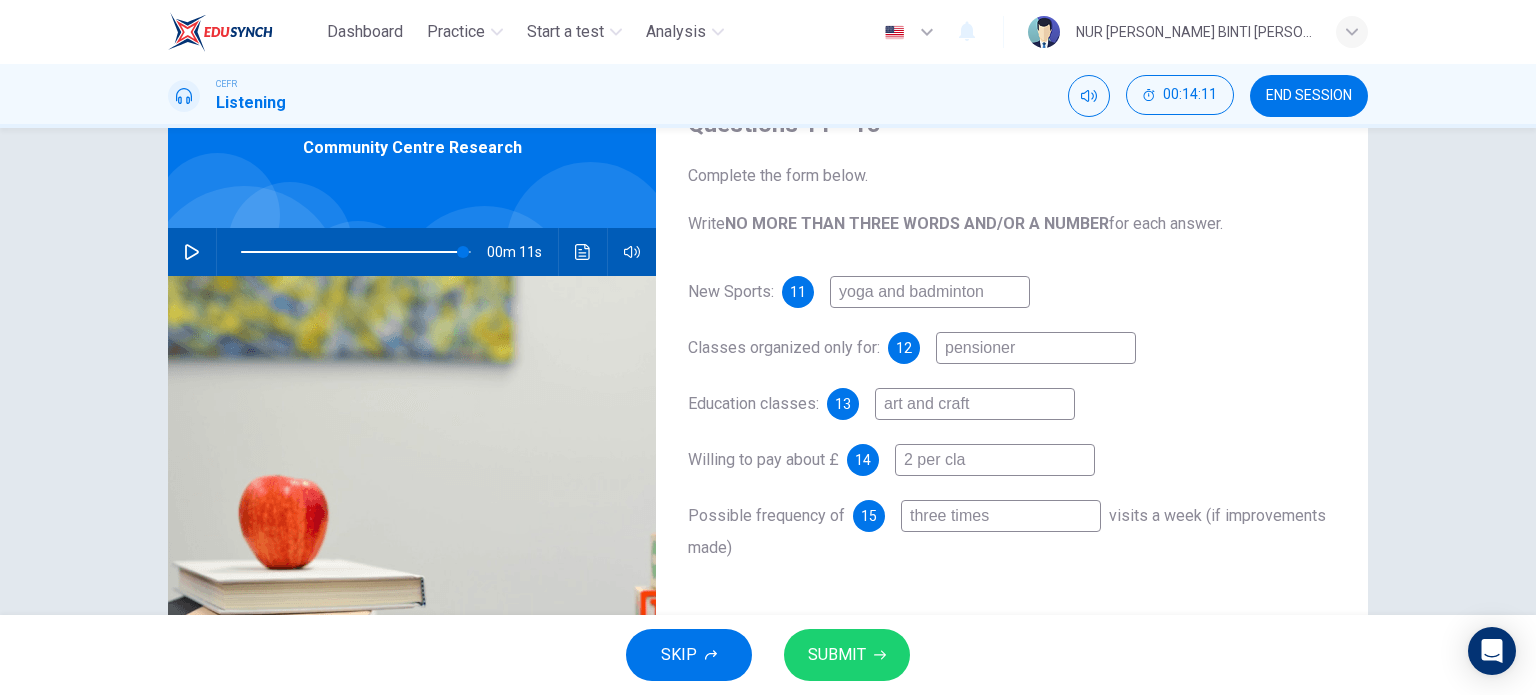 type on "96" 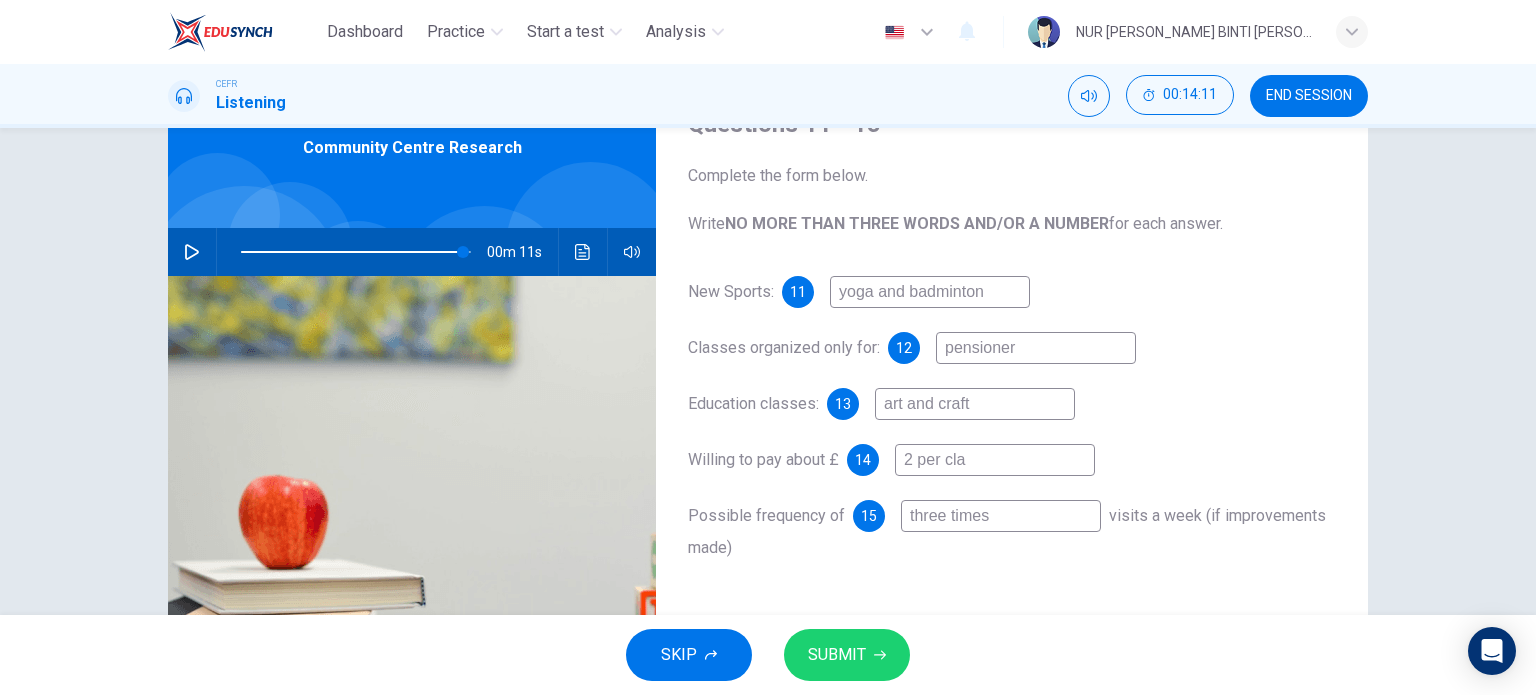 type on "2 per clas" 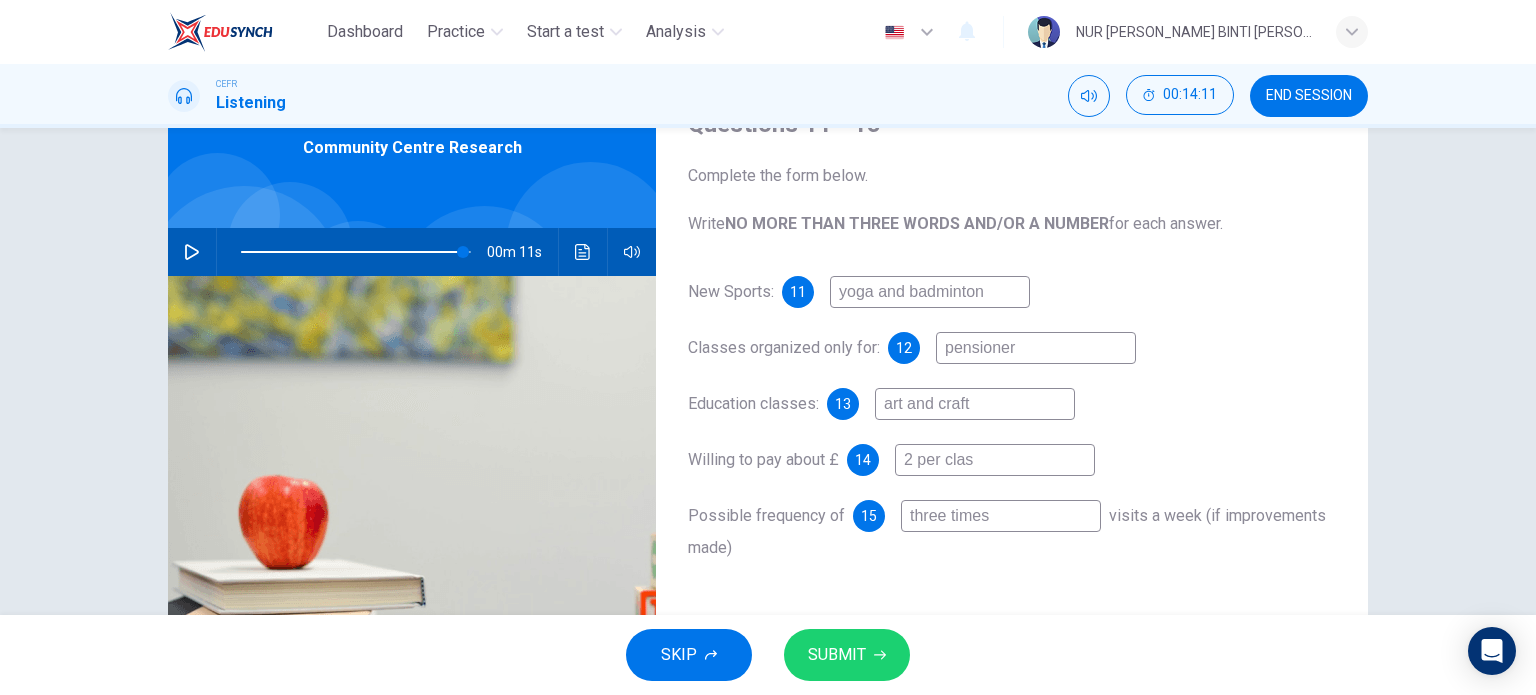 type on "96" 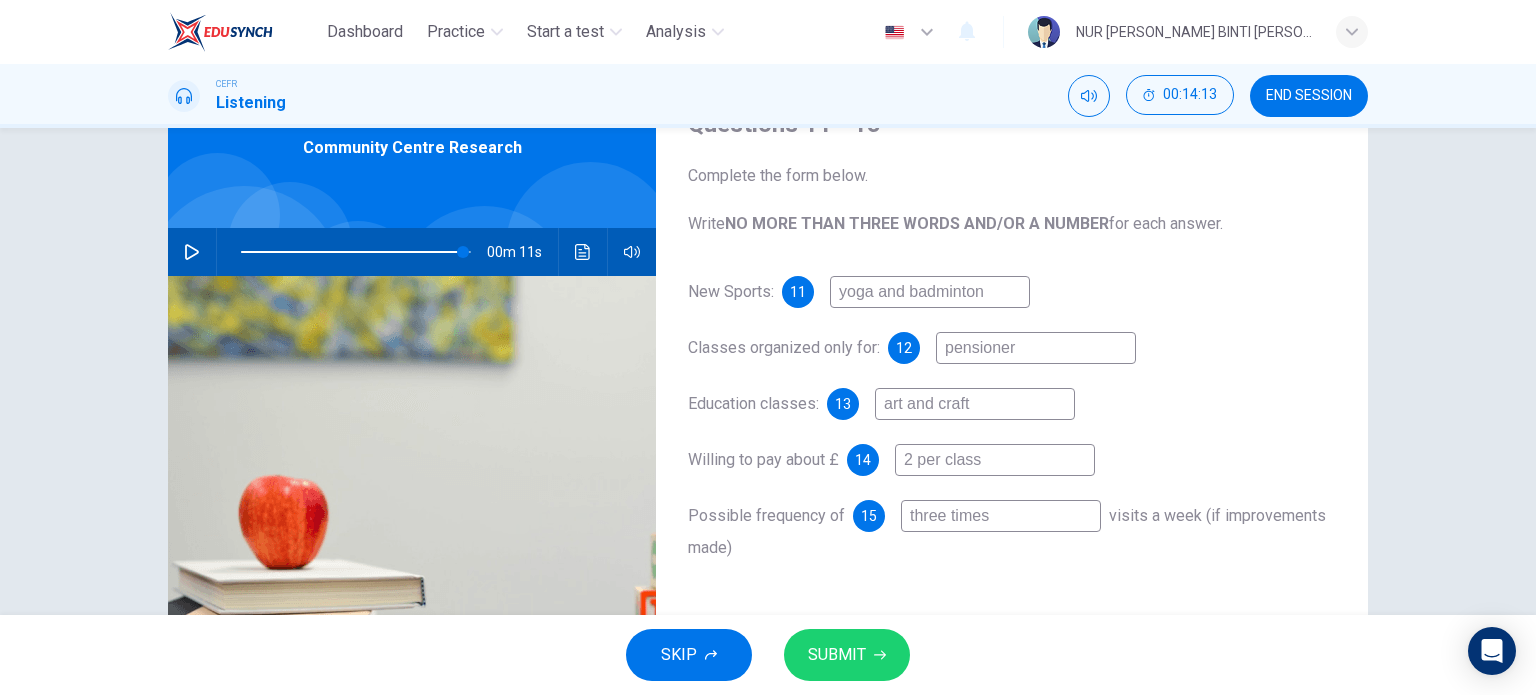 type on "2 per class" 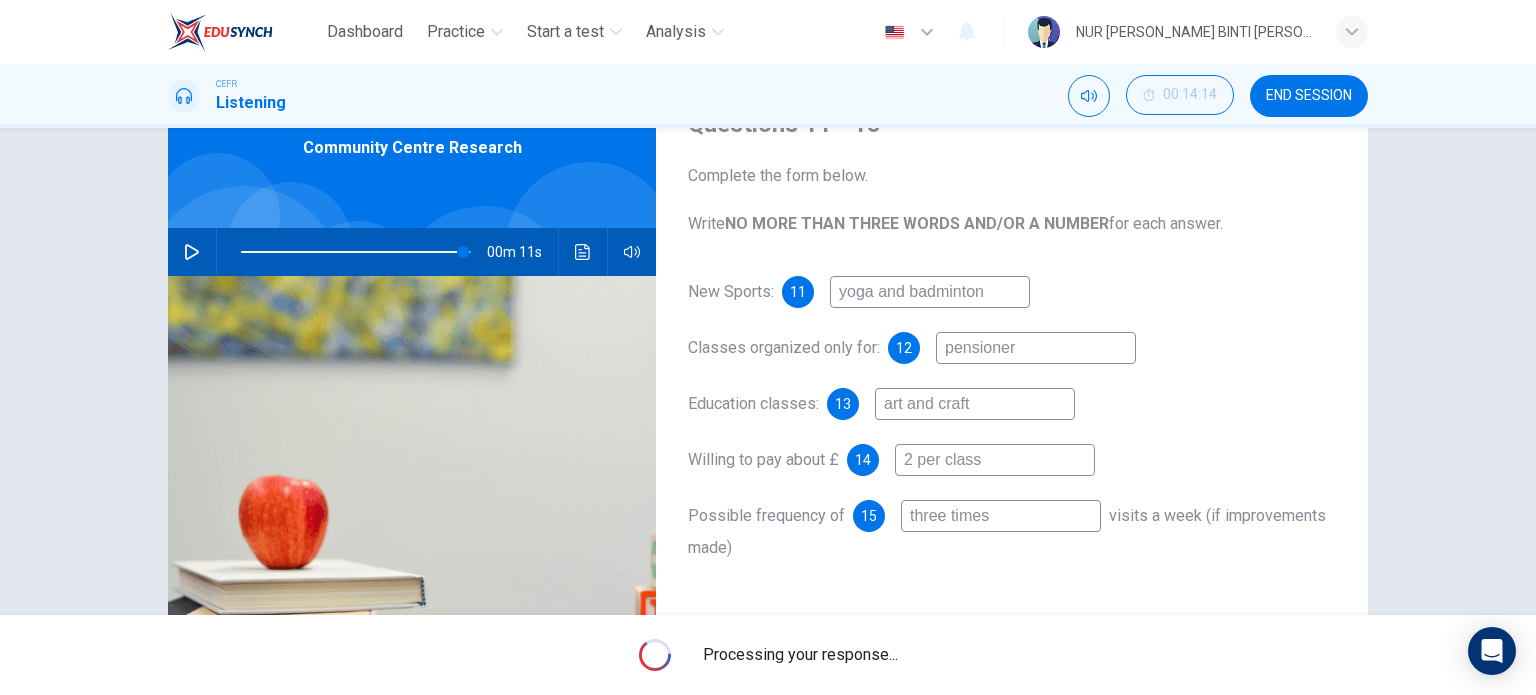 type on "96" 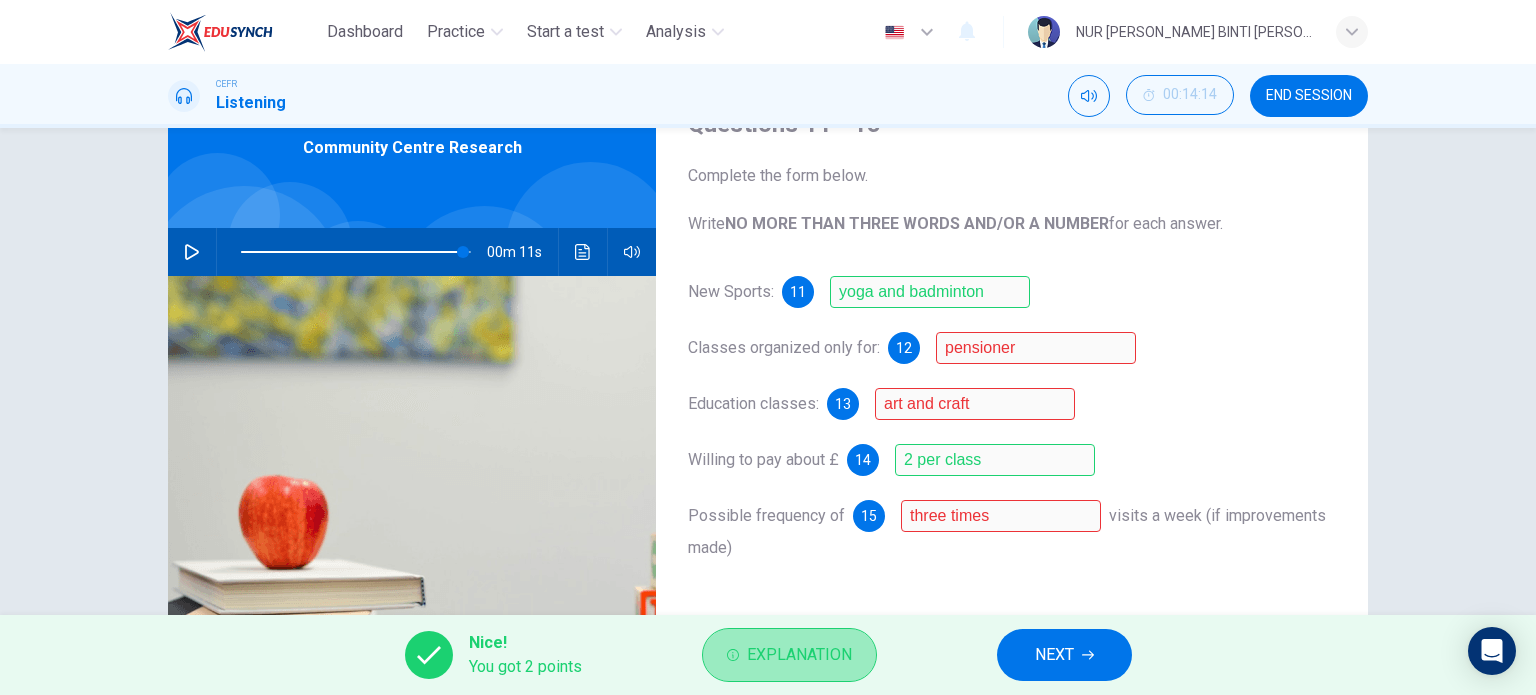 click on "Explanation" at bounding box center [799, 655] 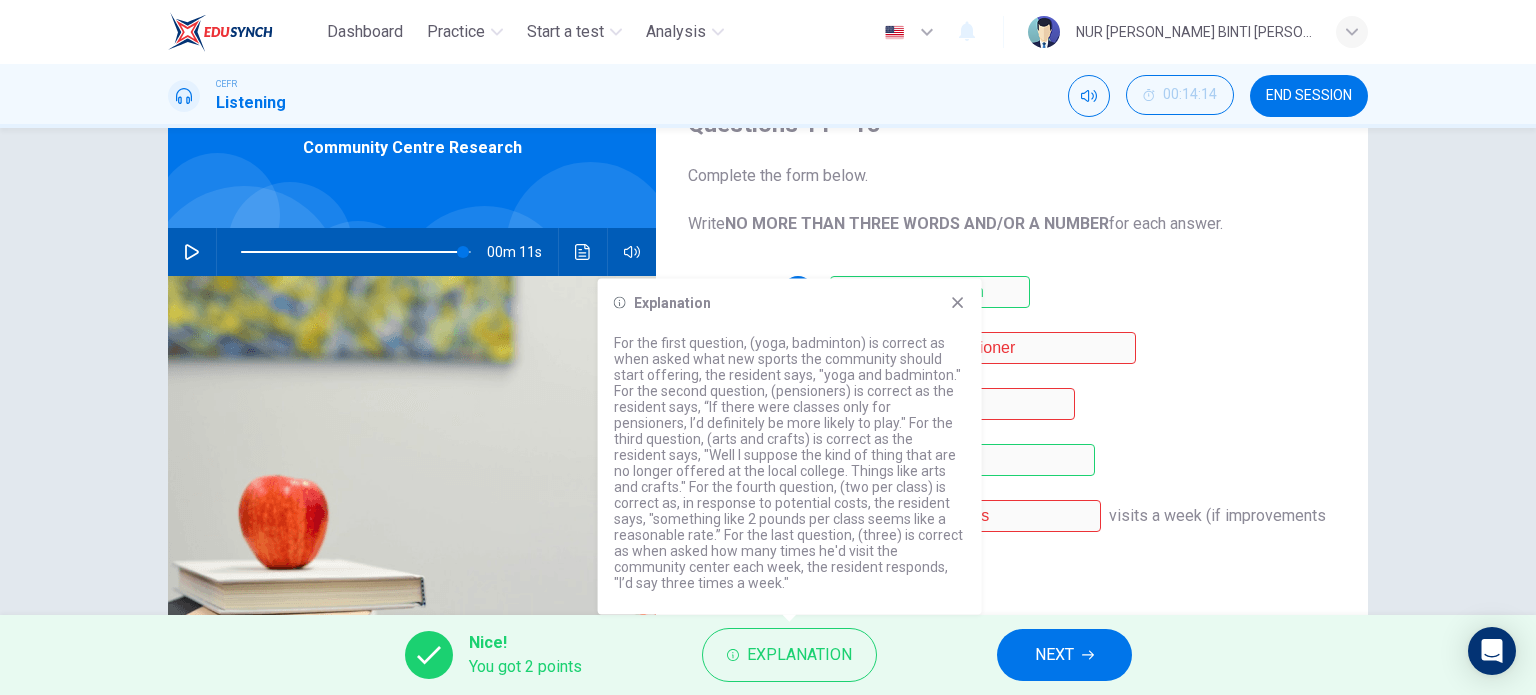 click 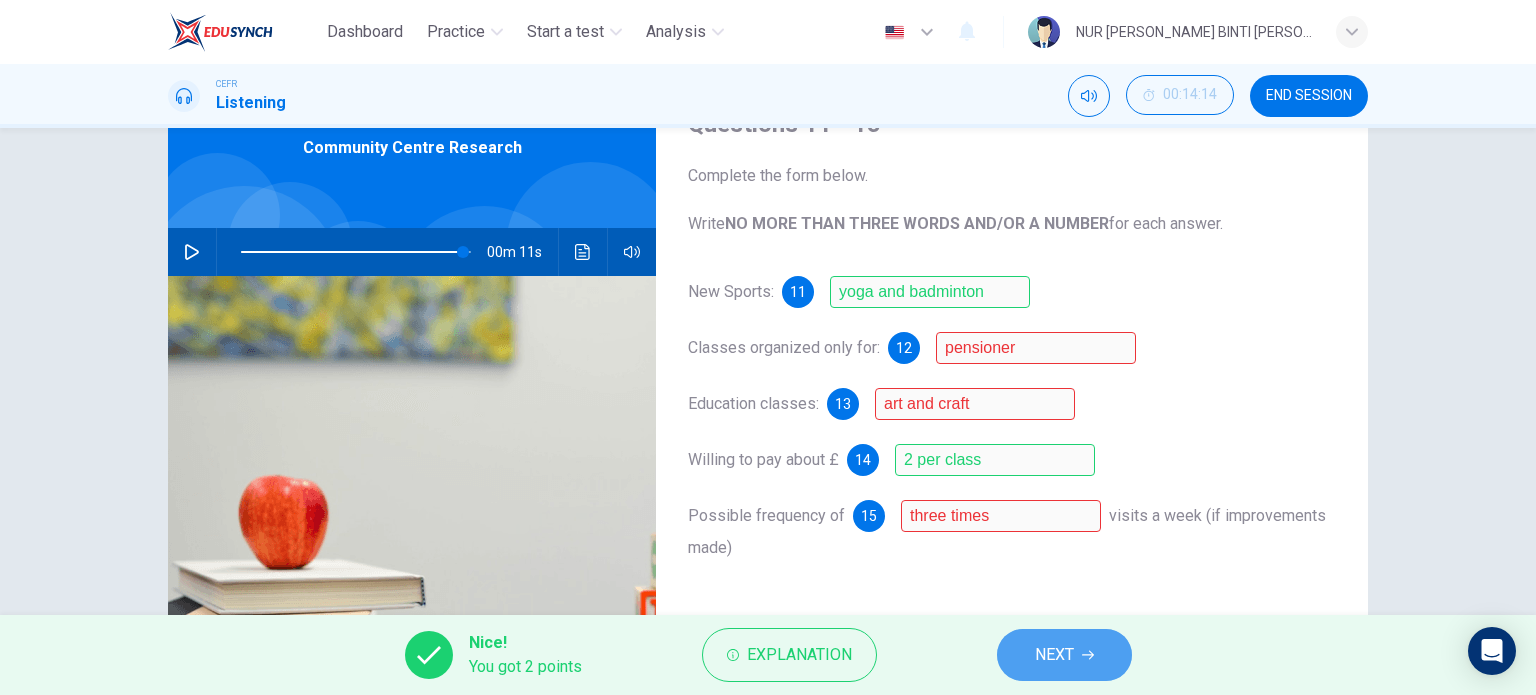 click on "NEXT" at bounding box center (1054, 655) 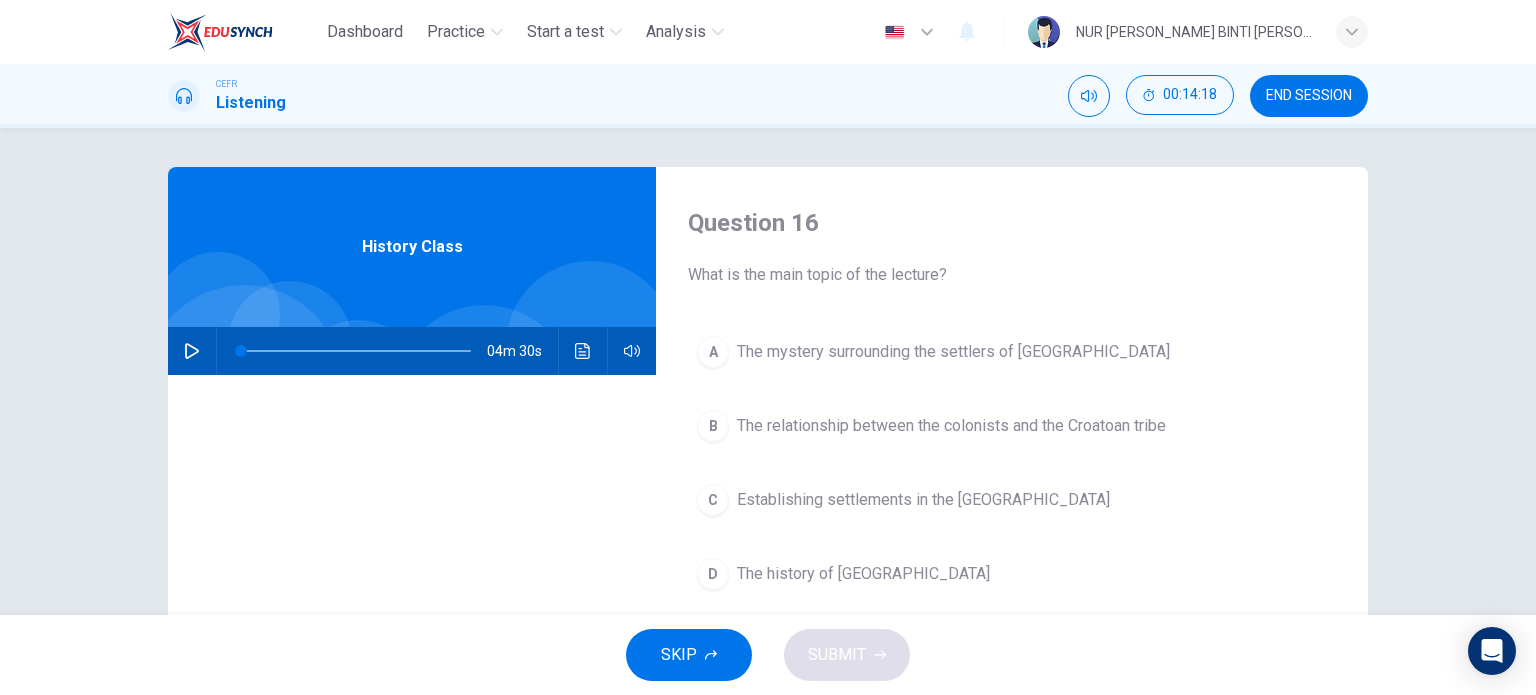 scroll, scrollTop: 0, scrollLeft: 0, axis: both 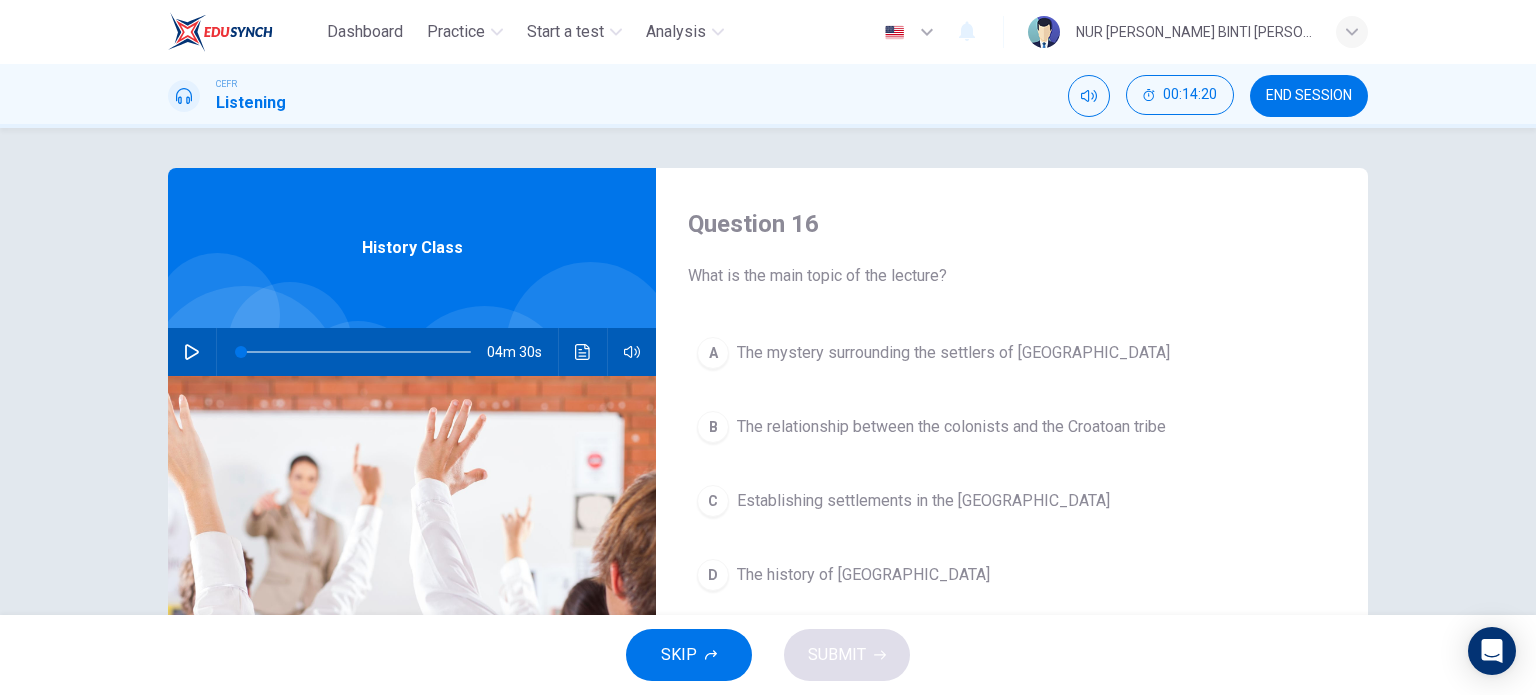 drag, startPoint x: 187, startPoint y: 351, endPoint x: 156, endPoint y: 387, distance: 47.507893 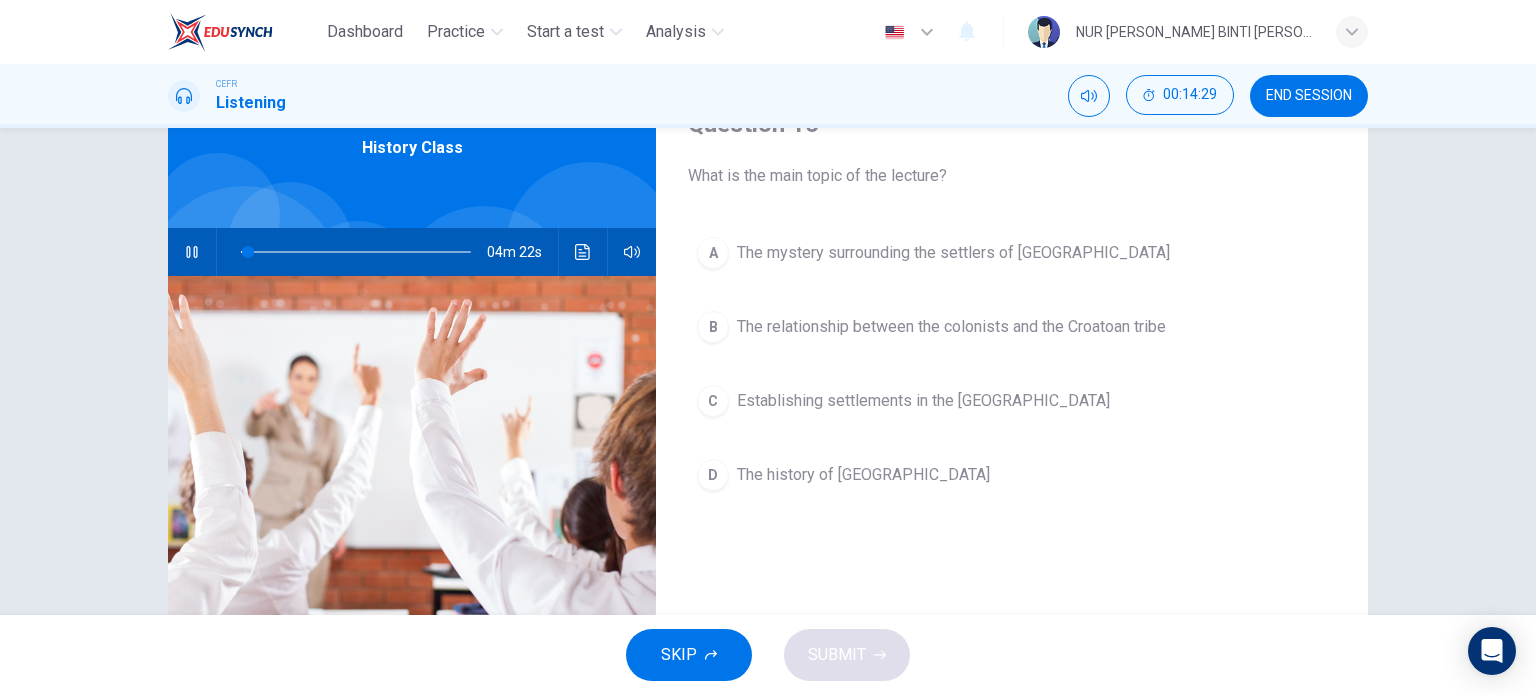 scroll, scrollTop: 0, scrollLeft: 0, axis: both 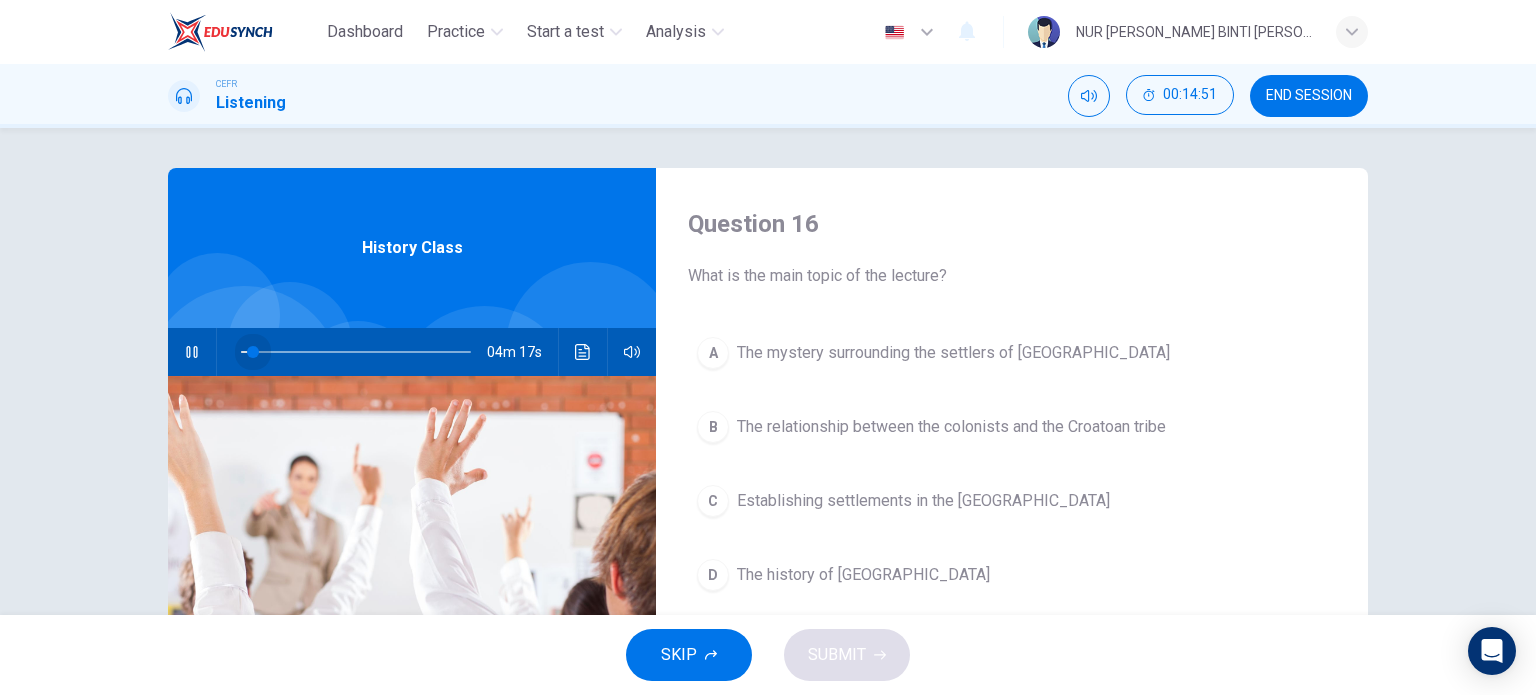 click at bounding box center (253, 352) 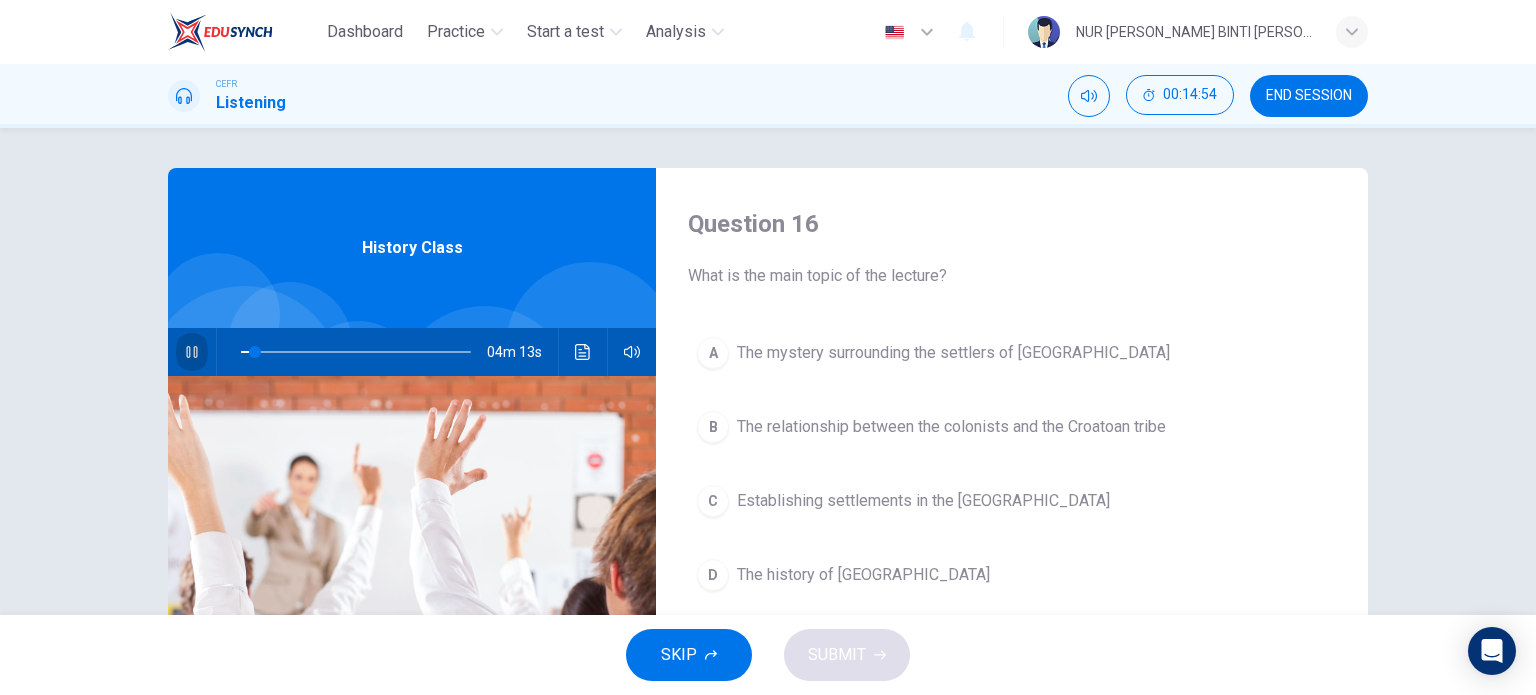 click 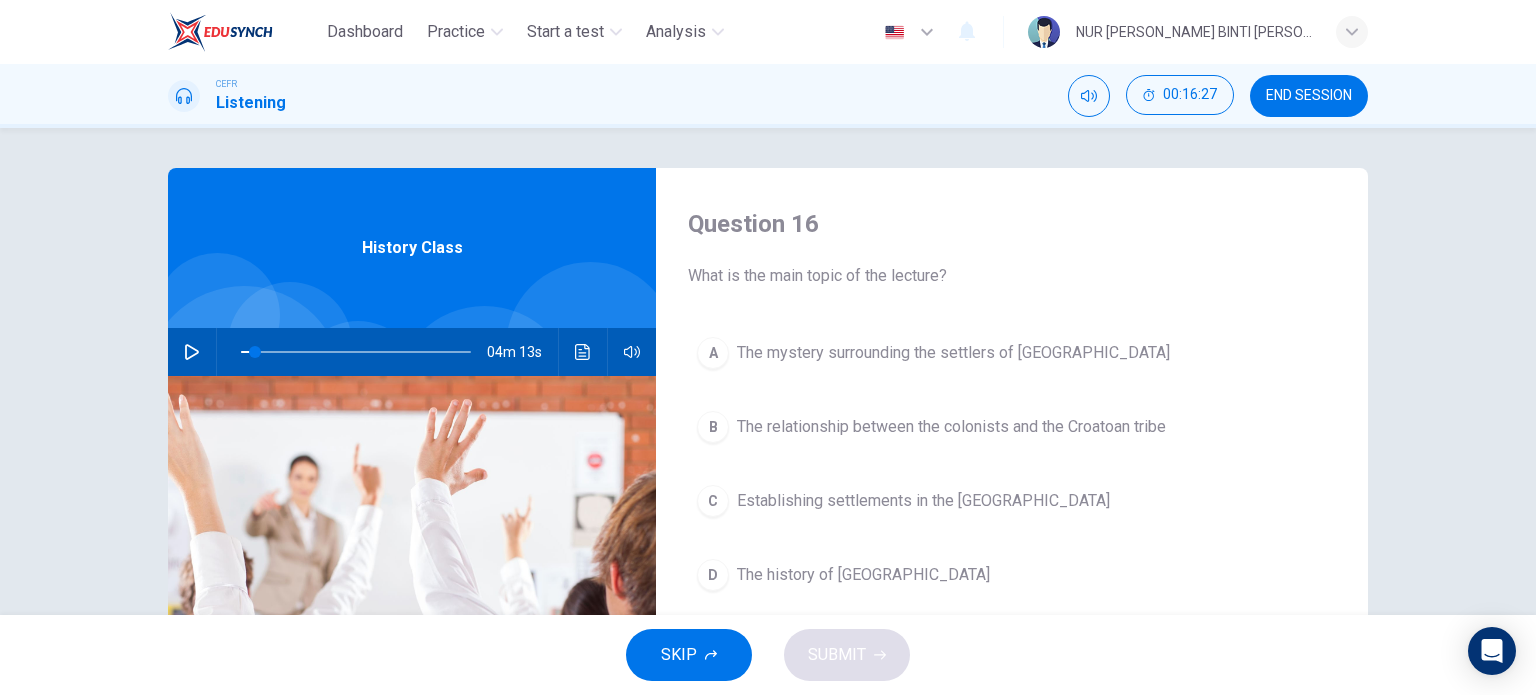 type on "6" 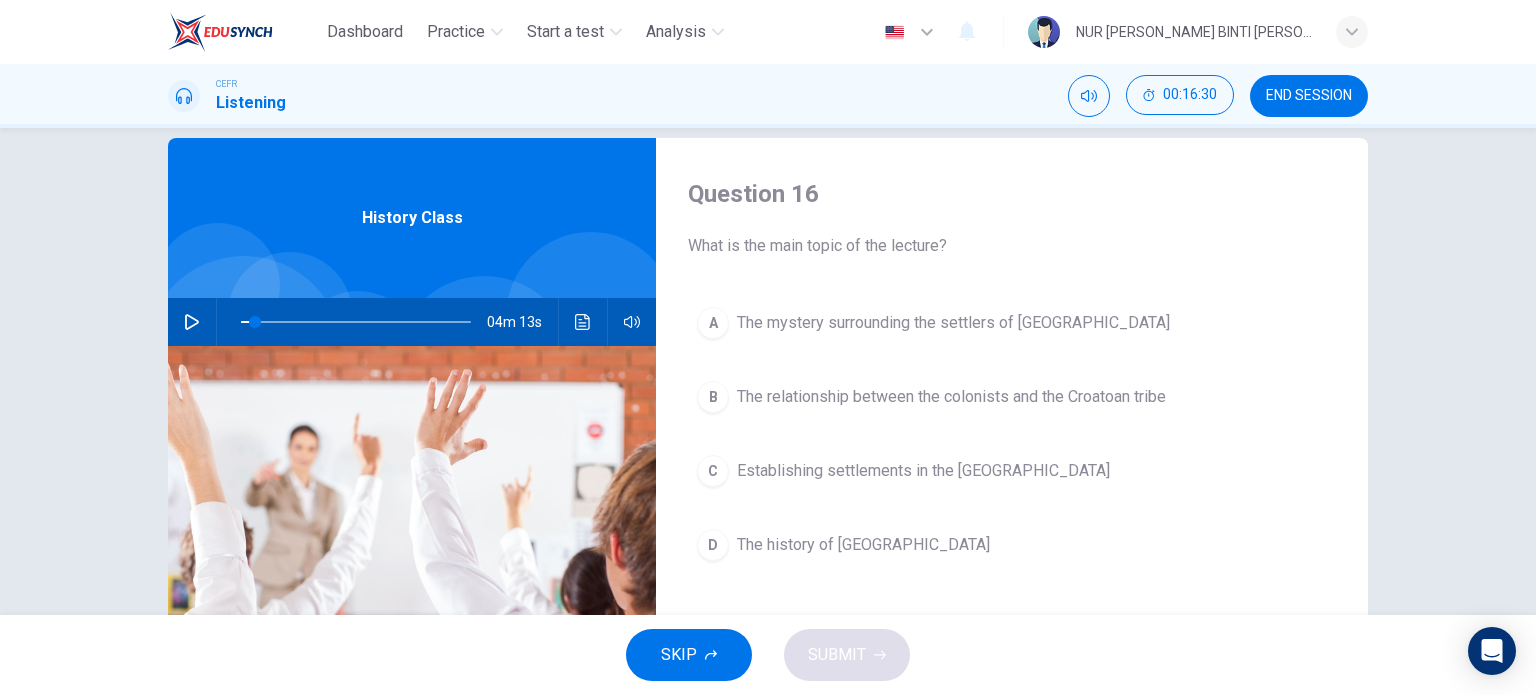 scroll, scrollTop: 0, scrollLeft: 0, axis: both 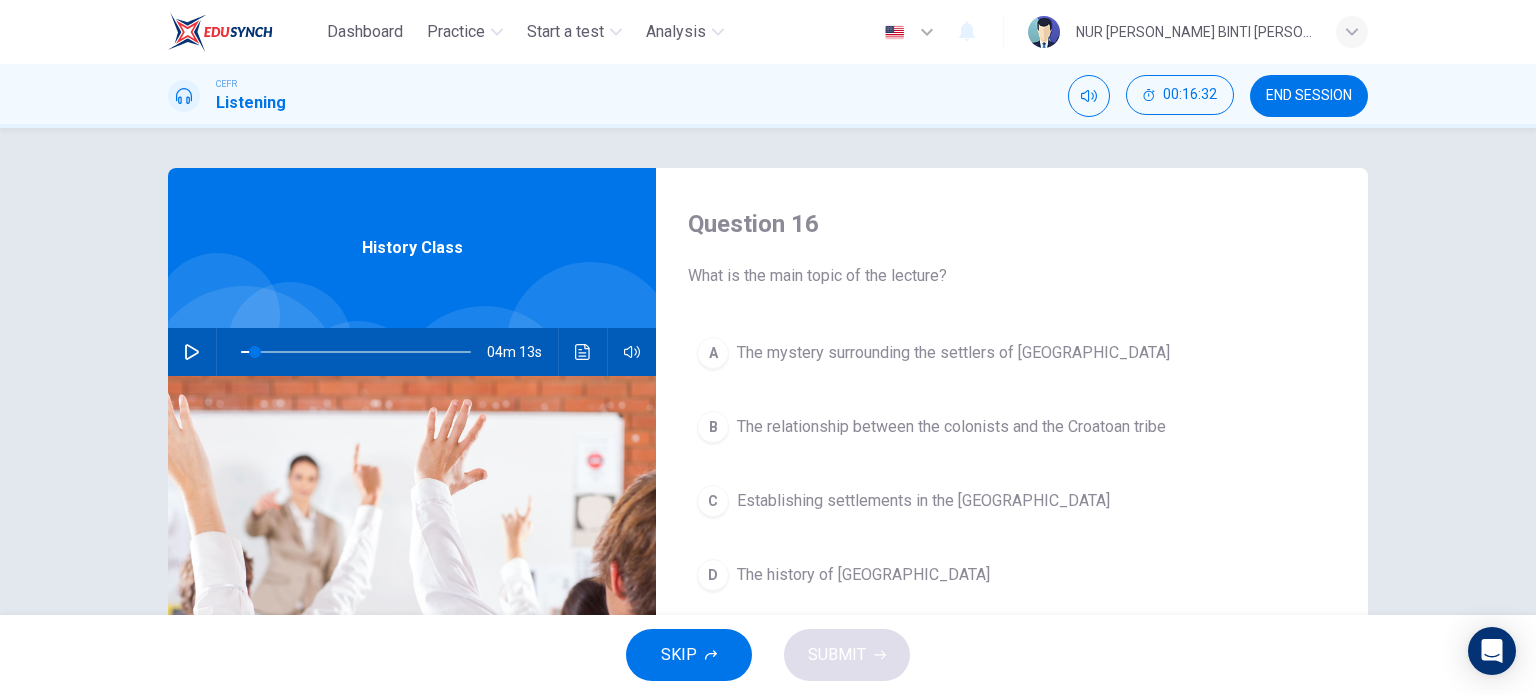 click on "END SESSION" at bounding box center (1309, 96) 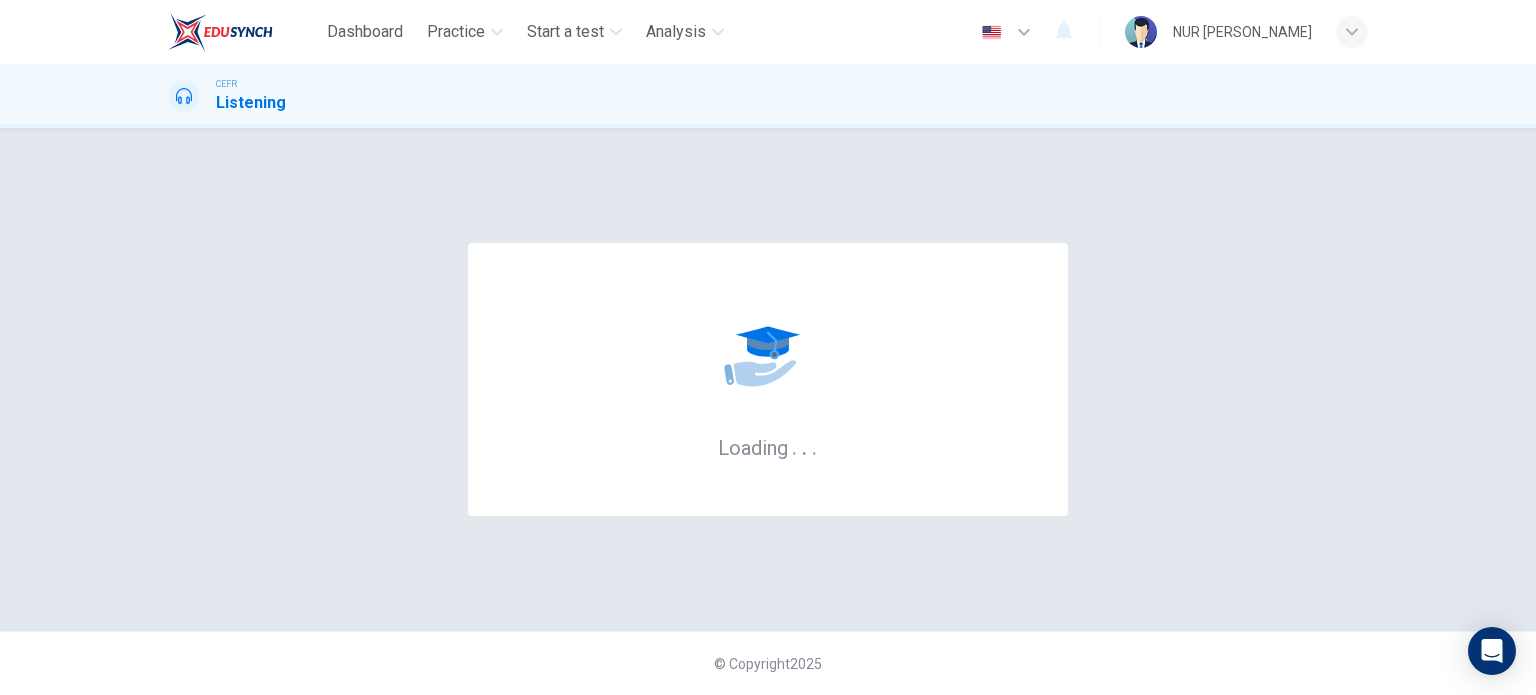 scroll, scrollTop: 0, scrollLeft: 0, axis: both 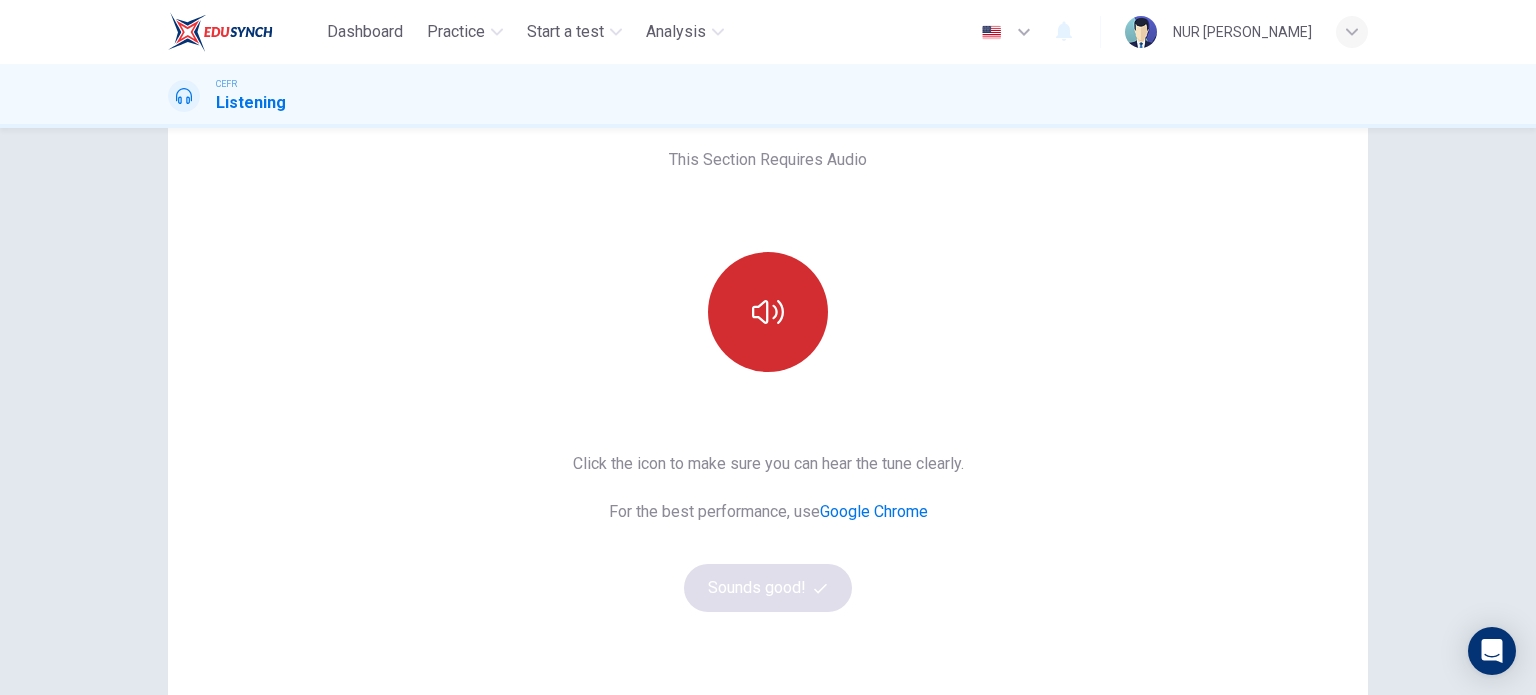 click at bounding box center [768, 312] 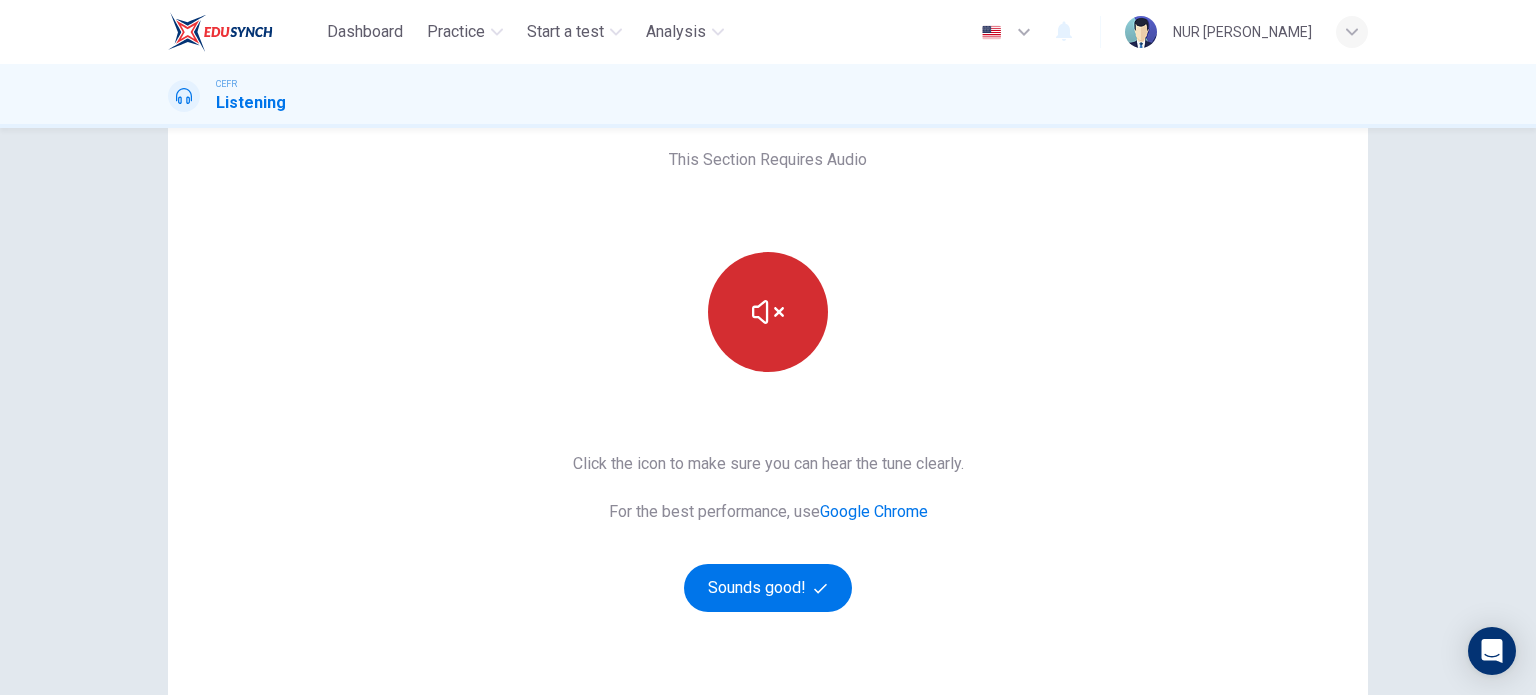 click at bounding box center [768, 312] 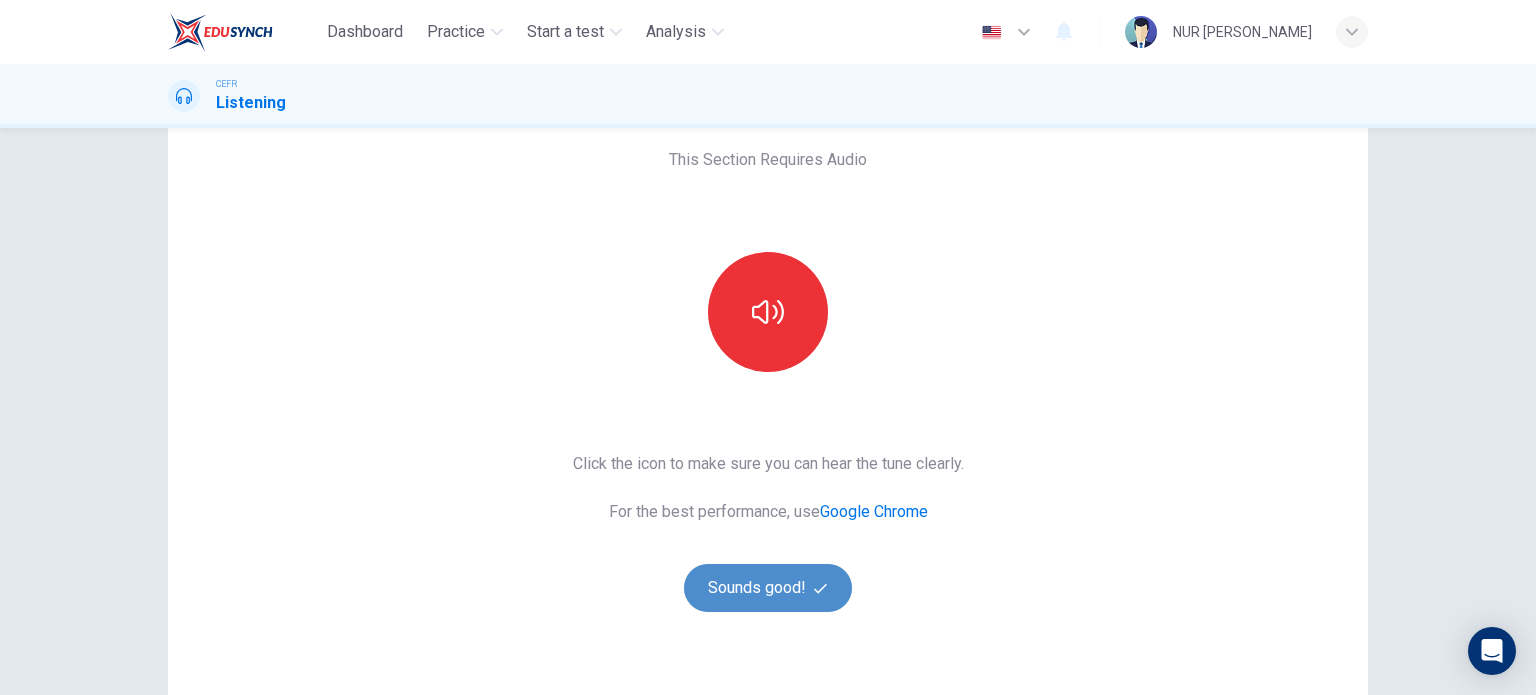 click on "Sounds good!" at bounding box center [768, 588] 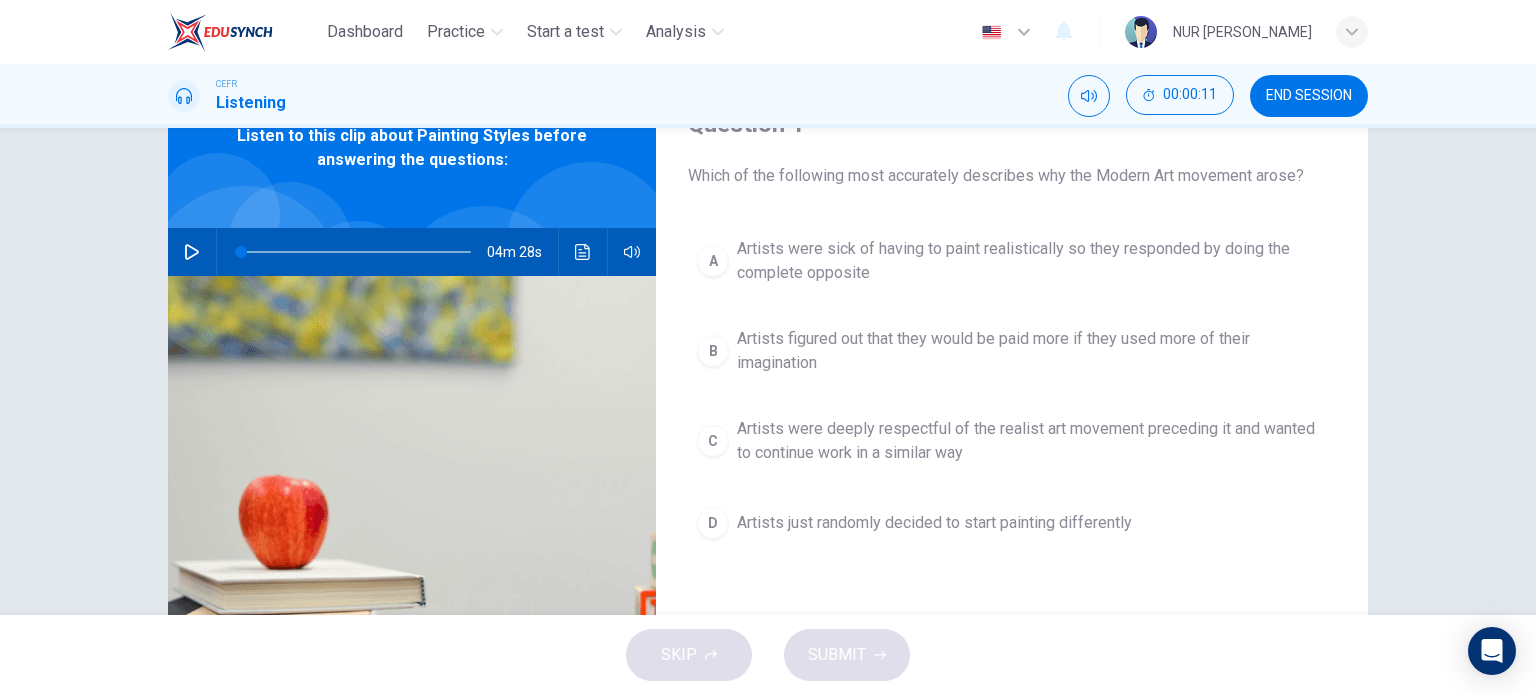 click 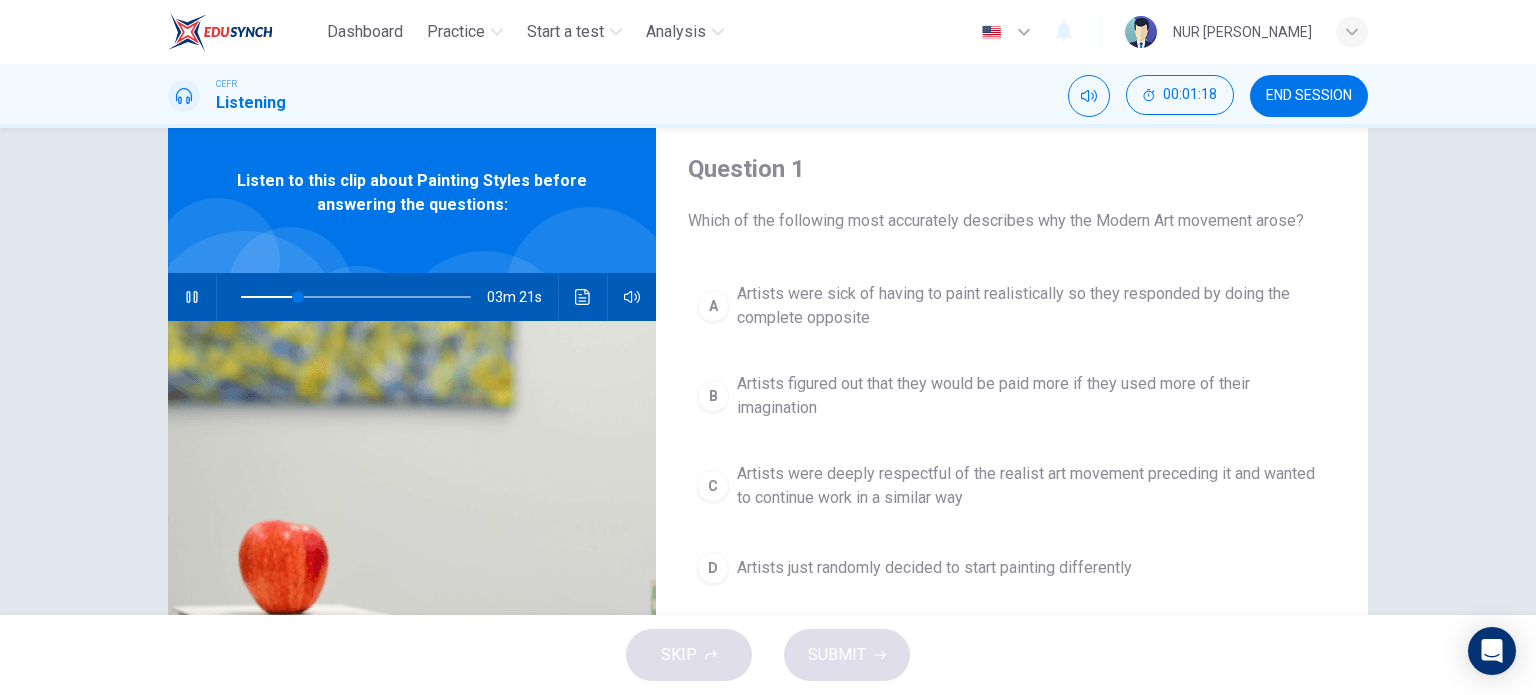 scroll, scrollTop: 100, scrollLeft: 0, axis: vertical 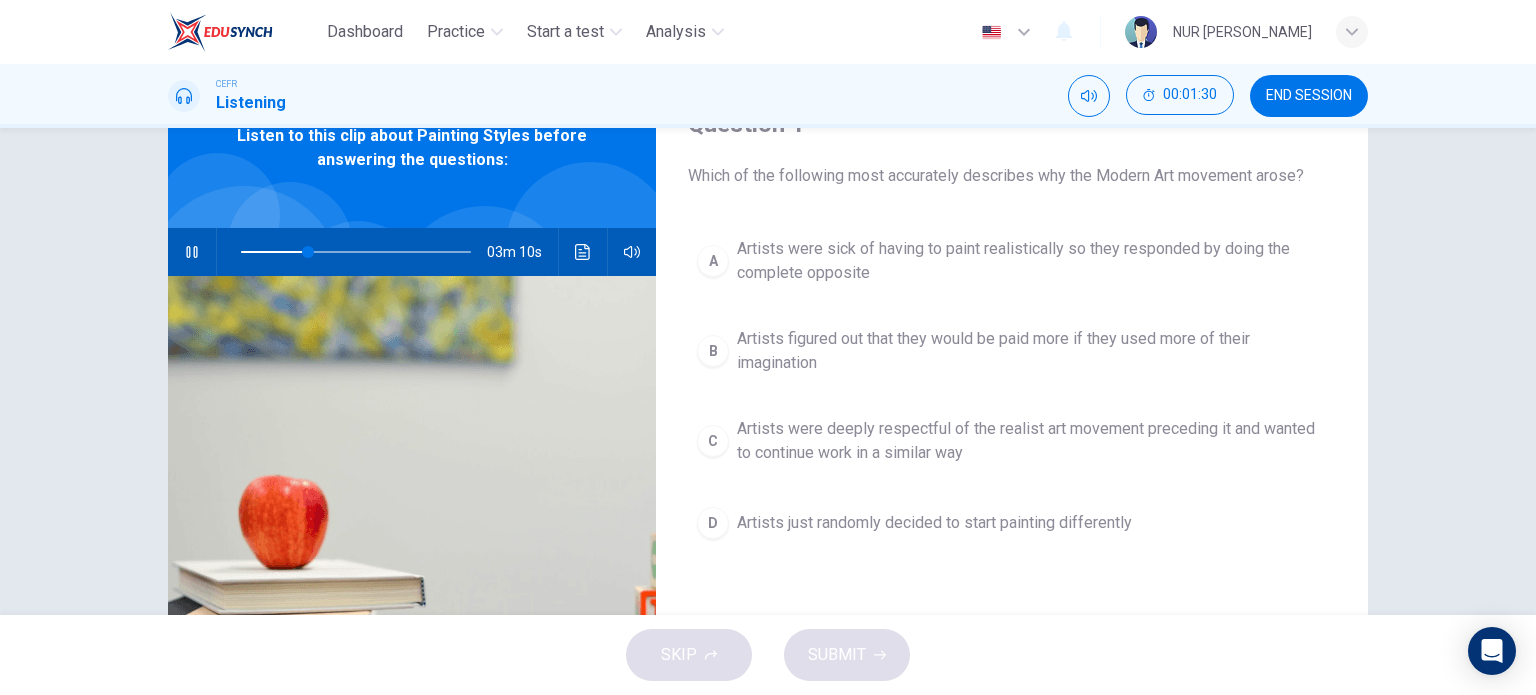 click 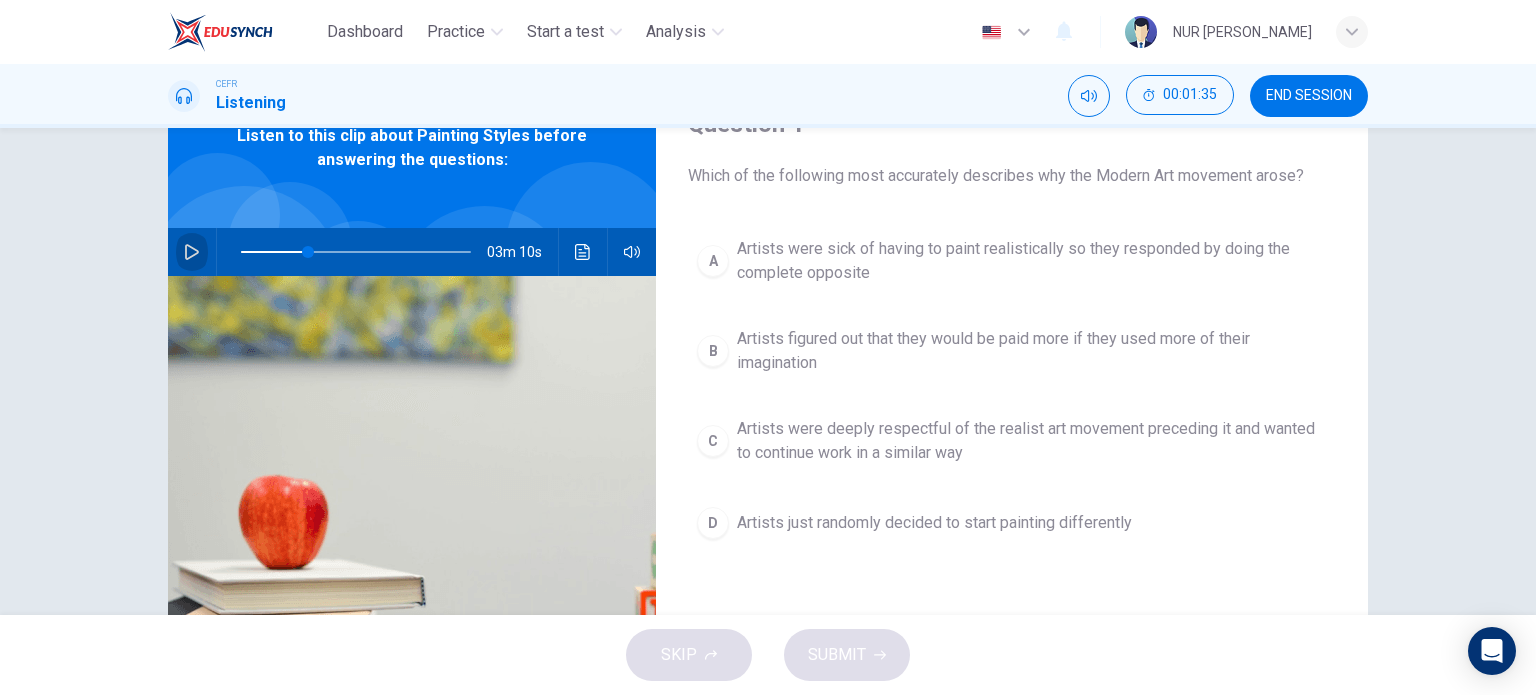 click 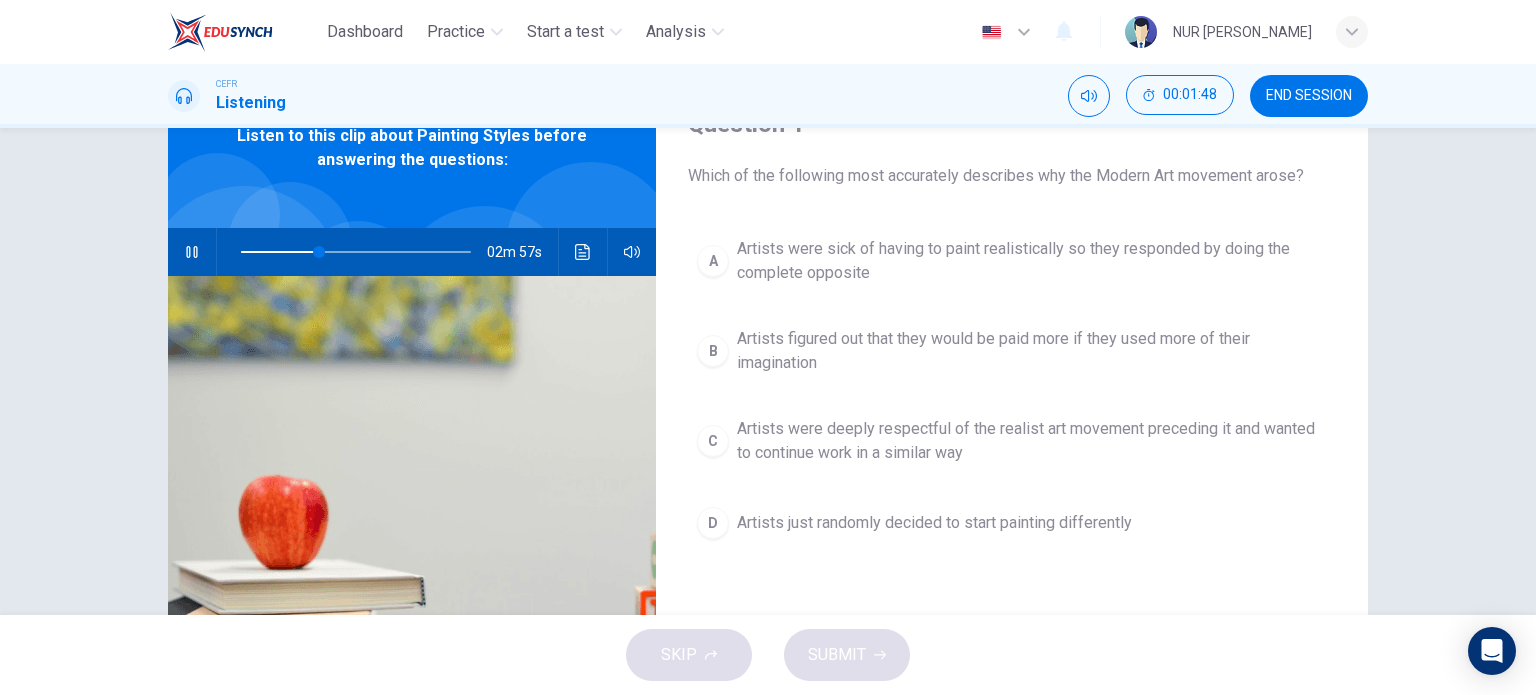 click at bounding box center [192, 252] 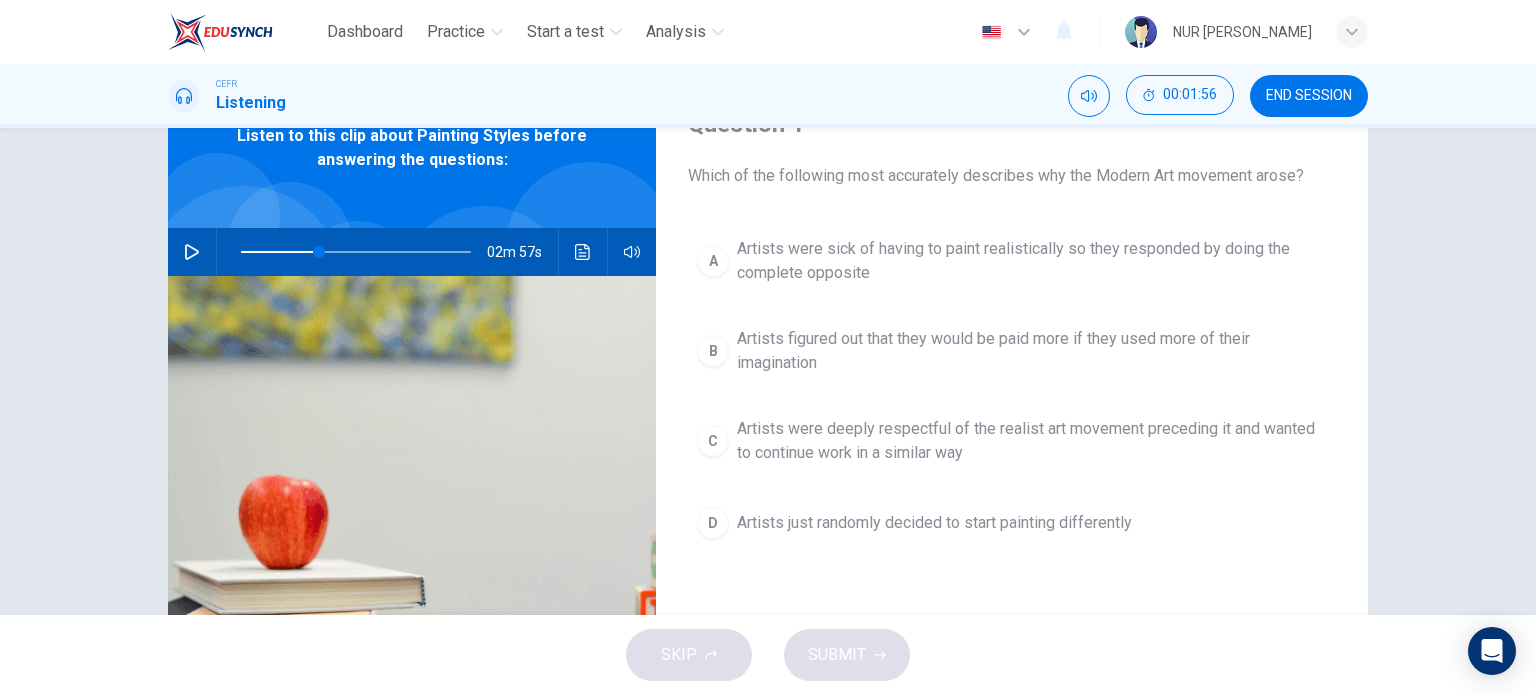 click on "Artists were sick of having to paint realistically so they responded by doing the complete opposite" at bounding box center [1032, 261] 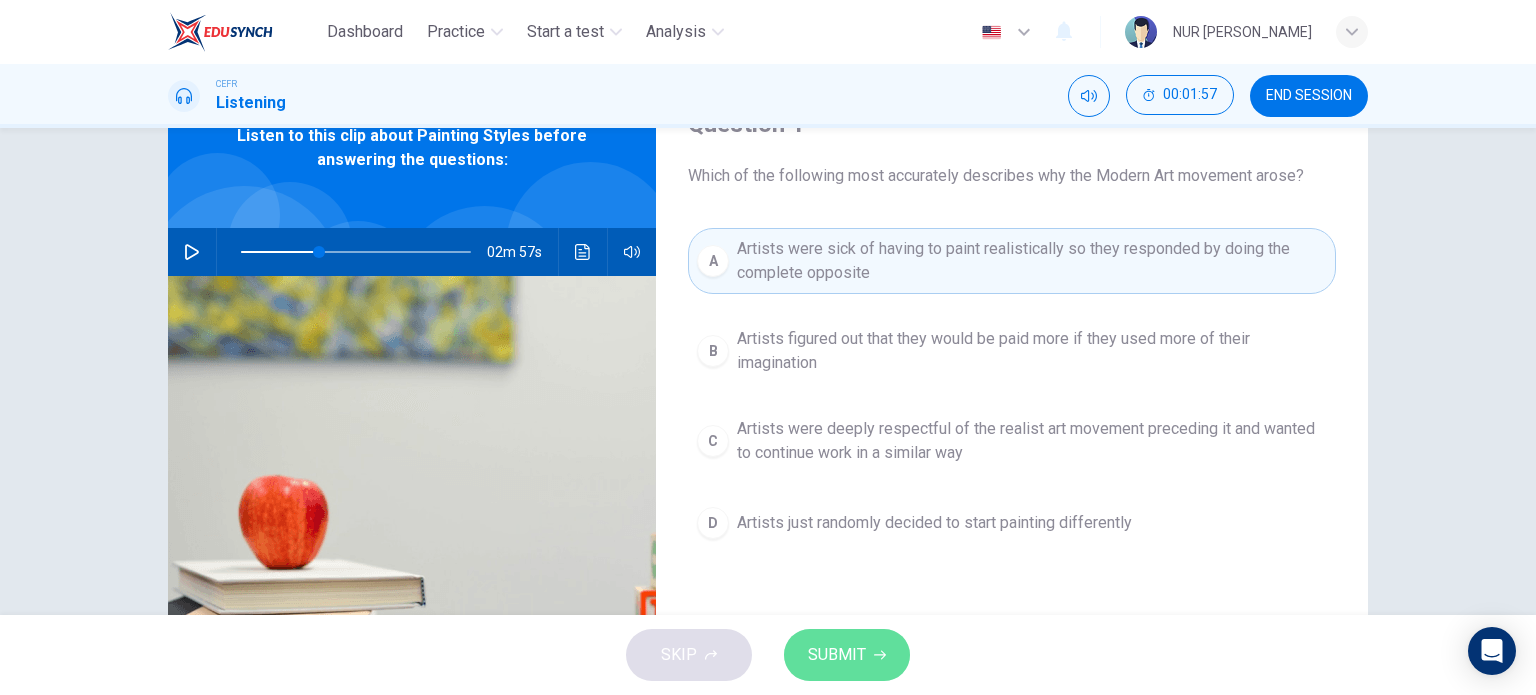 click on "SUBMIT" at bounding box center (837, 655) 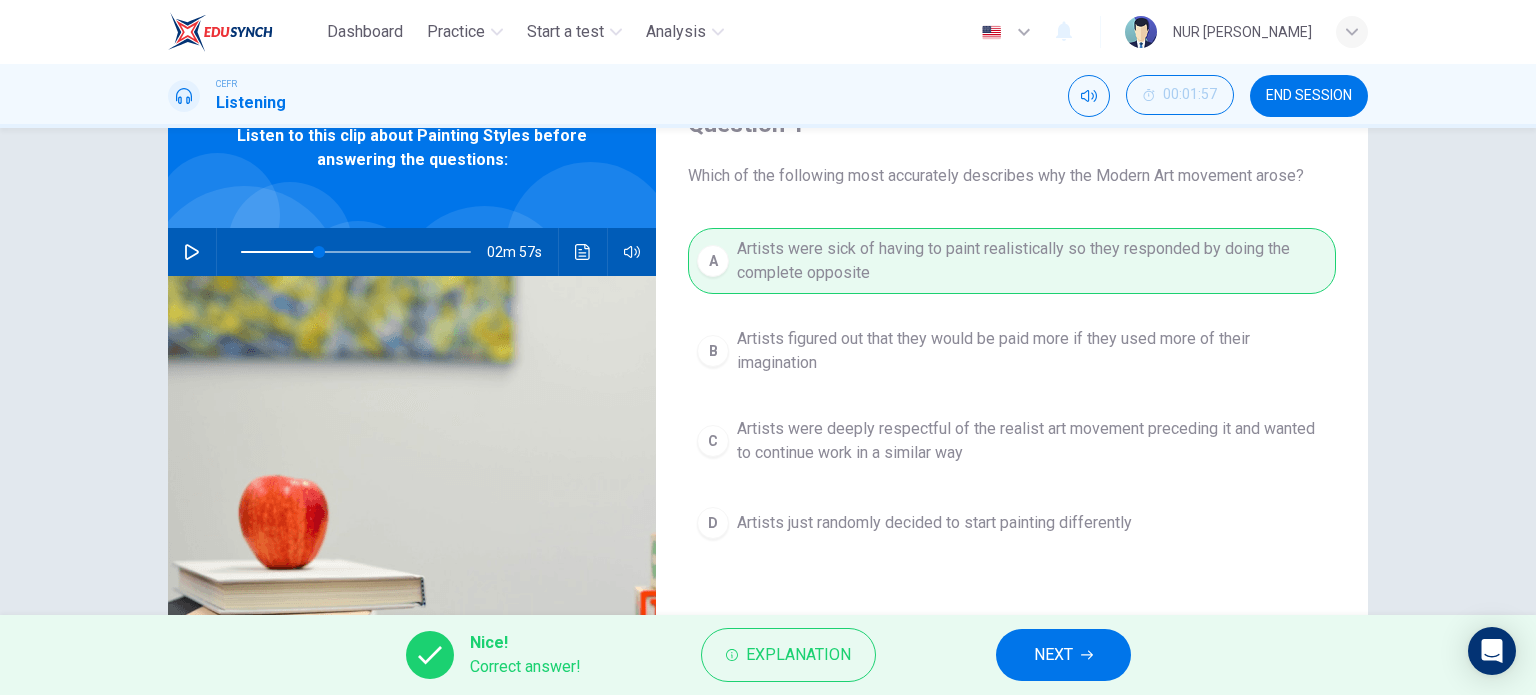 click on "NEXT" at bounding box center [1053, 655] 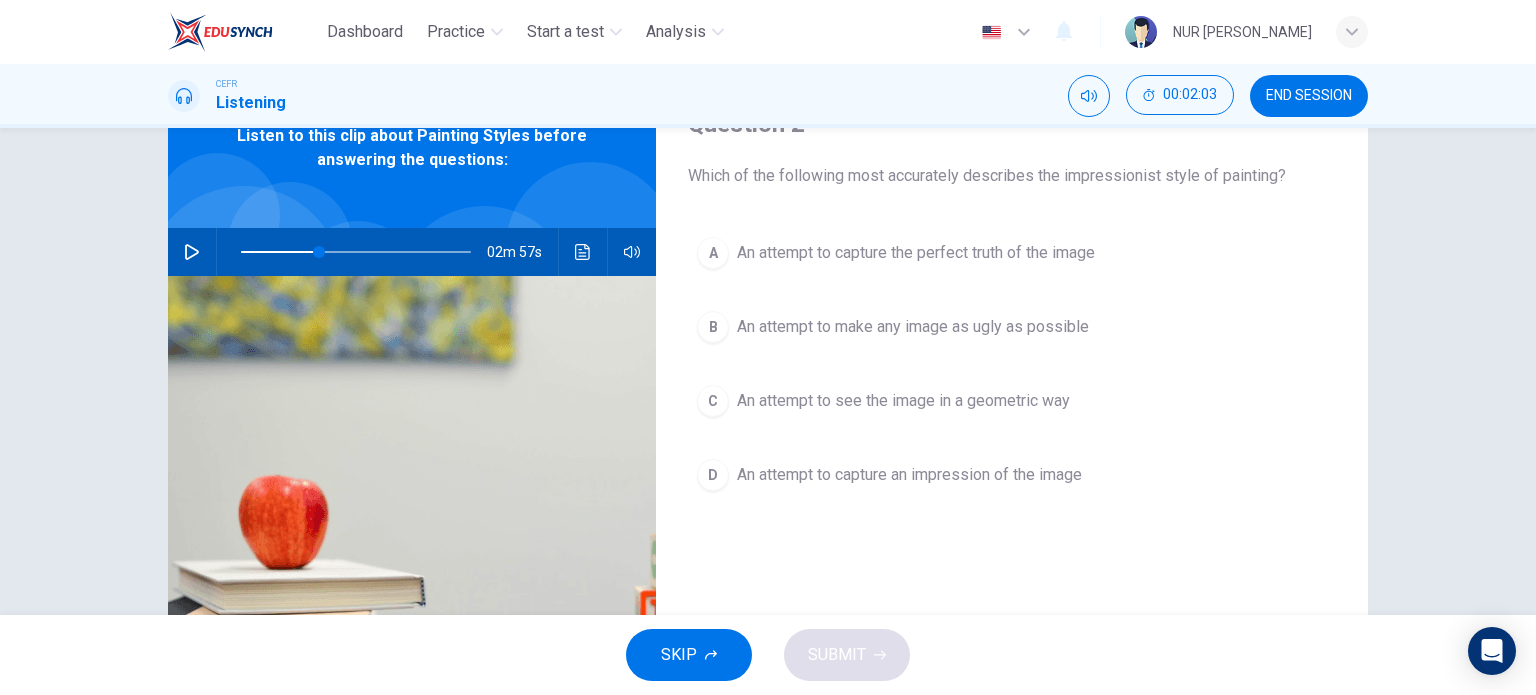 click 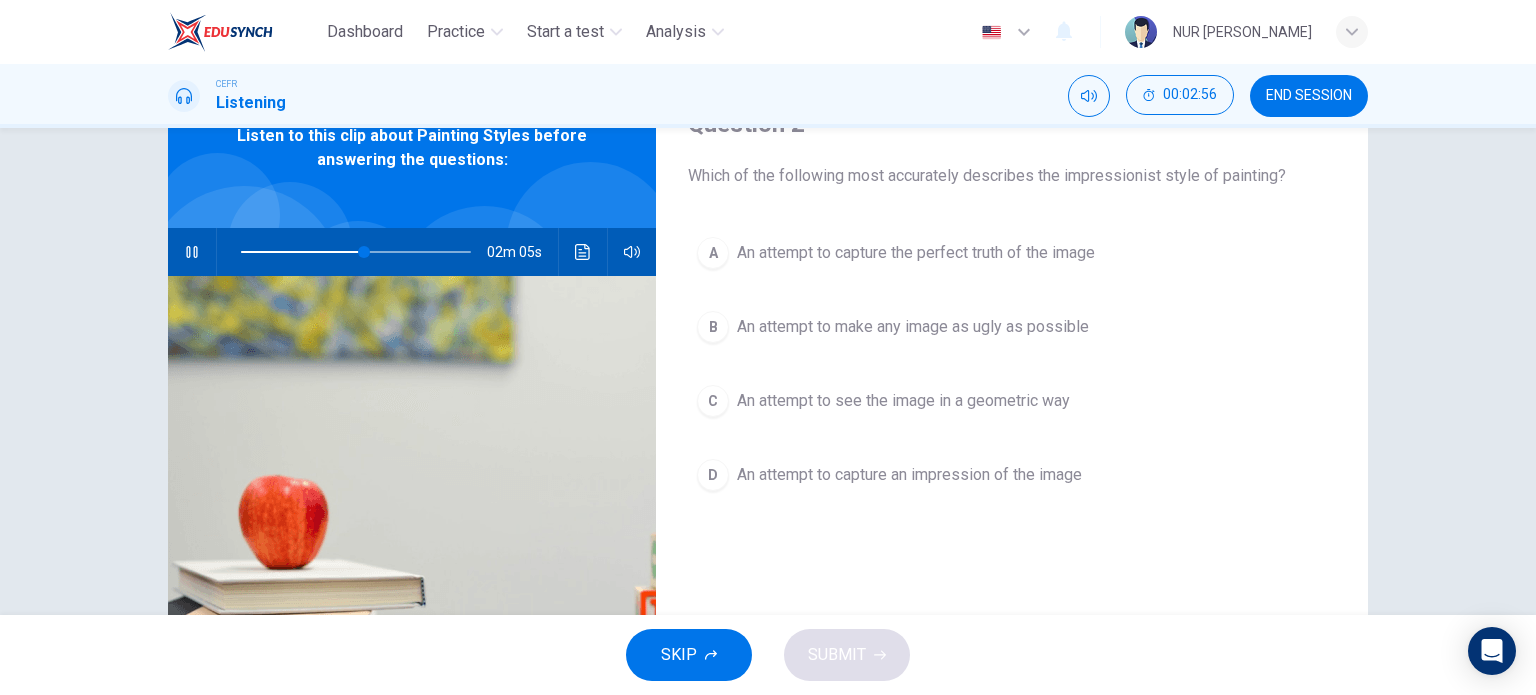 click 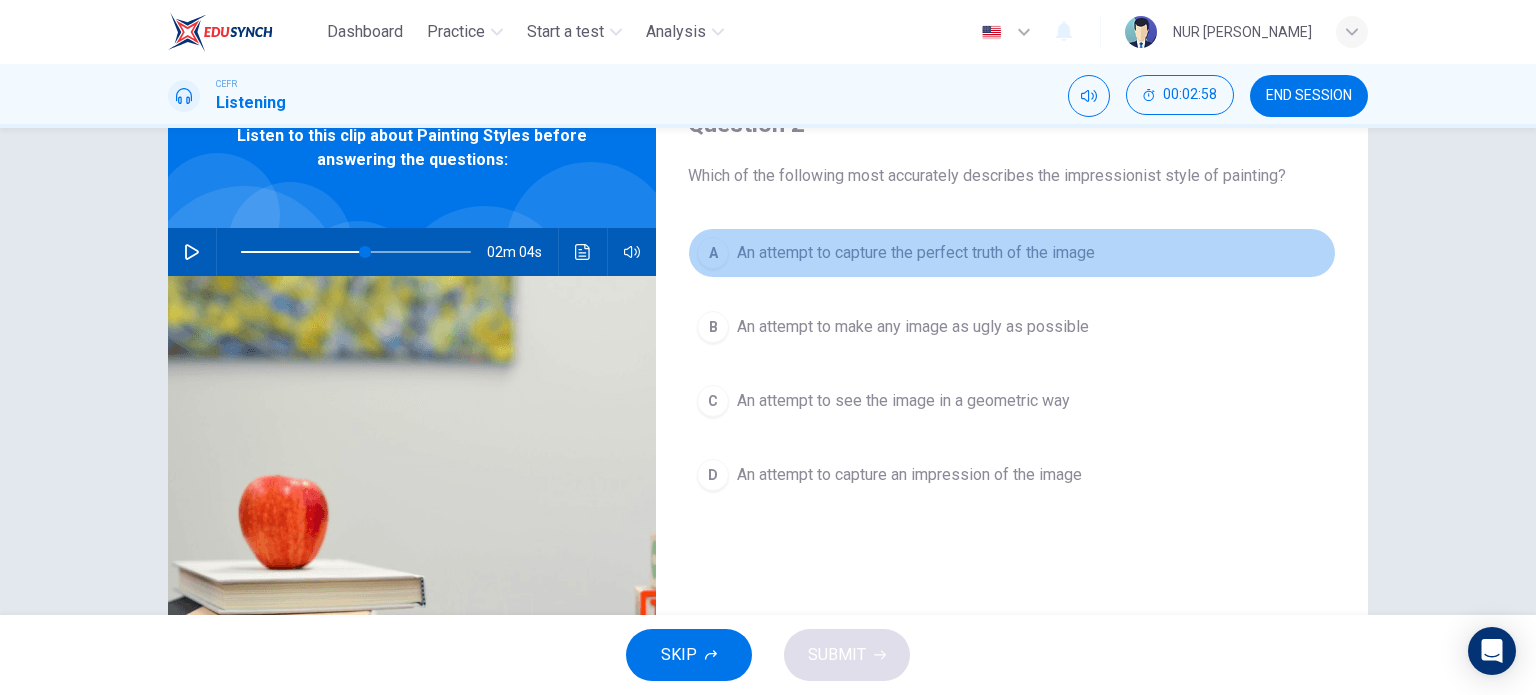 click on "An attempt to capture the perfect truth of the image" at bounding box center (916, 253) 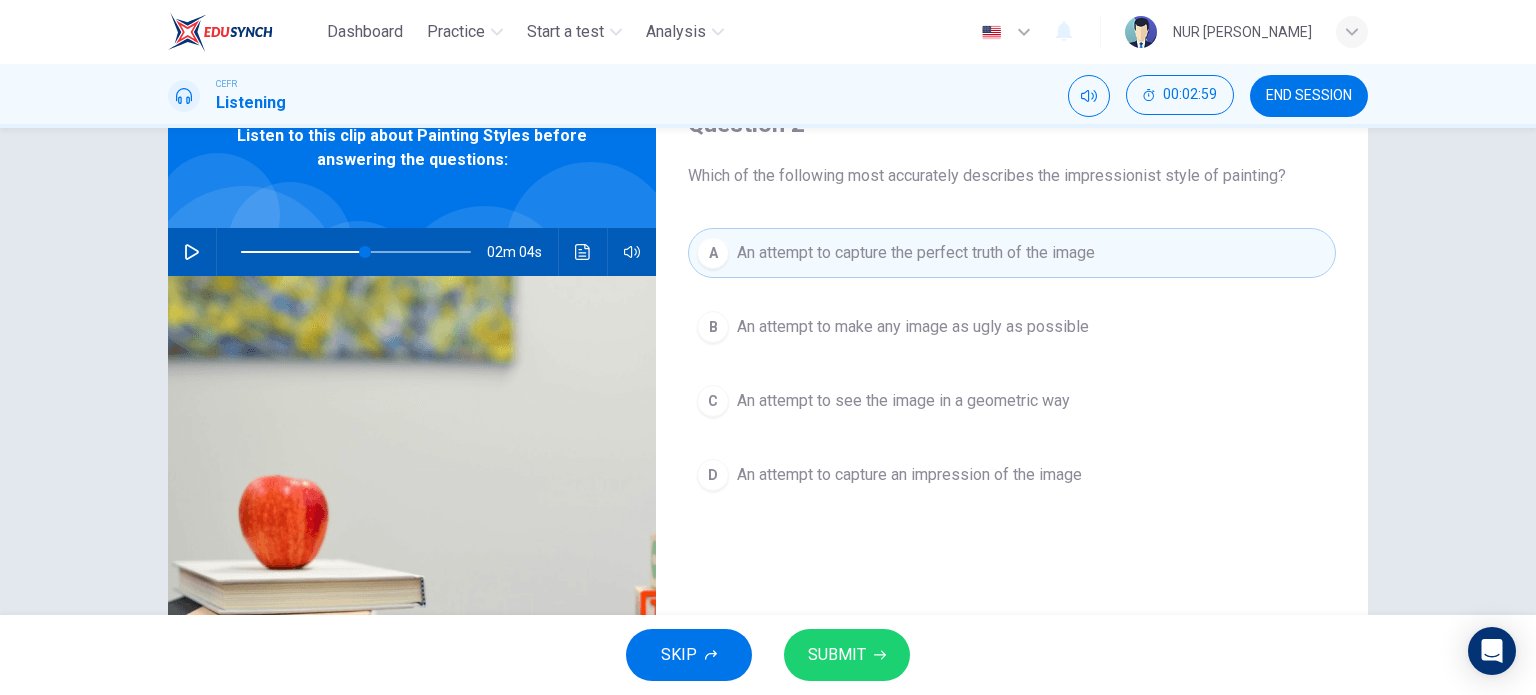 click on "SUBMIT" at bounding box center (837, 655) 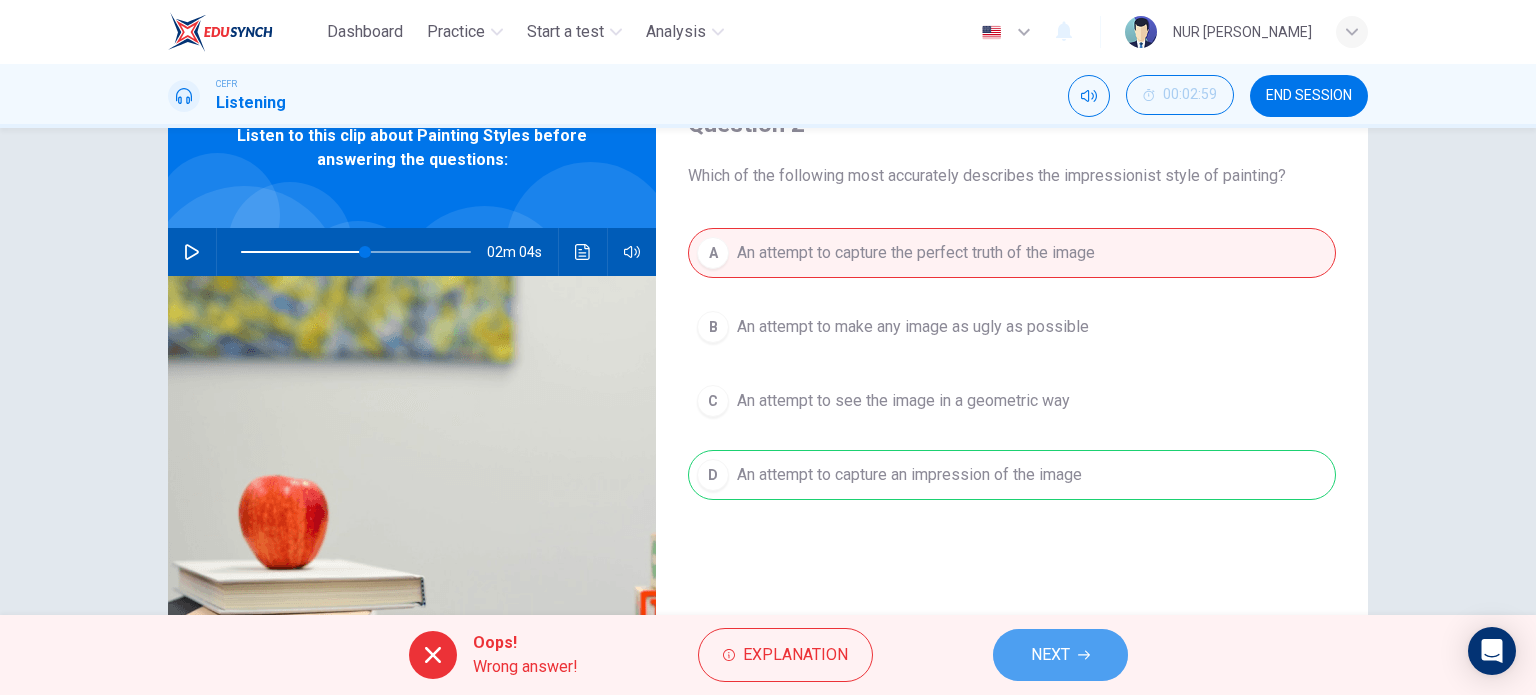 click on "NEXT" at bounding box center (1060, 655) 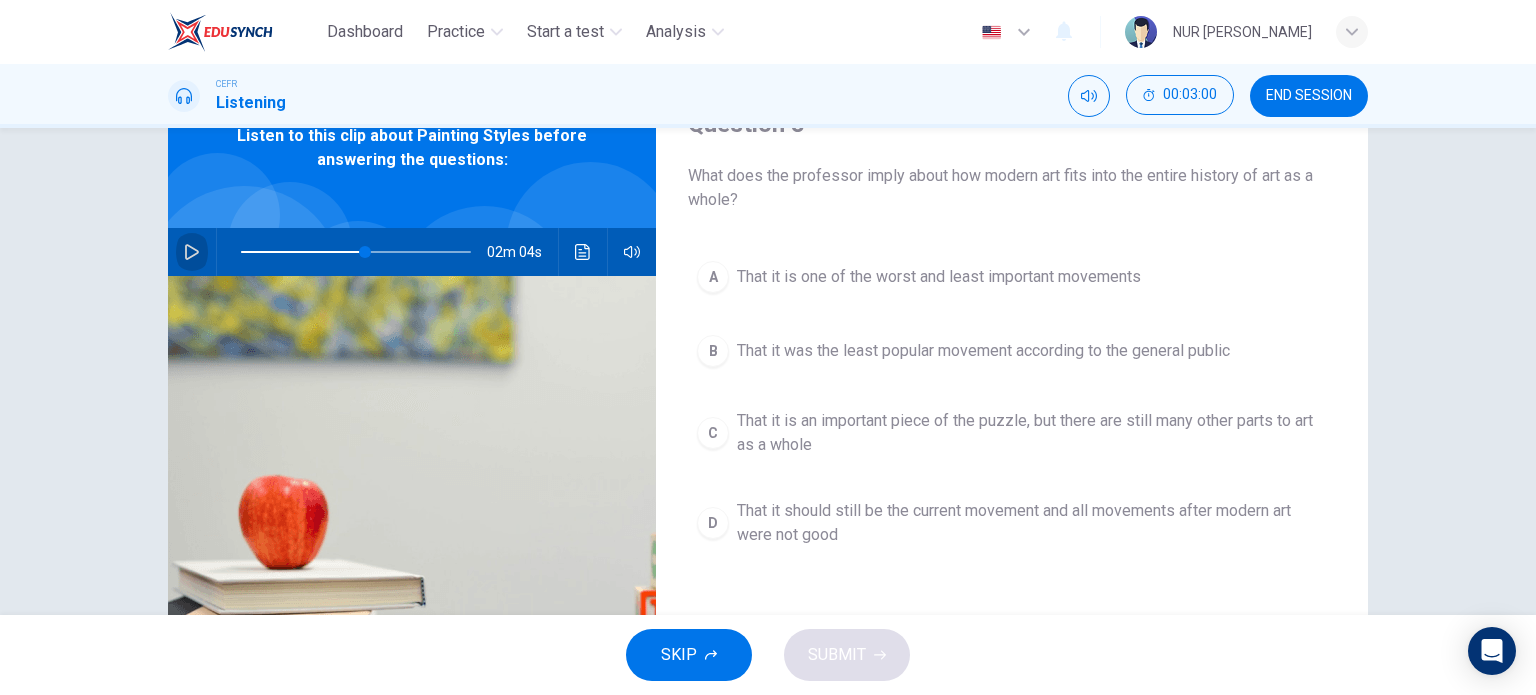 click 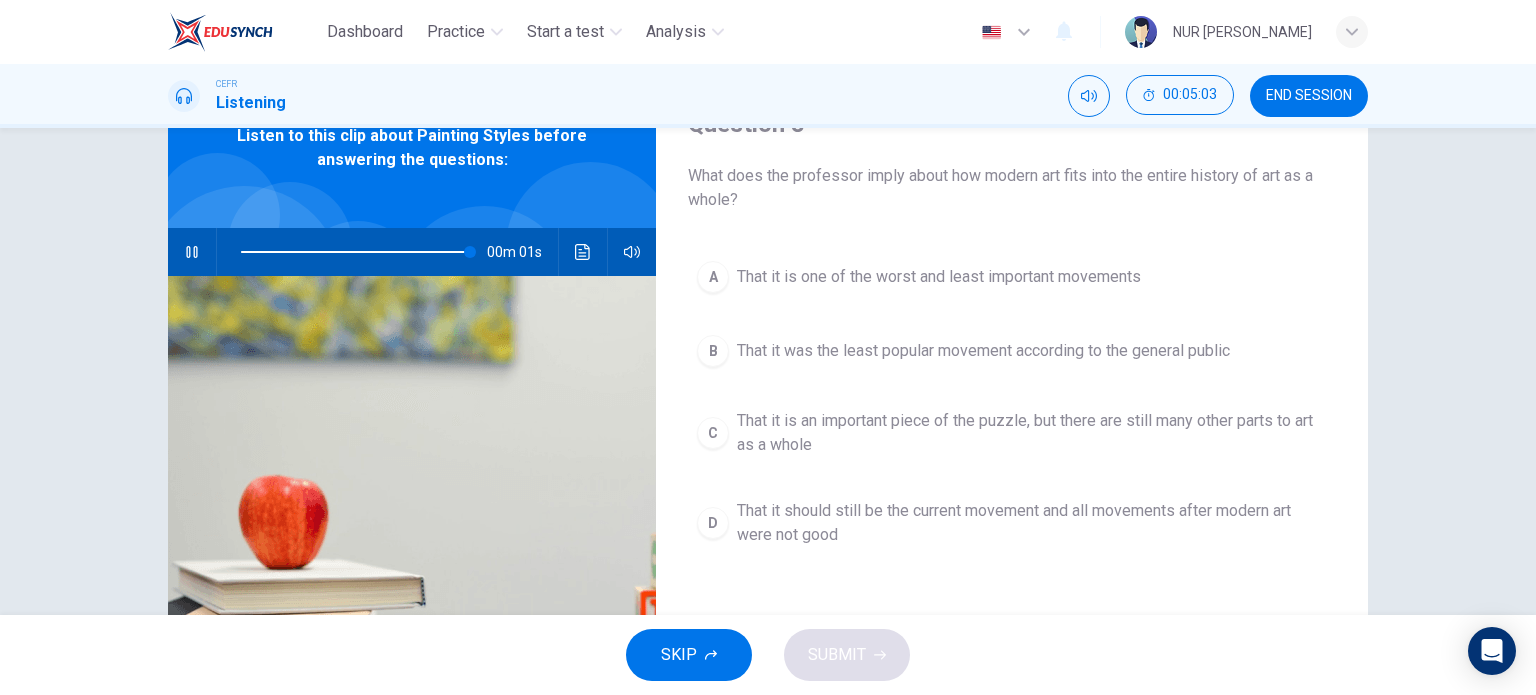 click 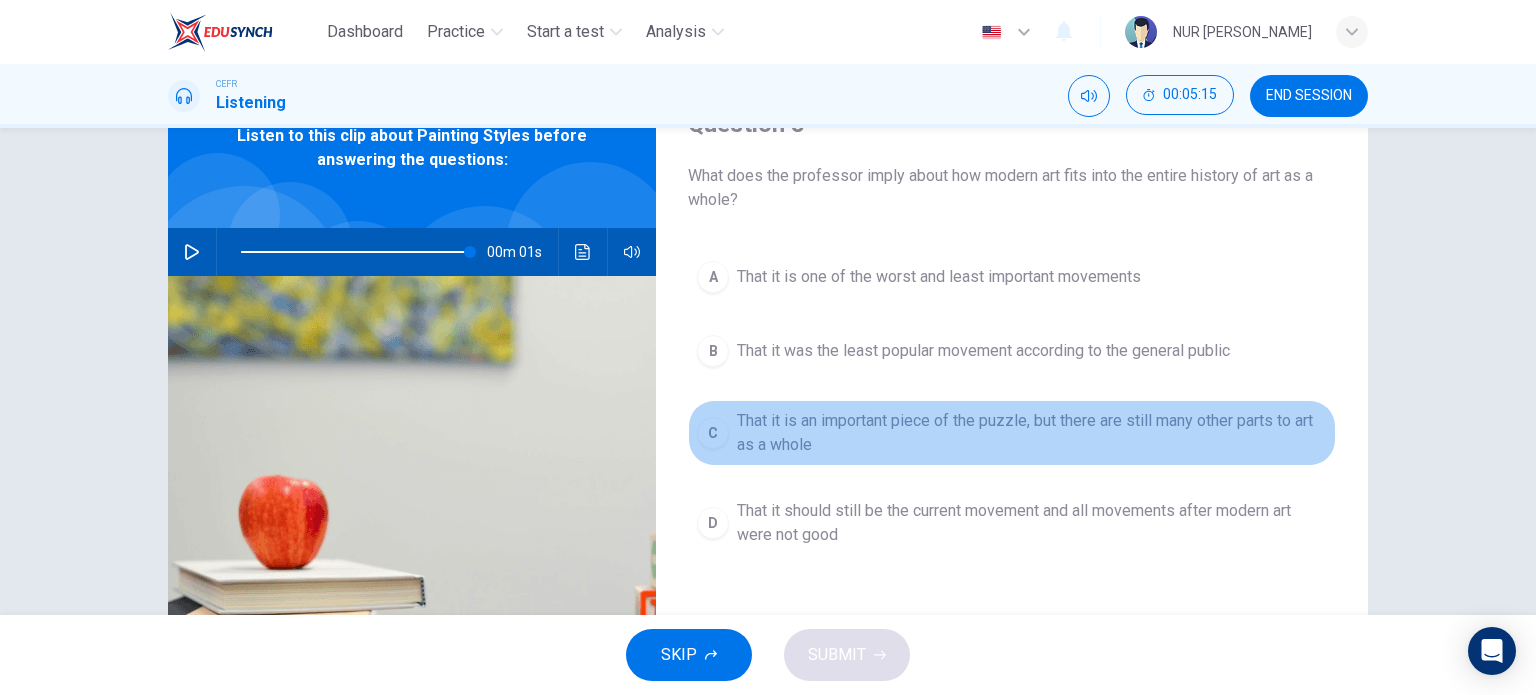 click on "That it is an important piece of the puzzle, but there are still many other parts to art as a whole" at bounding box center [1032, 433] 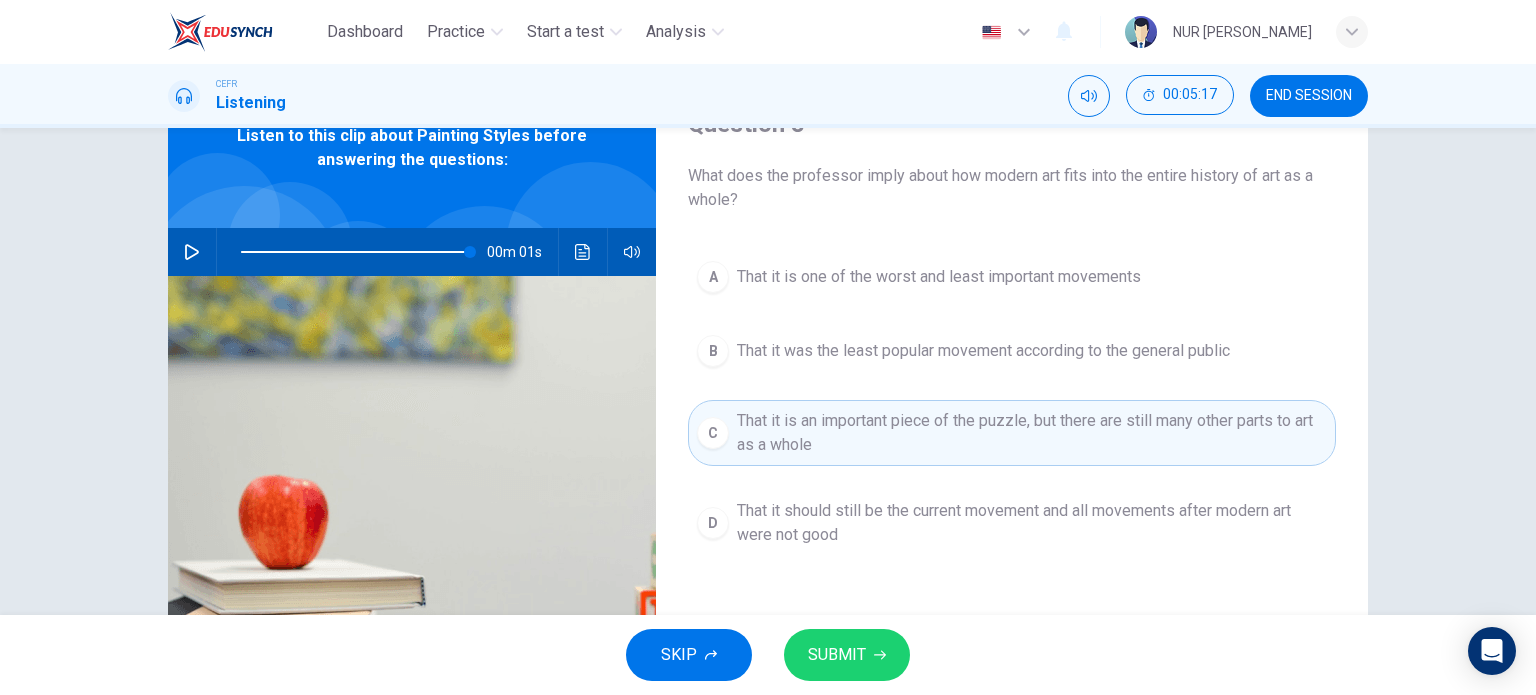 click on "SUBMIT" at bounding box center [847, 655] 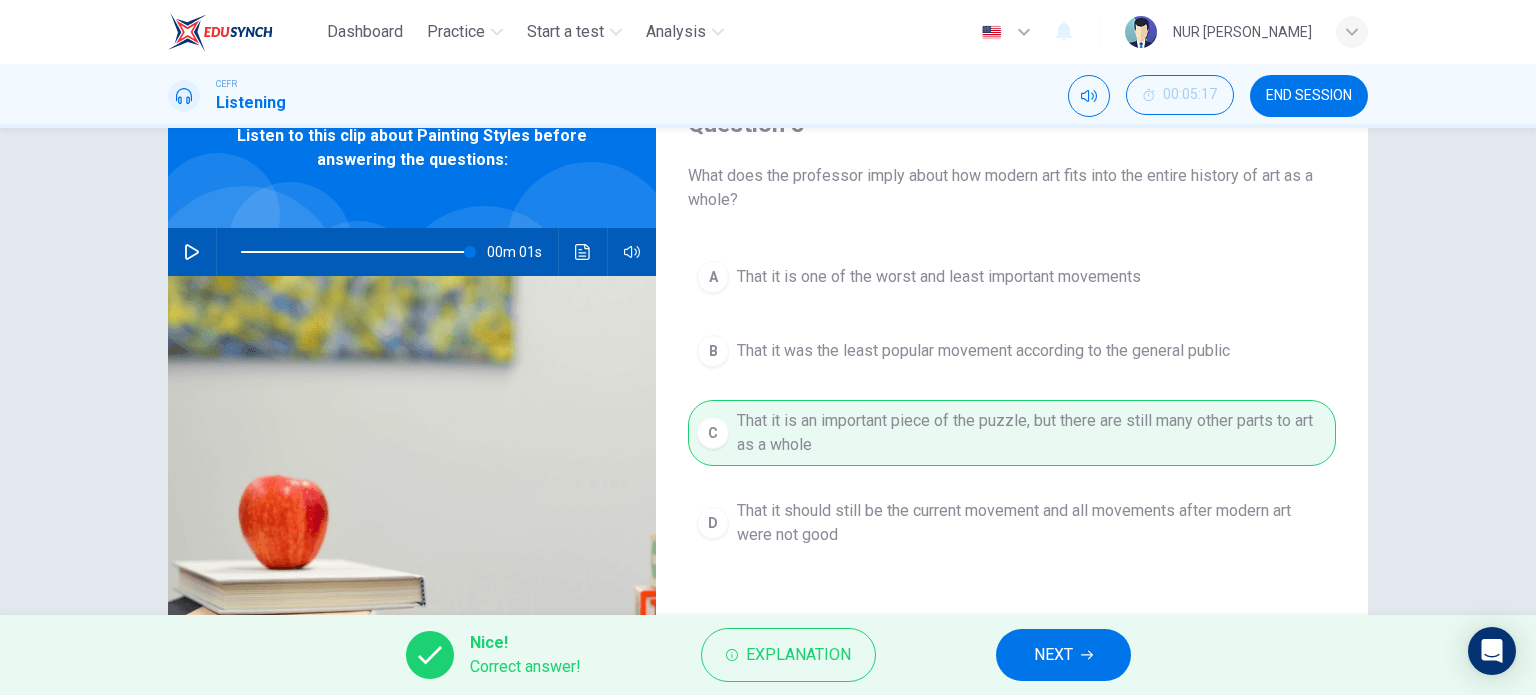 click 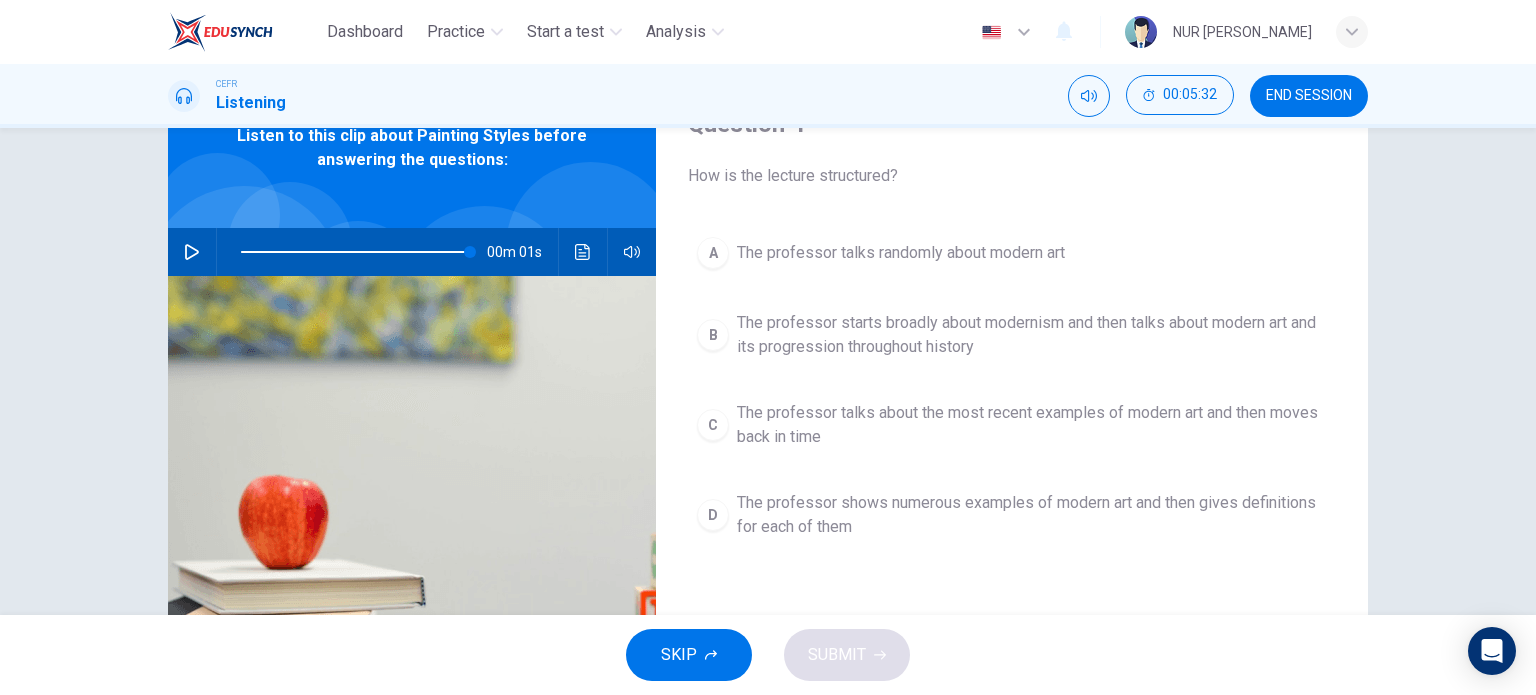 click on "The professor talks about the most recent examples of modern art and then moves back in time" at bounding box center (1032, 425) 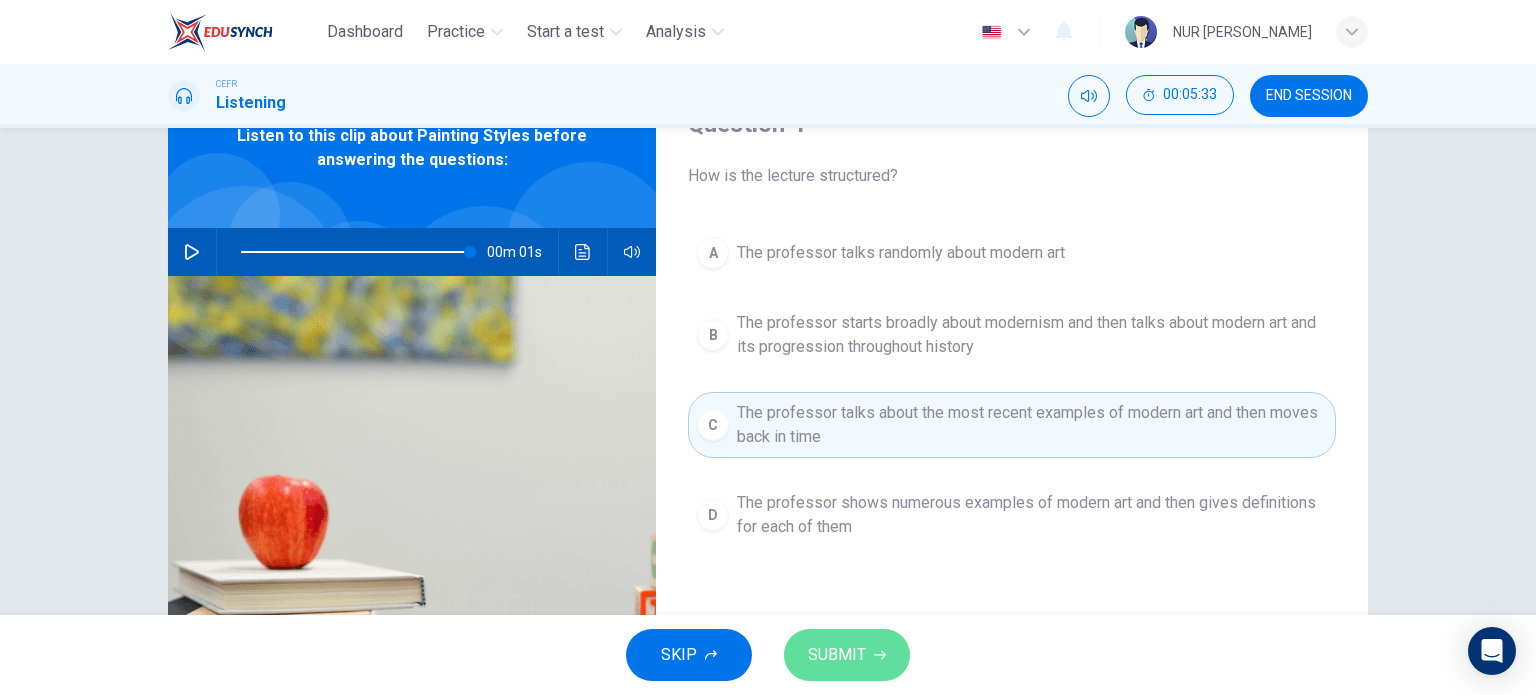 click on "SUBMIT" at bounding box center [837, 655] 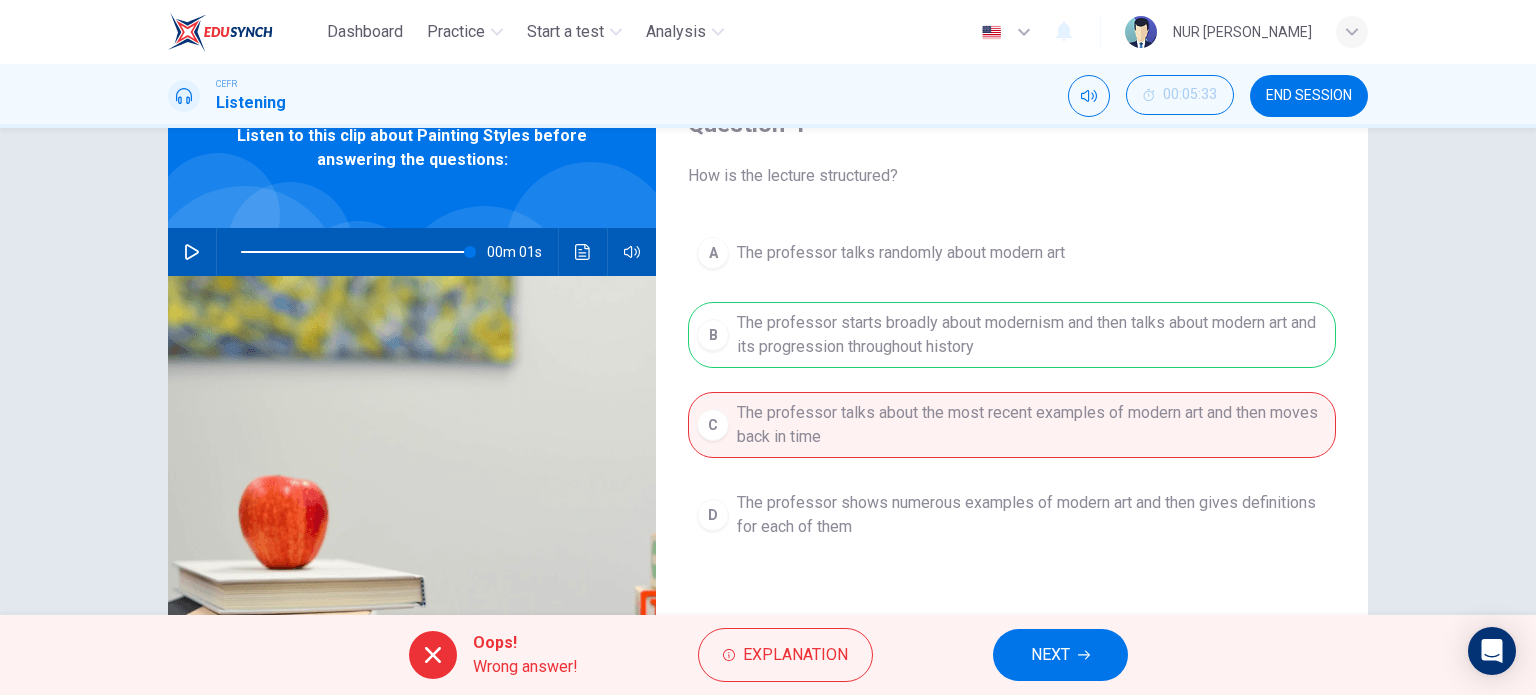 click on "NEXT" at bounding box center [1050, 655] 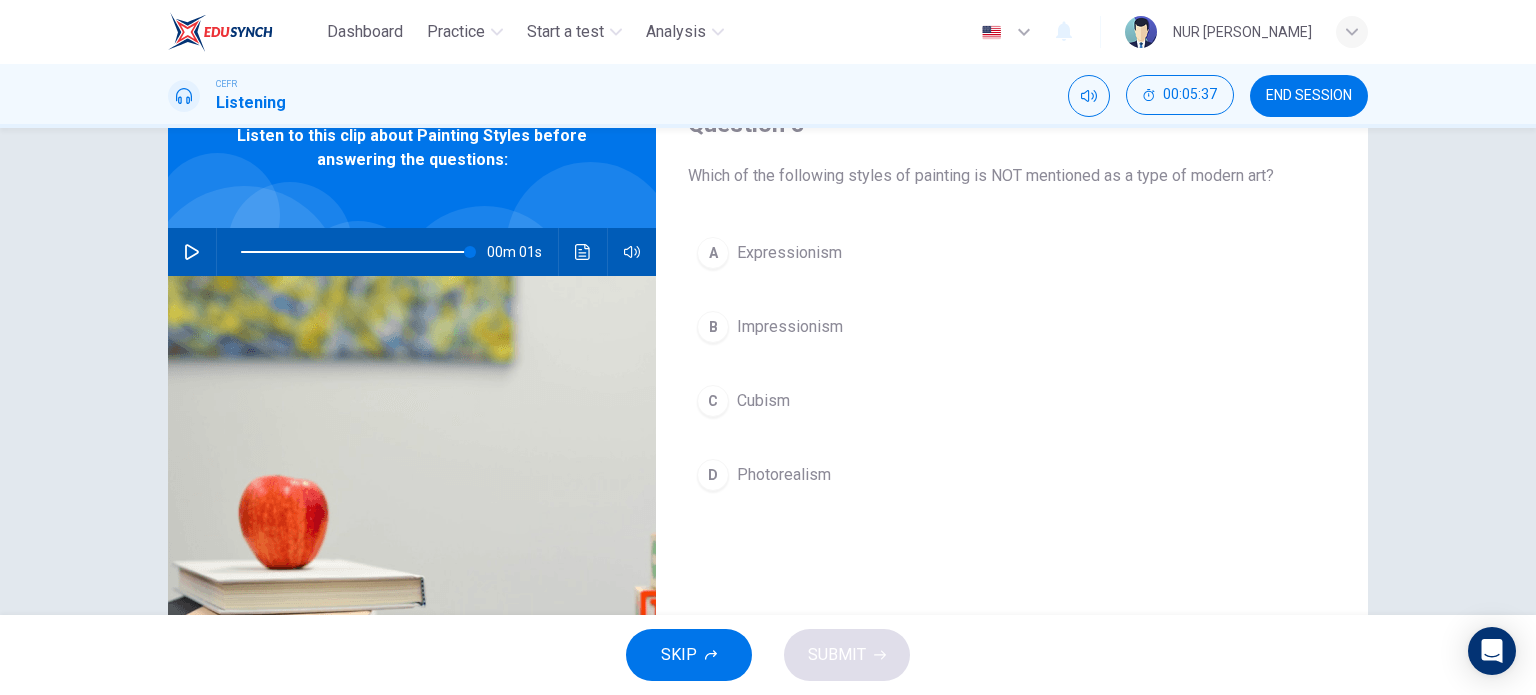 click on "Photorealism" at bounding box center [784, 475] 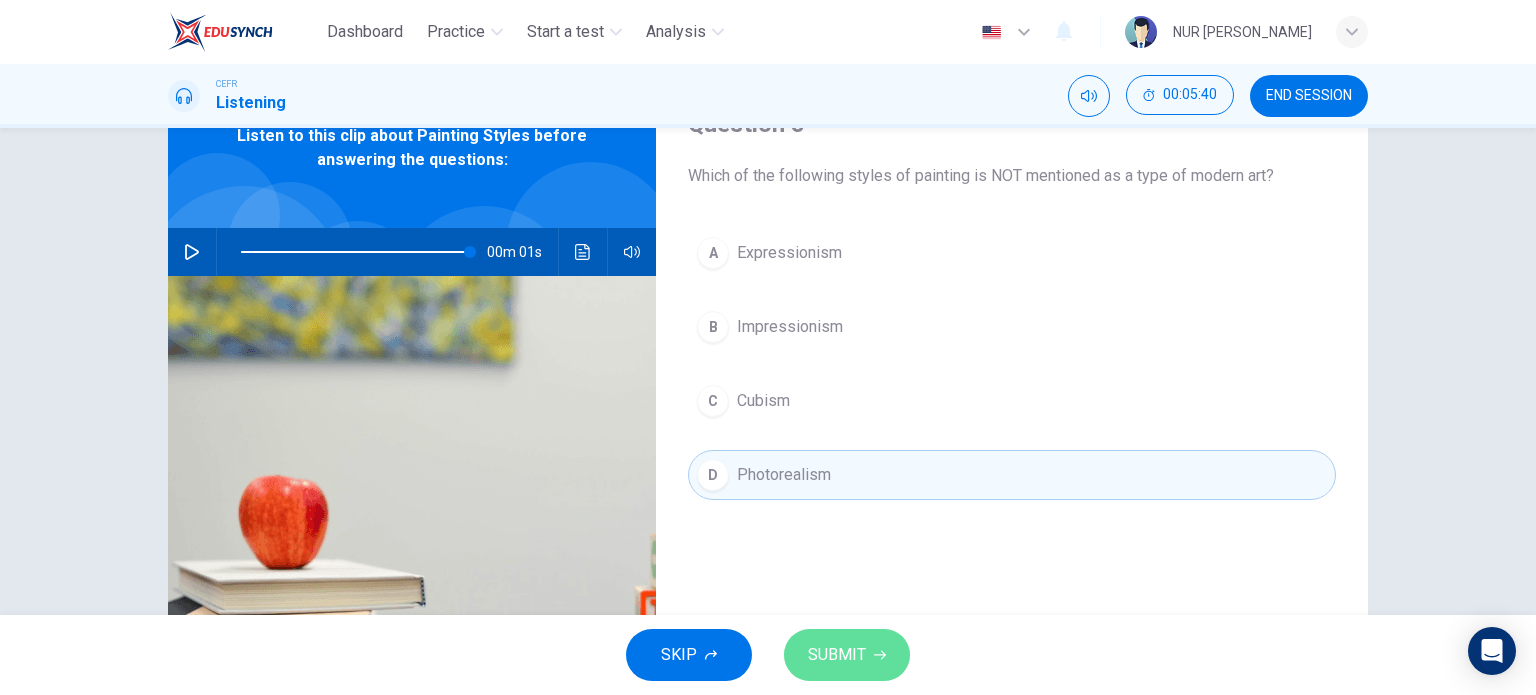 click on "SUBMIT" at bounding box center (837, 655) 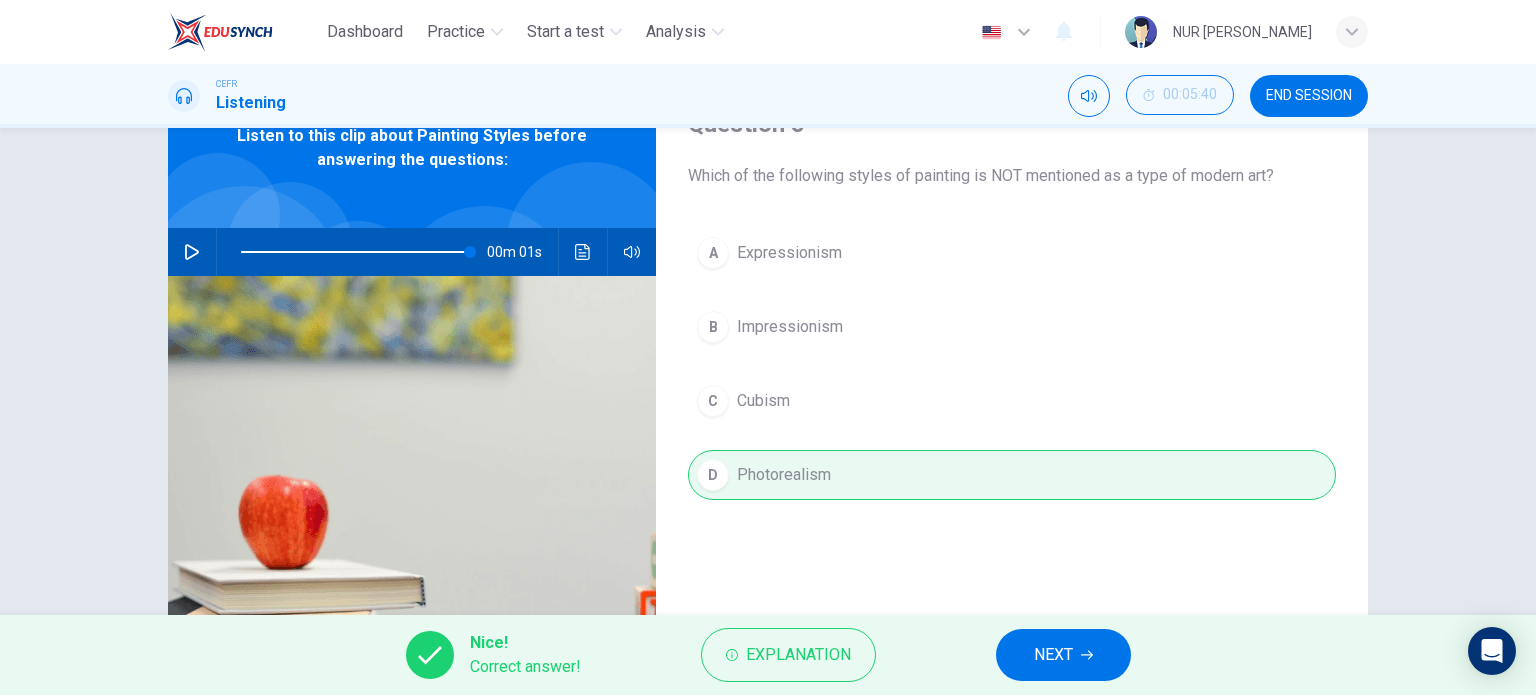 click on "NEXT" at bounding box center (1063, 655) 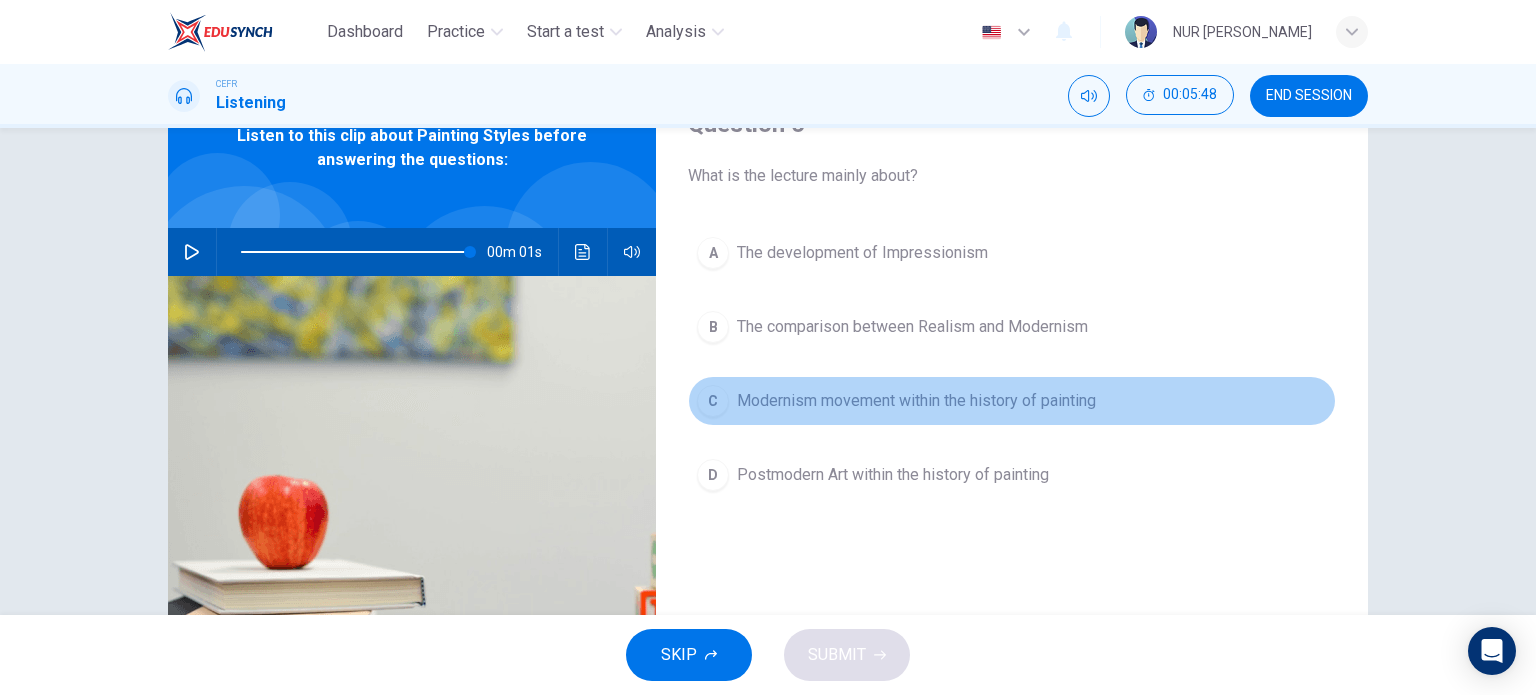 click on "Modernism movement within the history of painting" at bounding box center [916, 401] 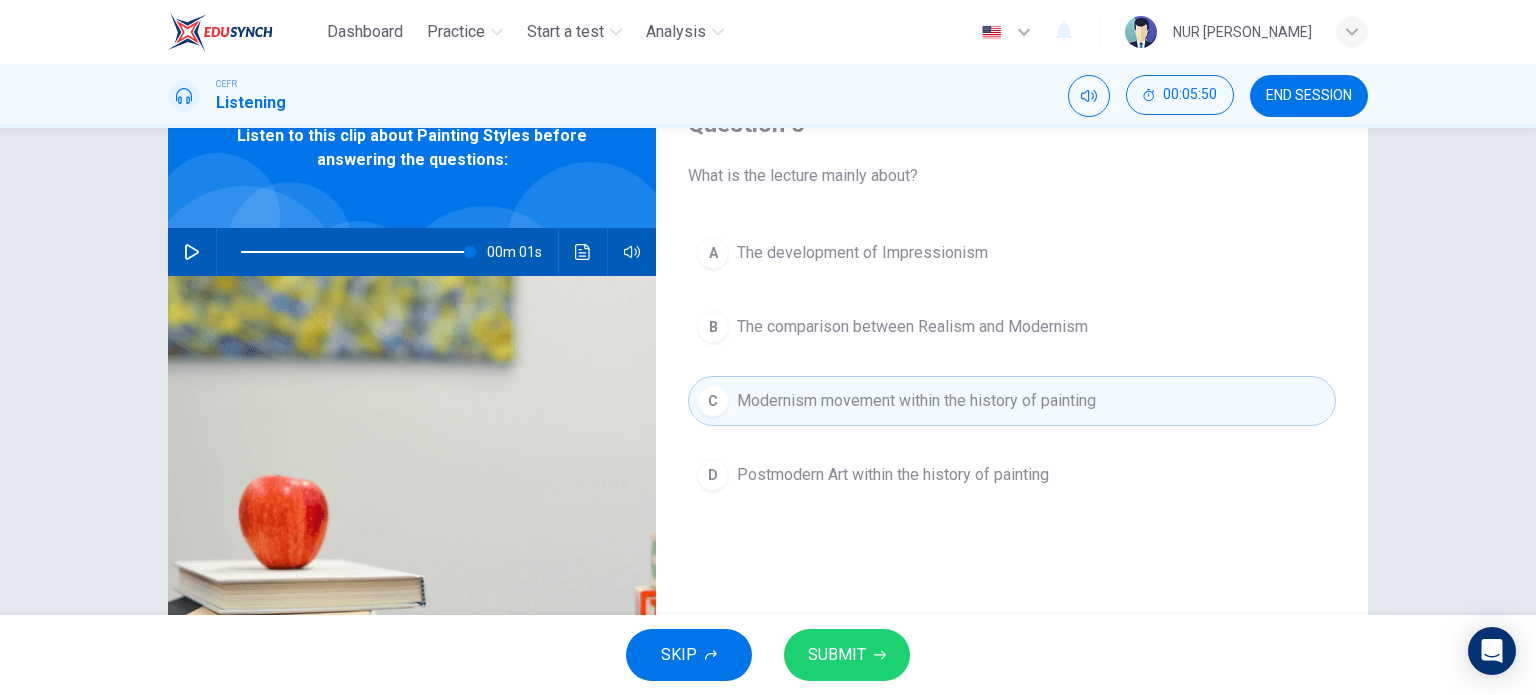 click on "SUBMIT" at bounding box center (837, 655) 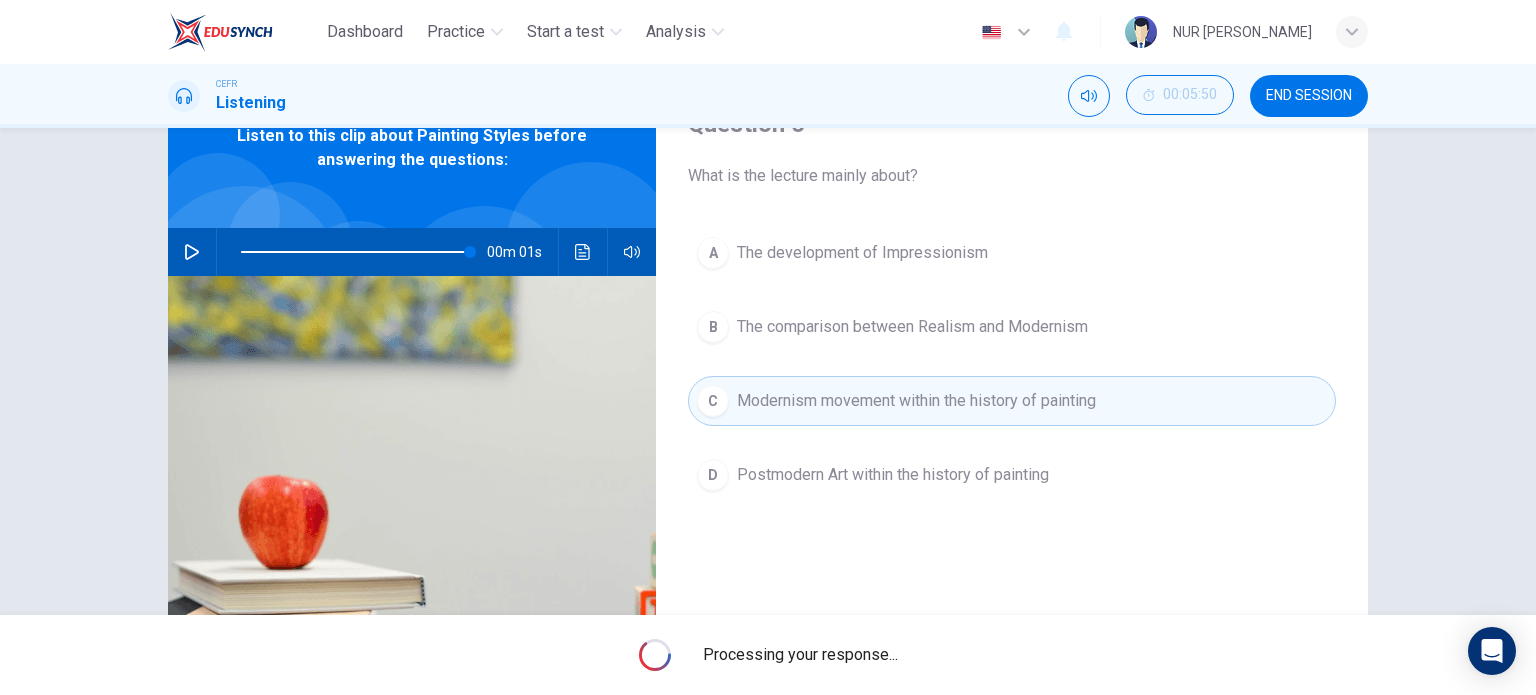 type on "100" 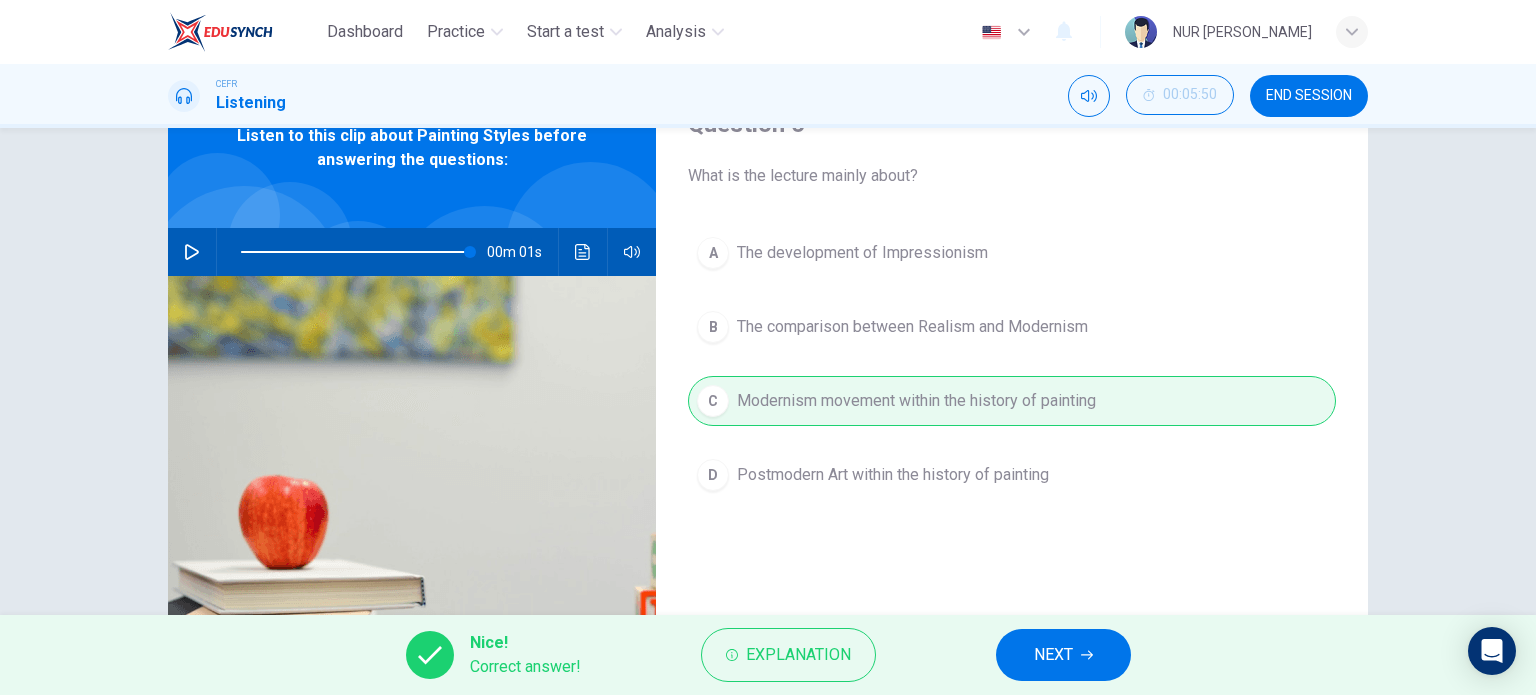 click on "NEXT" at bounding box center (1063, 655) 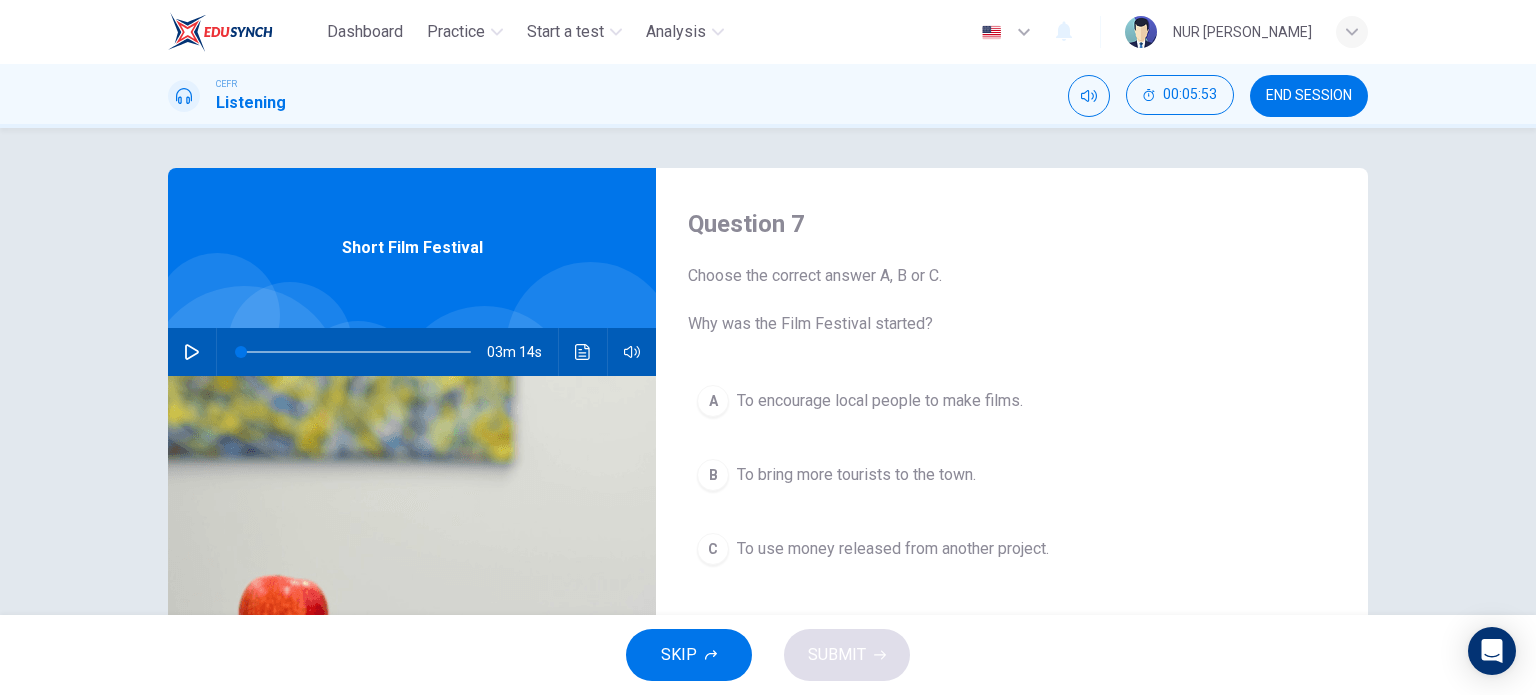 click on "END SESSION" at bounding box center (1309, 96) 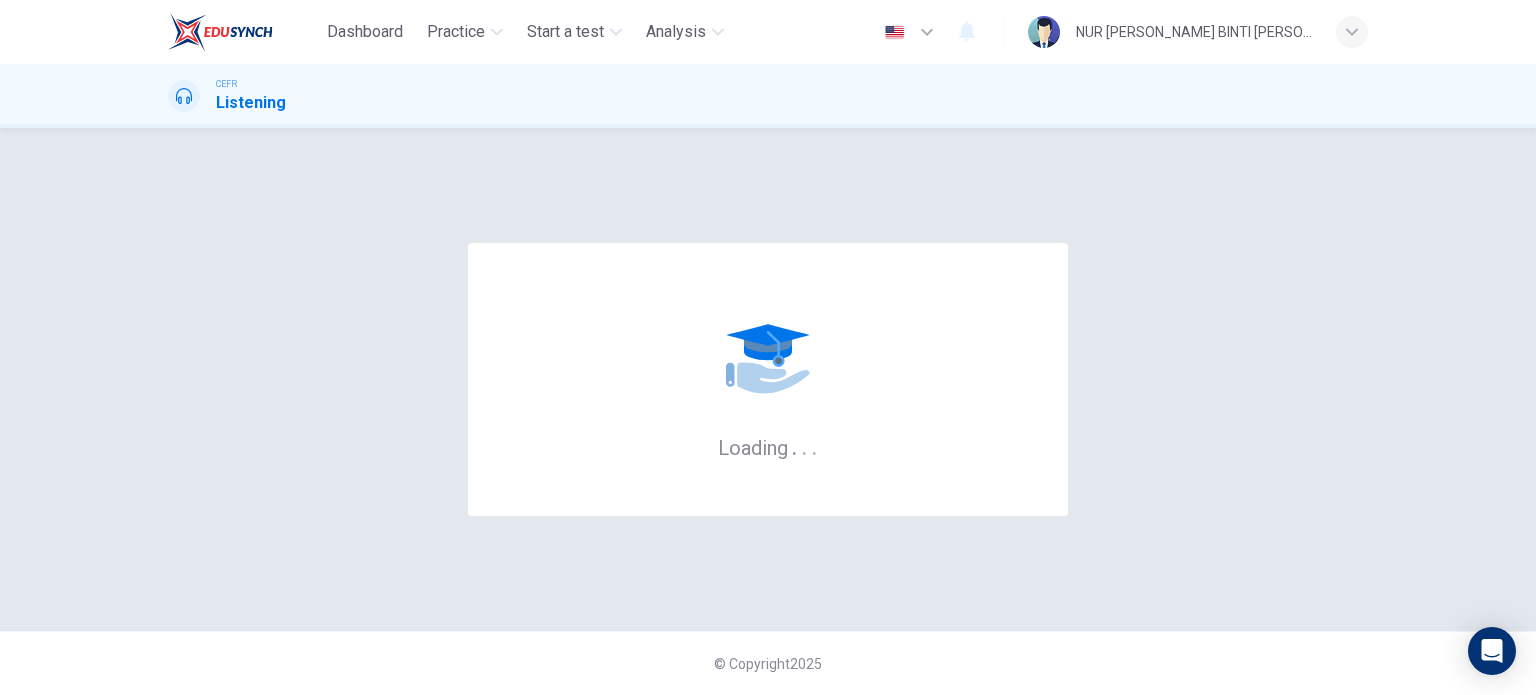 scroll, scrollTop: 0, scrollLeft: 0, axis: both 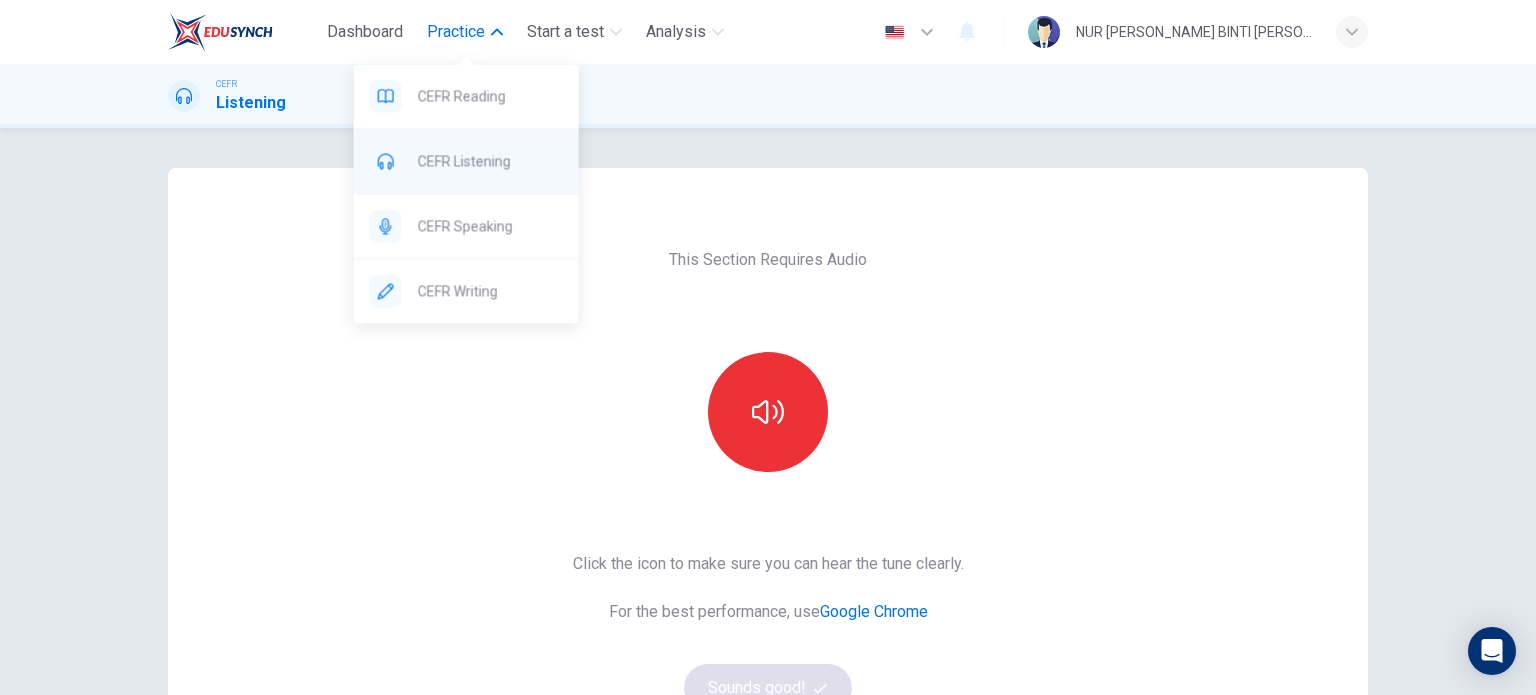 click on "CEFR Listening" at bounding box center [490, 161] 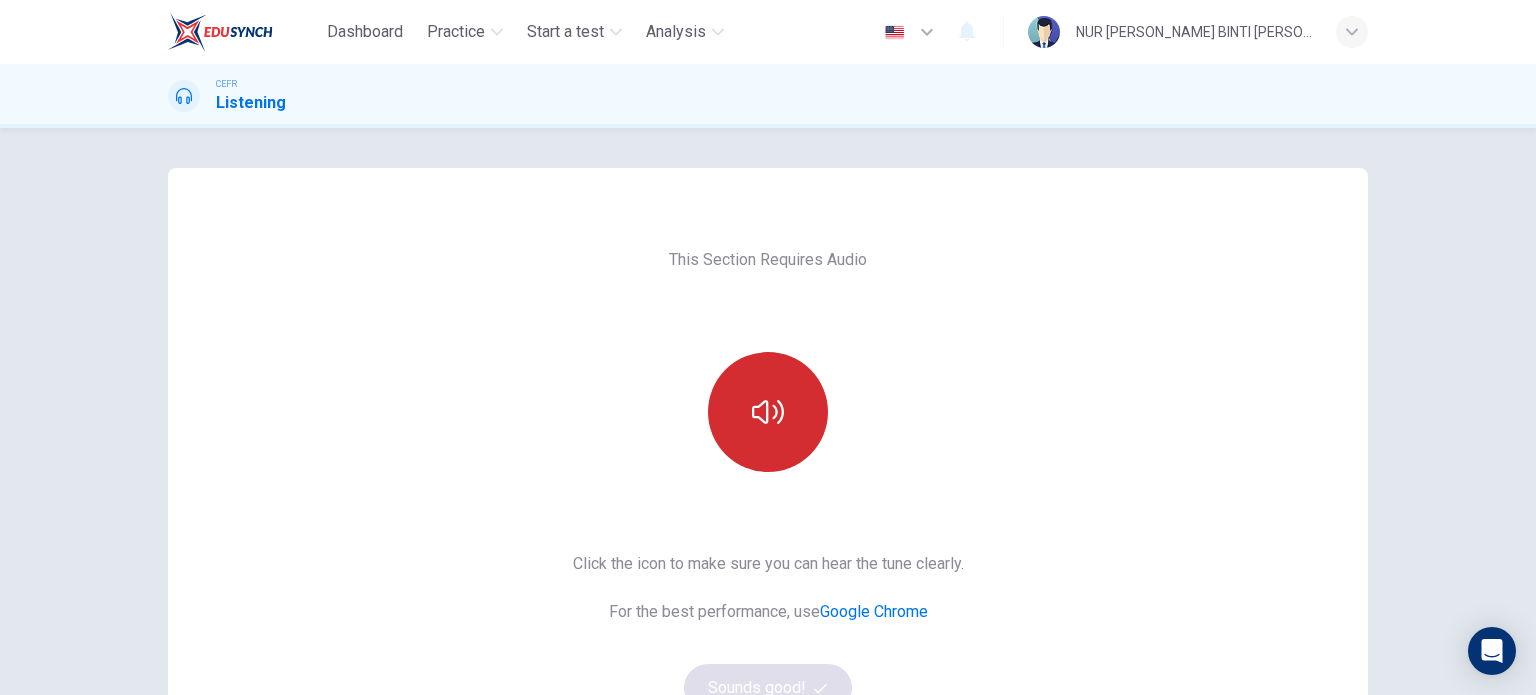 click 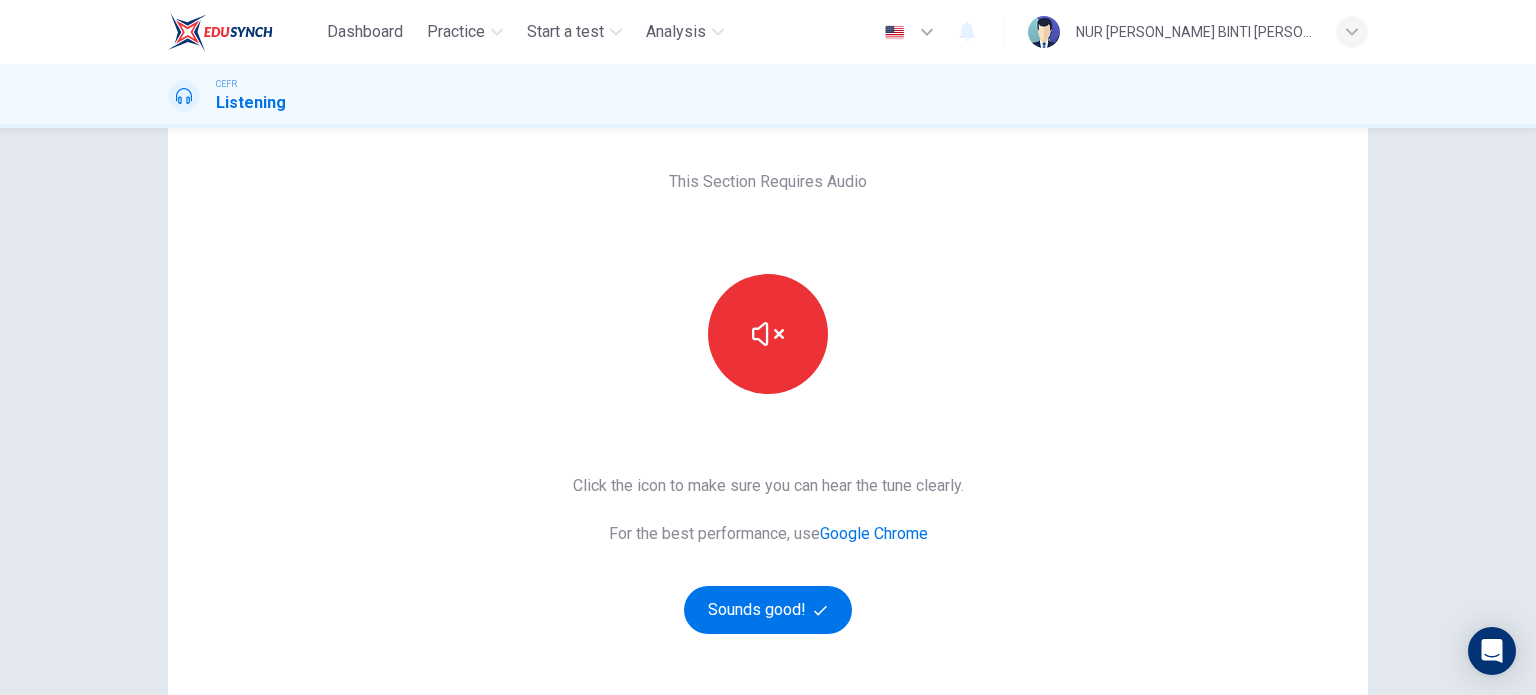 scroll, scrollTop: 100, scrollLeft: 0, axis: vertical 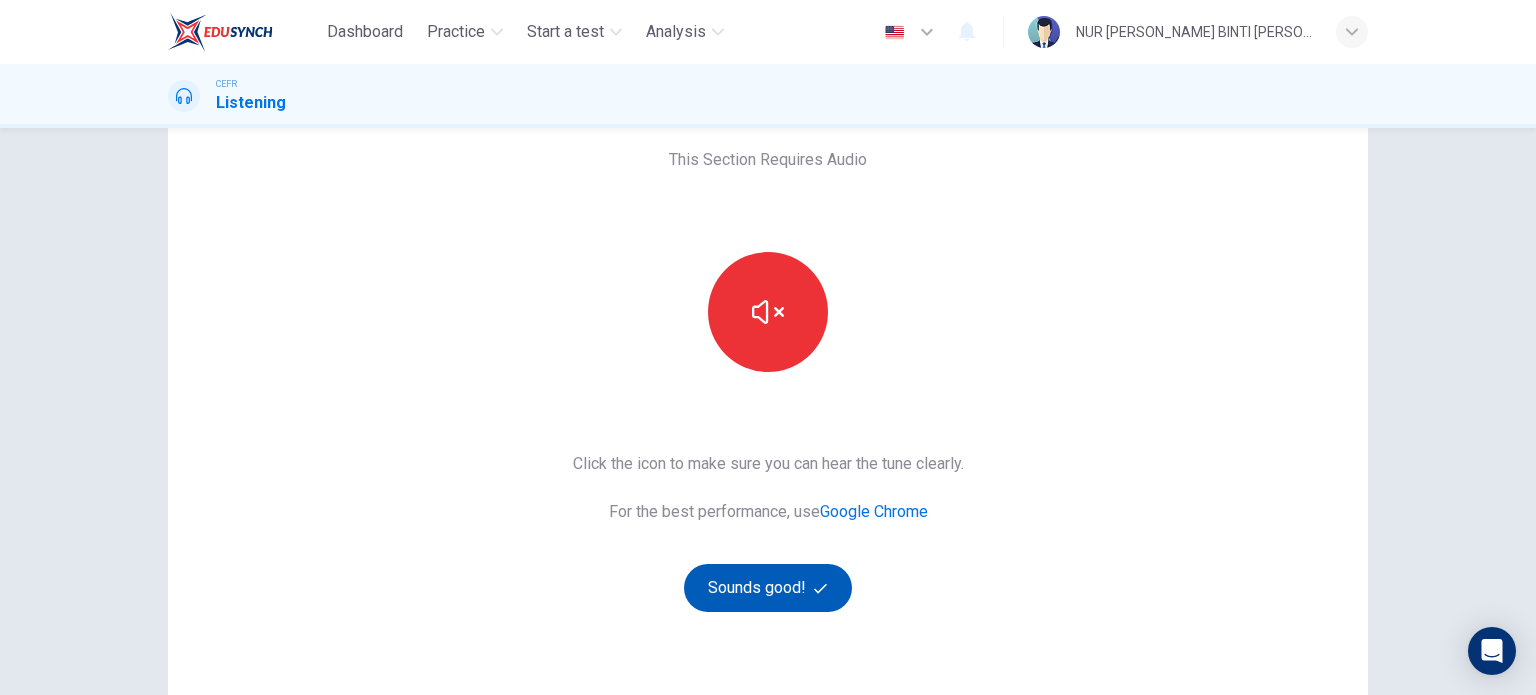 click on "Sounds good!" at bounding box center [768, 588] 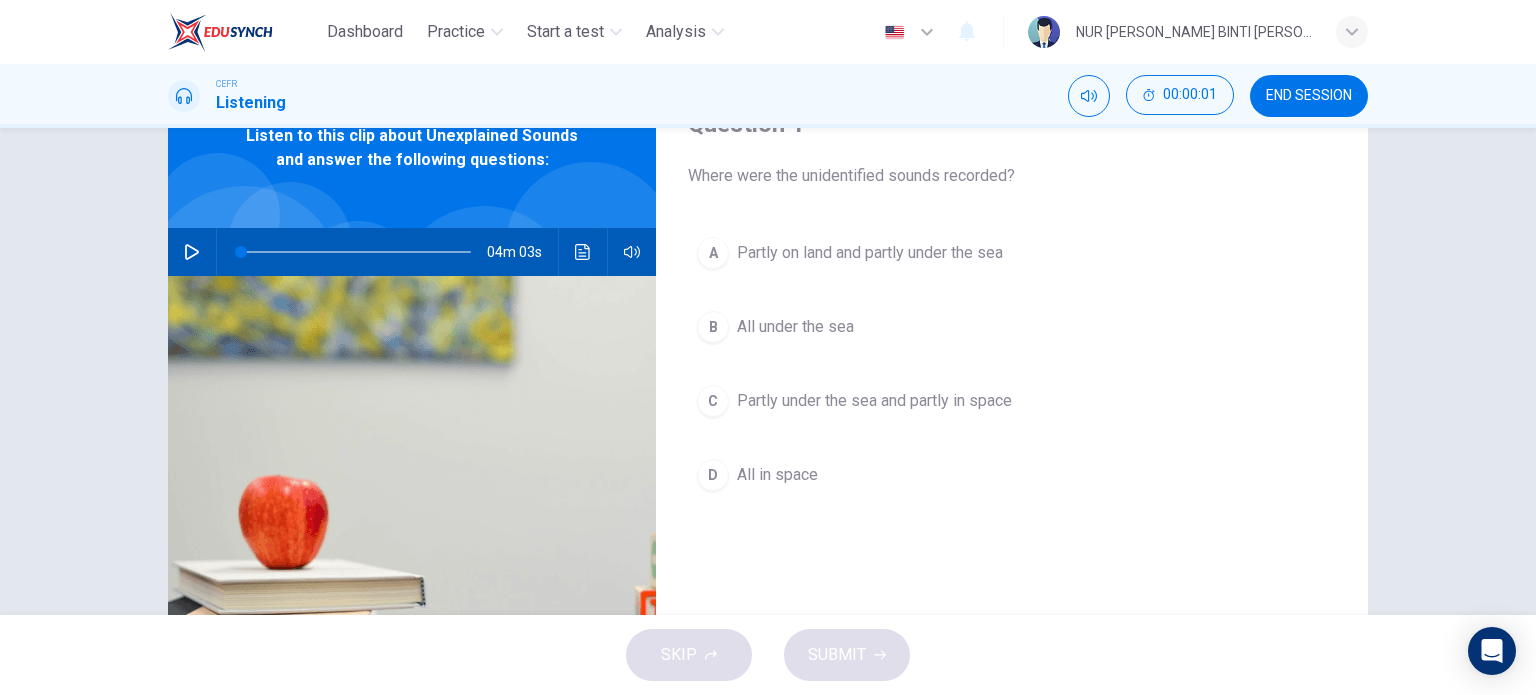 scroll, scrollTop: 0, scrollLeft: 0, axis: both 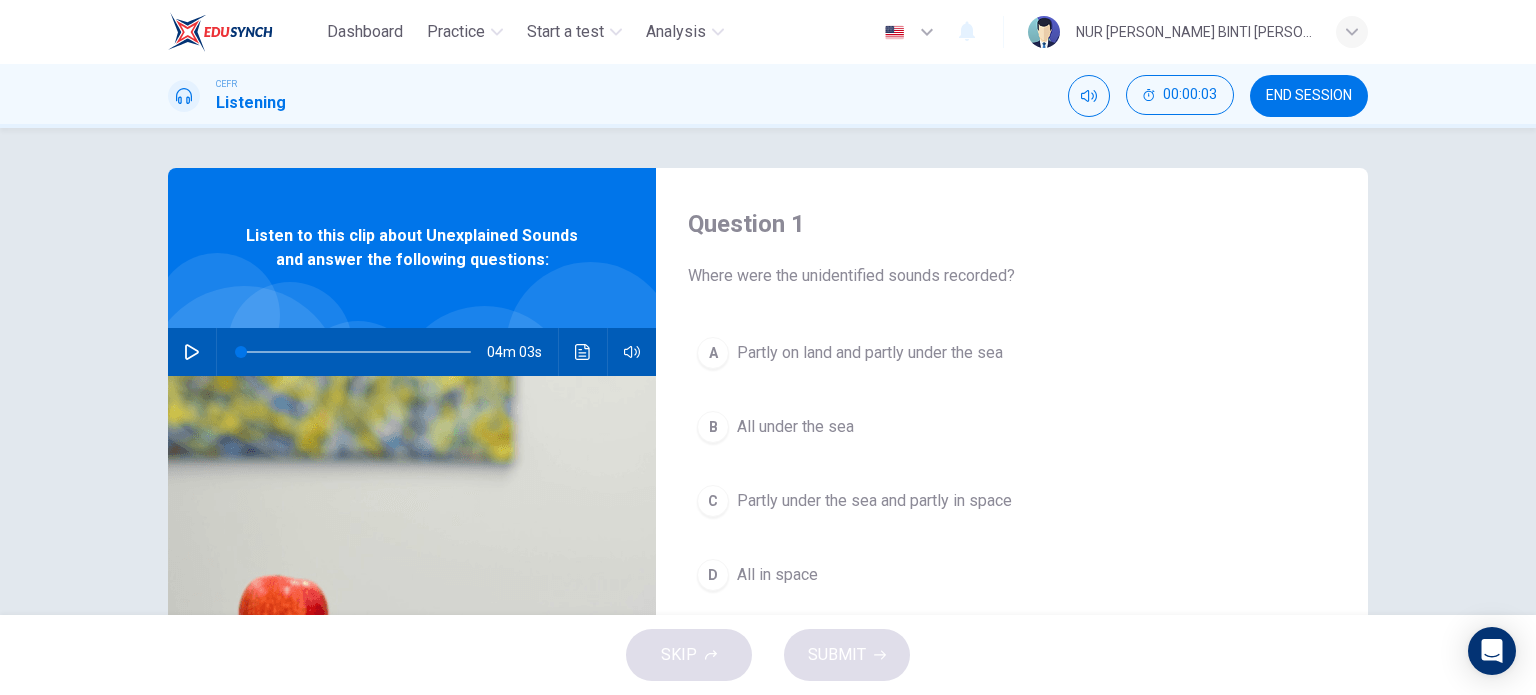 click 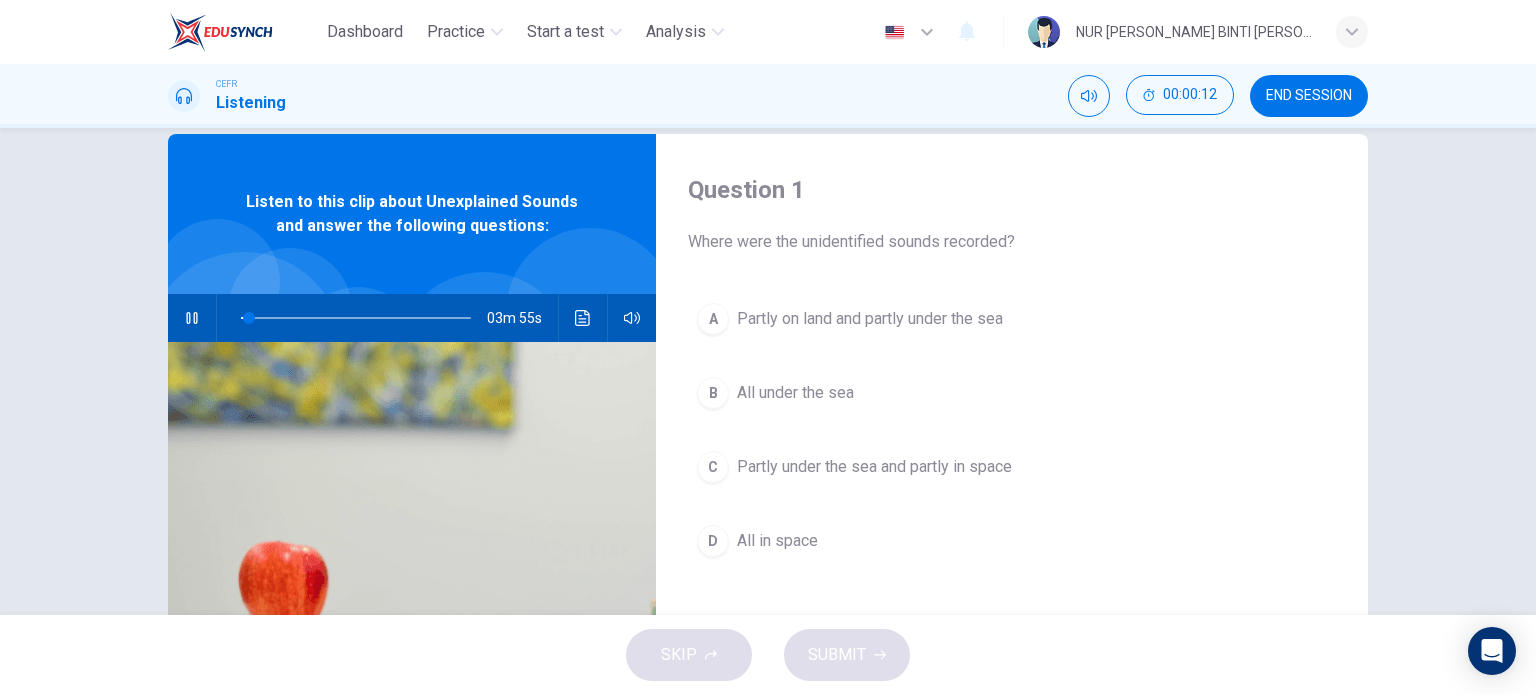 scroll, scrollTop: 0, scrollLeft: 0, axis: both 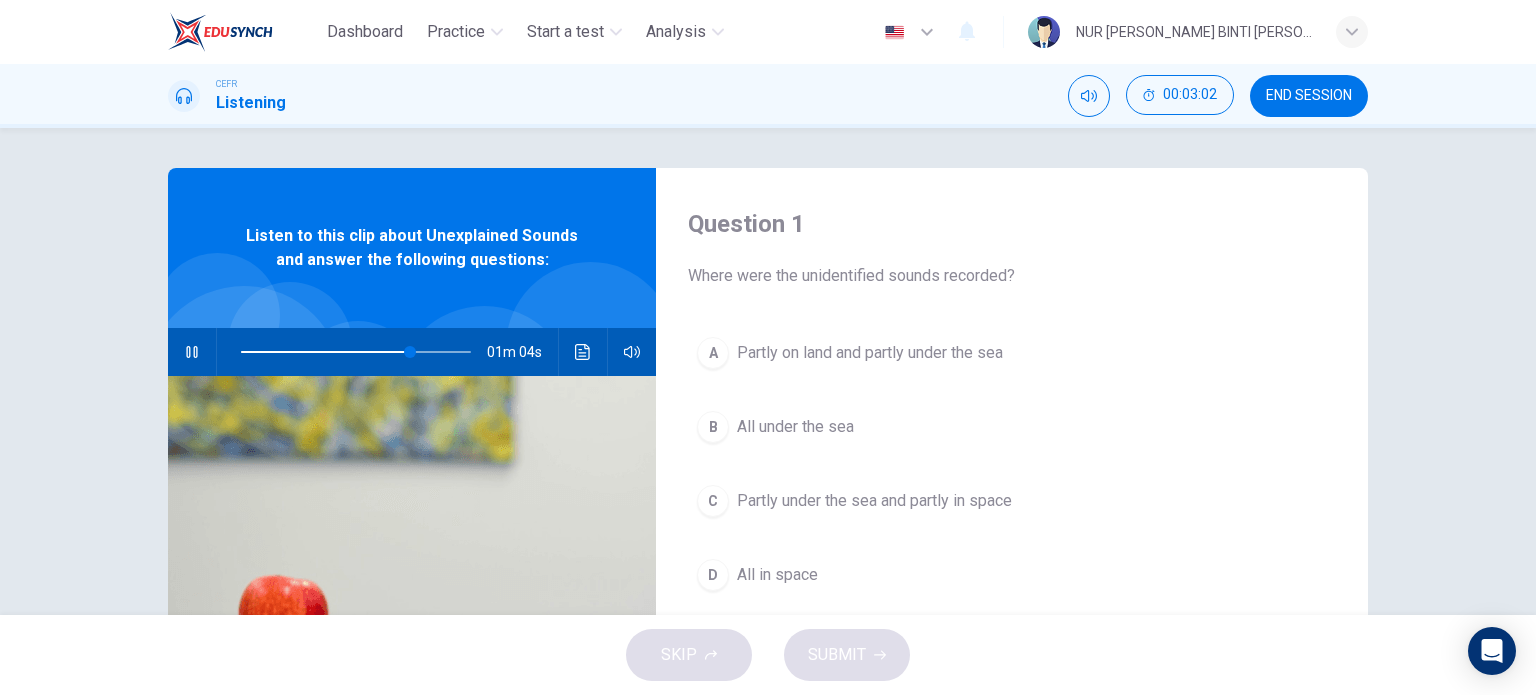 click on "All under the sea" at bounding box center [795, 427] 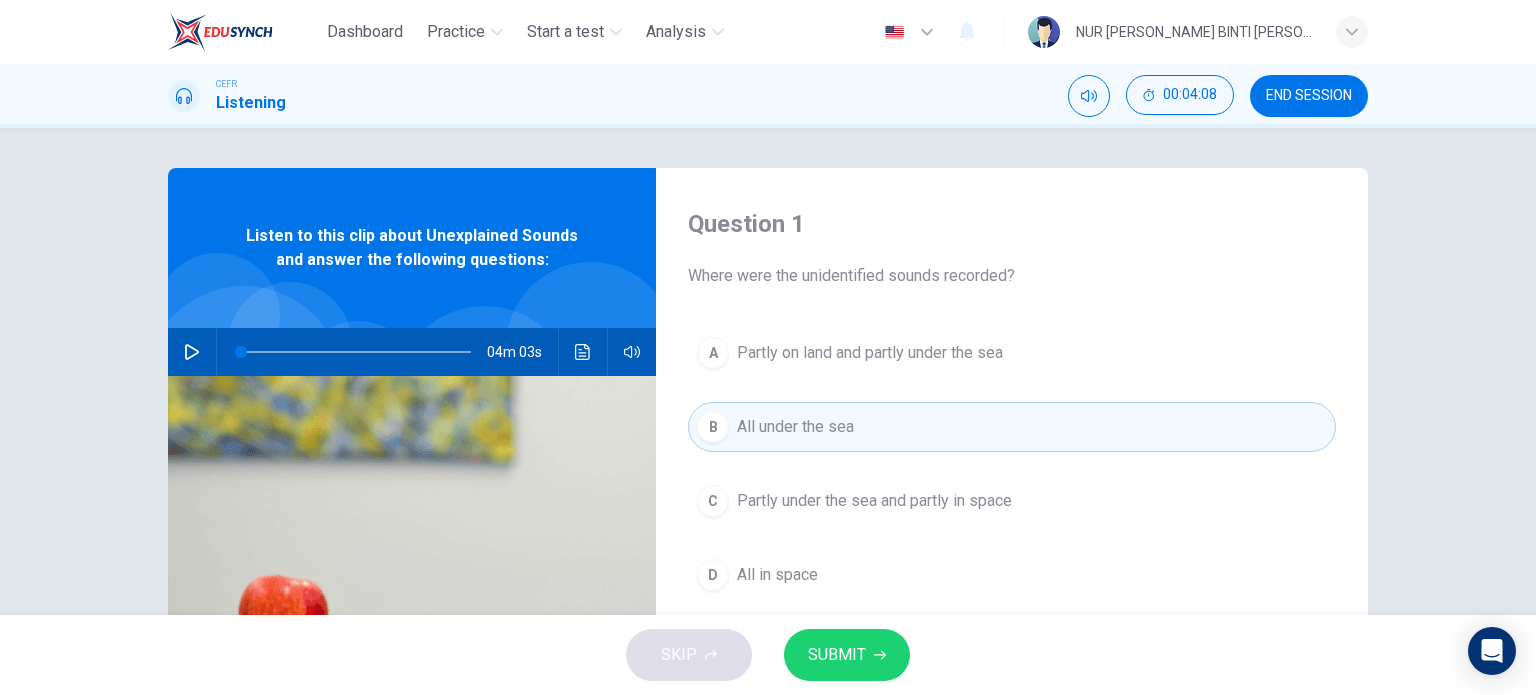 click on "SUBMIT" at bounding box center [837, 655] 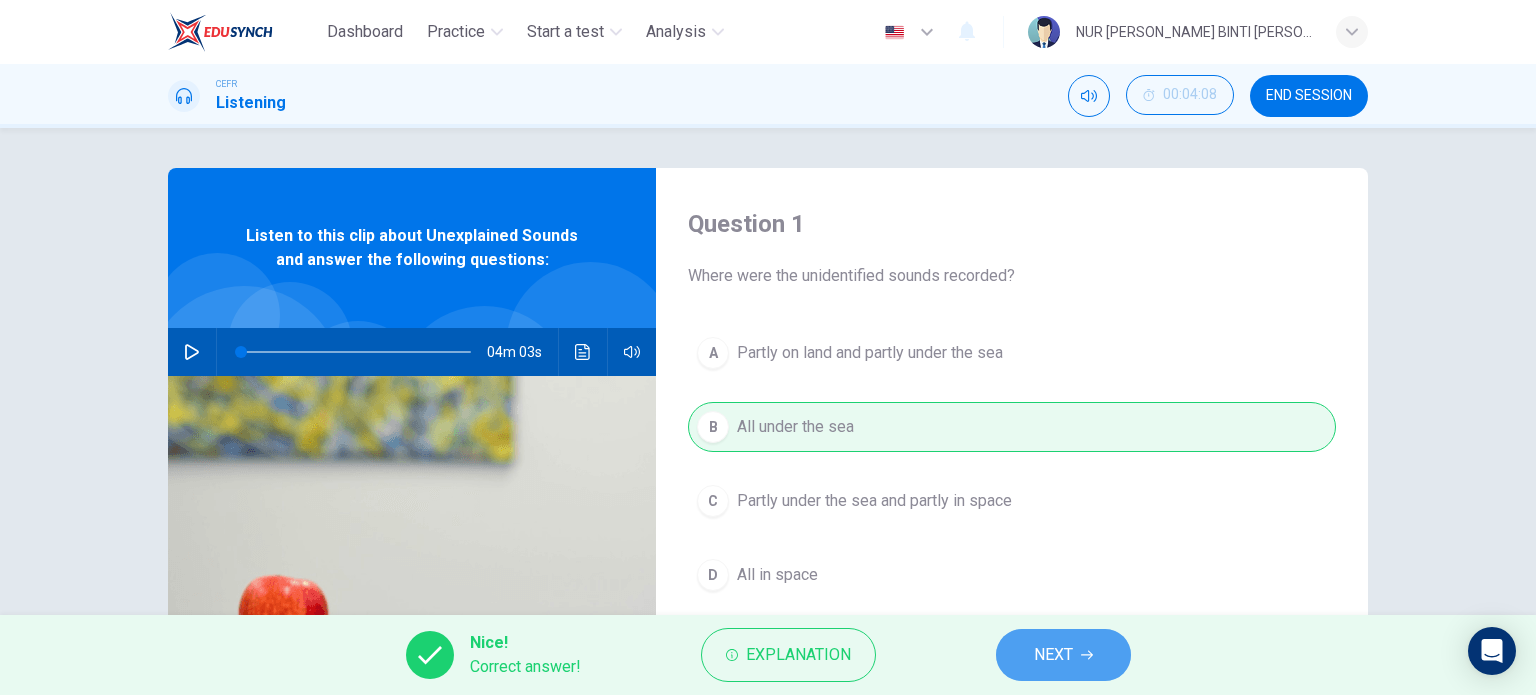 click on "NEXT" at bounding box center (1053, 655) 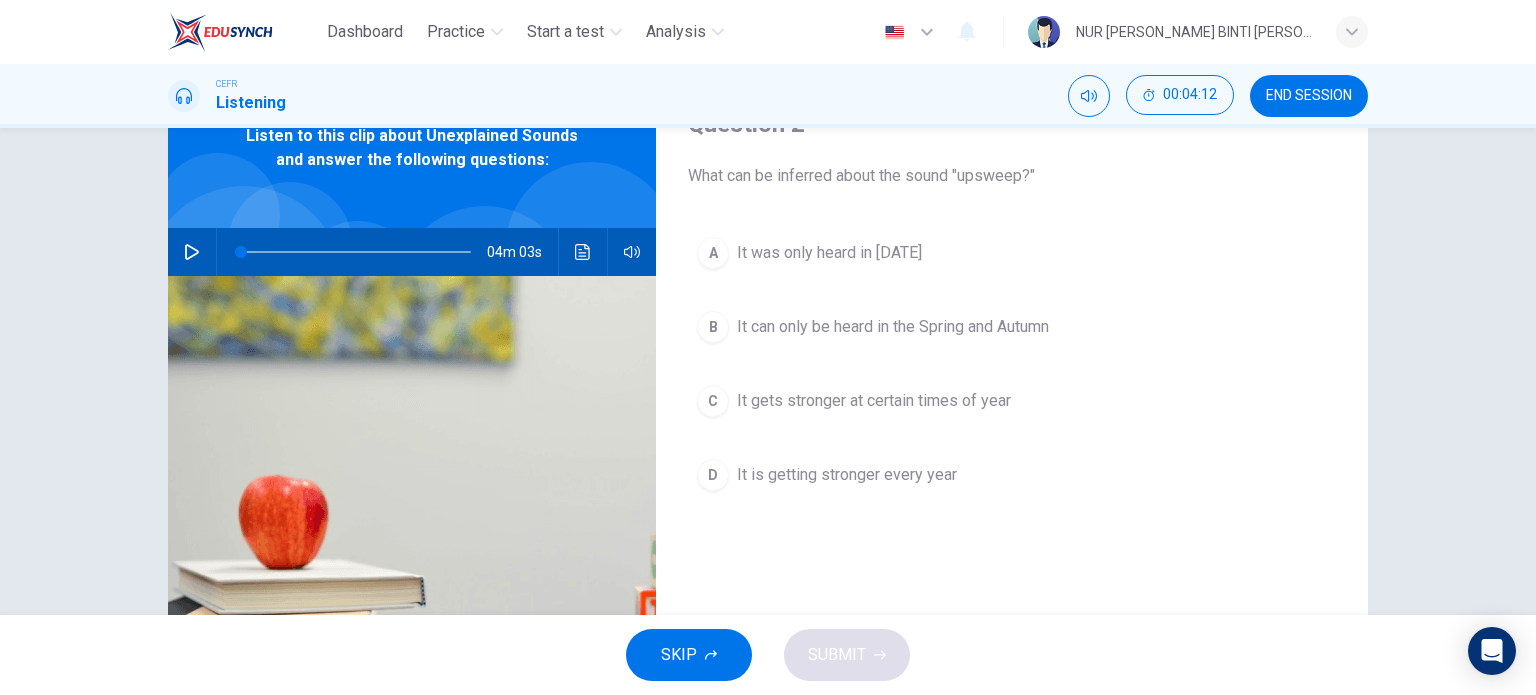 scroll, scrollTop: 0, scrollLeft: 0, axis: both 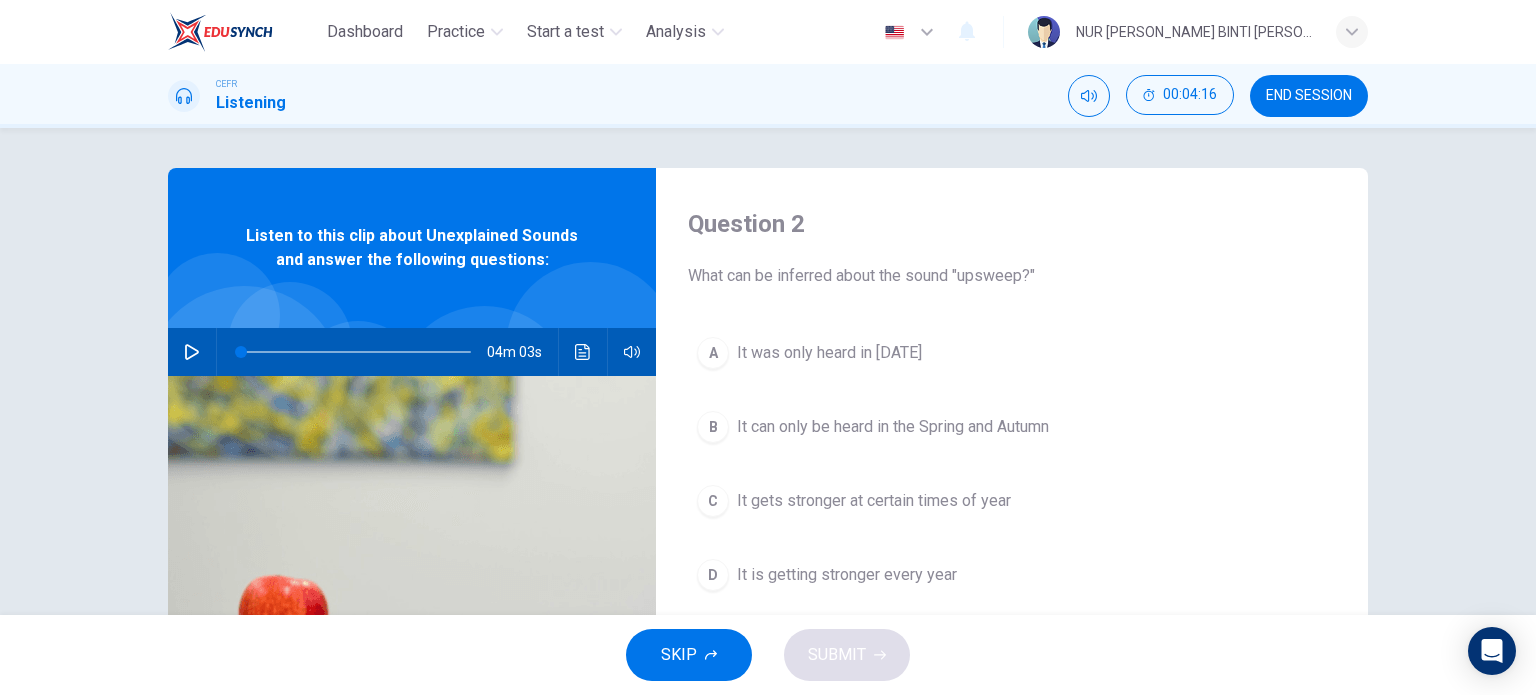 click on "It gets stronger at certain times of year" at bounding box center (874, 501) 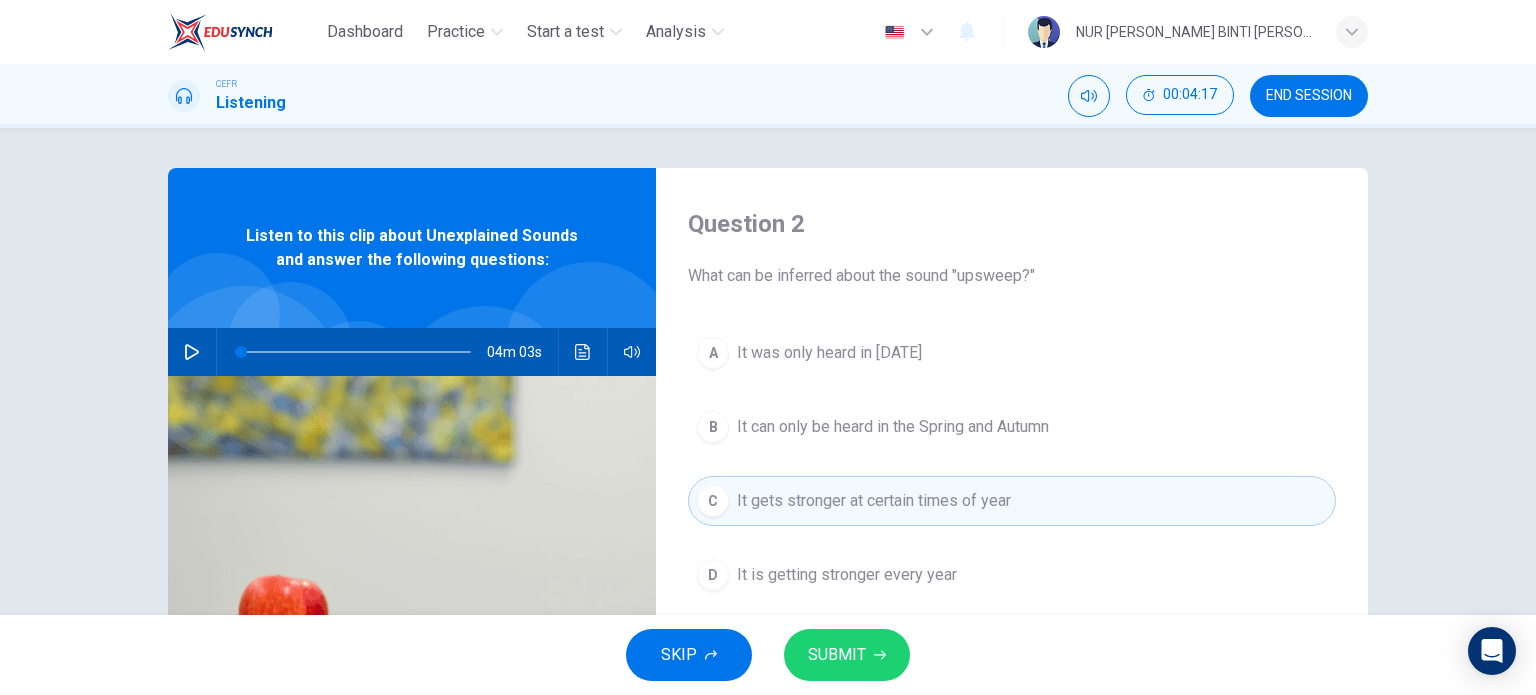click 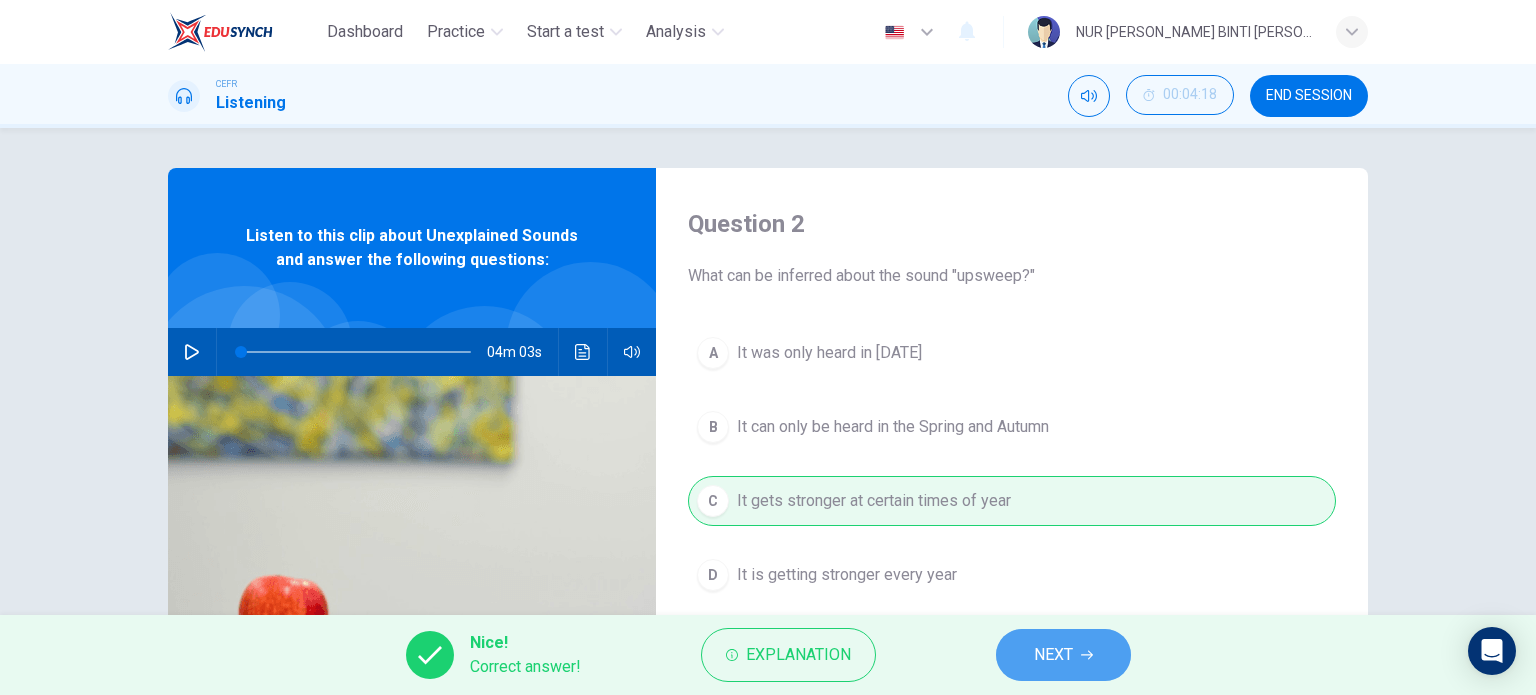 click on "NEXT" at bounding box center (1053, 655) 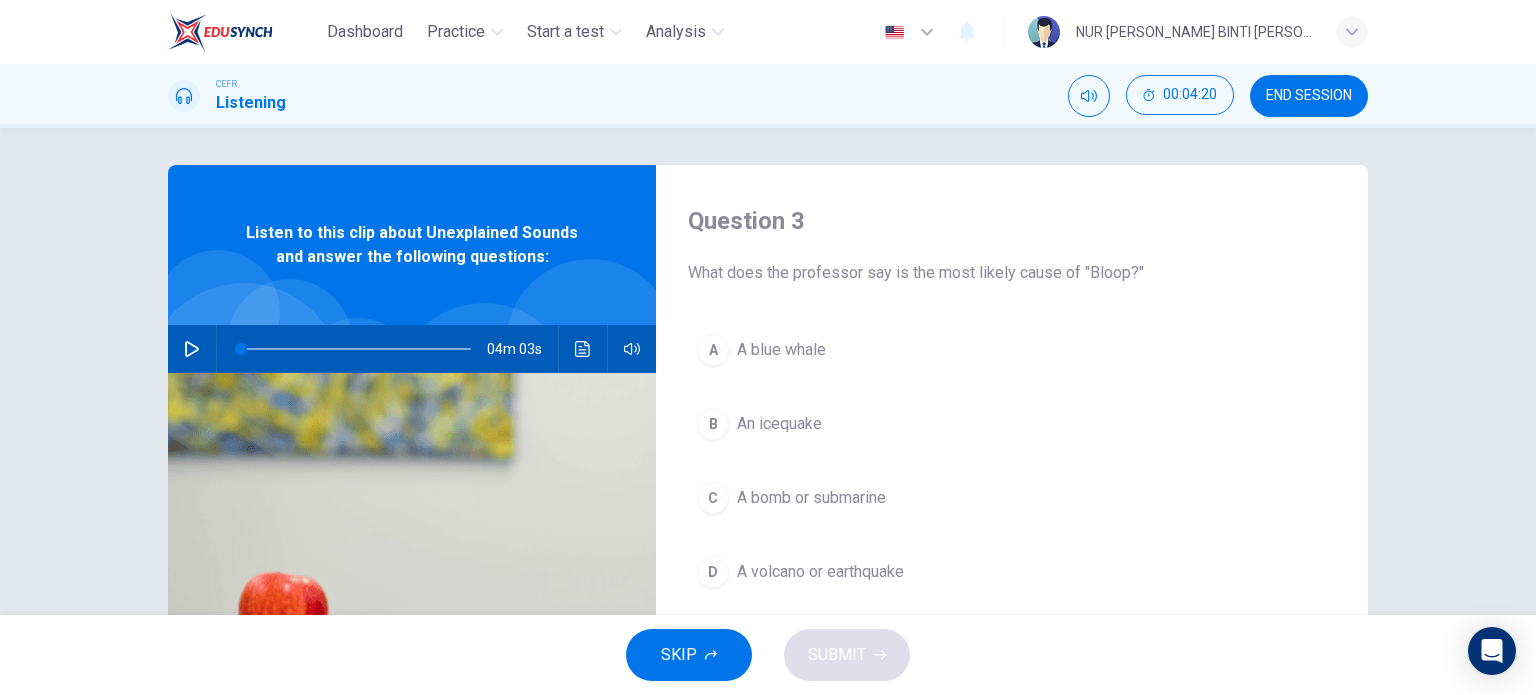 scroll, scrollTop: 0, scrollLeft: 0, axis: both 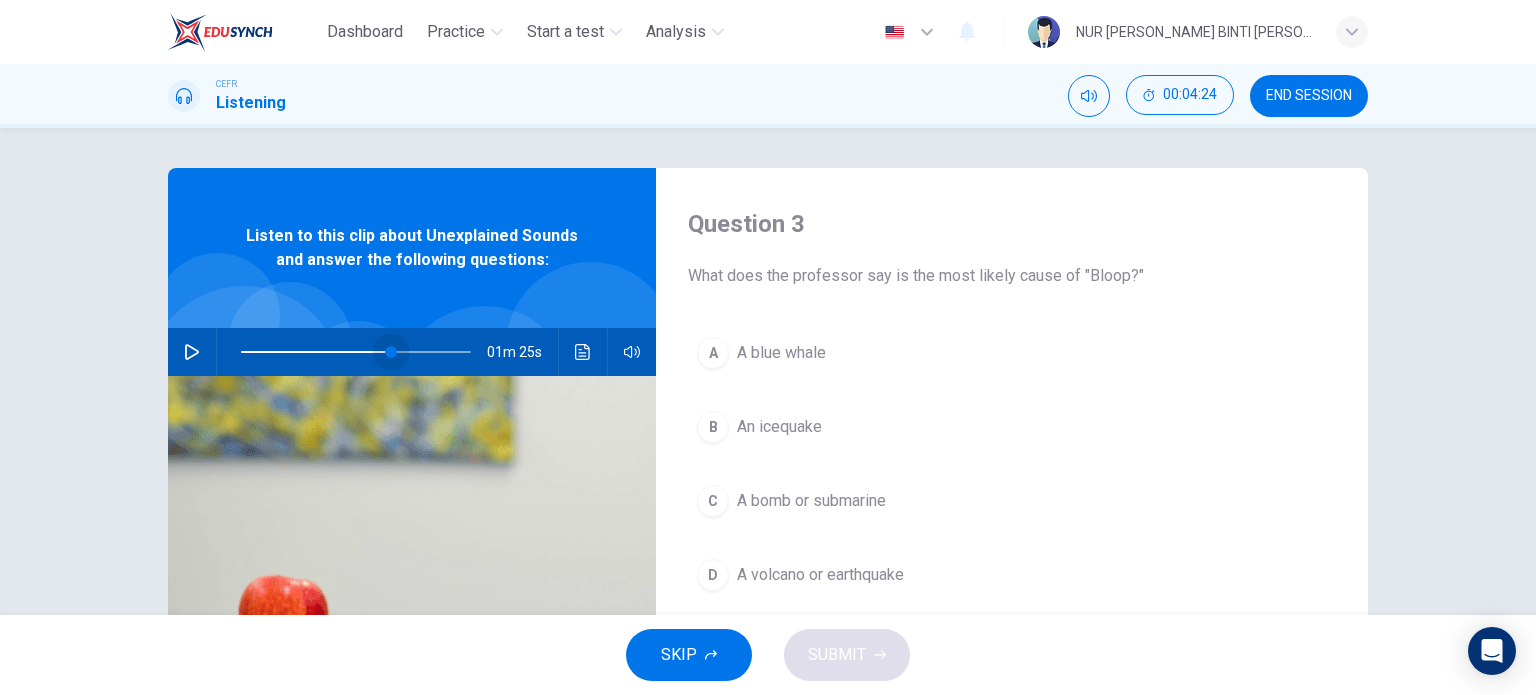 drag, startPoint x: 386, startPoint y: 355, endPoint x: 395, endPoint y: 348, distance: 11.401754 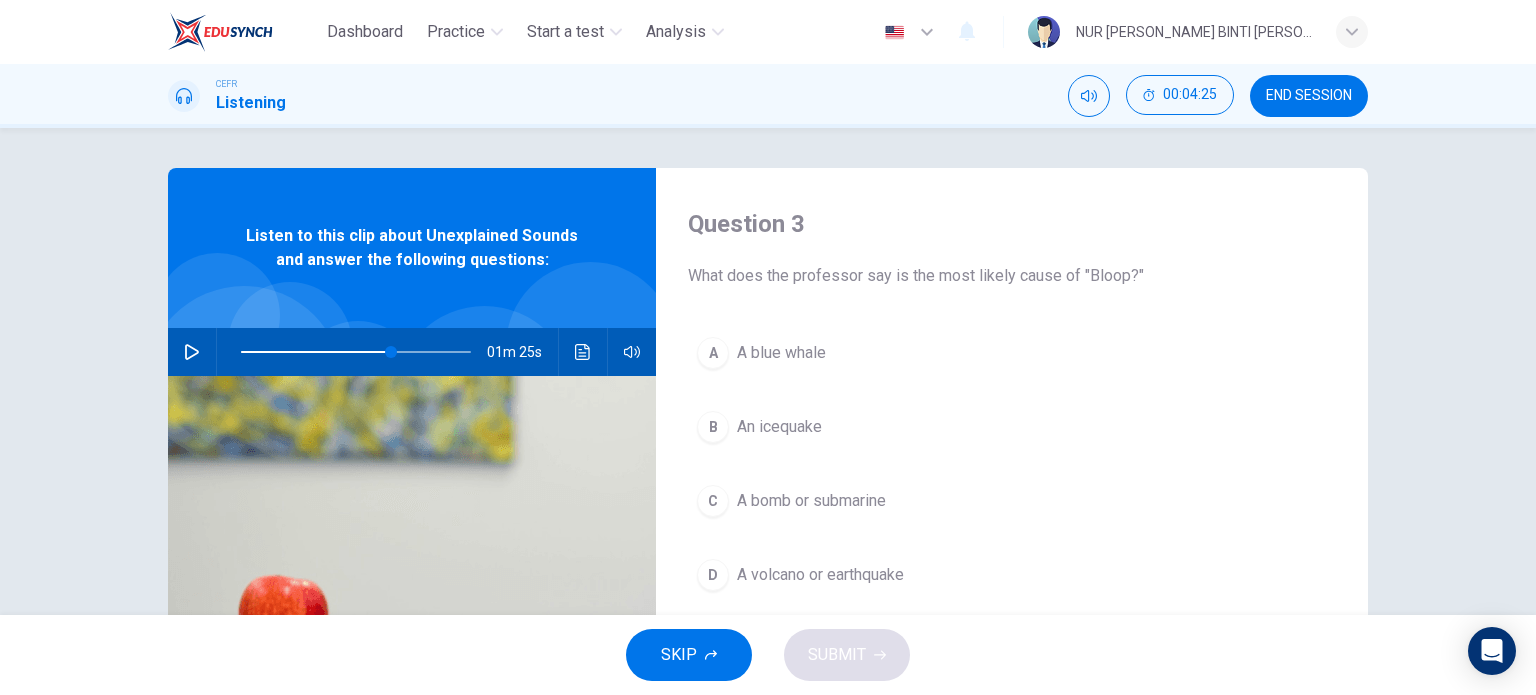 click at bounding box center (192, 352) 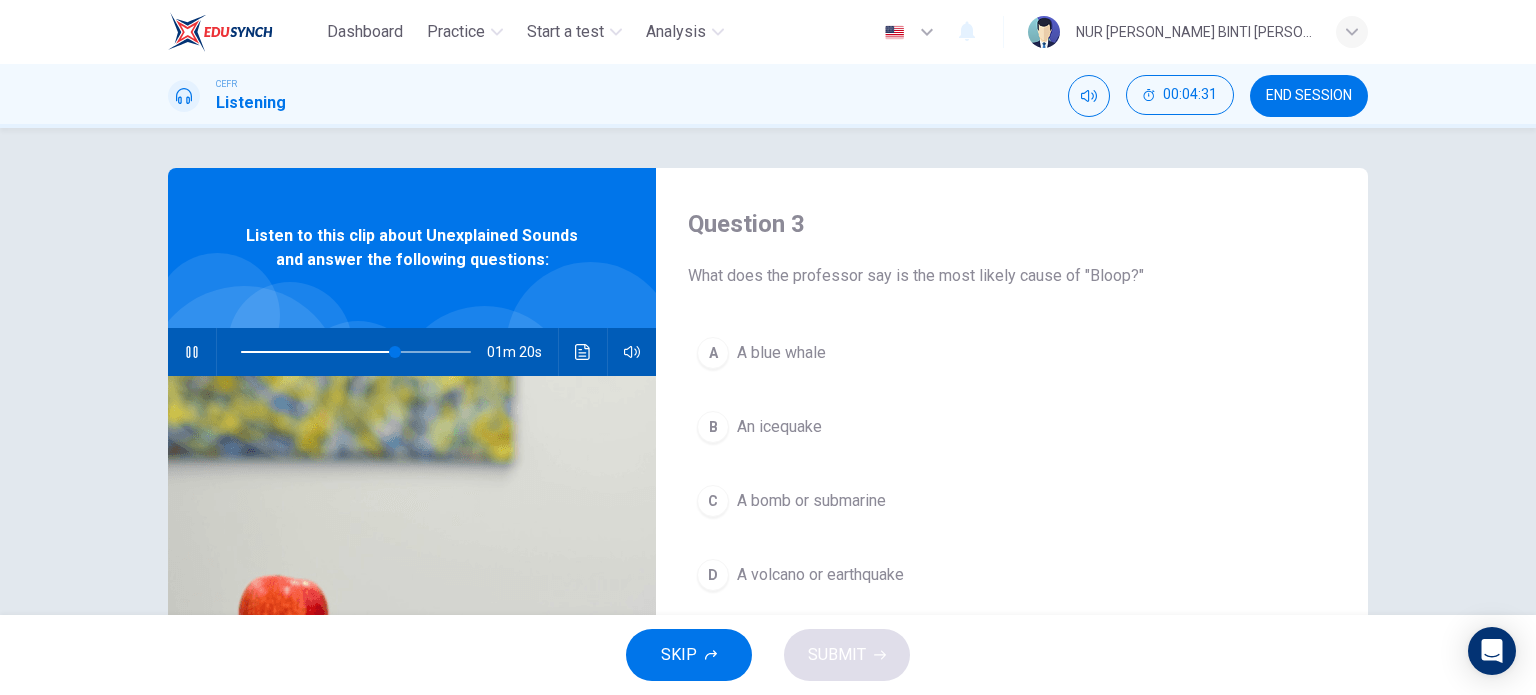 click at bounding box center [192, 352] 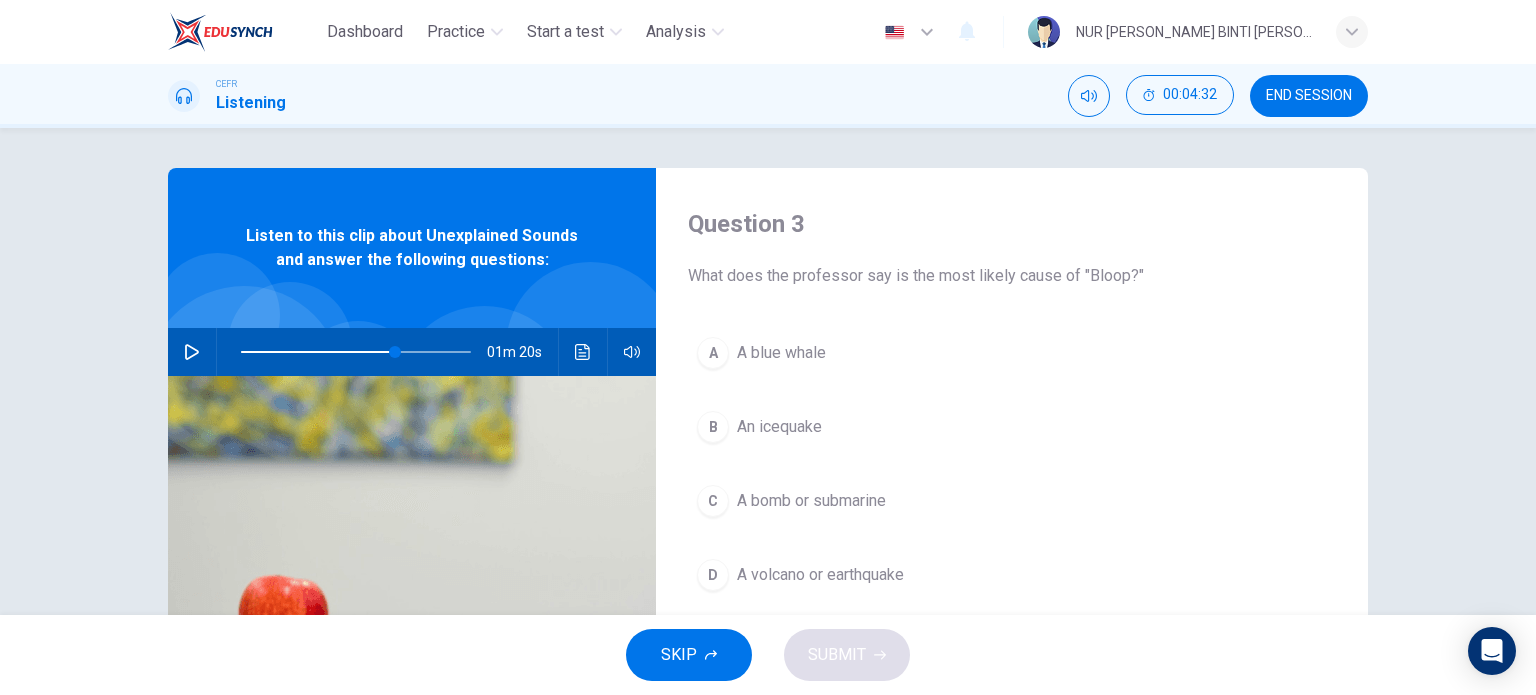 click on "An icequake" at bounding box center (779, 427) 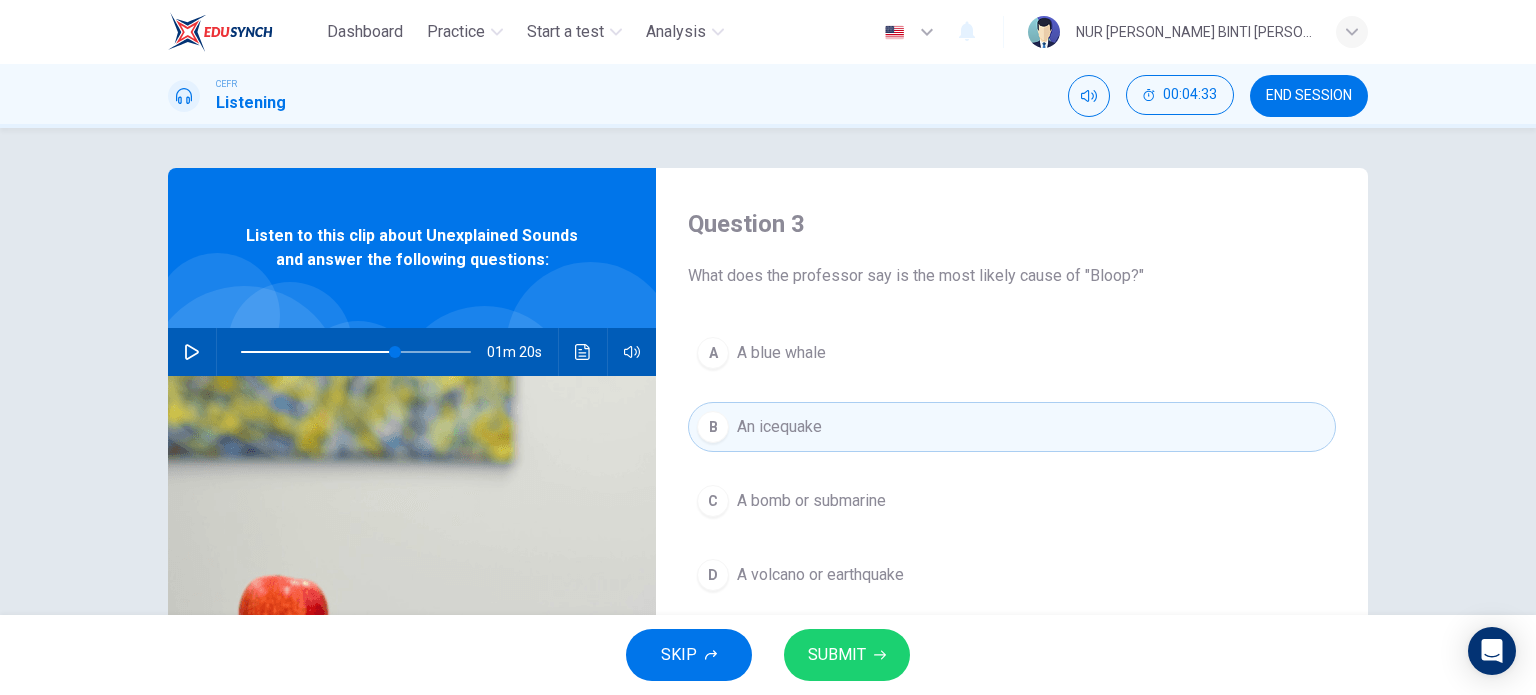 click on "SUBMIT" at bounding box center (837, 655) 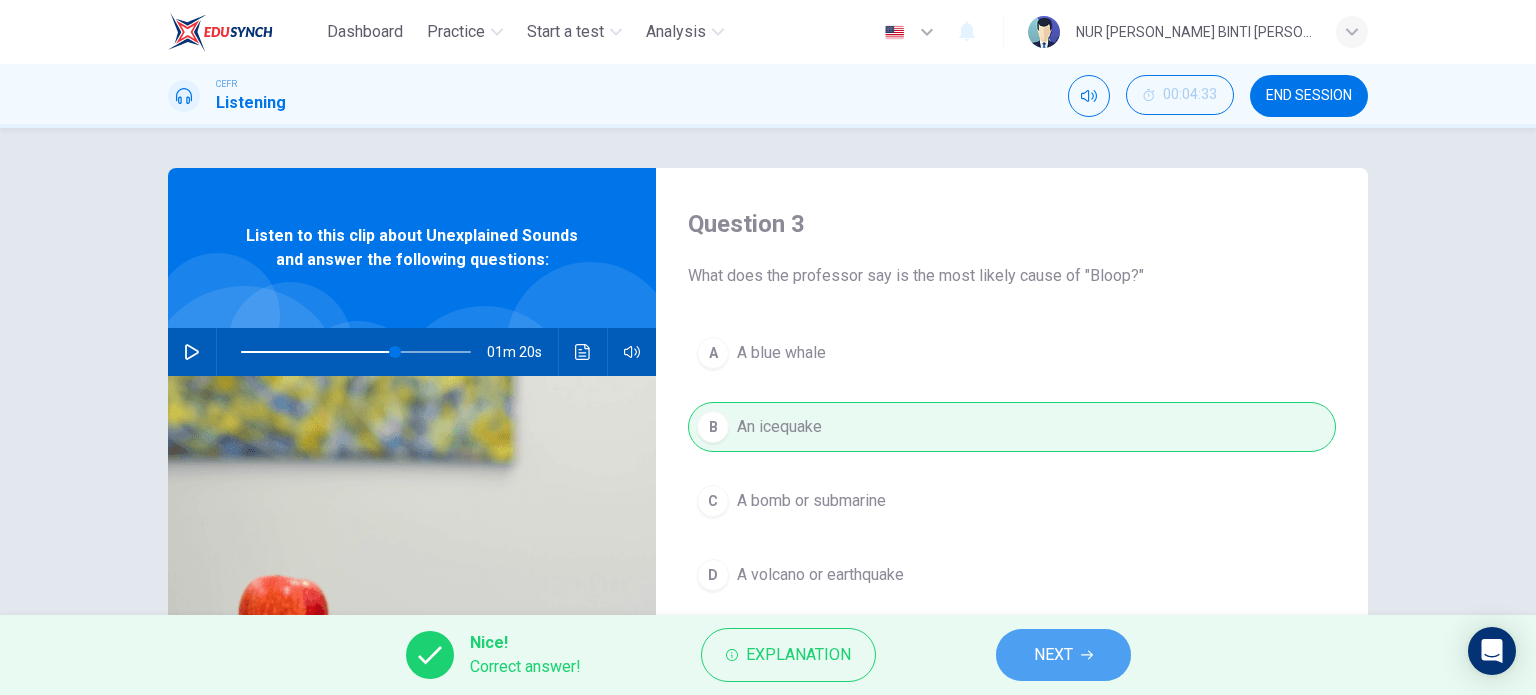 click on "NEXT" at bounding box center [1053, 655] 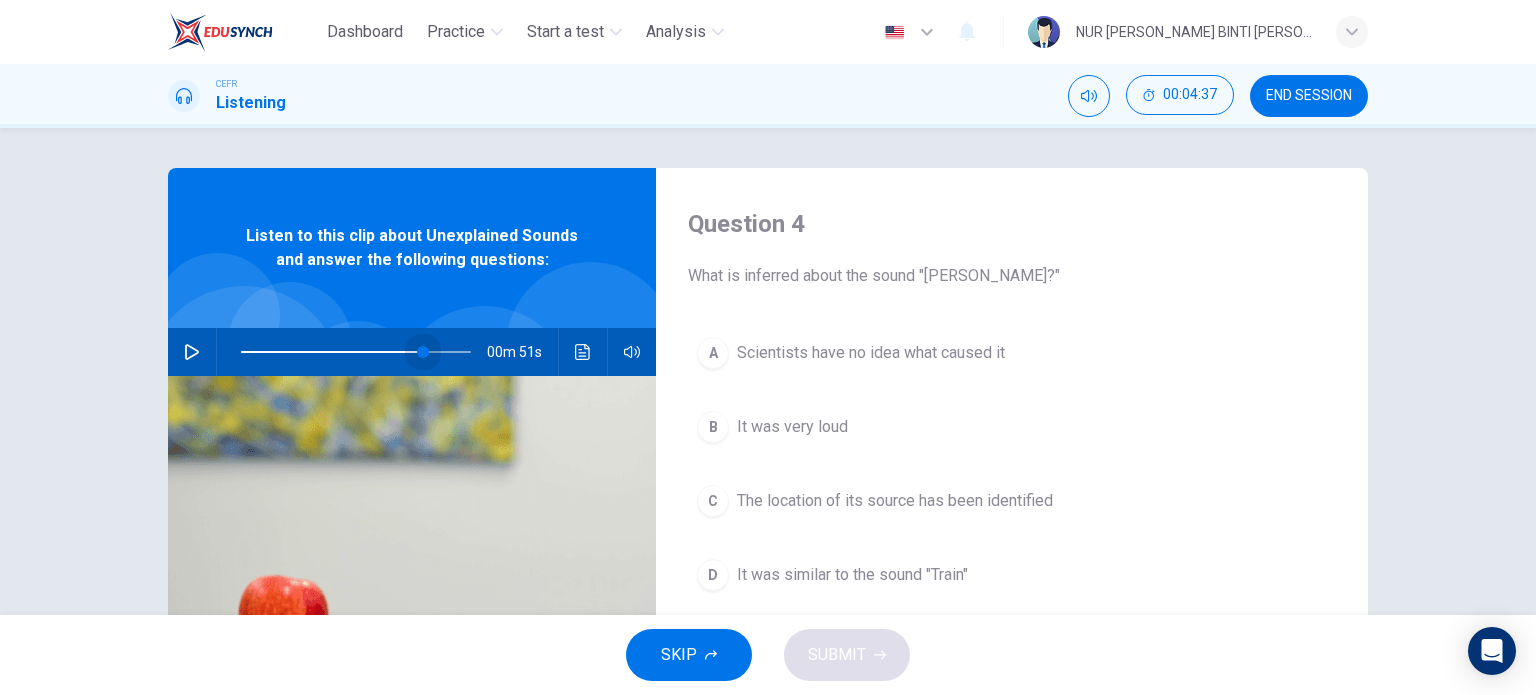 click at bounding box center [356, 352] 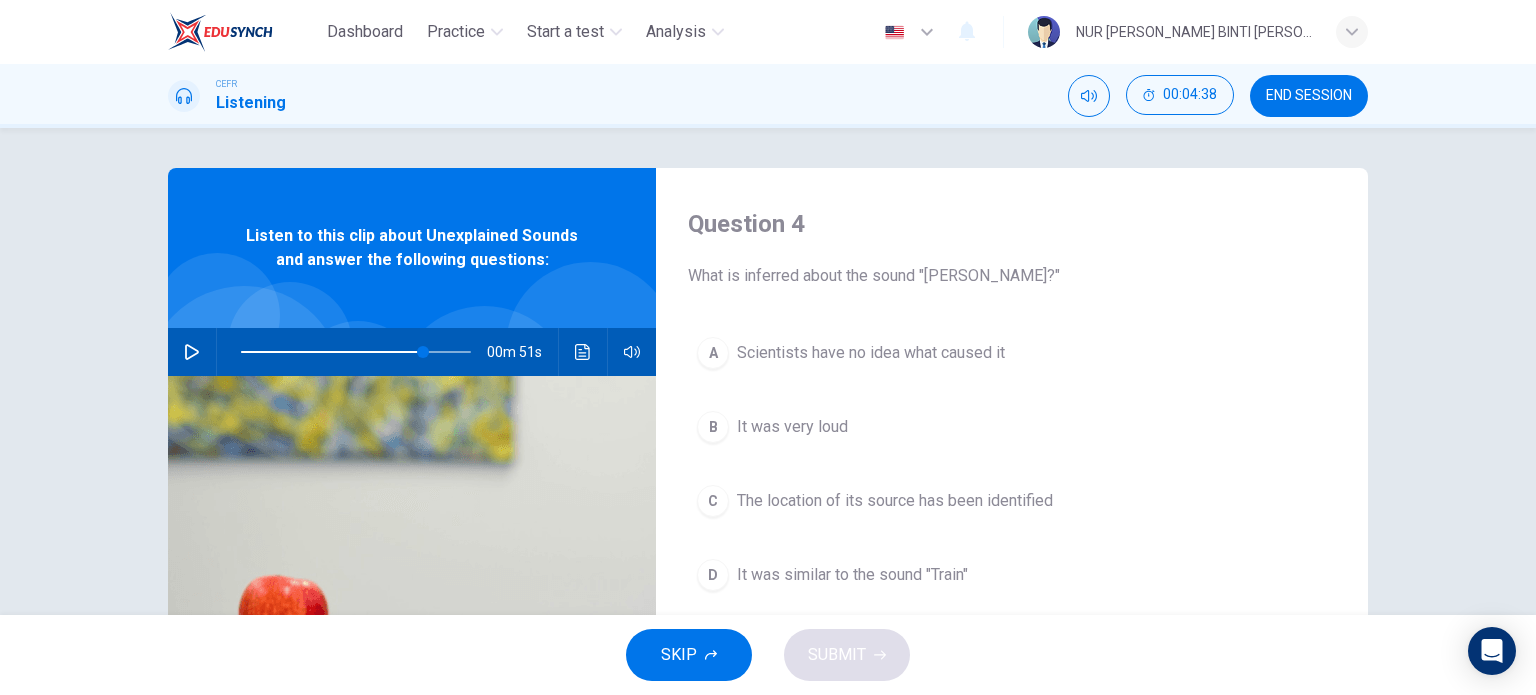 click at bounding box center [192, 352] 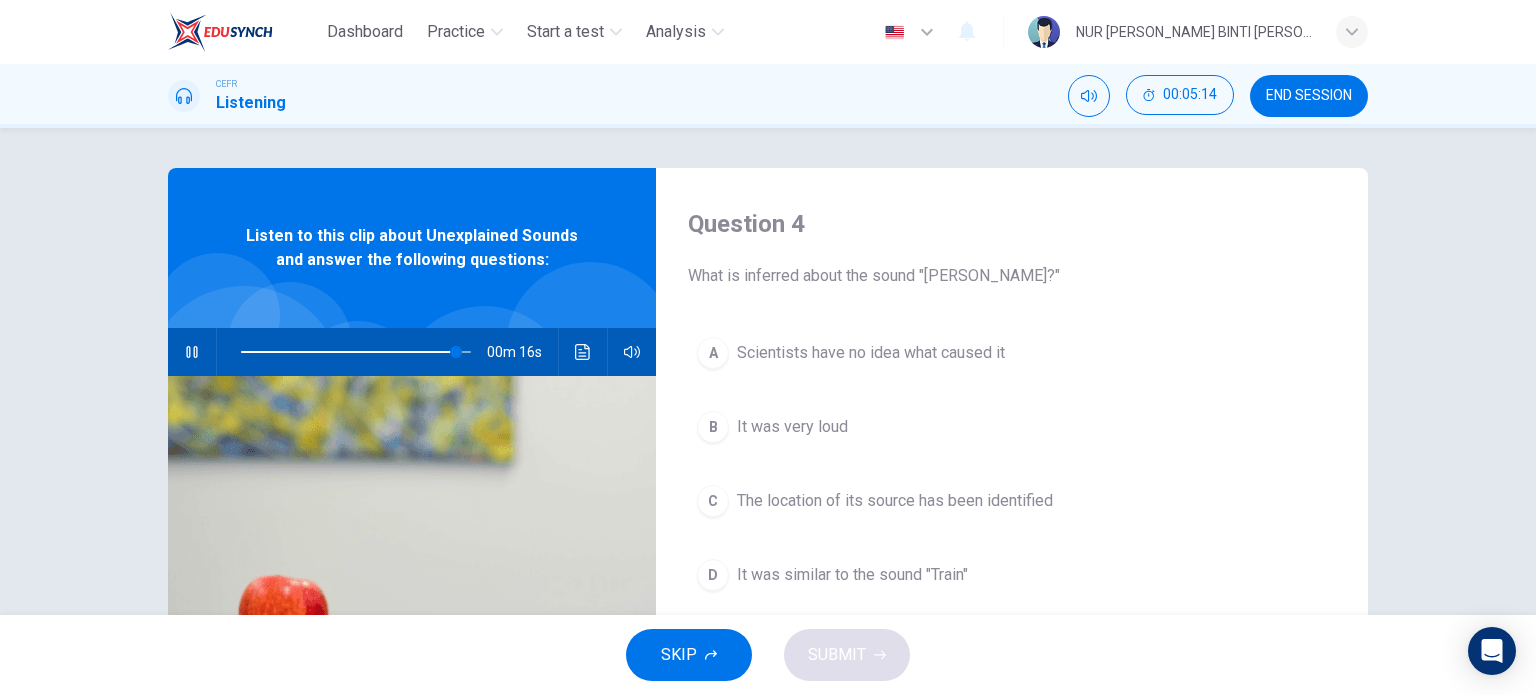 click 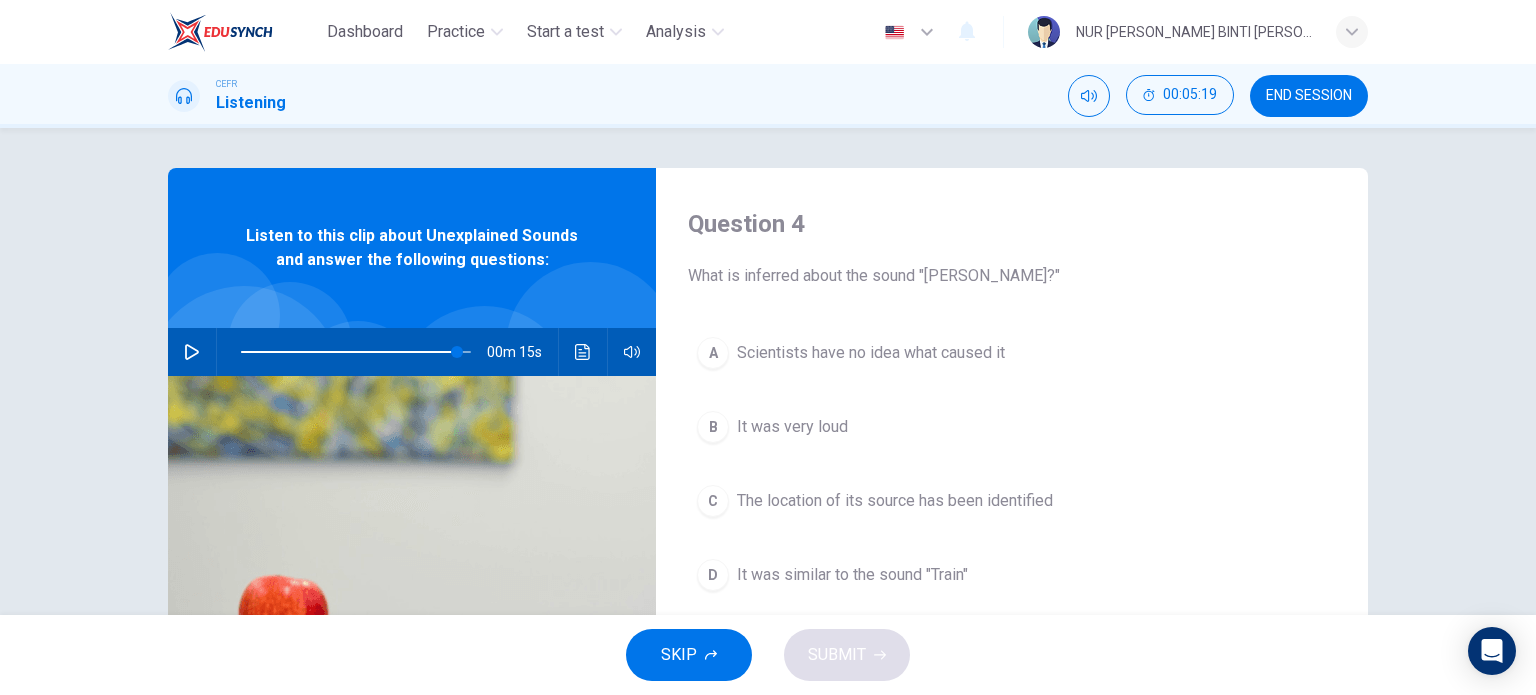 click 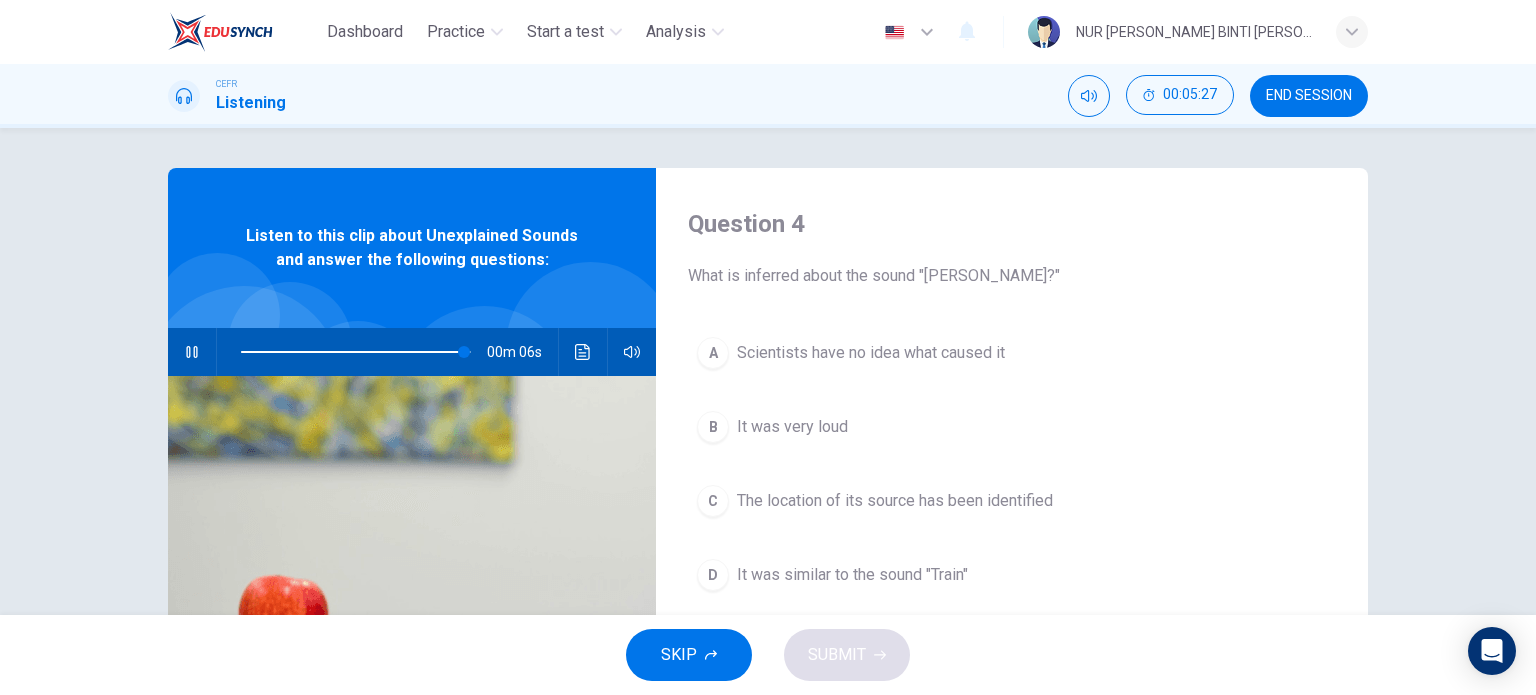 click at bounding box center (356, 352) 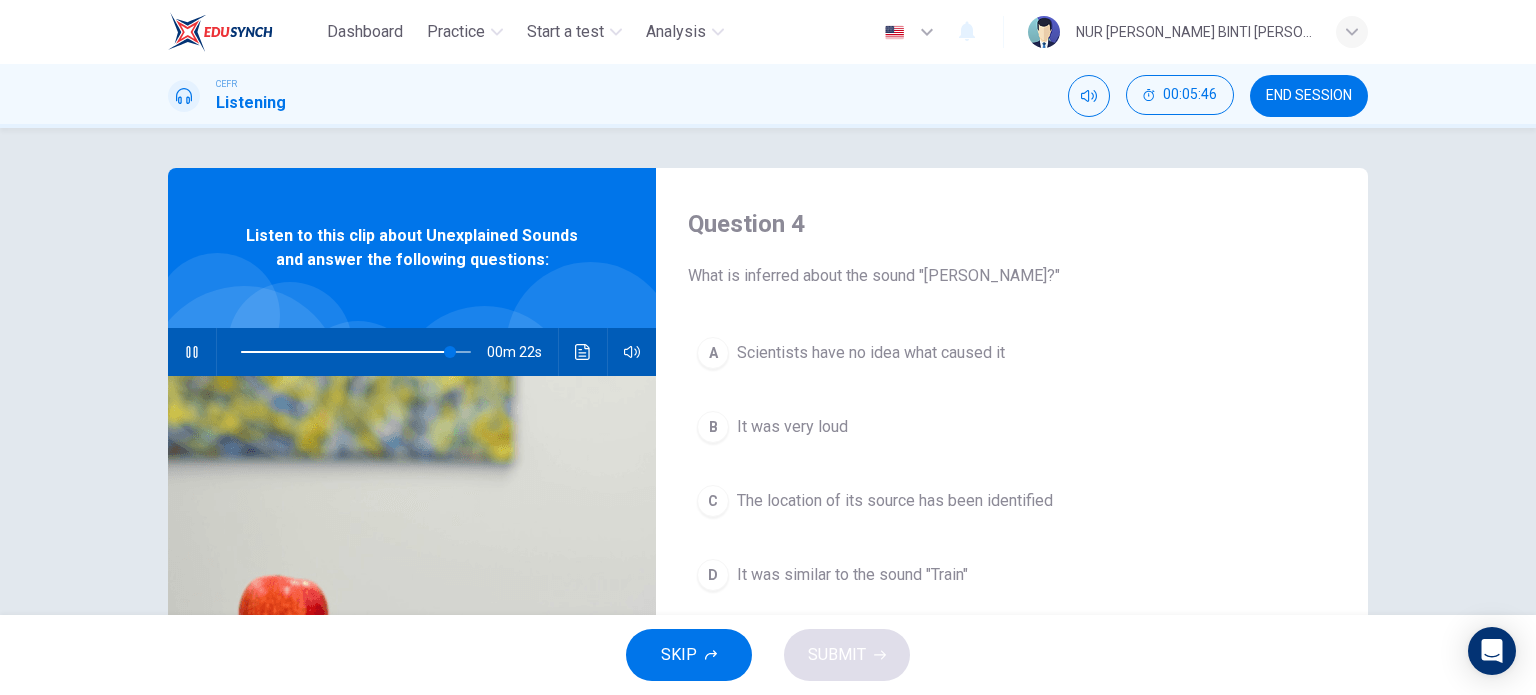 click 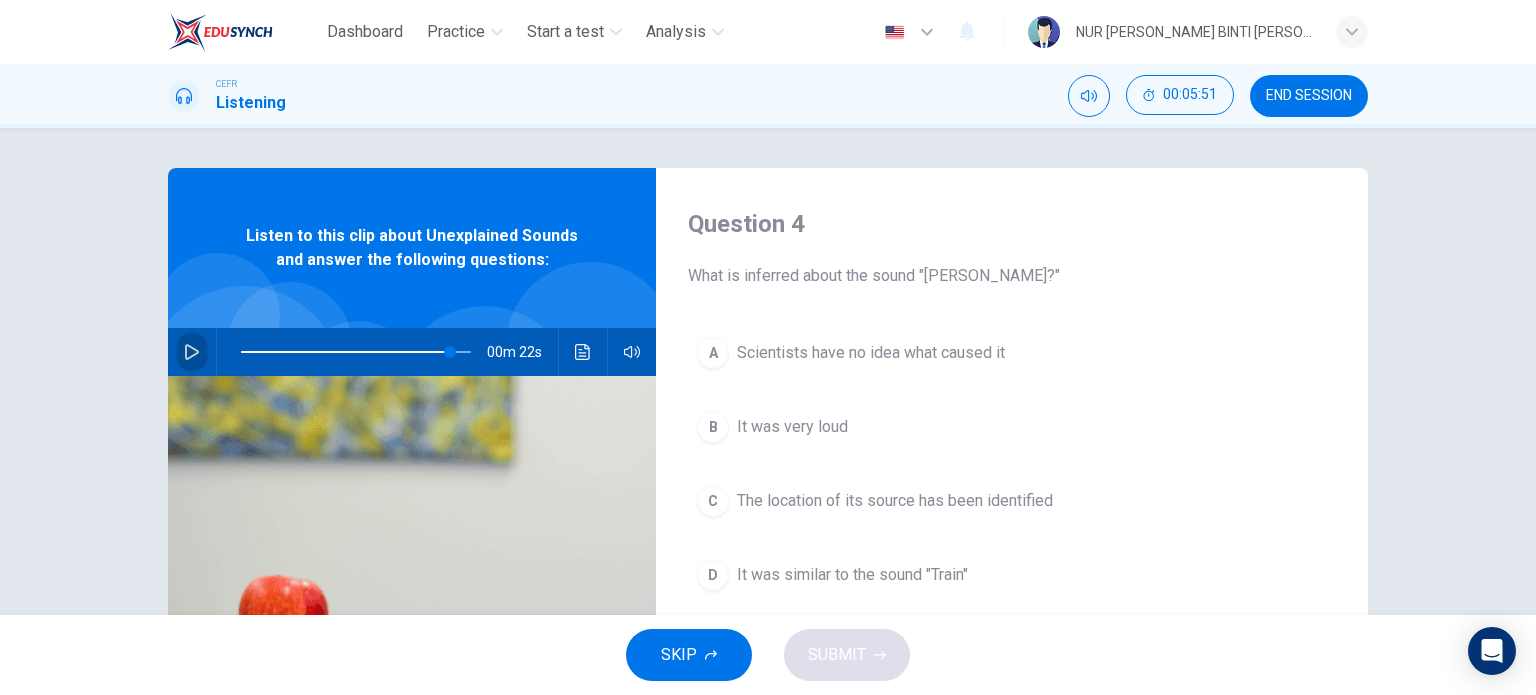 click 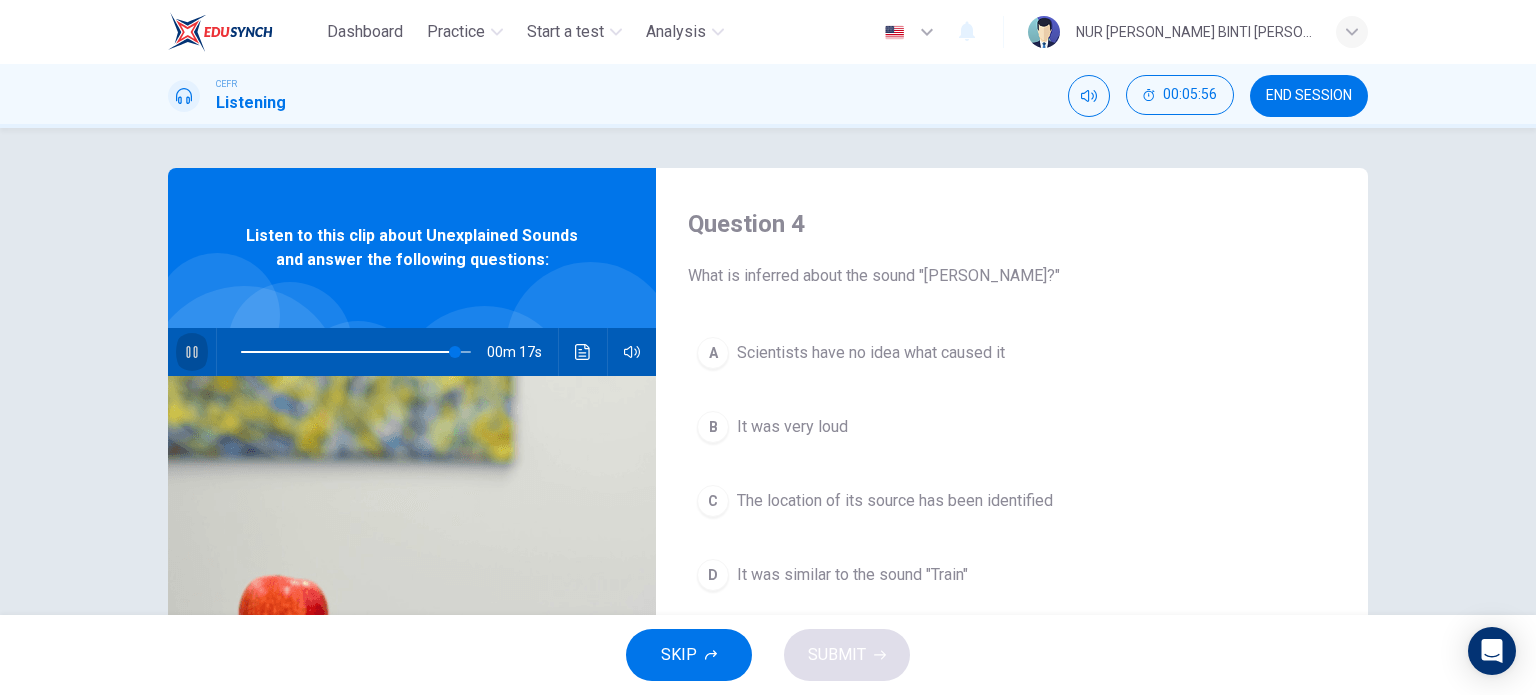 click 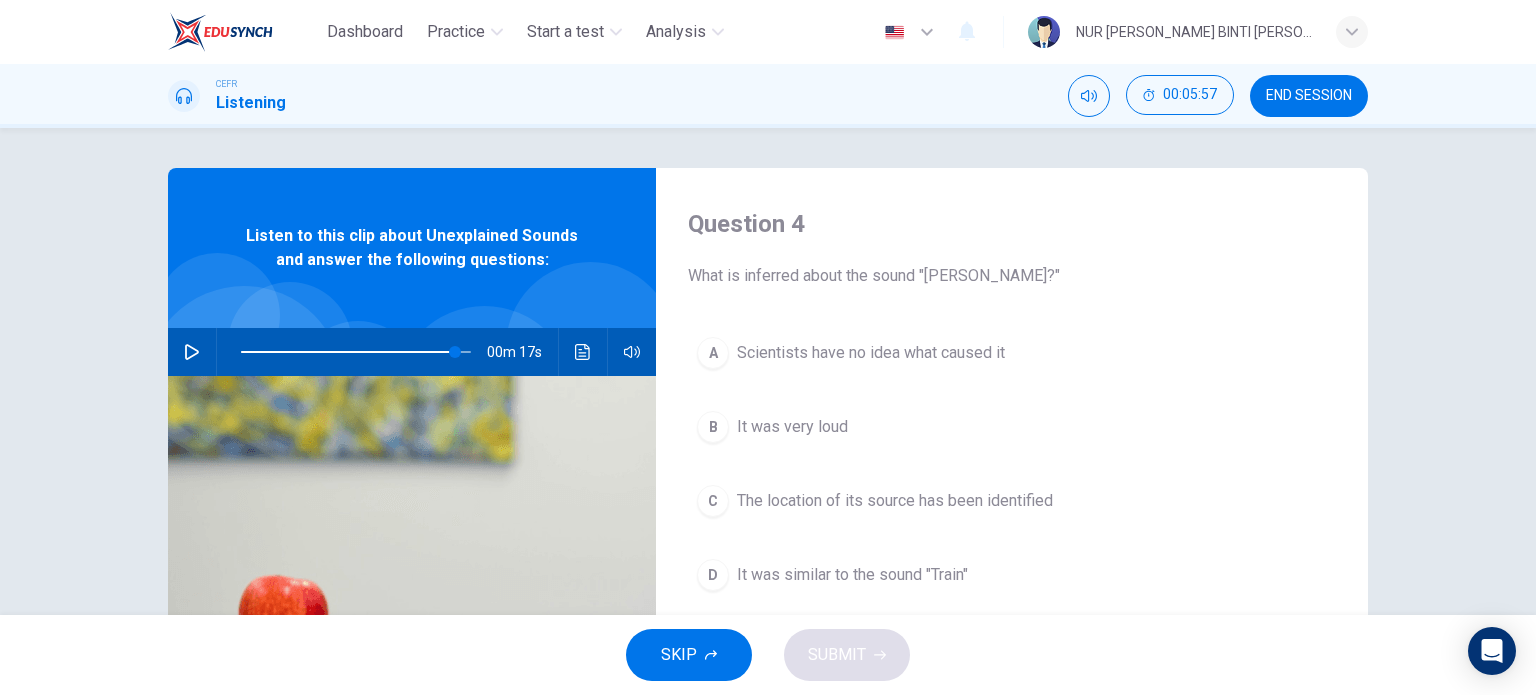 click on "Scientists have no idea what caused it" at bounding box center [871, 353] 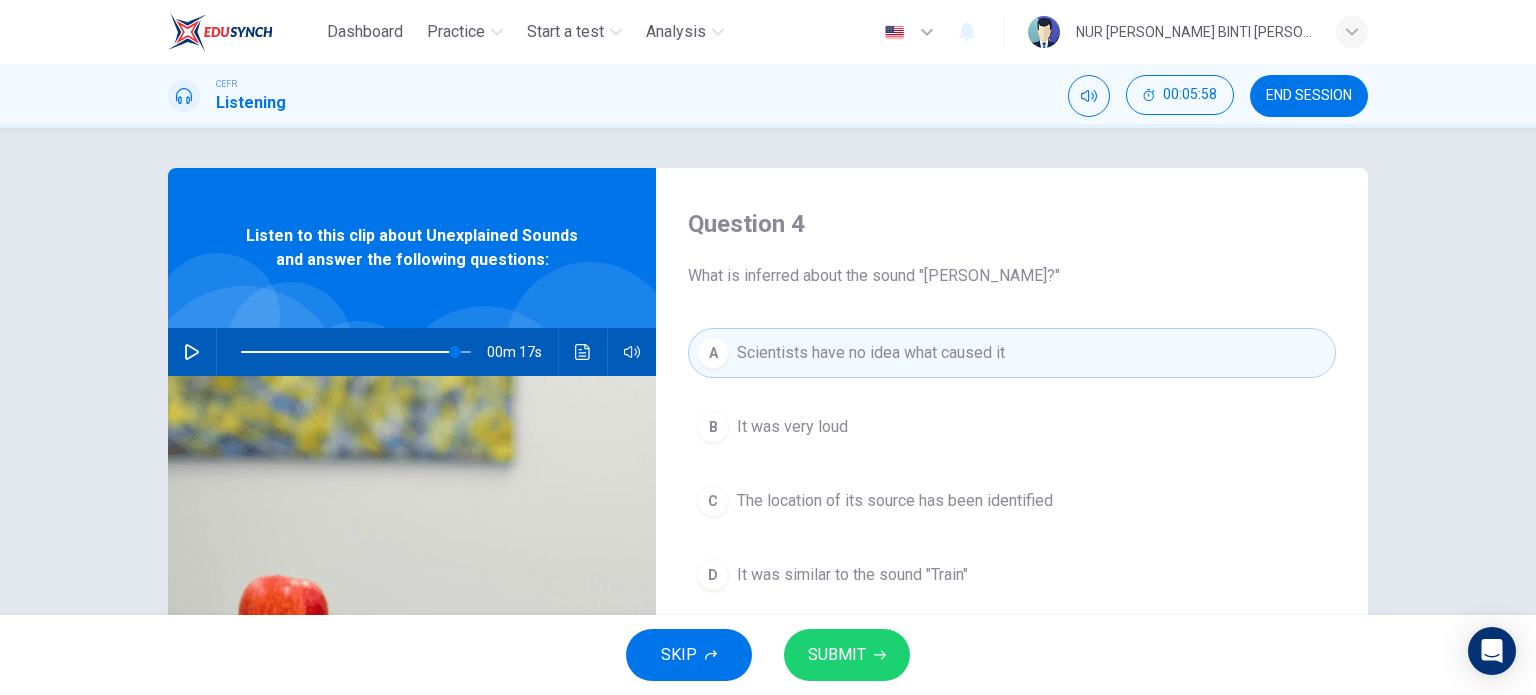click on "SUBMIT" at bounding box center (847, 655) 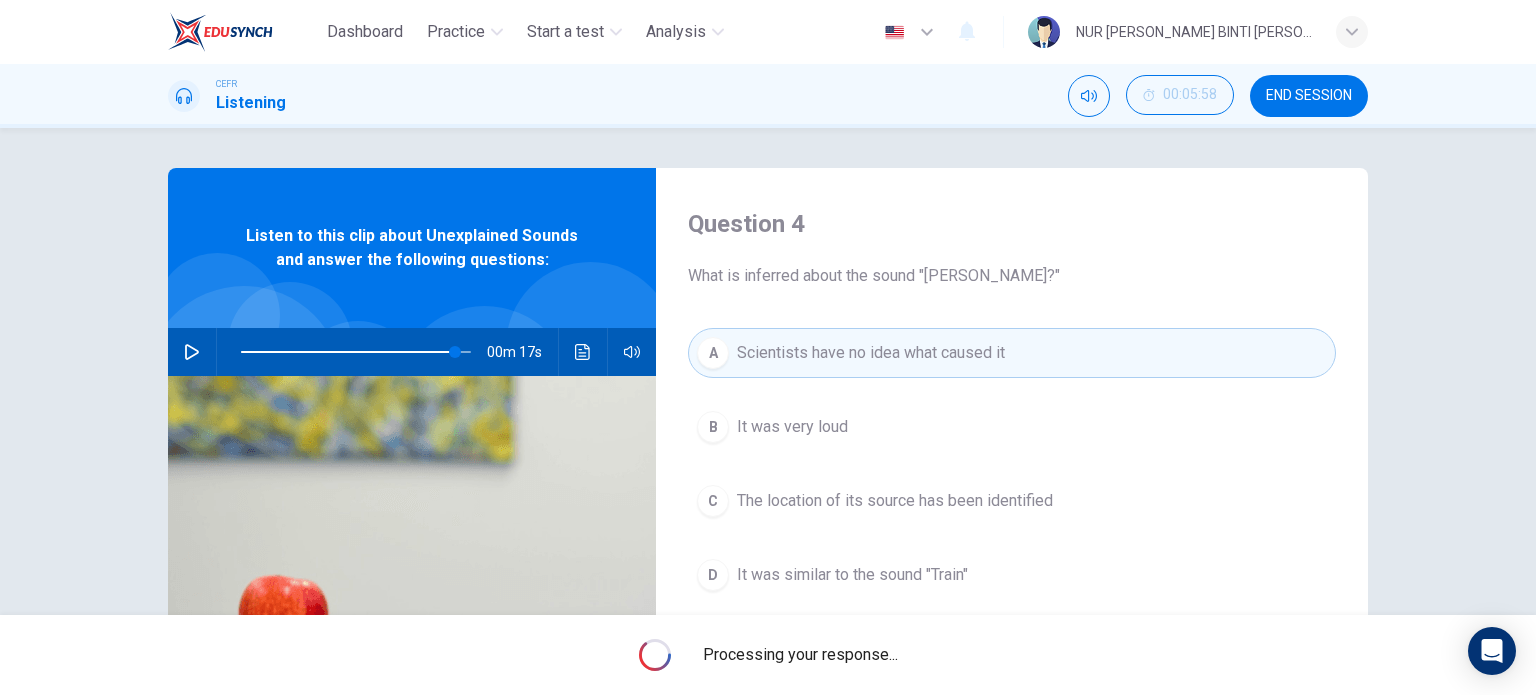 type on "93" 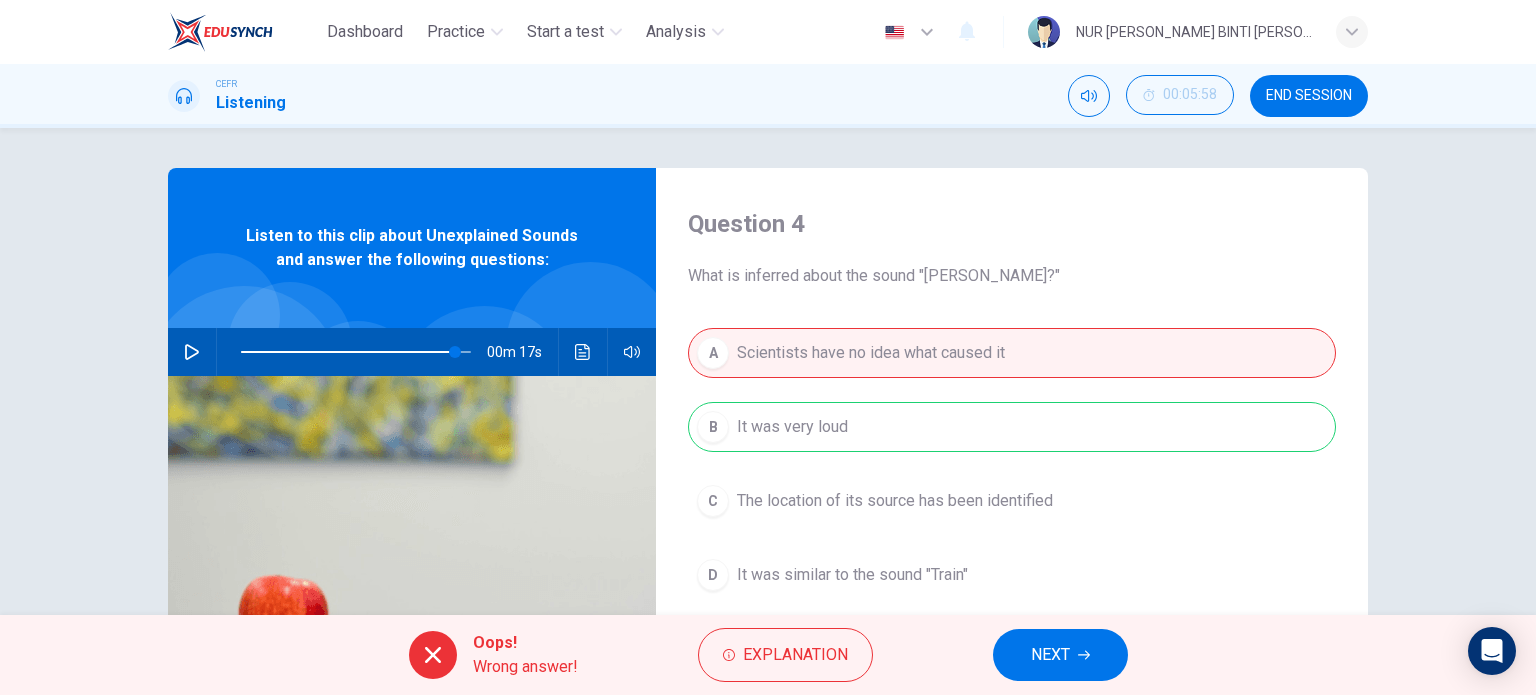 click on "NEXT" at bounding box center (1060, 655) 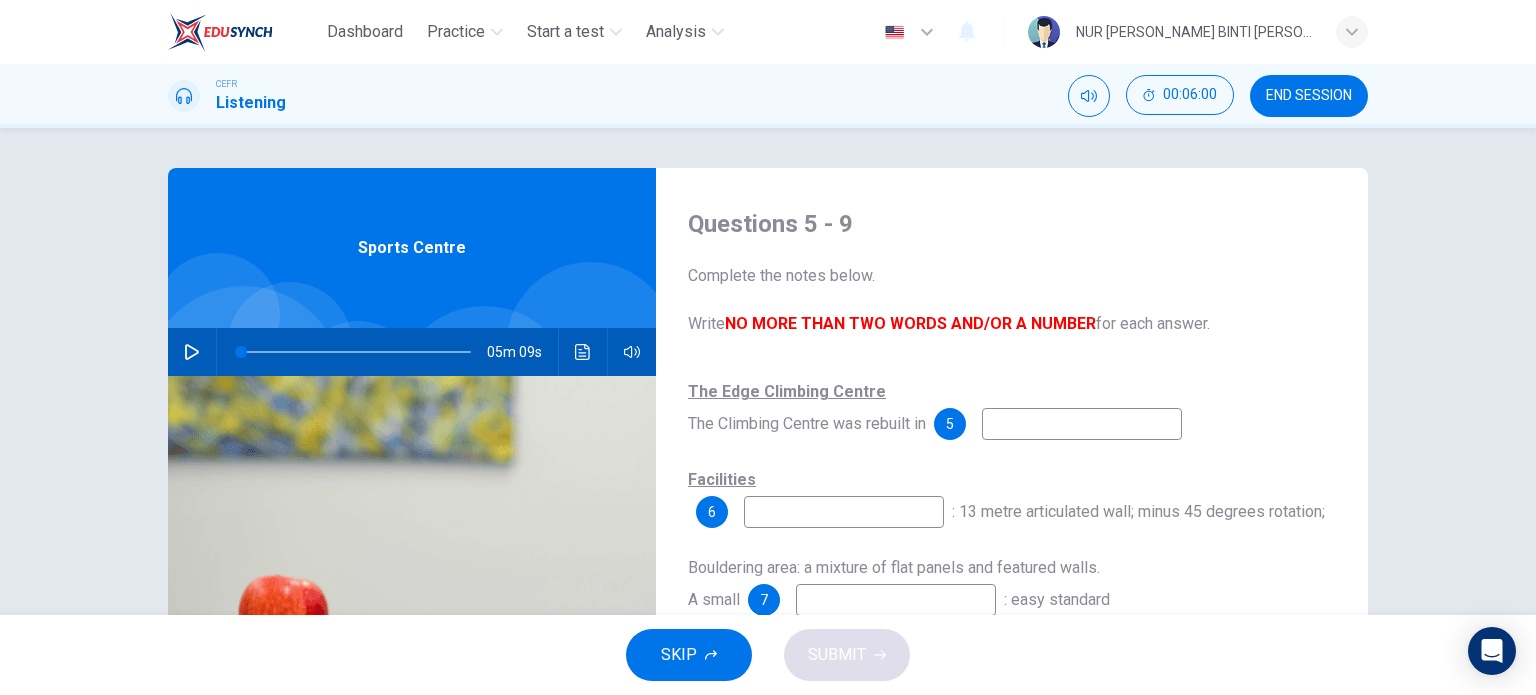 scroll, scrollTop: 100, scrollLeft: 0, axis: vertical 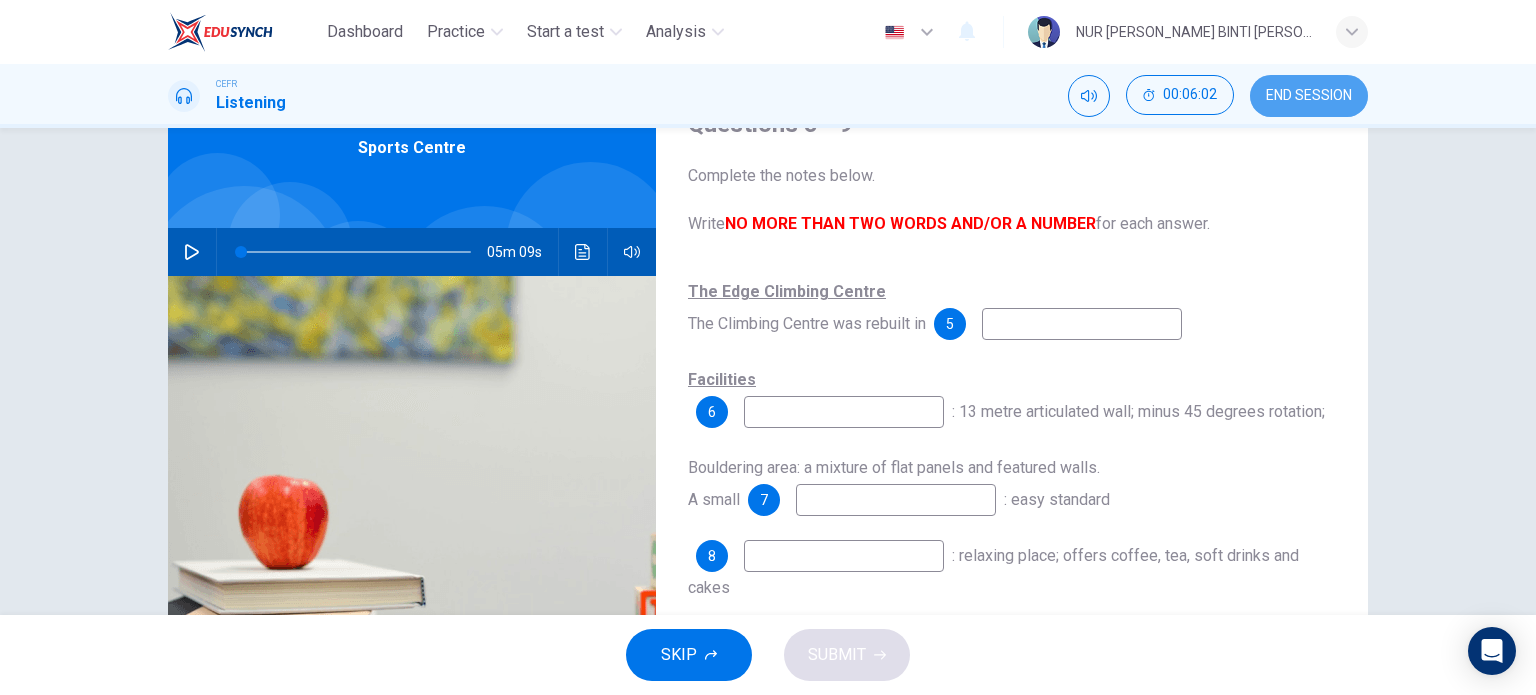 click on "END SESSION" at bounding box center (1309, 96) 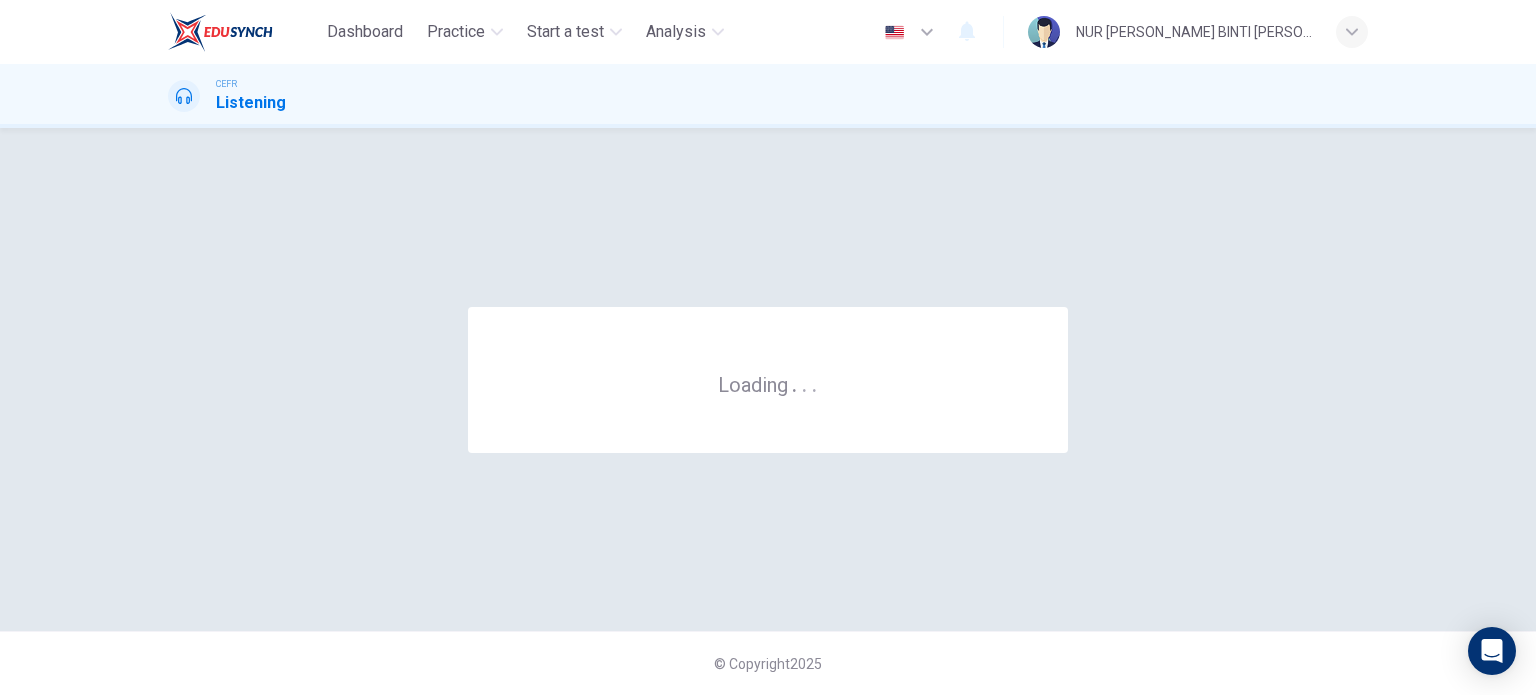 scroll, scrollTop: 0, scrollLeft: 0, axis: both 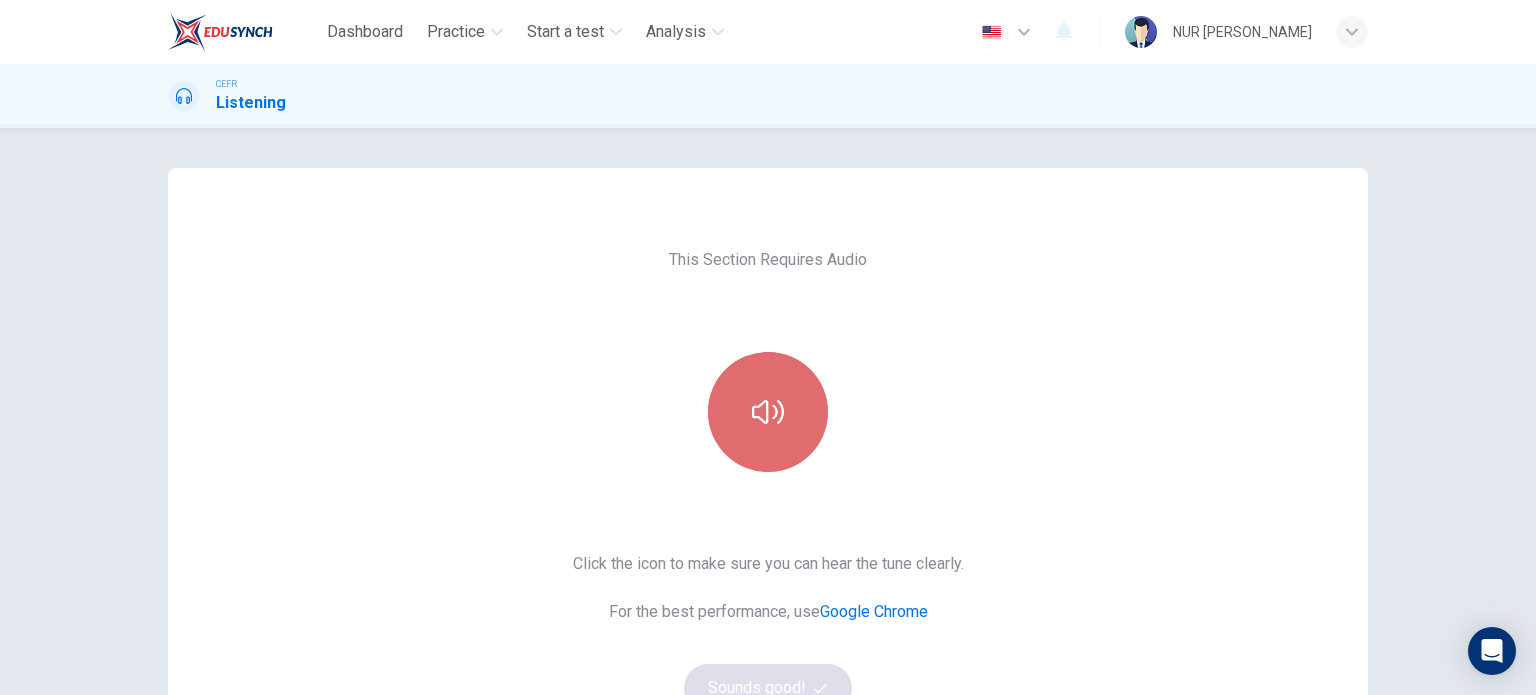 click 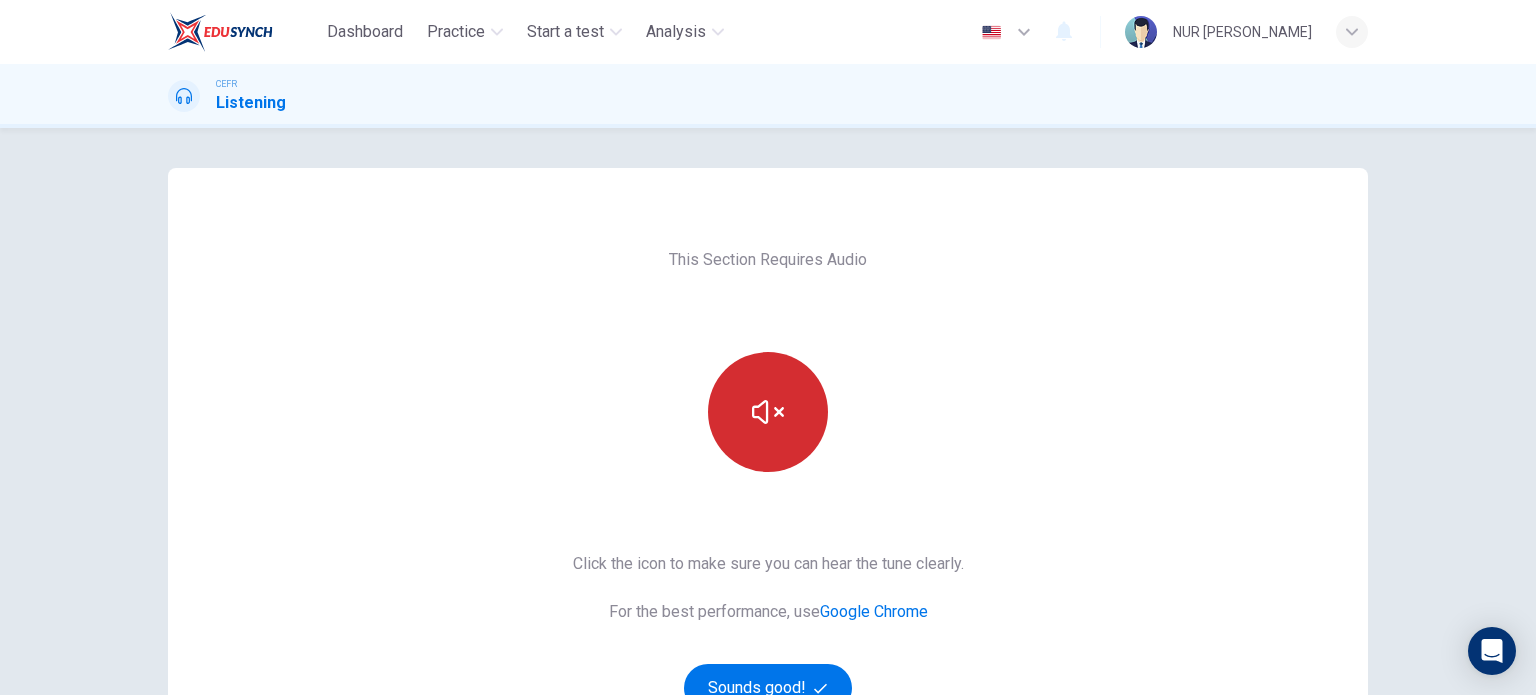 scroll, scrollTop: 100, scrollLeft: 0, axis: vertical 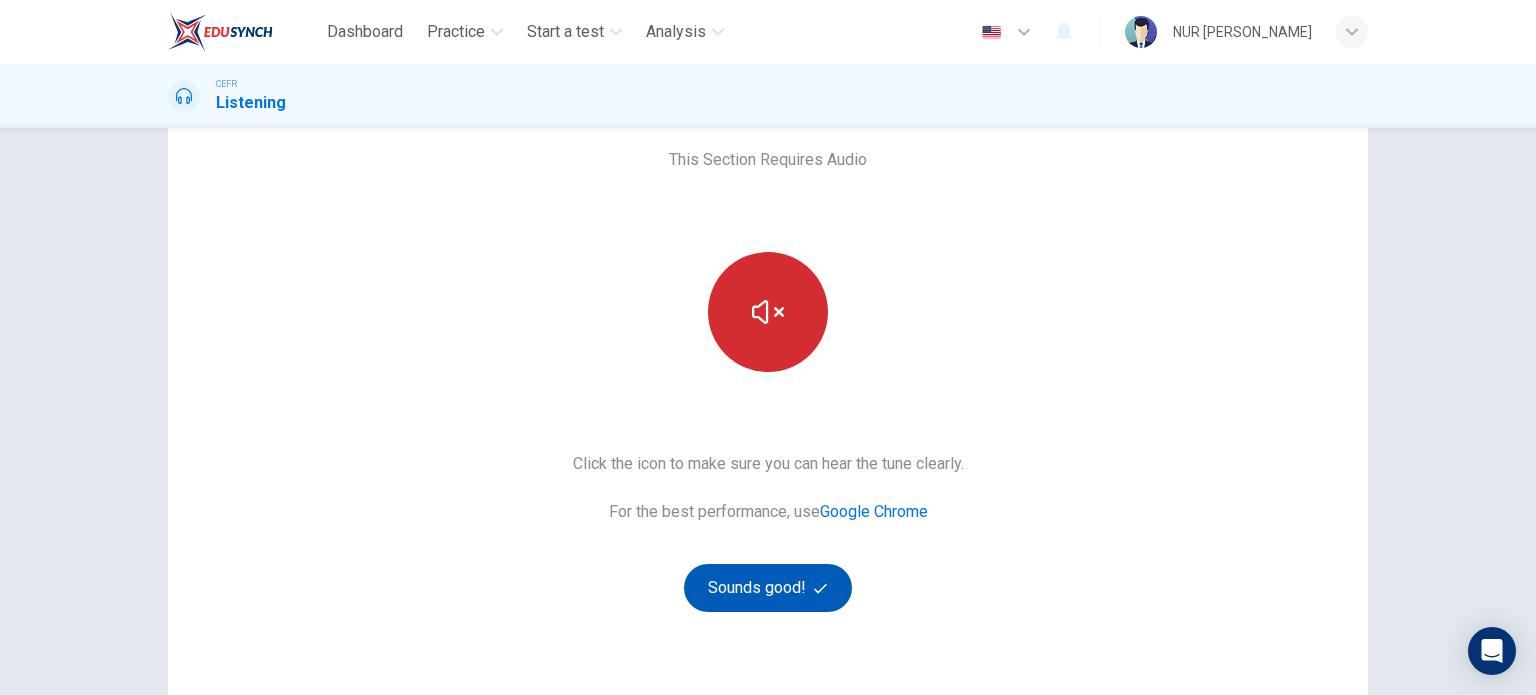 click on "Sounds good!" at bounding box center [768, 588] 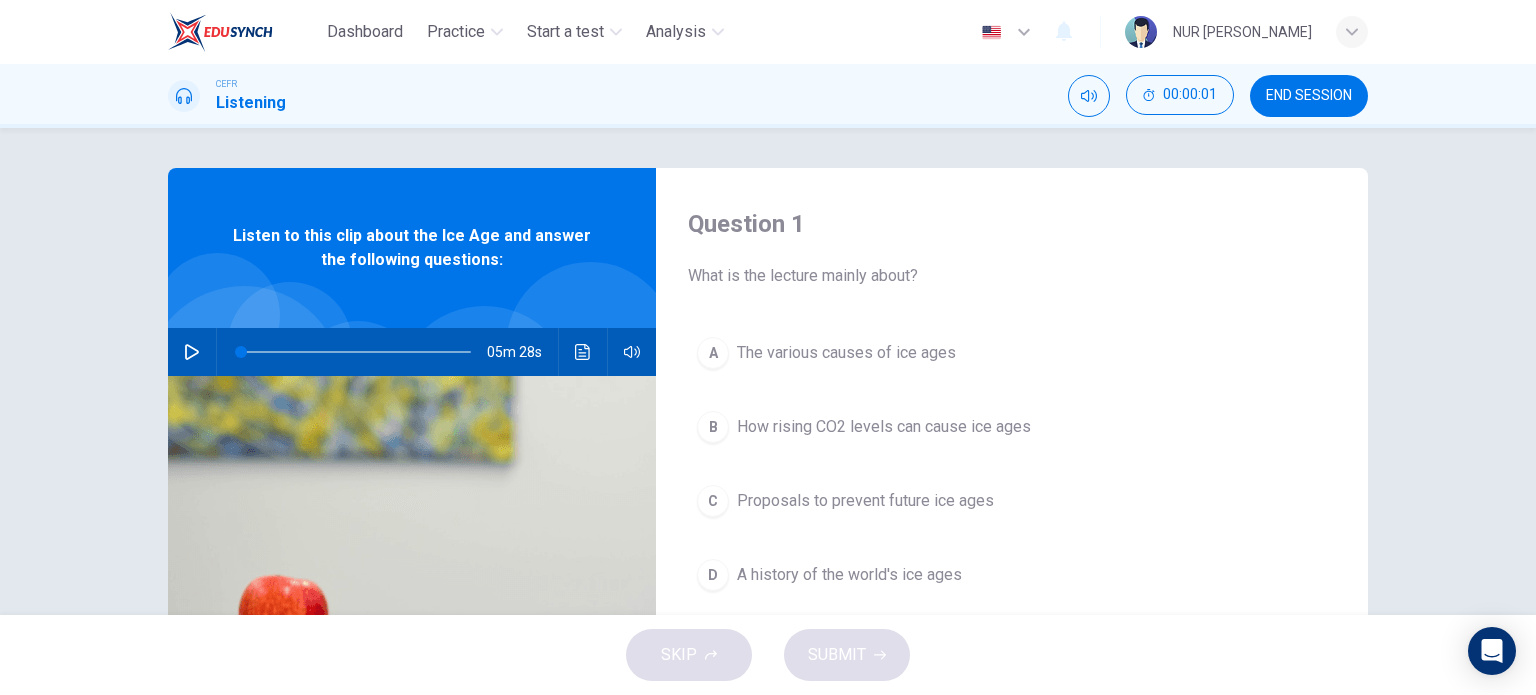 scroll, scrollTop: 0, scrollLeft: 0, axis: both 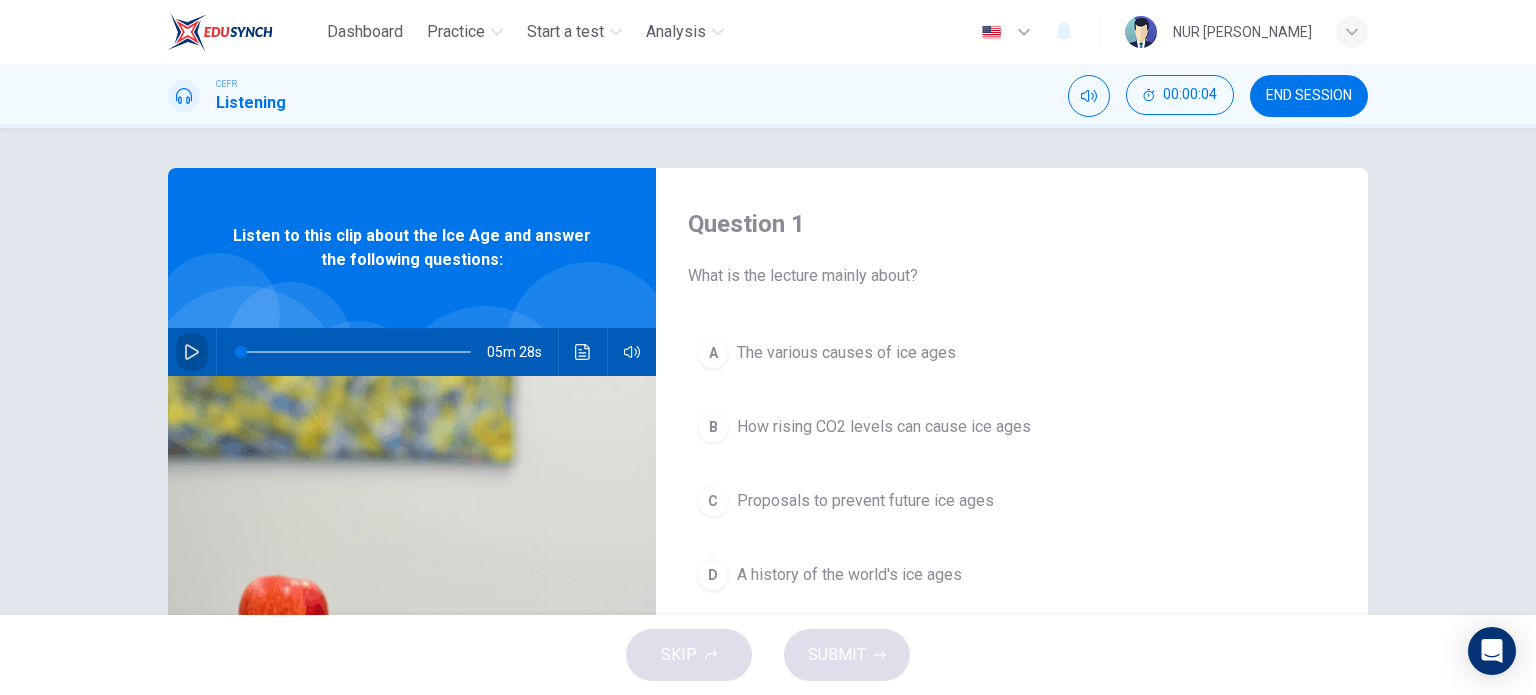 click at bounding box center [192, 352] 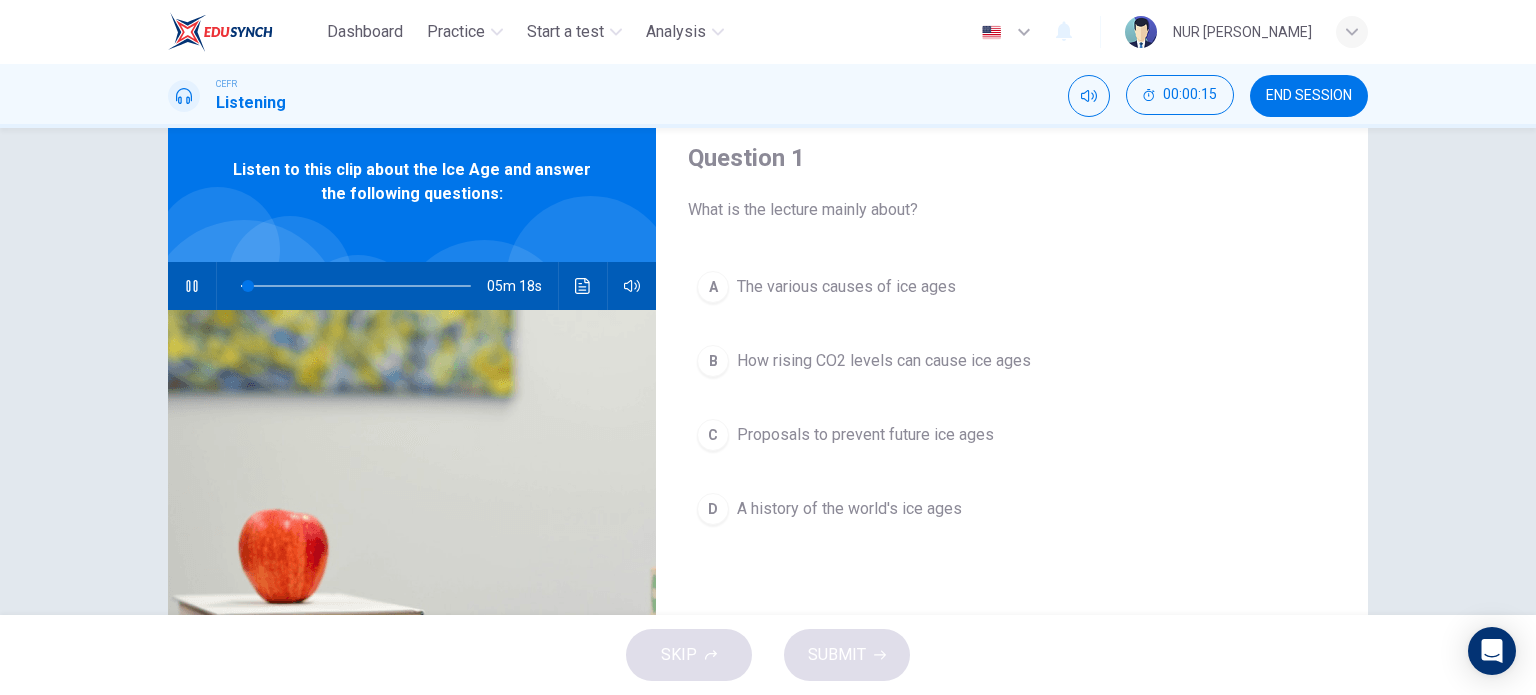 scroll, scrollTop: 100, scrollLeft: 0, axis: vertical 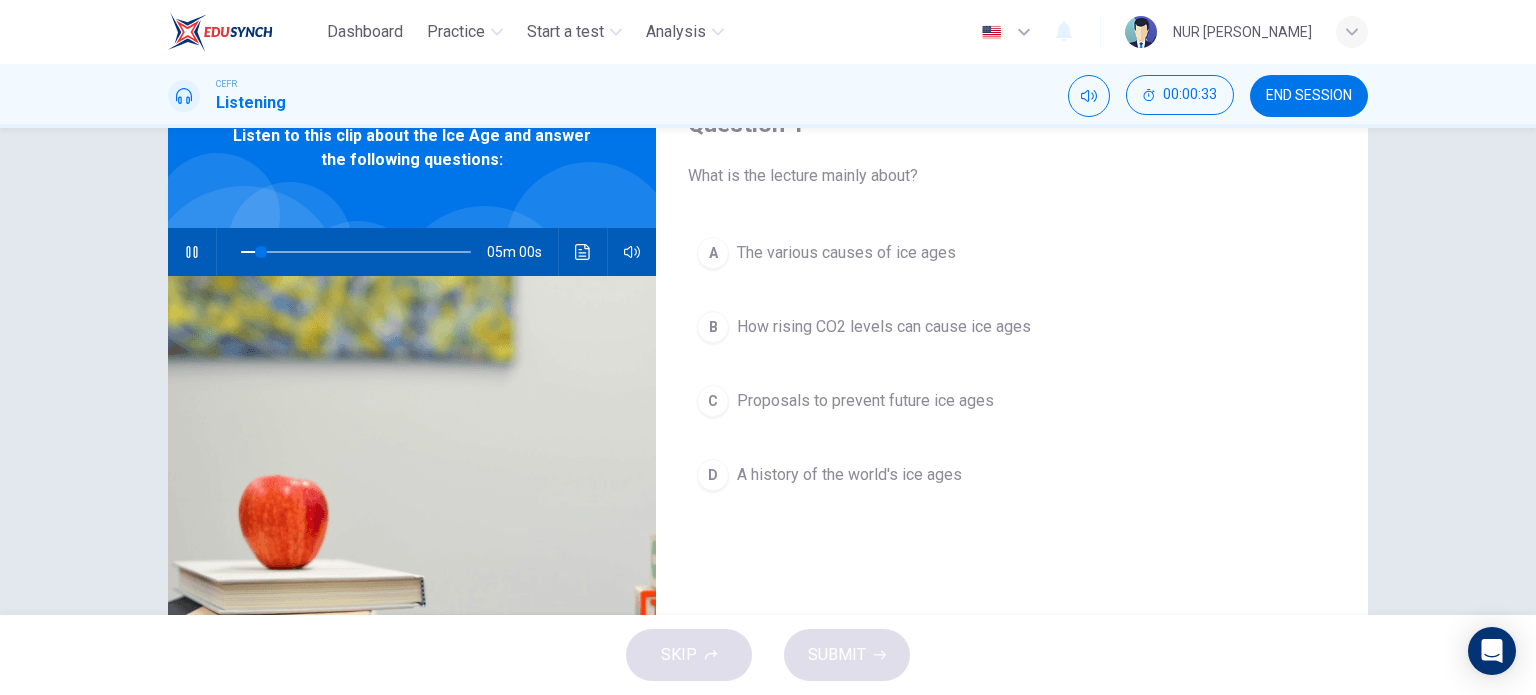 click 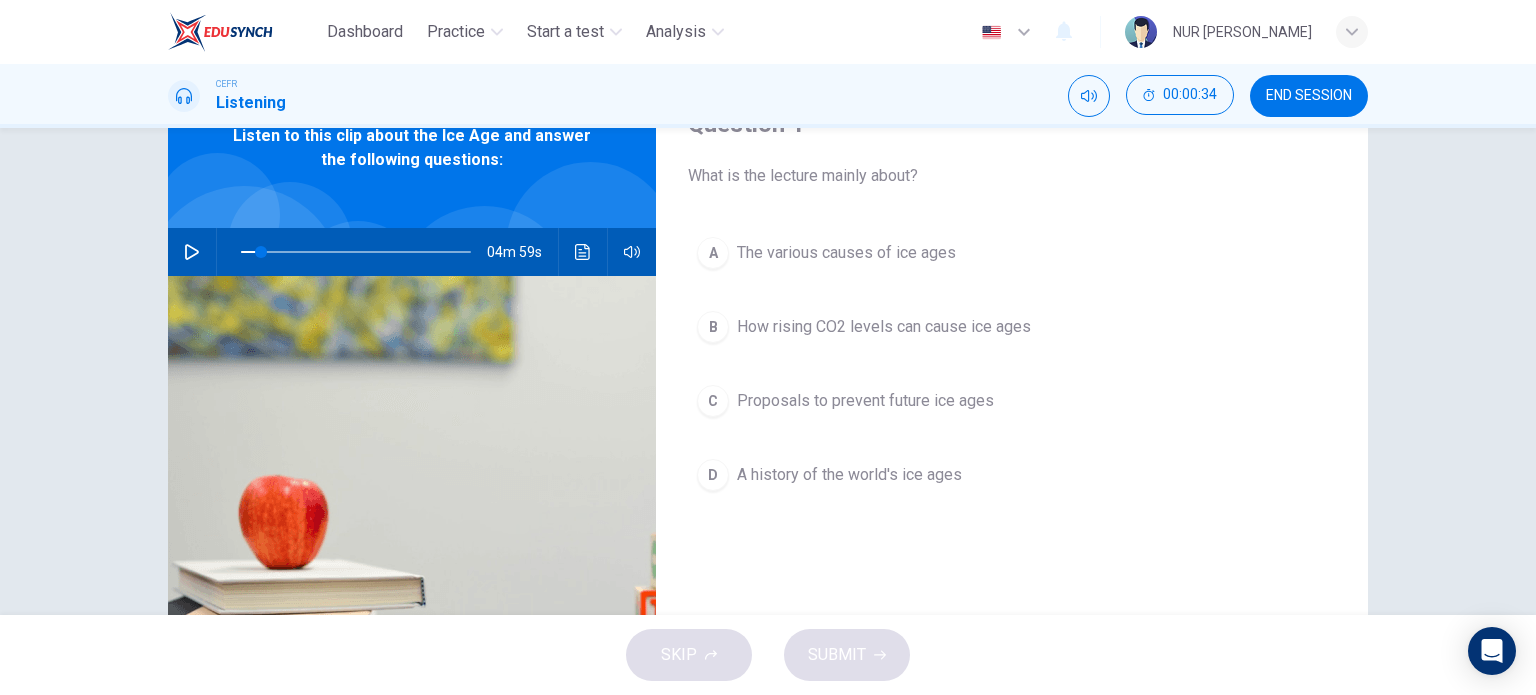 type on "9" 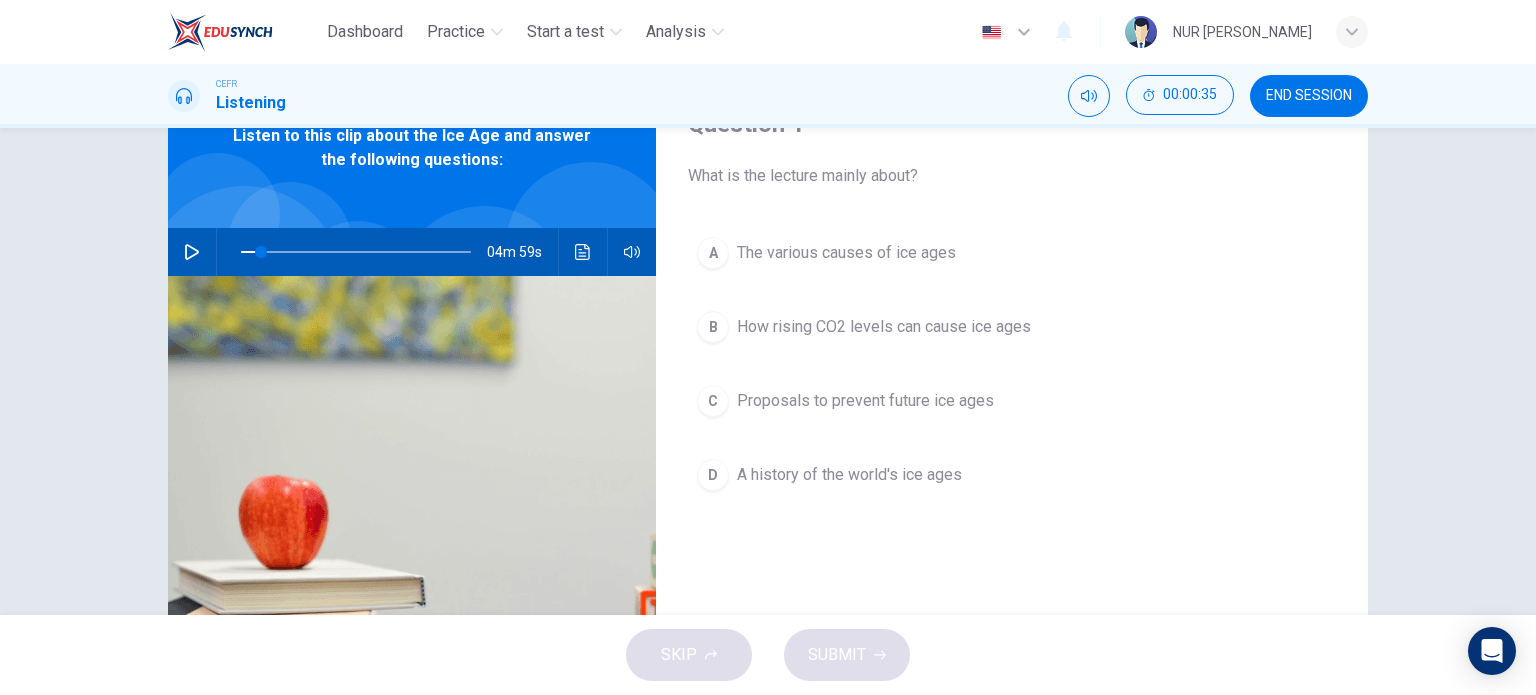 click on "END SESSION" at bounding box center (1309, 96) 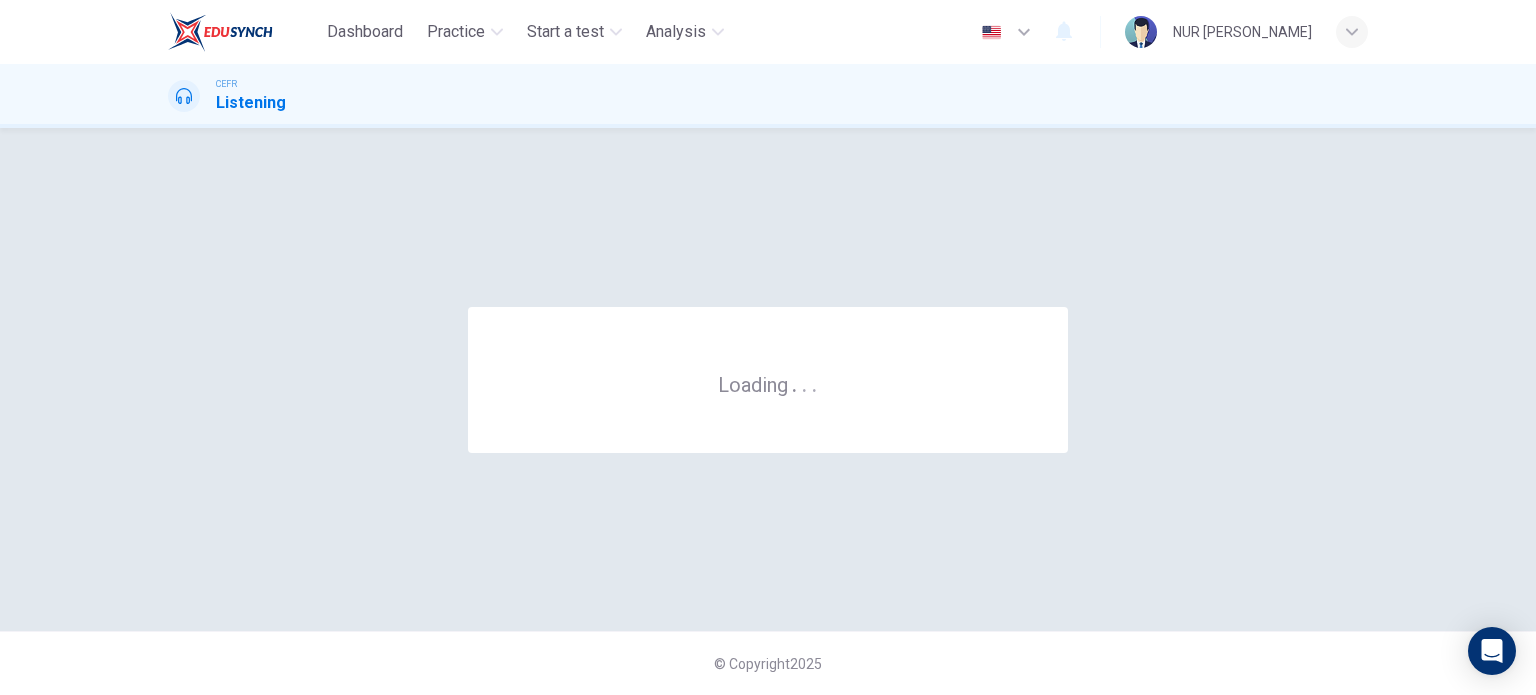 scroll, scrollTop: 0, scrollLeft: 0, axis: both 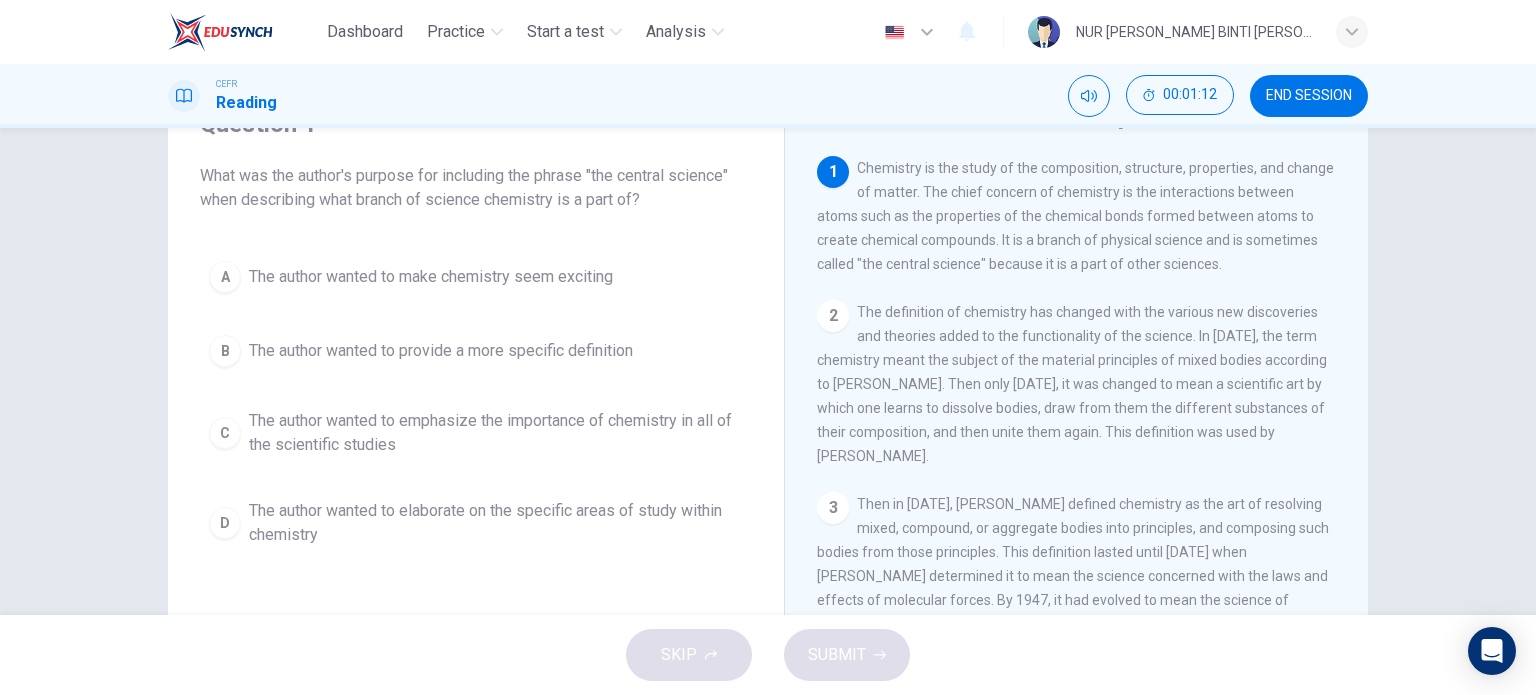 click on "The author wanted to emphasize the importance of chemistry in all of the scientific studies" at bounding box center [496, 433] 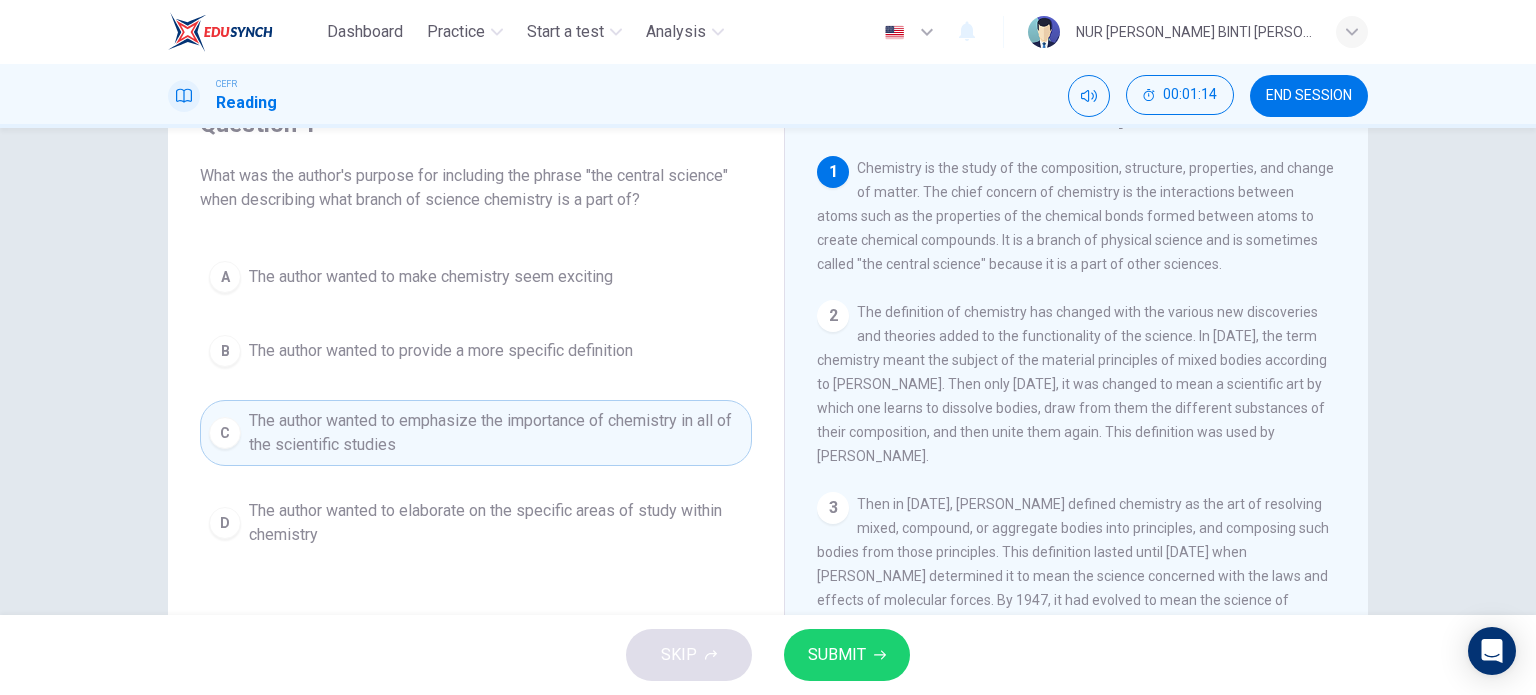click on "SUBMIT" at bounding box center [837, 655] 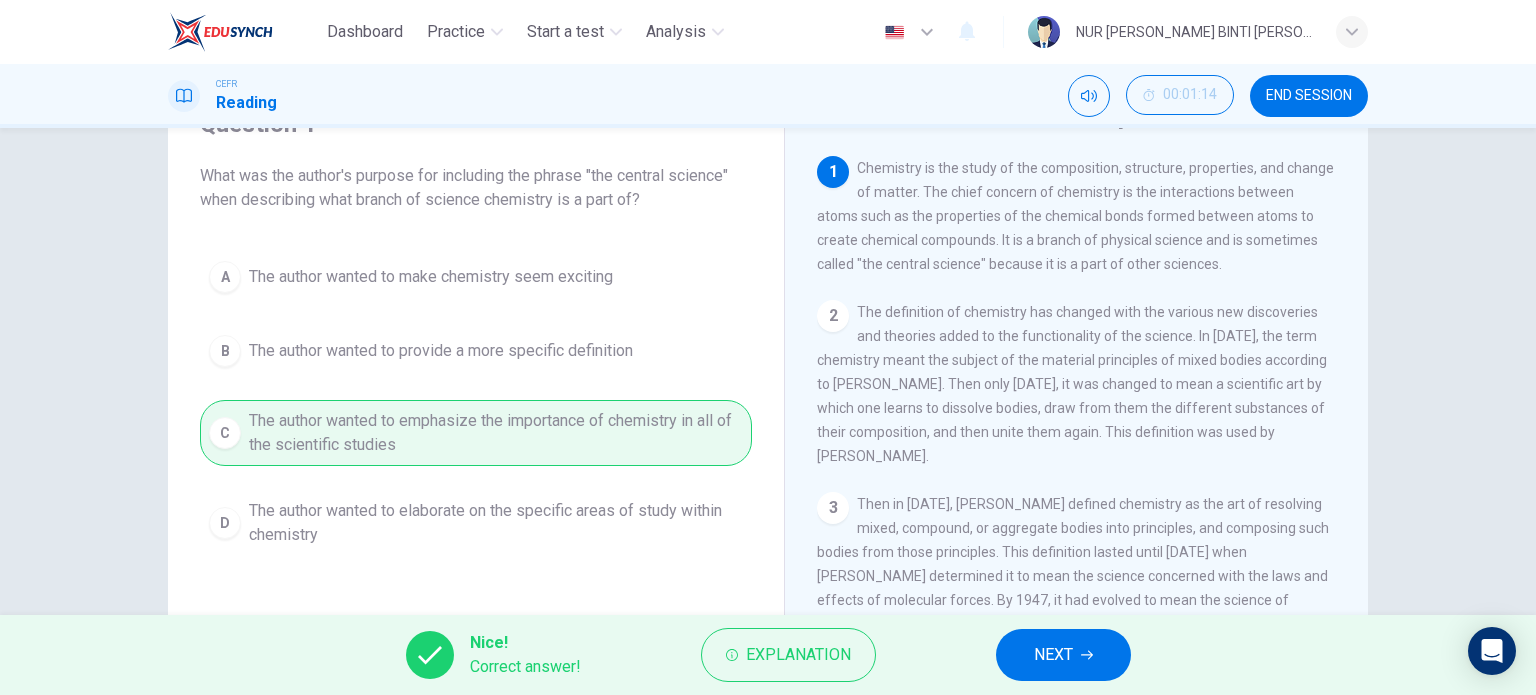 click on "NEXT" at bounding box center [1053, 655] 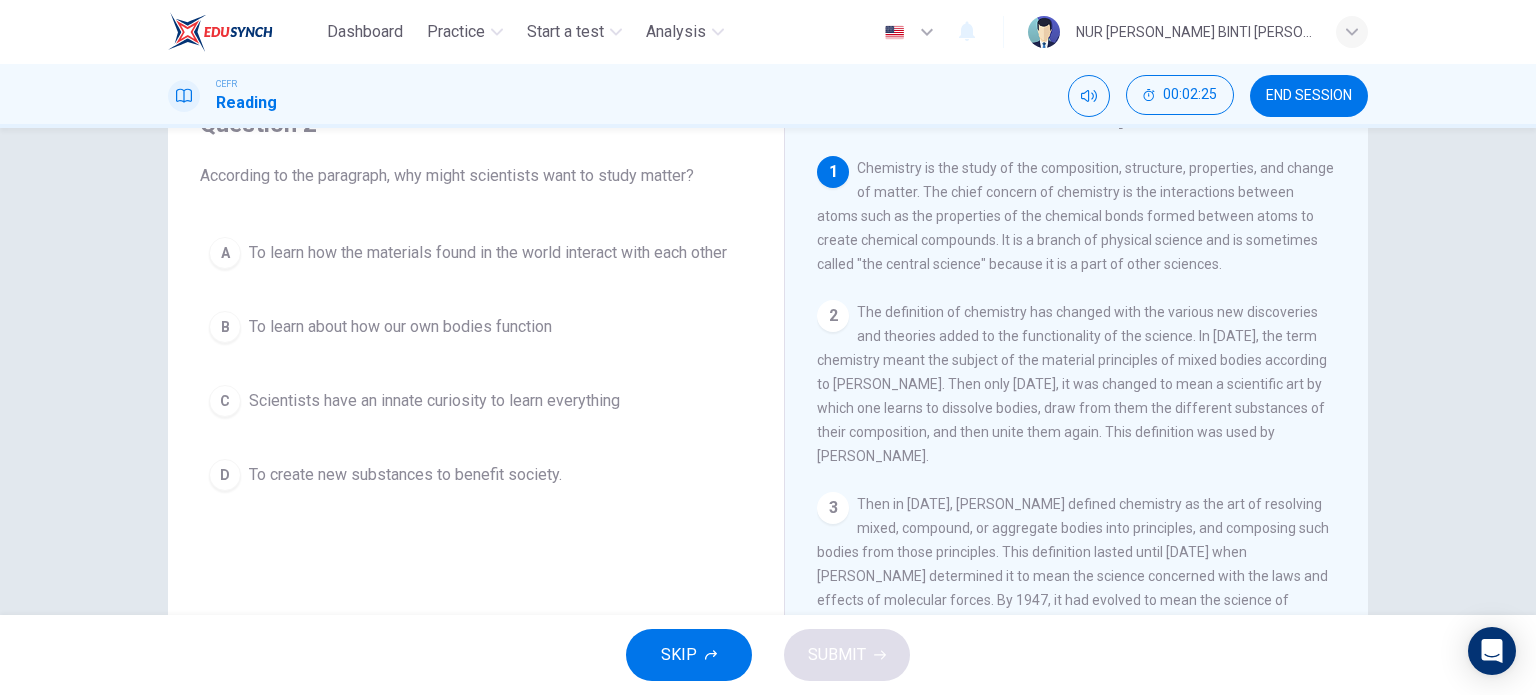 click on "To learn how the materials found in the world interact with each other" at bounding box center [488, 253] 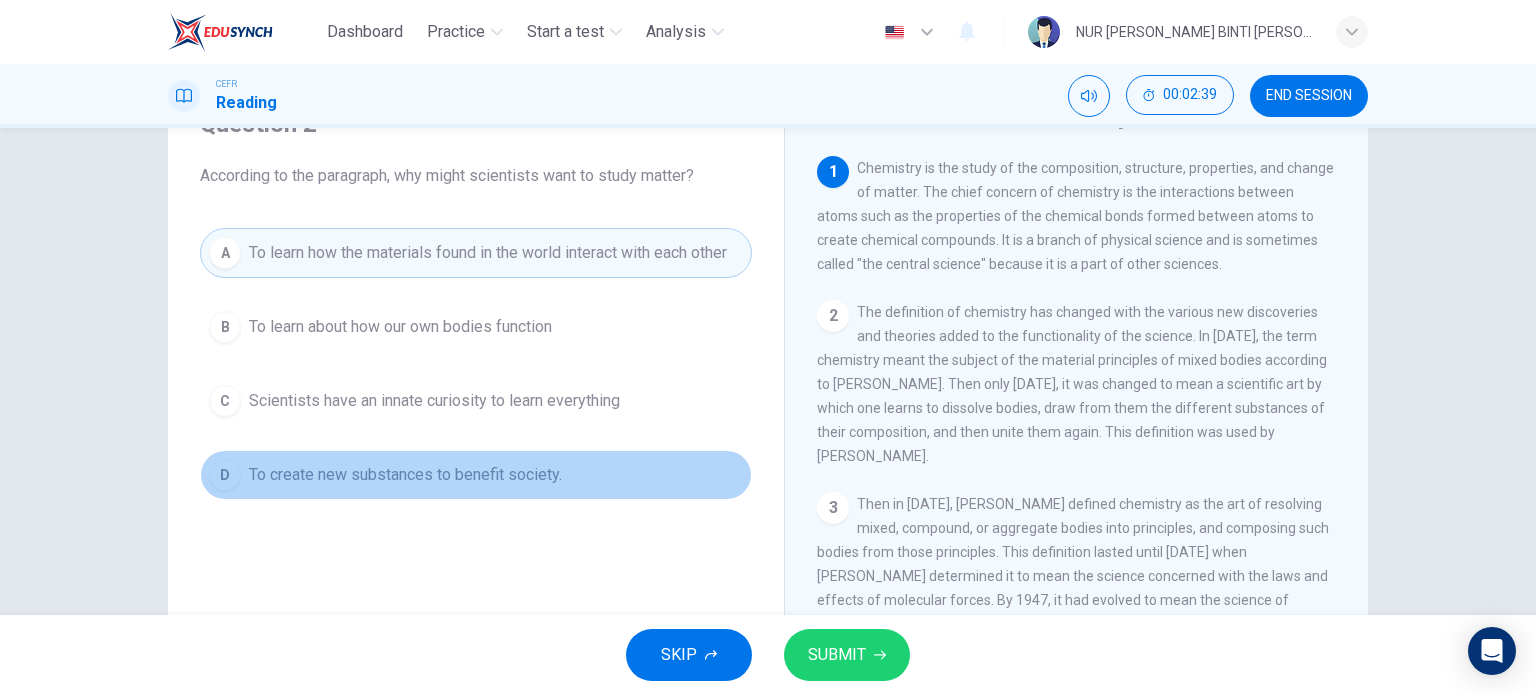 click on "To create new substances to benefit society." at bounding box center (405, 475) 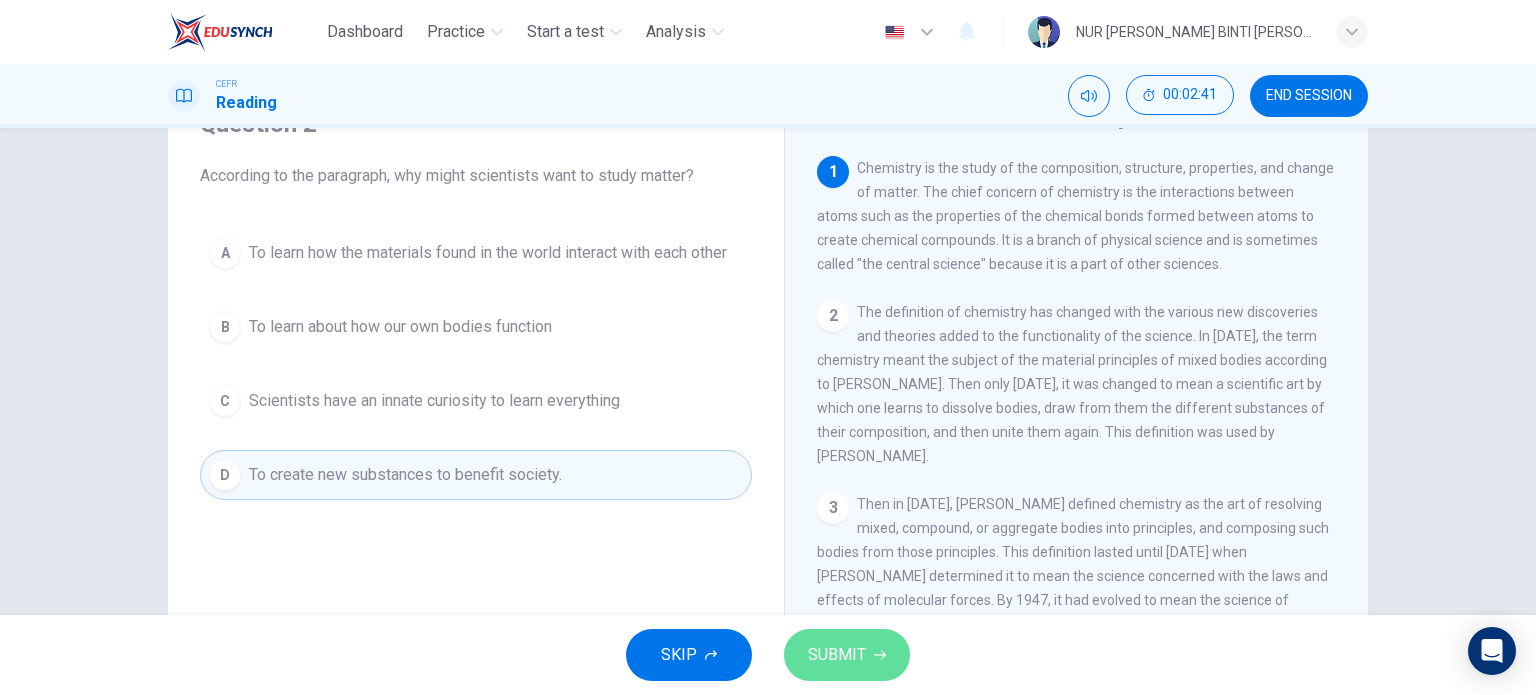 click on "SUBMIT" at bounding box center (837, 655) 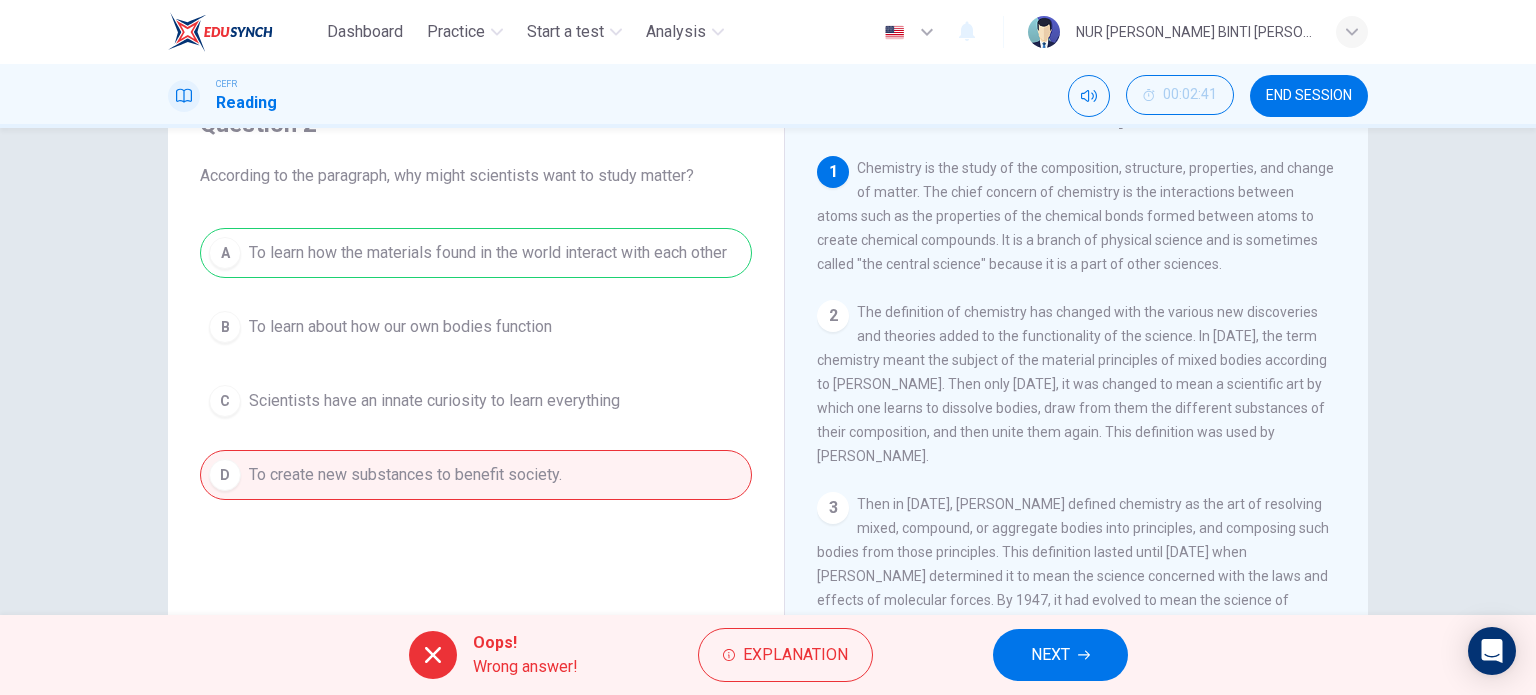 click on "NEXT" at bounding box center [1060, 655] 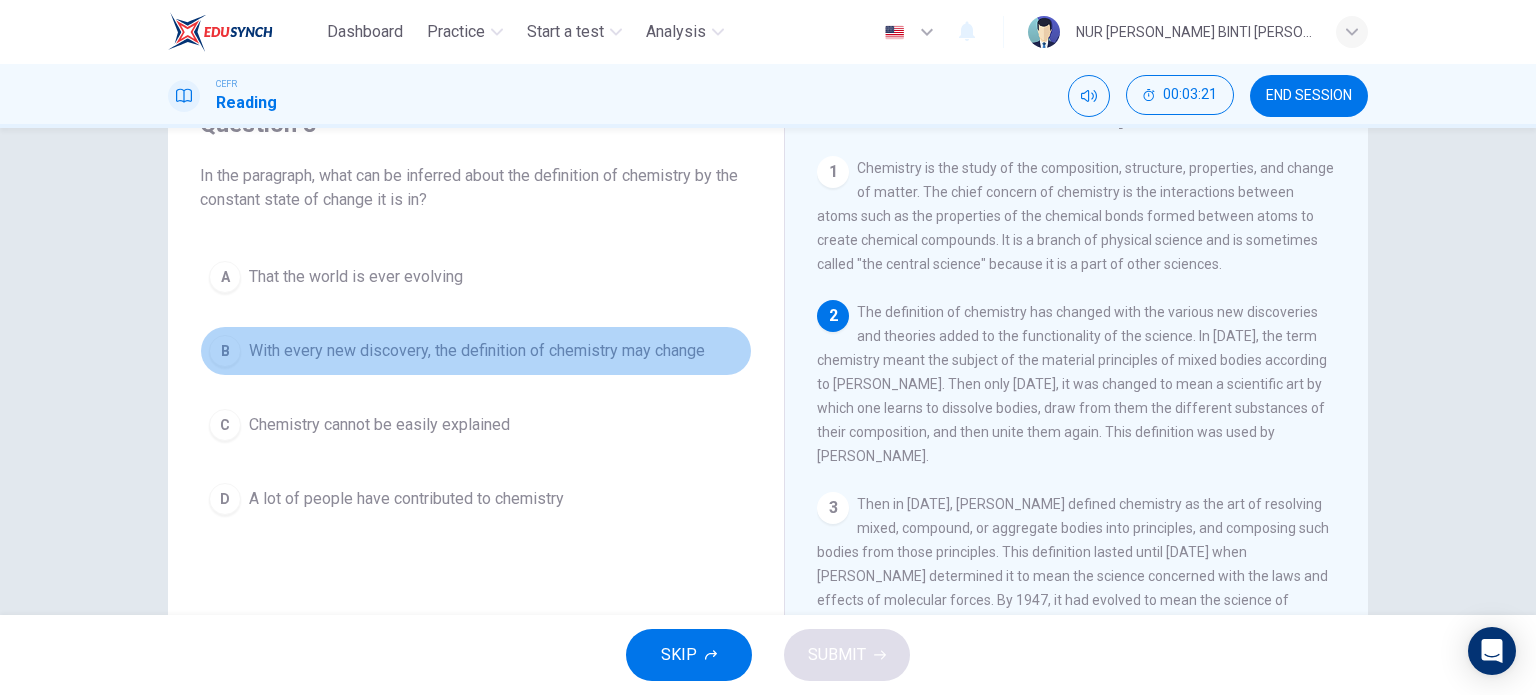click on "B With every new discovery, the definition of chemistry may change" at bounding box center (476, 351) 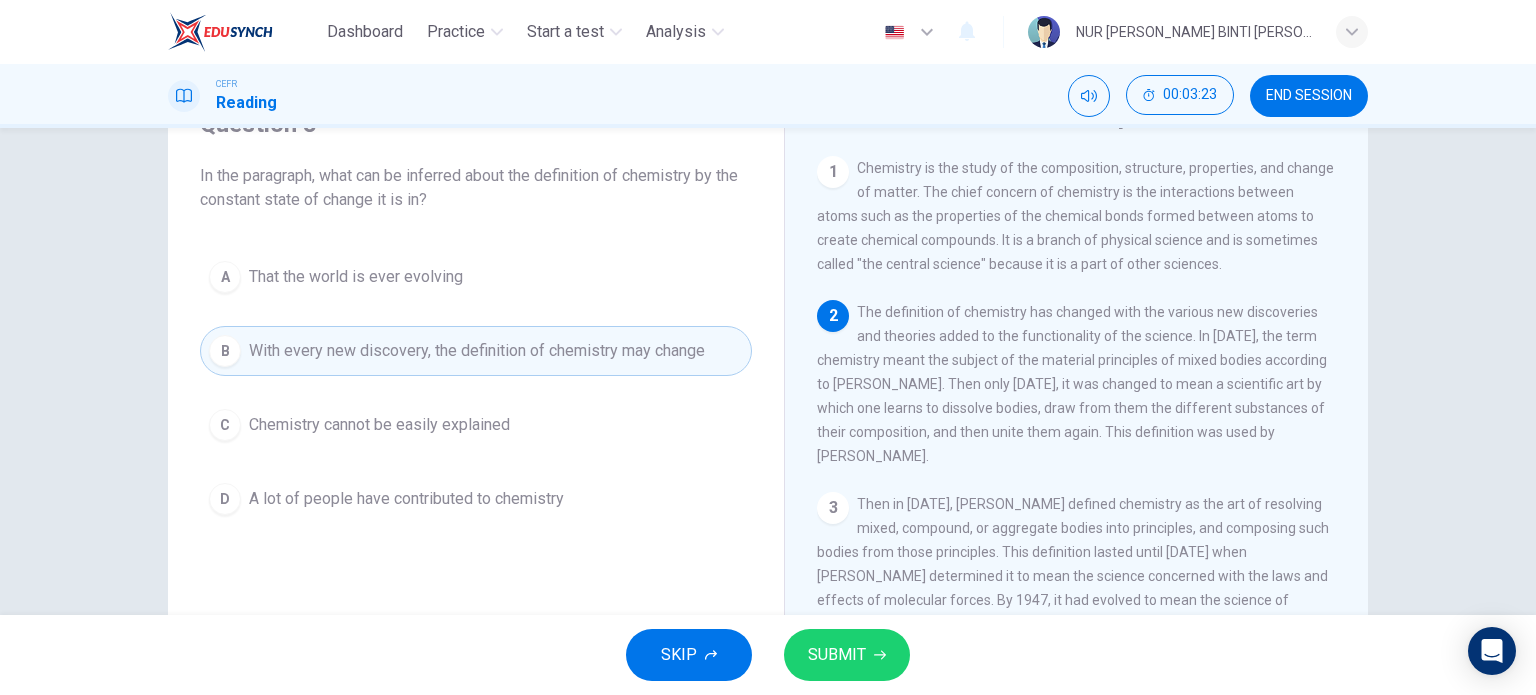 click on "SUBMIT" at bounding box center [847, 655] 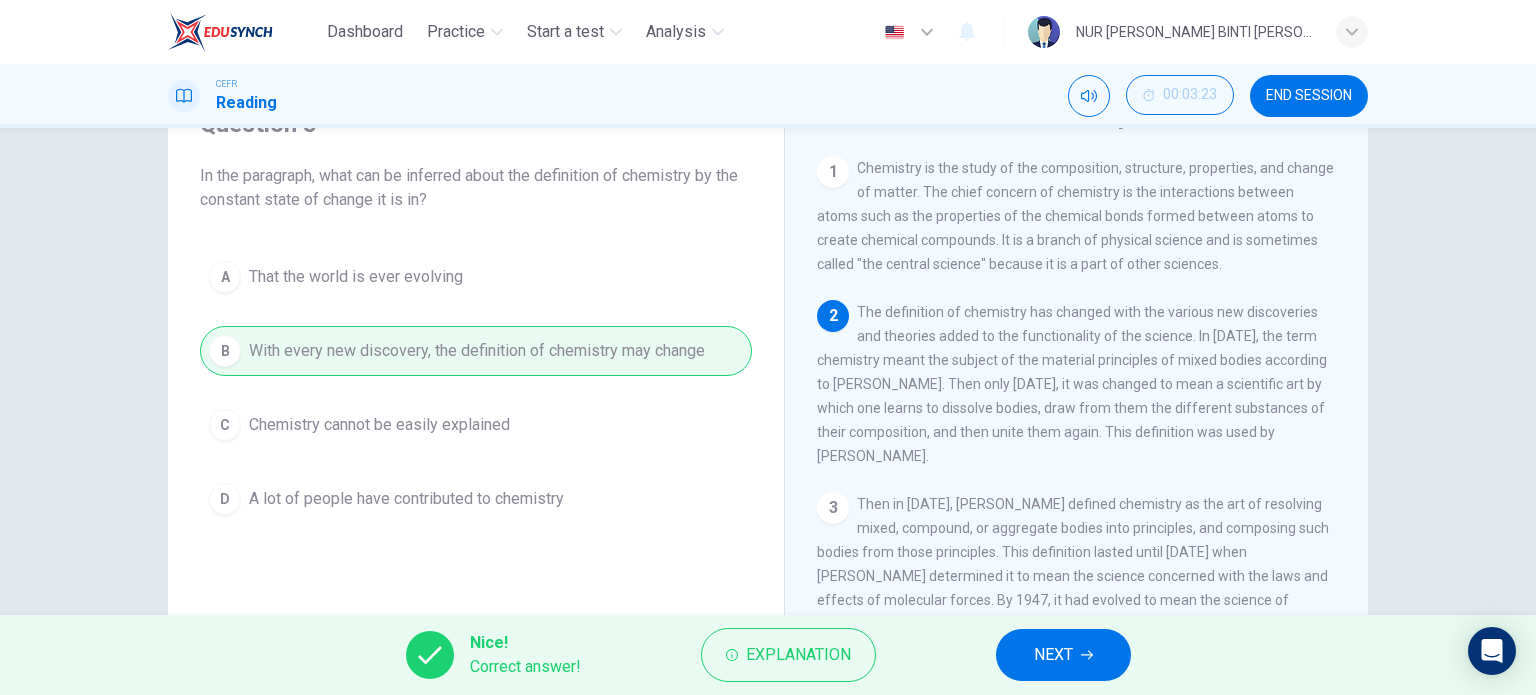 click on "NEXT" at bounding box center (1053, 655) 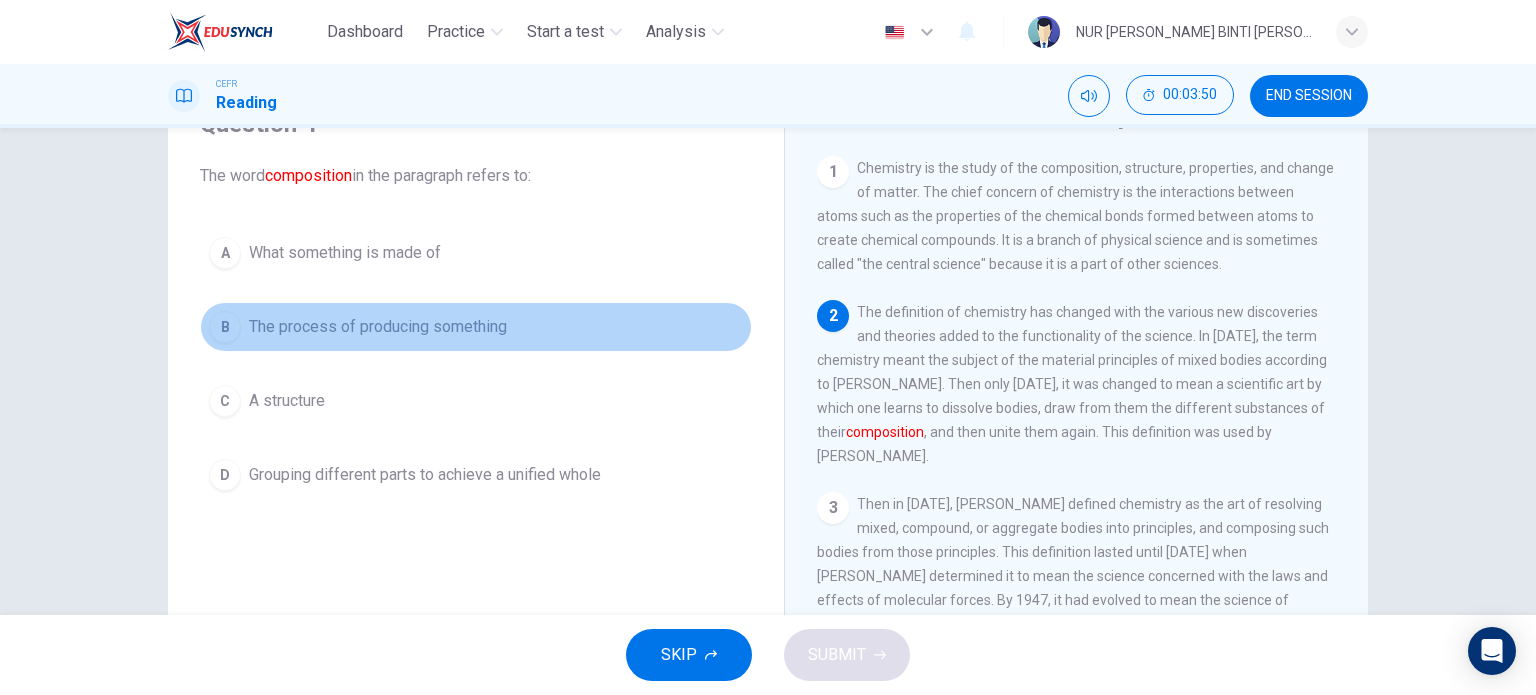 click on "B The process of producing something" at bounding box center (476, 327) 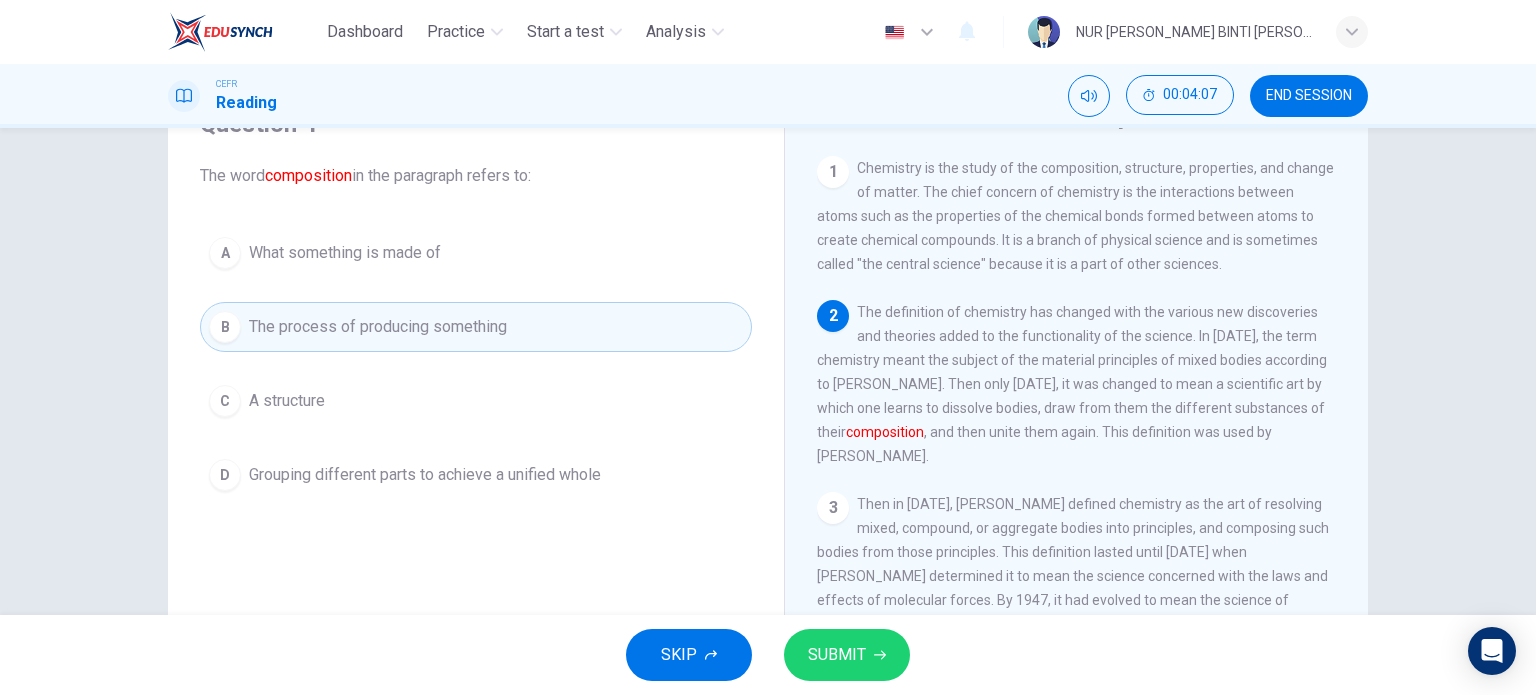 click on "A What something is made of" at bounding box center (476, 253) 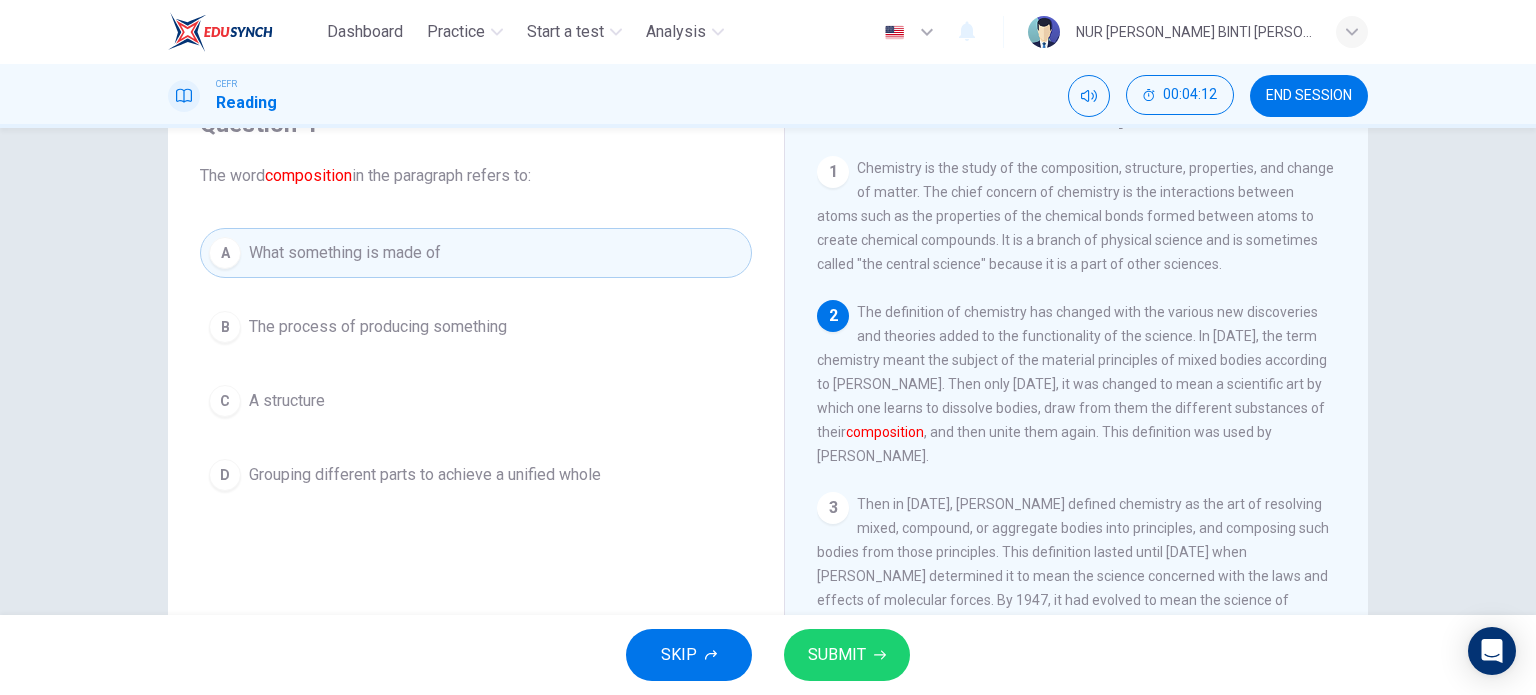 click on "SUBMIT" at bounding box center [837, 655] 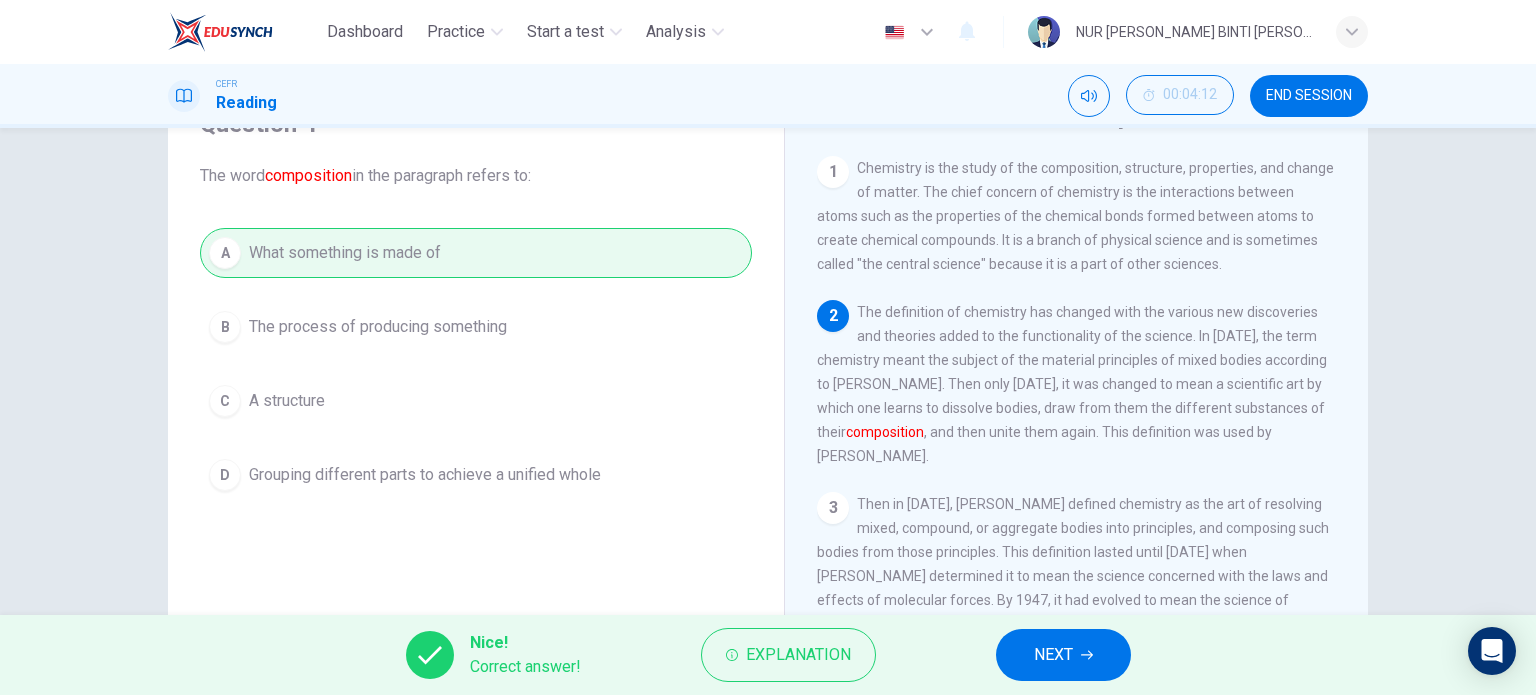 click on "NEXT" at bounding box center (1063, 655) 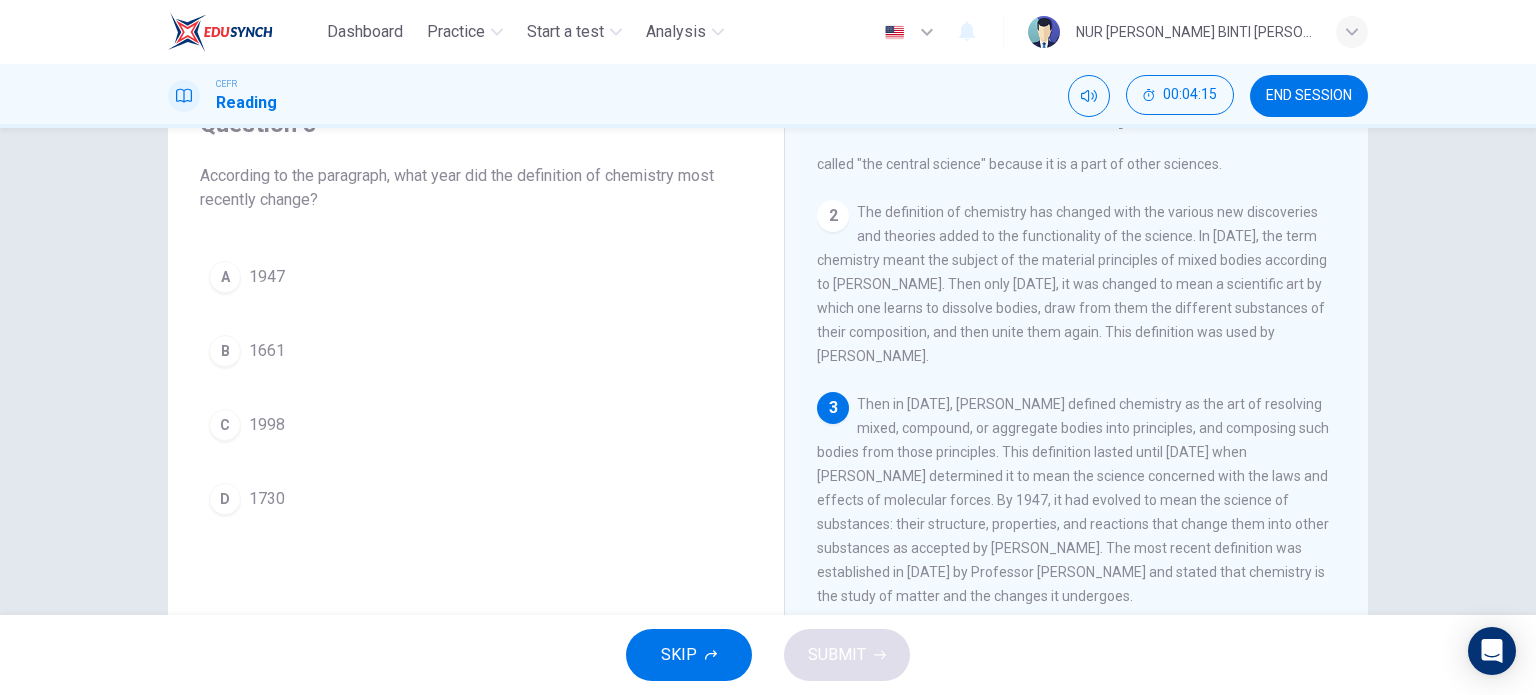 scroll, scrollTop: 200, scrollLeft: 0, axis: vertical 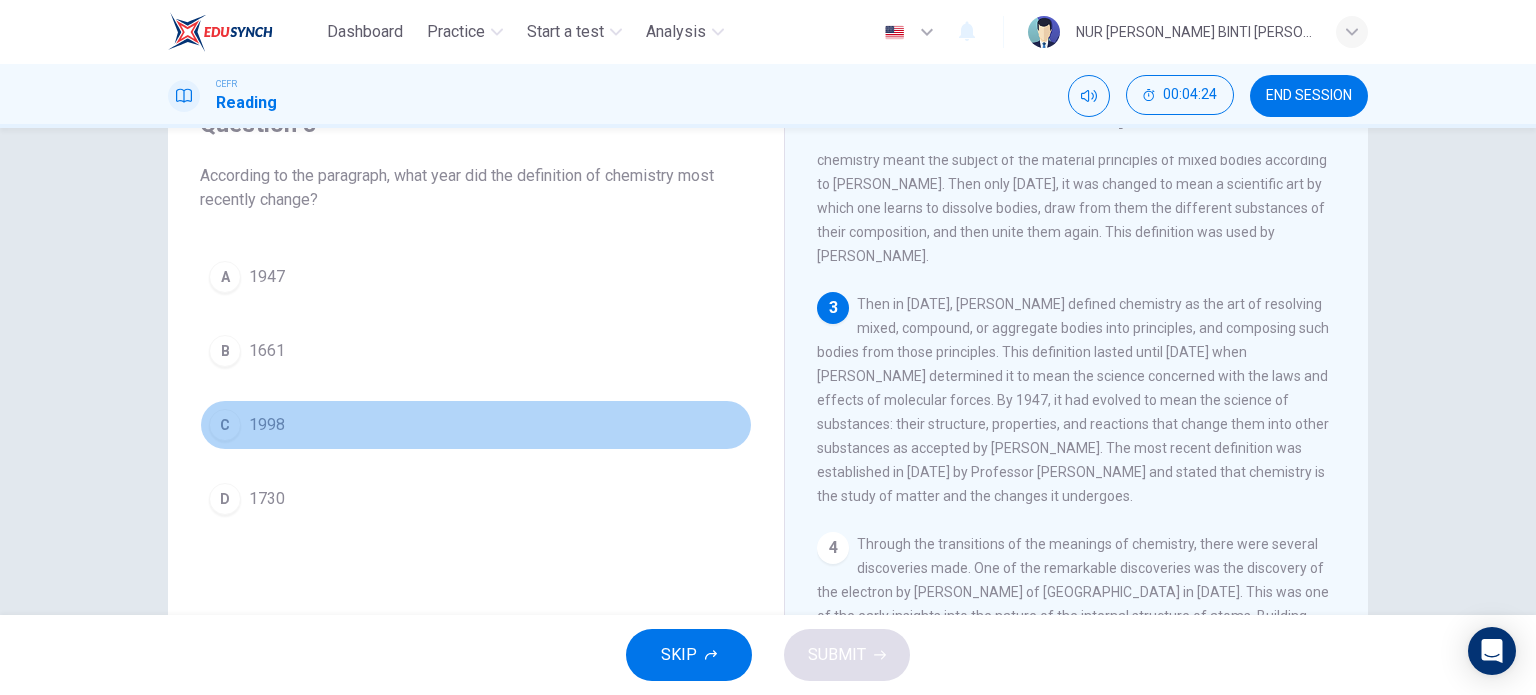 click on "C" at bounding box center [225, 425] 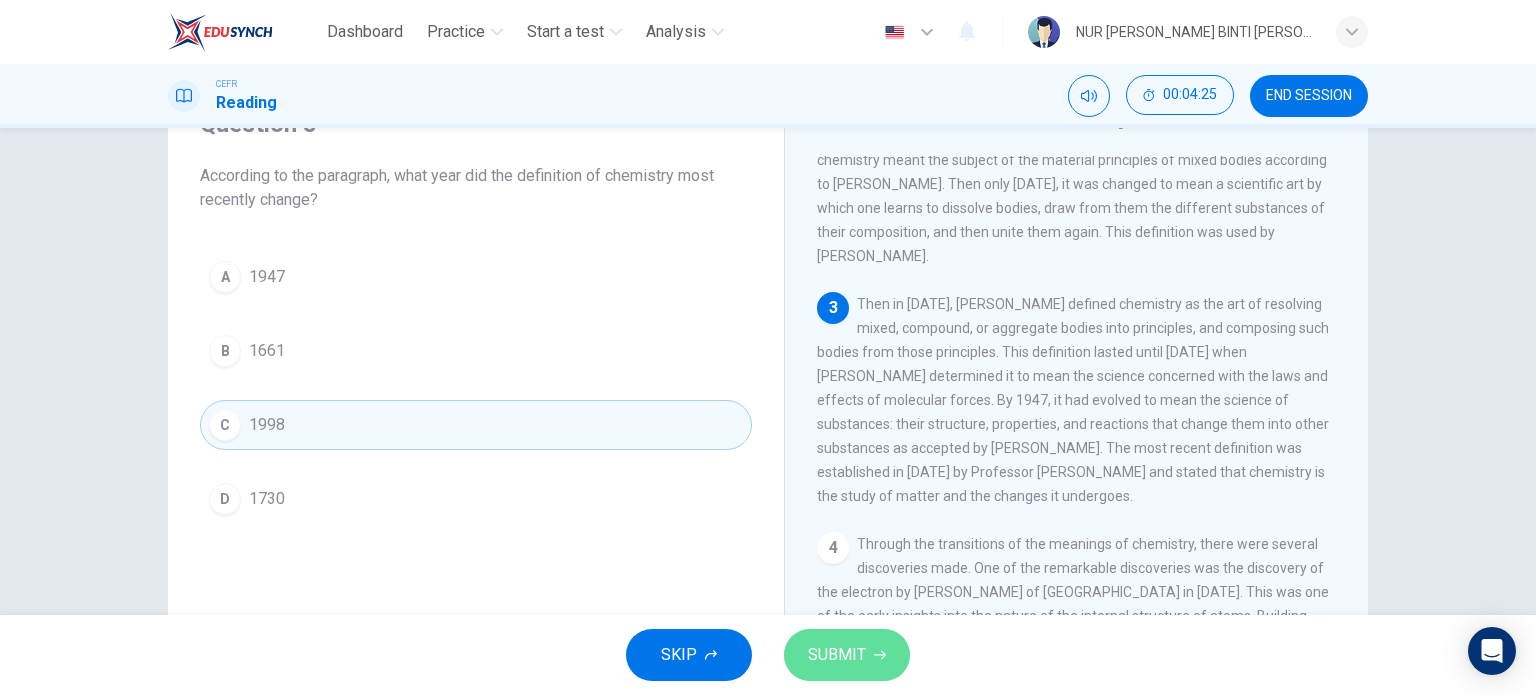 click on "SUBMIT" at bounding box center (837, 655) 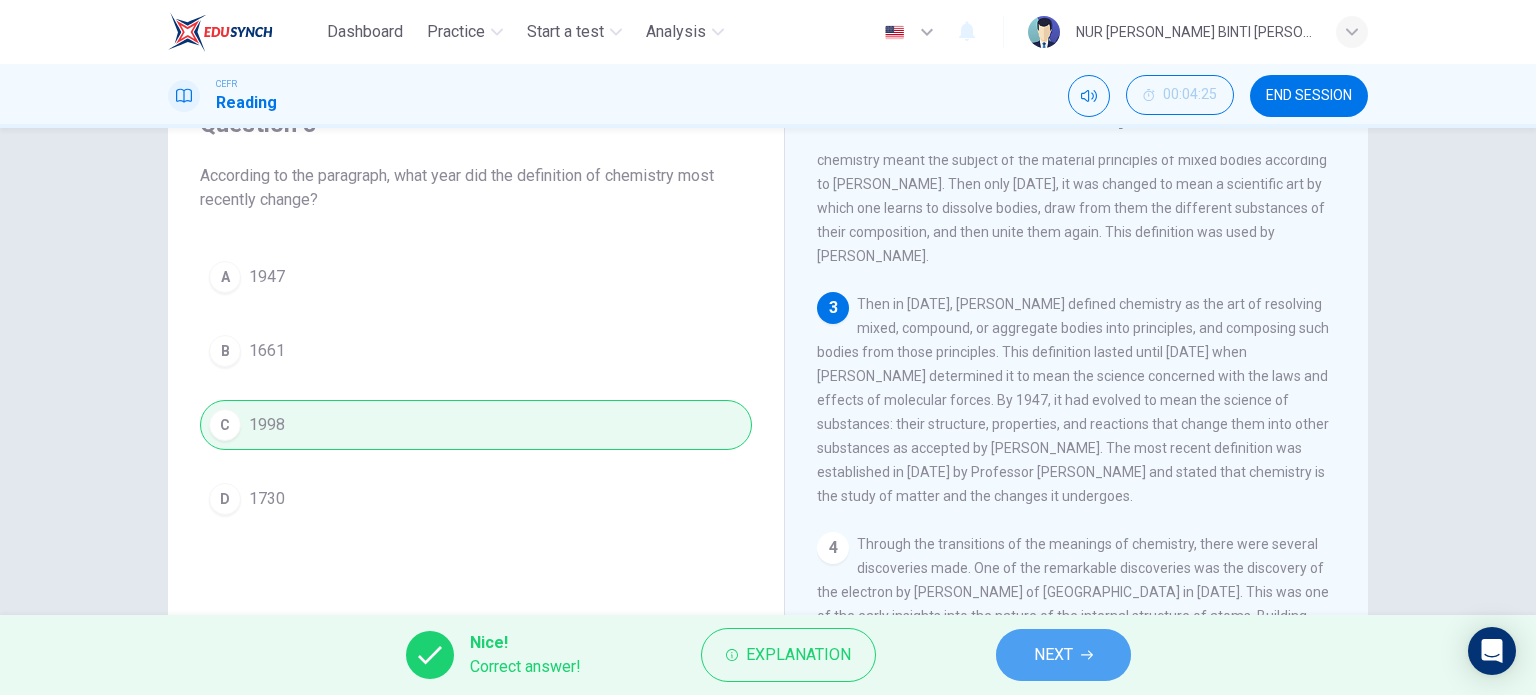 click on "NEXT" at bounding box center (1053, 655) 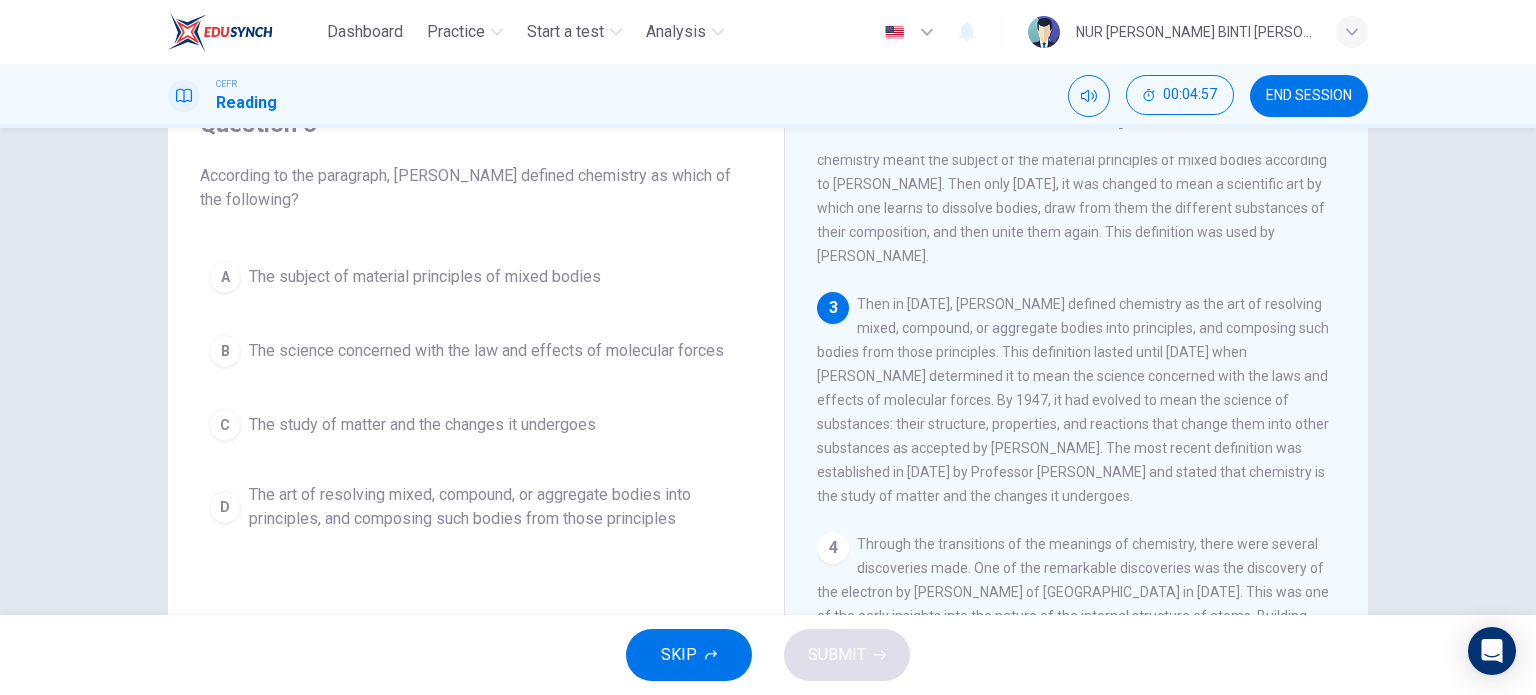 click on "The art of resolving mixed, compound, or aggregate bodies into principles, and composing such bodies from those principles" at bounding box center [496, 507] 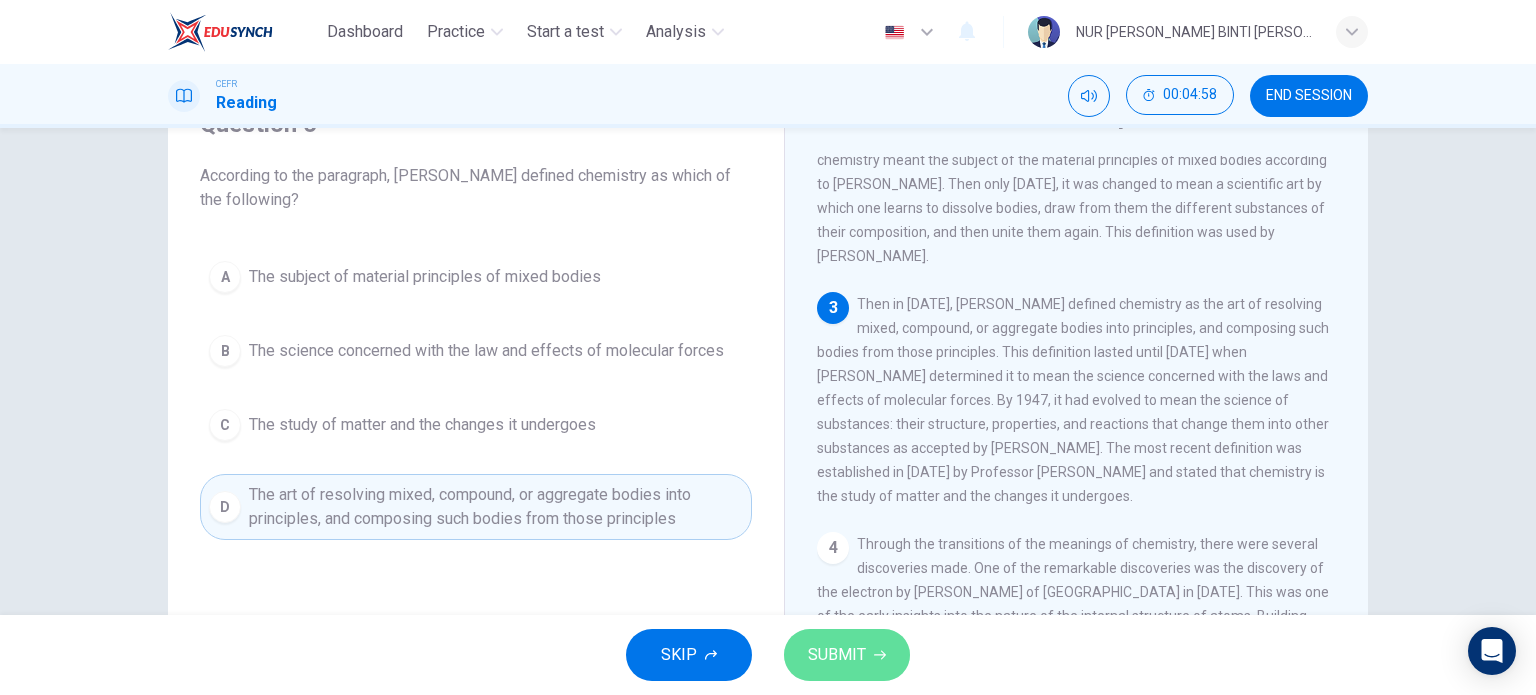 click on "SUBMIT" at bounding box center (837, 655) 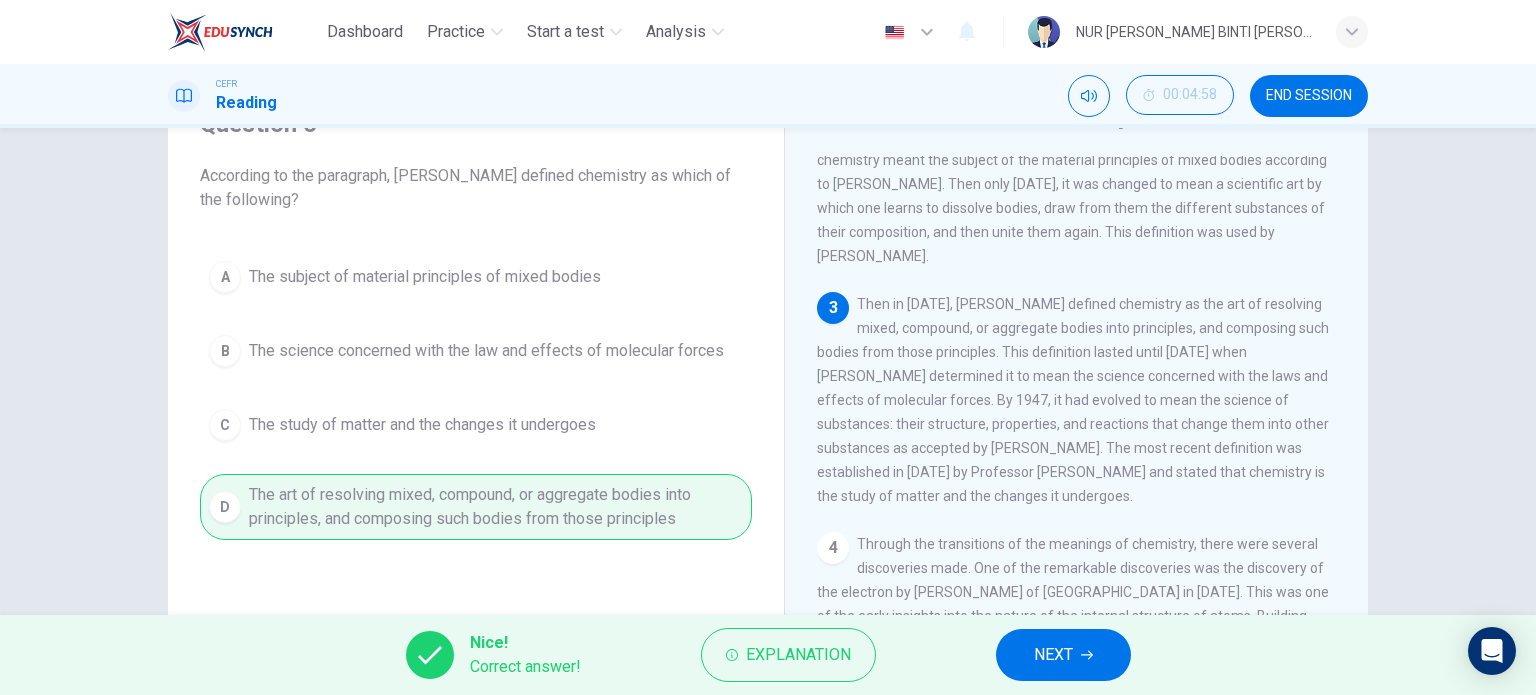 click 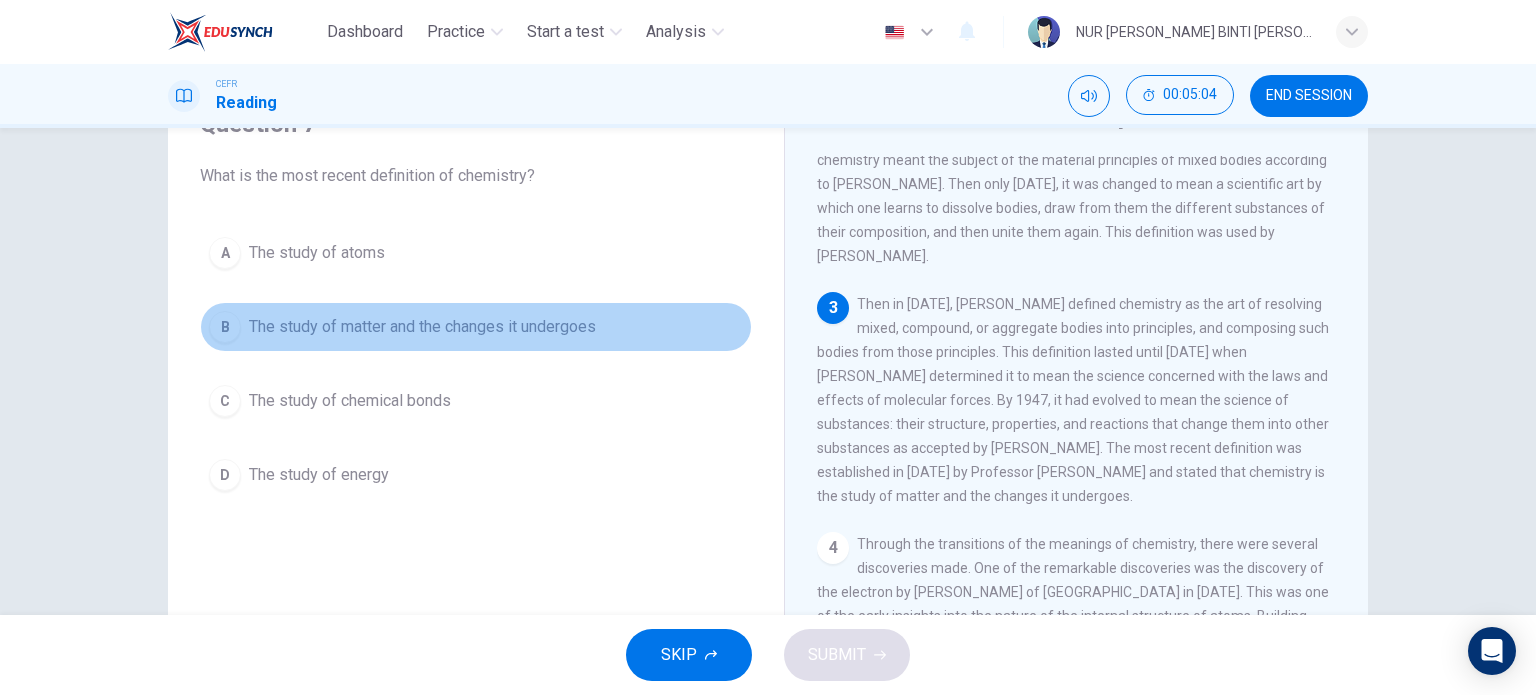 click on "B The study of matter and the changes it undergoes" at bounding box center [476, 327] 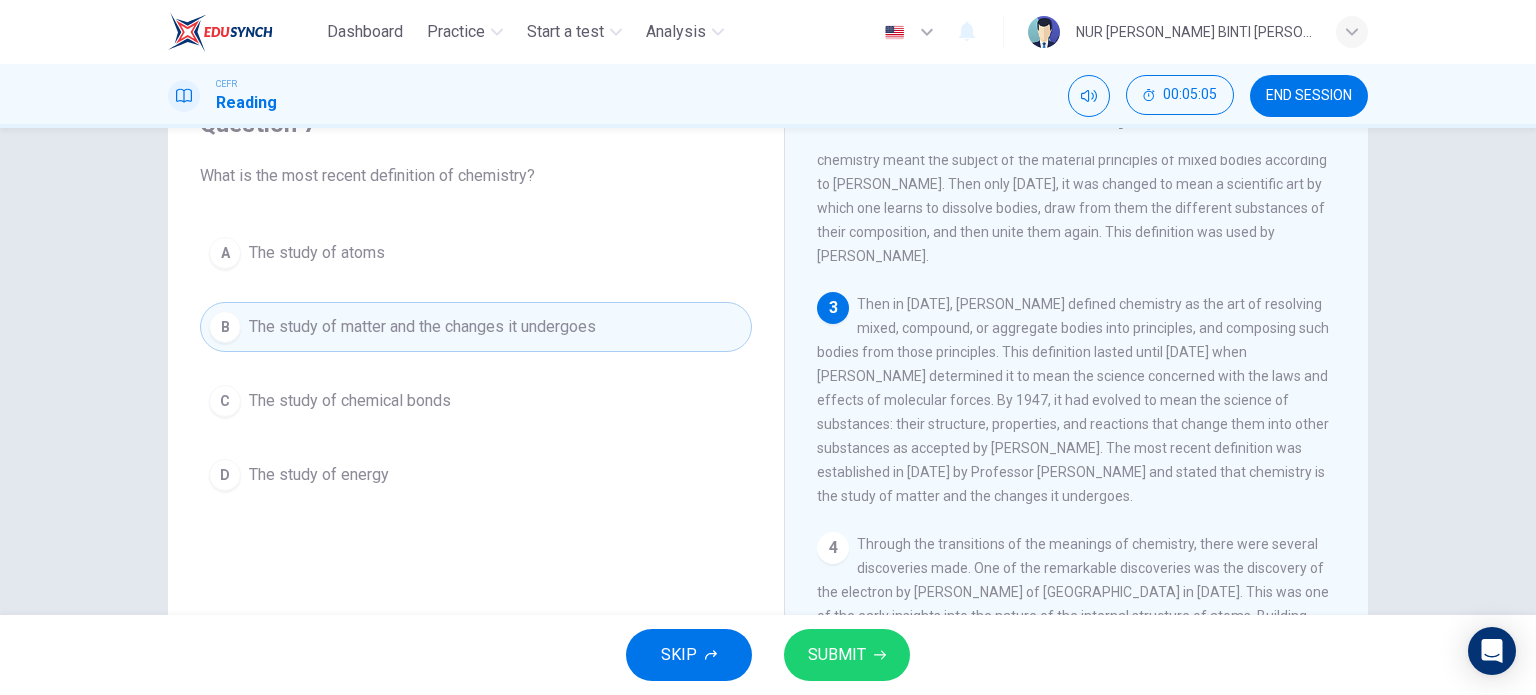 click on "SUBMIT" at bounding box center [847, 655] 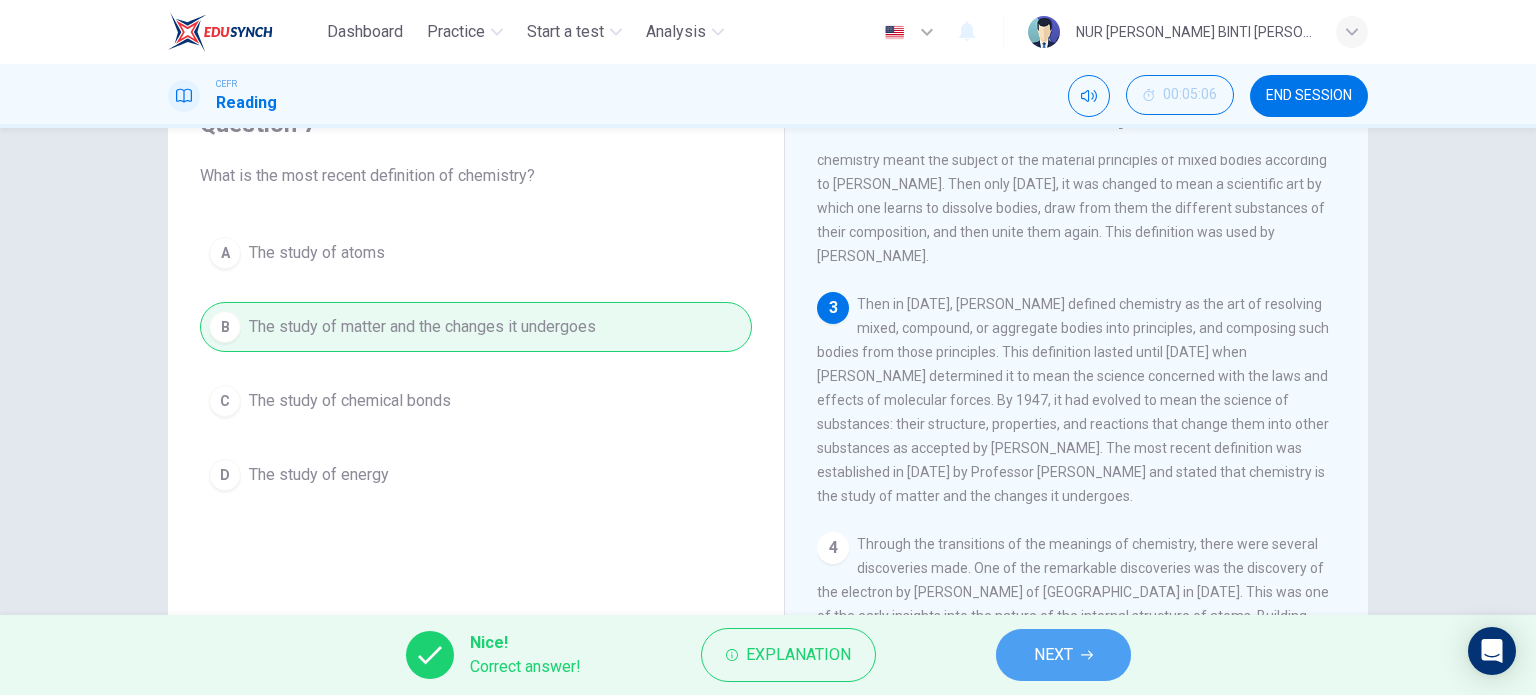 click on "NEXT" at bounding box center [1063, 655] 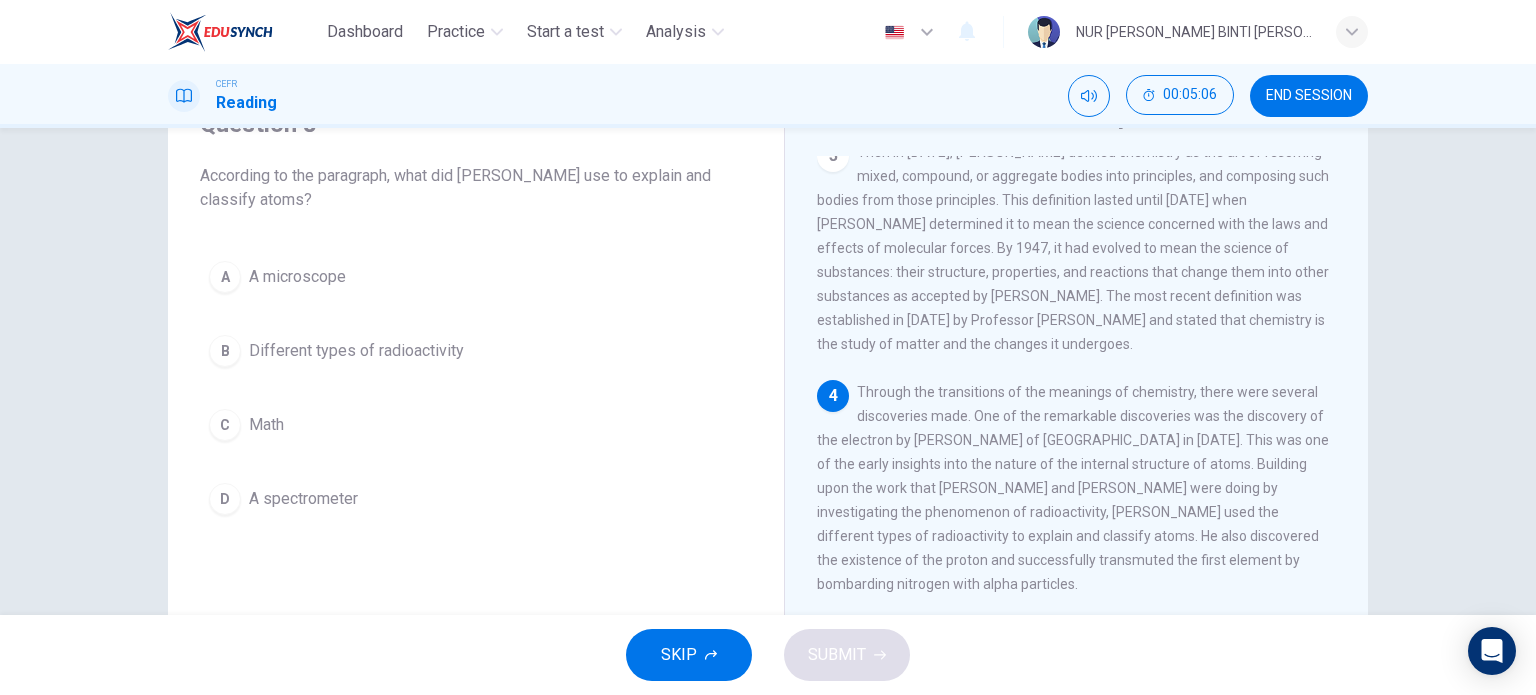 scroll, scrollTop: 380, scrollLeft: 0, axis: vertical 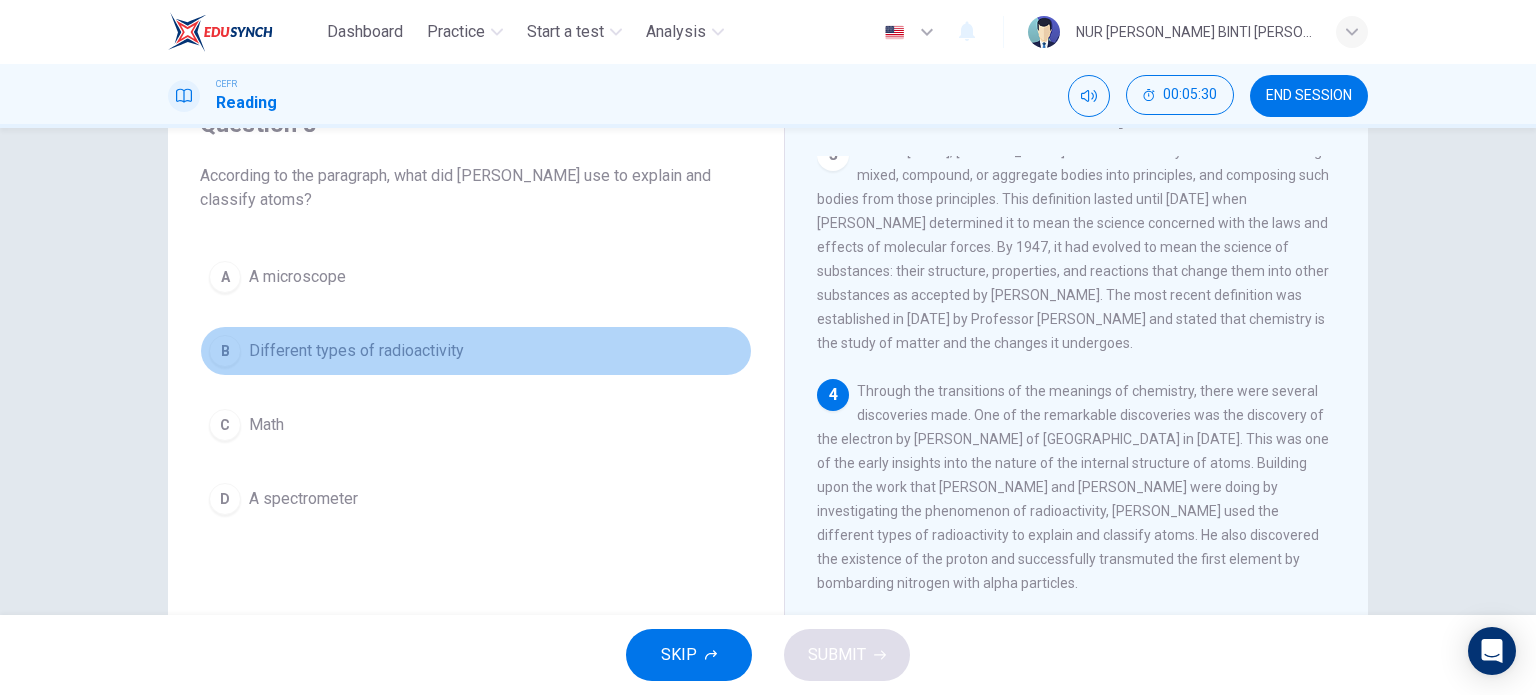 click on "B Different types of radioactivity" at bounding box center [476, 351] 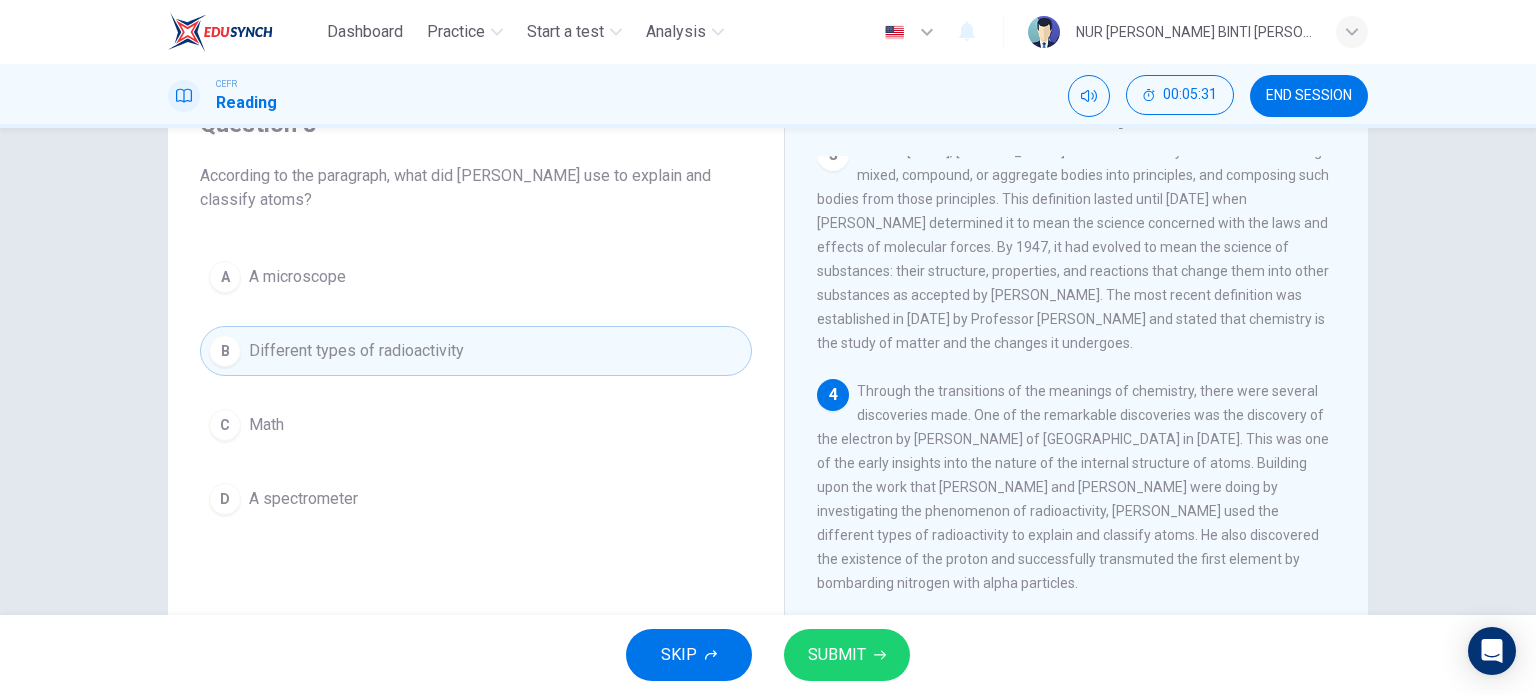 click on "SUBMIT" at bounding box center [837, 655] 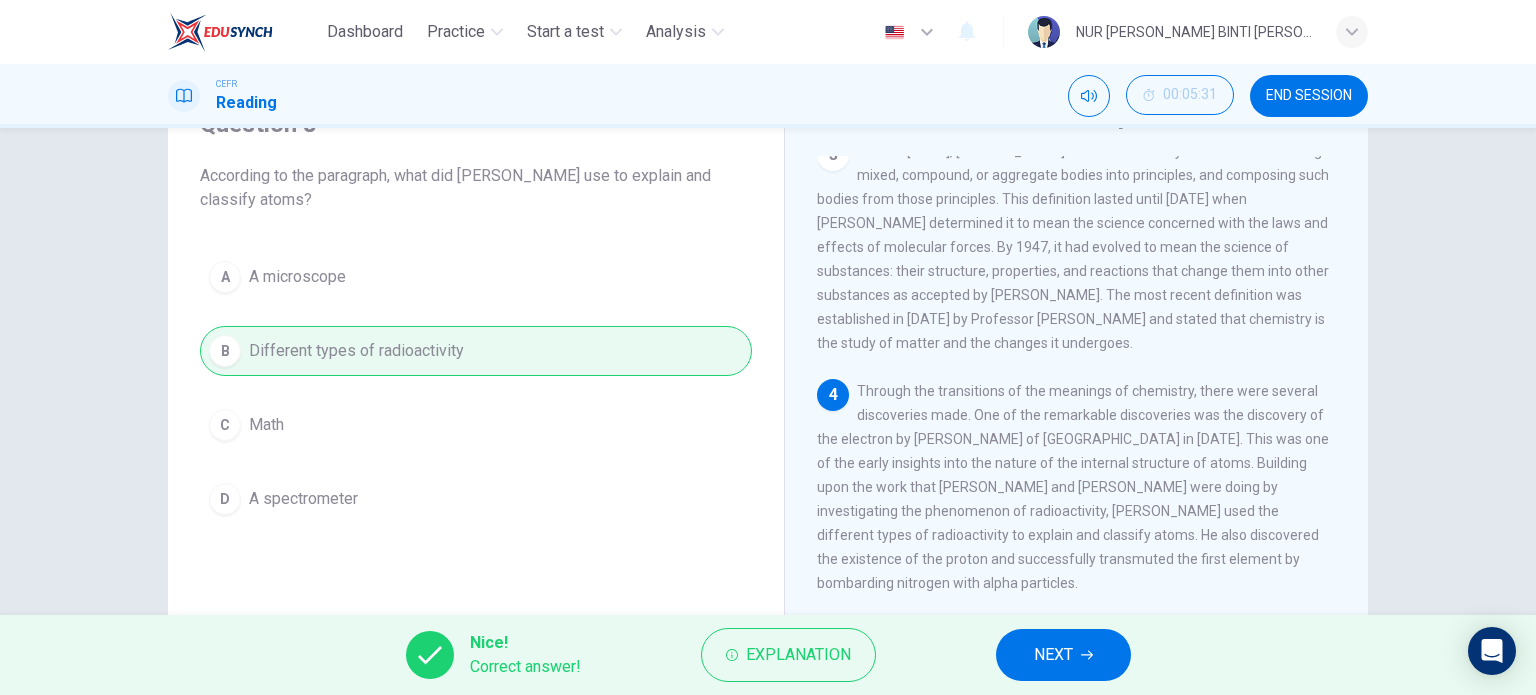 click on "NEXT" at bounding box center [1063, 655] 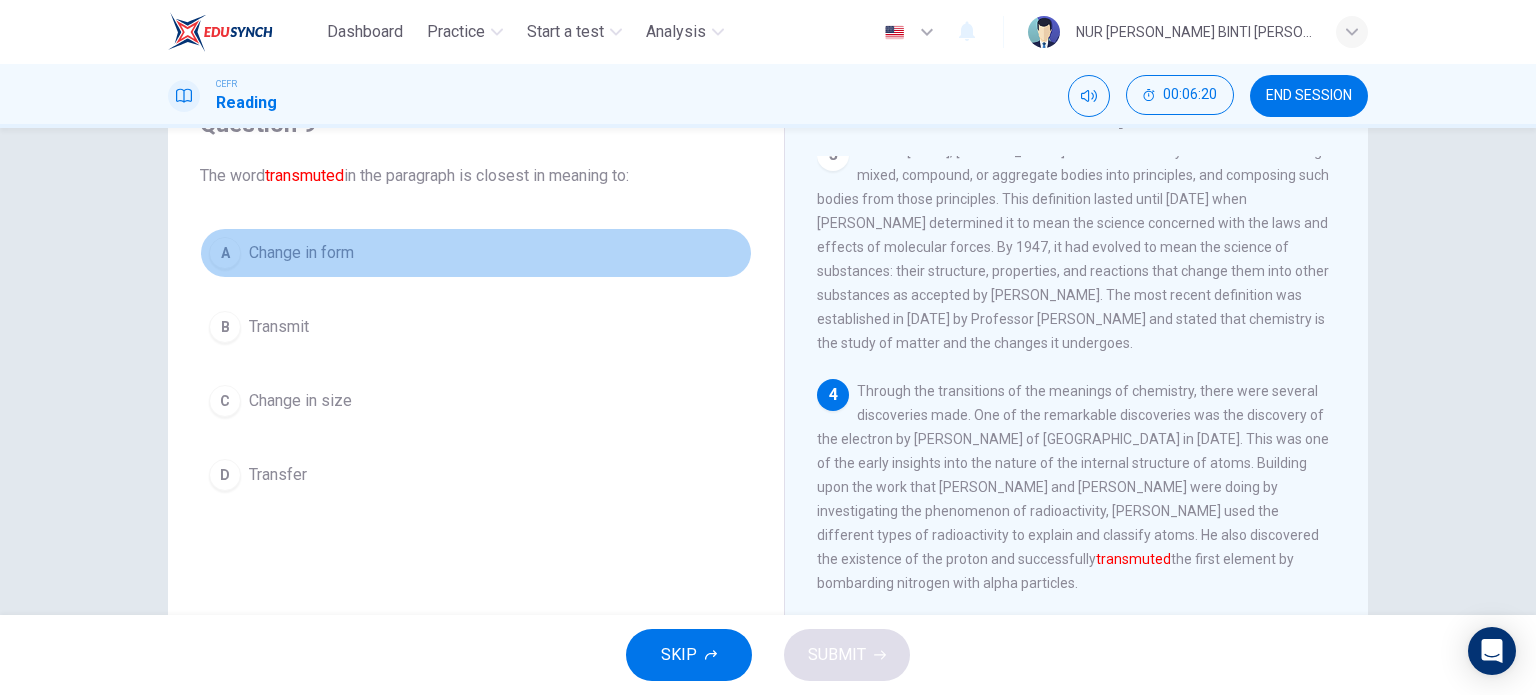 drag, startPoint x: 334, startPoint y: 263, endPoint x: 348, endPoint y: 265, distance: 14.142136 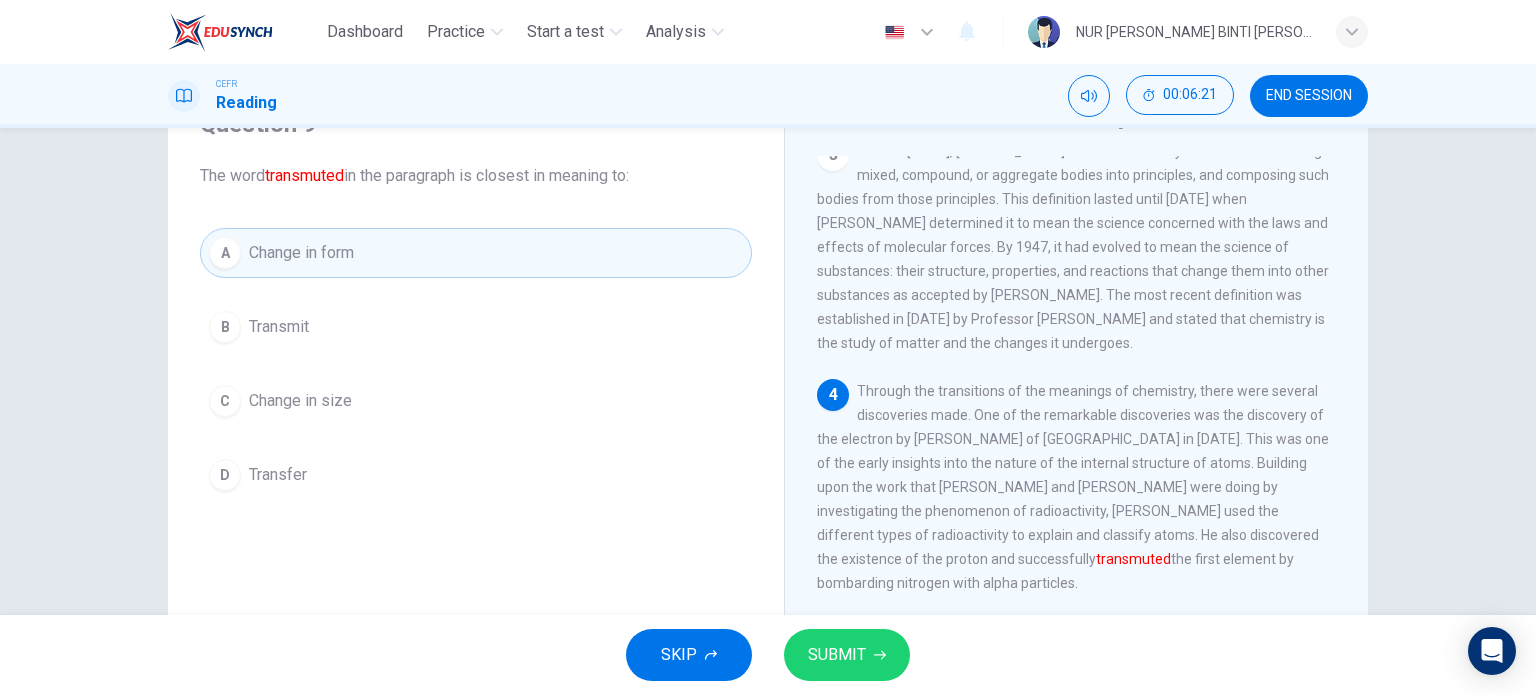click on "SUBMIT" at bounding box center [847, 655] 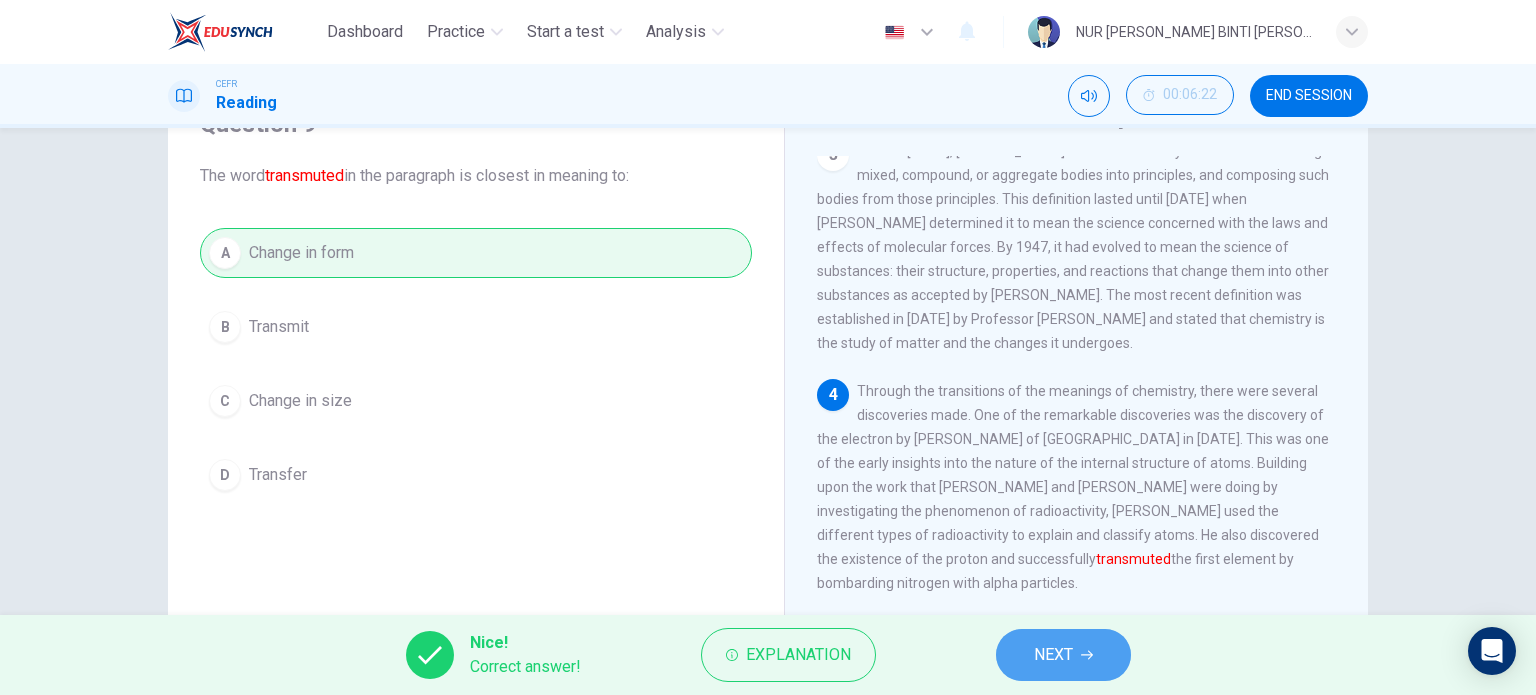 click 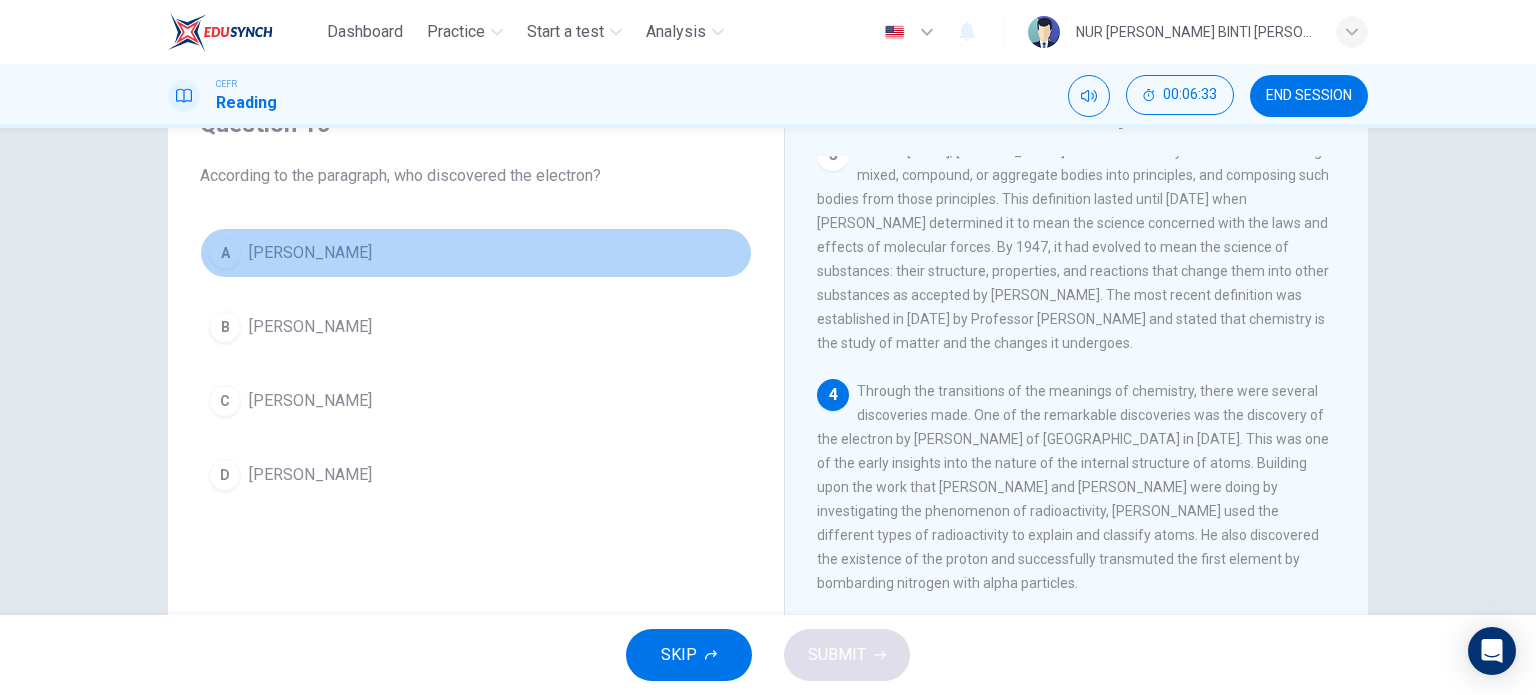 click on "A [PERSON_NAME]" at bounding box center [476, 253] 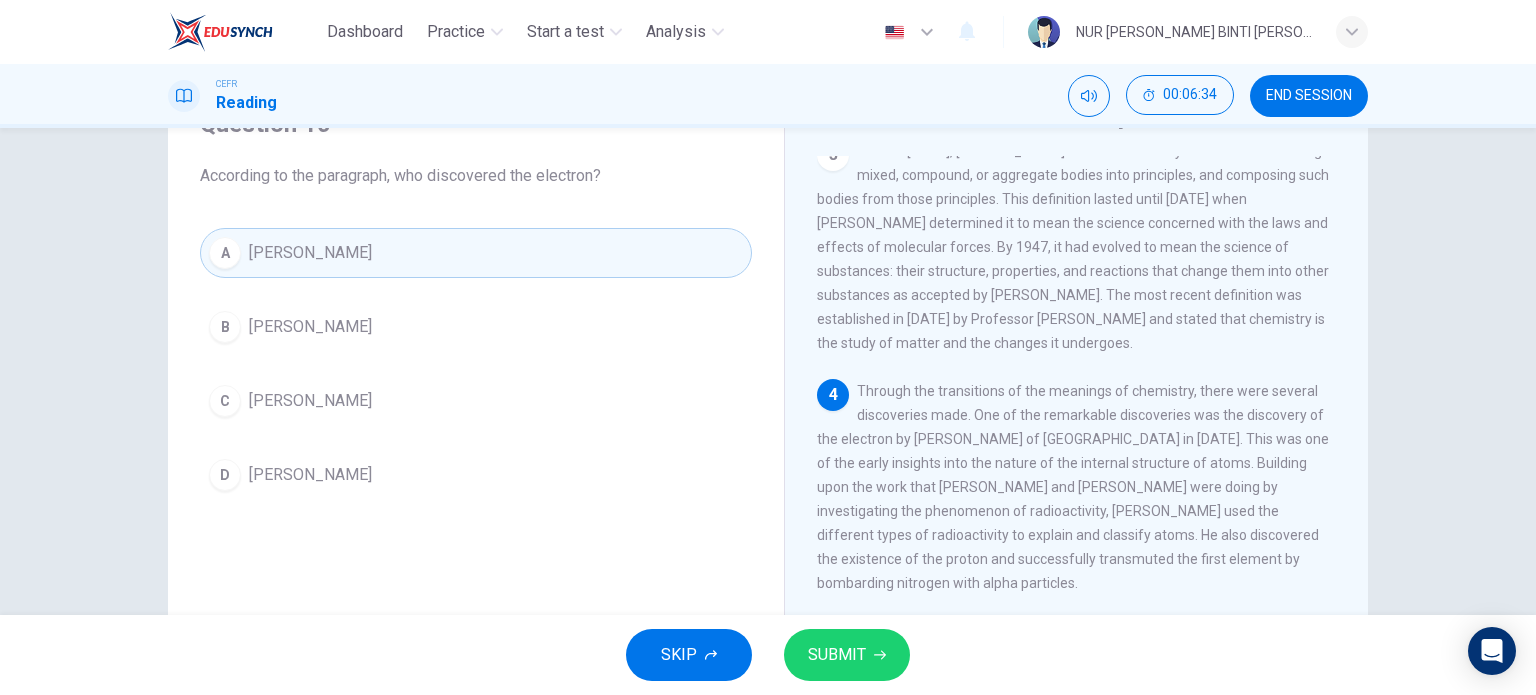 click on "SUBMIT" at bounding box center (837, 655) 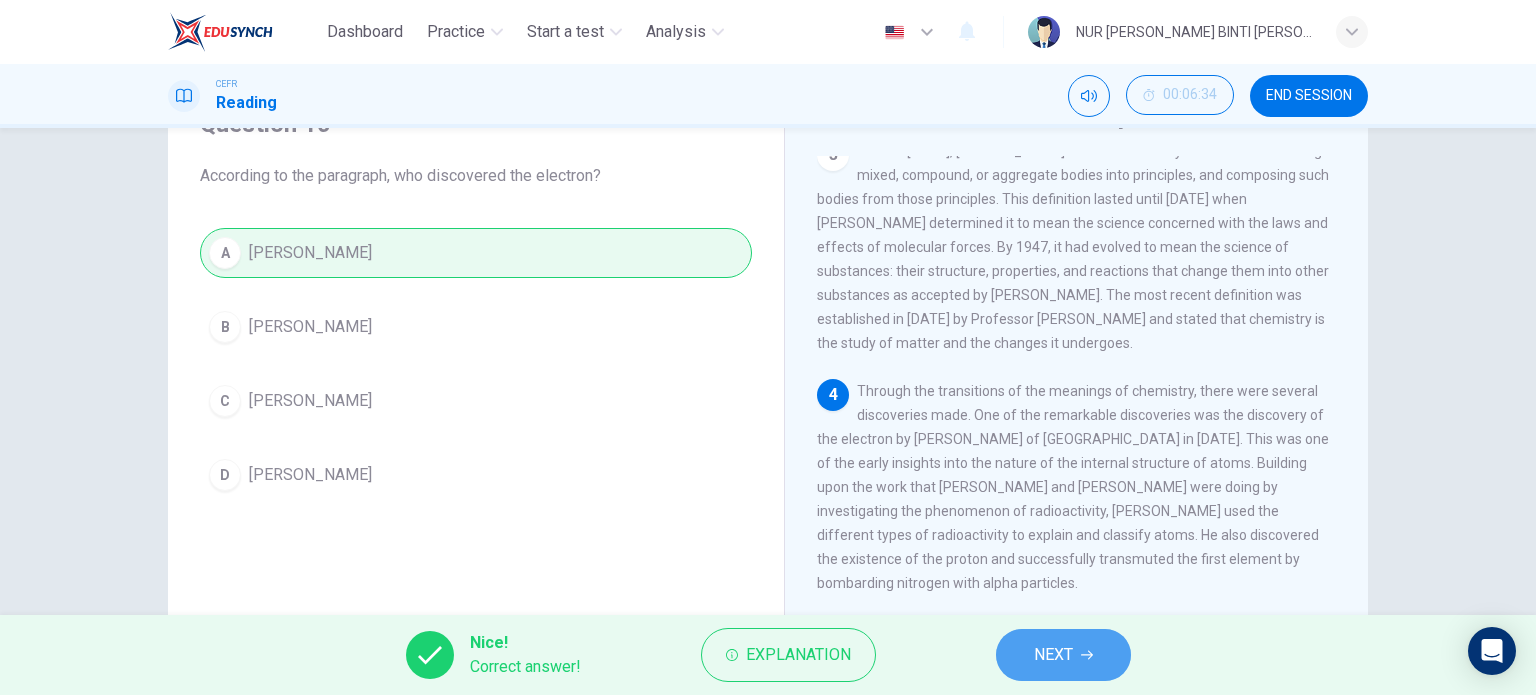 click on "NEXT" at bounding box center [1063, 655] 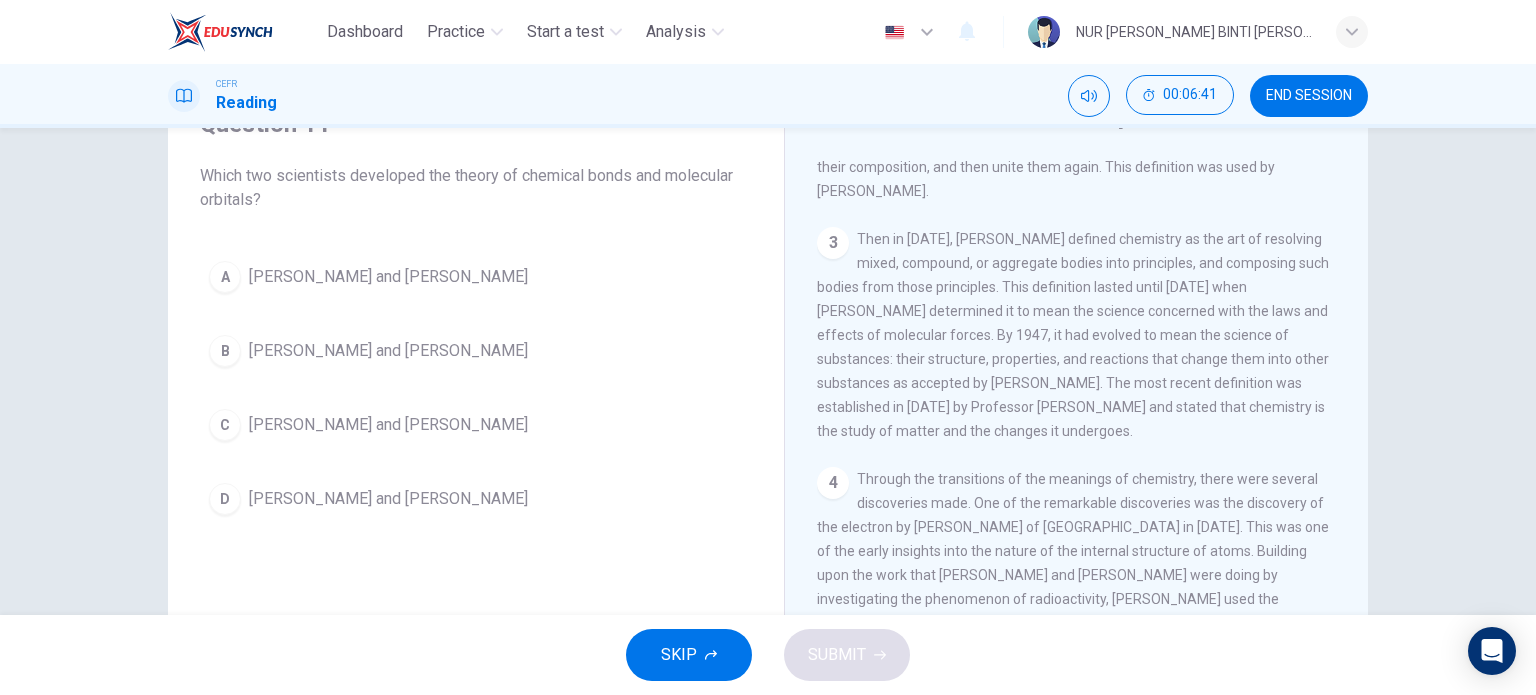 scroll, scrollTop: 380, scrollLeft: 0, axis: vertical 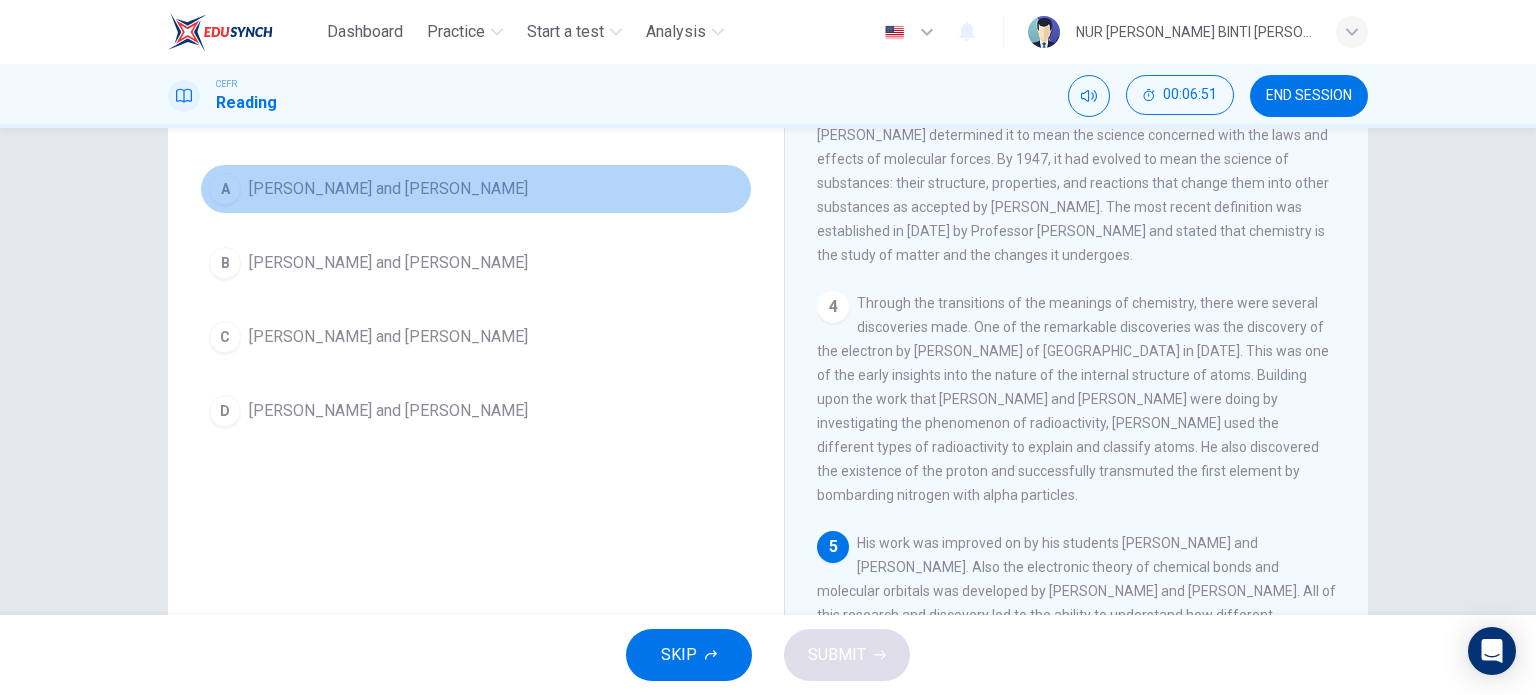 click on "A [PERSON_NAME] and [PERSON_NAME]" at bounding box center [476, 189] 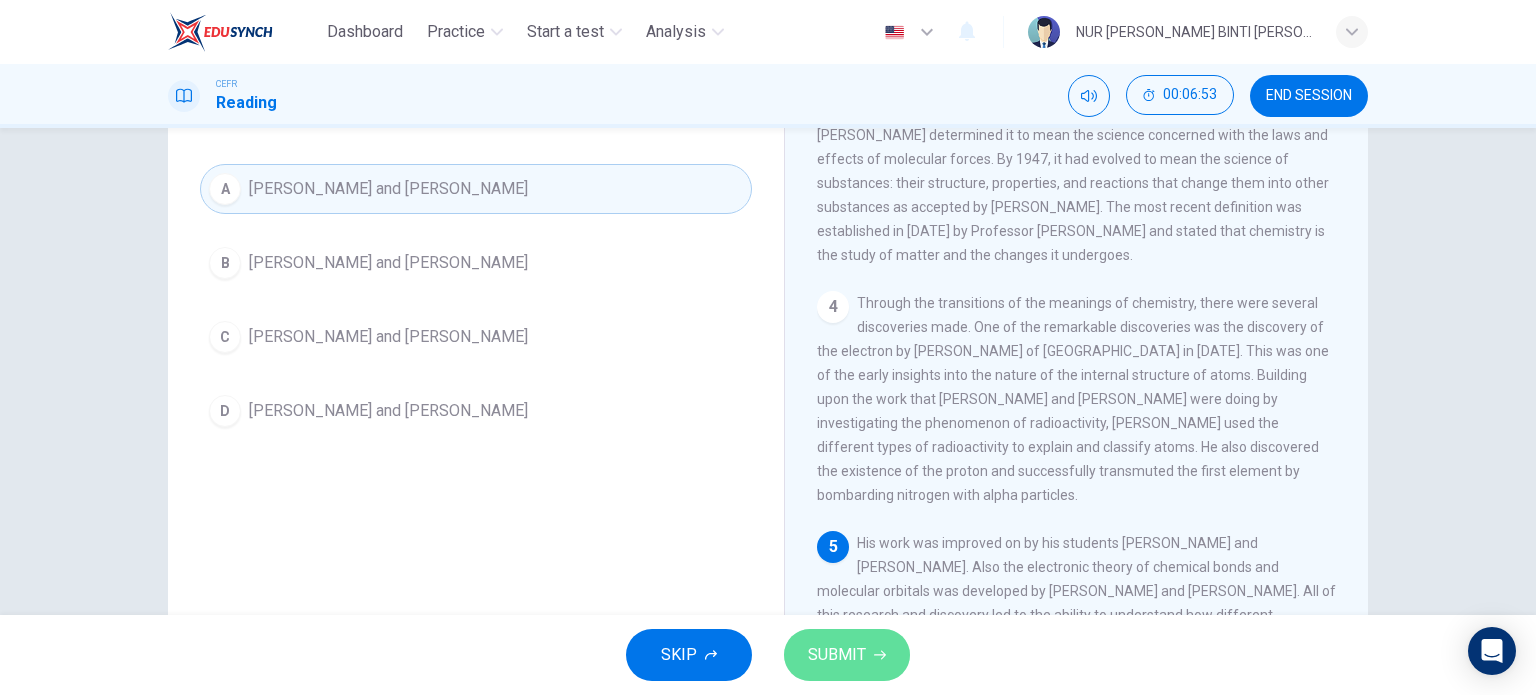 click on "SUBMIT" at bounding box center [837, 655] 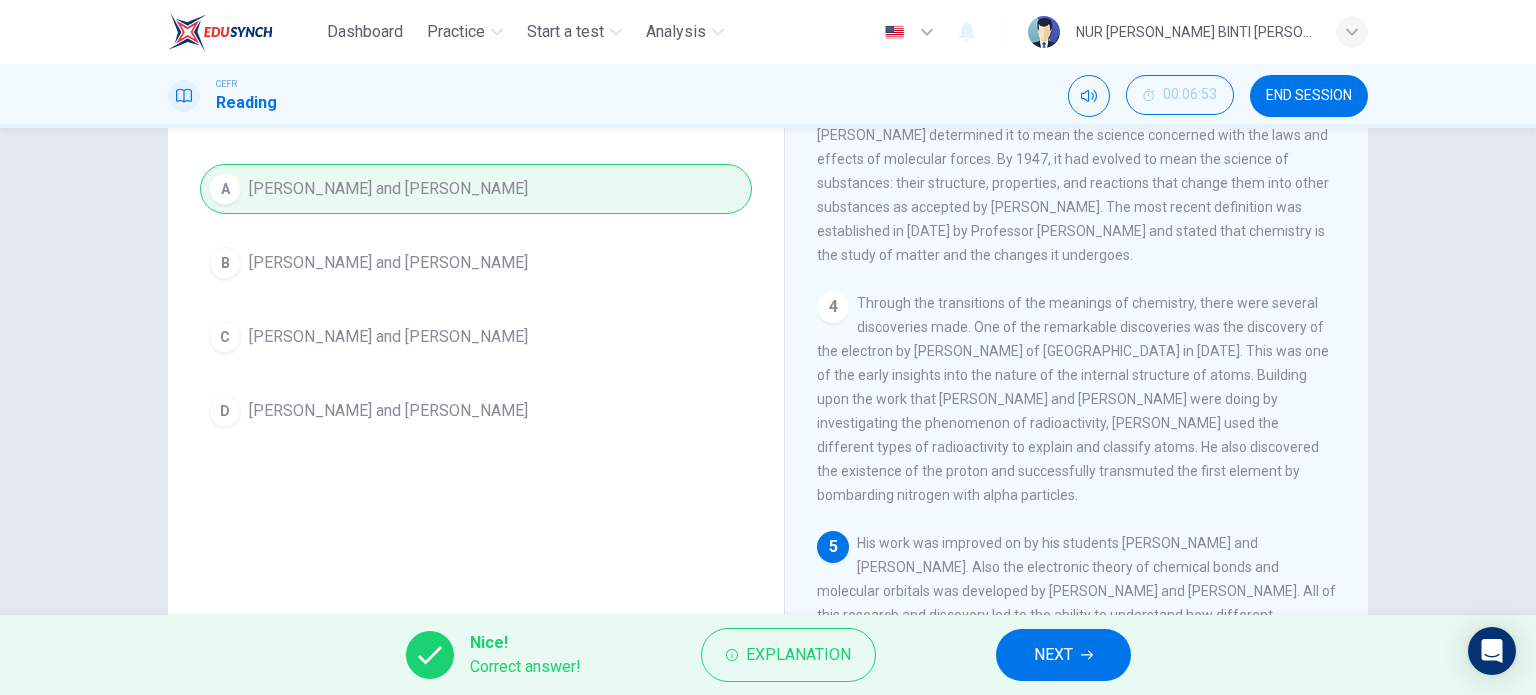 click on "NEXT" at bounding box center (1053, 655) 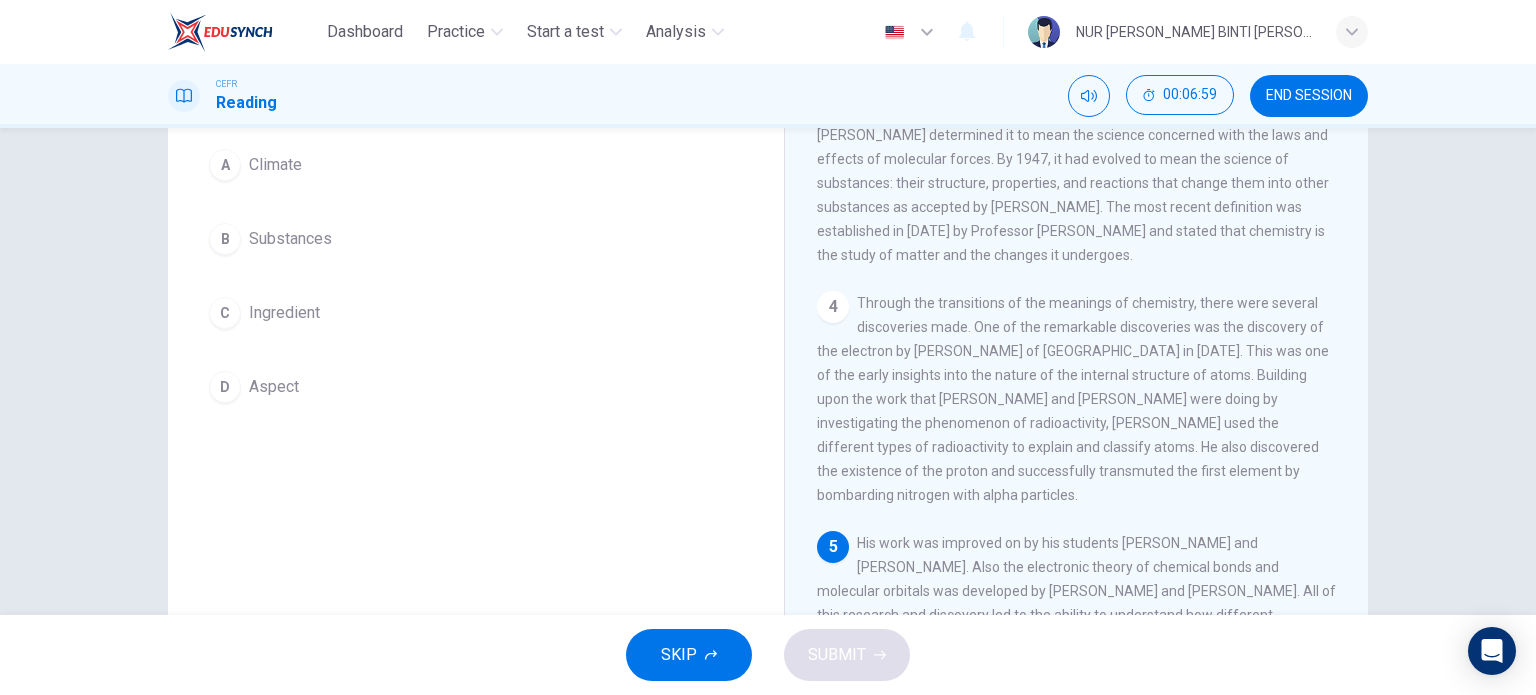 scroll, scrollTop: 88, scrollLeft: 0, axis: vertical 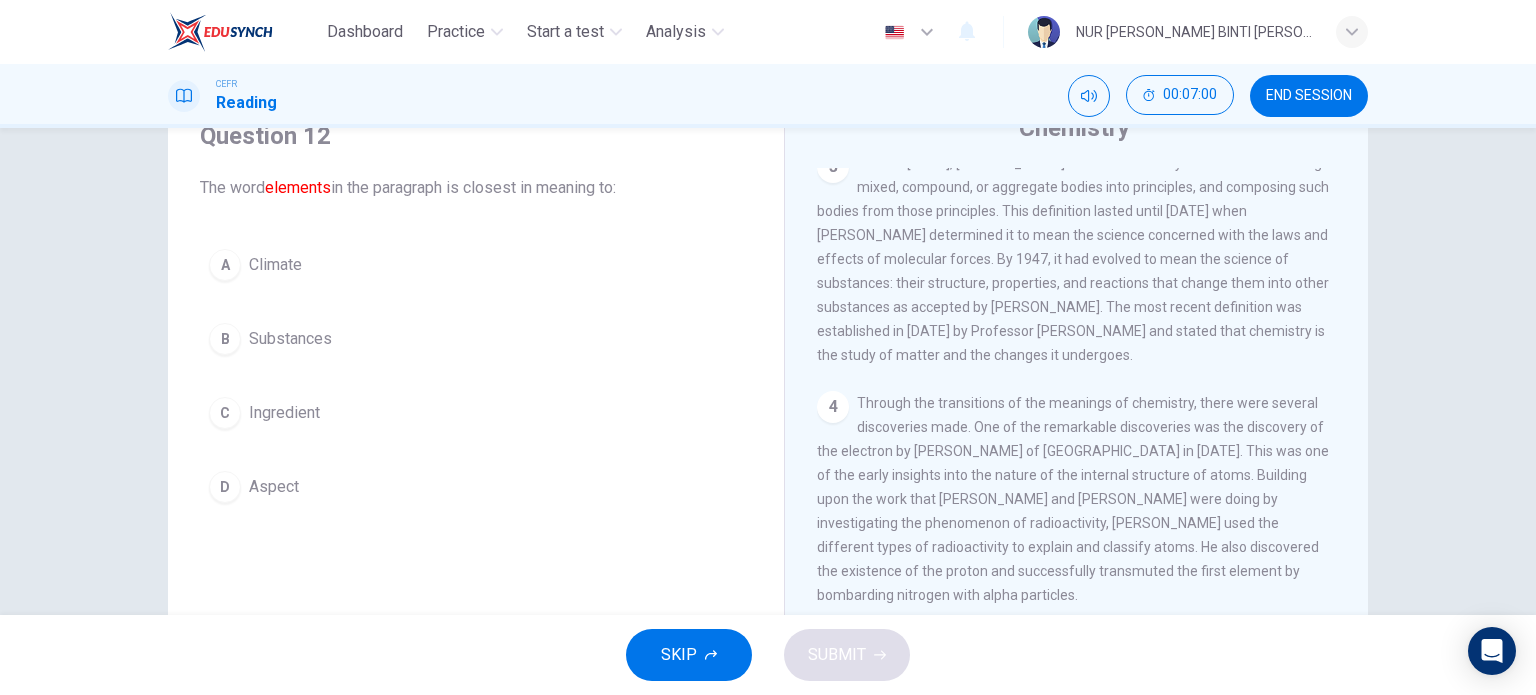 click on "Substances" at bounding box center (290, 339) 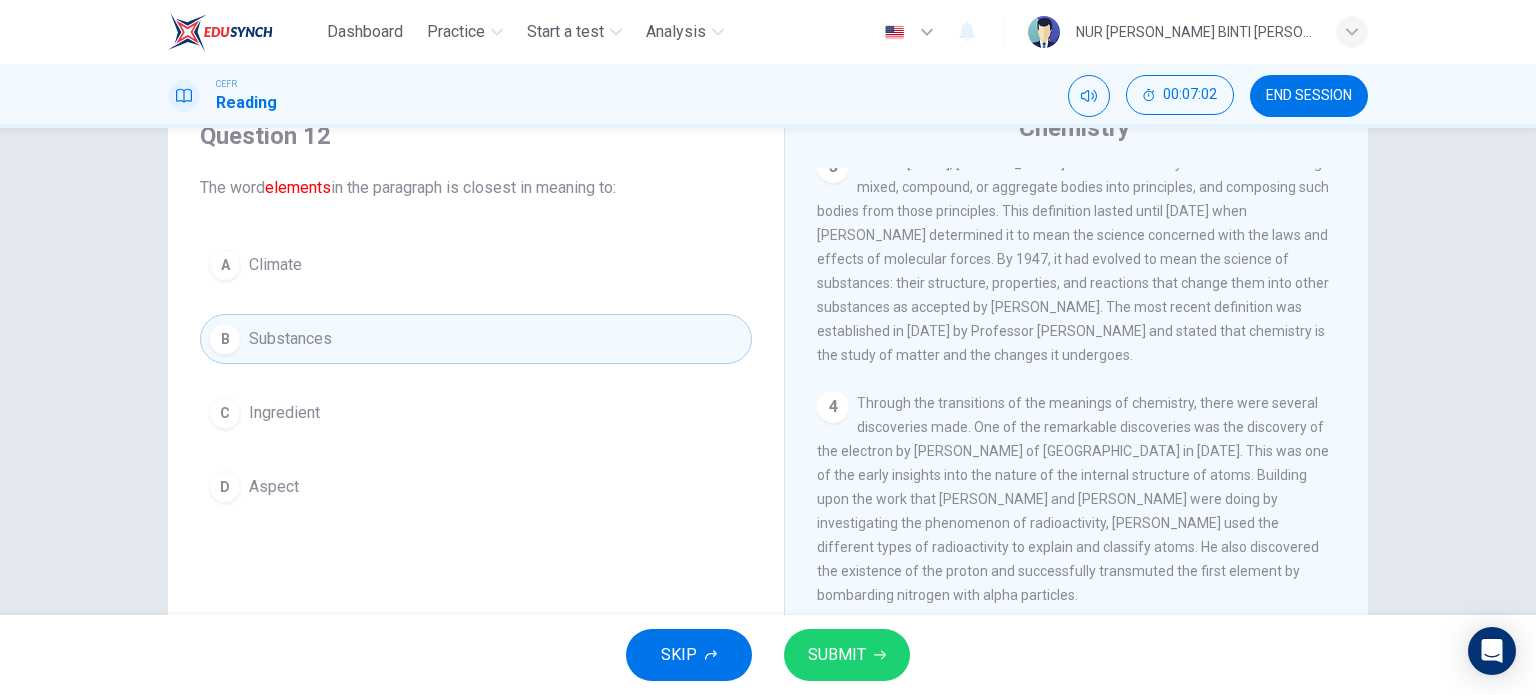 click on "SUBMIT" at bounding box center [837, 655] 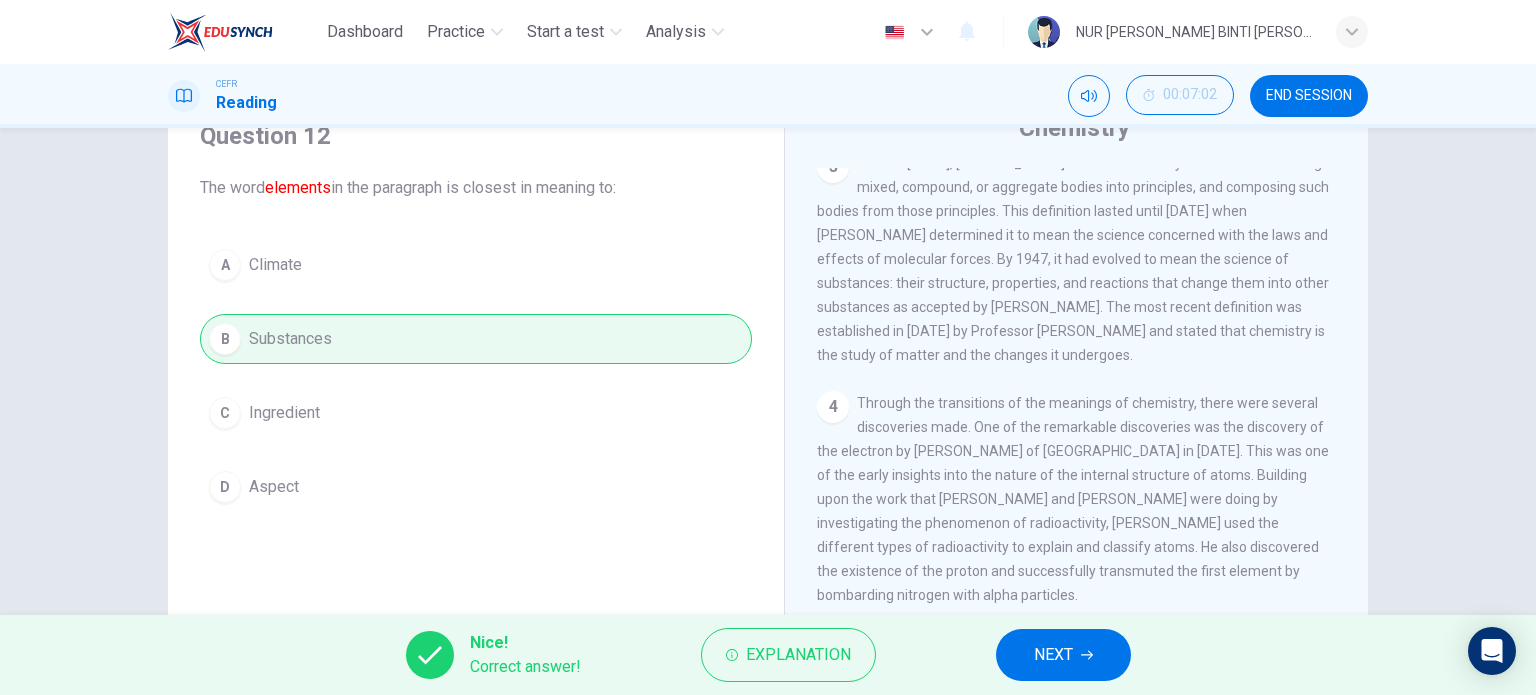 click on "NEXT" at bounding box center (1053, 655) 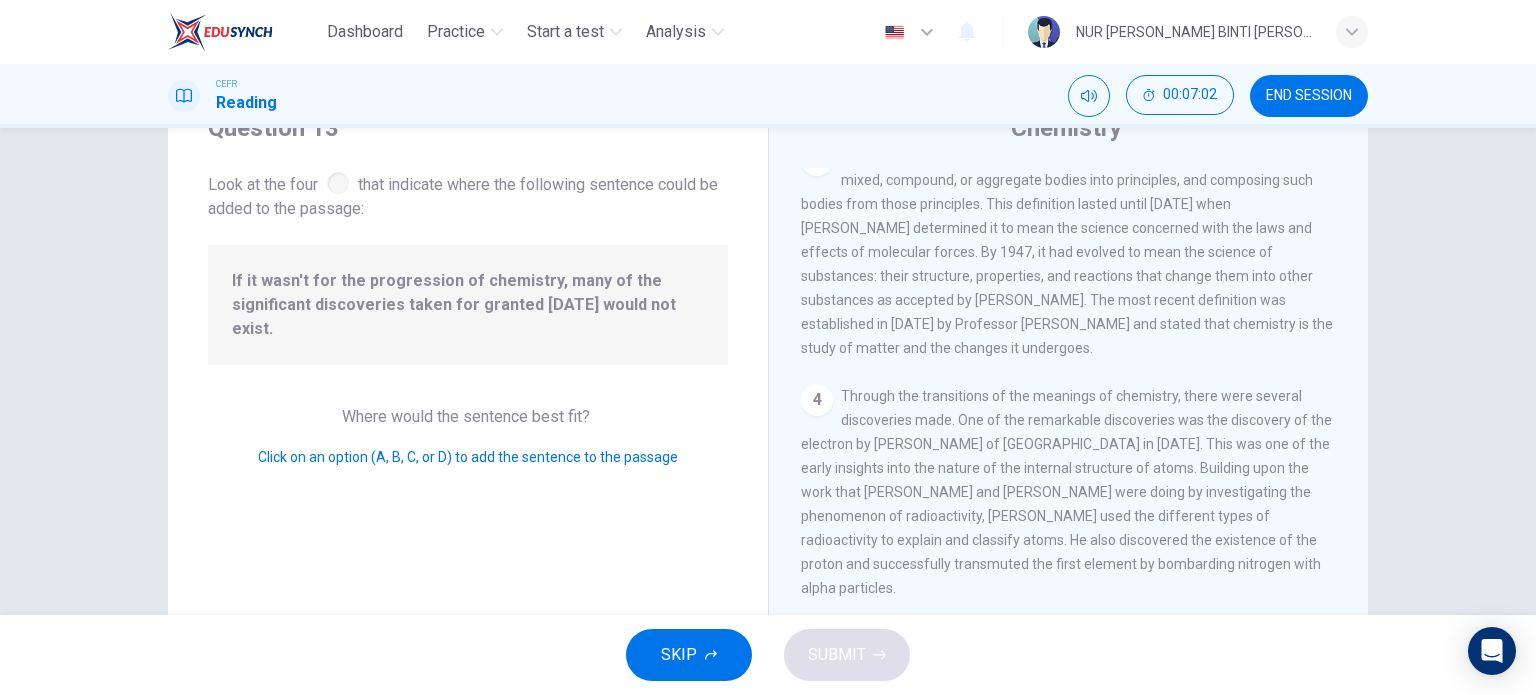 scroll, scrollTop: 416, scrollLeft: 0, axis: vertical 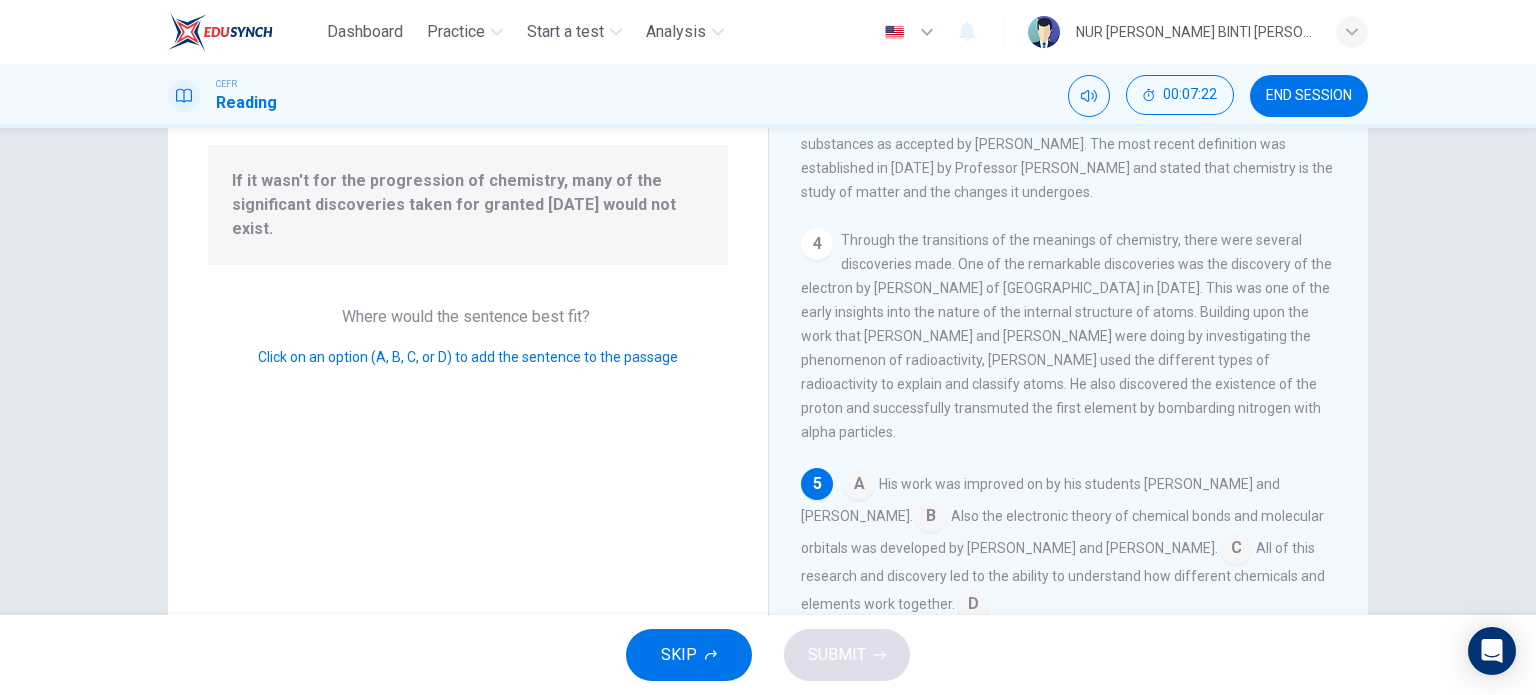 click at bounding box center (973, 606) 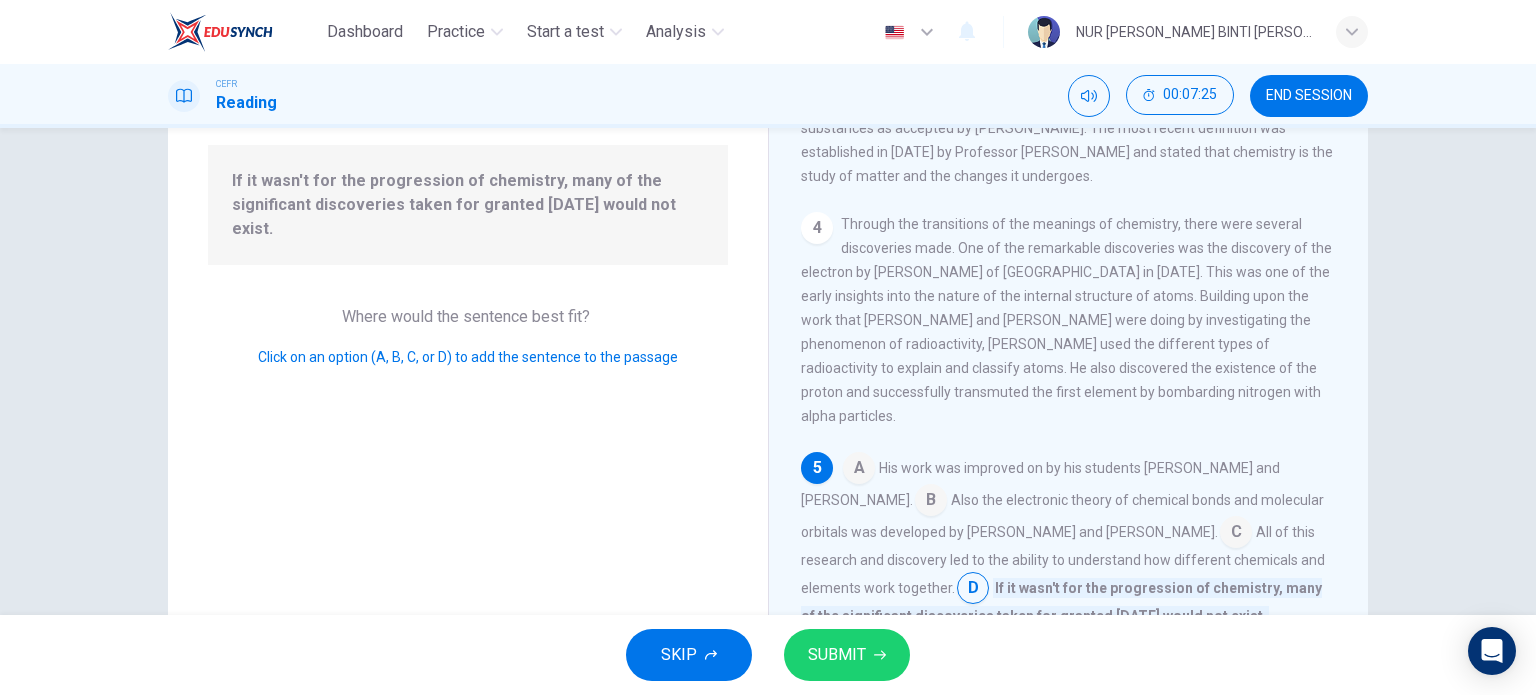 scroll, scrollTop: 440, scrollLeft: 0, axis: vertical 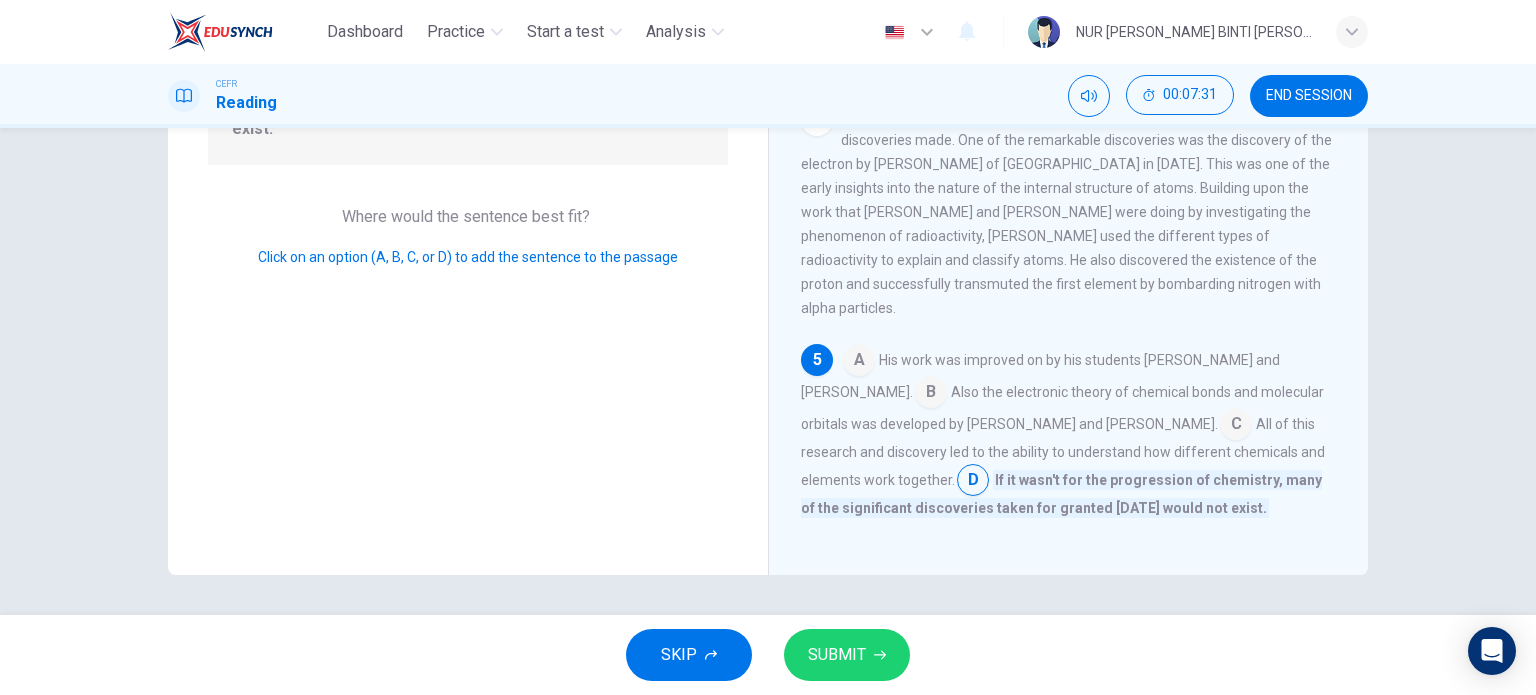 click on "SUBMIT" at bounding box center (837, 655) 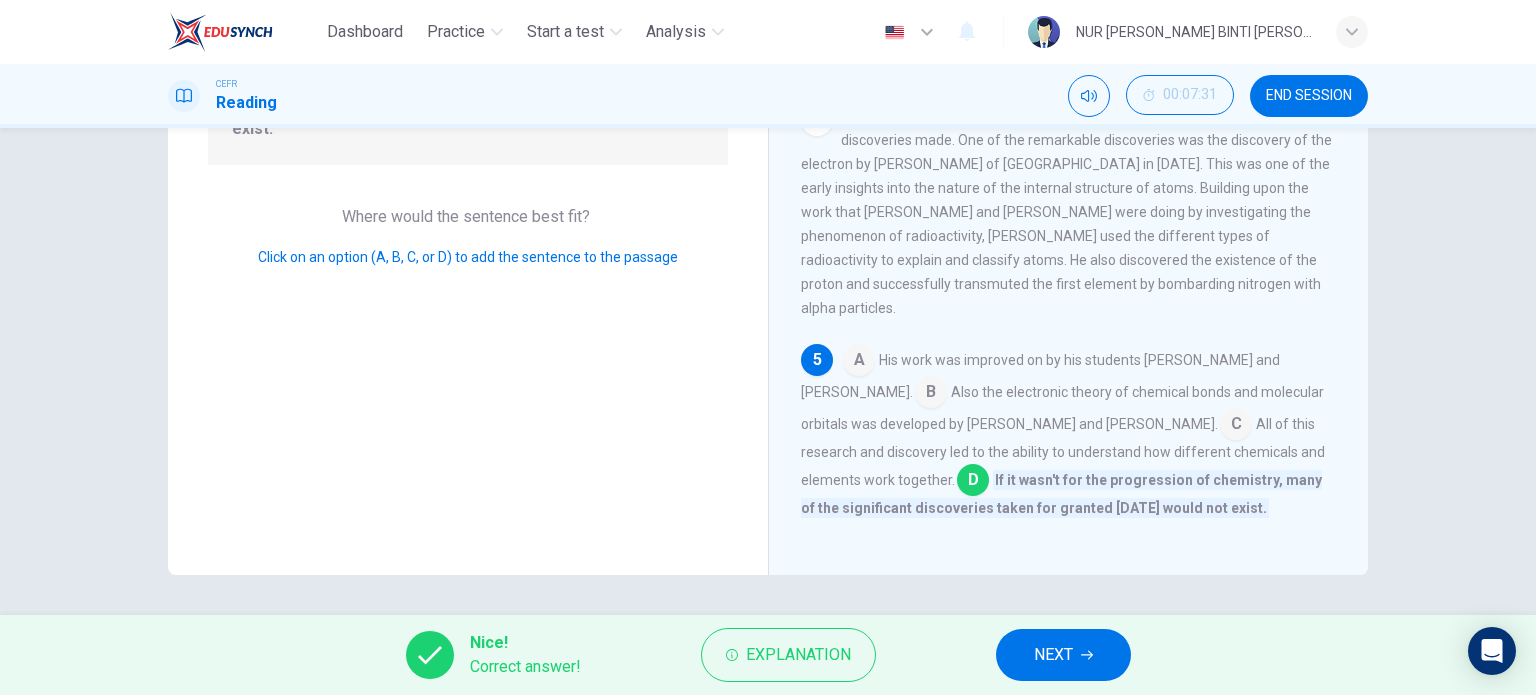 click on "NEXT" at bounding box center [1053, 655] 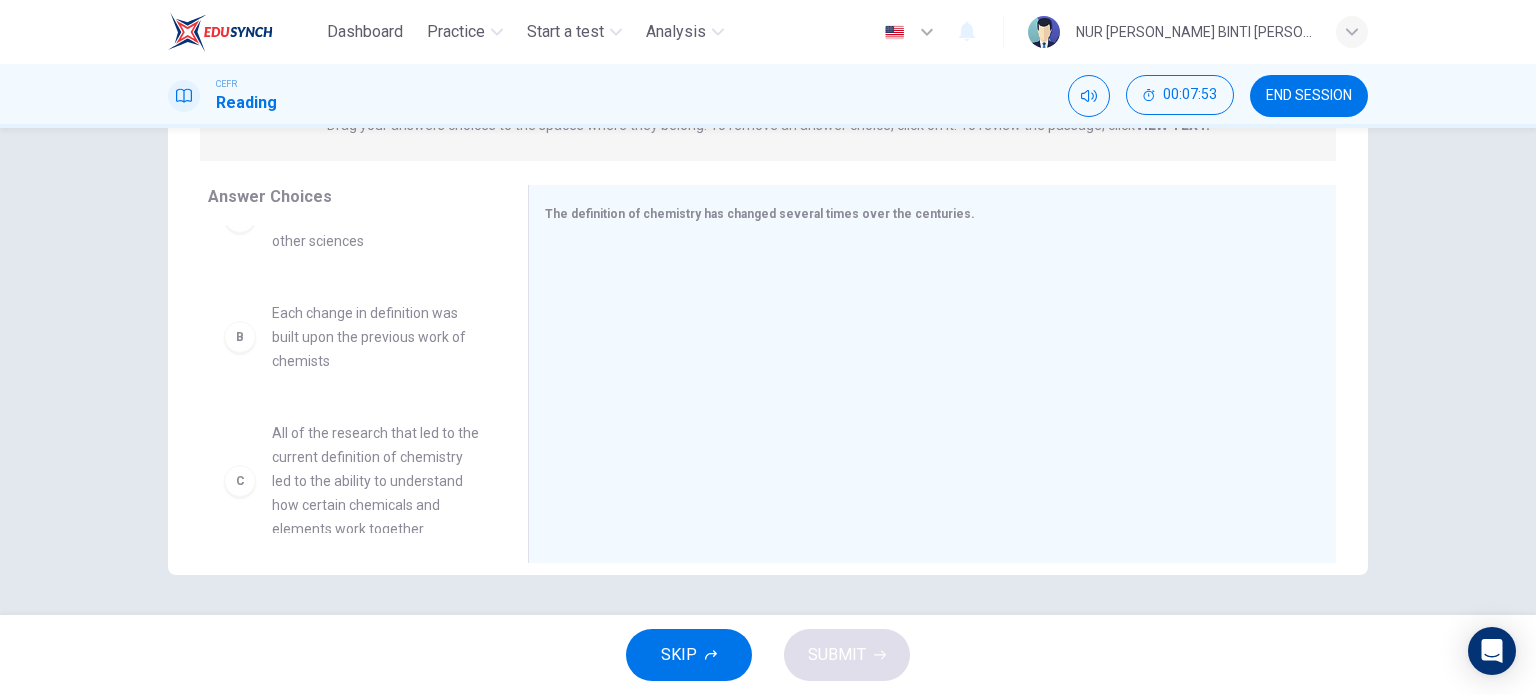 scroll, scrollTop: 16, scrollLeft: 0, axis: vertical 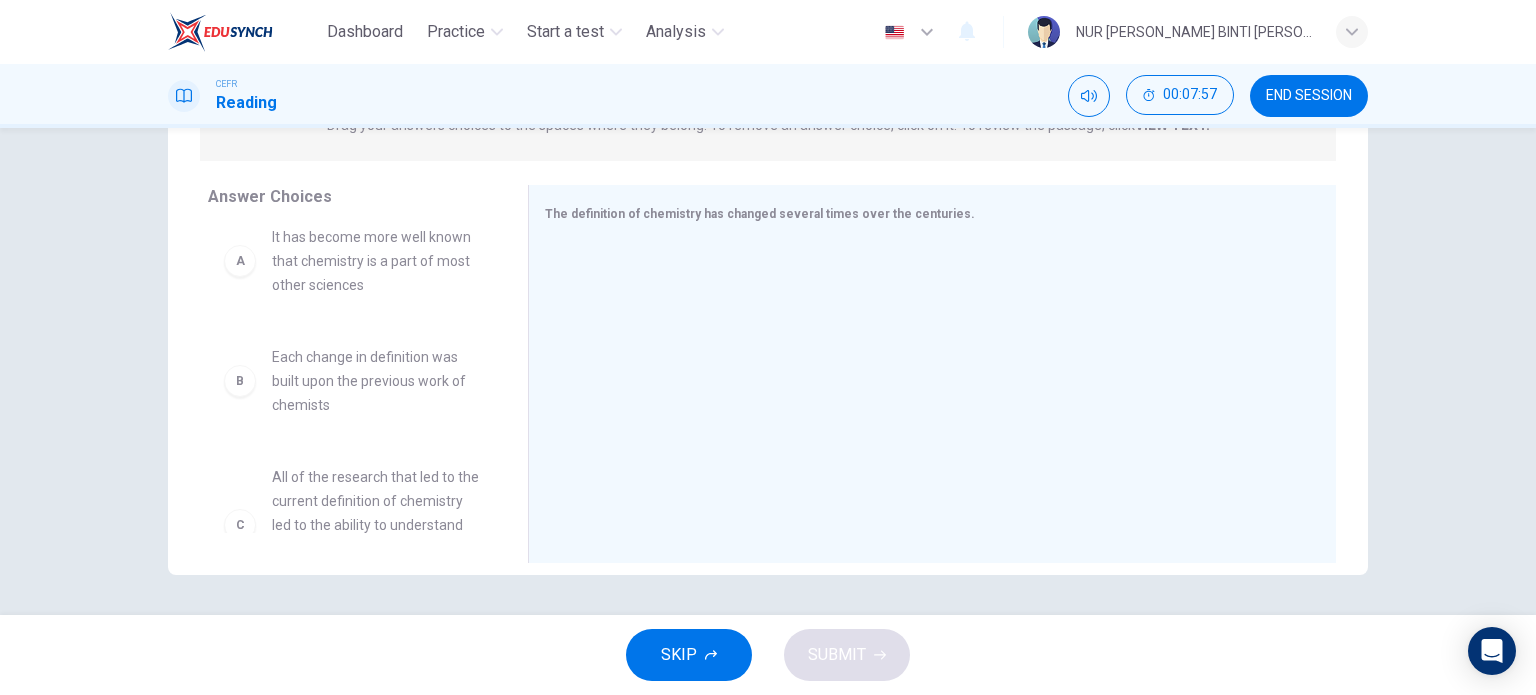 click on "A It has become more well known that chemistry is a part of most other sciences" at bounding box center (352, 261) 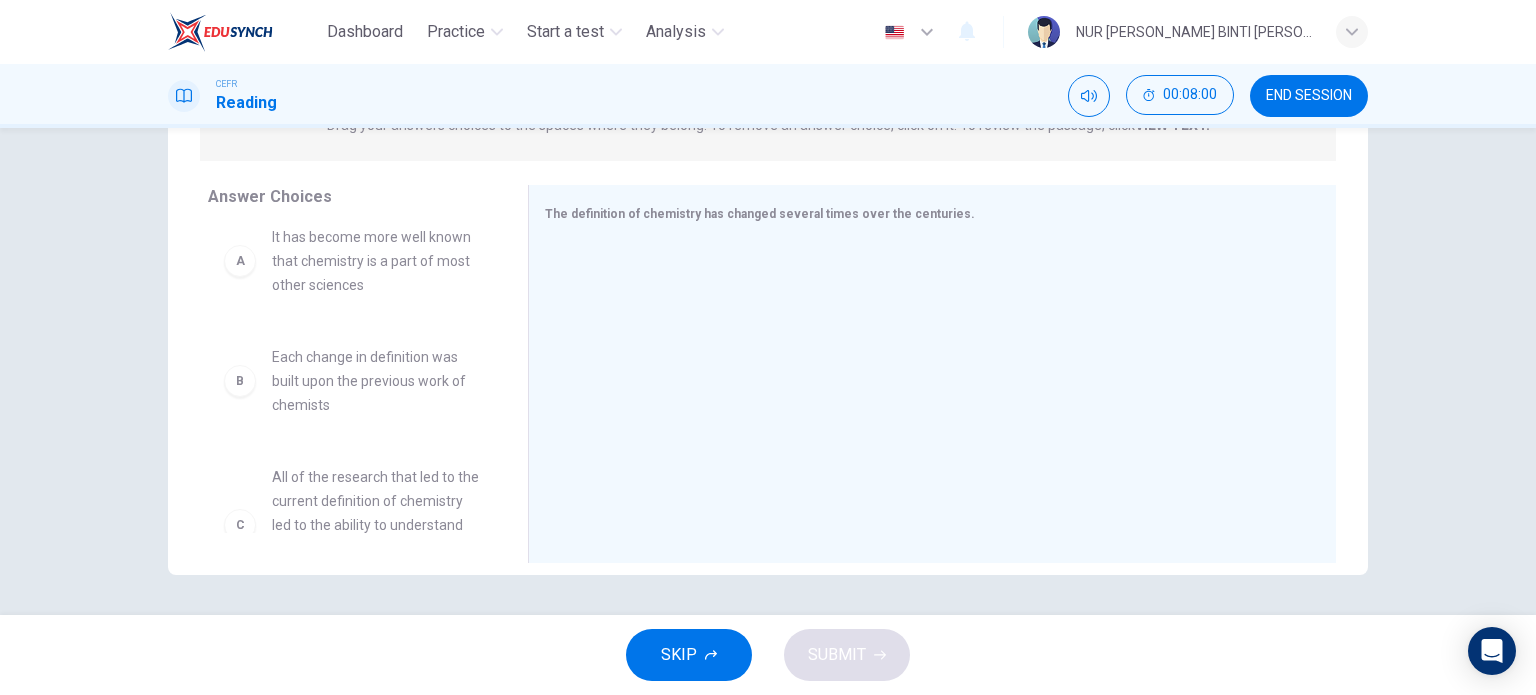 click on "A" at bounding box center [240, 261] 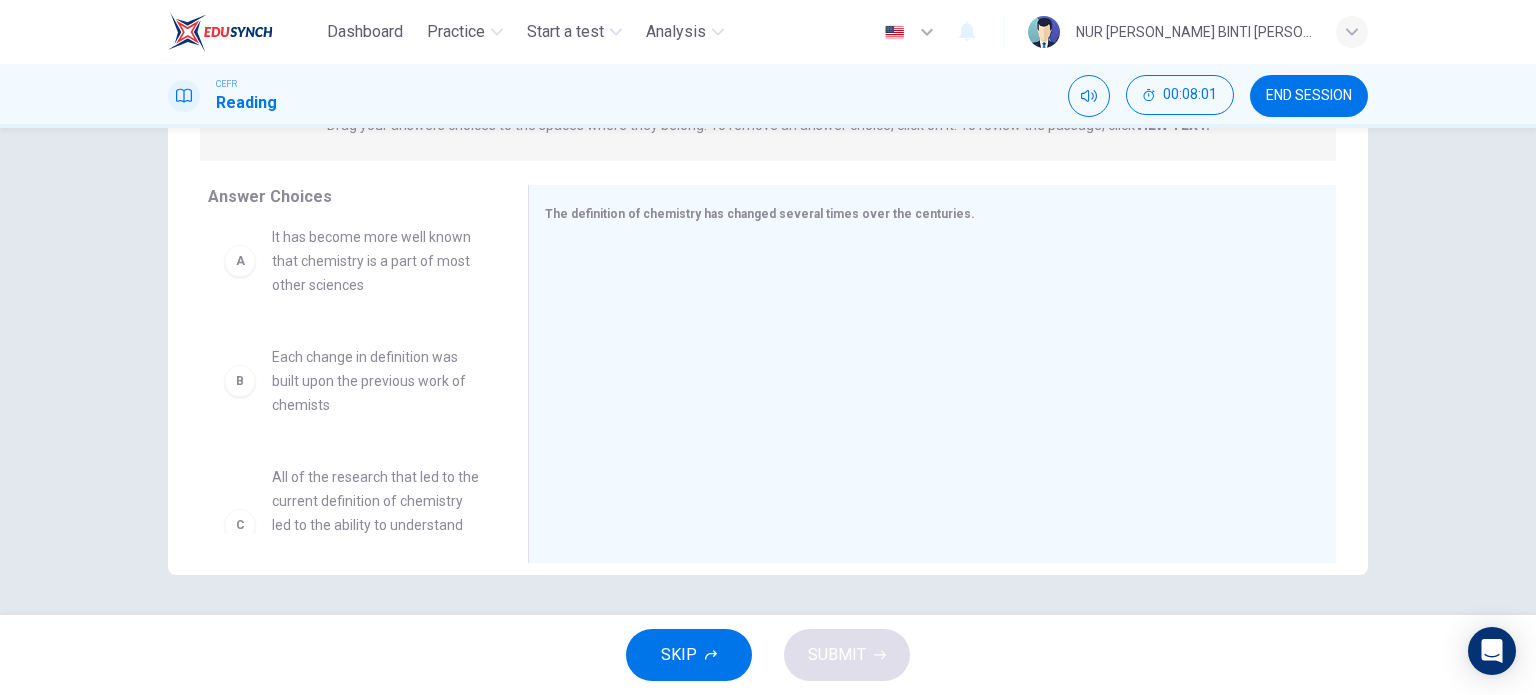 click on "It has become more well known that chemistry is a part of most other sciences" at bounding box center [376, 261] 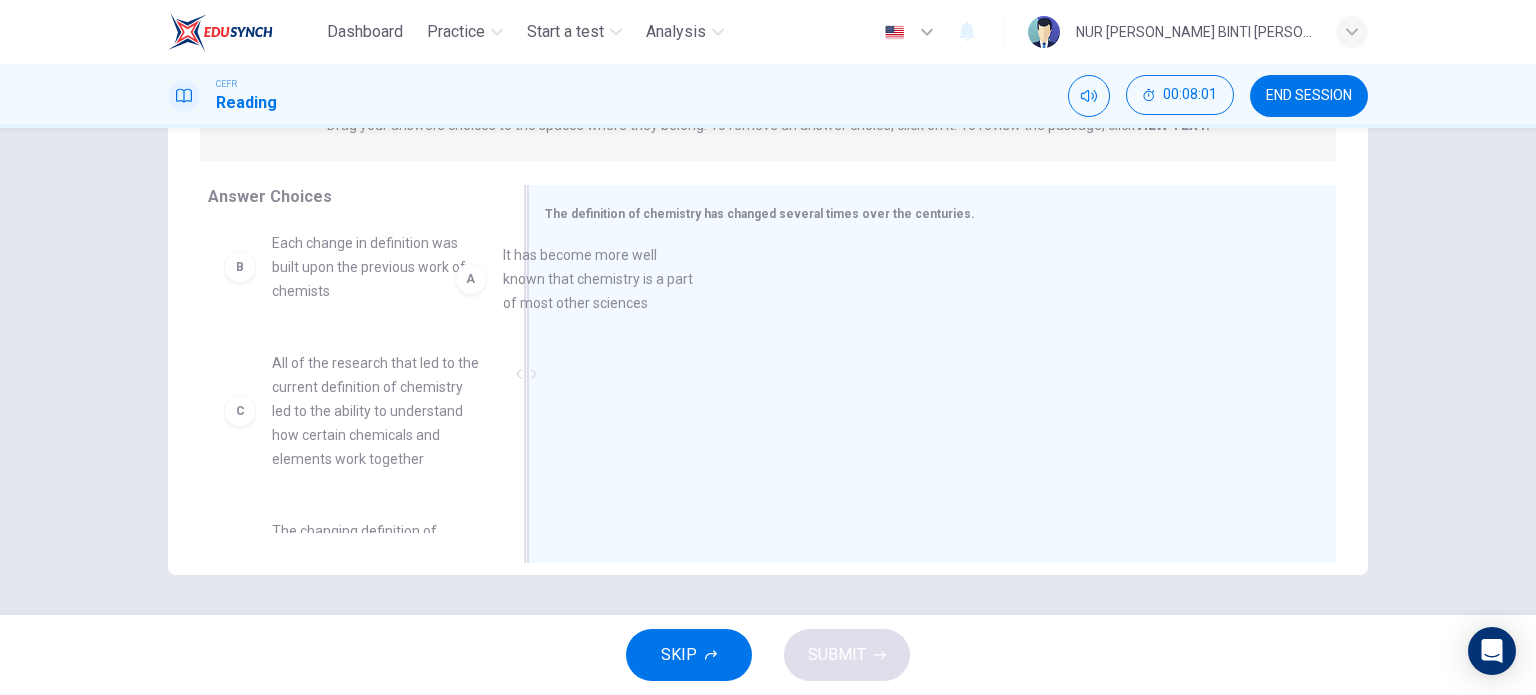 scroll, scrollTop: 8, scrollLeft: 0, axis: vertical 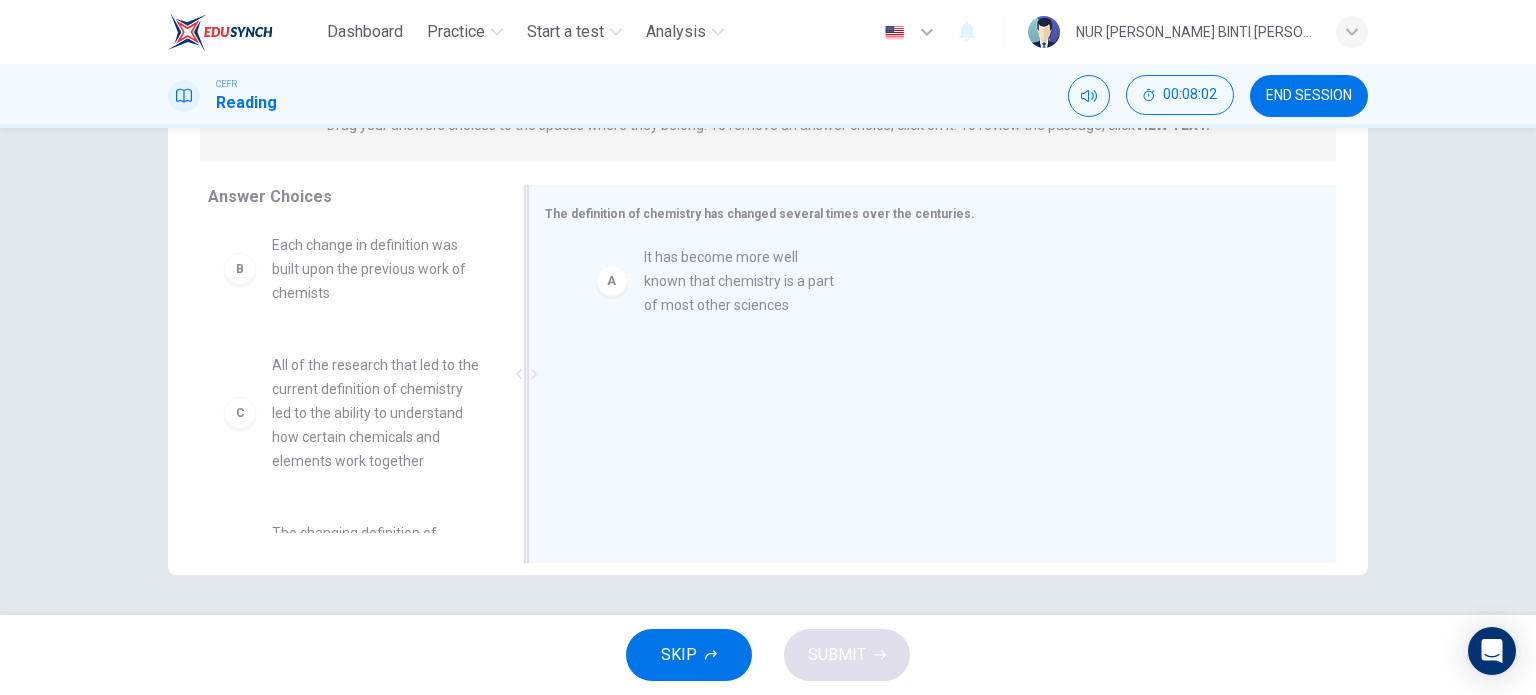 drag, startPoint x: 440, startPoint y: 289, endPoint x: 709, endPoint y: 295, distance: 269.0669 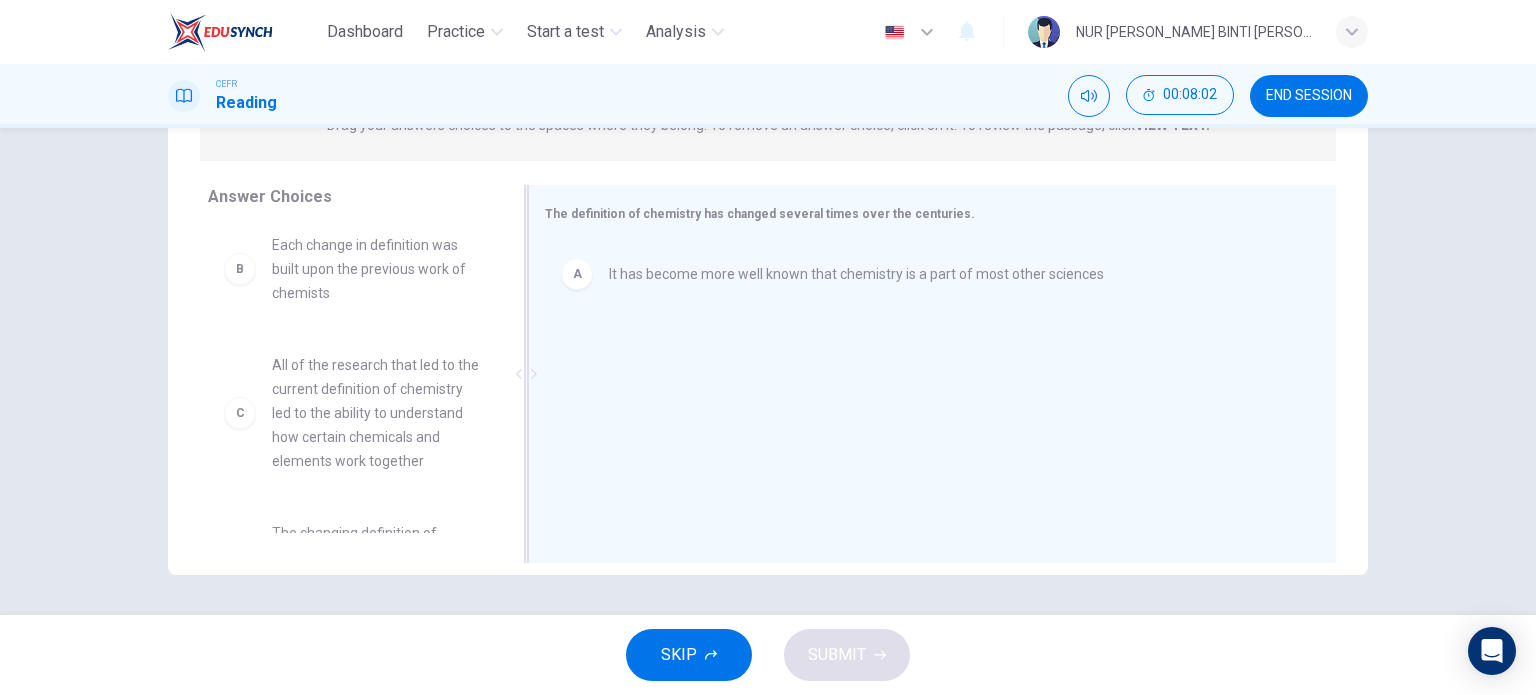 scroll, scrollTop: 4, scrollLeft: 0, axis: vertical 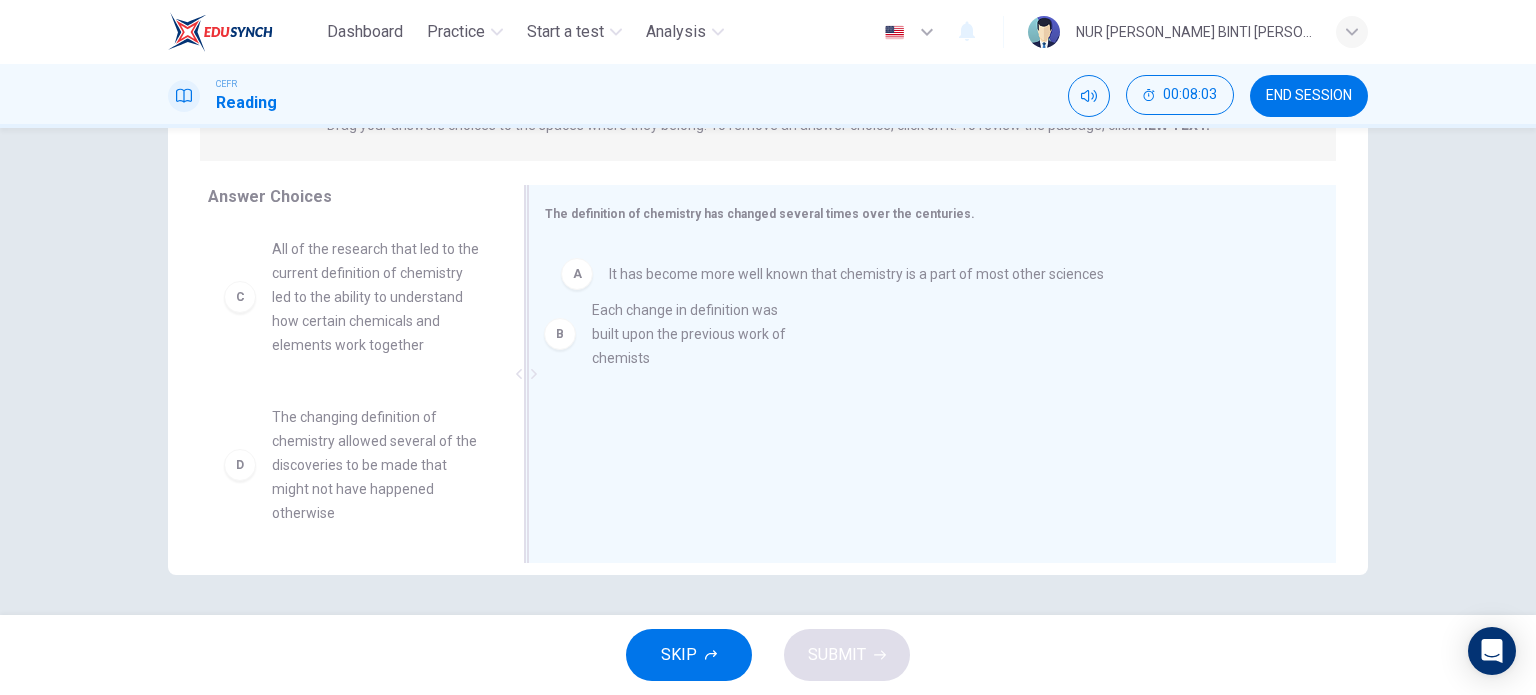 drag, startPoint x: 369, startPoint y: 284, endPoint x: 740, endPoint y: 348, distance: 376.47974 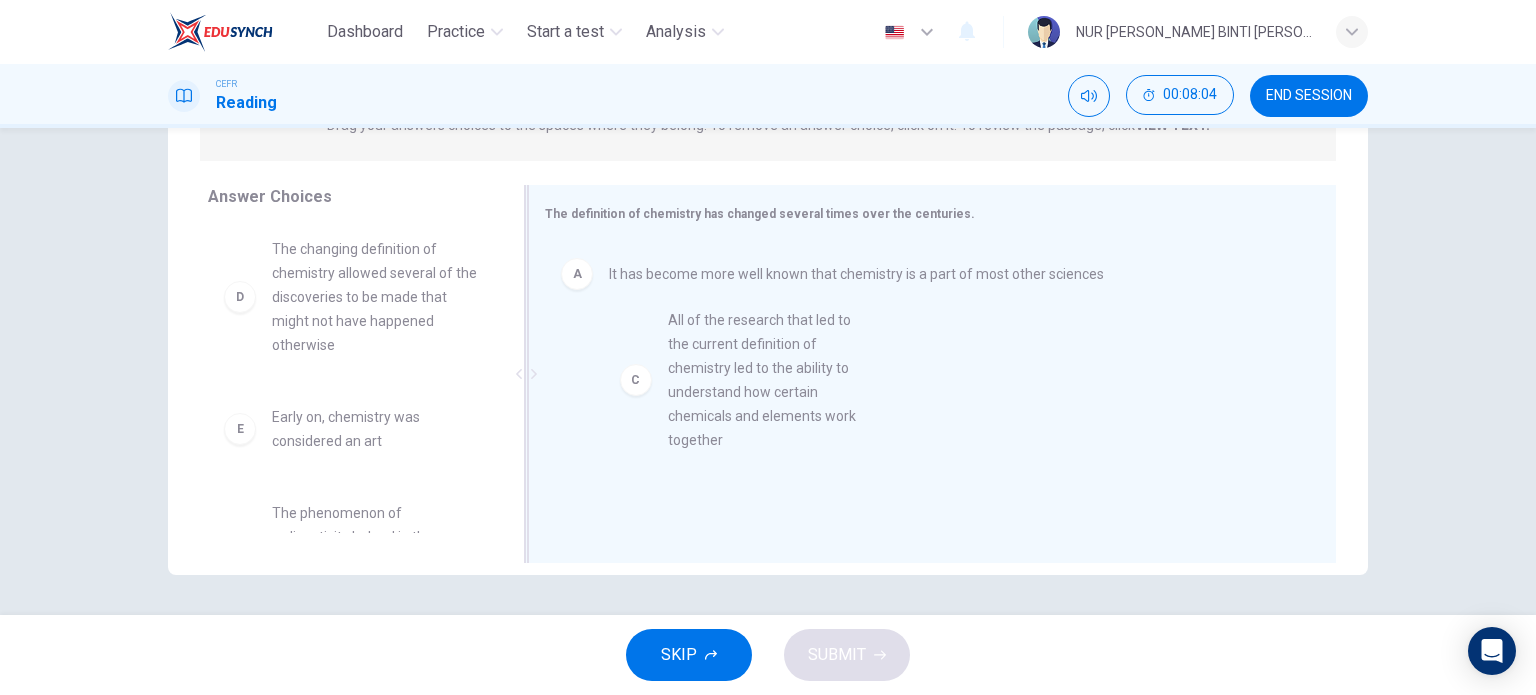 drag, startPoint x: 485, startPoint y: 343, endPoint x: 762, endPoint y: 392, distance: 281.30054 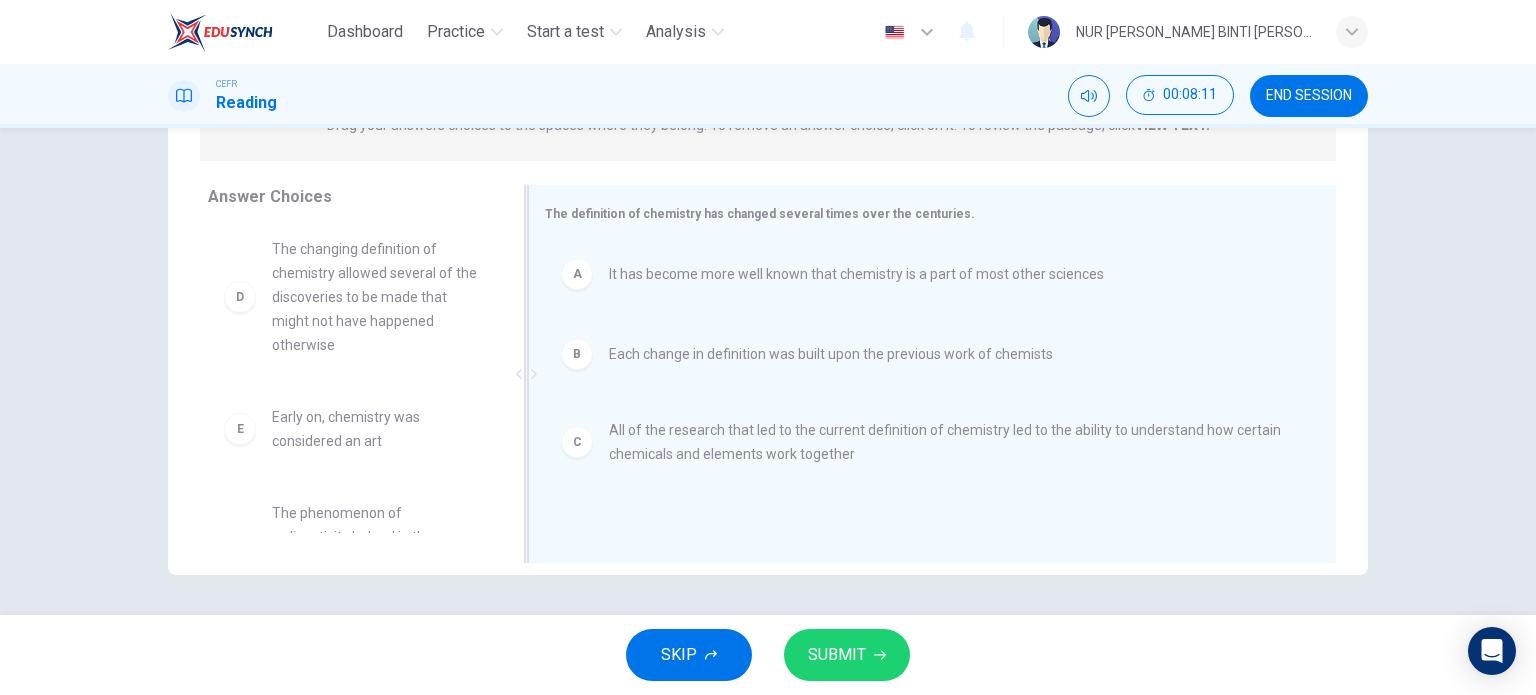 scroll, scrollTop: 3, scrollLeft: 0, axis: vertical 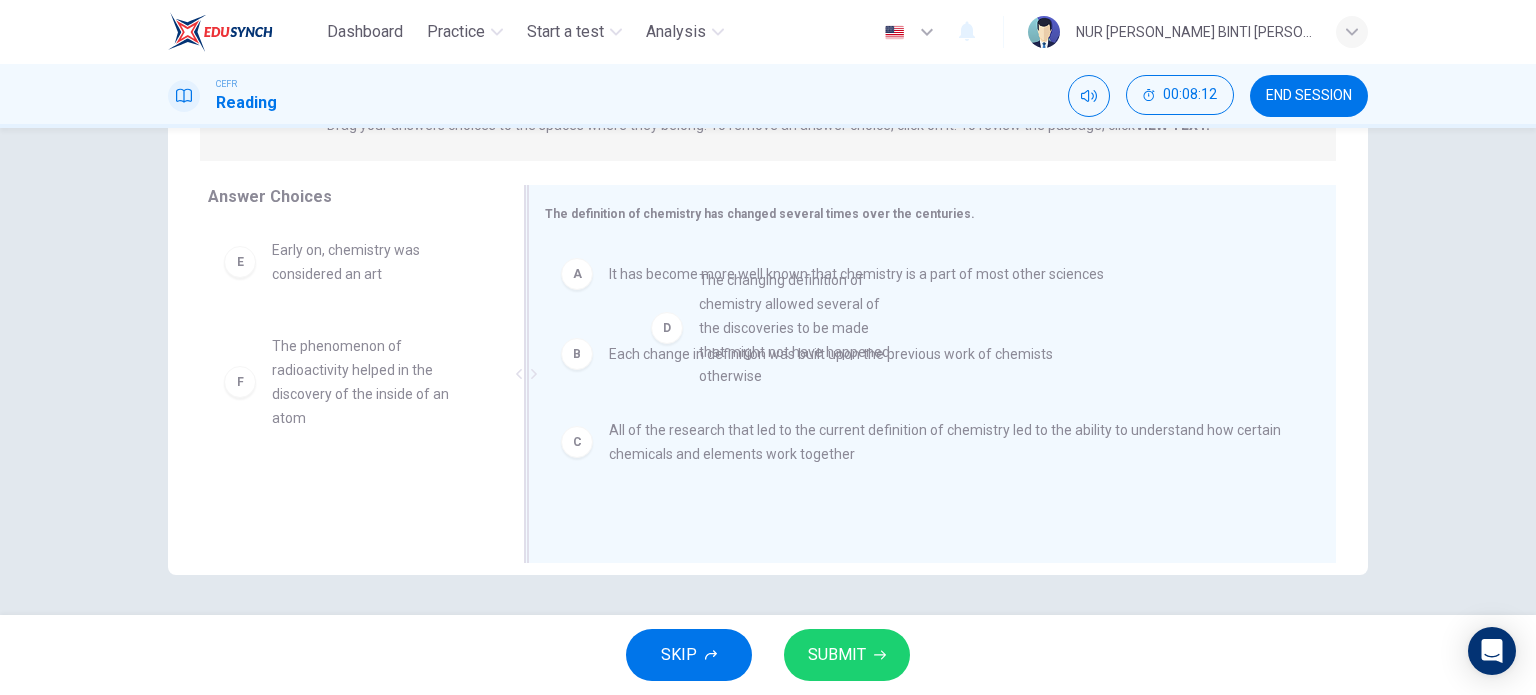 drag, startPoint x: 385, startPoint y: 332, endPoint x: 824, endPoint y: 366, distance: 440.31467 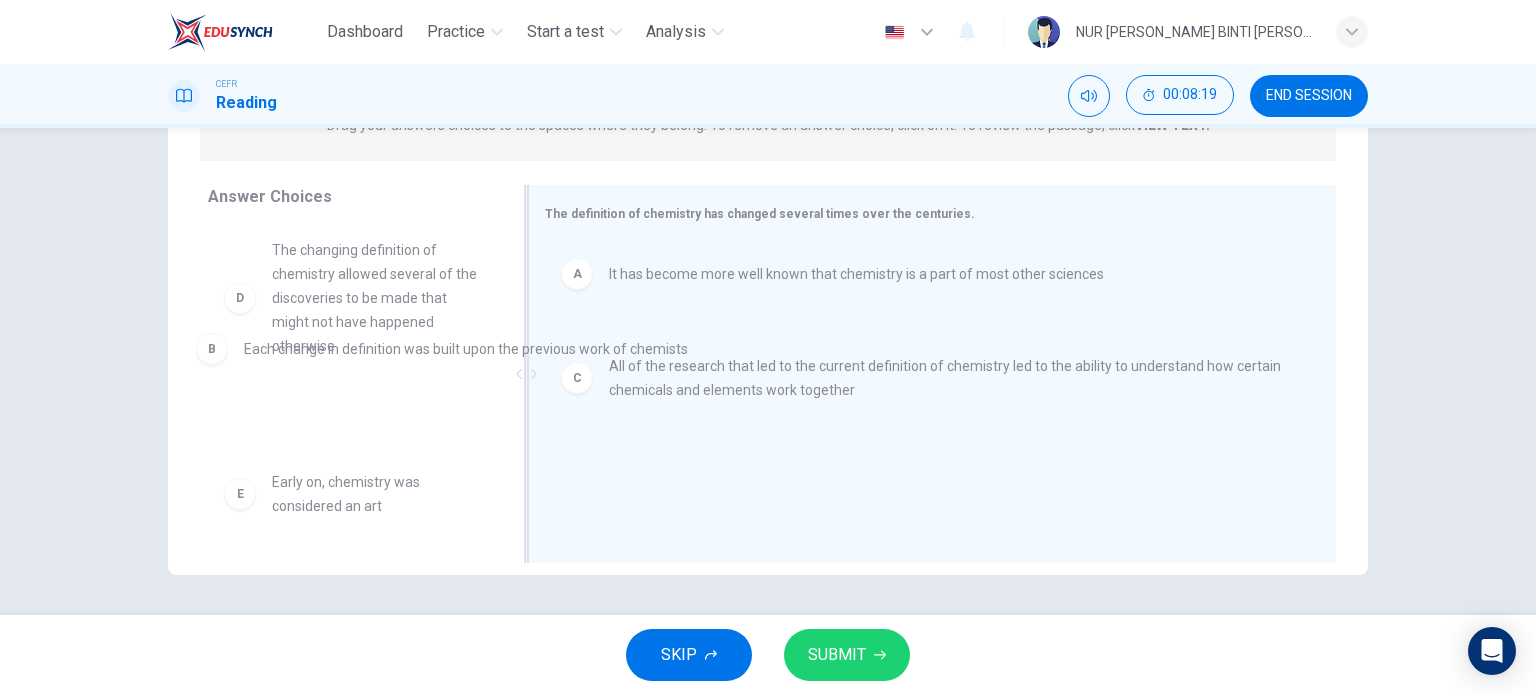 drag, startPoint x: 580, startPoint y: 357, endPoint x: 192, endPoint y: 346, distance: 388.15588 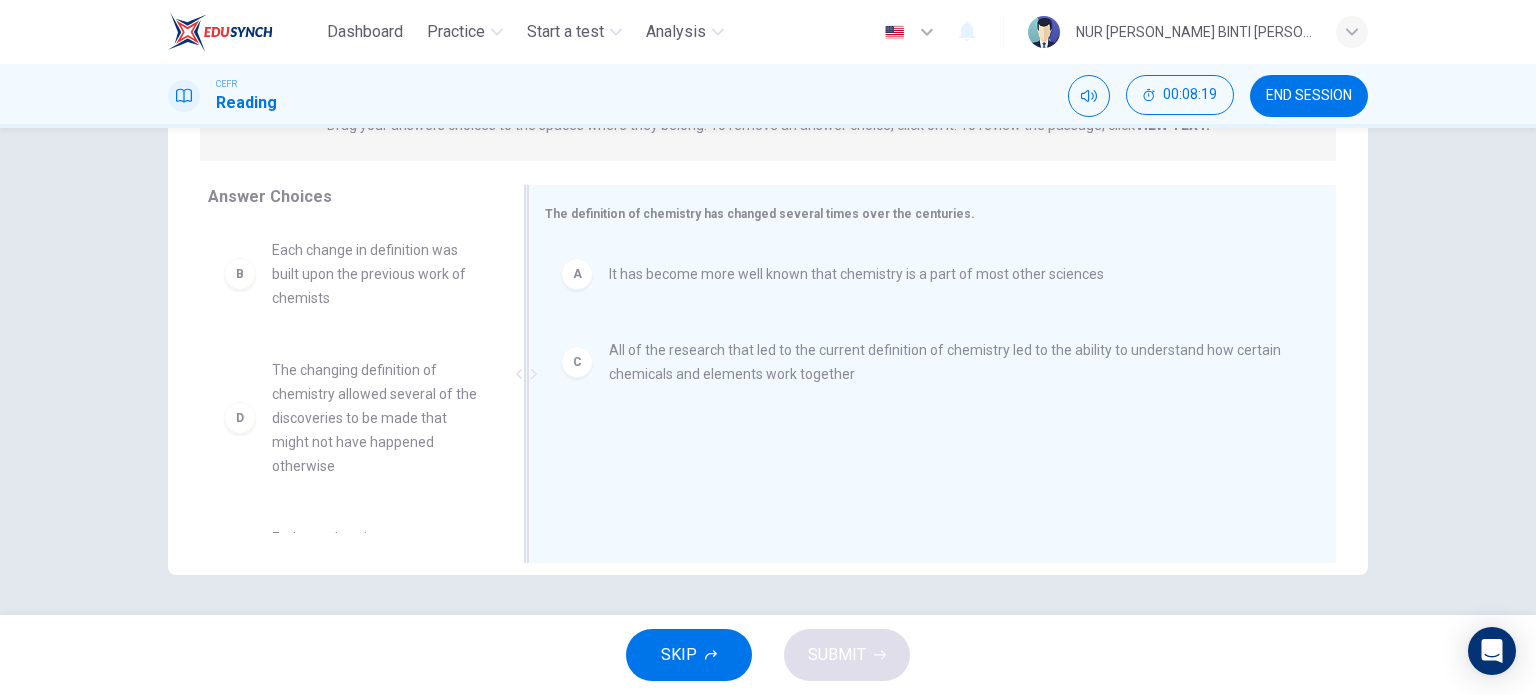 scroll, scrollTop: 0, scrollLeft: 0, axis: both 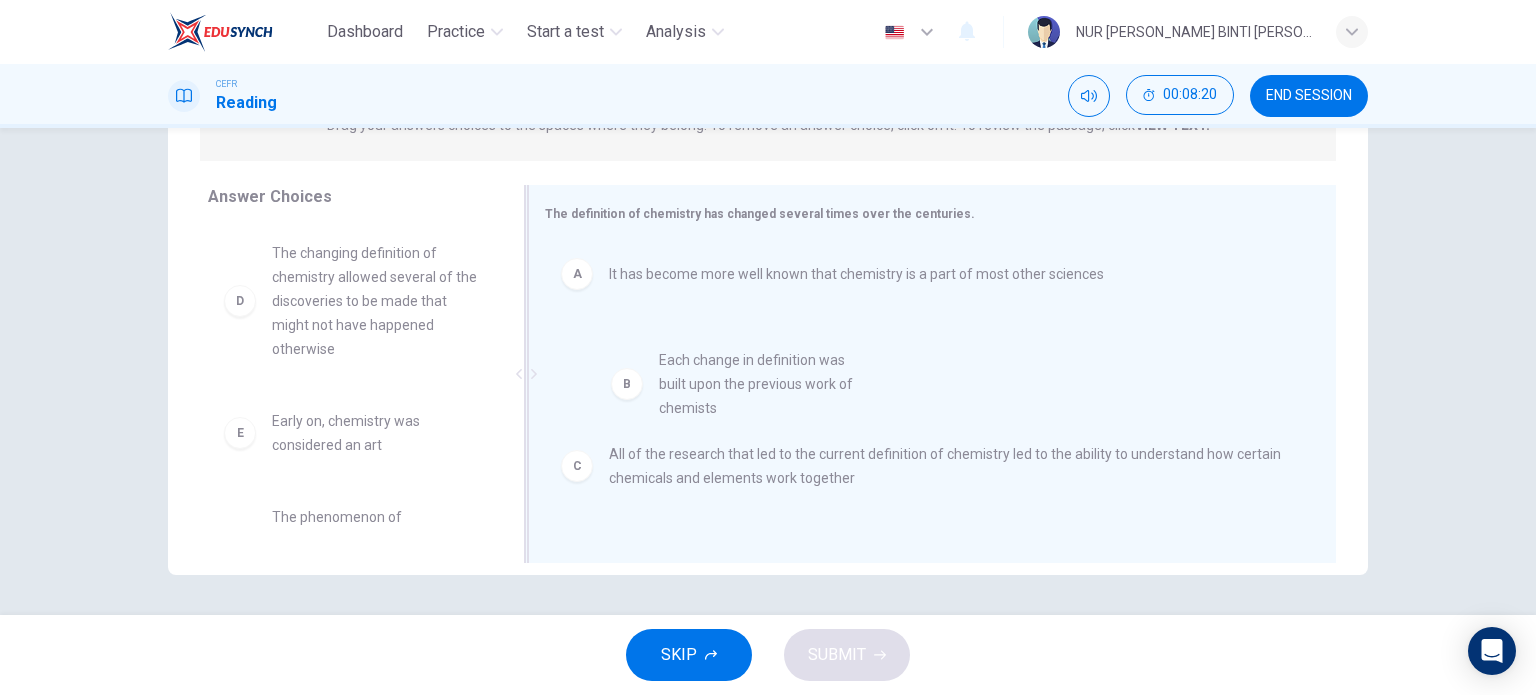 drag, startPoint x: 312, startPoint y: 280, endPoint x: 724, endPoint y: 393, distance: 427.2154 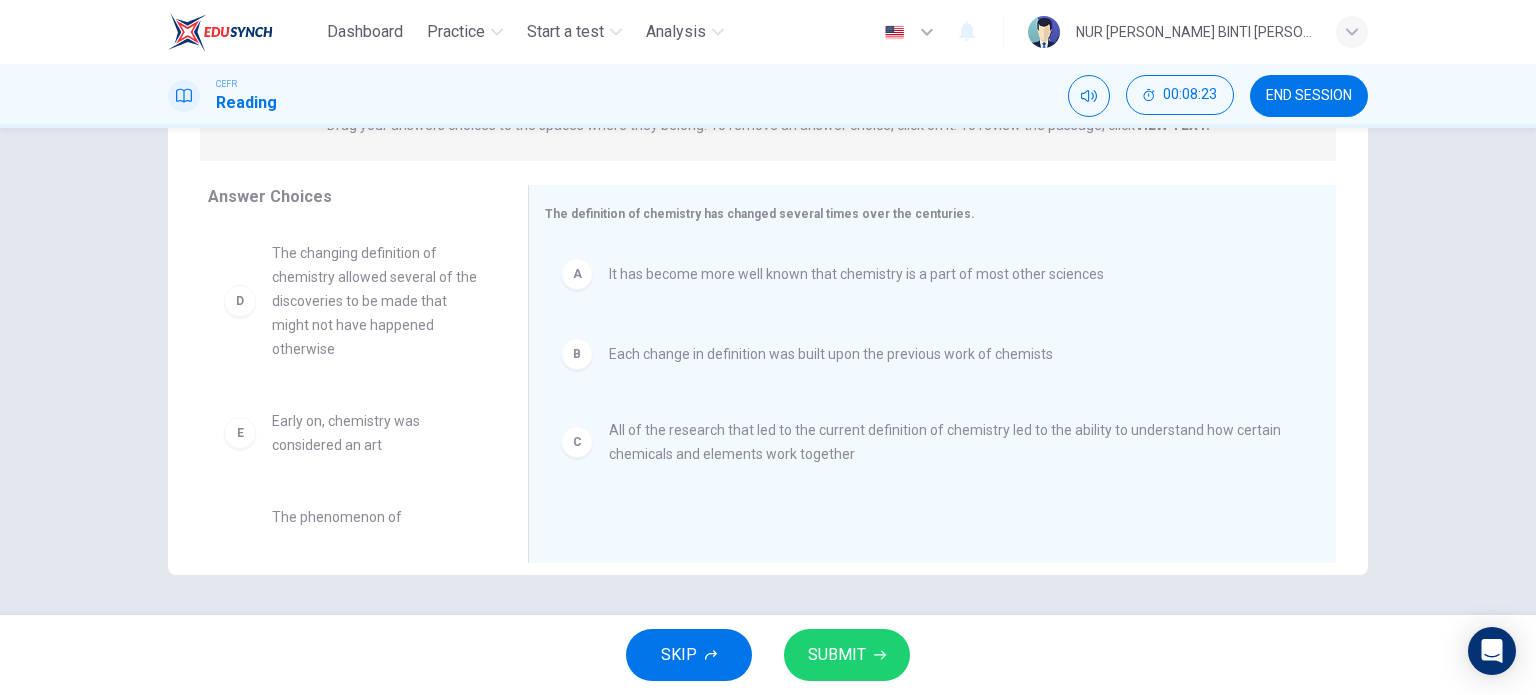click on "SUBMIT" at bounding box center [847, 655] 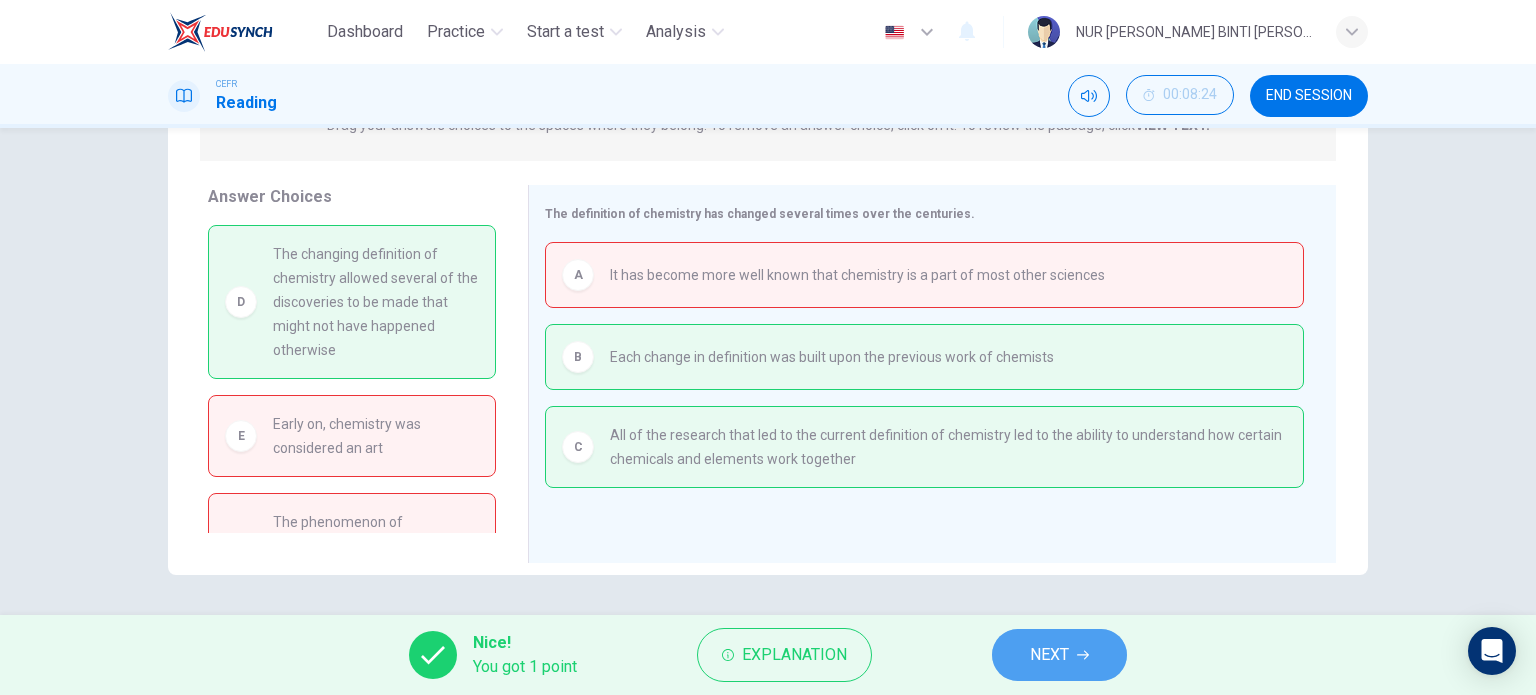 click on "NEXT" at bounding box center (1049, 655) 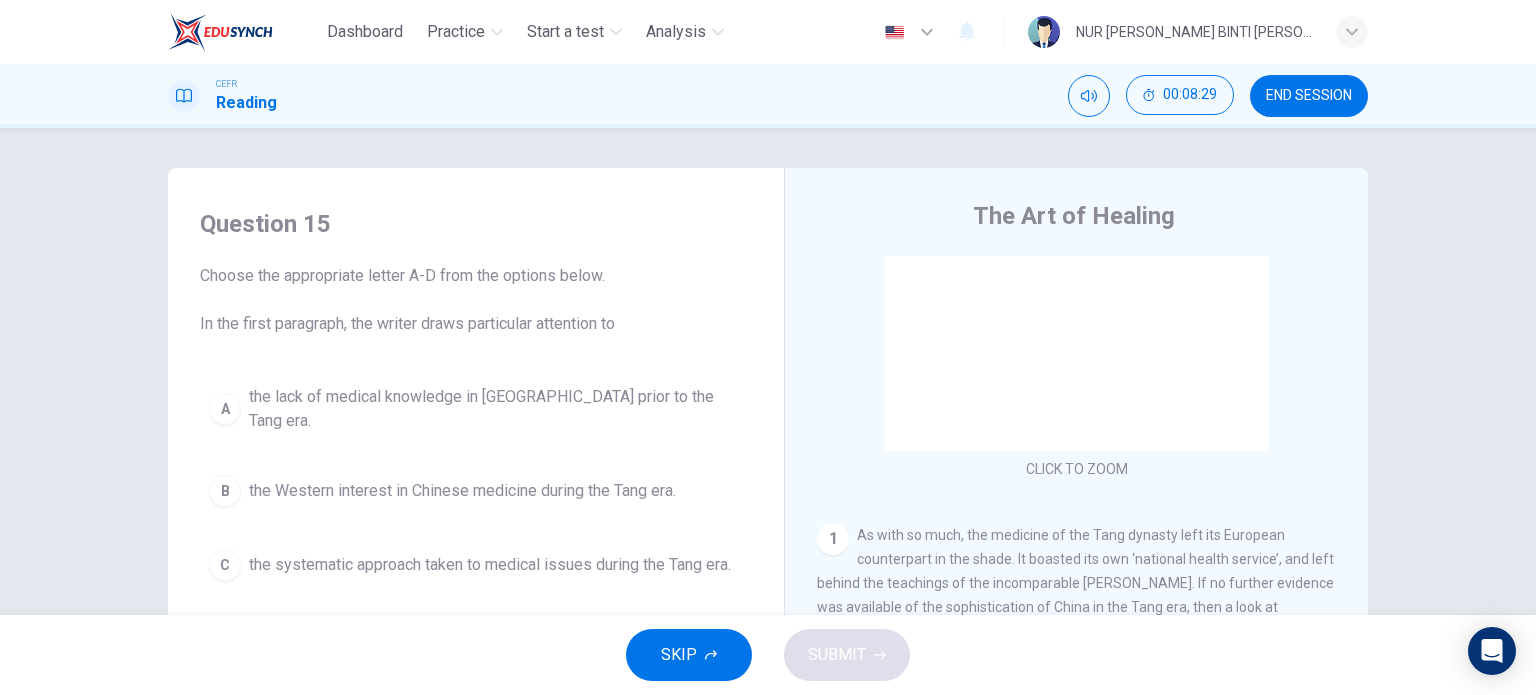 scroll, scrollTop: 400, scrollLeft: 0, axis: vertical 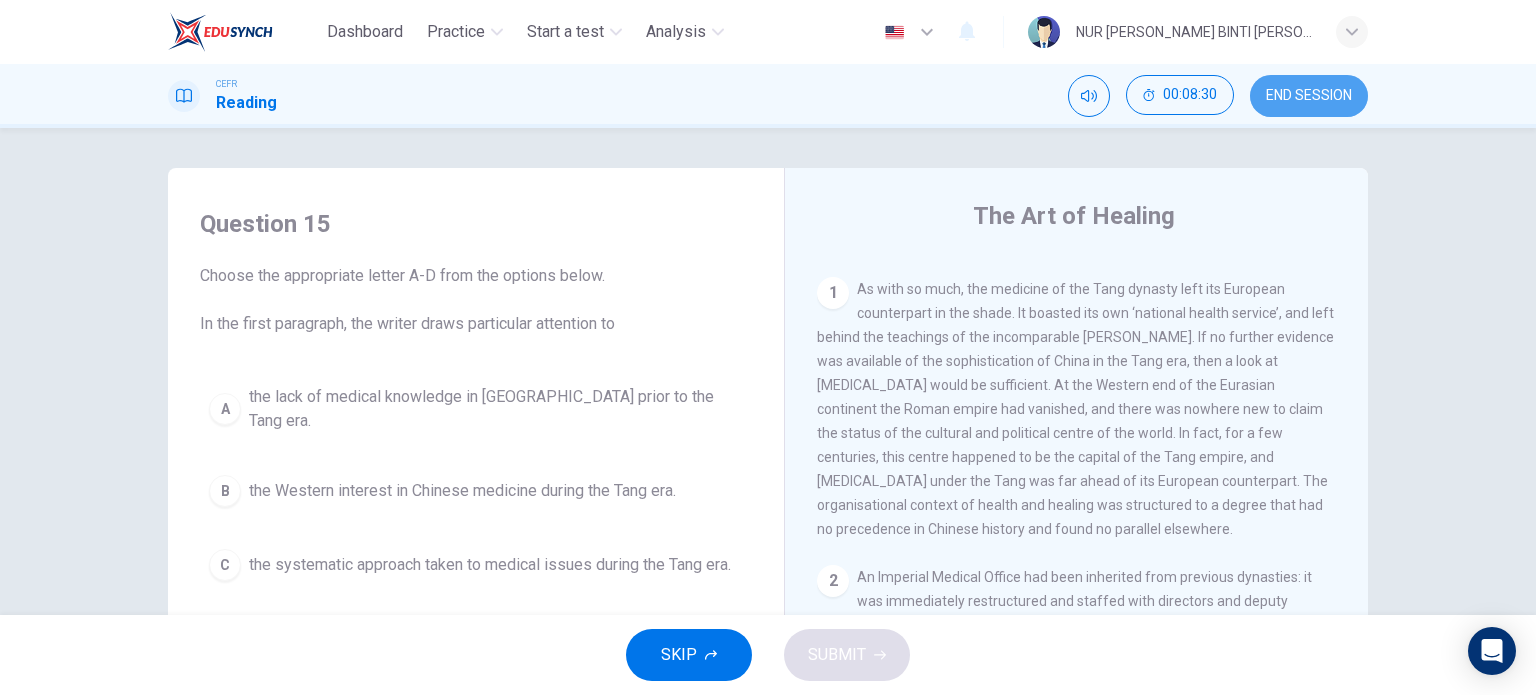 drag, startPoint x: 1292, startPoint y: 90, endPoint x: 855, endPoint y: 91, distance: 437.00113 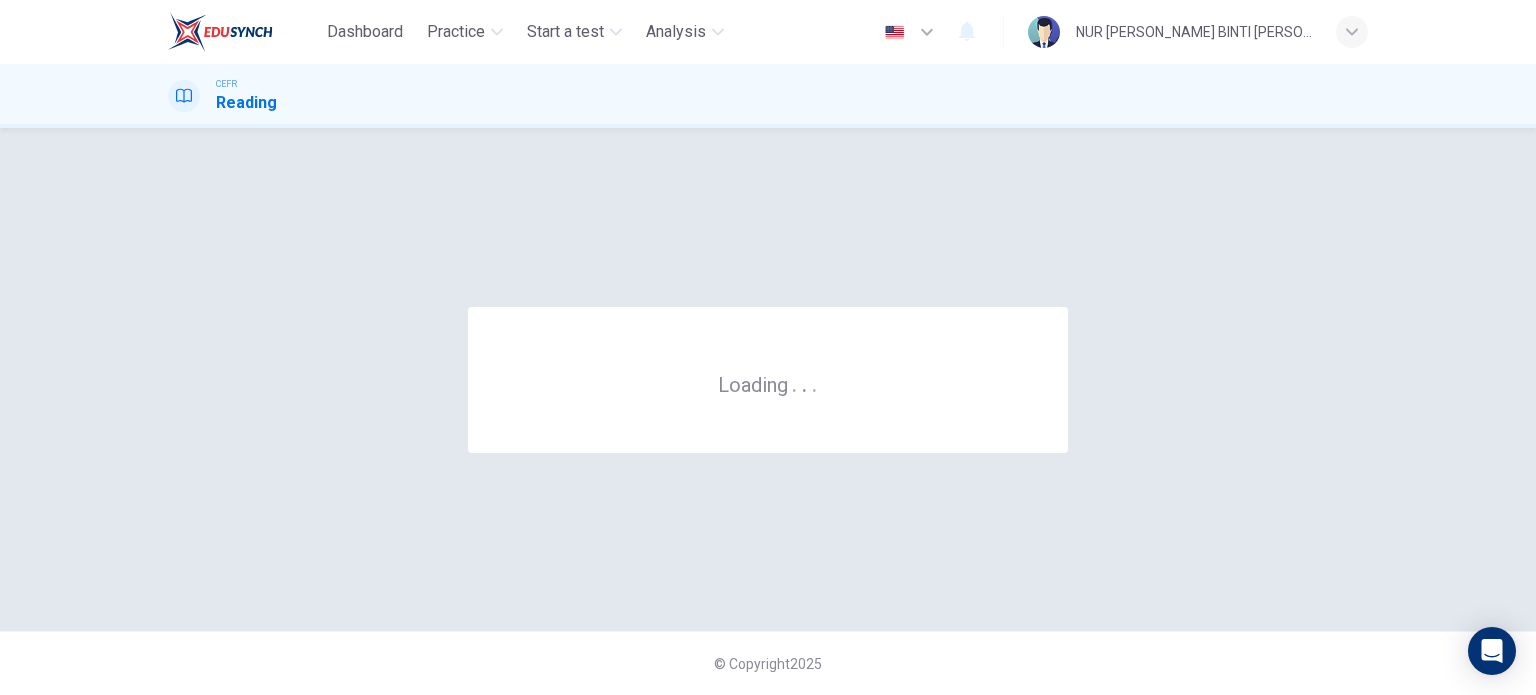 scroll, scrollTop: 0, scrollLeft: 0, axis: both 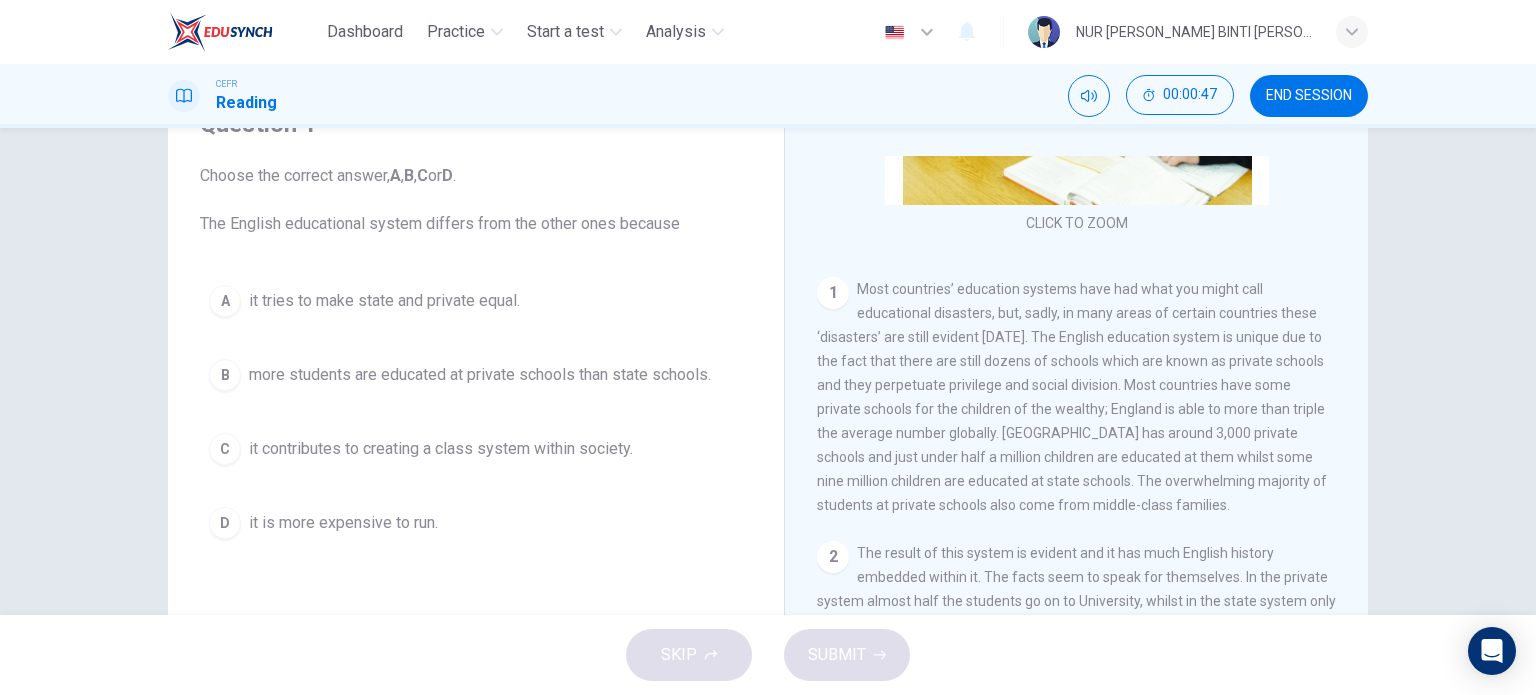click on "it contributes to creating a class system within society." at bounding box center (441, 449) 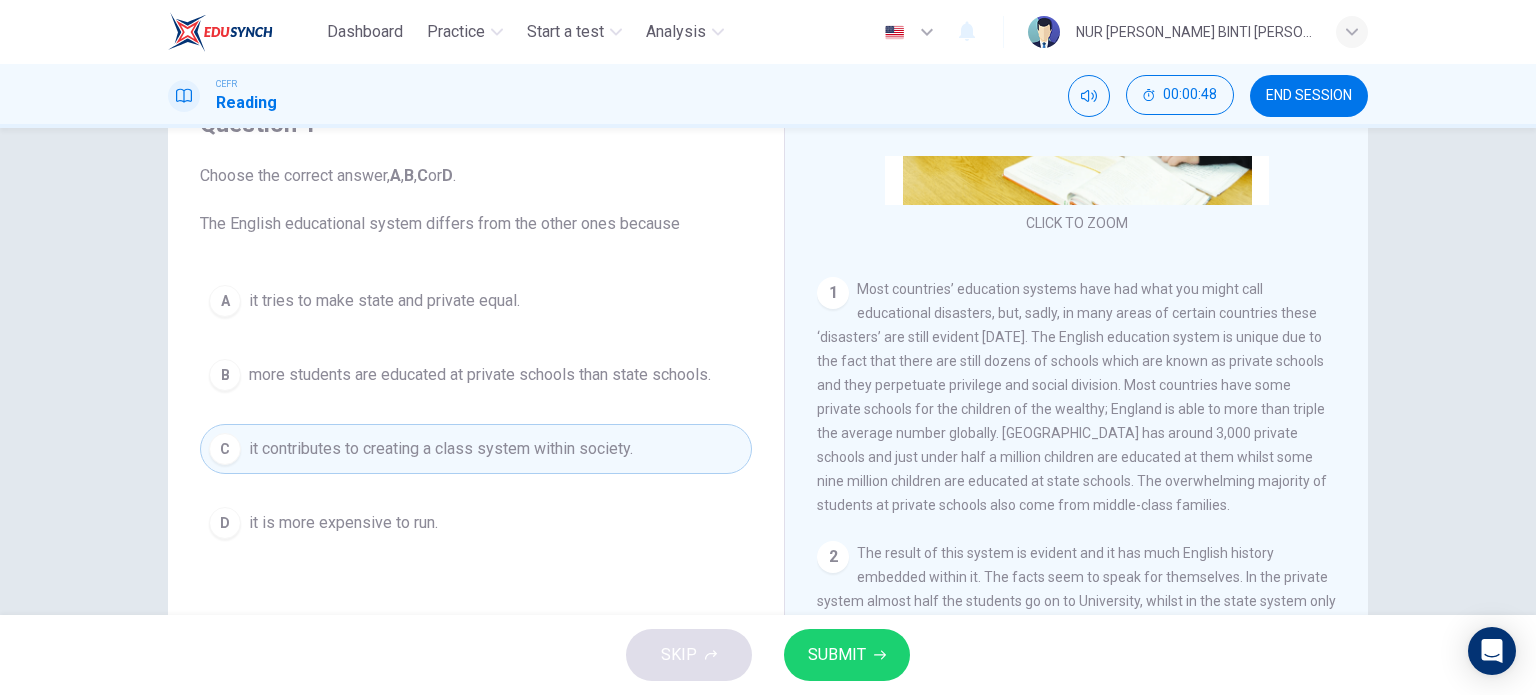 click on "SUBMIT" at bounding box center (837, 655) 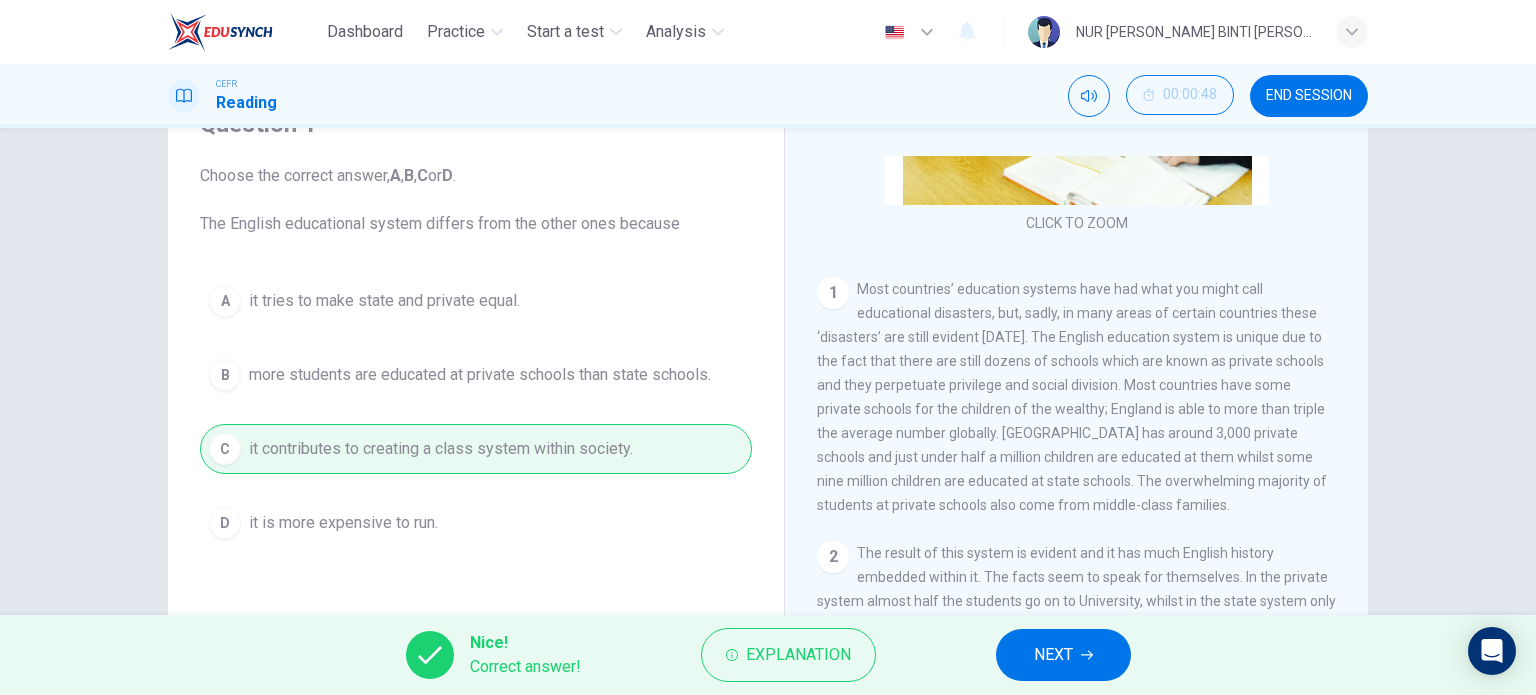 click on "NEXT" at bounding box center [1053, 655] 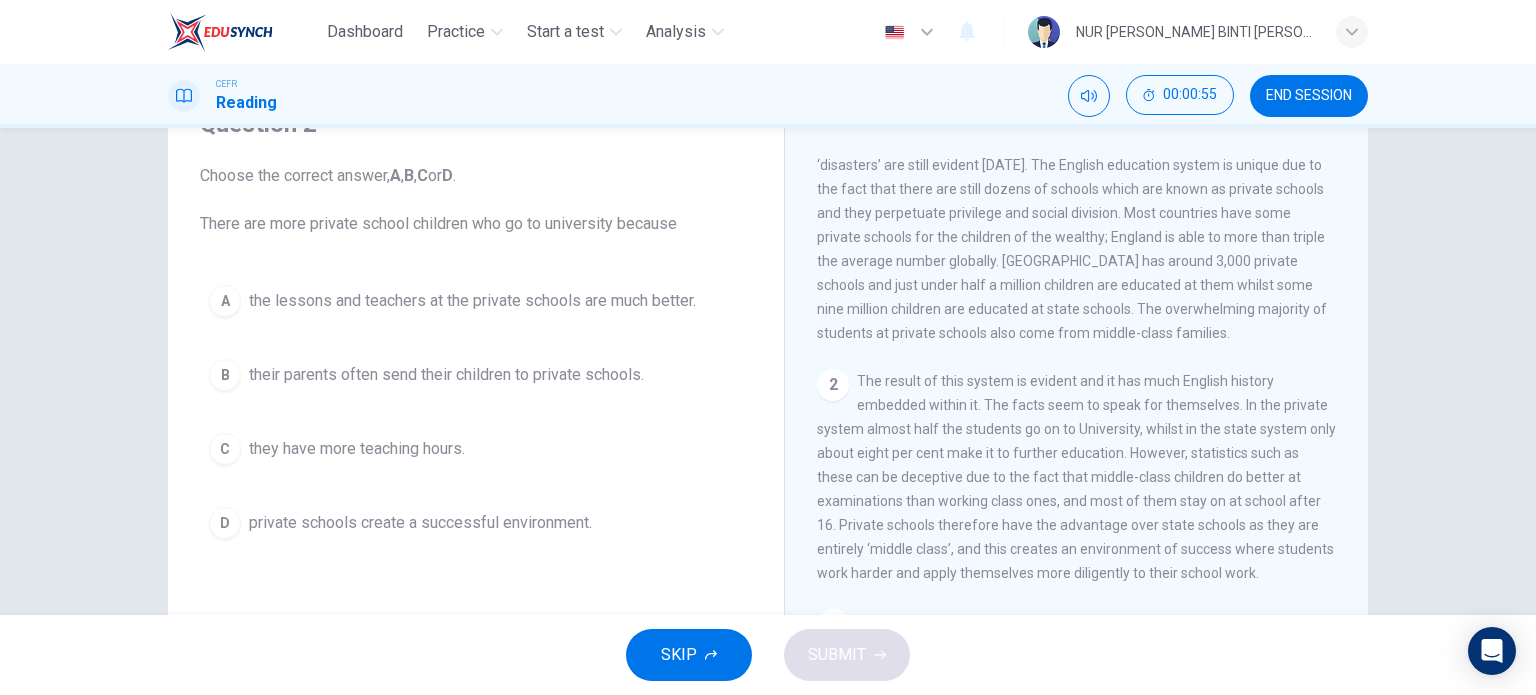 scroll, scrollTop: 500, scrollLeft: 0, axis: vertical 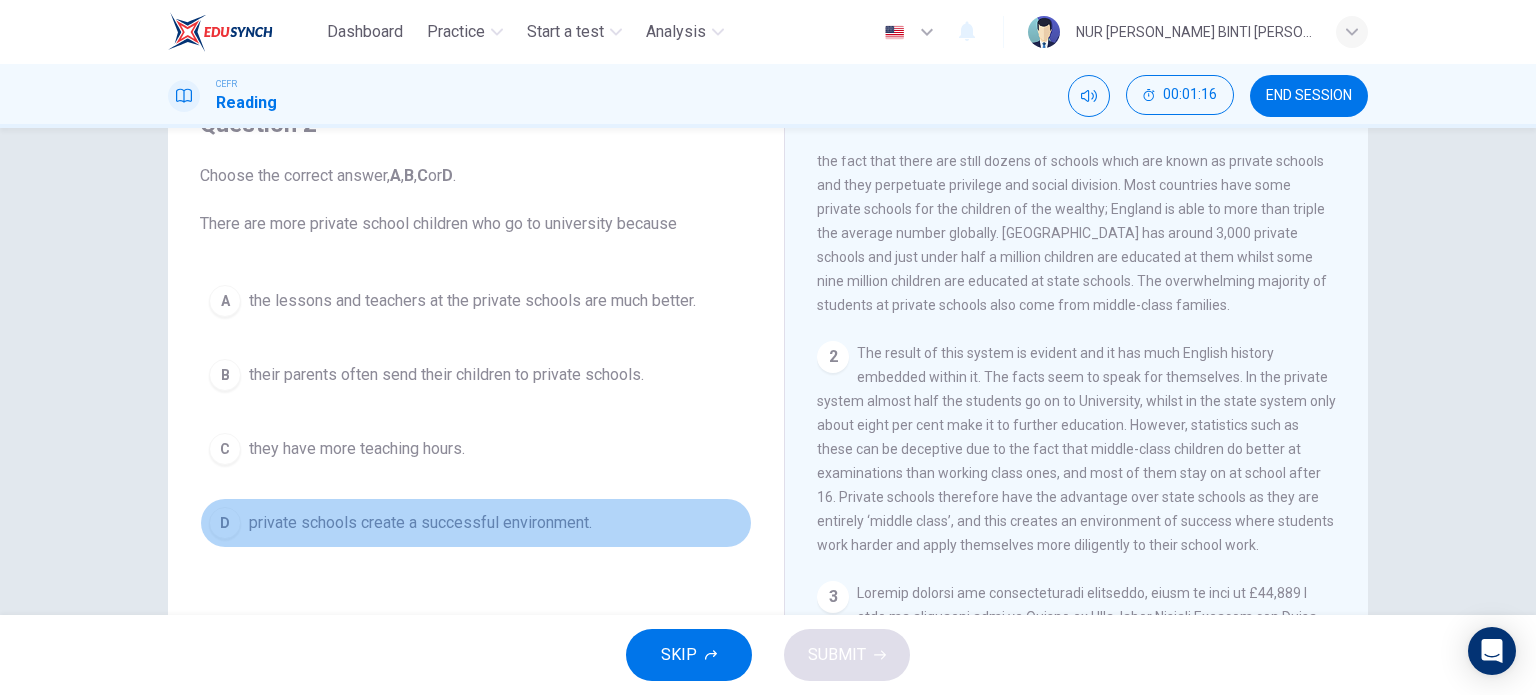 click on "D private schools create a successful environment." at bounding box center (476, 523) 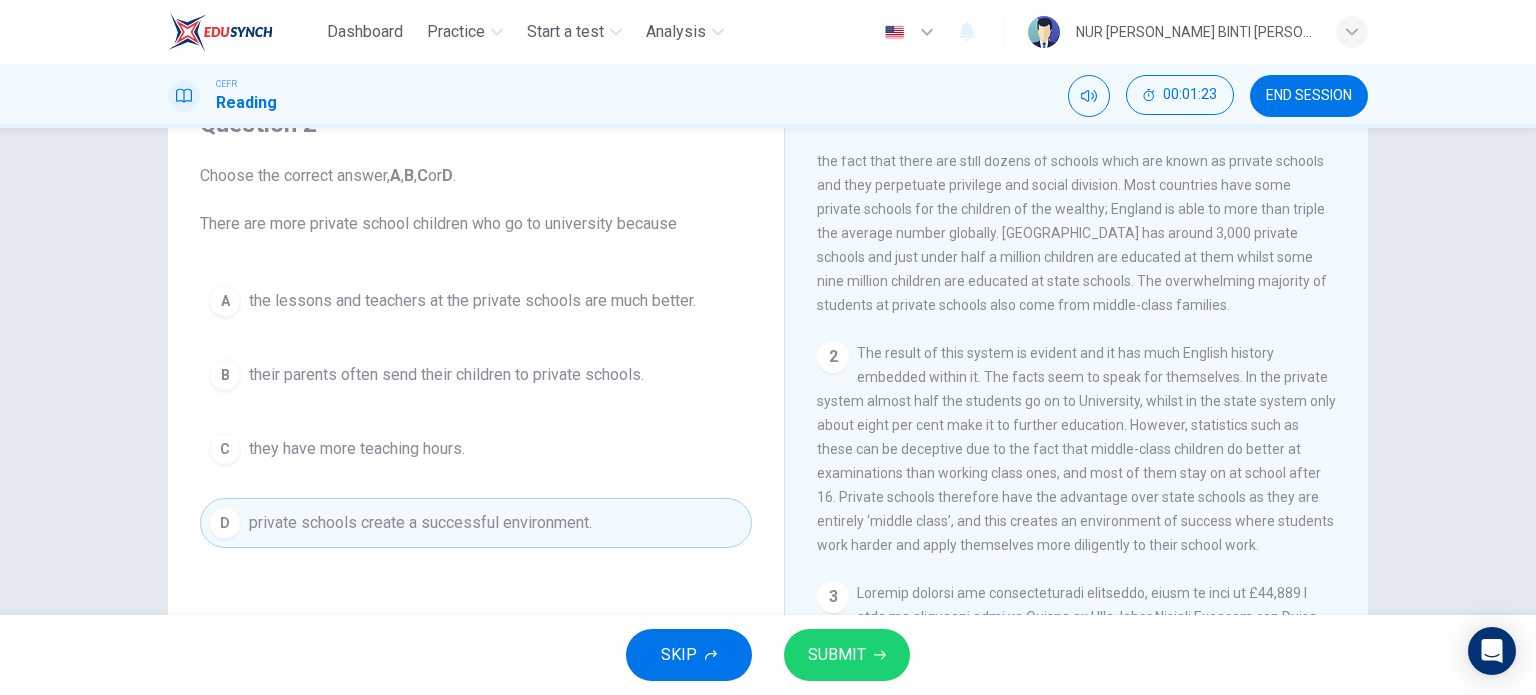click on "SUBMIT" at bounding box center (837, 655) 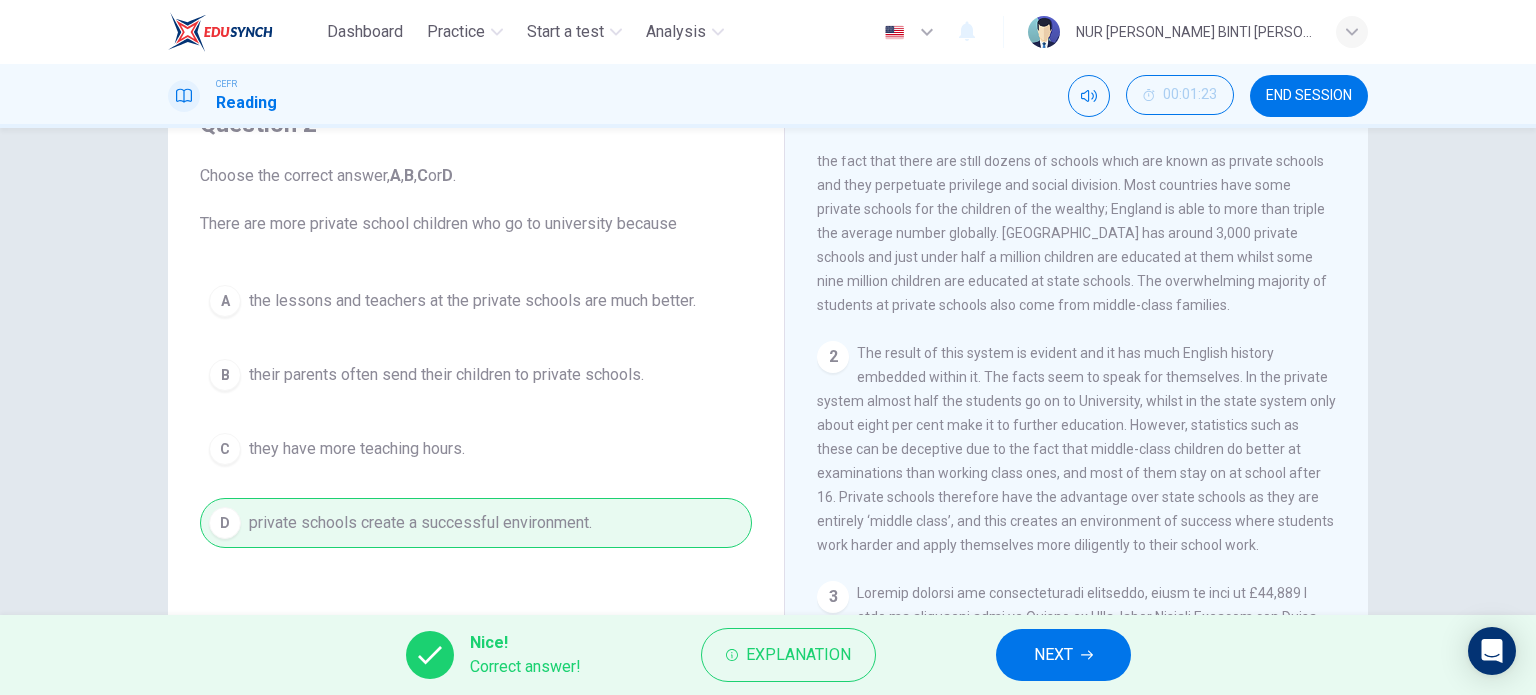 click 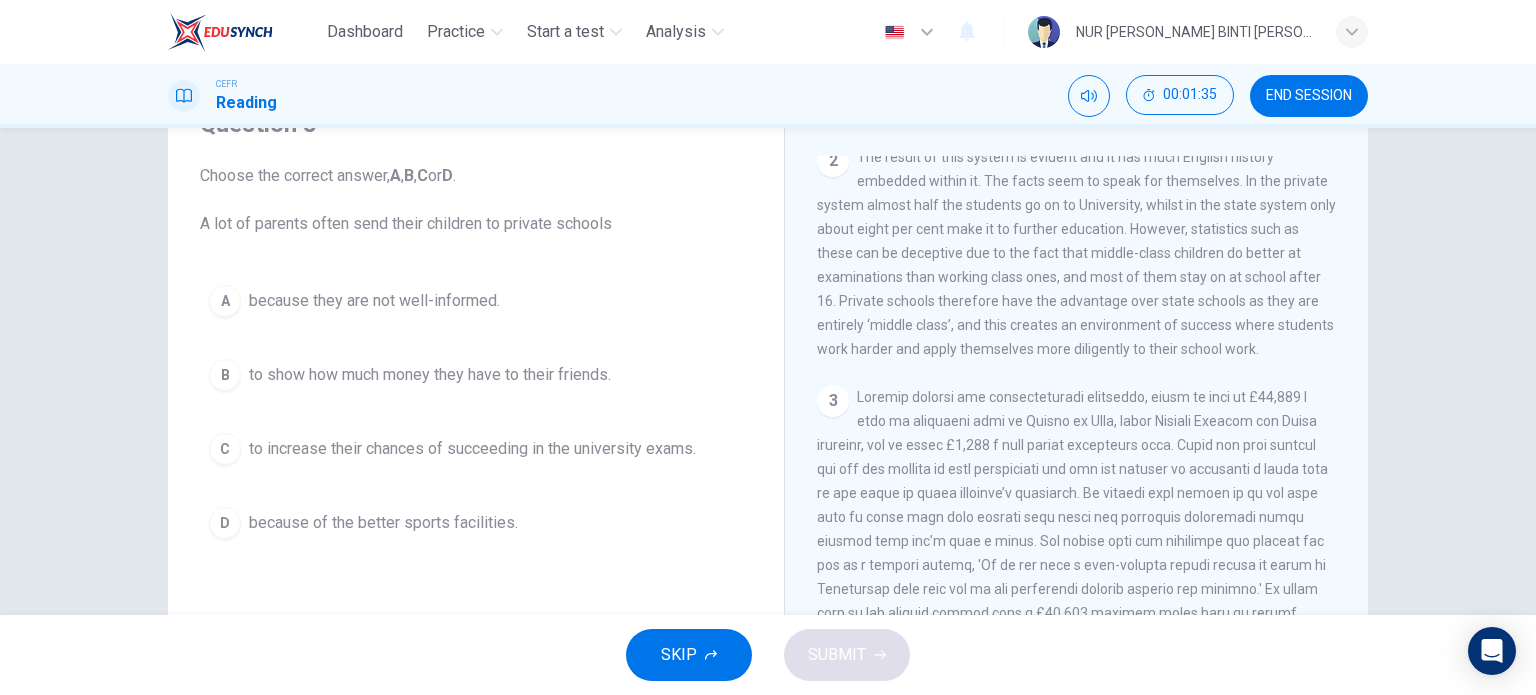 scroll, scrollTop: 700, scrollLeft: 0, axis: vertical 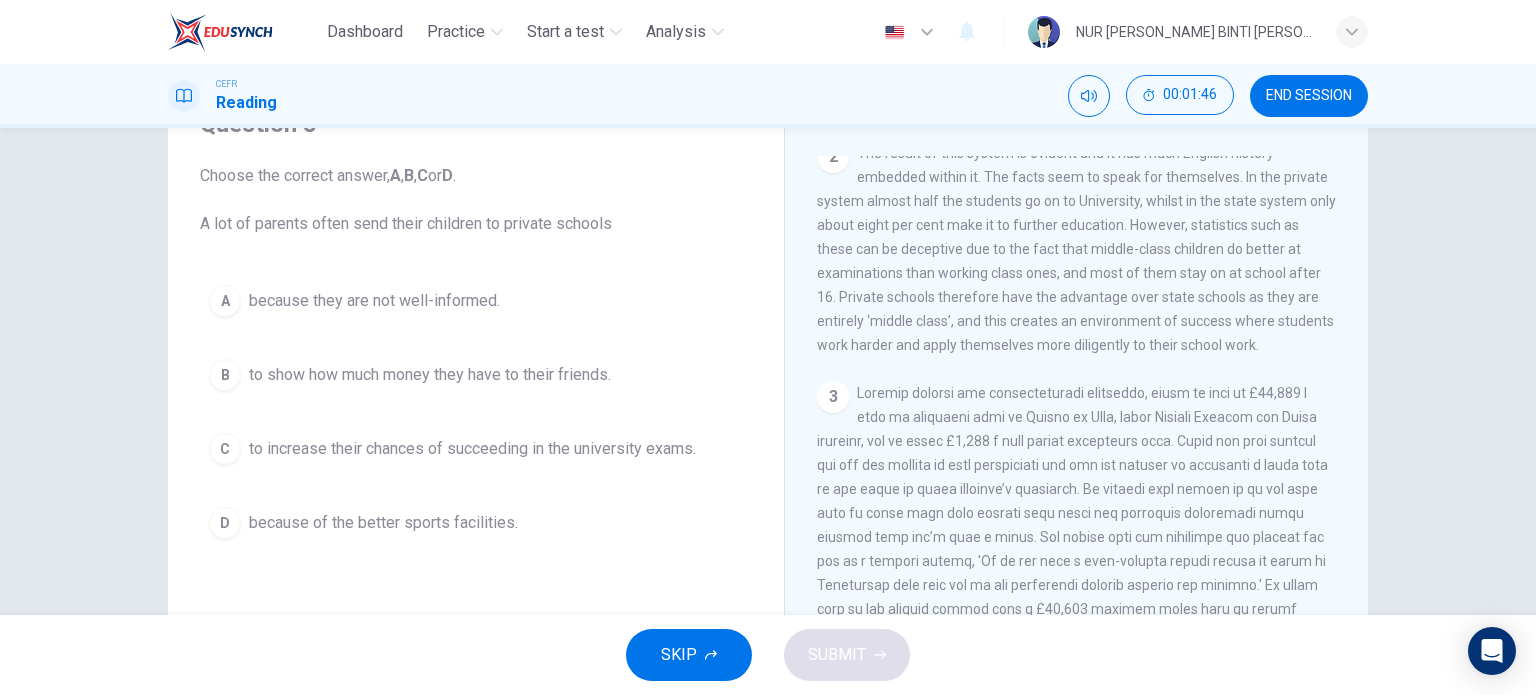 click on "to increase their chances of succeeding in the university exams." at bounding box center (472, 449) 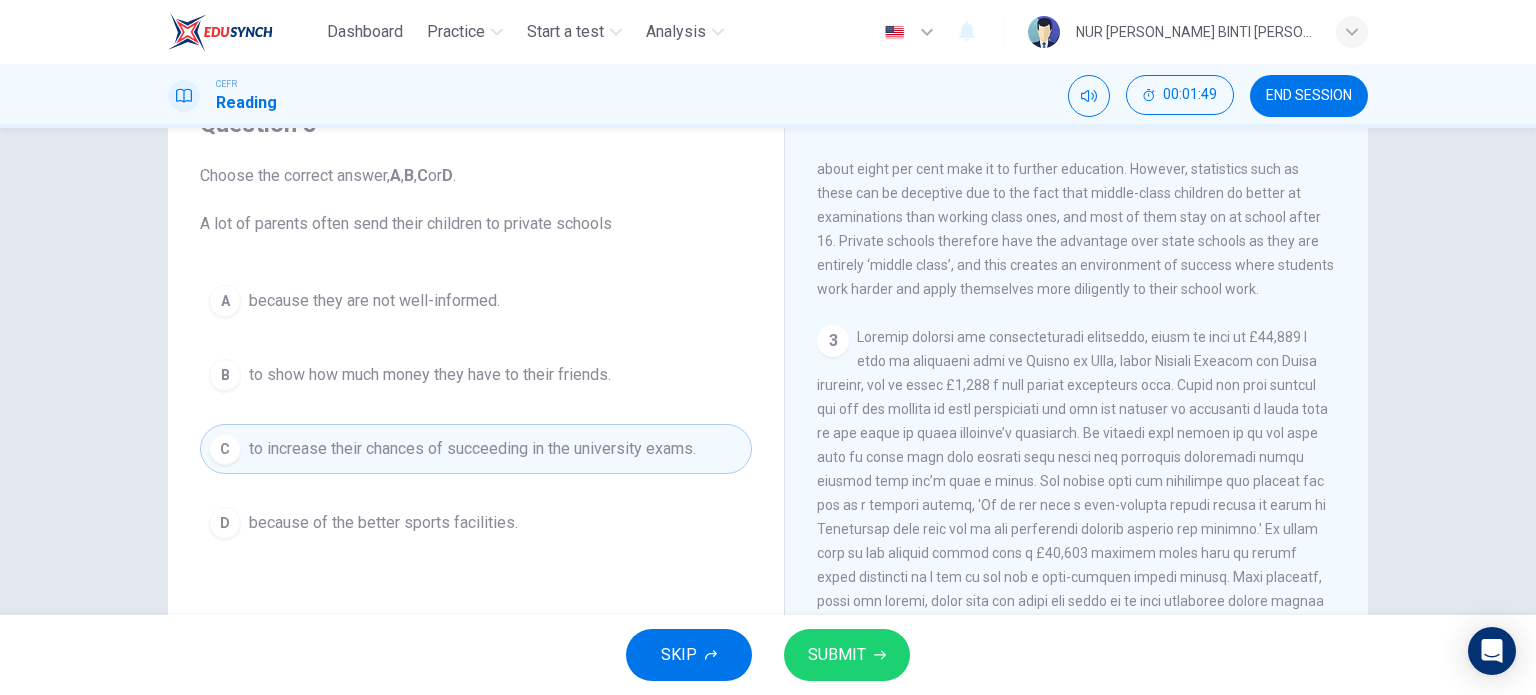 scroll, scrollTop: 800, scrollLeft: 0, axis: vertical 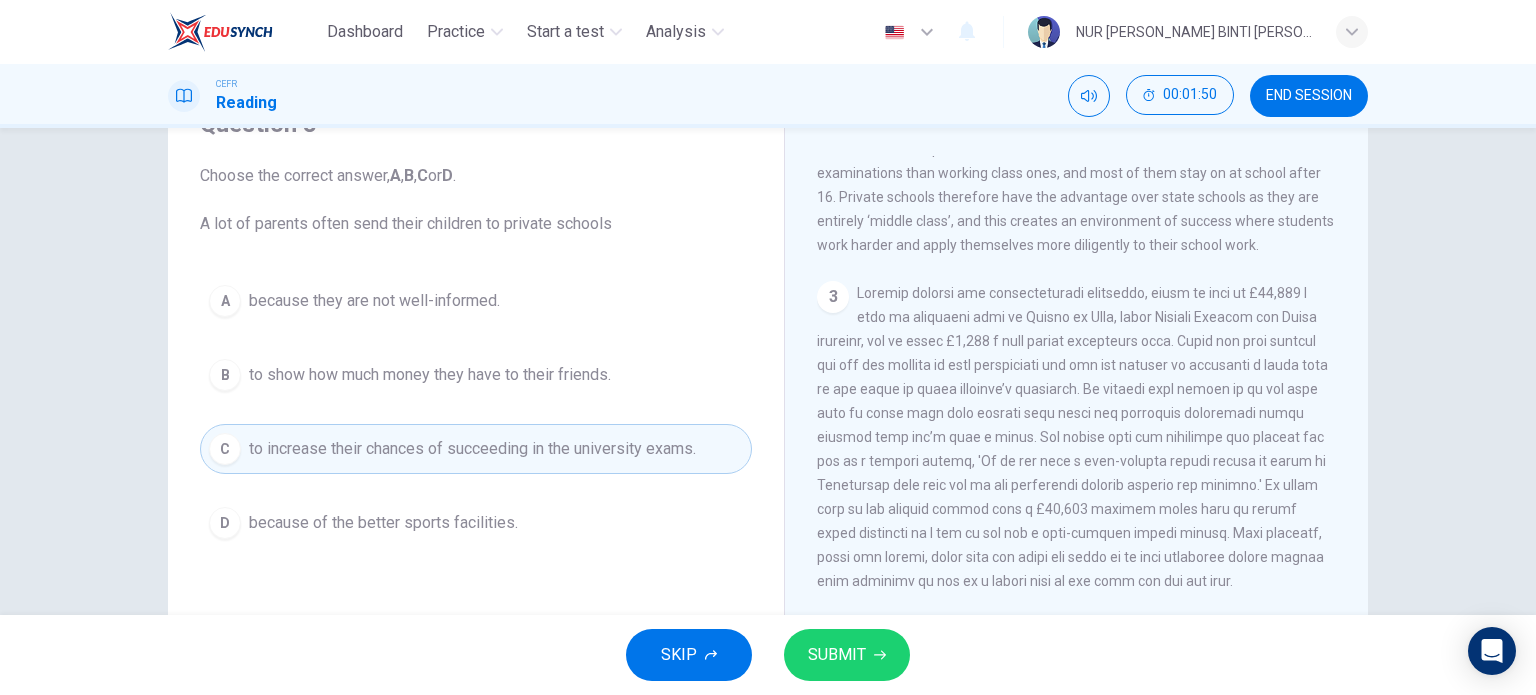 click 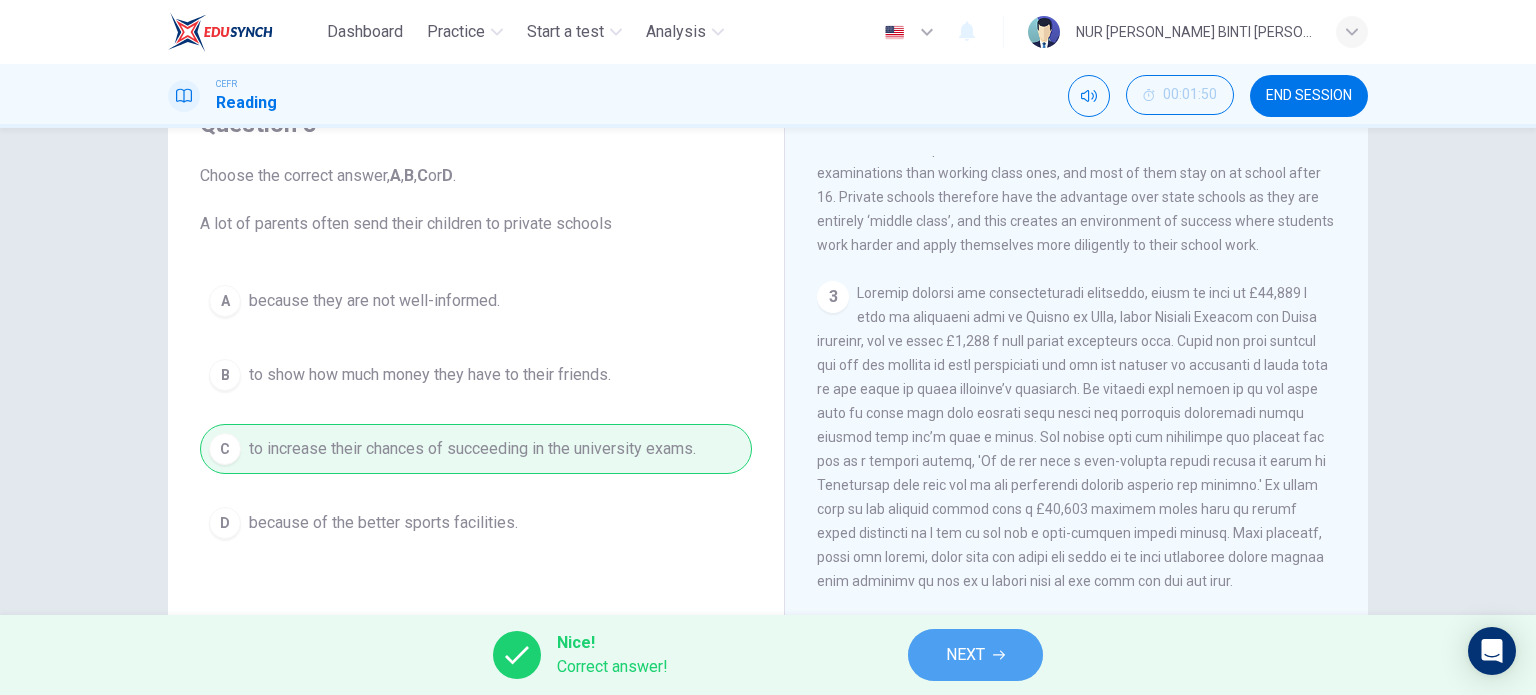 click on "NEXT" at bounding box center [965, 655] 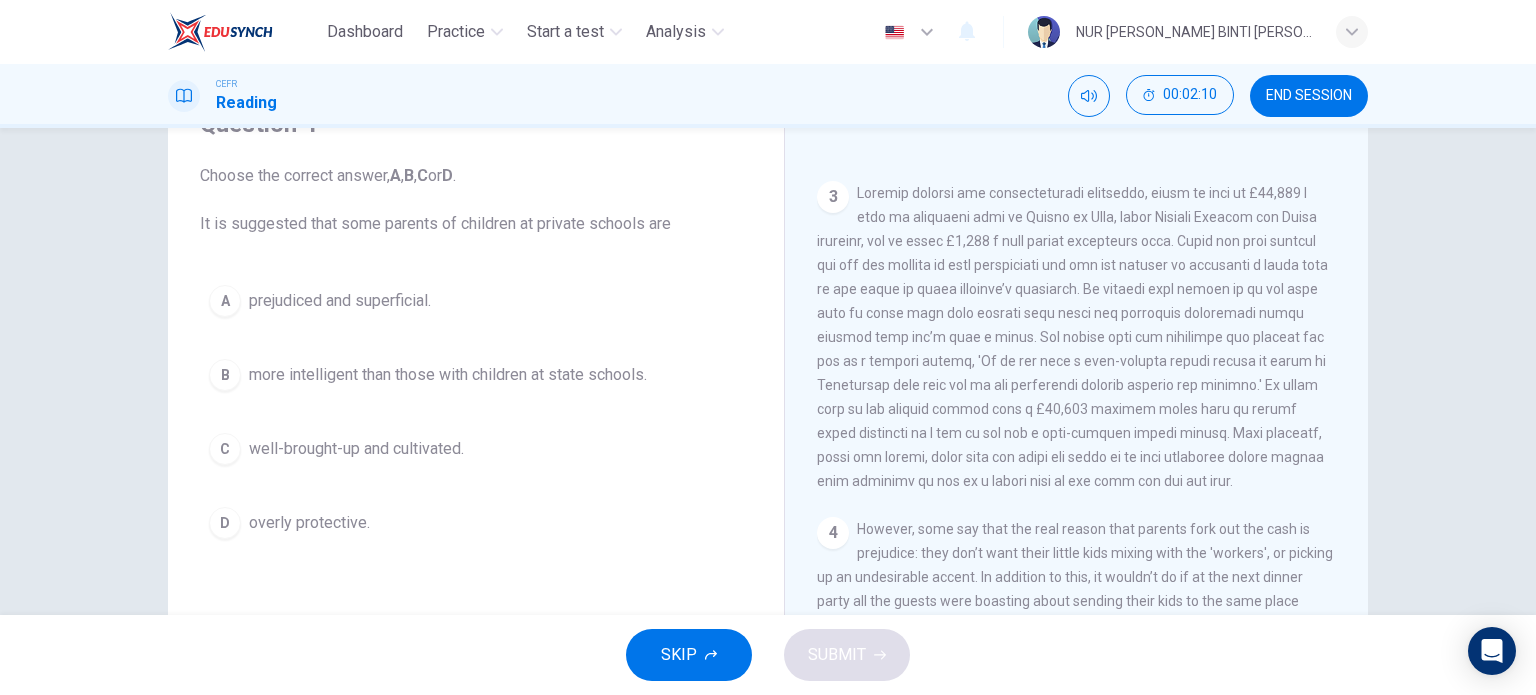 scroll, scrollTop: 1000, scrollLeft: 0, axis: vertical 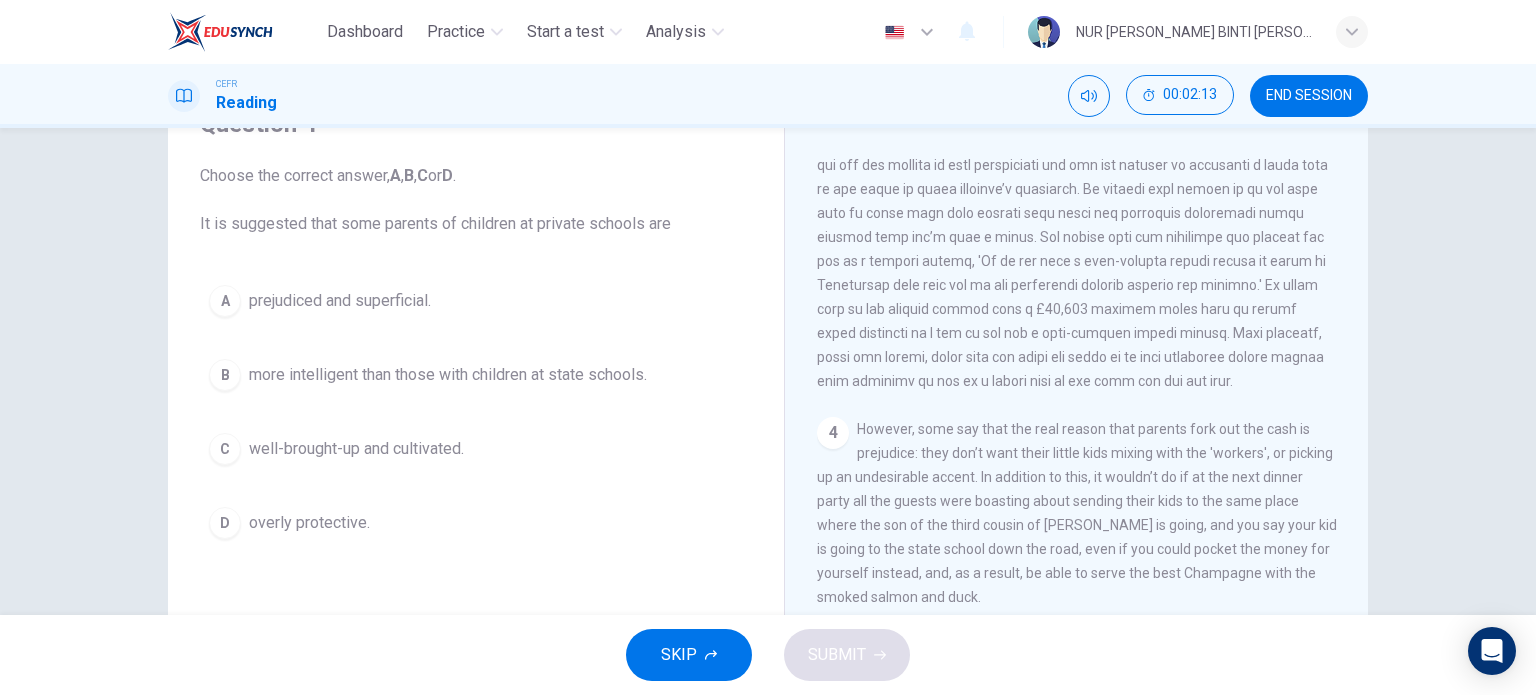 click on "prejudiced and superficial." at bounding box center [340, 301] 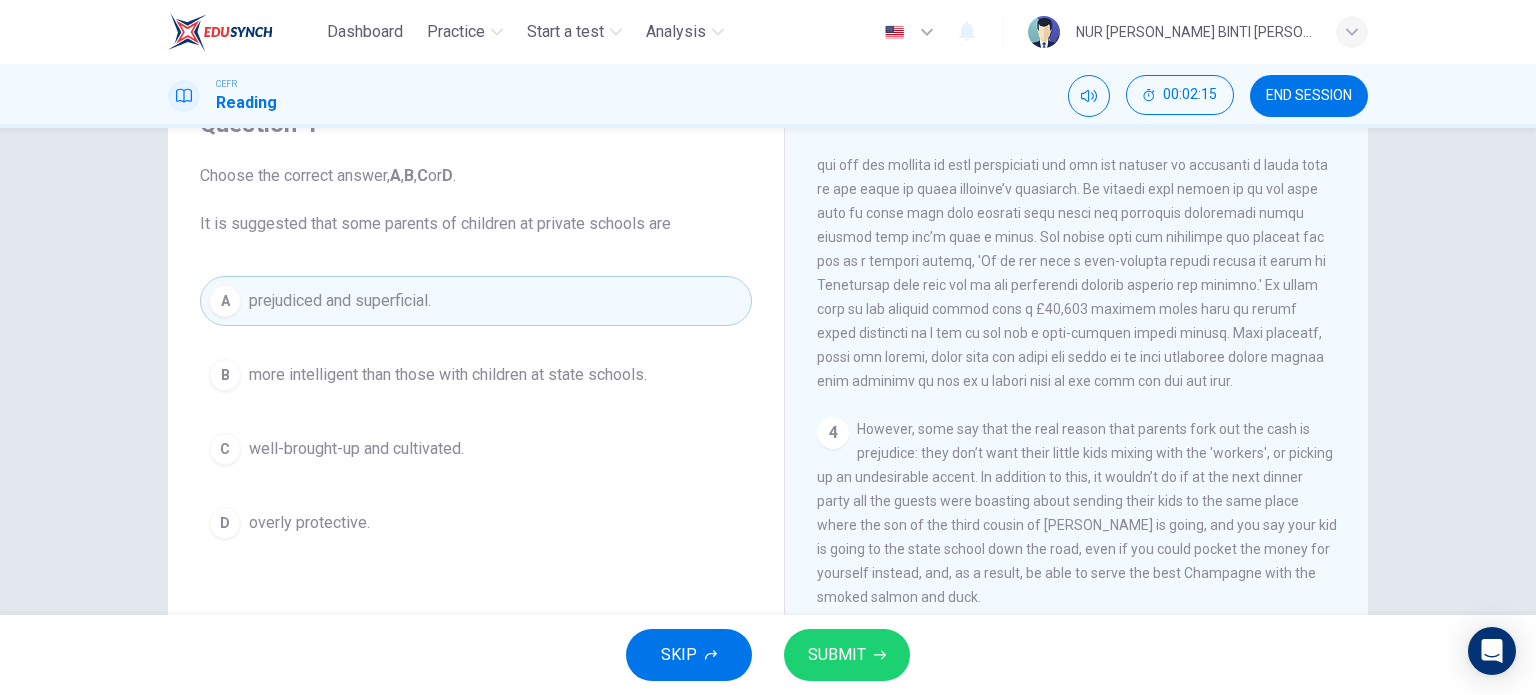 click on "SUBMIT" at bounding box center (847, 655) 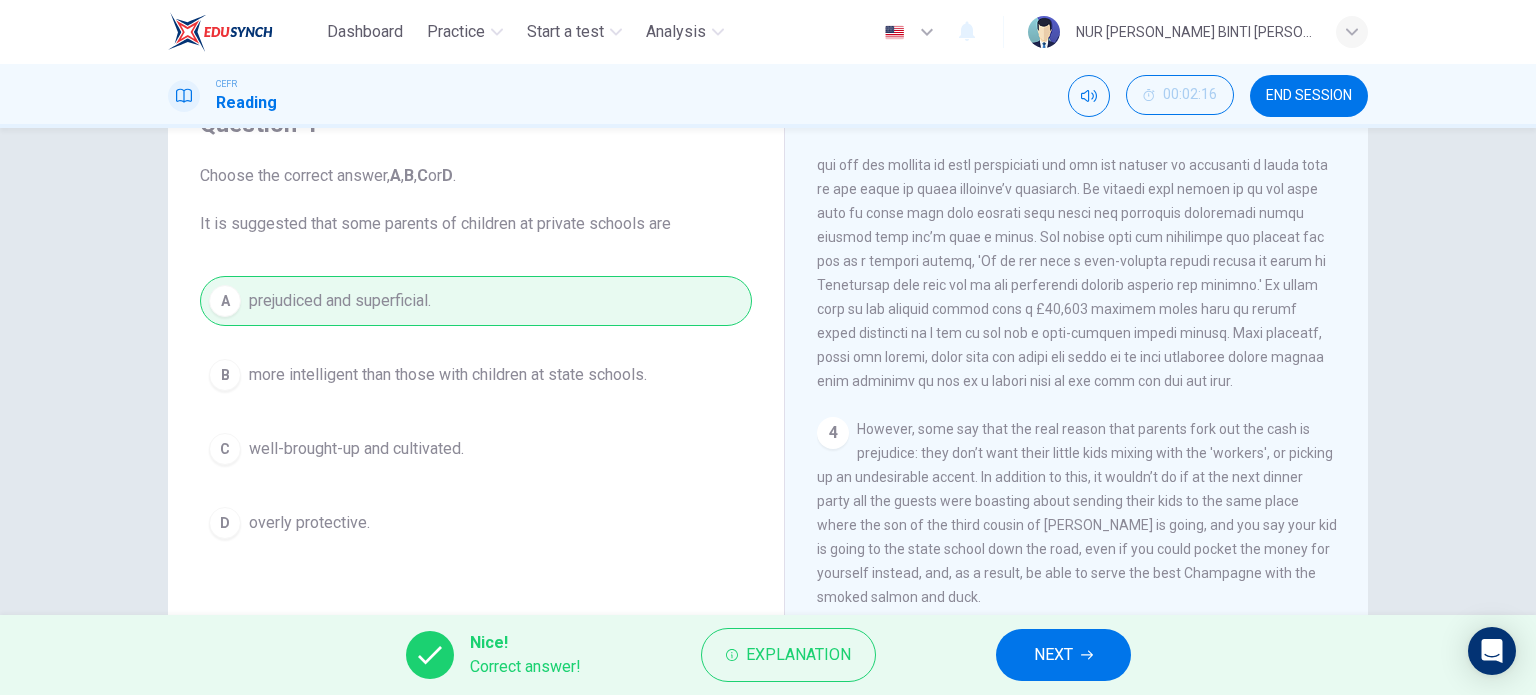 click 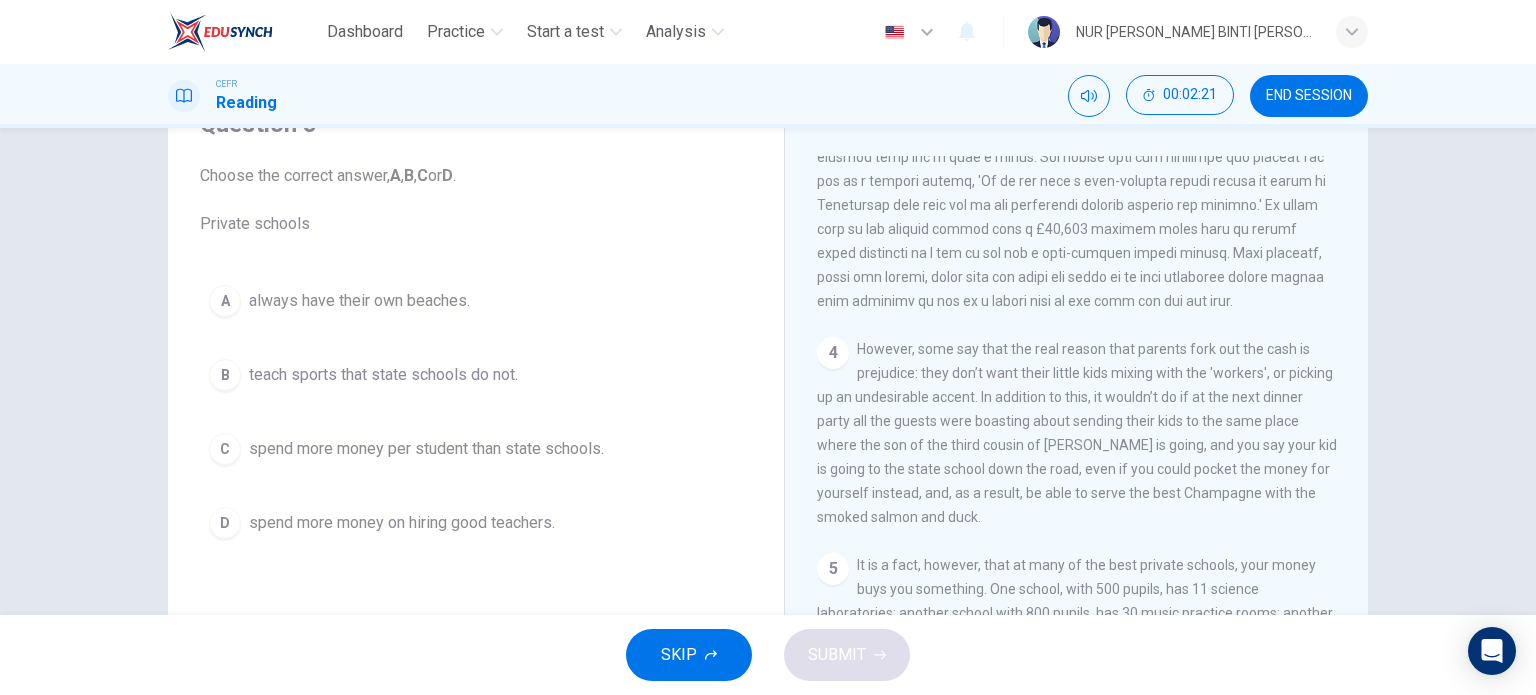 scroll, scrollTop: 1272, scrollLeft: 0, axis: vertical 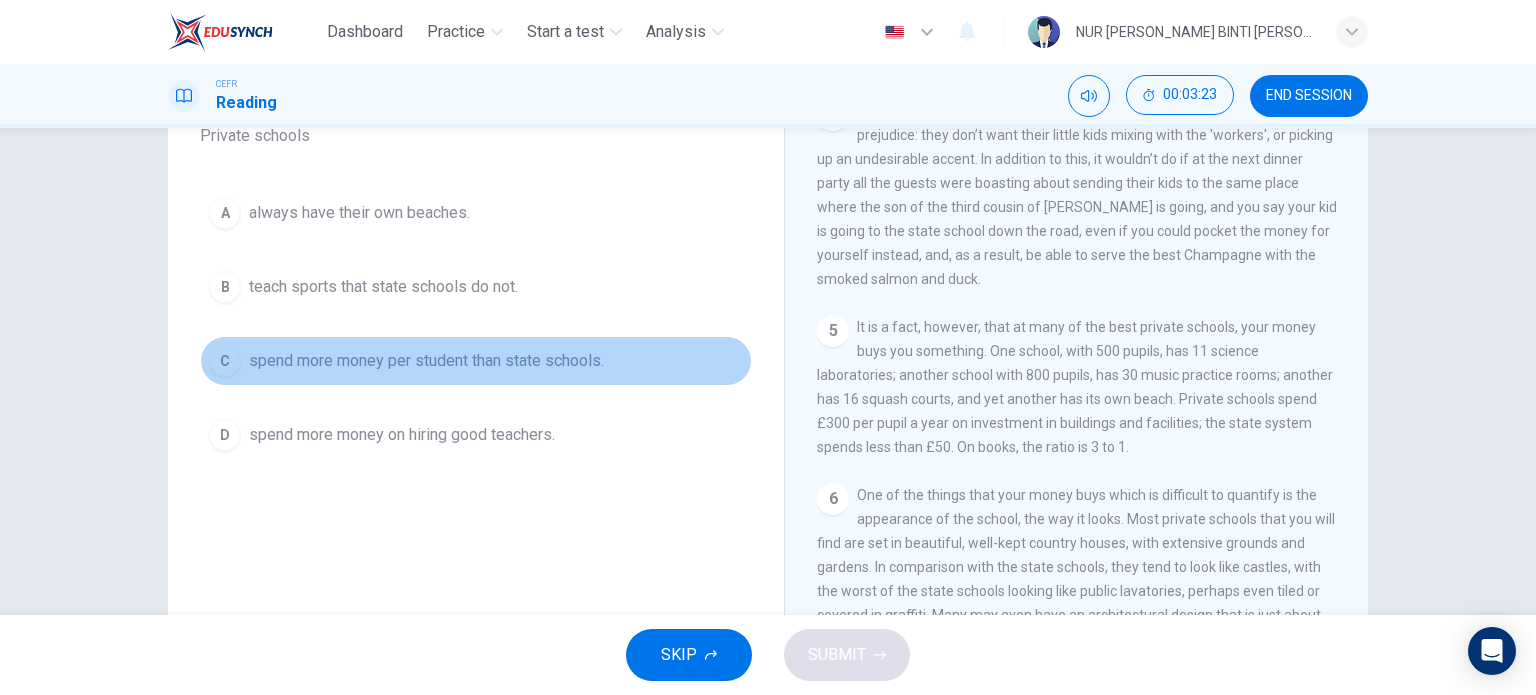 click on "spend more money per student than state schools." at bounding box center (426, 361) 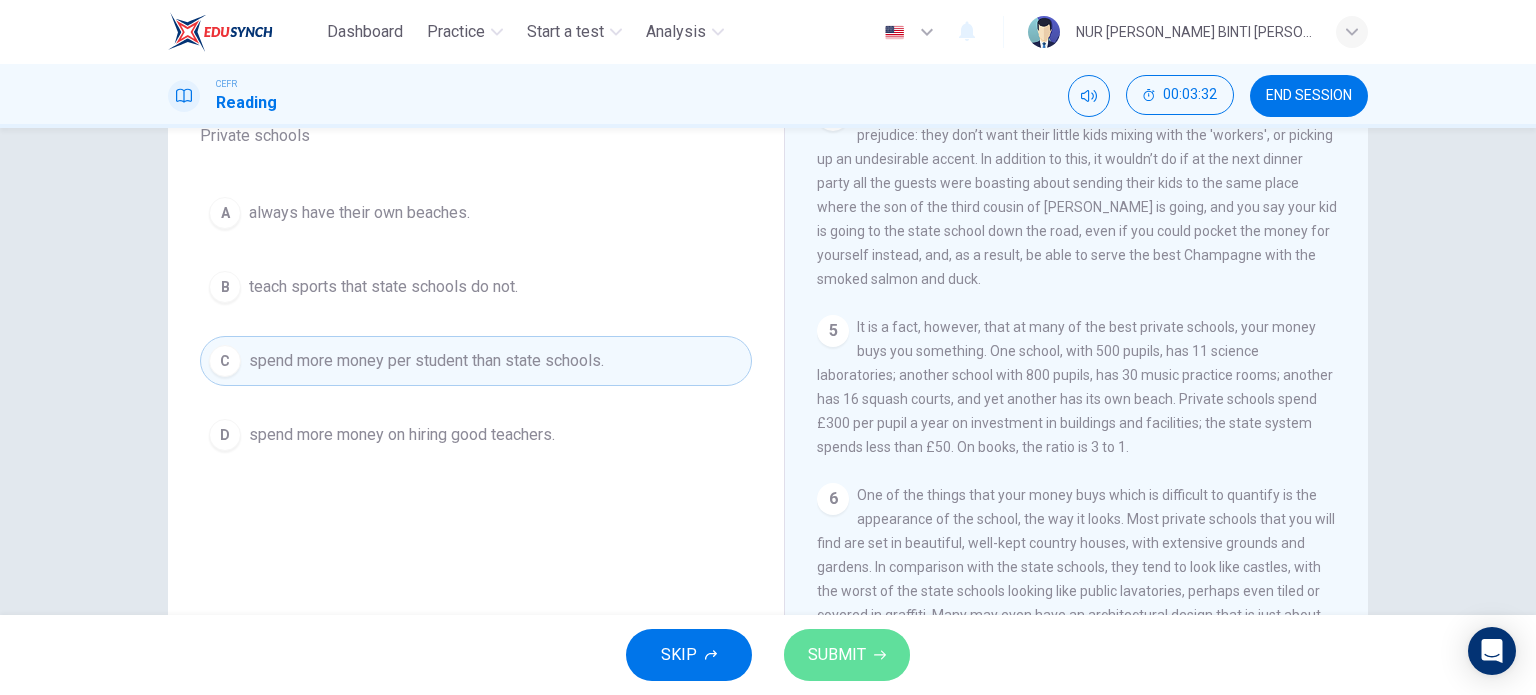 click on "SUBMIT" at bounding box center [847, 655] 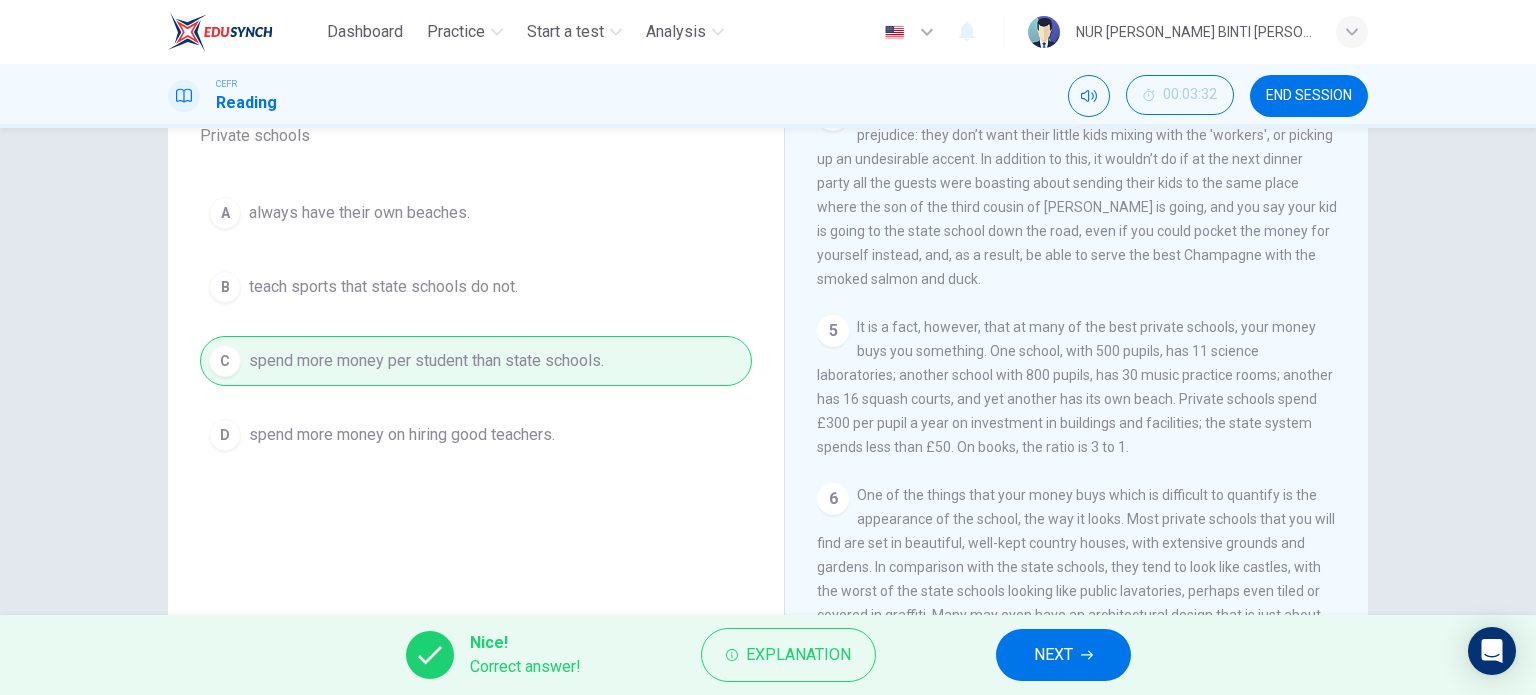click on "NEXT" at bounding box center (1053, 655) 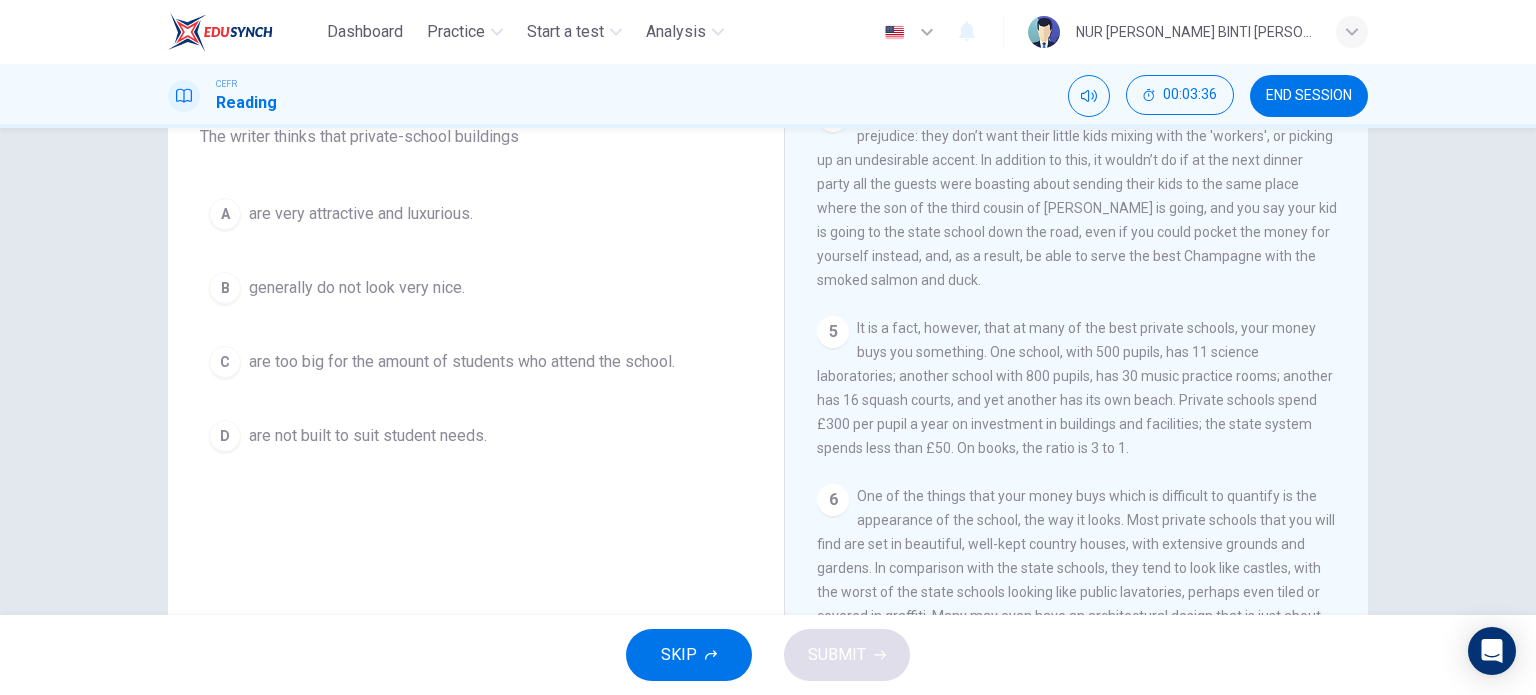 scroll, scrollTop: 188, scrollLeft: 0, axis: vertical 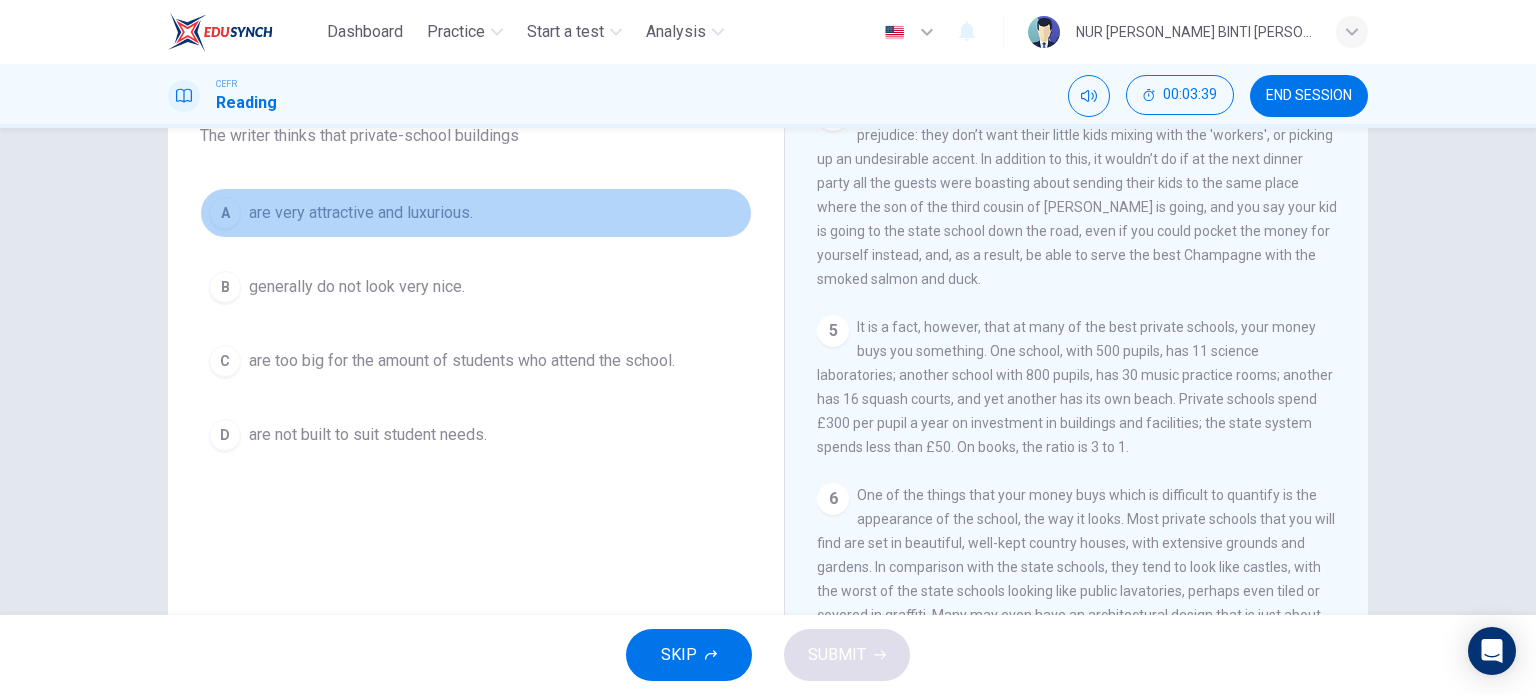 click on "are very attractive and luxurious." at bounding box center (361, 213) 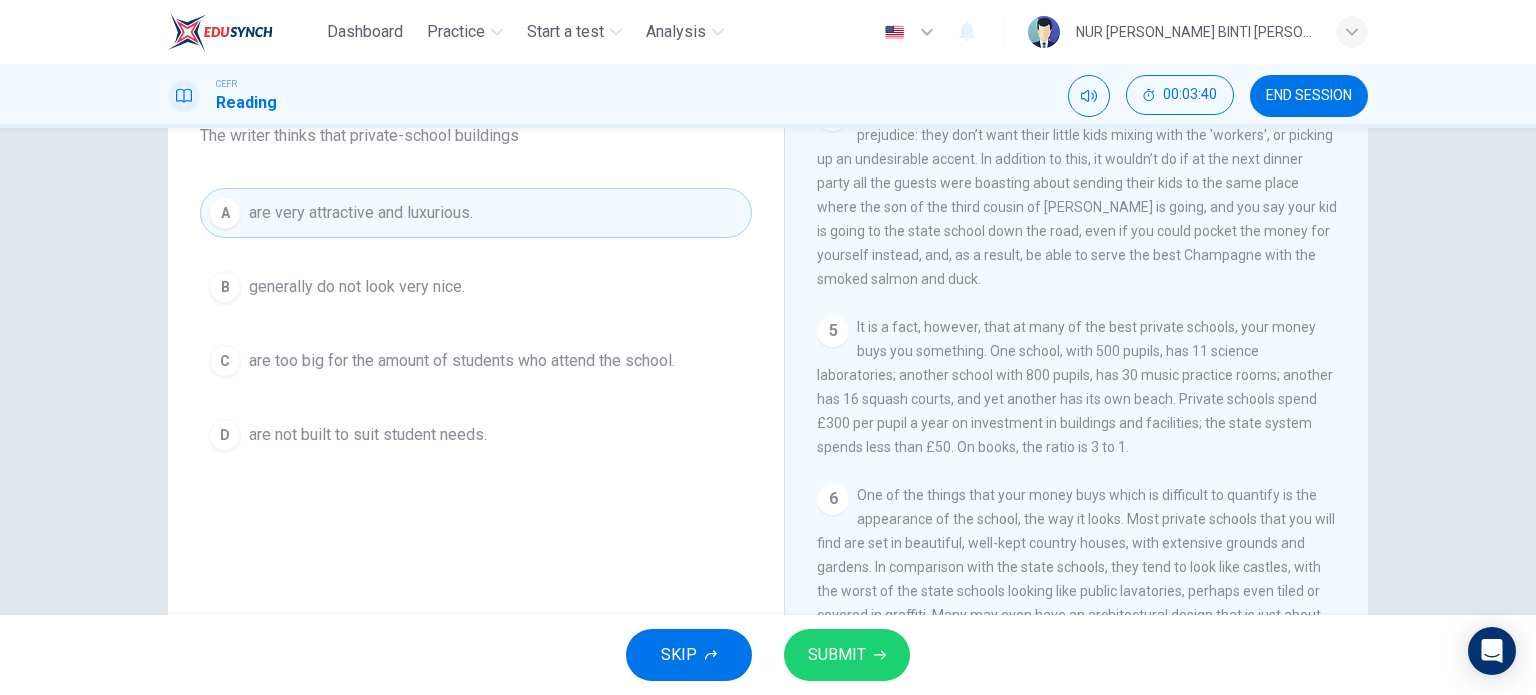 click on "SUBMIT" at bounding box center (837, 655) 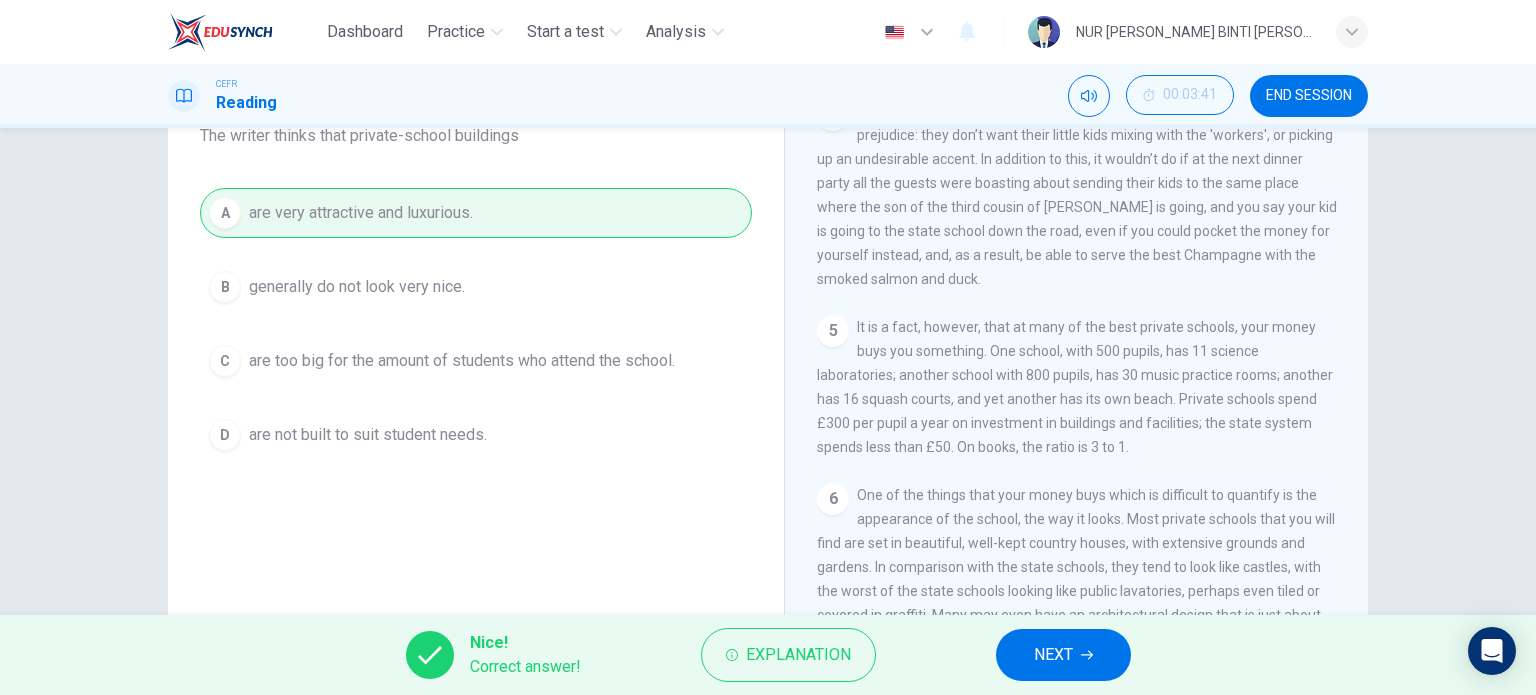 click on "NEXT" at bounding box center (1053, 655) 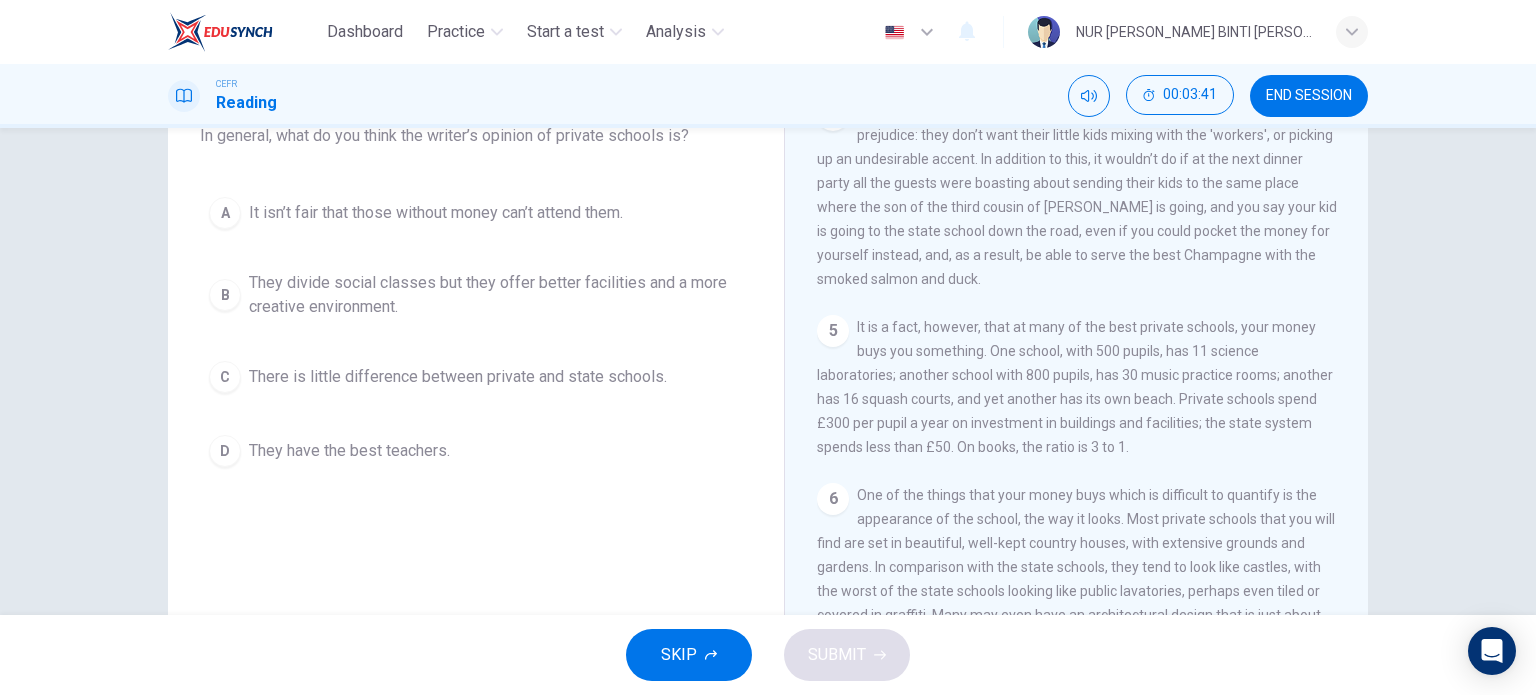 scroll, scrollTop: 88, scrollLeft: 0, axis: vertical 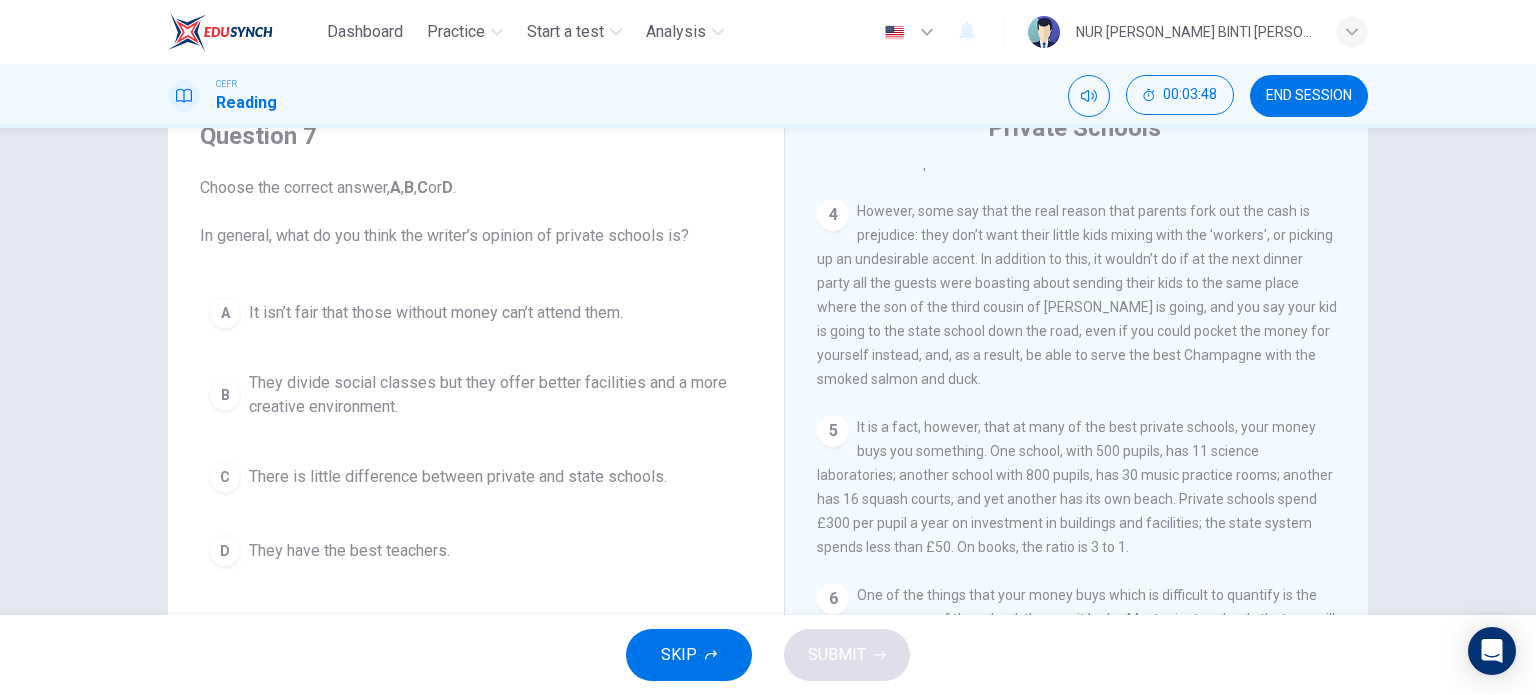 click on "They divide social classes but they offer better facilities and a more
creative environment." at bounding box center (496, 395) 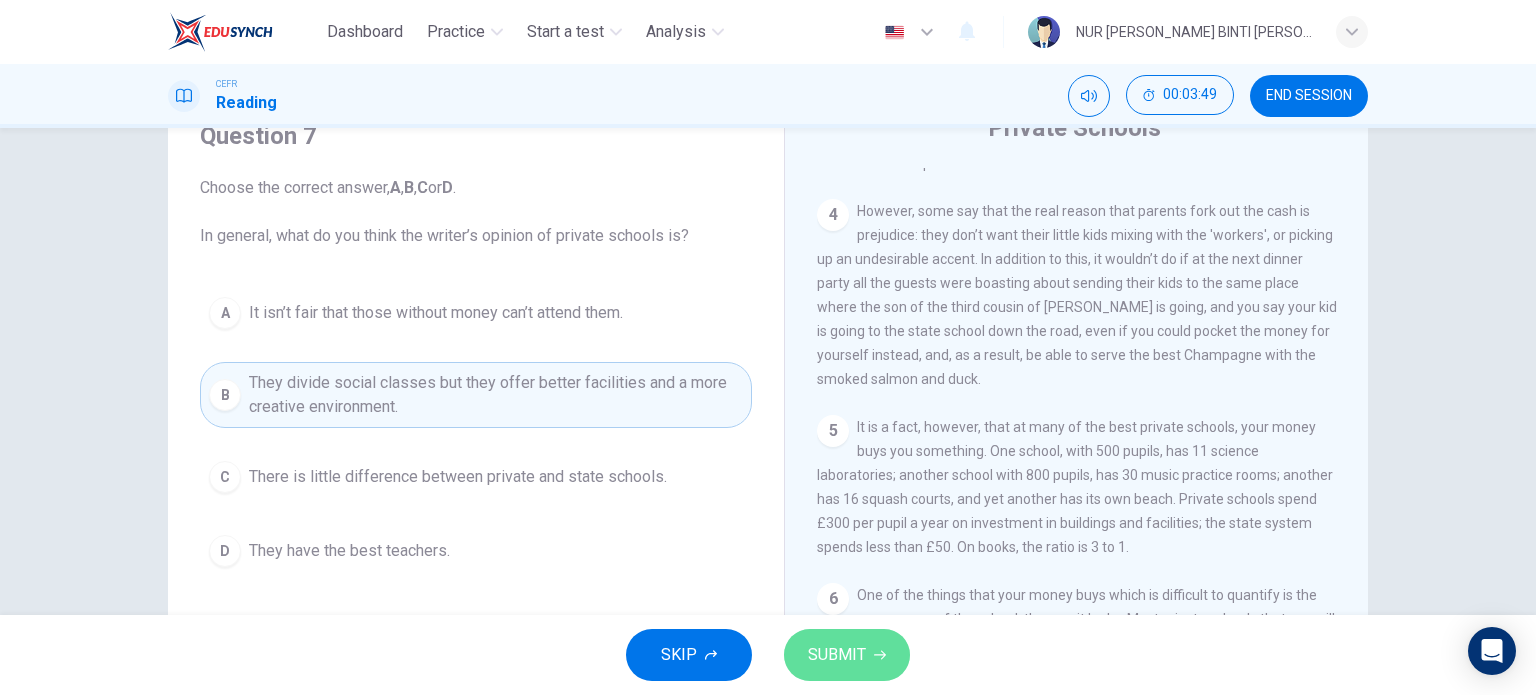 click on "SUBMIT" at bounding box center (837, 655) 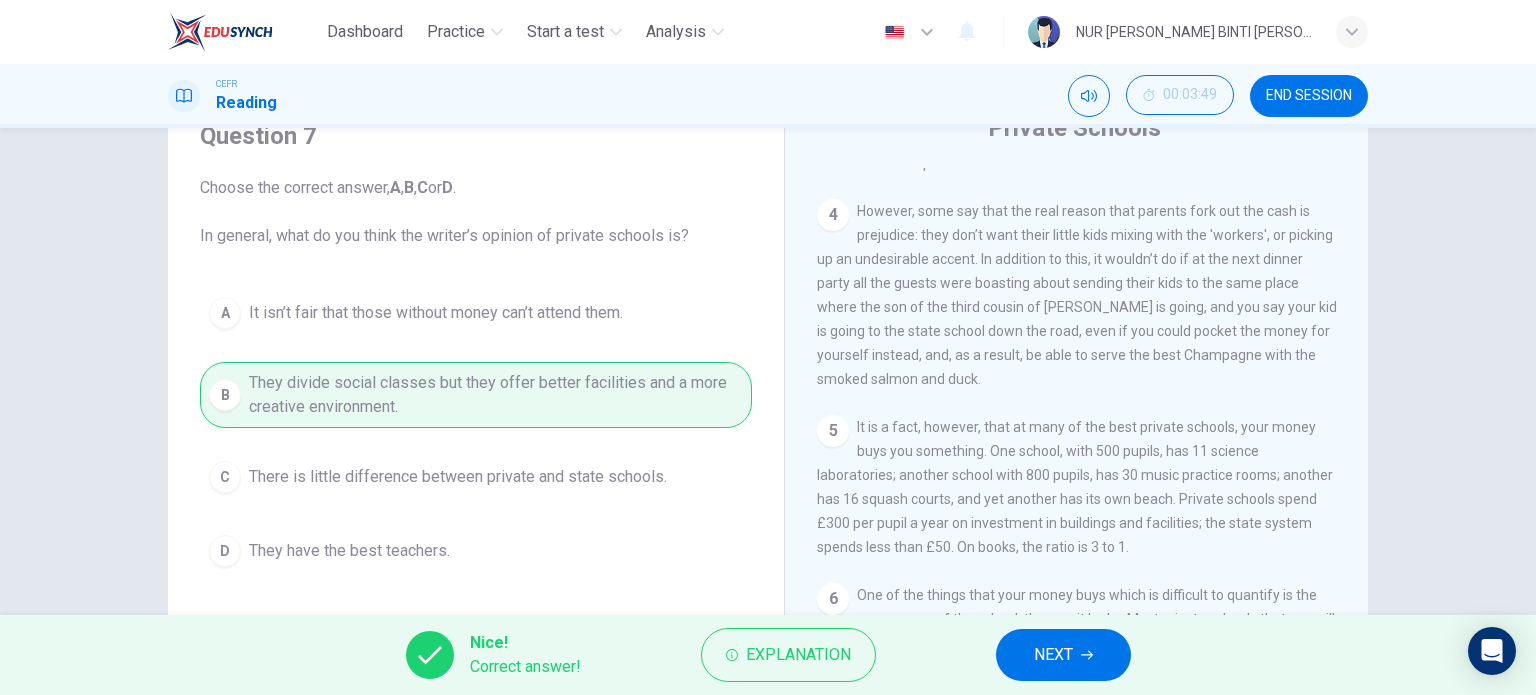 click on "NEXT" at bounding box center (1053, 655) 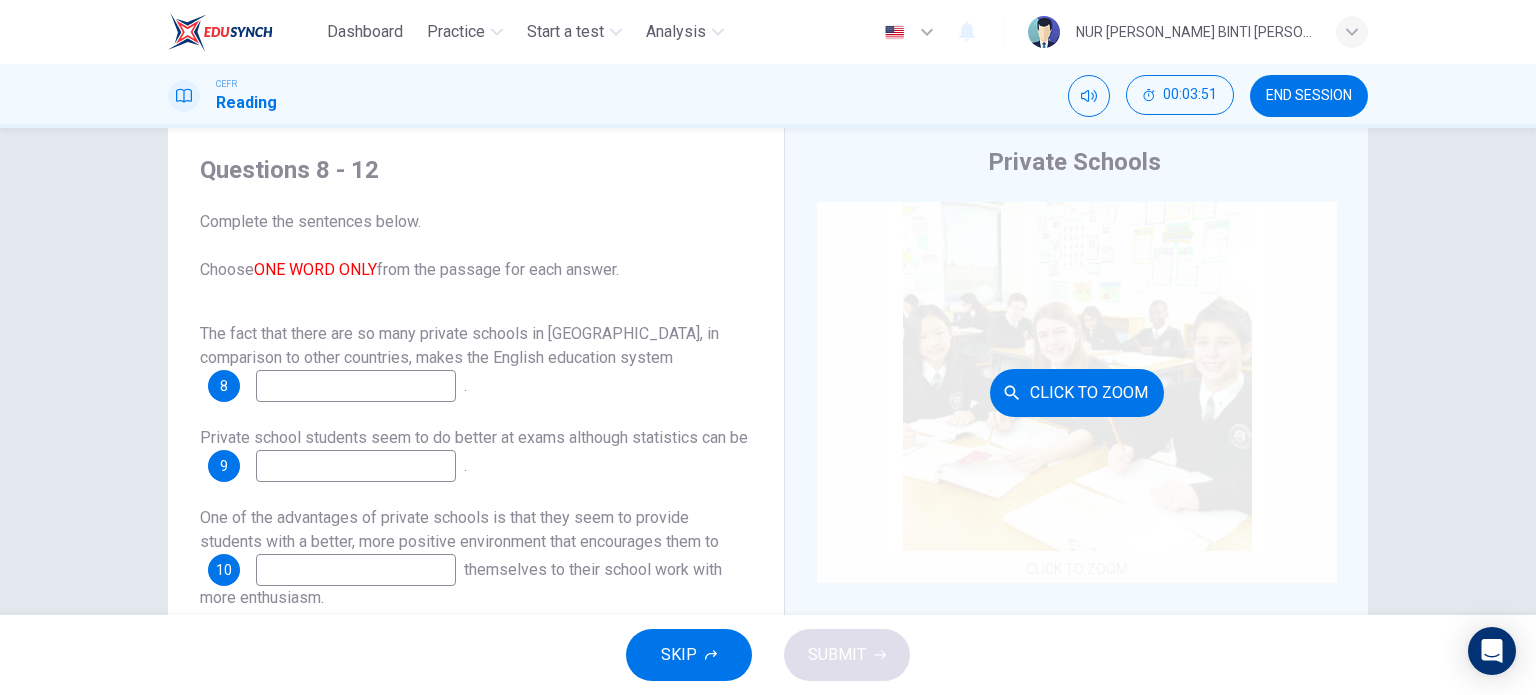 scroll, scrollTop: 0, scrollLeft: 0, axis: both 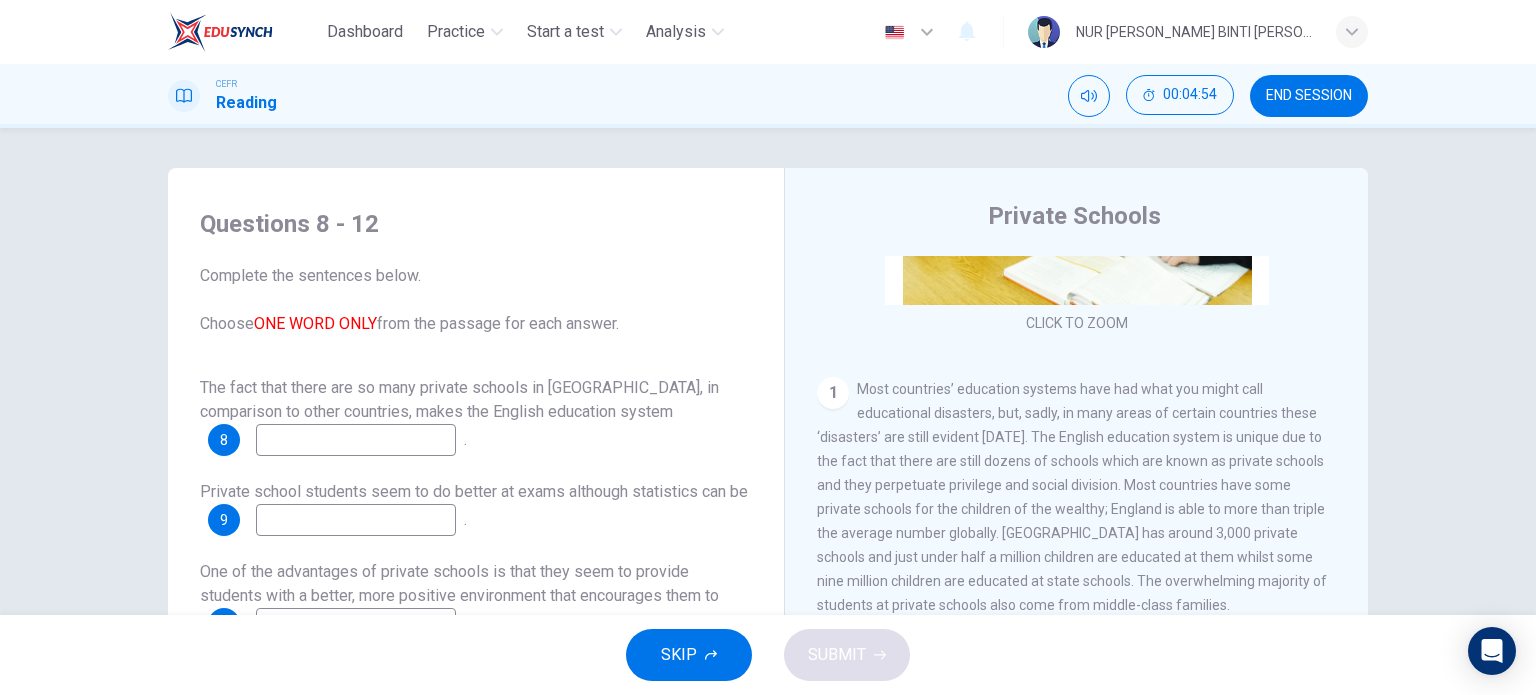click at bounding box center (356, 440) 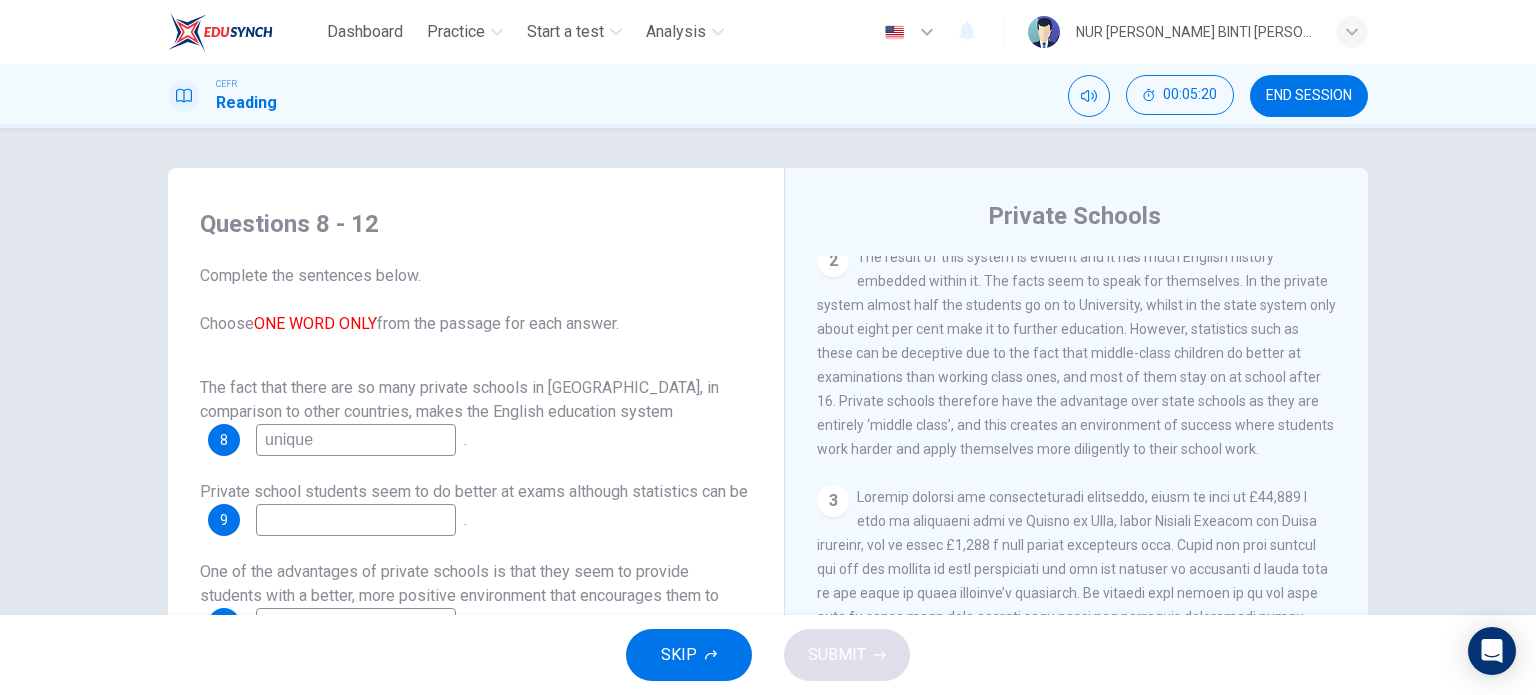 scroll, scrollTop: 700, scrollLeft: 0, axis: vertical 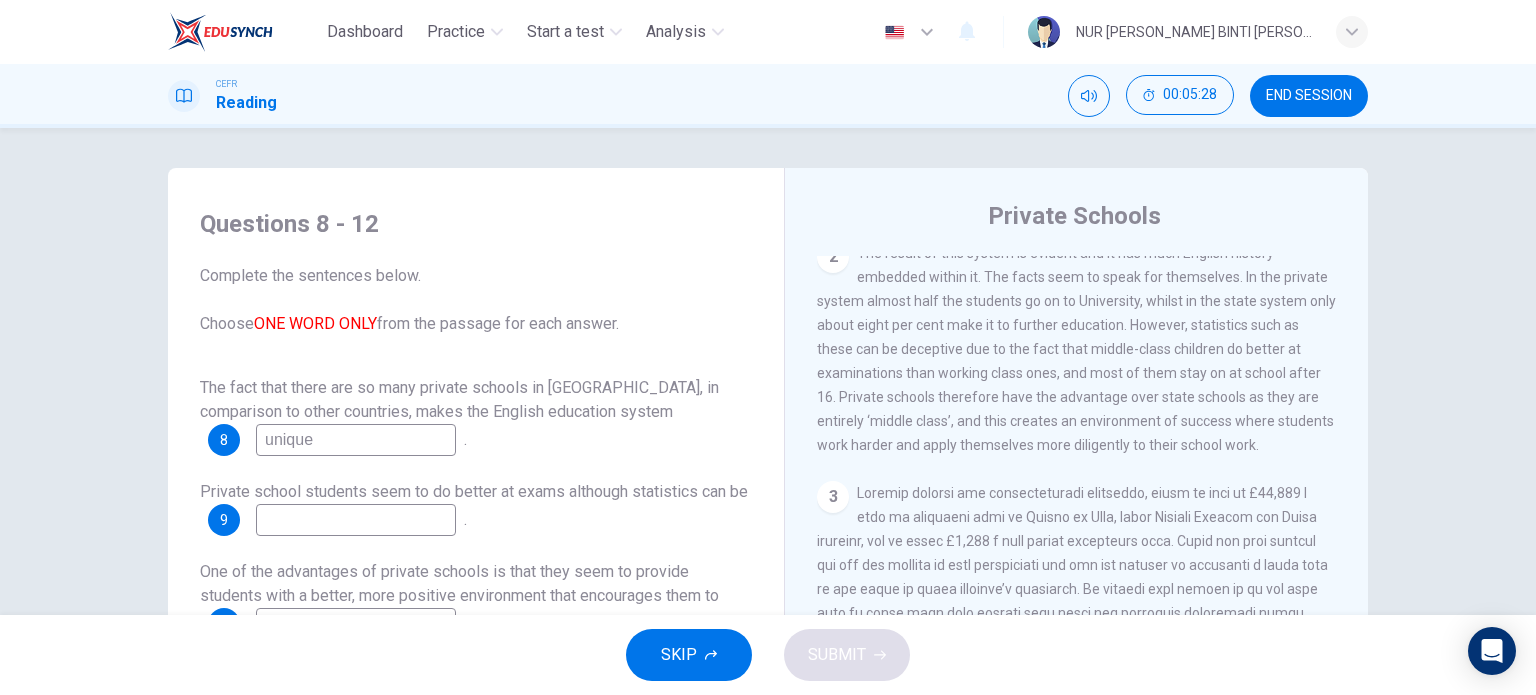 type on "unique" 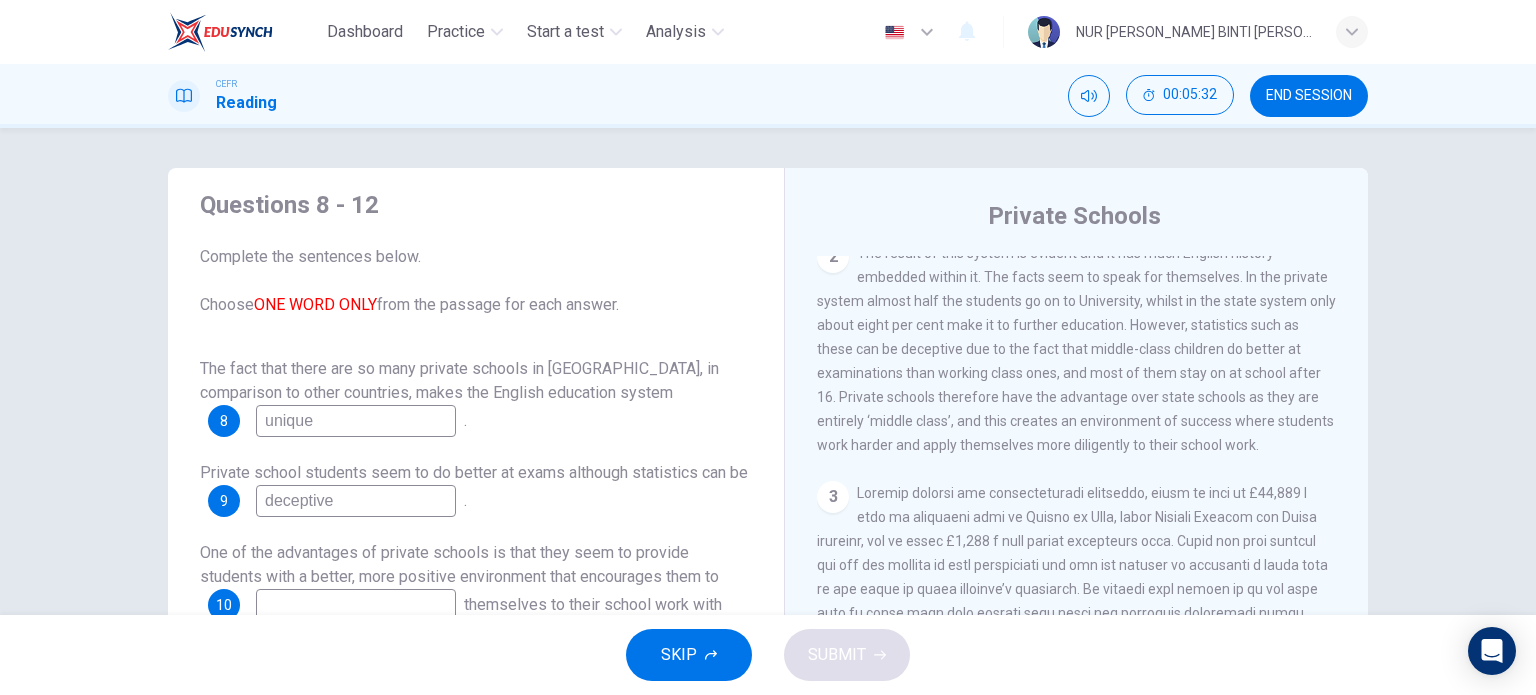 scroll, scrollTop: 24, scrollLeft: 0, axis: vertical 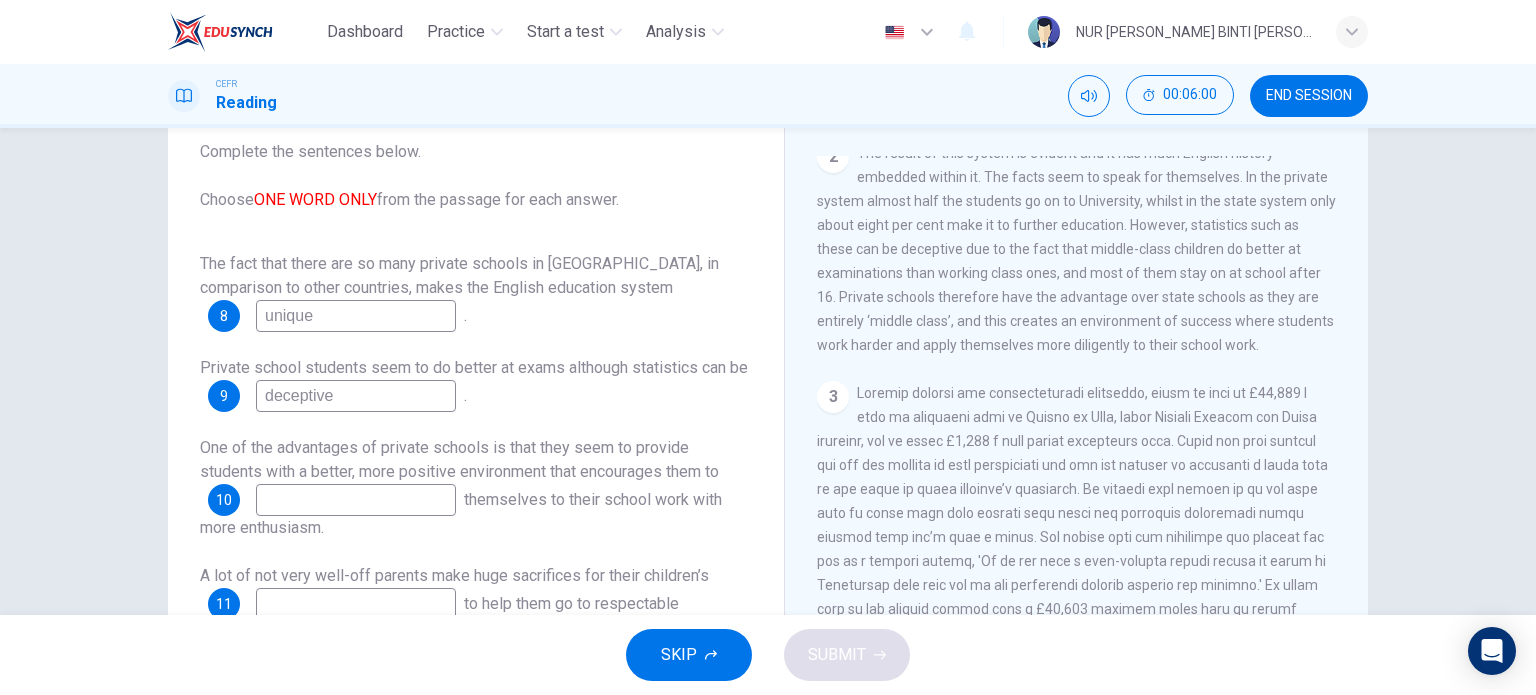 type on "deceptive" 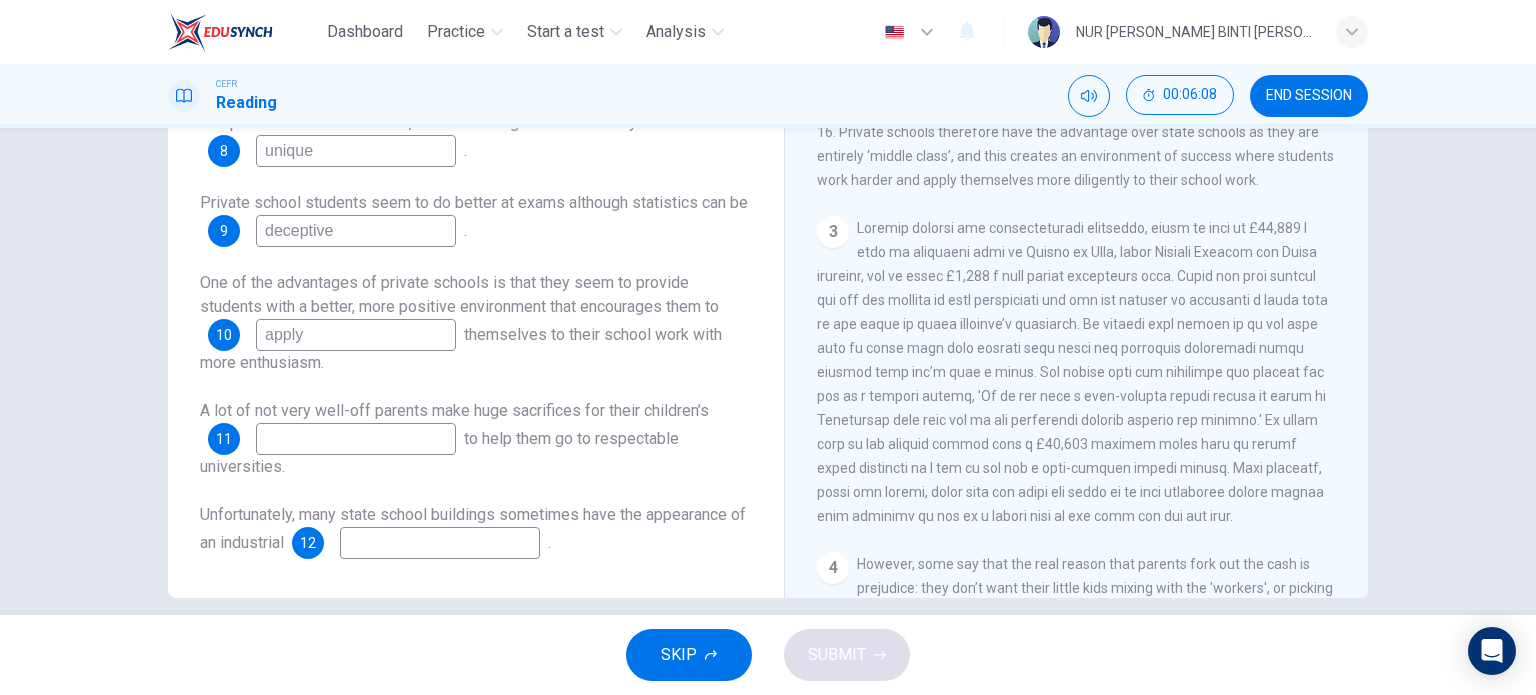 scroll, scrollTop: 288, scrollLeft: 0, axis: vertical 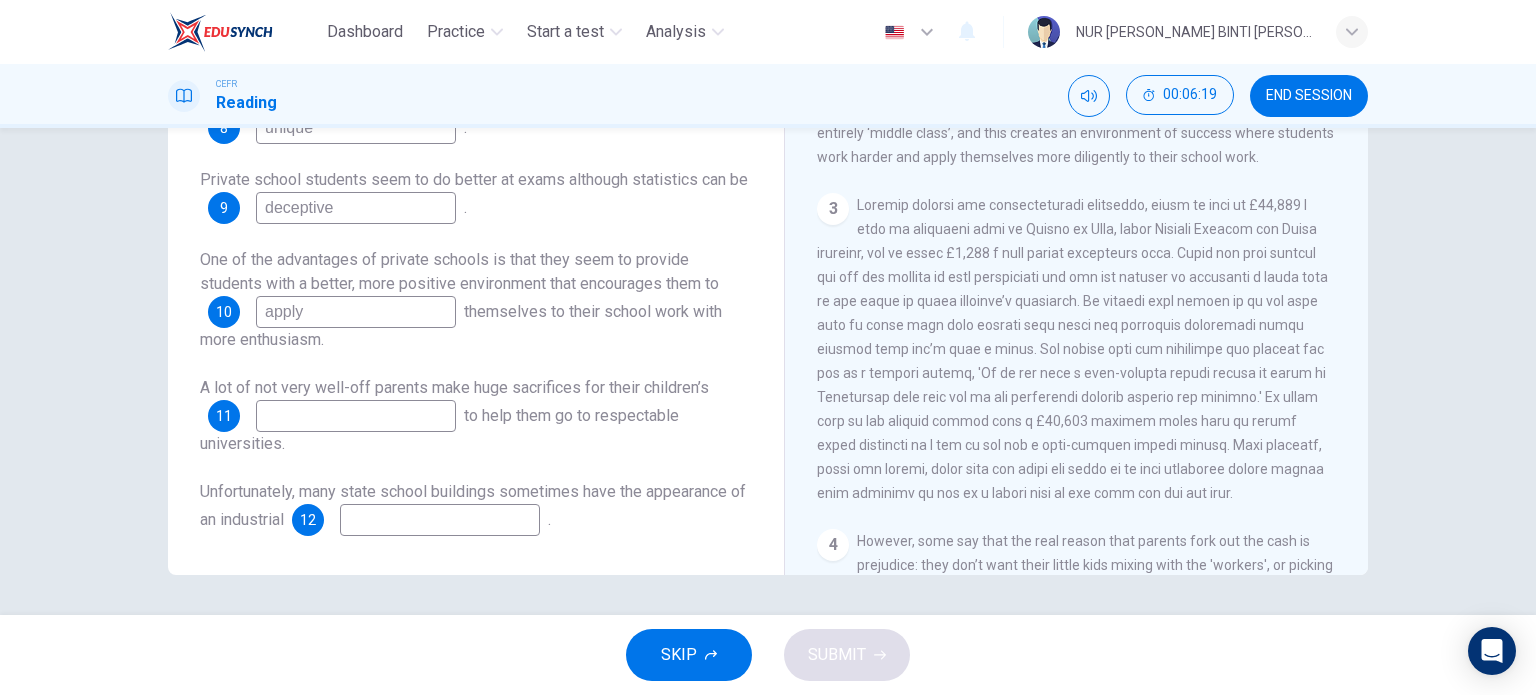 type on "apply" 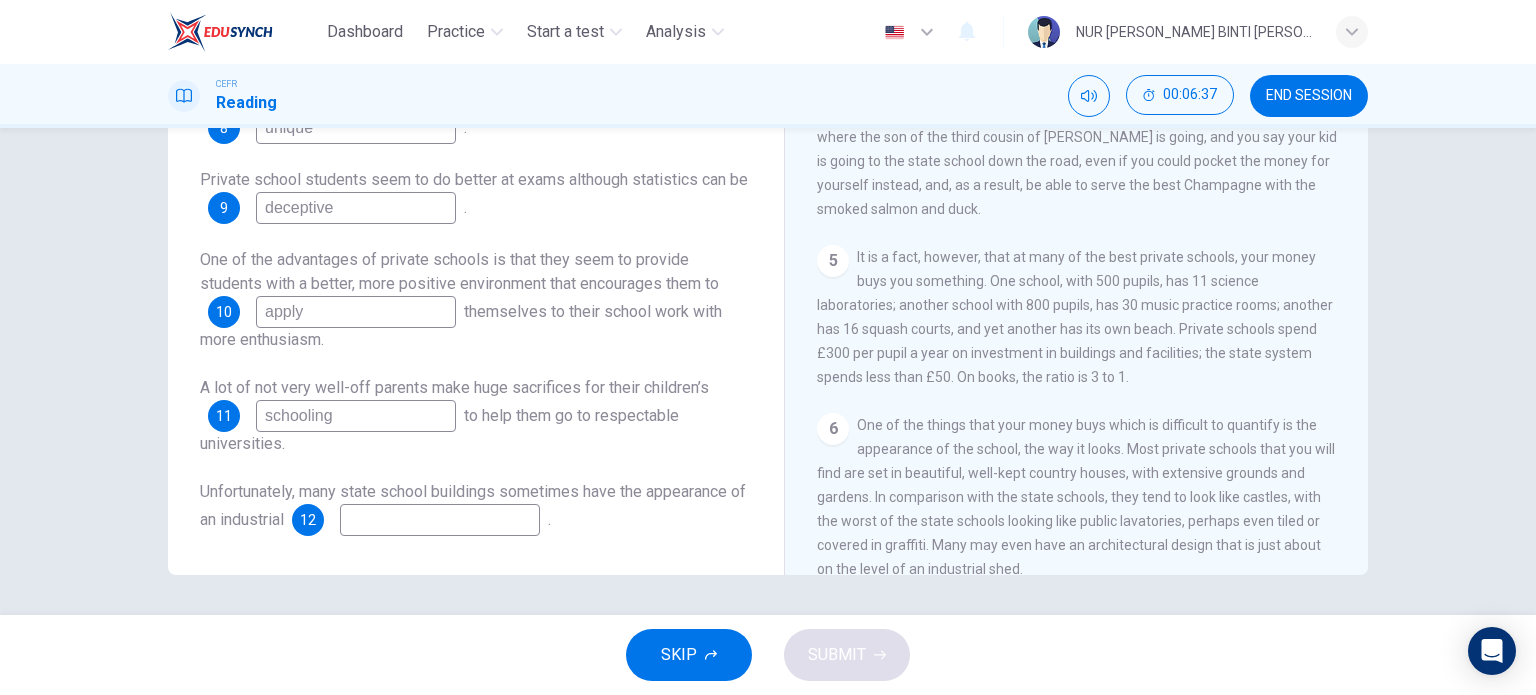 scroll, scrollTop: 1272, scrollLeft: 0, axis: vertical 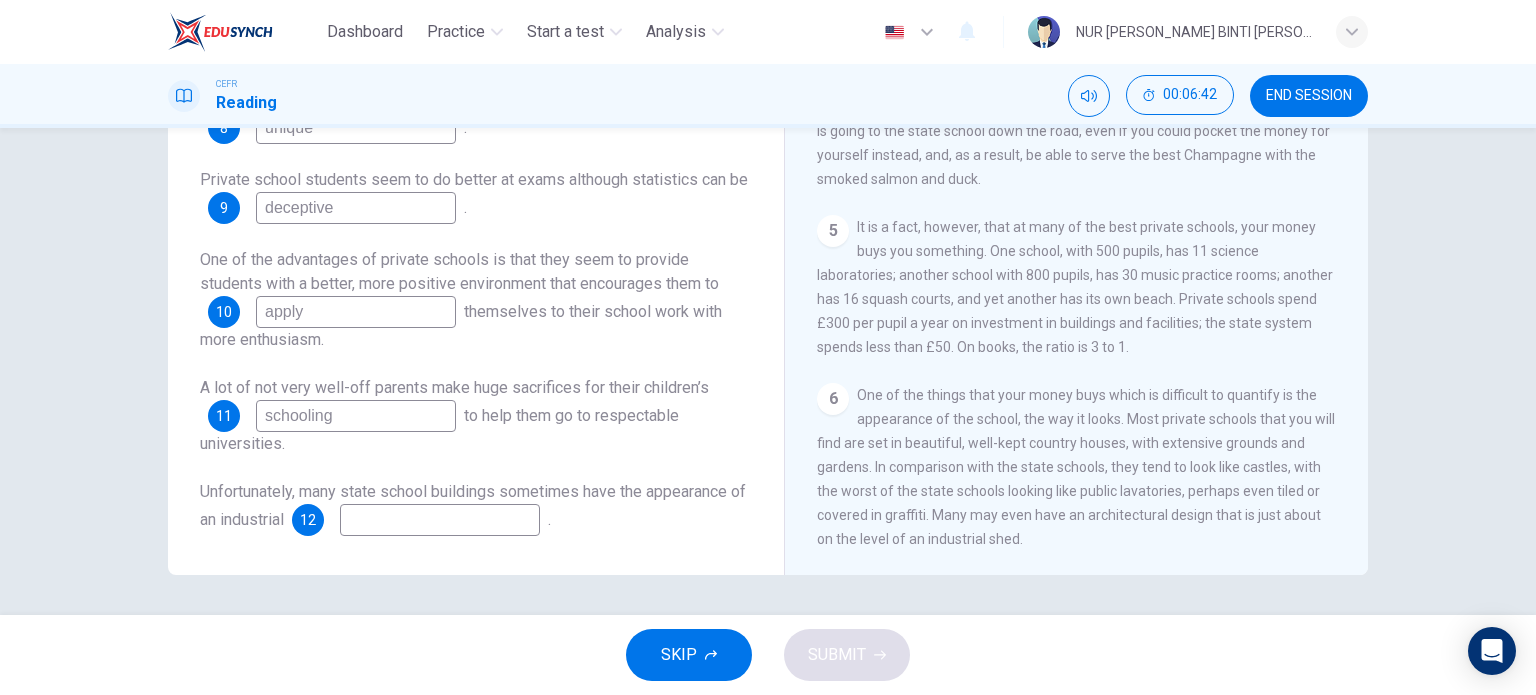 type on "schooling" 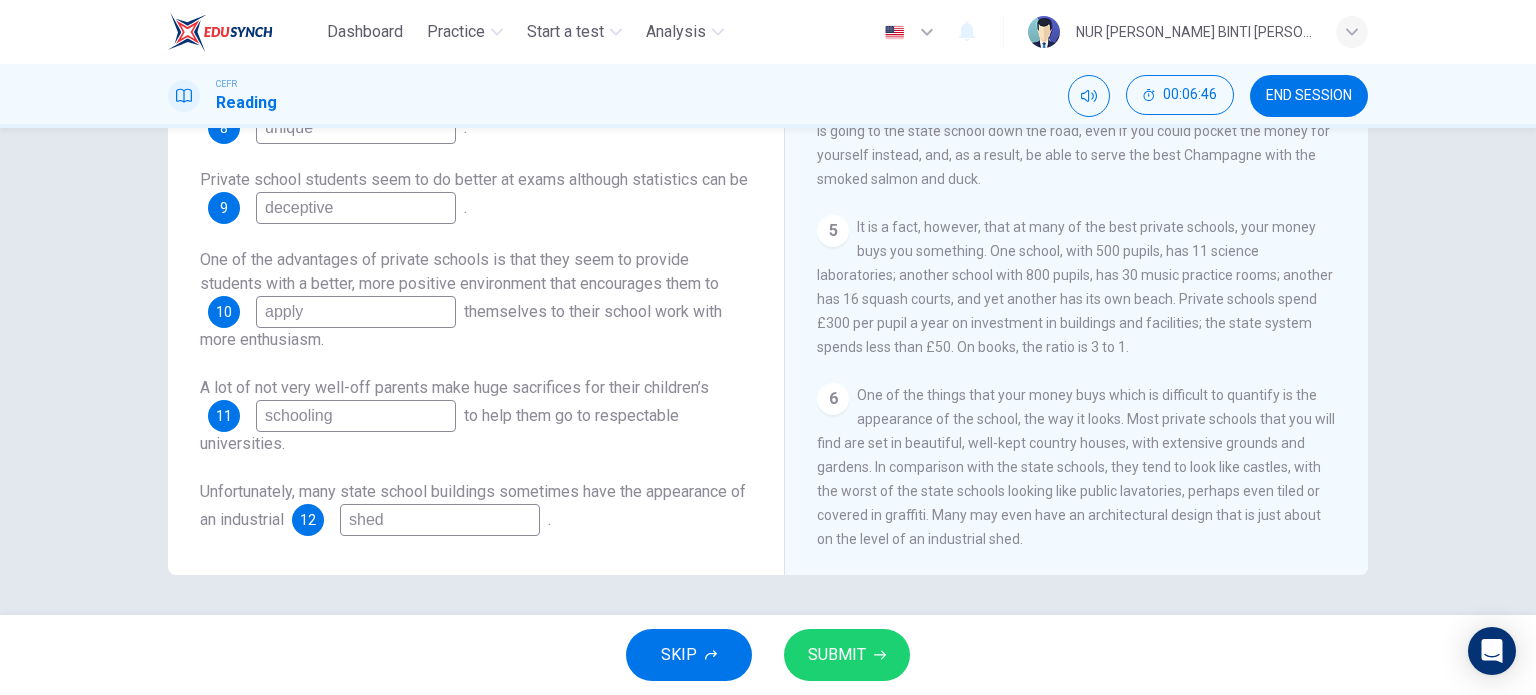 type on "shed" 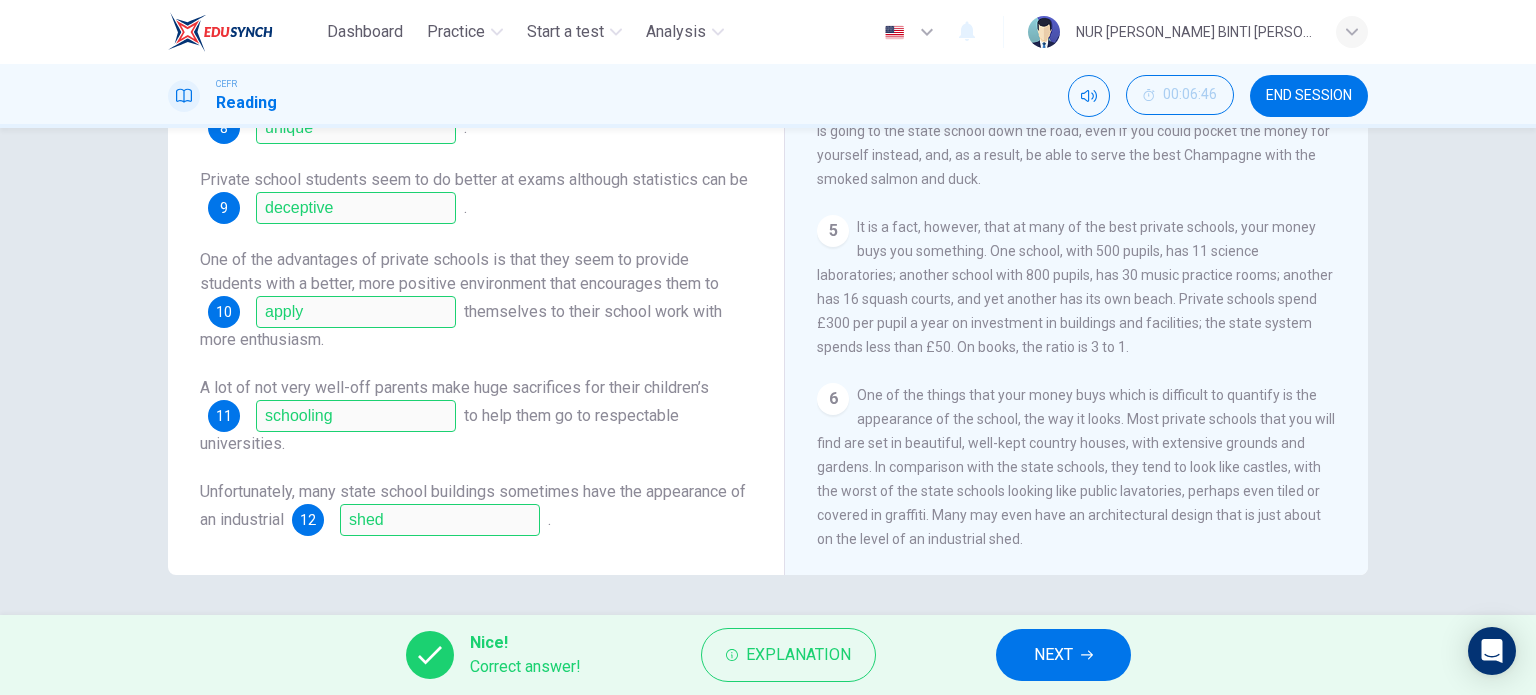scroll, scrollTop: 1172, scrollLeft: 0, axis: vertical 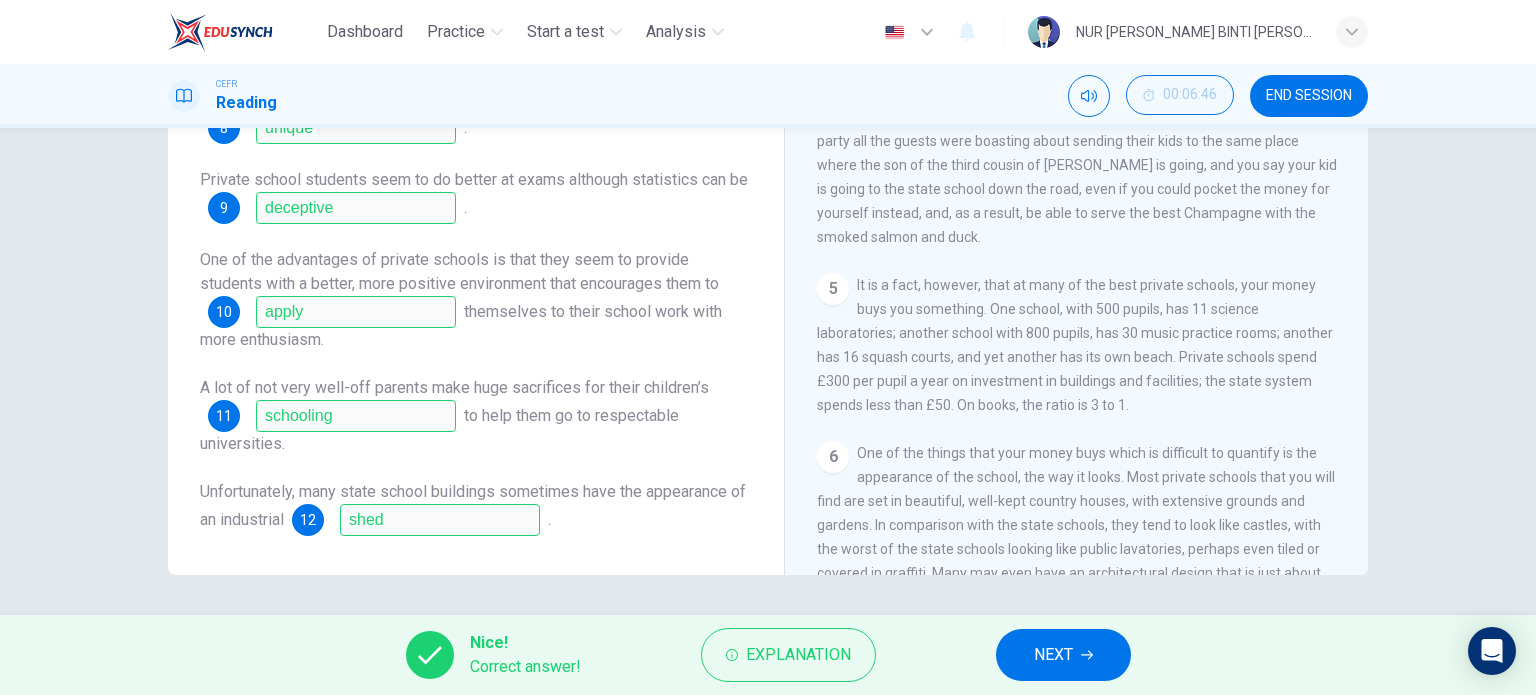 click on "NEXT" at bounding box center (1063, 655) 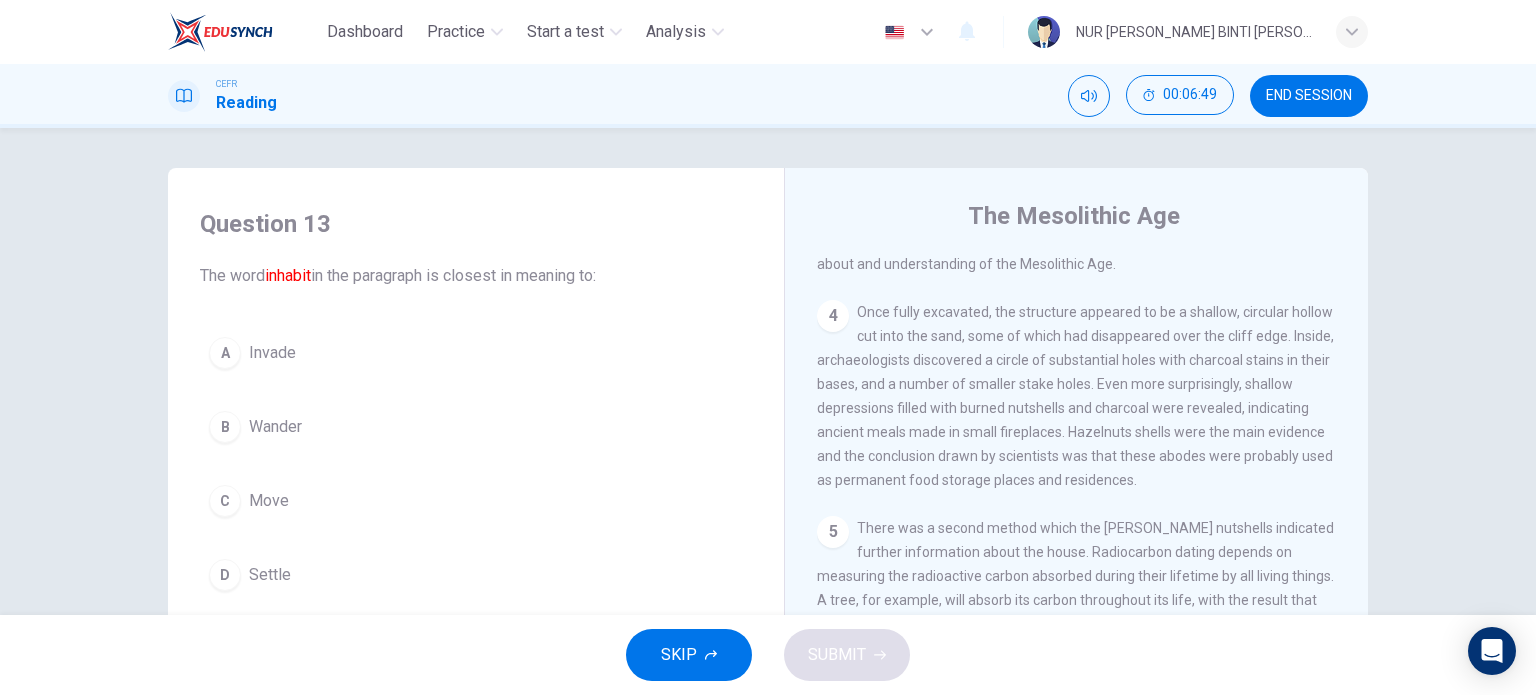 scroll, scrollTop: 0, scrollLeft: 0, axis: both 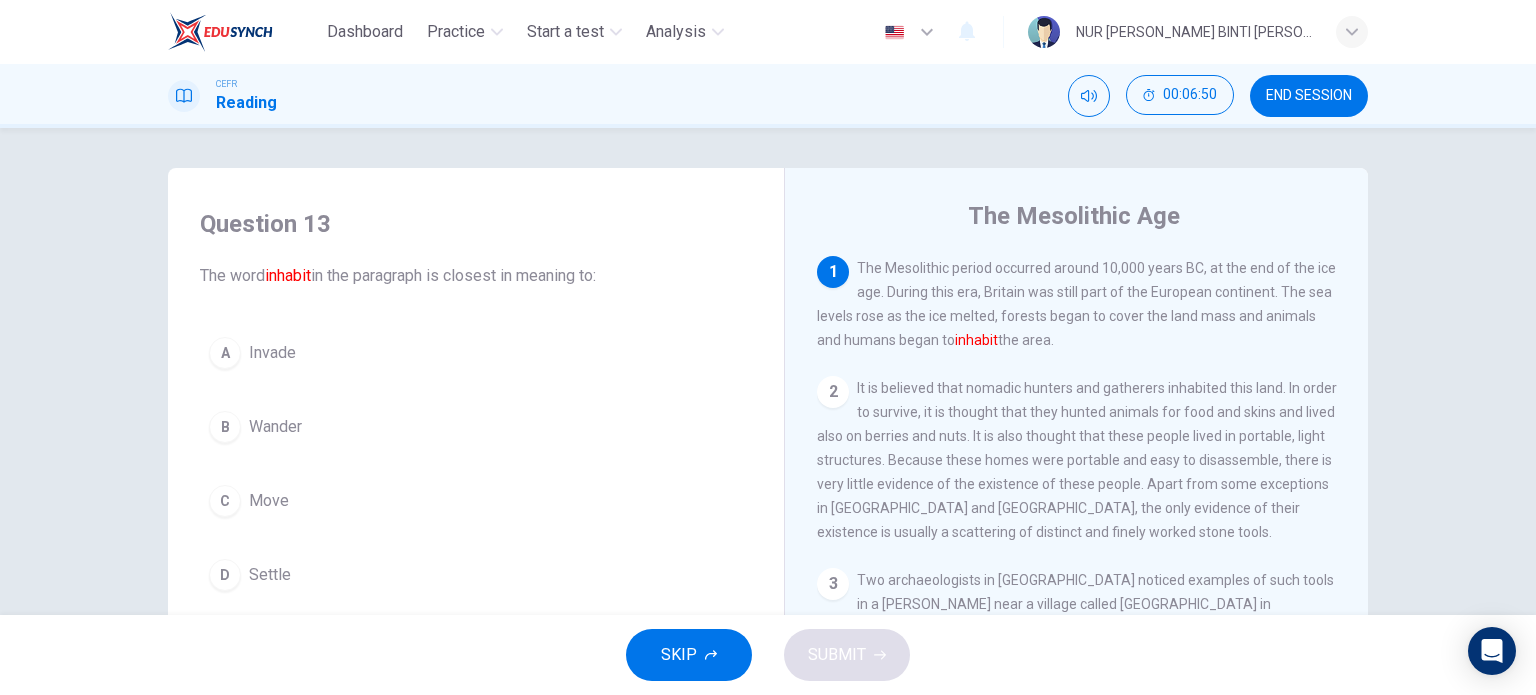click on "END SESSION" at bounding box center [1309, 96] 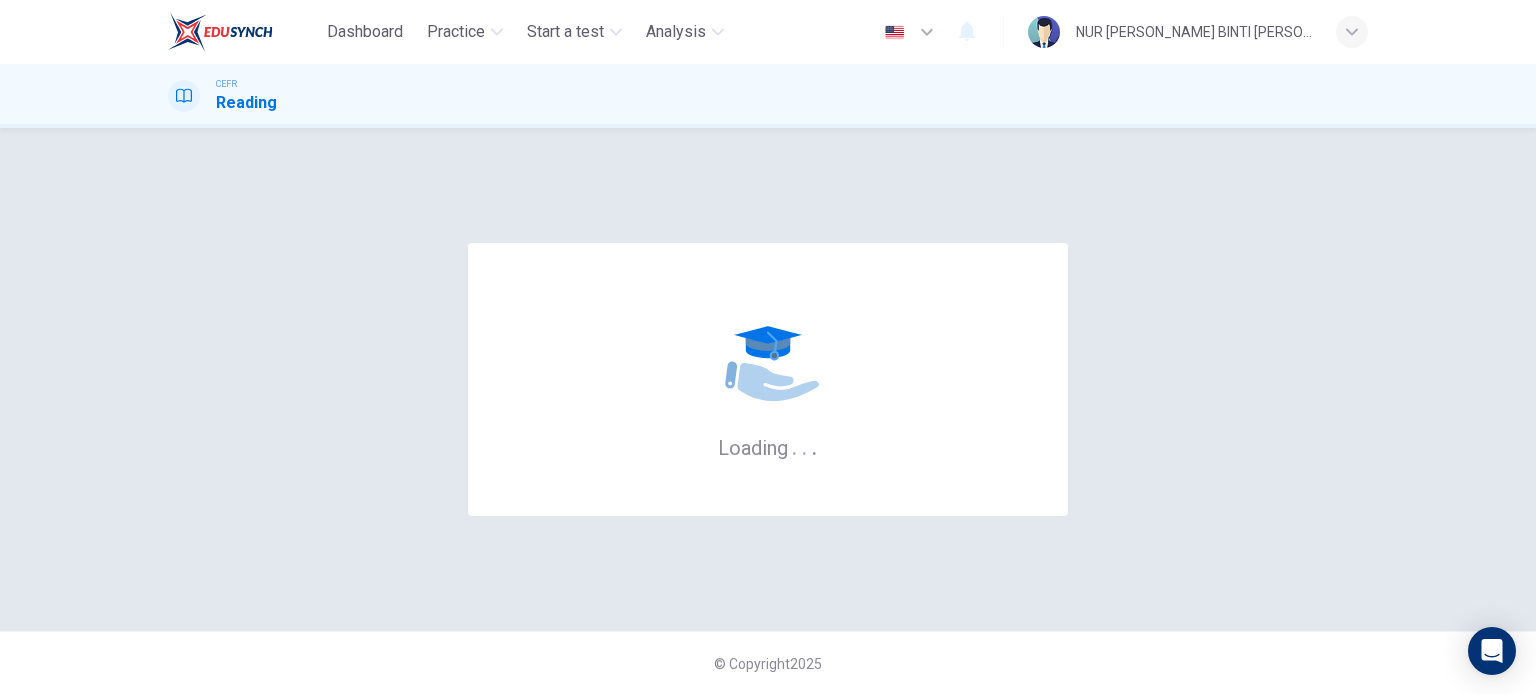 scroll, scrollTop: 0, scrollLeft: 0, axis: both 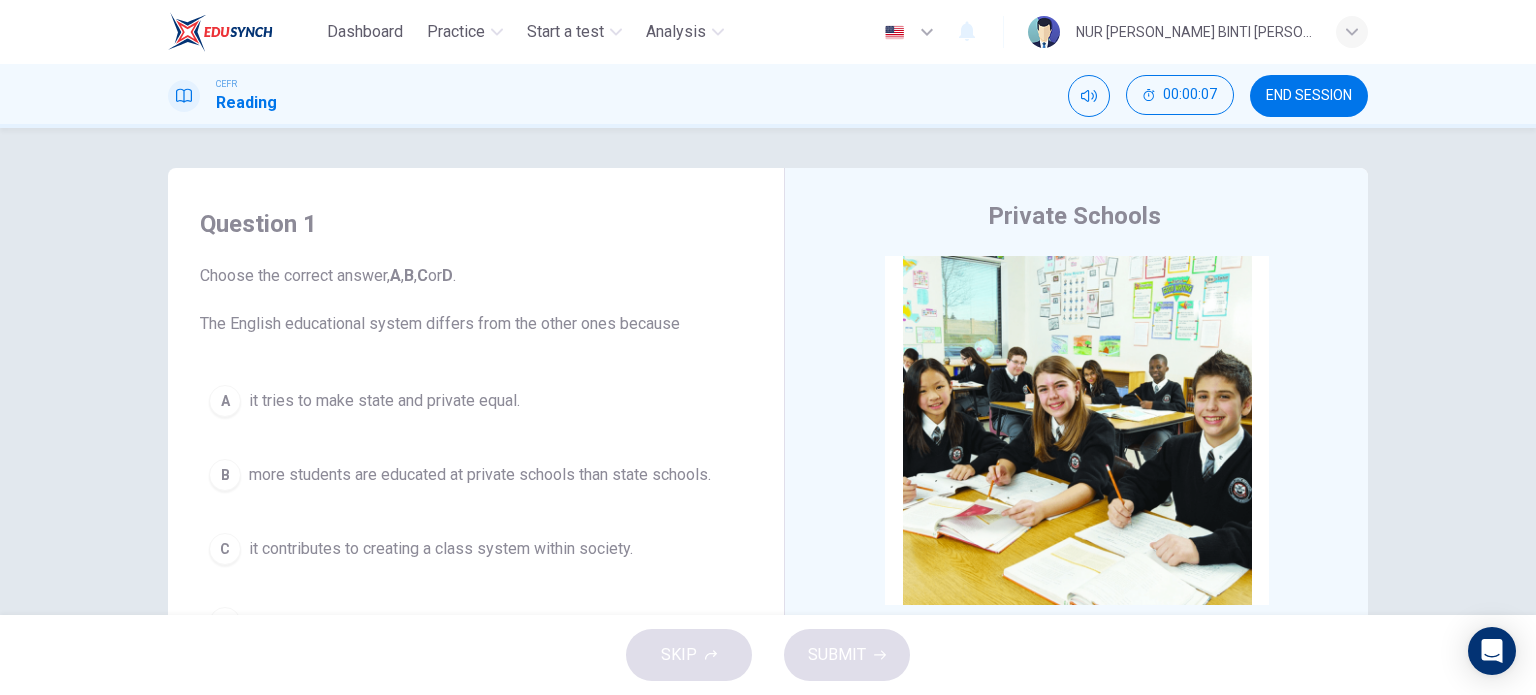 click on "END SESSION" at bounding box center (1309, 96) 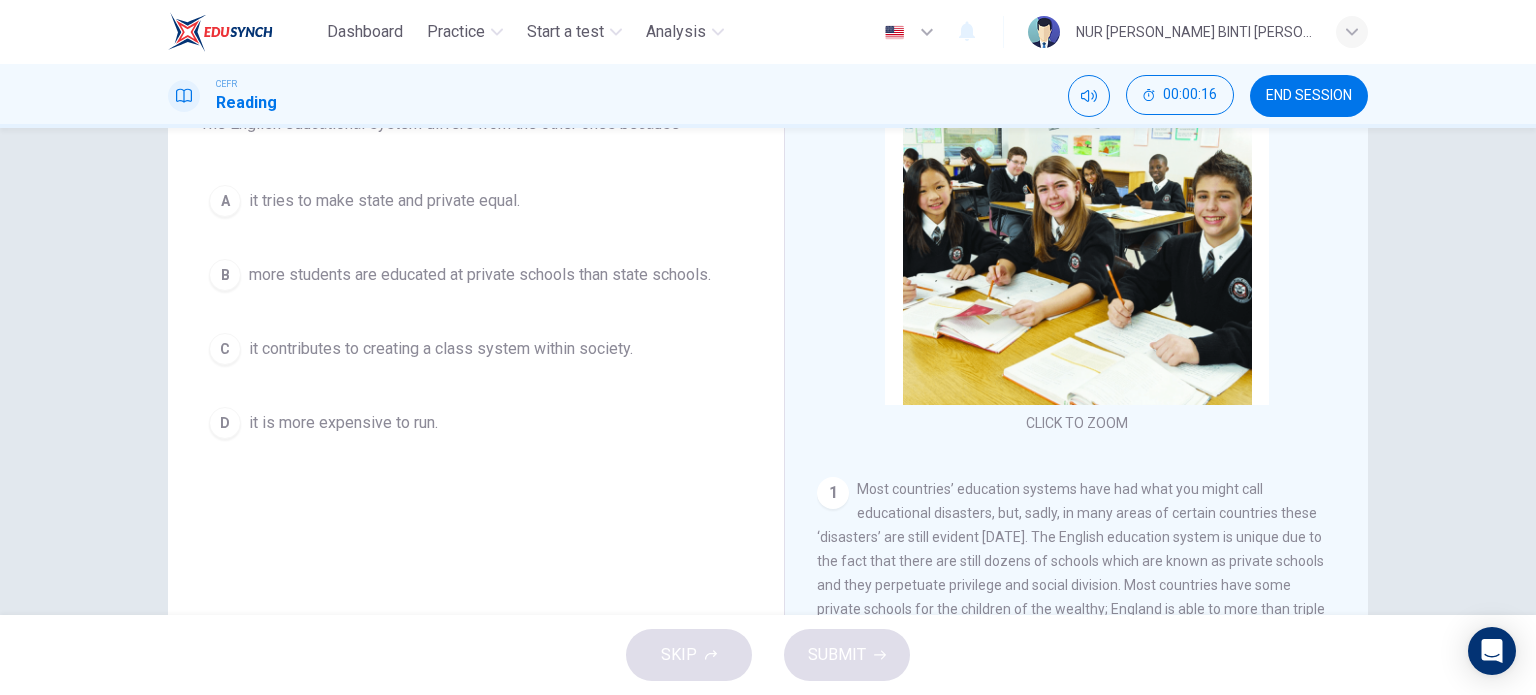 scroll, scrollTop: 100, scrollLeft: 0, axis: vertical 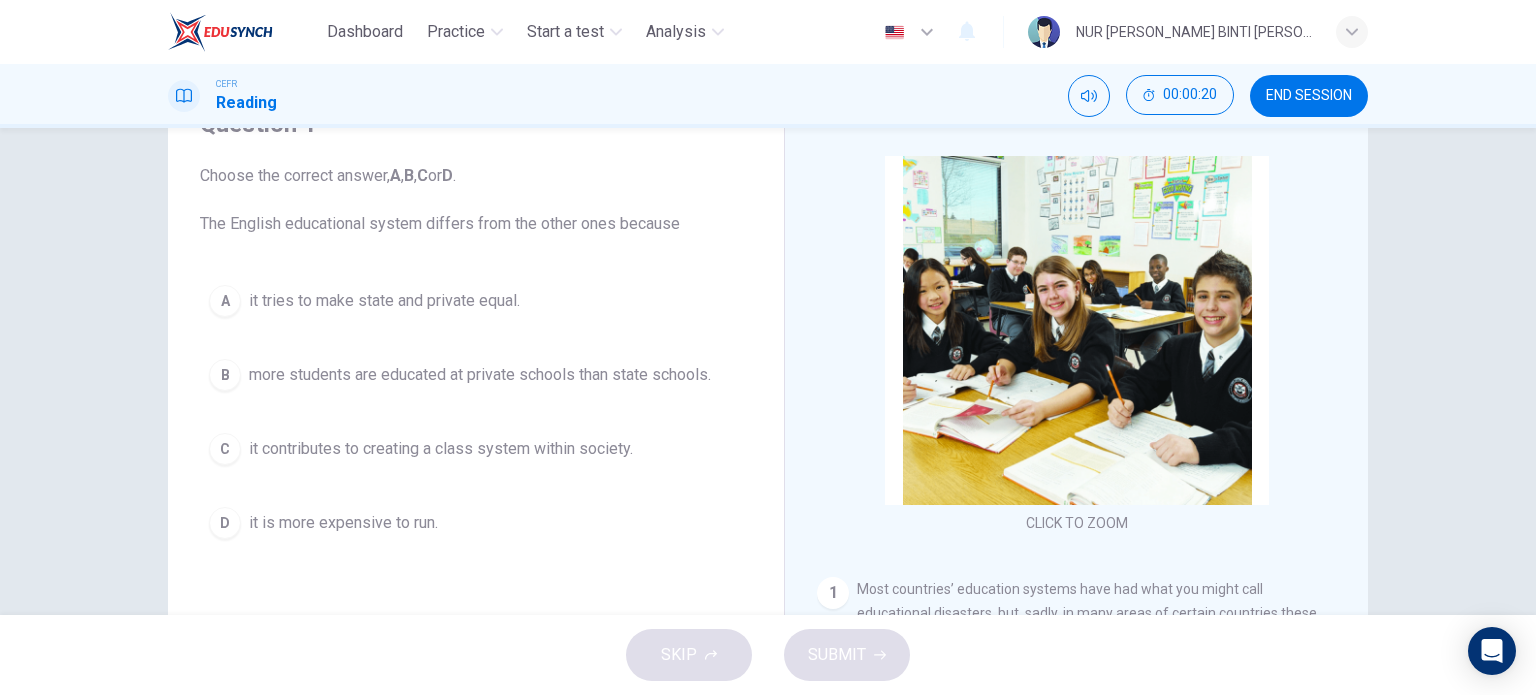 click on "it contributes to creating a class system within society." at bounding box center (441, 449) 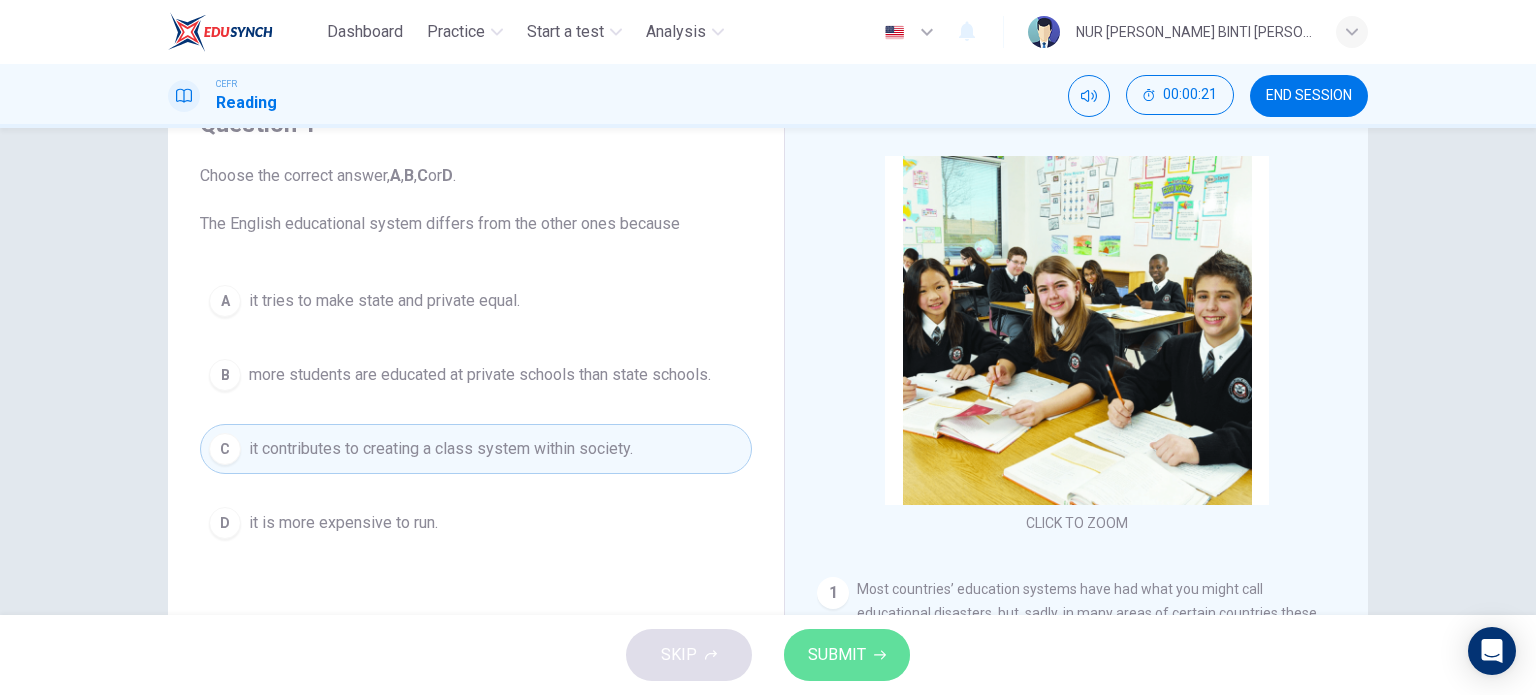 click on "SUBMIT" at bounding box center (837, 655) 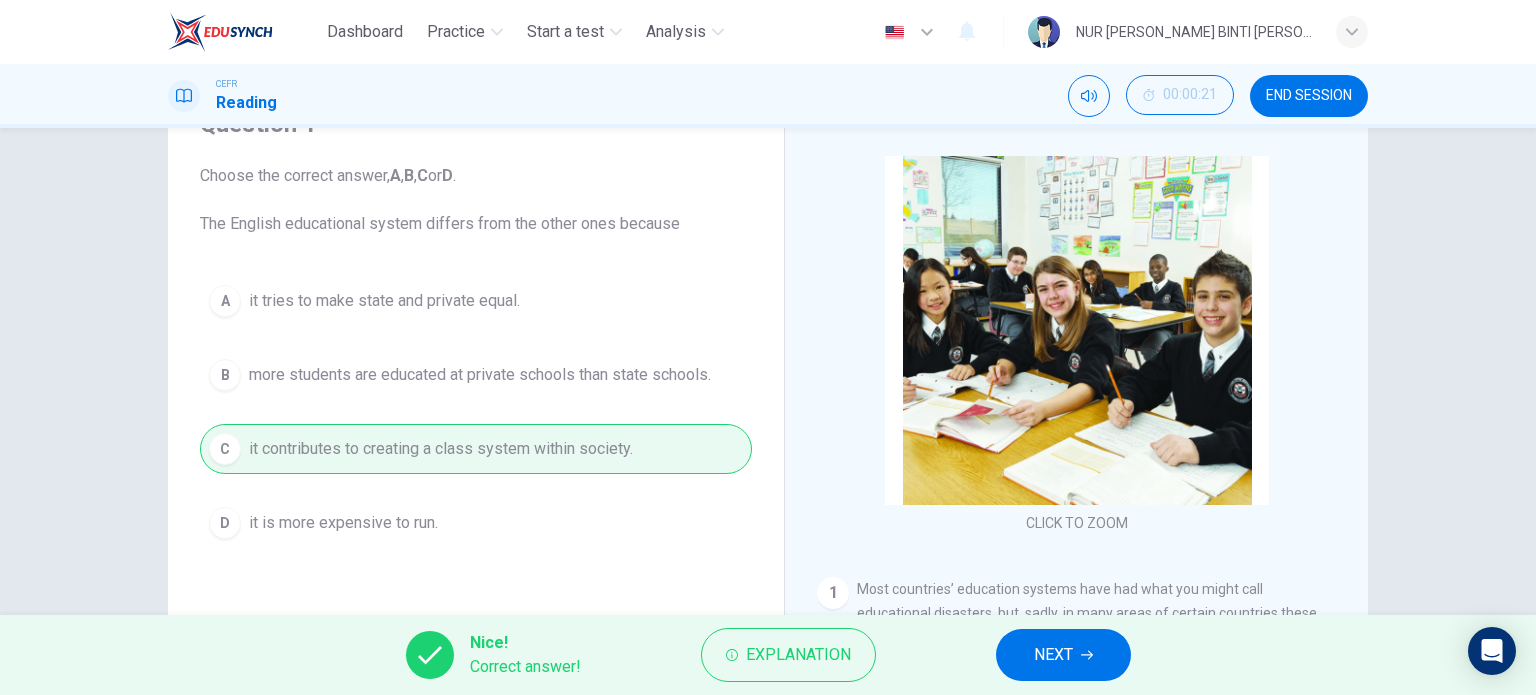 click on "NEXT" at bounding box center [1053, 655] 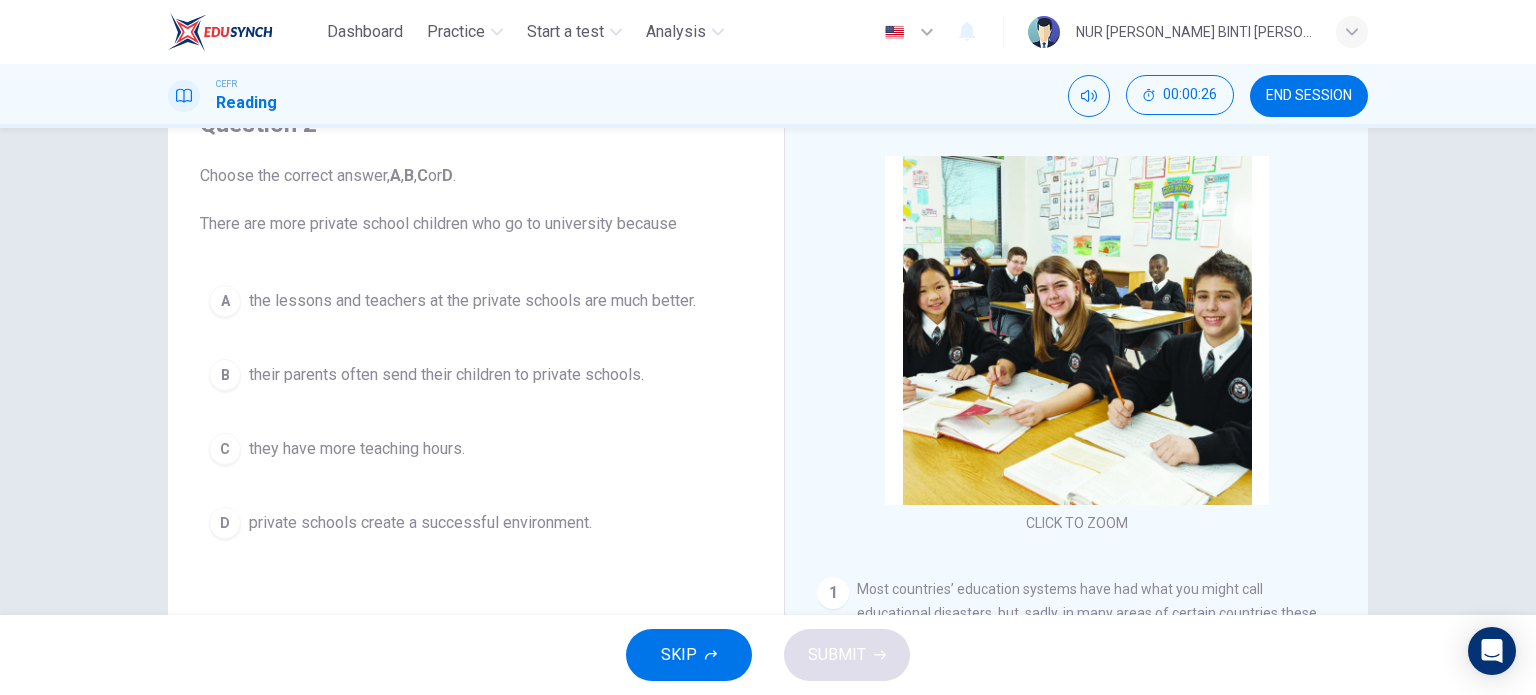 click on "D private schools create a successful environment." at bounding box center (476, 523) 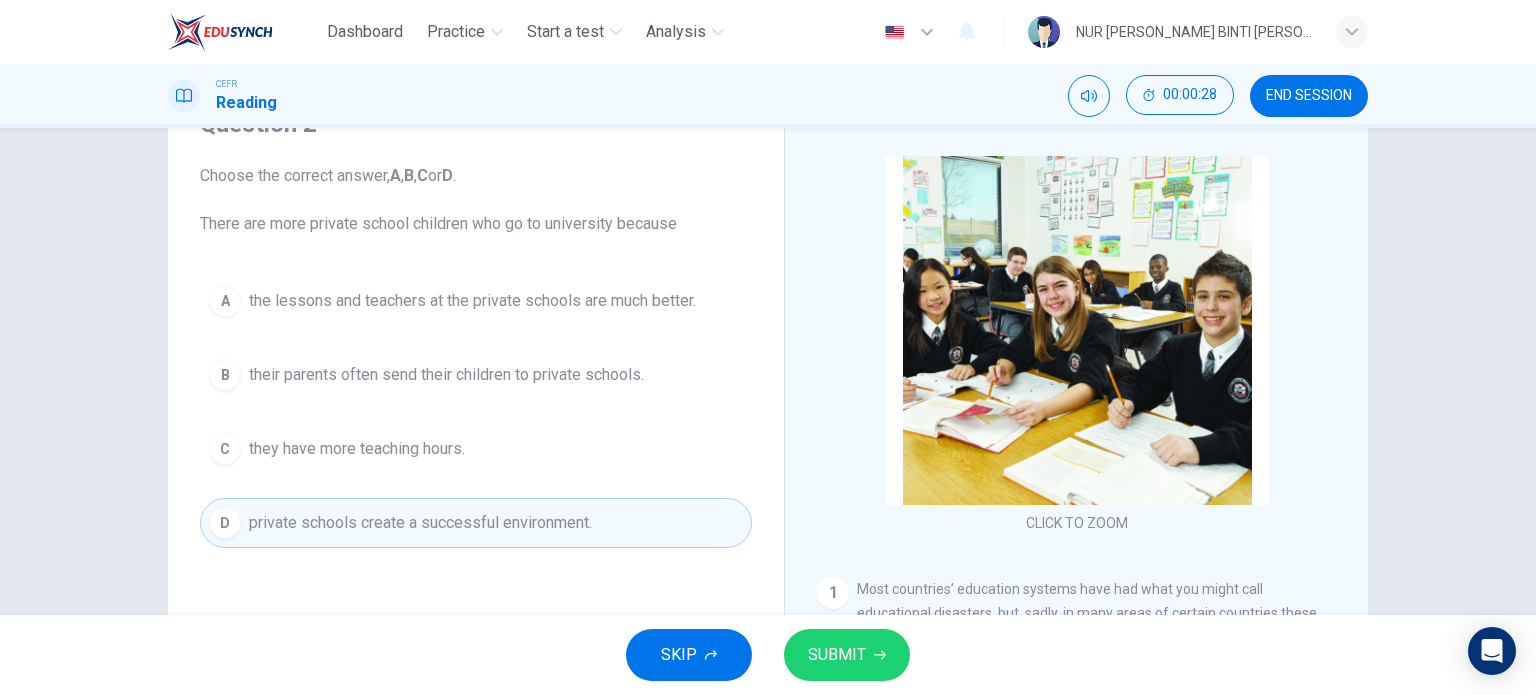click 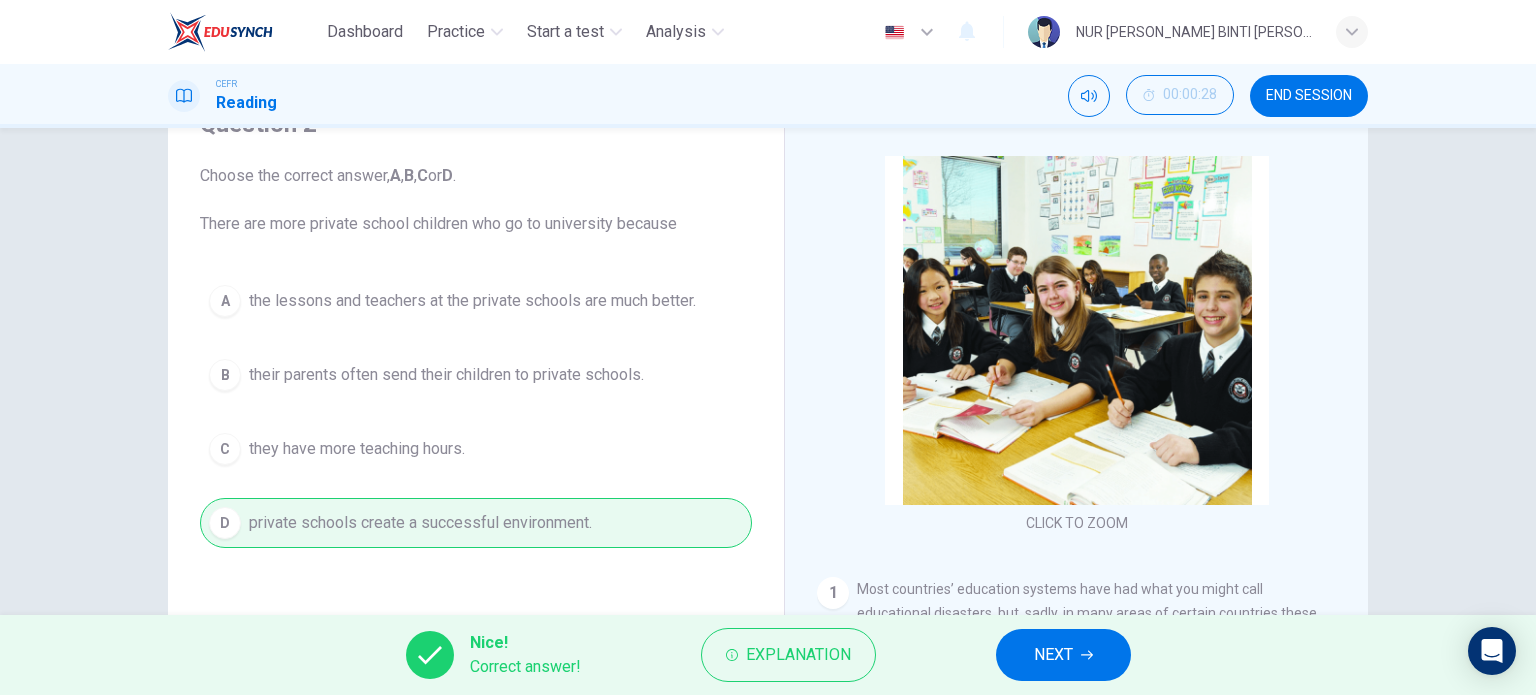 click 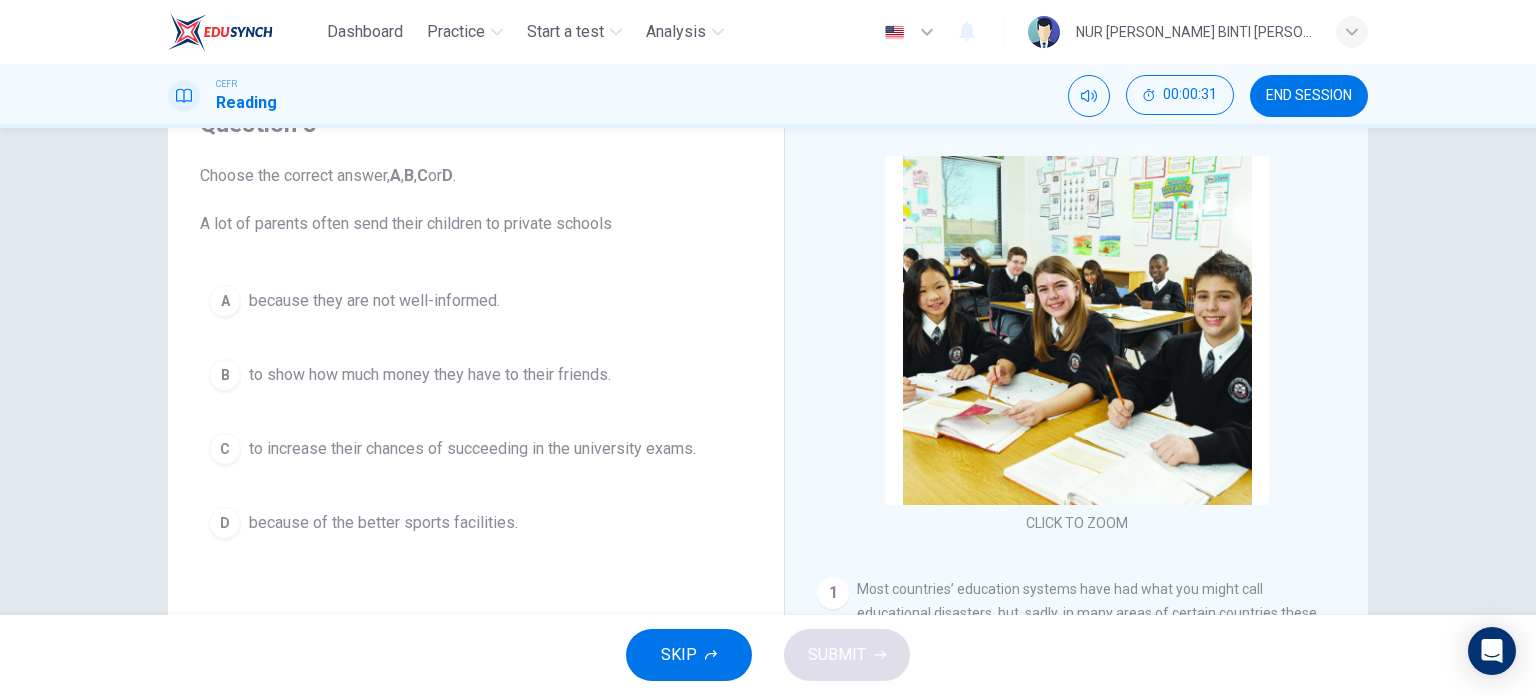 click on "to increase their chances of succeeding in the university exams." at bounding box center (472, 449) 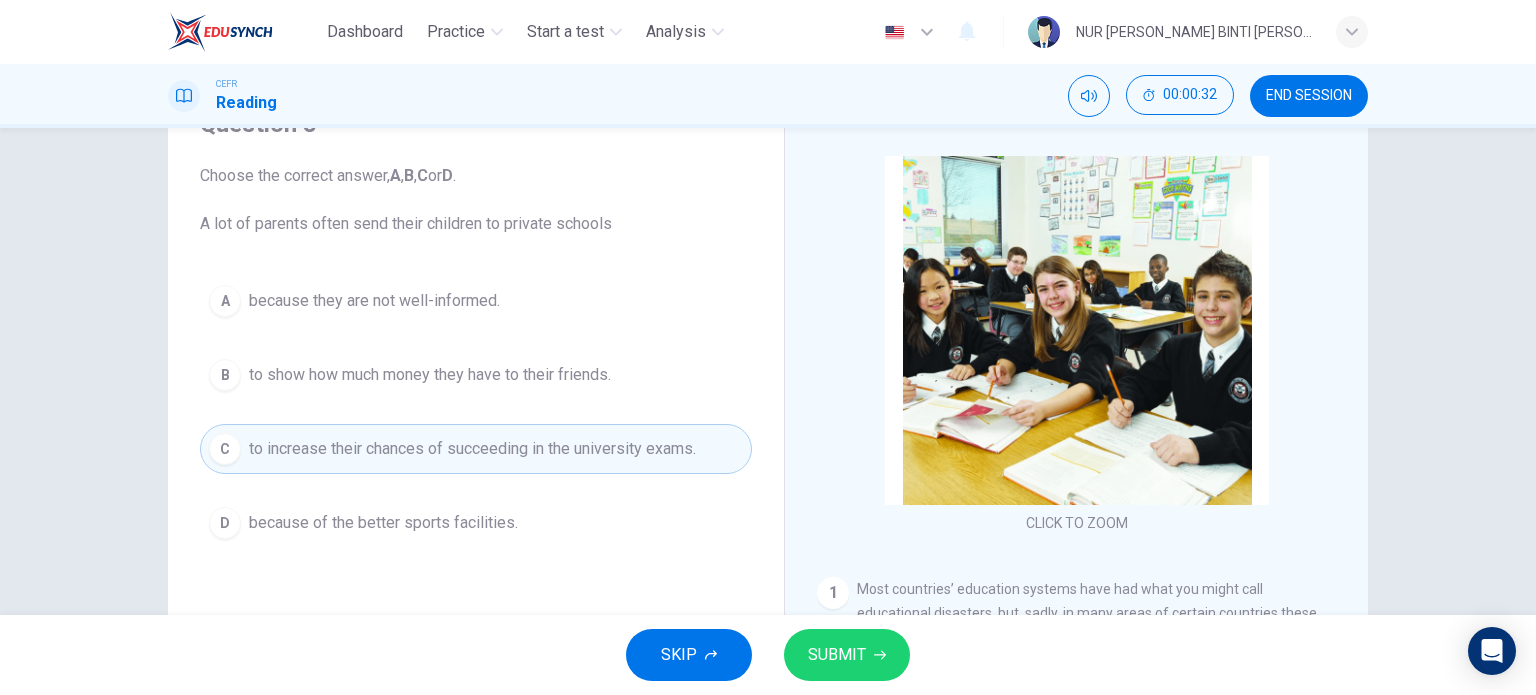 click on "SUBMIT" at bounding box center [837, 655] 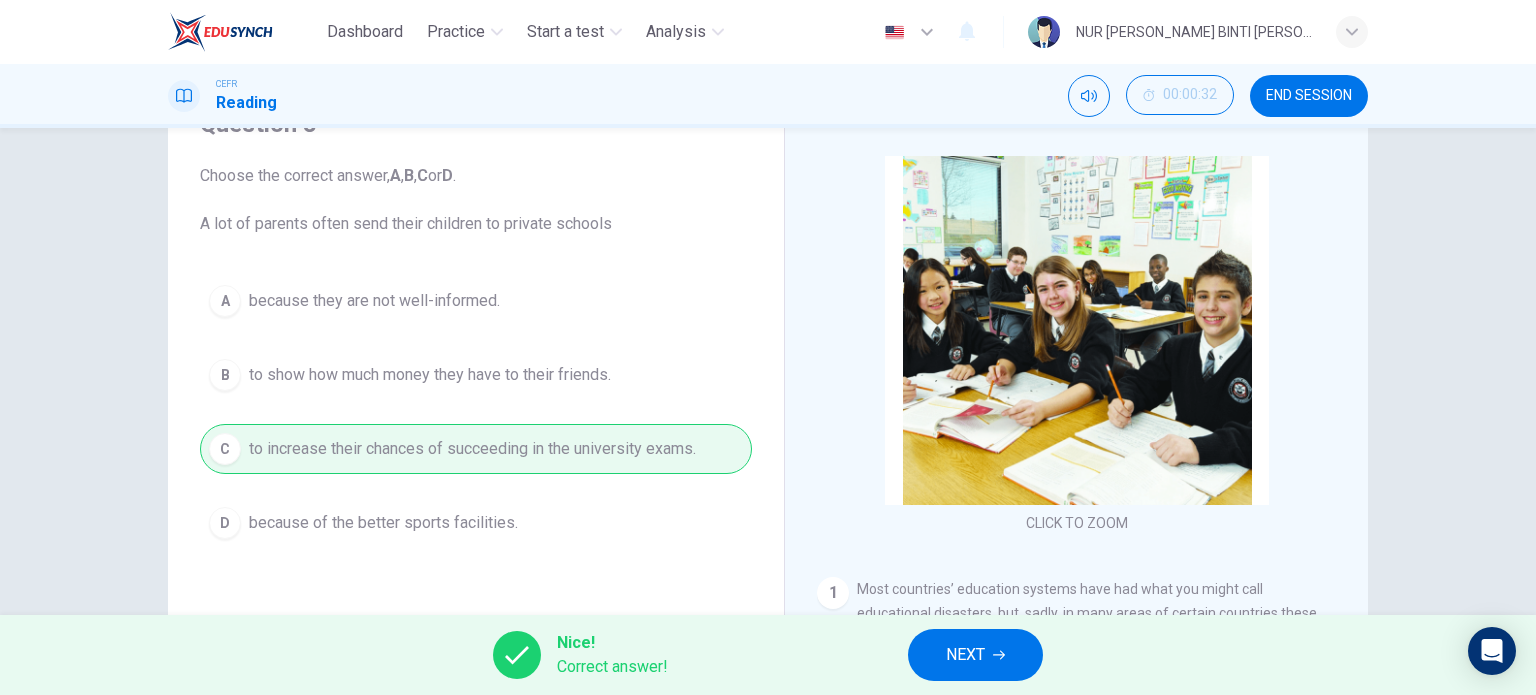 click on "NEXT" at bounding box center [965, 655] 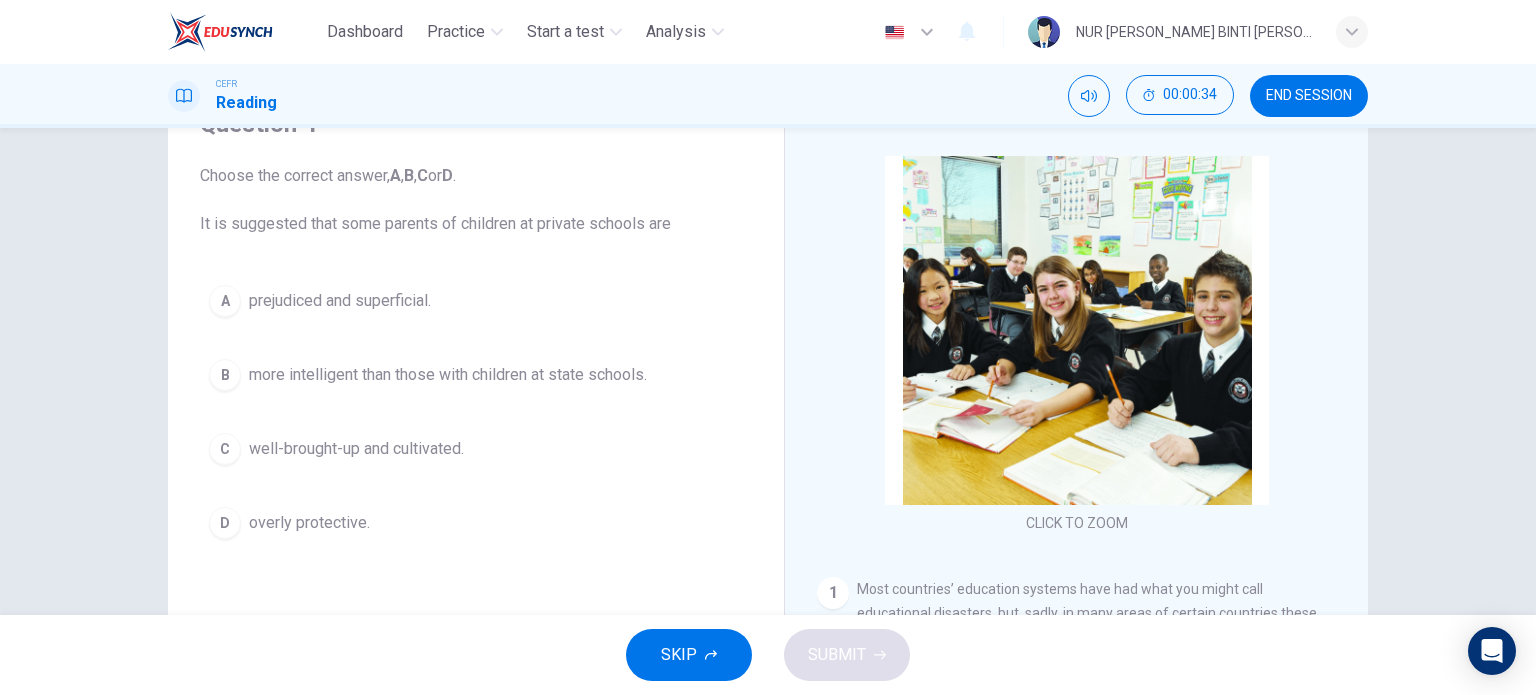 click on "A prejudiced and superficial." at bounding box center [476, 301] 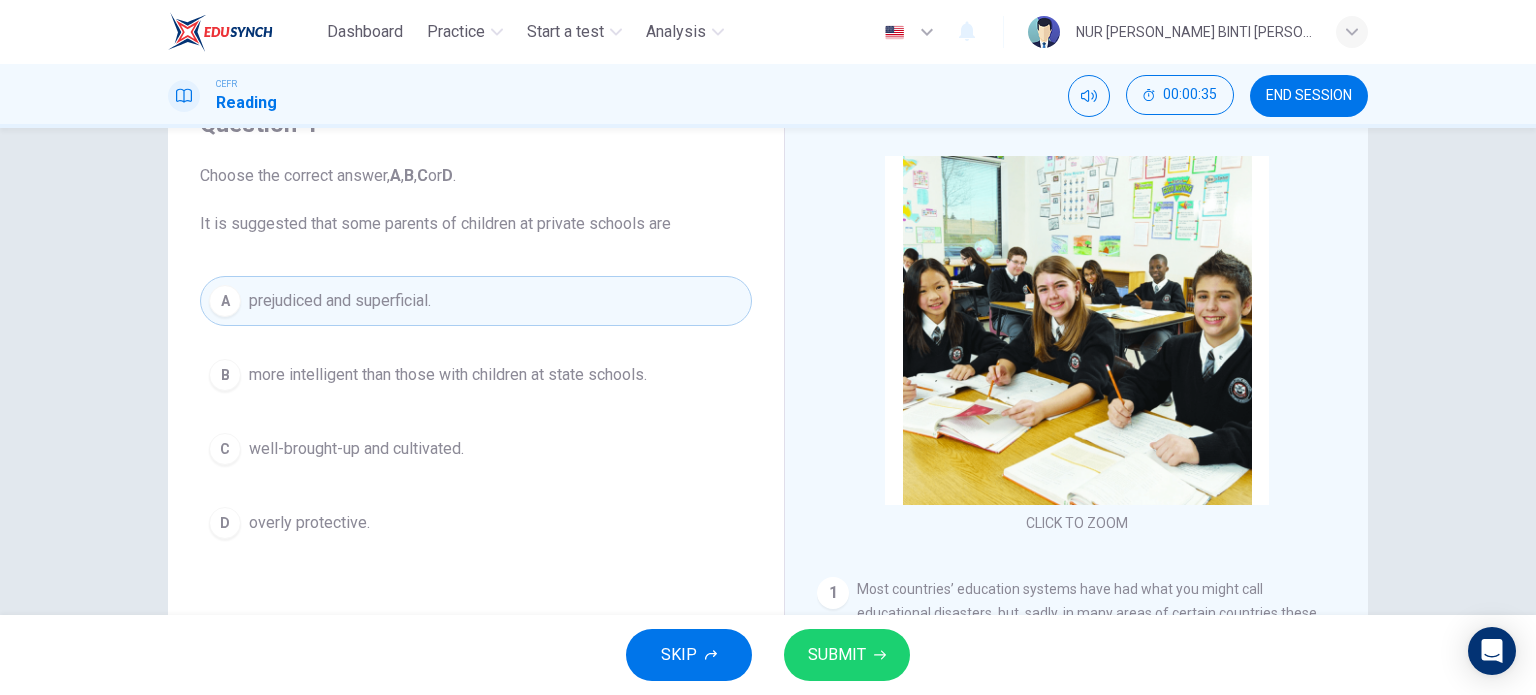 click on "SUBMIT" at bounding box center [837, 655] 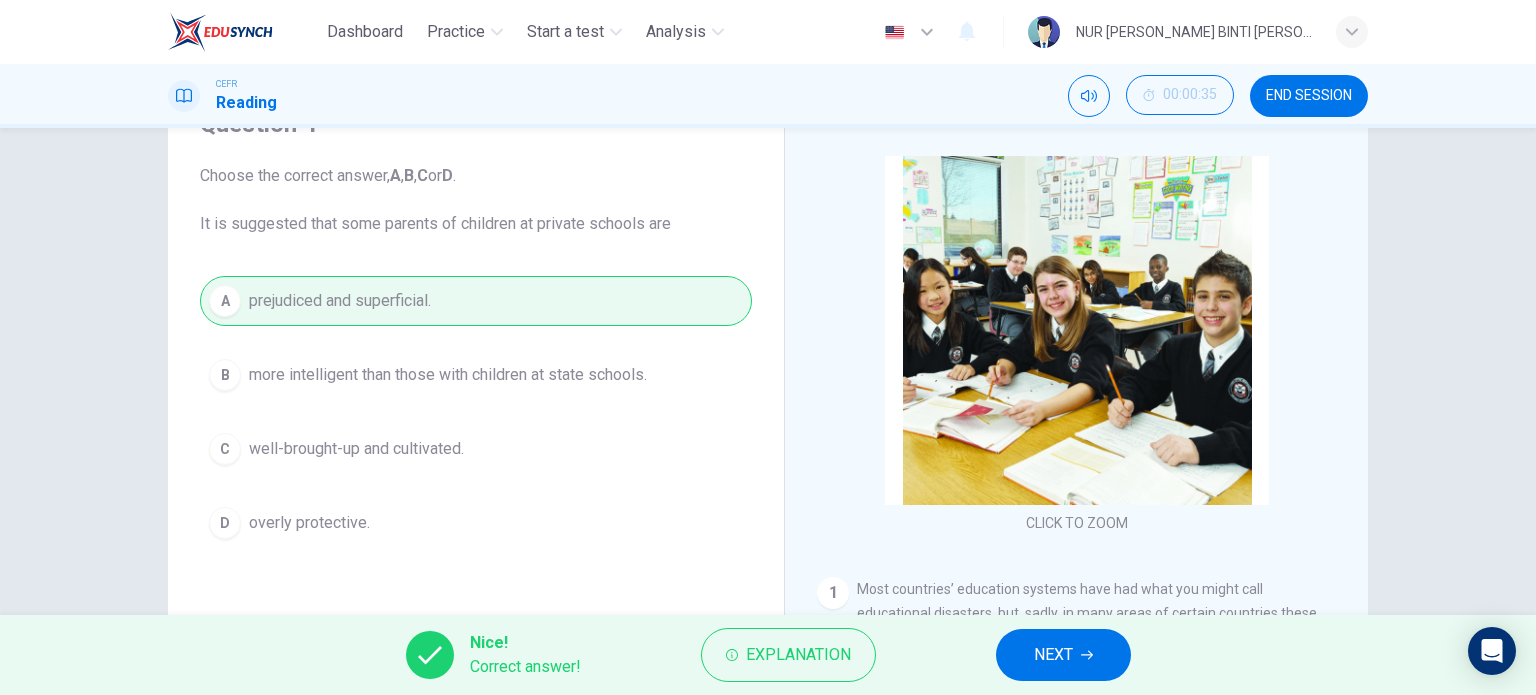 click on "NEXT" at bounding box center (1053, 655) 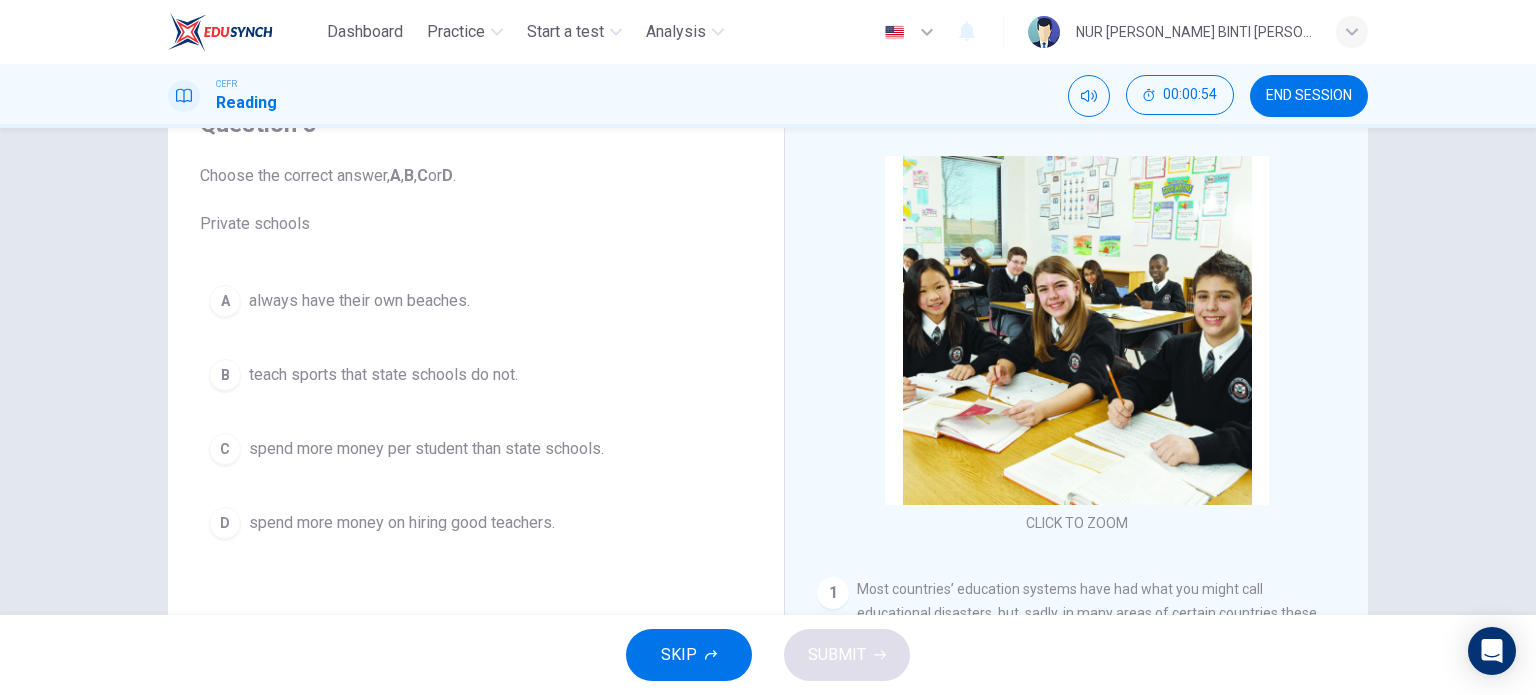 click on "spend more money per student than state schools." at bounding box center (426, 449) 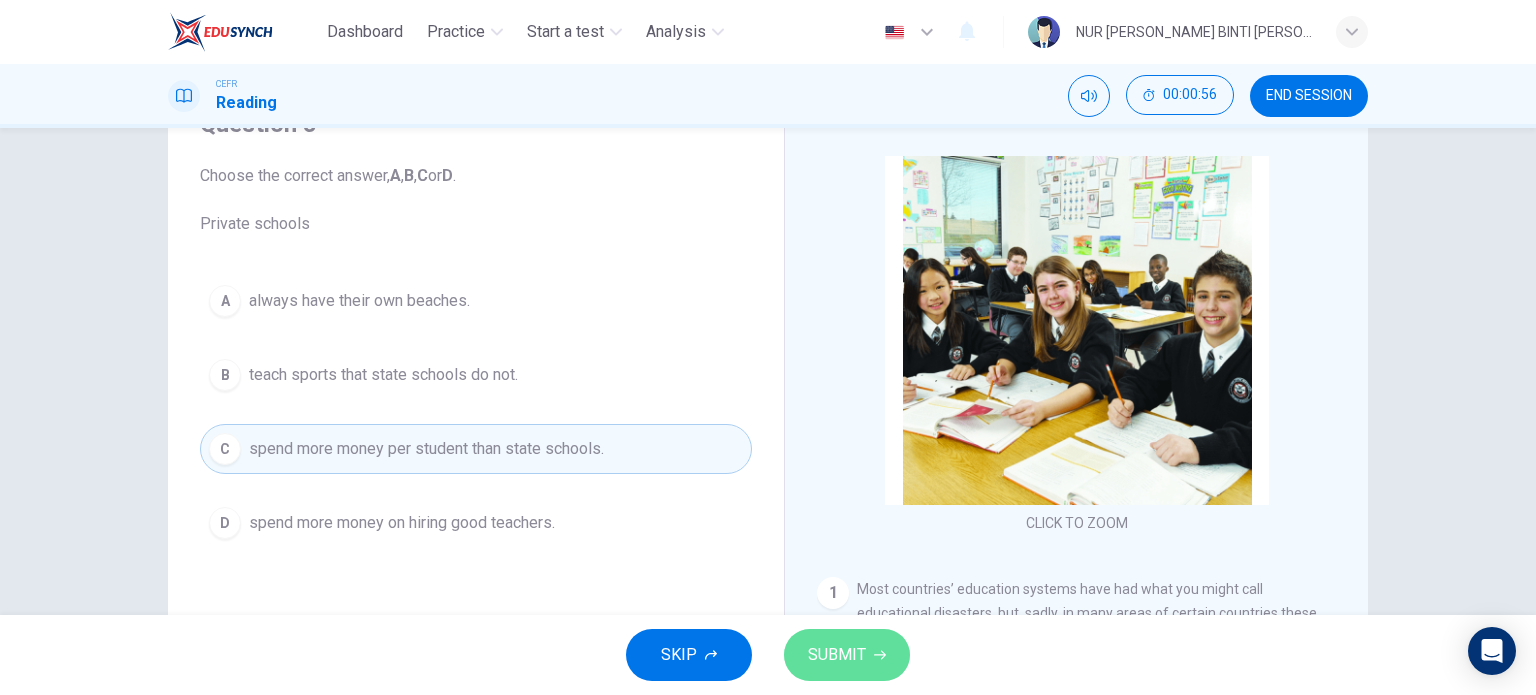 click on "SUBMIT" at bounding box center (847, 655) 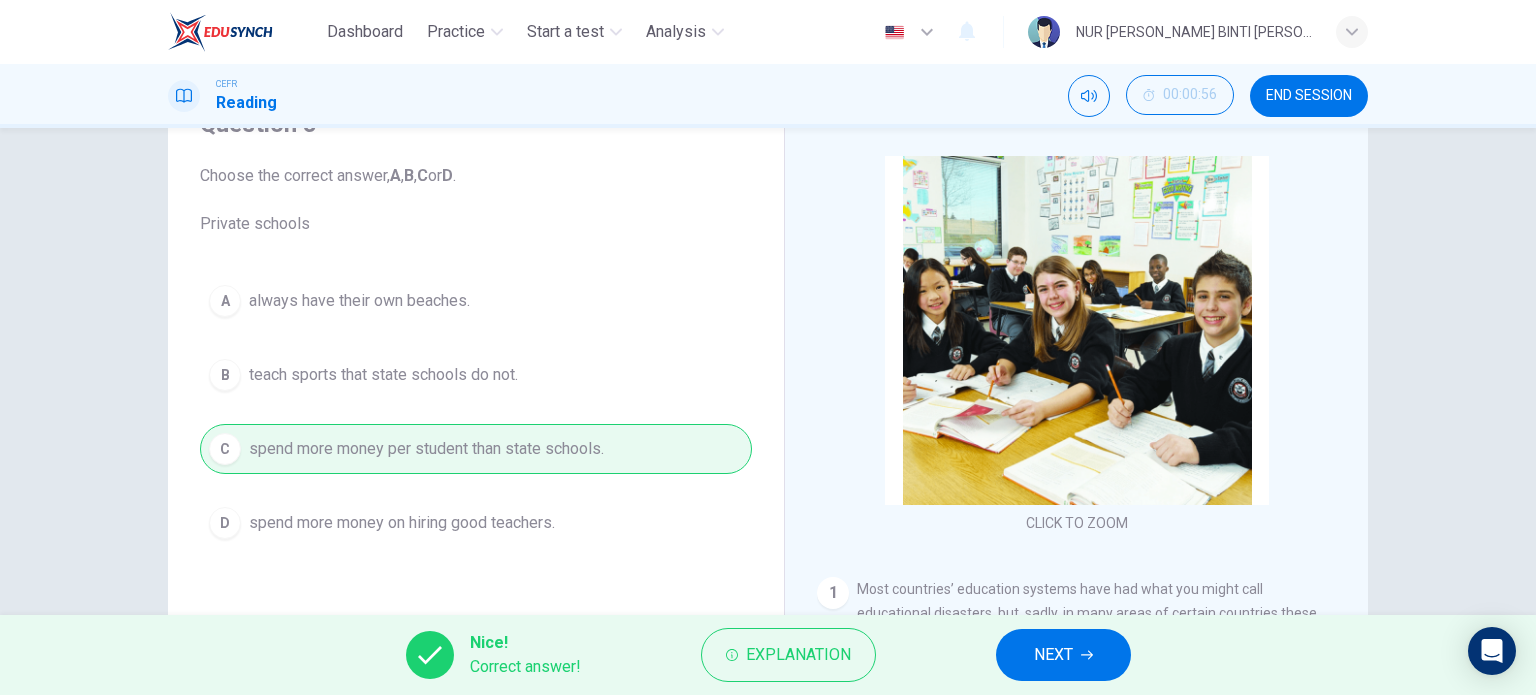 click on "NEXT" at bounding box center [1053, 655] 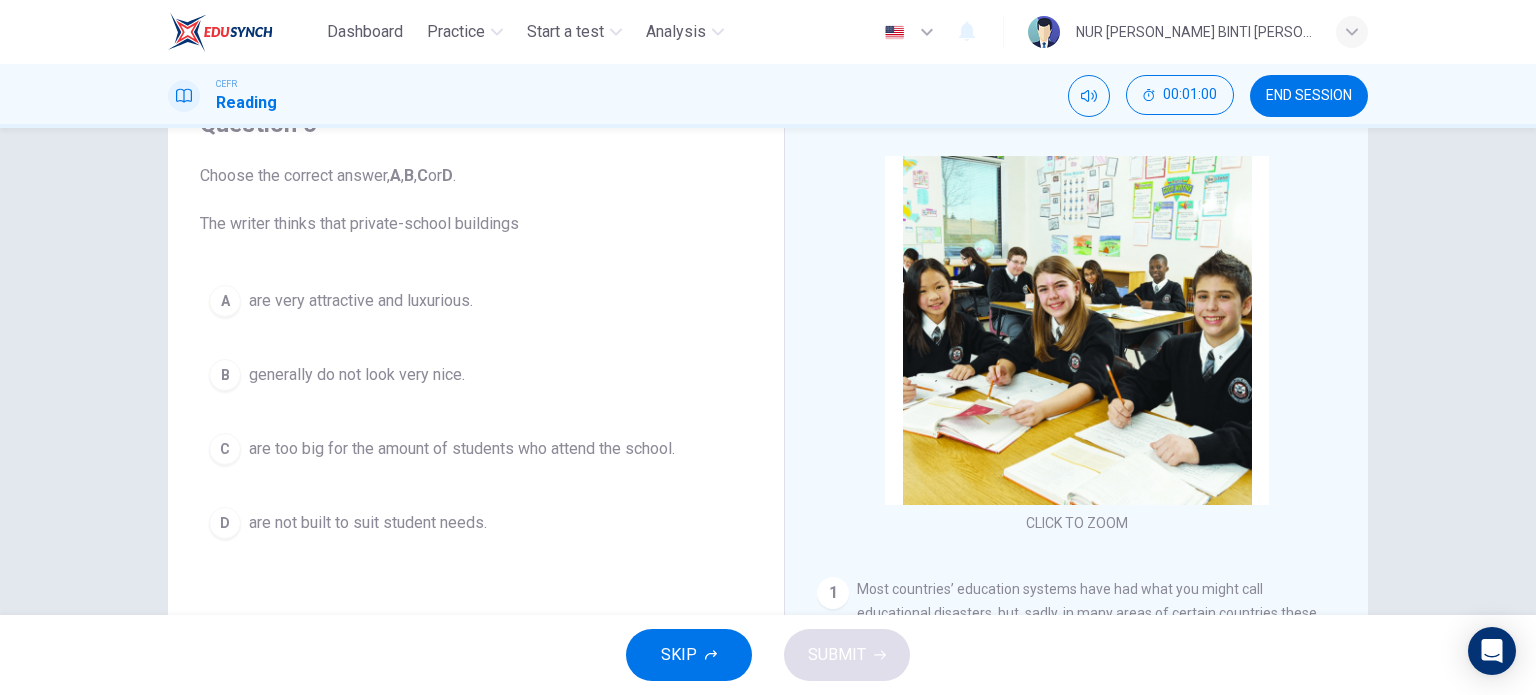 click on "are very attractive and luxurious." at bounding box center (361, 301) 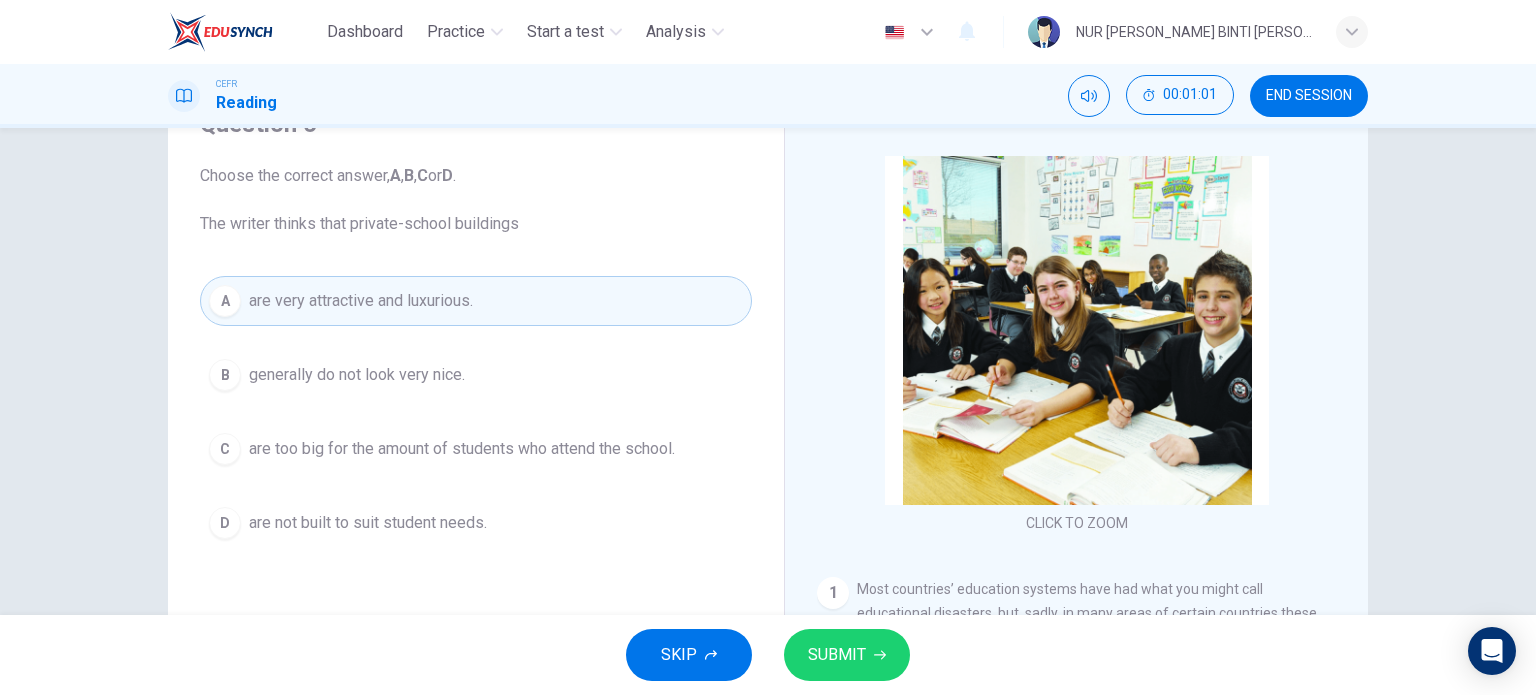 click on "SUBMIT" at bounding box center (837, 655) 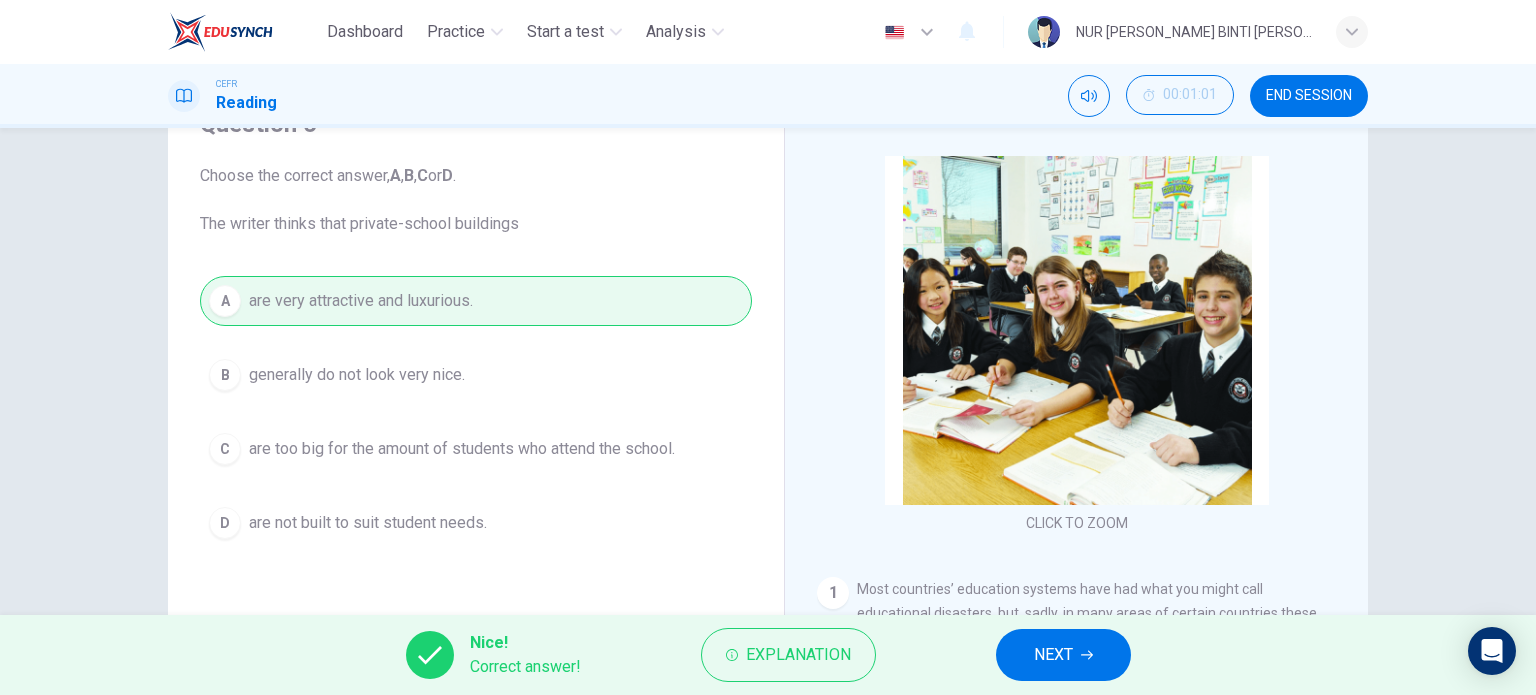 click on "NEXT" at bounding box center (1063, 655) 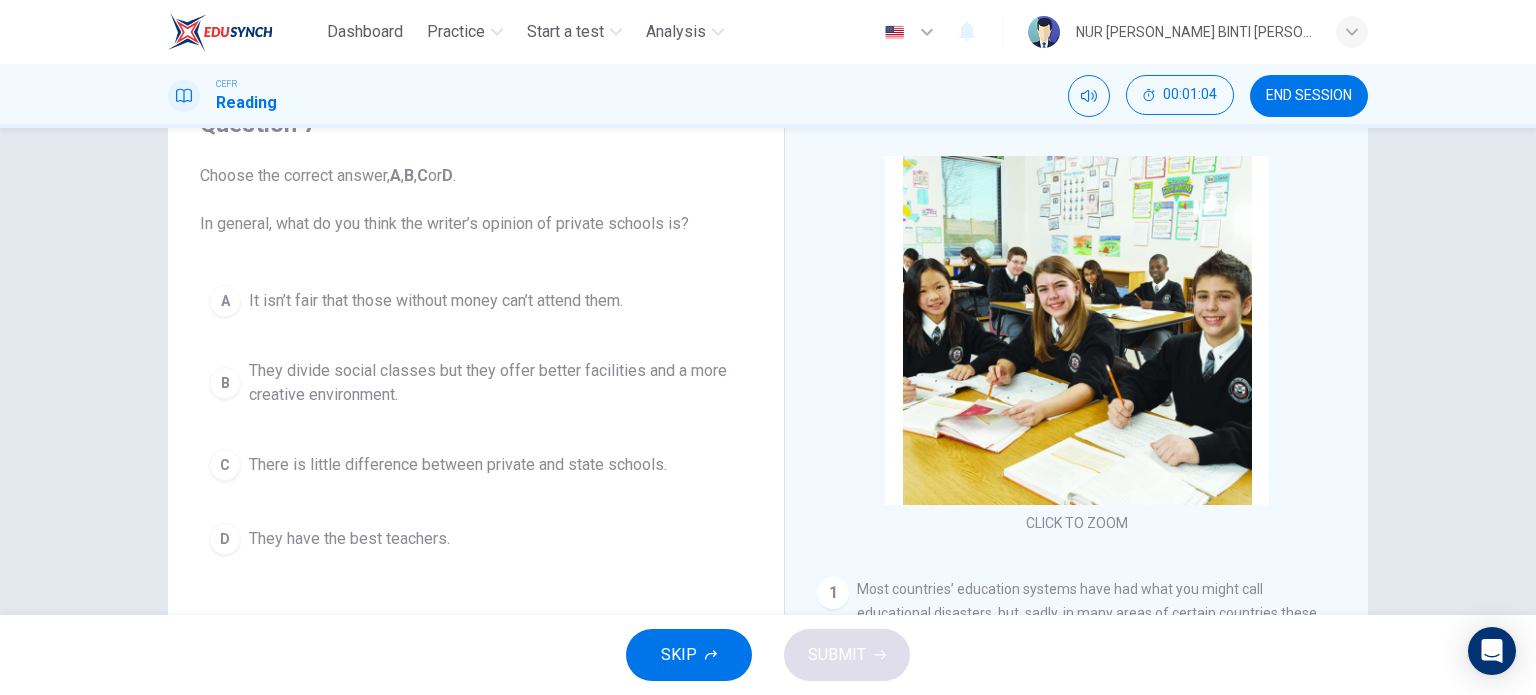 click on "They divide social classes but they offer better facilities and a more
creative environment." at bounding box center (496, 383) 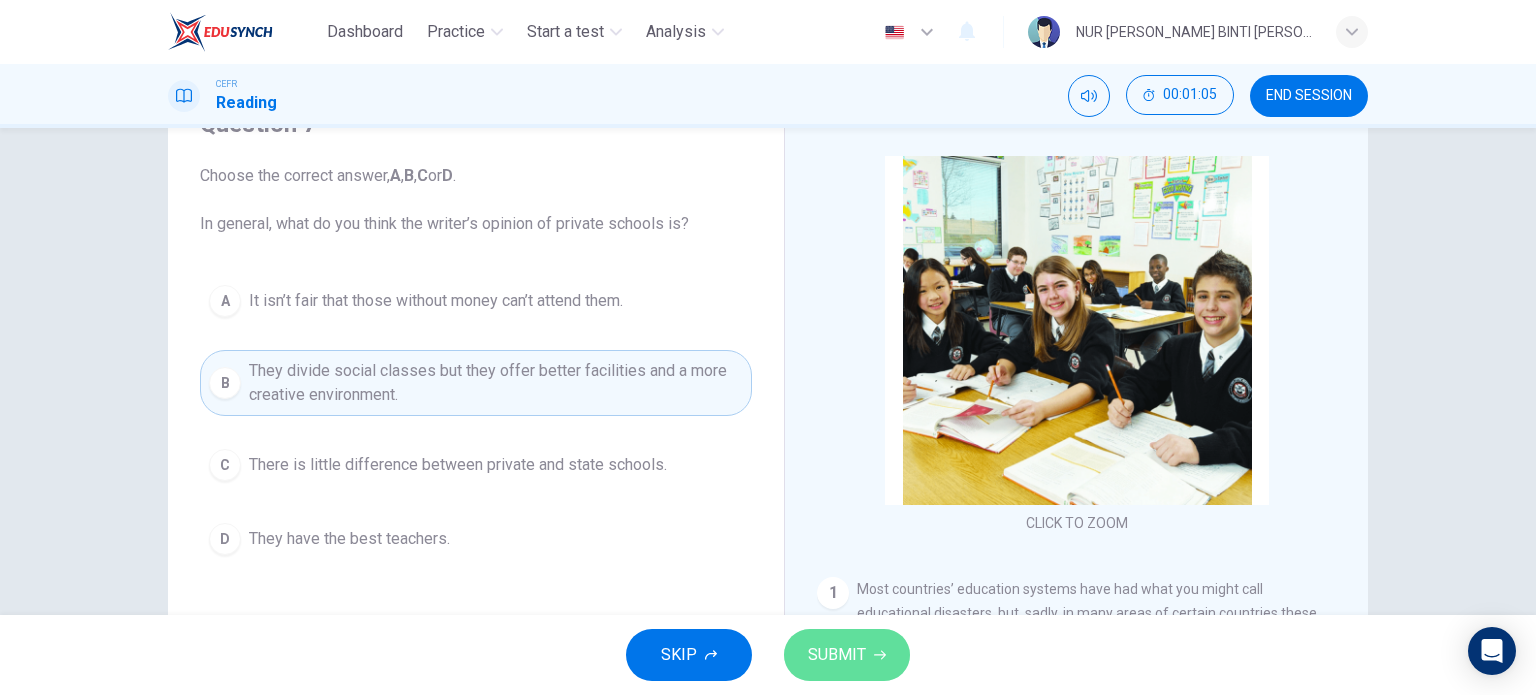 click on "SUBMIT" at bounding box center [837, 655] 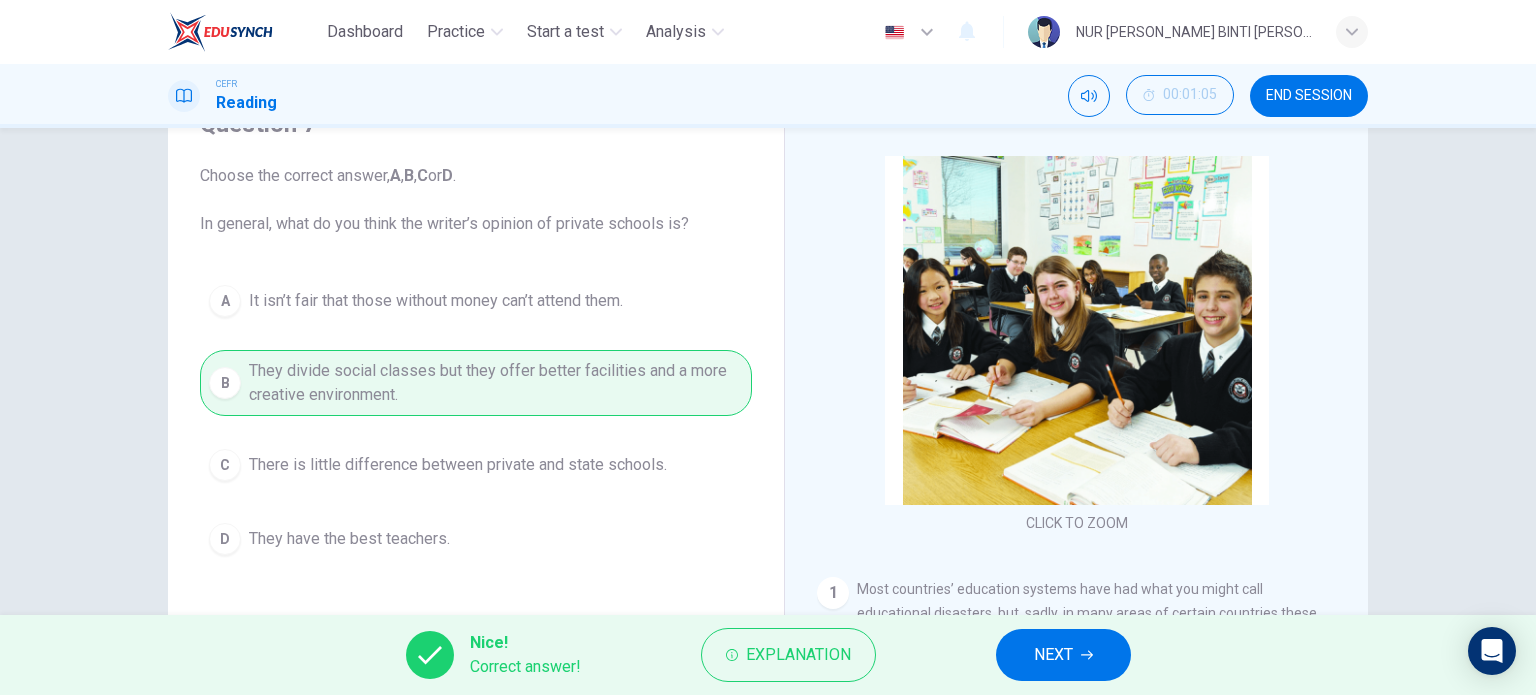 click on "NEXT" at bounding box center [1053, 655] 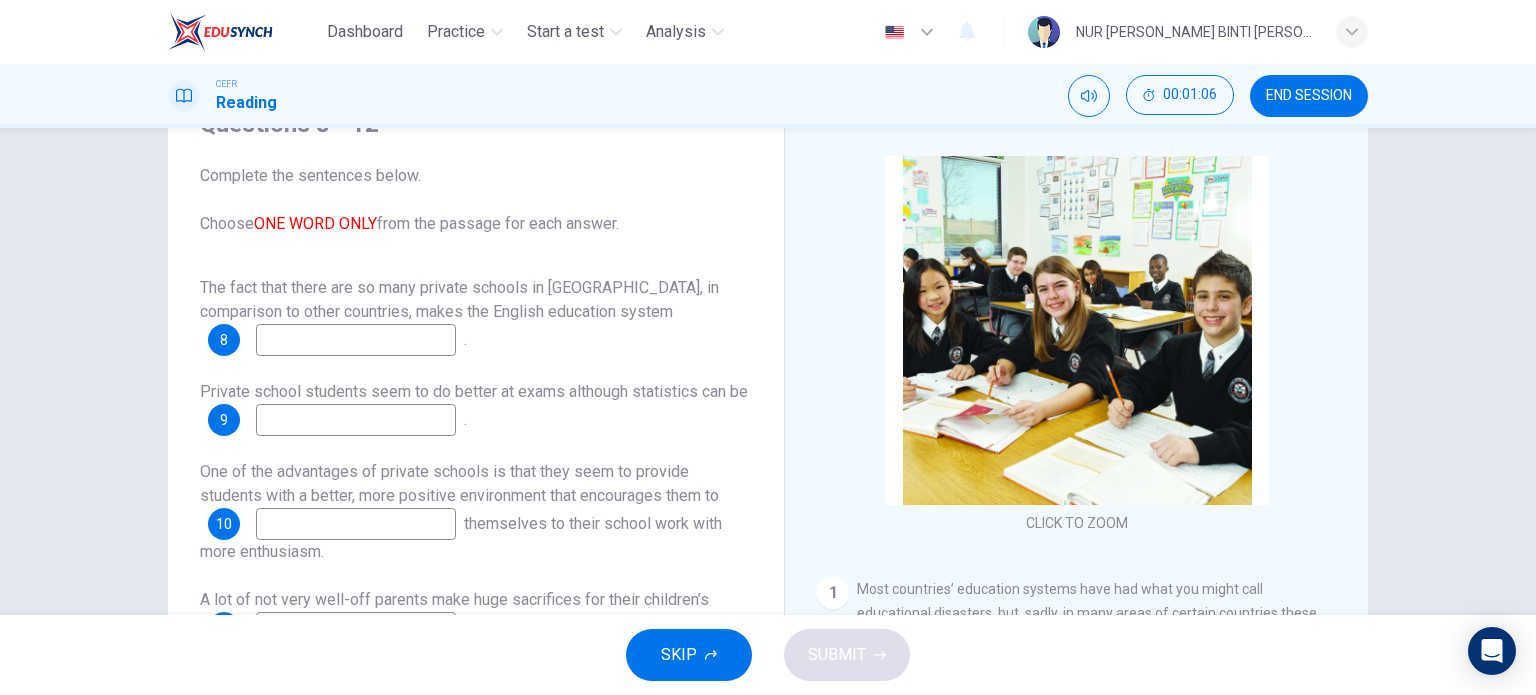 click at bounding box center [356, 340] 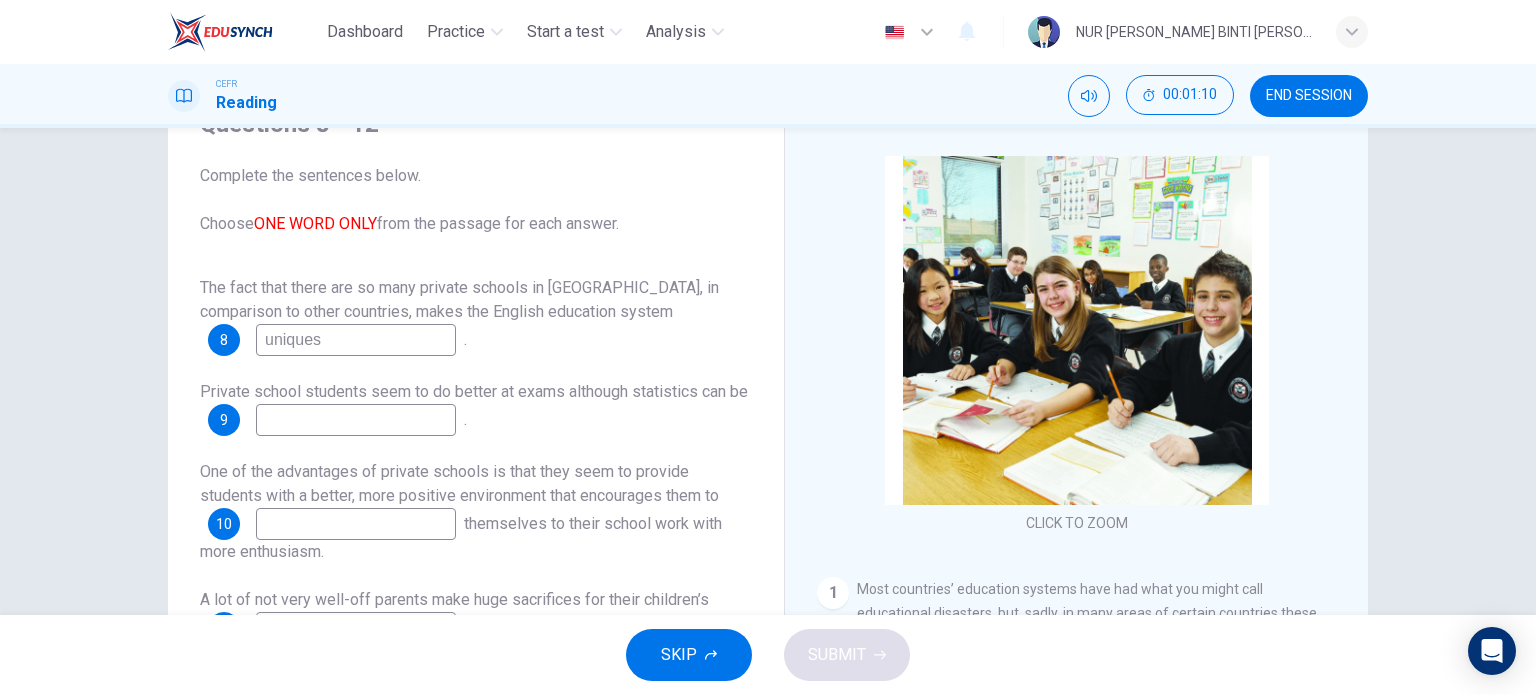 type on "uniques" 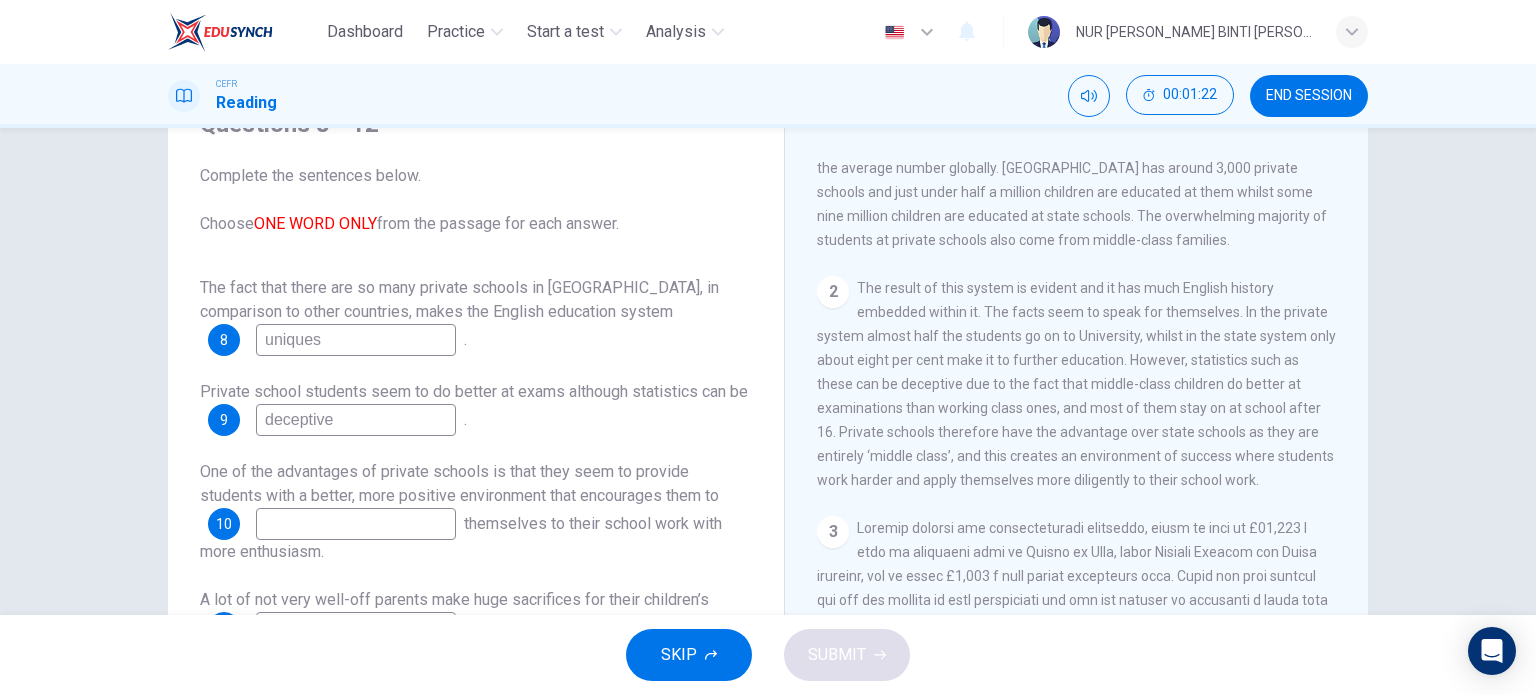 scroll, scrollTop: 600, scrollLeft: 0, axis: vertical 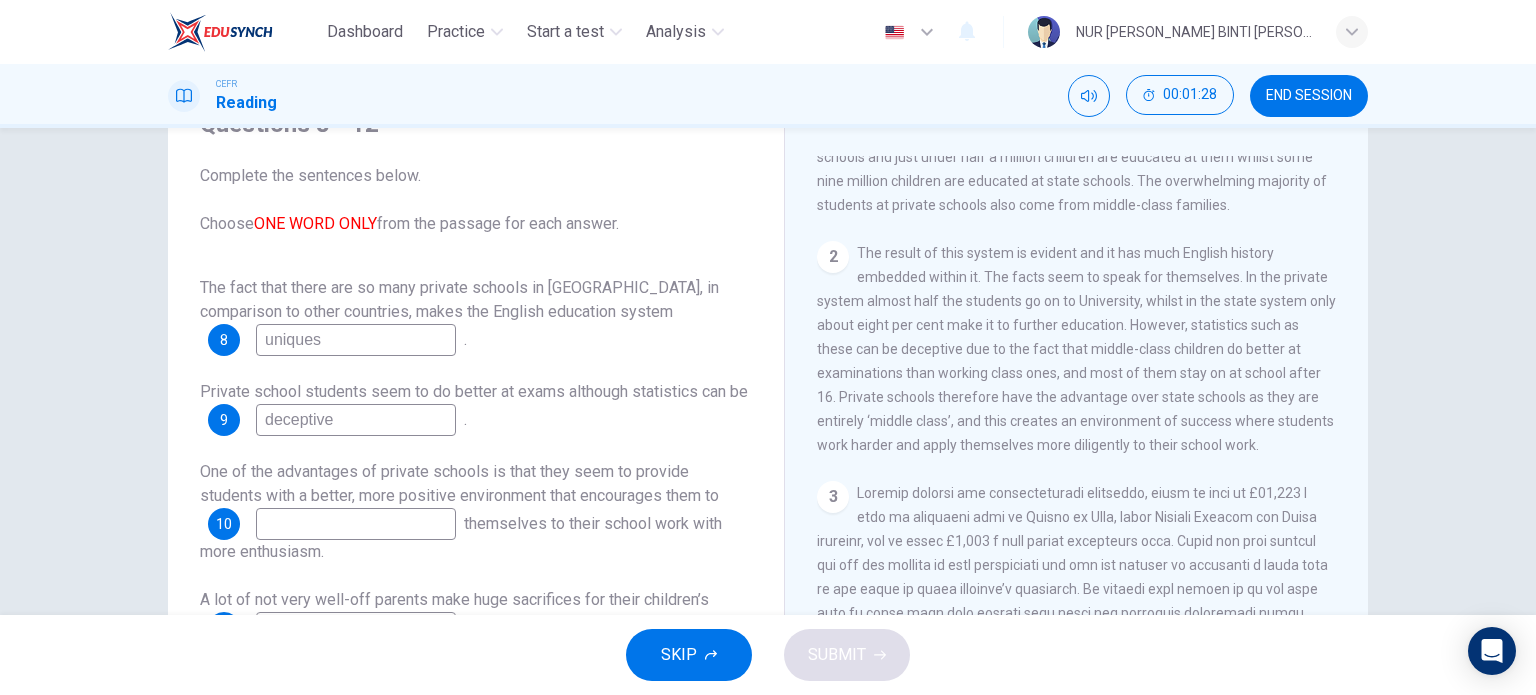 type on "deceptive" 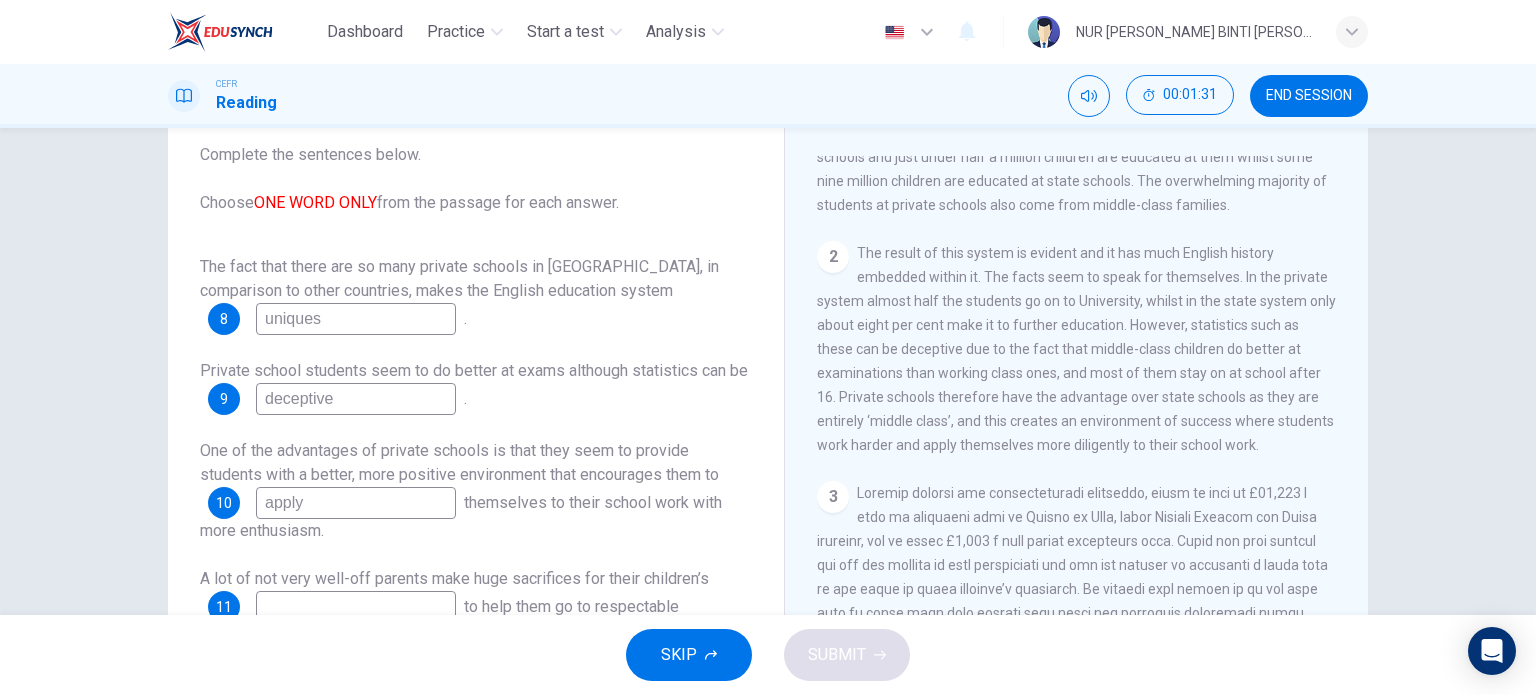 scroll, scrollTop: 24, scrollLeft: 0, axis: vertical 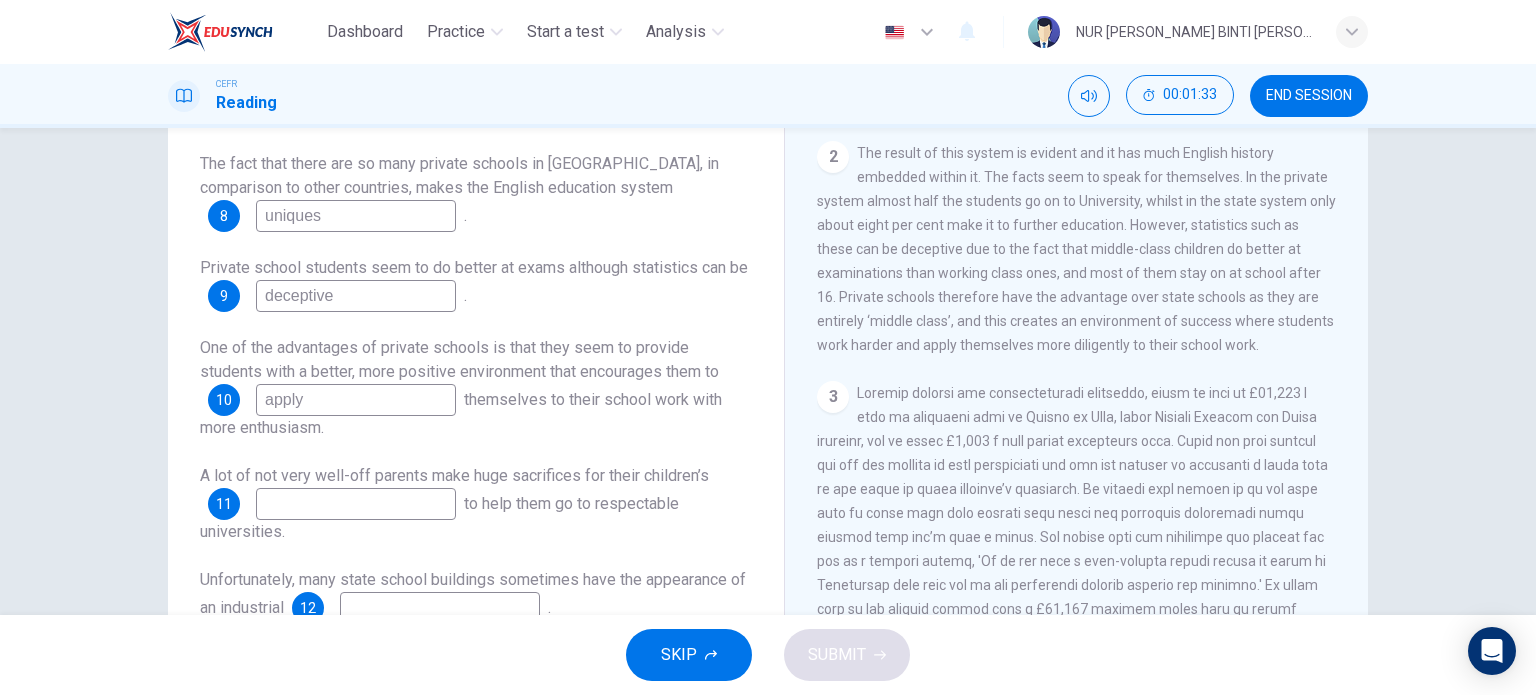 type on "apply" 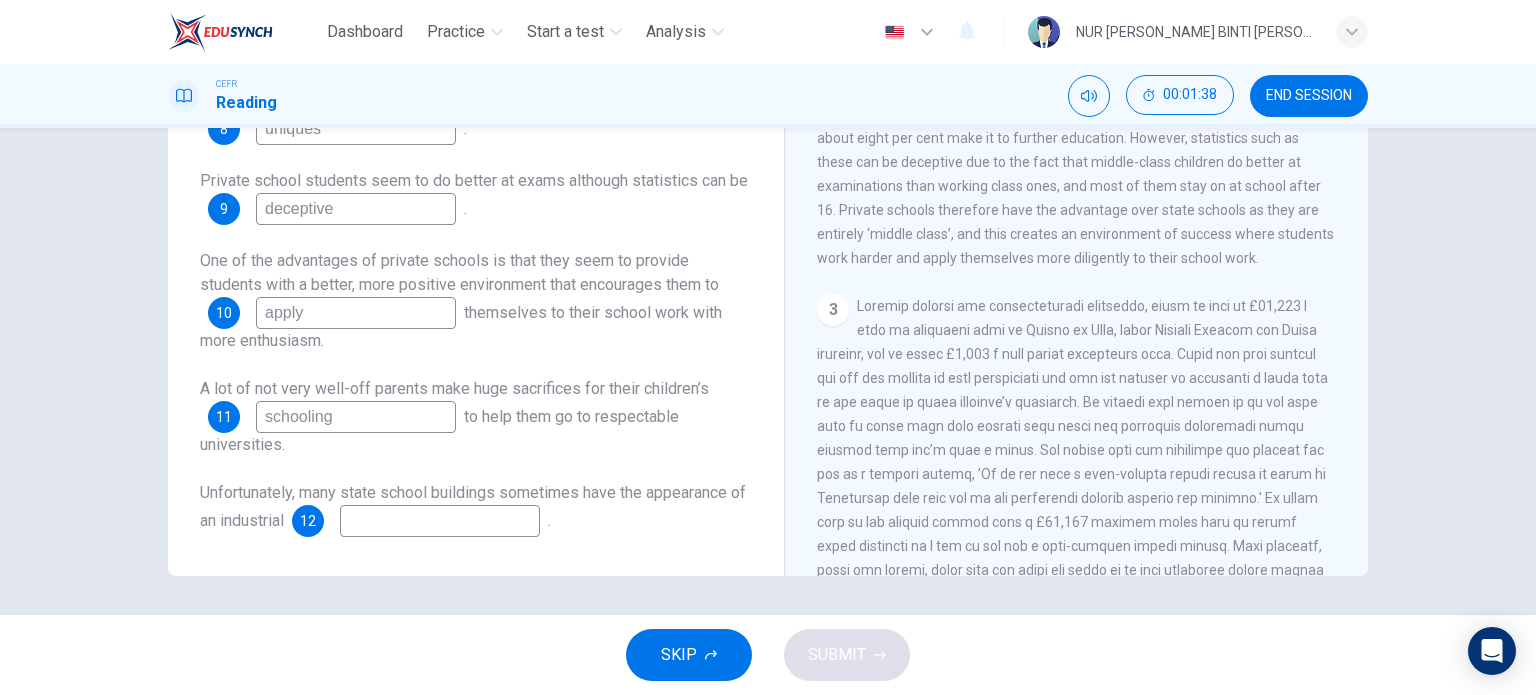 scroll, scrollTop: 288, scrollLeft: 0, axis: vertical 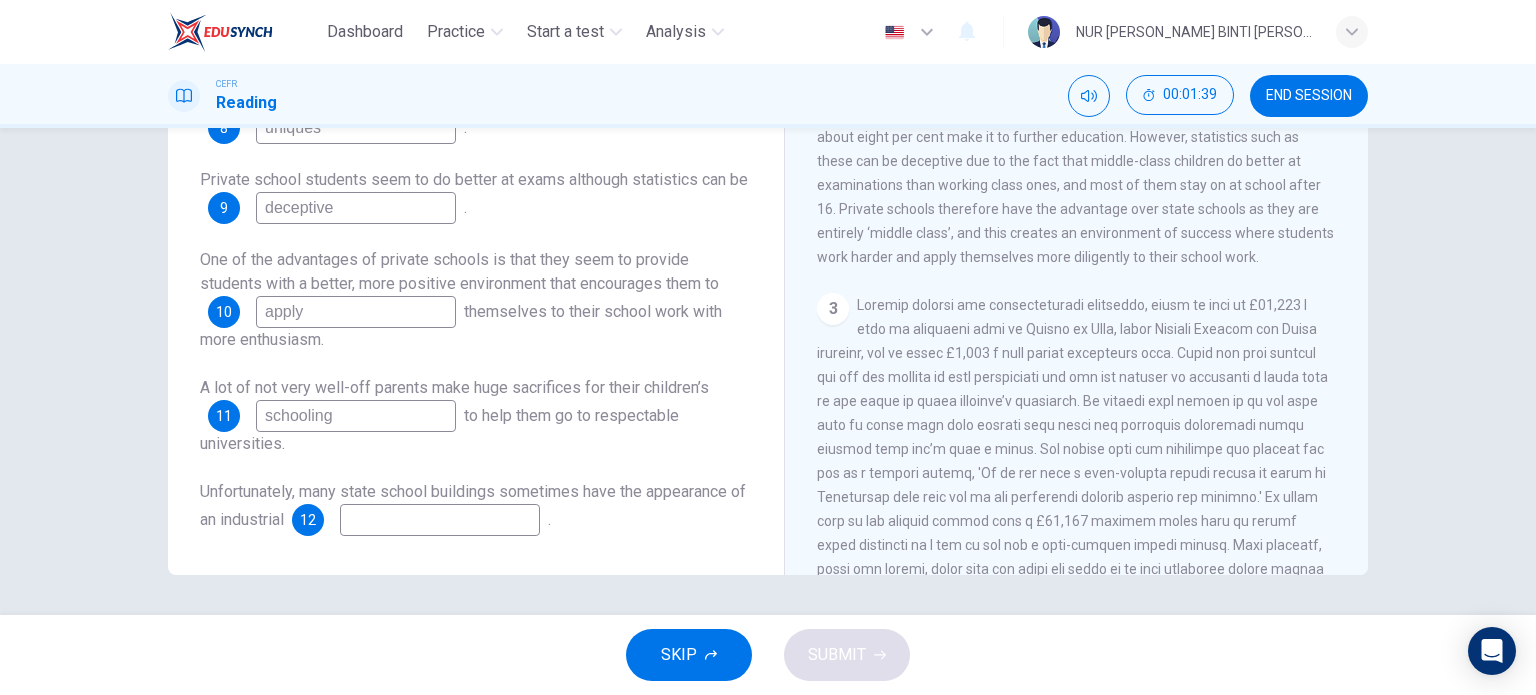 type on "schooling" 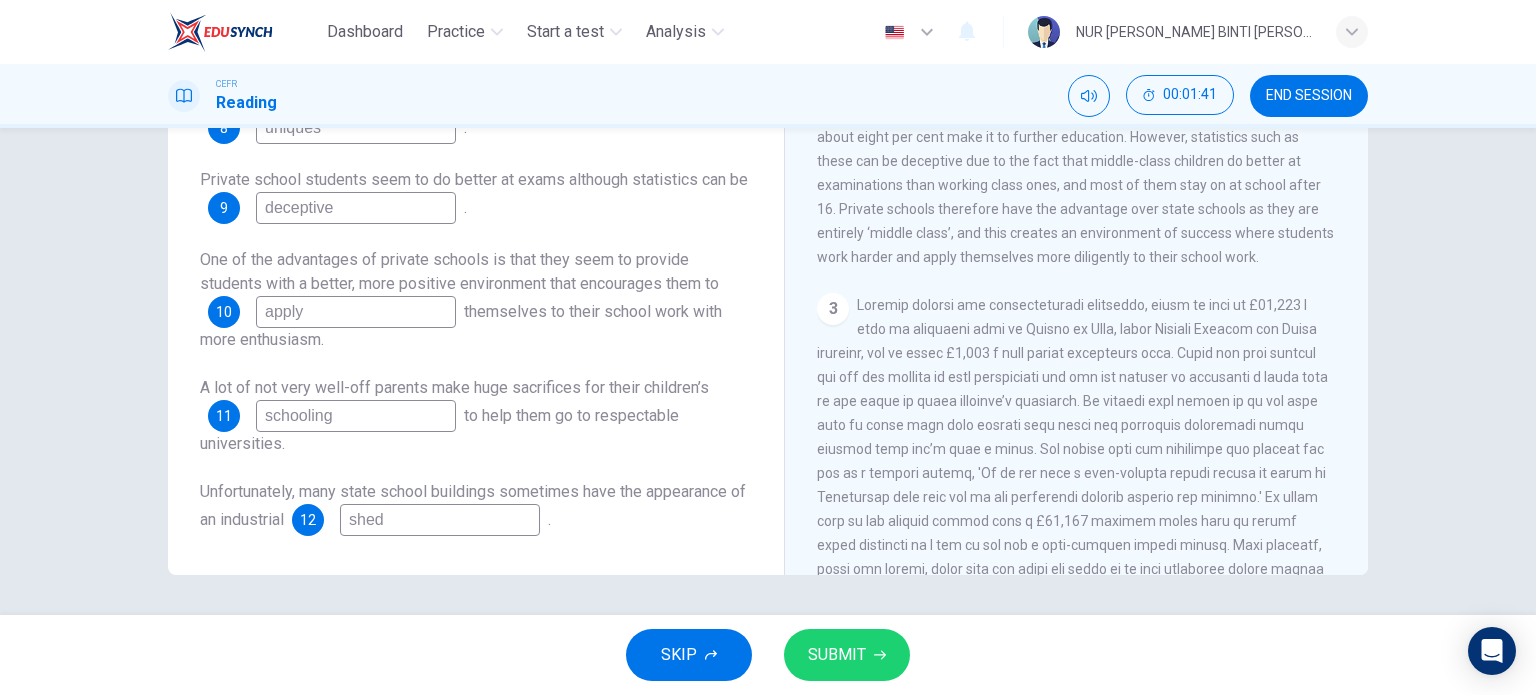 scroll, scrollTop: 0, scrollLeft: 0, axis: both 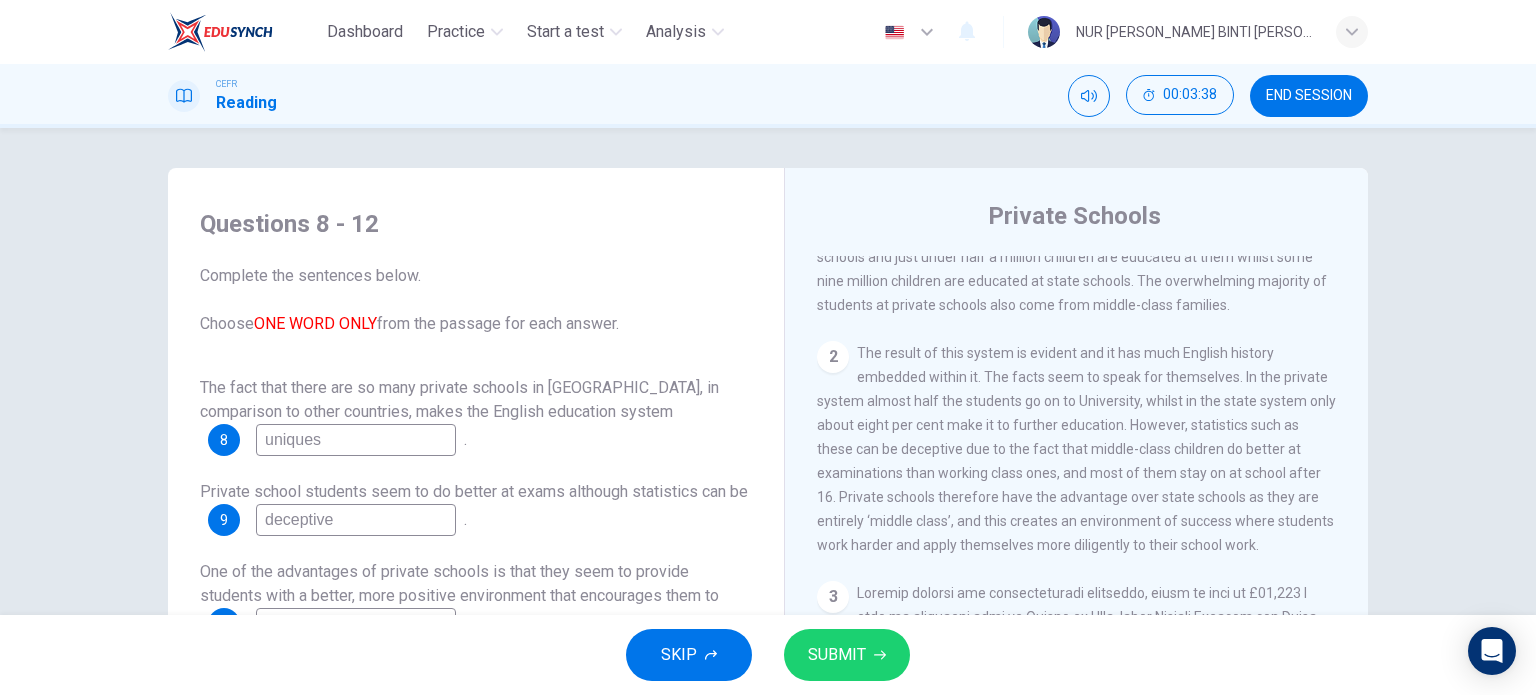 type on "shed" 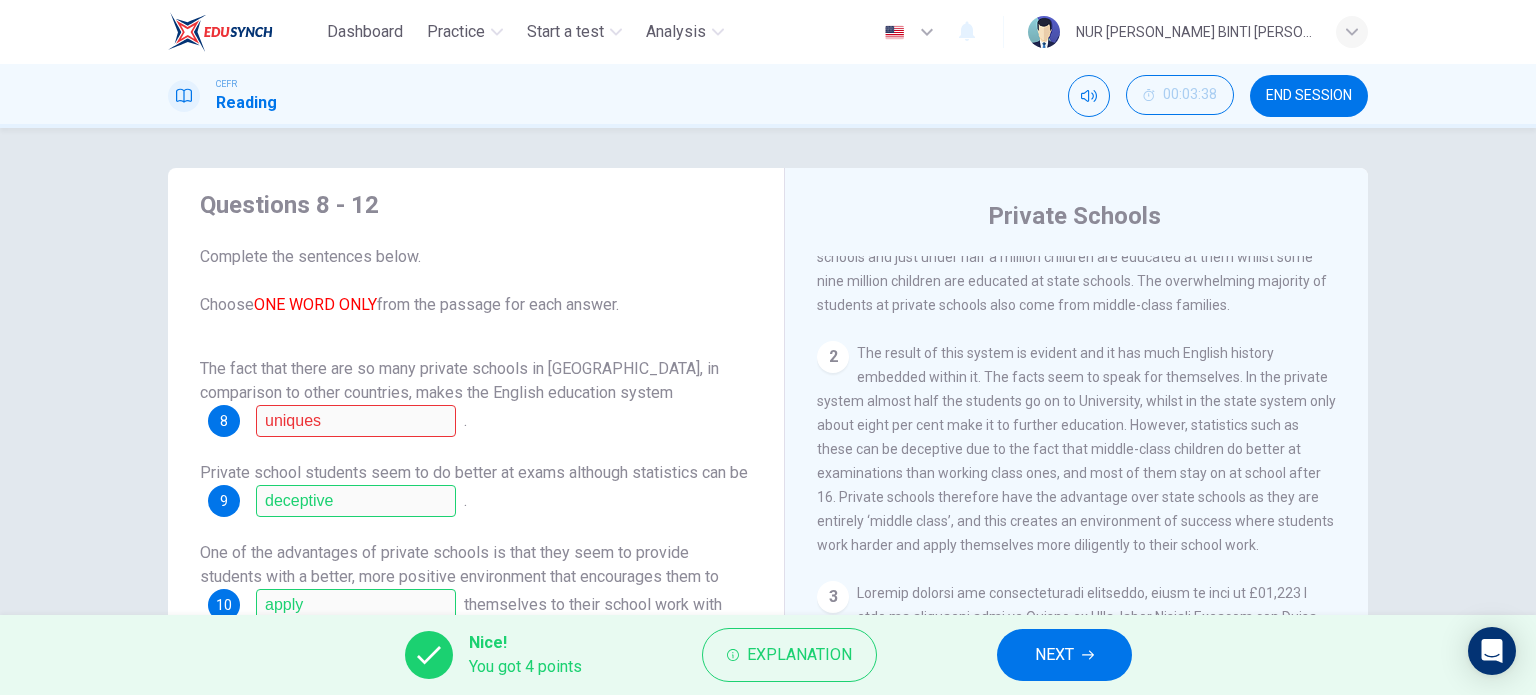 scroll, scrollTop: 24, scrollLeft: 0, axis: vertical 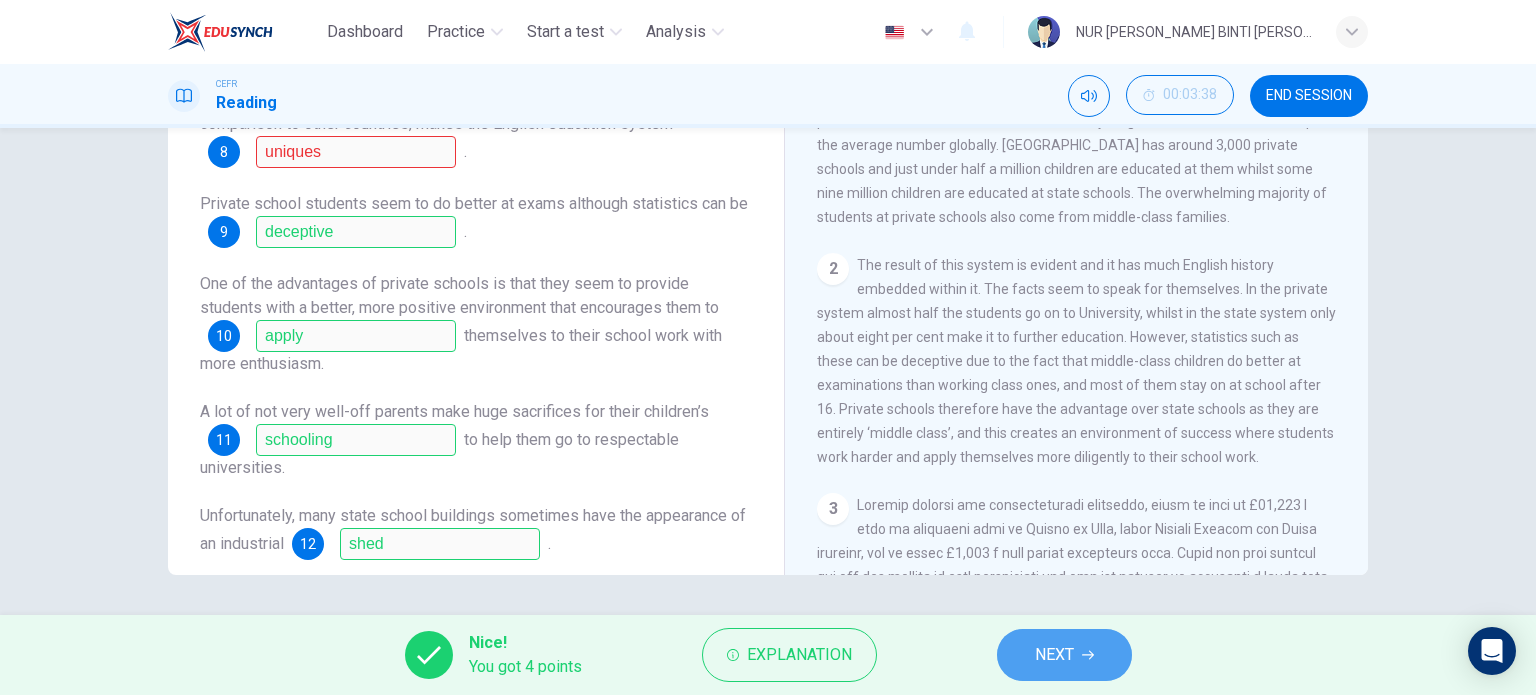 click on "NEXT" at bounding box center (1054, 655) 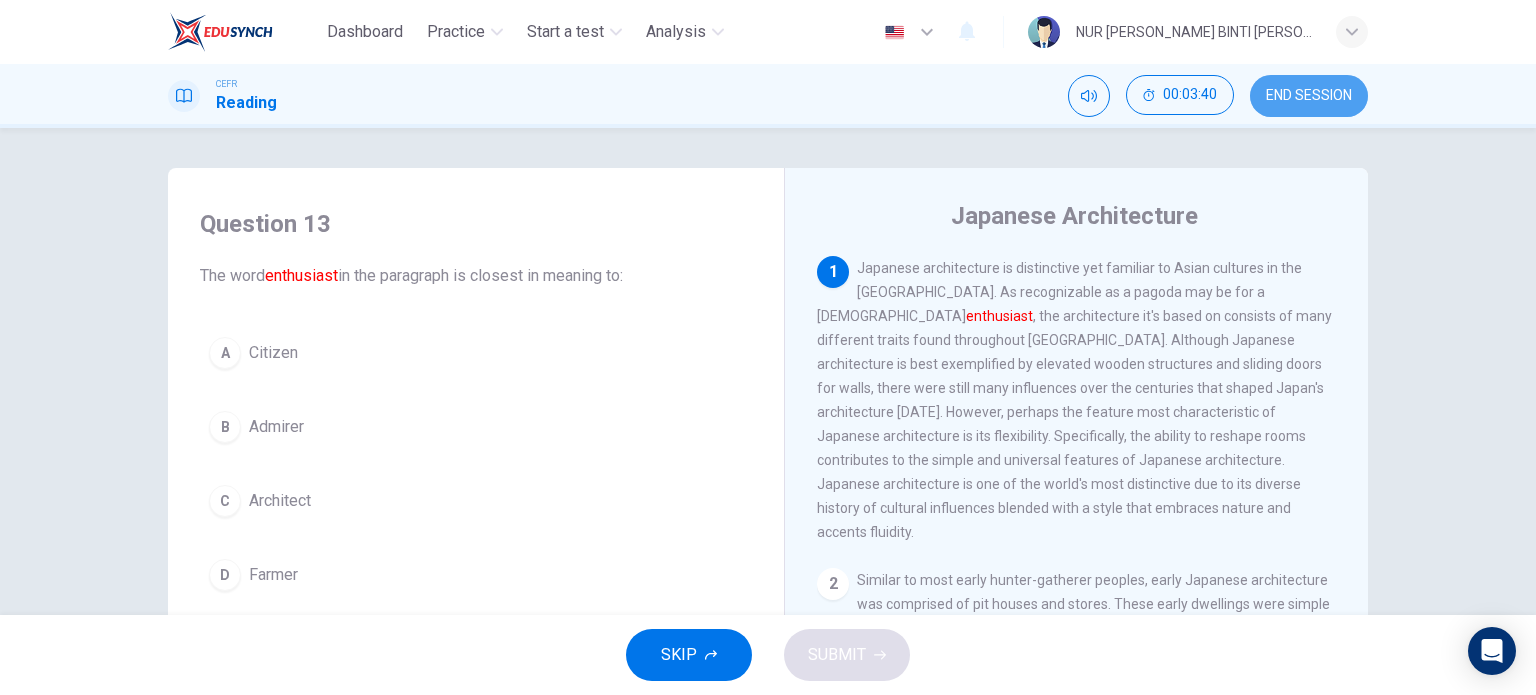 drag, startPoint x: 1292, startPoint y: 90, endPoint x: 871, endPoint y: 84, distance: 421.04276 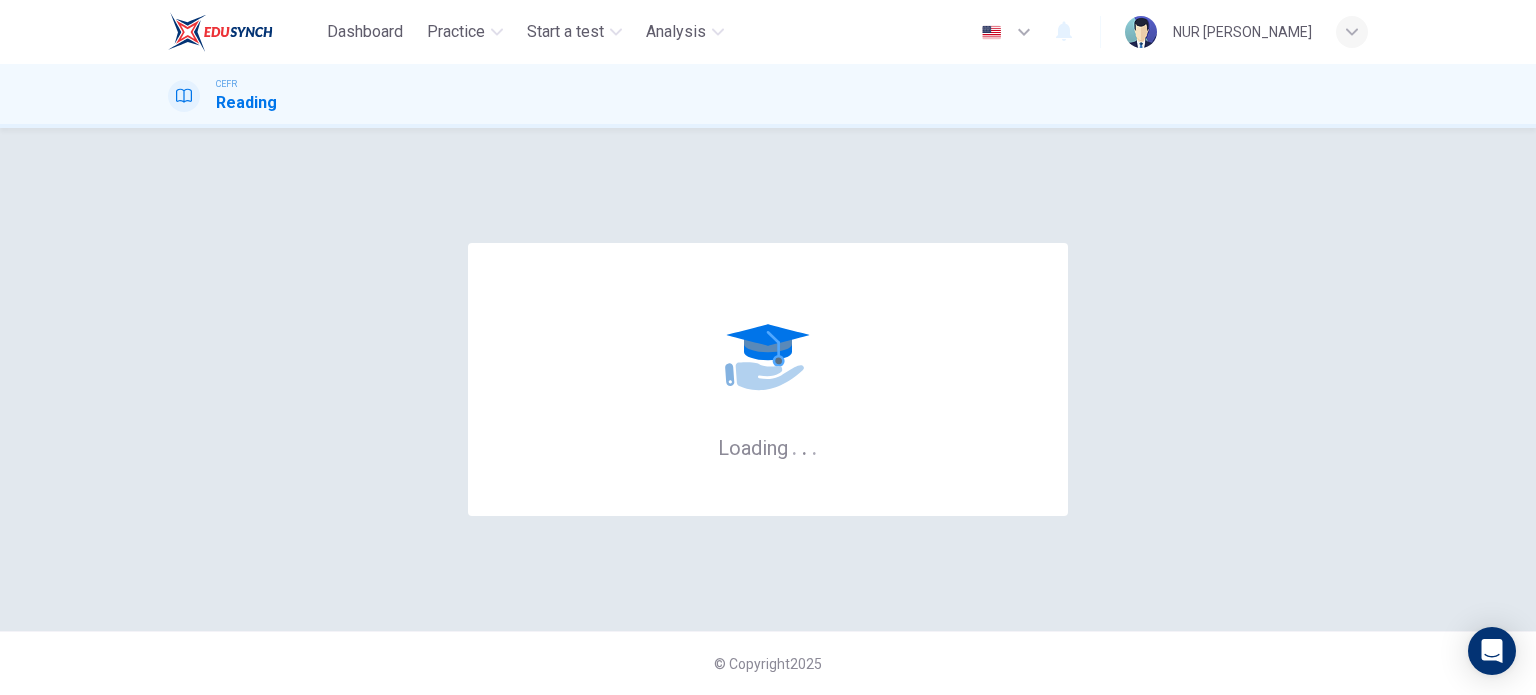 scroll, scrollTop: 0, scrollLeft: 0, axis: both 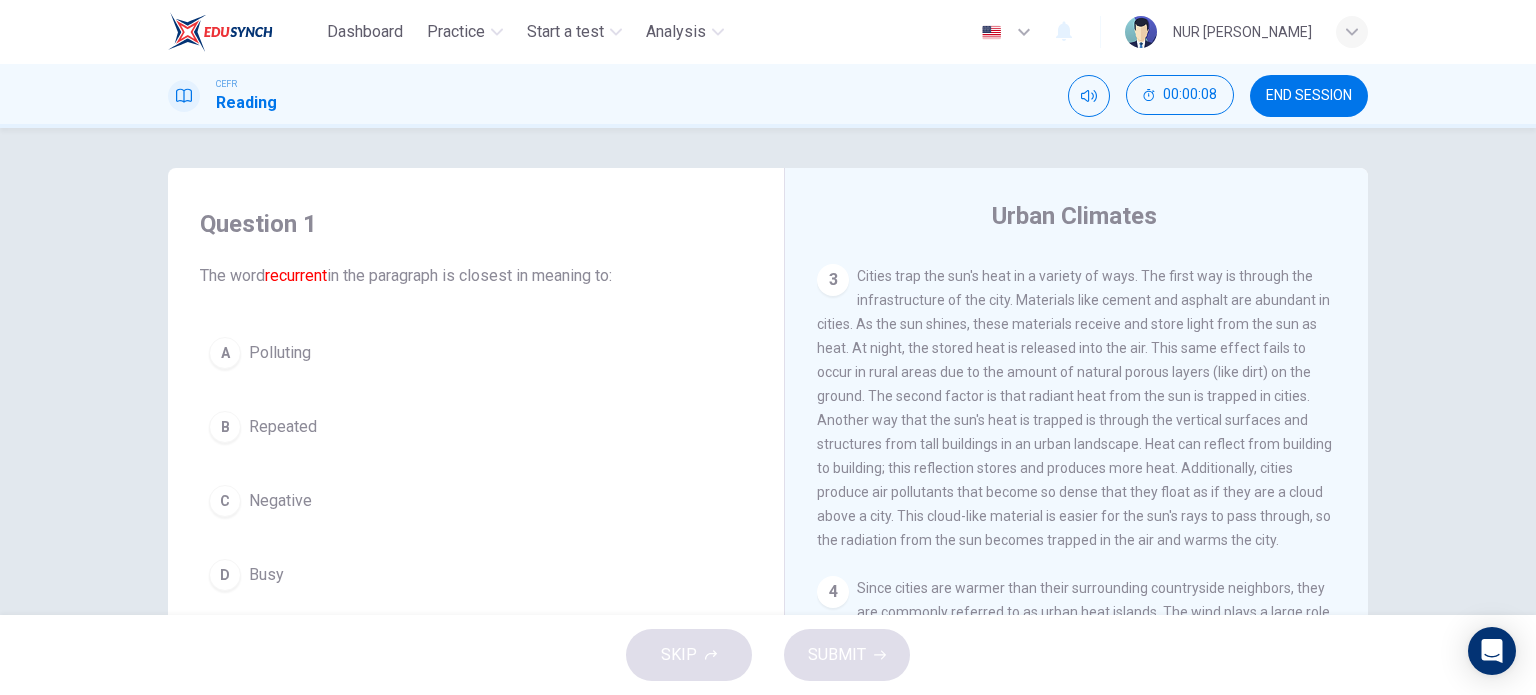 click on "END SESSION" at bounding box center (1309, 96) 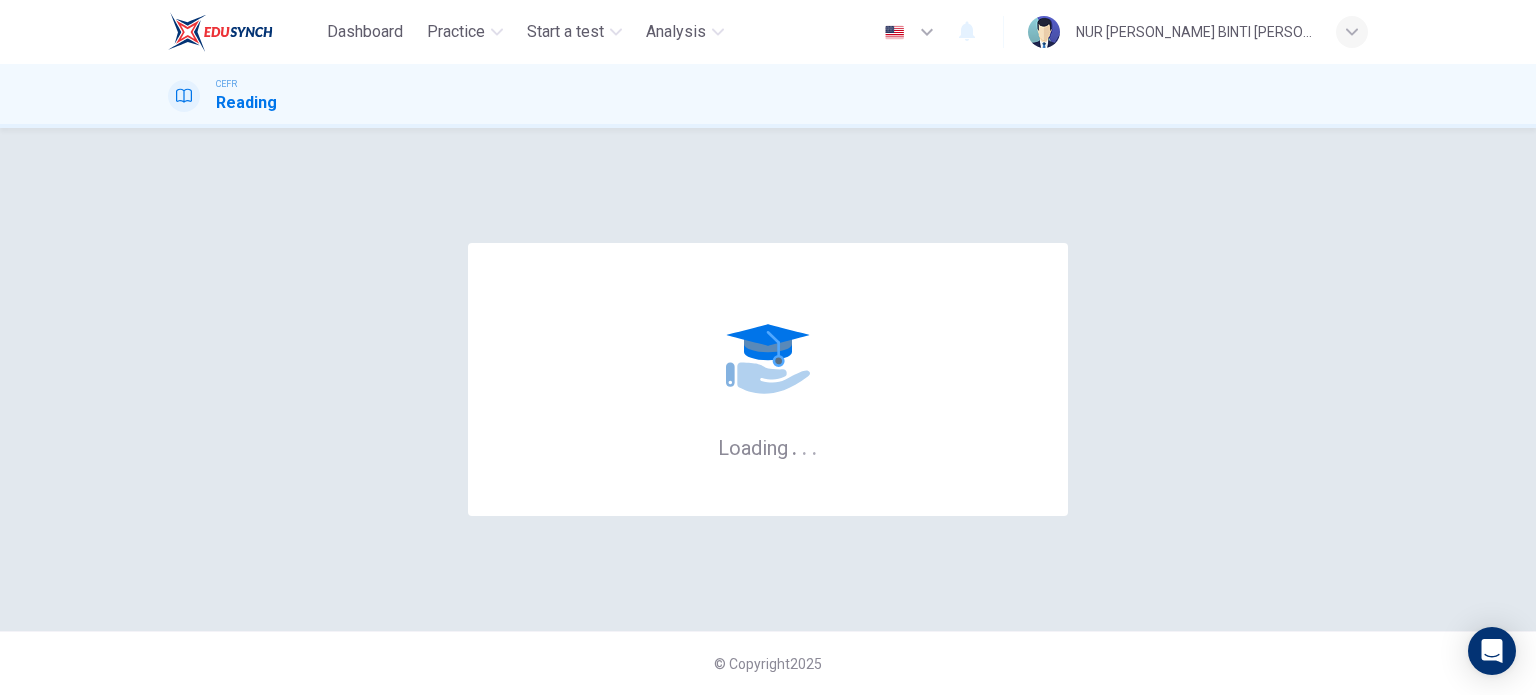 scroll, scrollTop: 0, scrollLeft: 0, axis: both 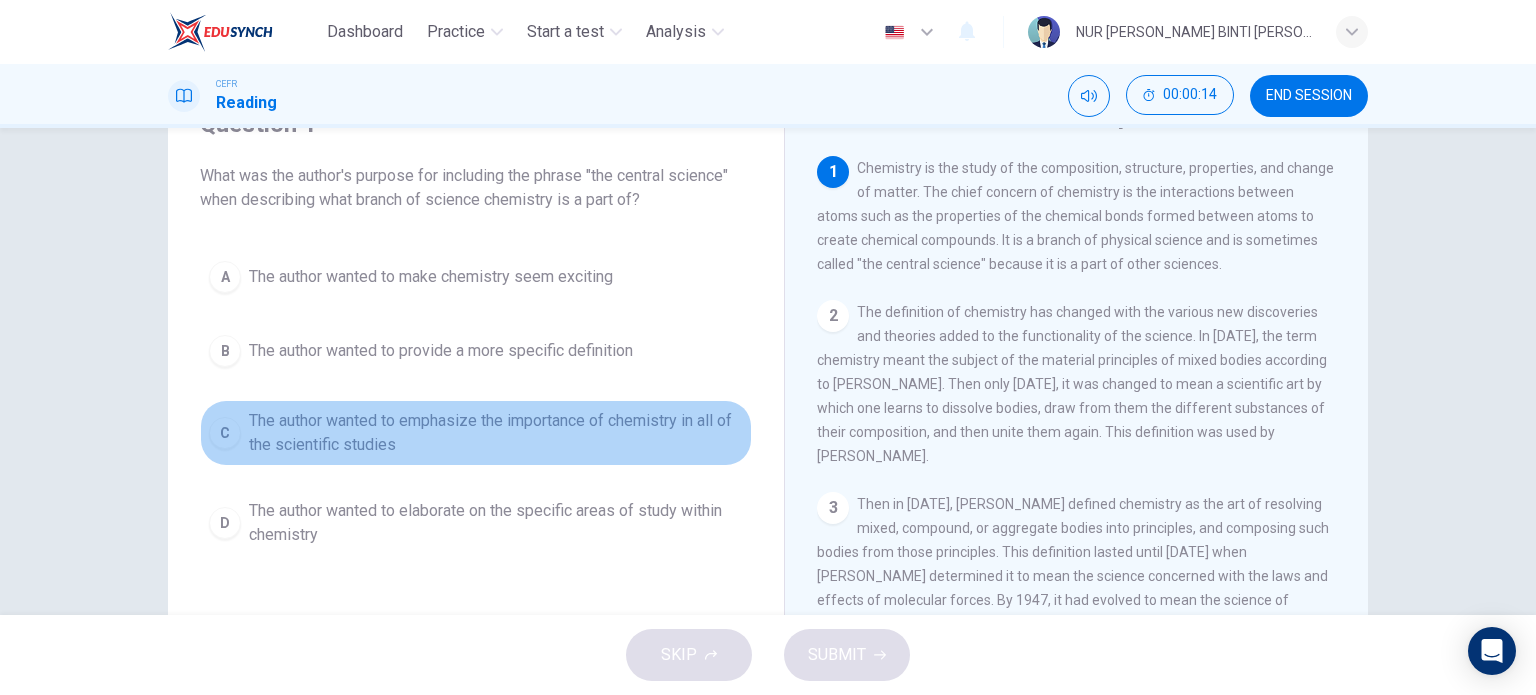 click on "The author wanted to emphasize the importance of chemistry in all of the scientific studies" at bounding box center [496, 433] 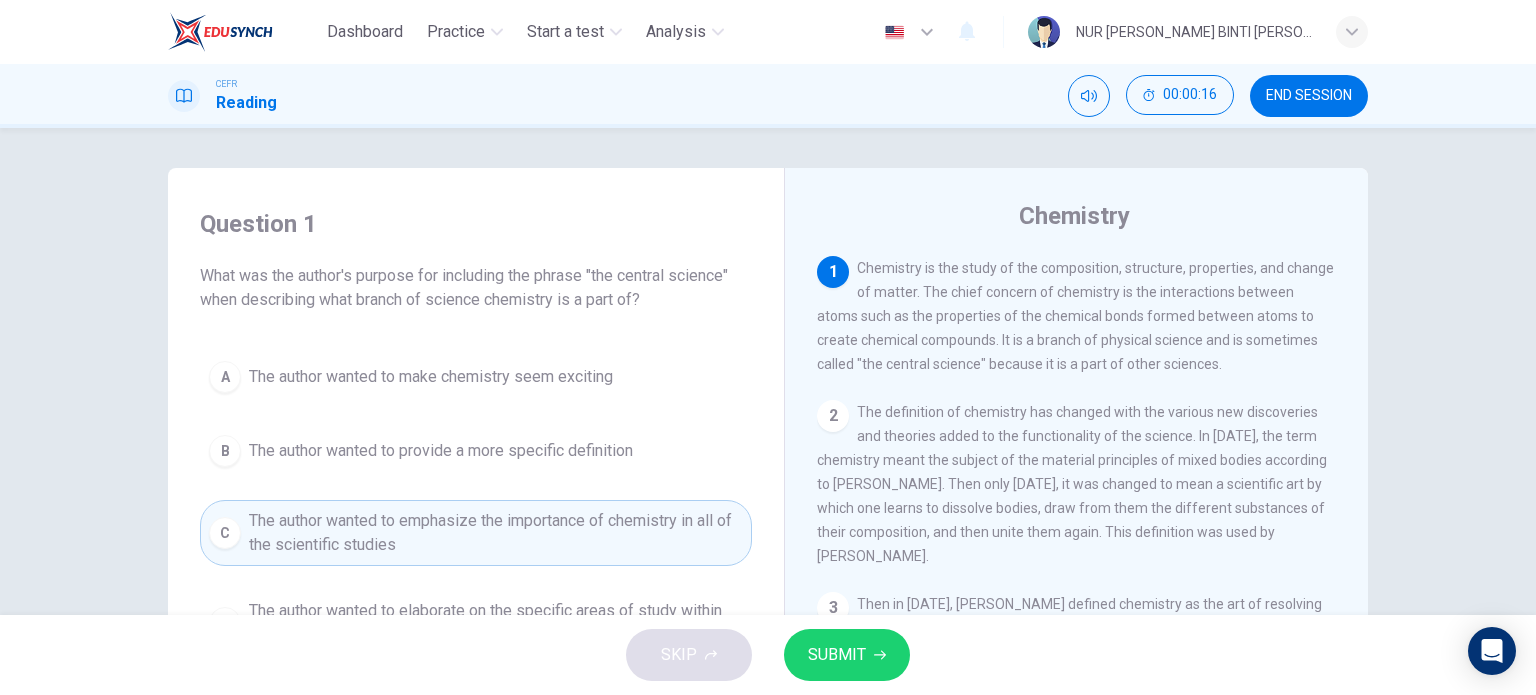 scroll, scrollTop: 100, scrollLeft: 0, axis: vertical 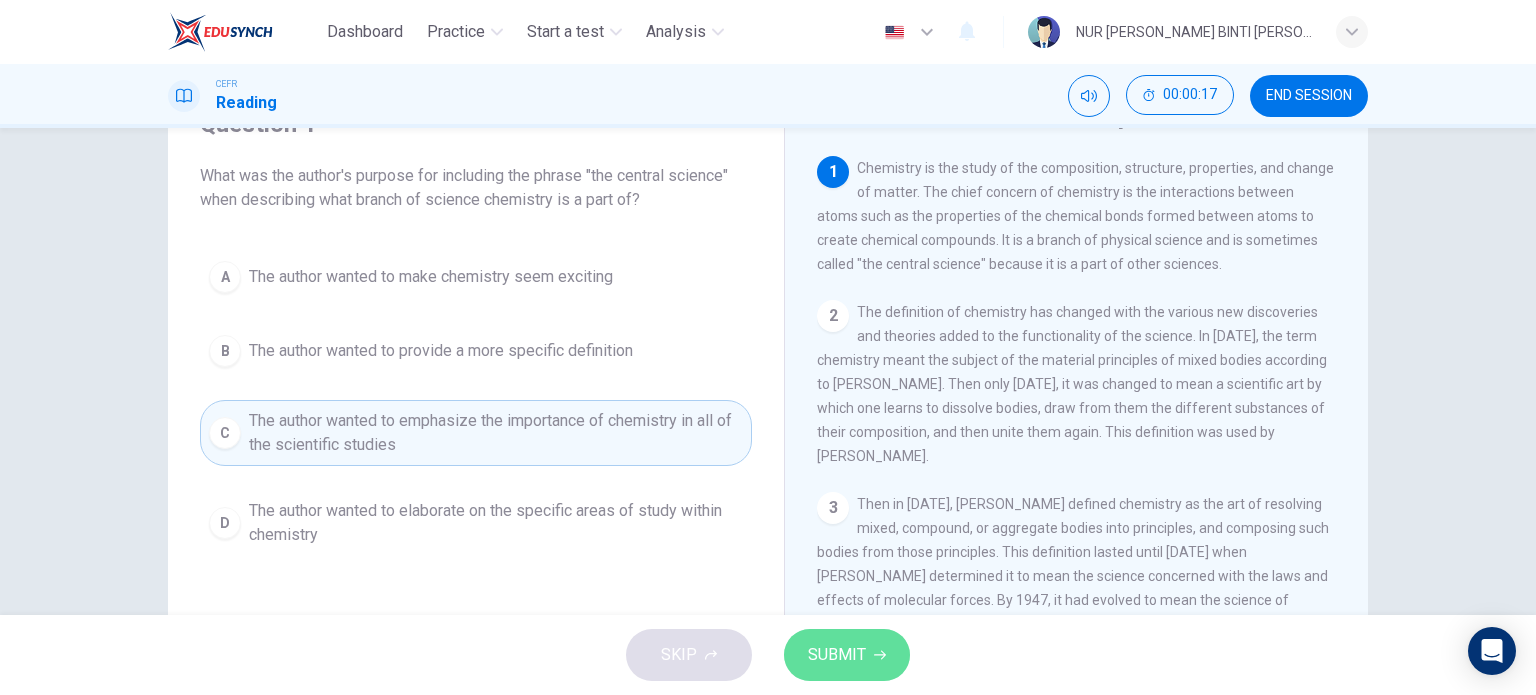 click on "SUBMIT" at bounding box center [837, 655] 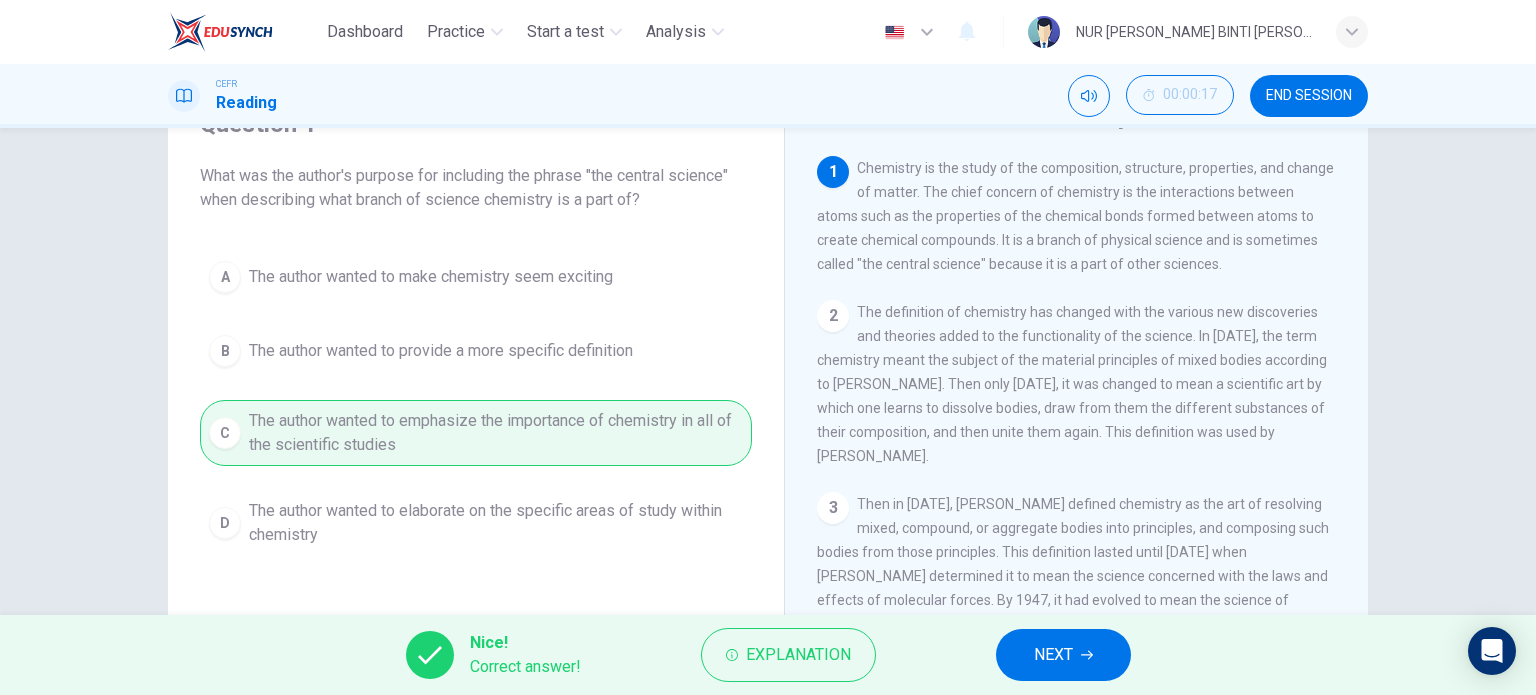 click on "NEXT" at bounding box center (1053, 655) 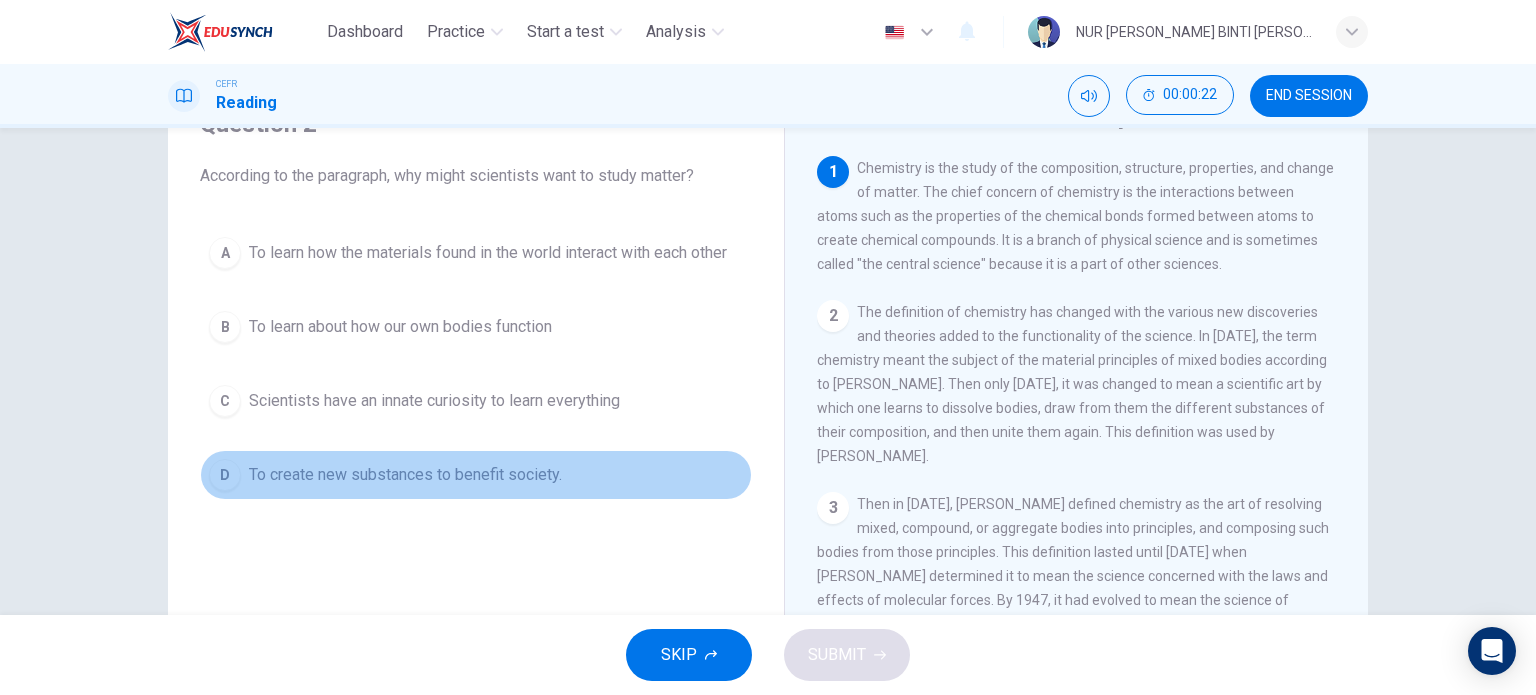 click on "To create new substances to benefit society." at bounding box center [405, 475] 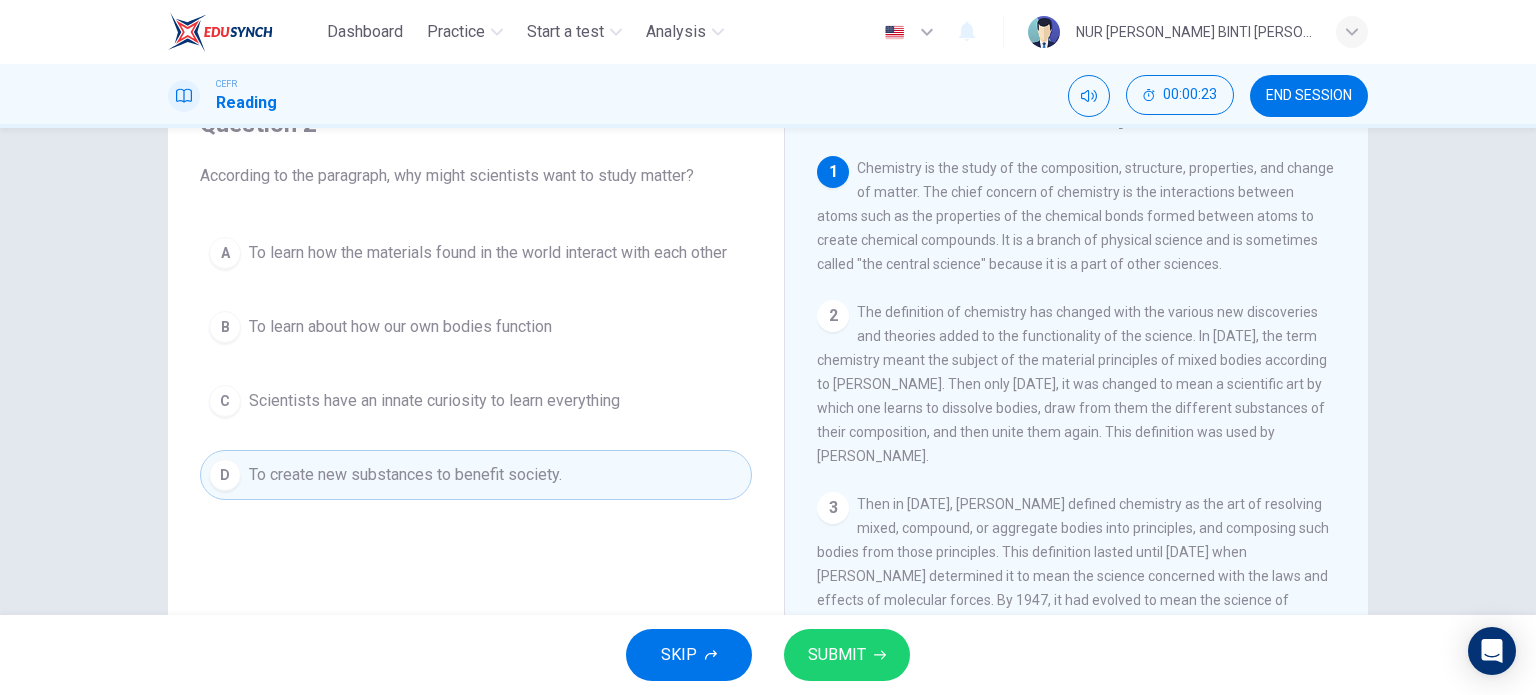 click on "SUBMIT" at bounding box center (847, 655) 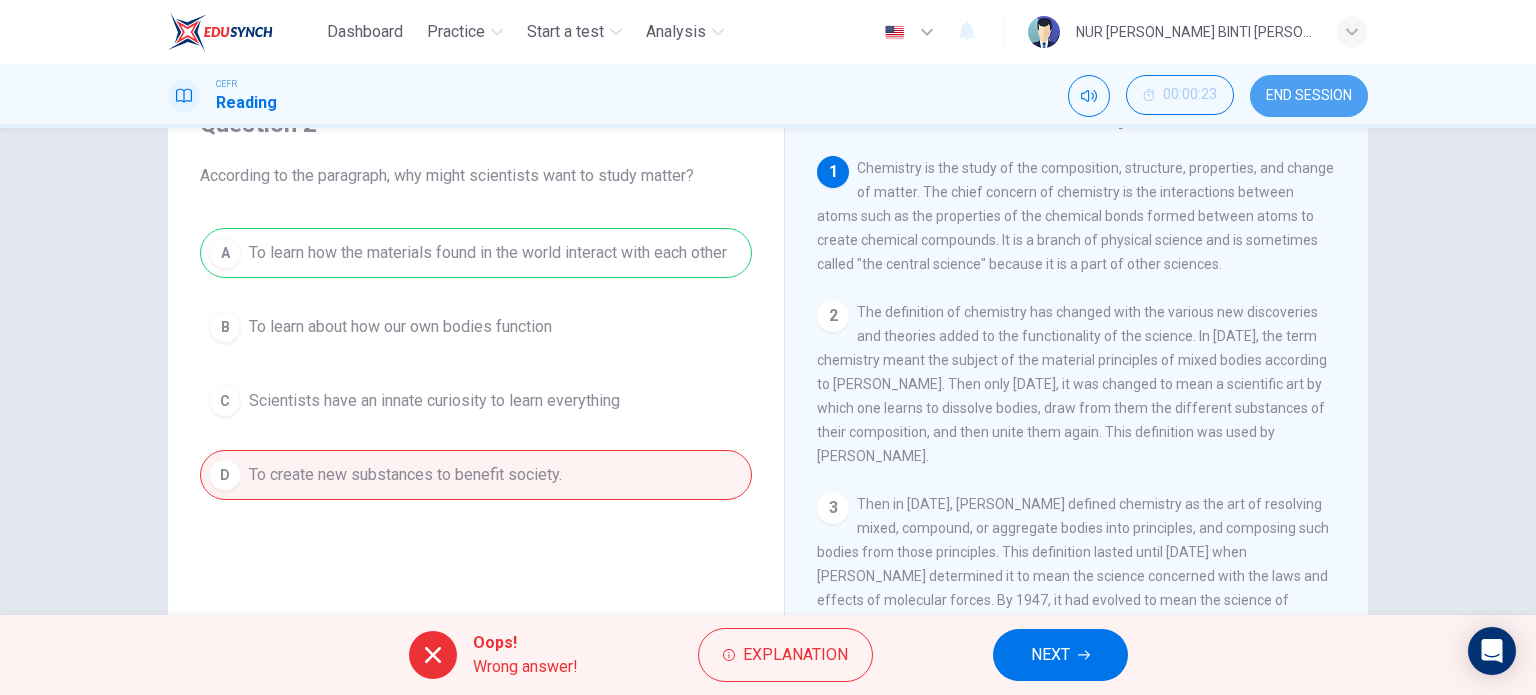 click on "END SESSION" at bounding box center [1309, 96] 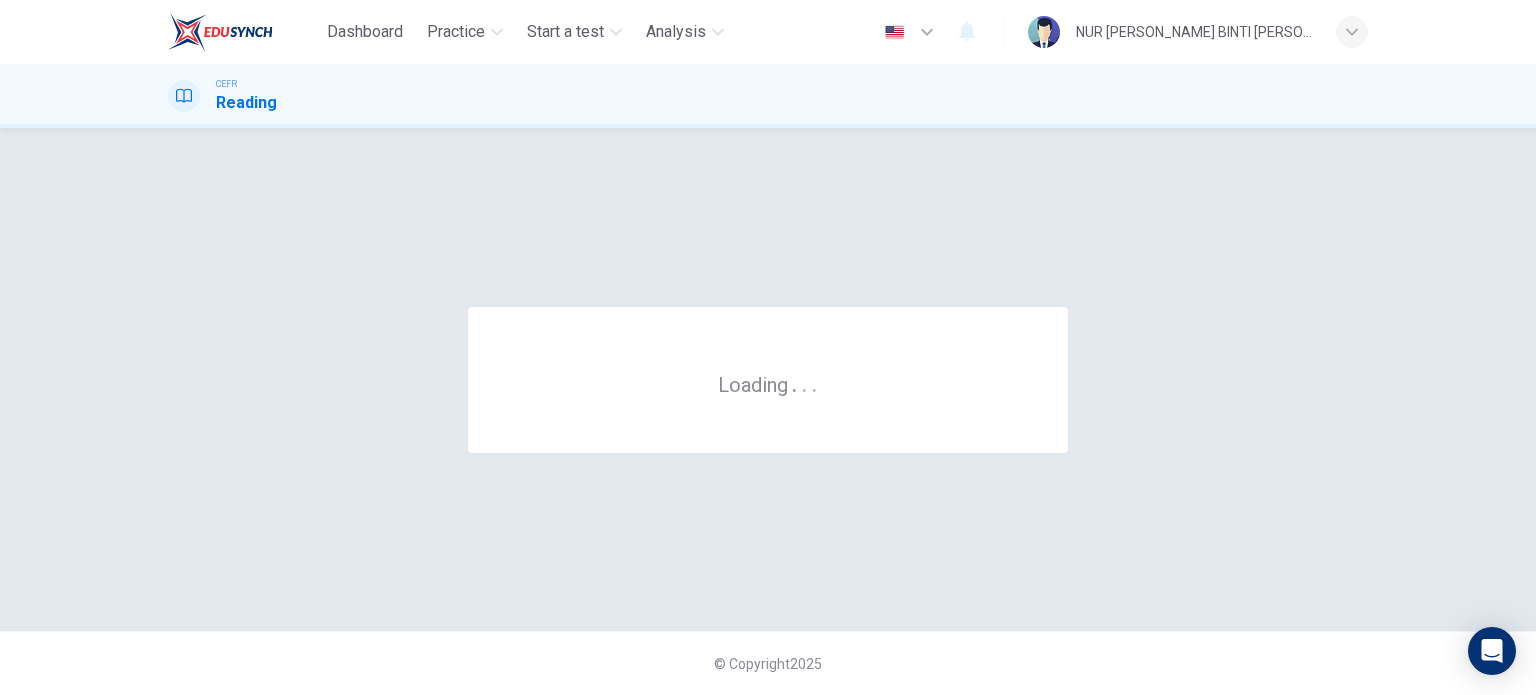 scroll, scrollTop: 0, scrollLeft: 0, axis: both 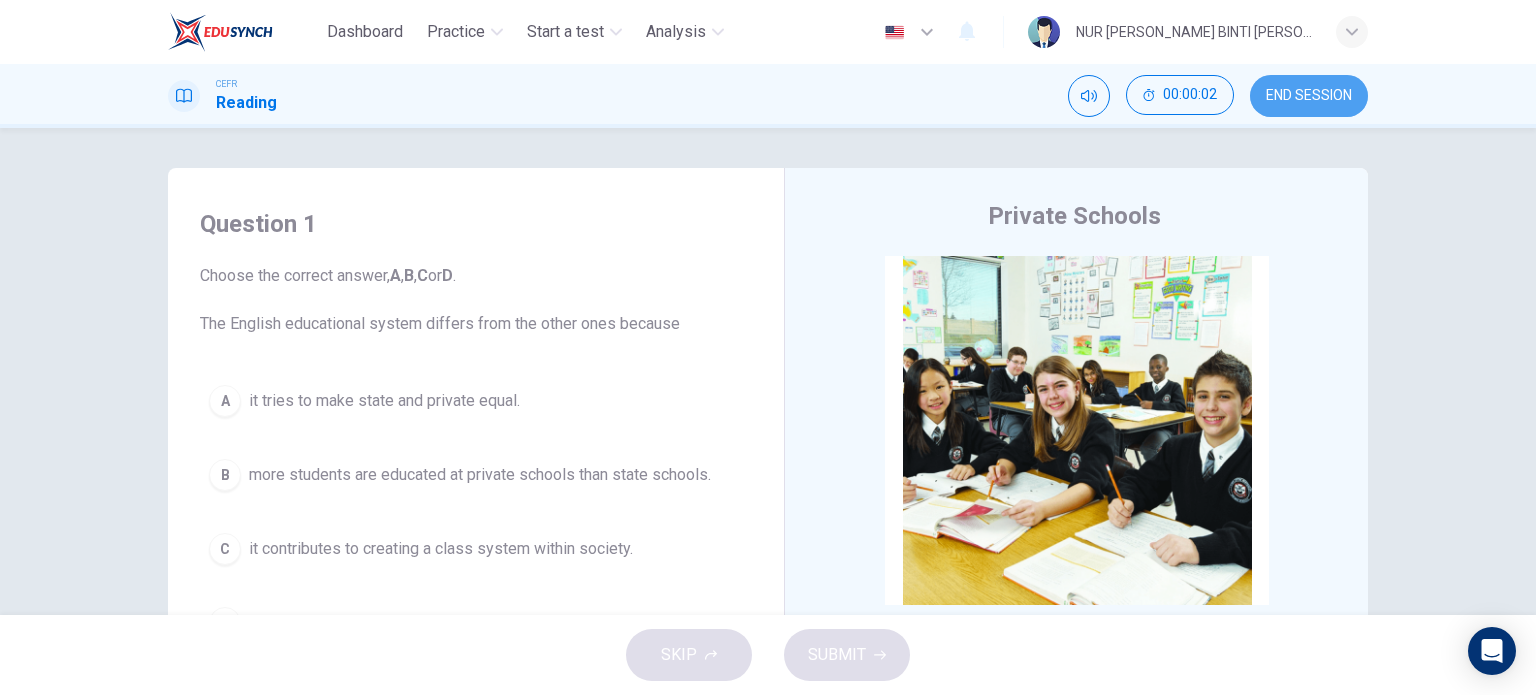 click on "END SESSION" at bounding box center [1309, 96] 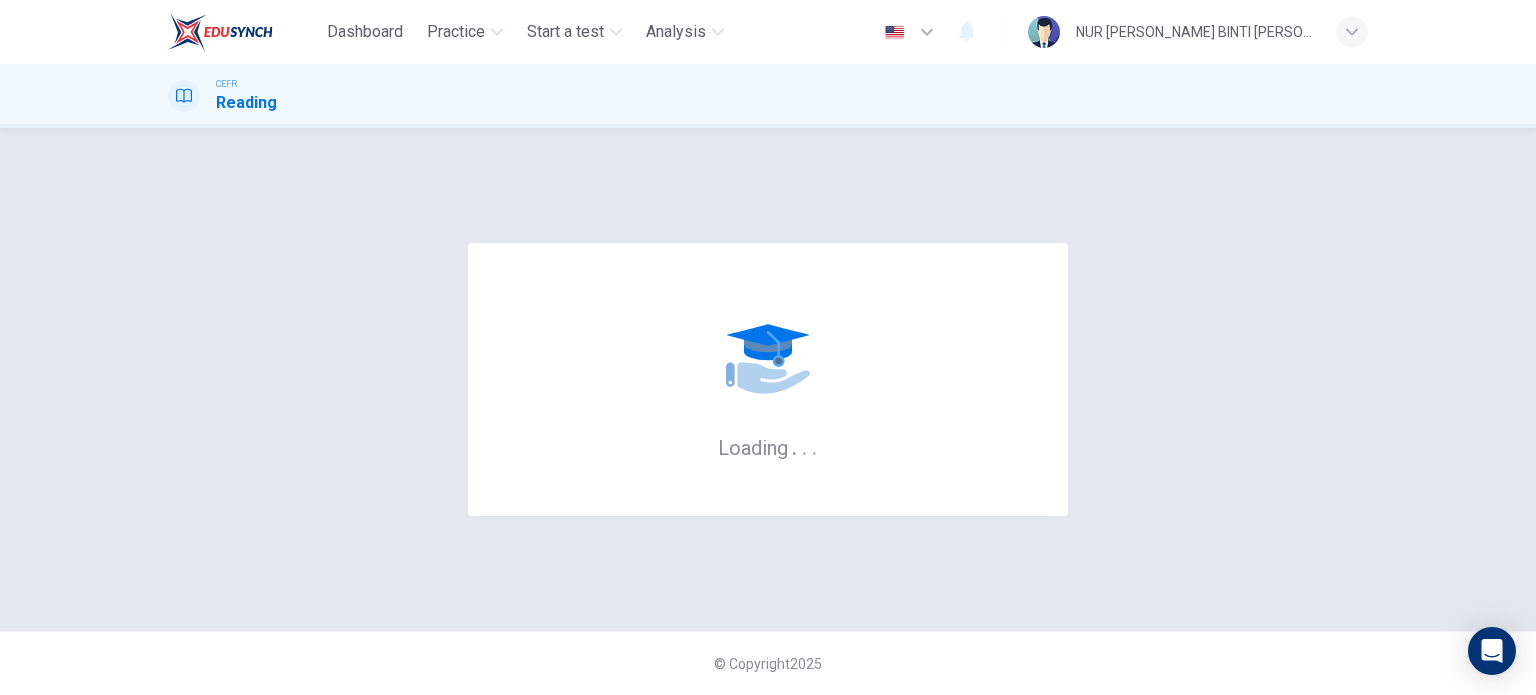 scroll, scrollTop: 0, scrollLeft: 0, axis: both 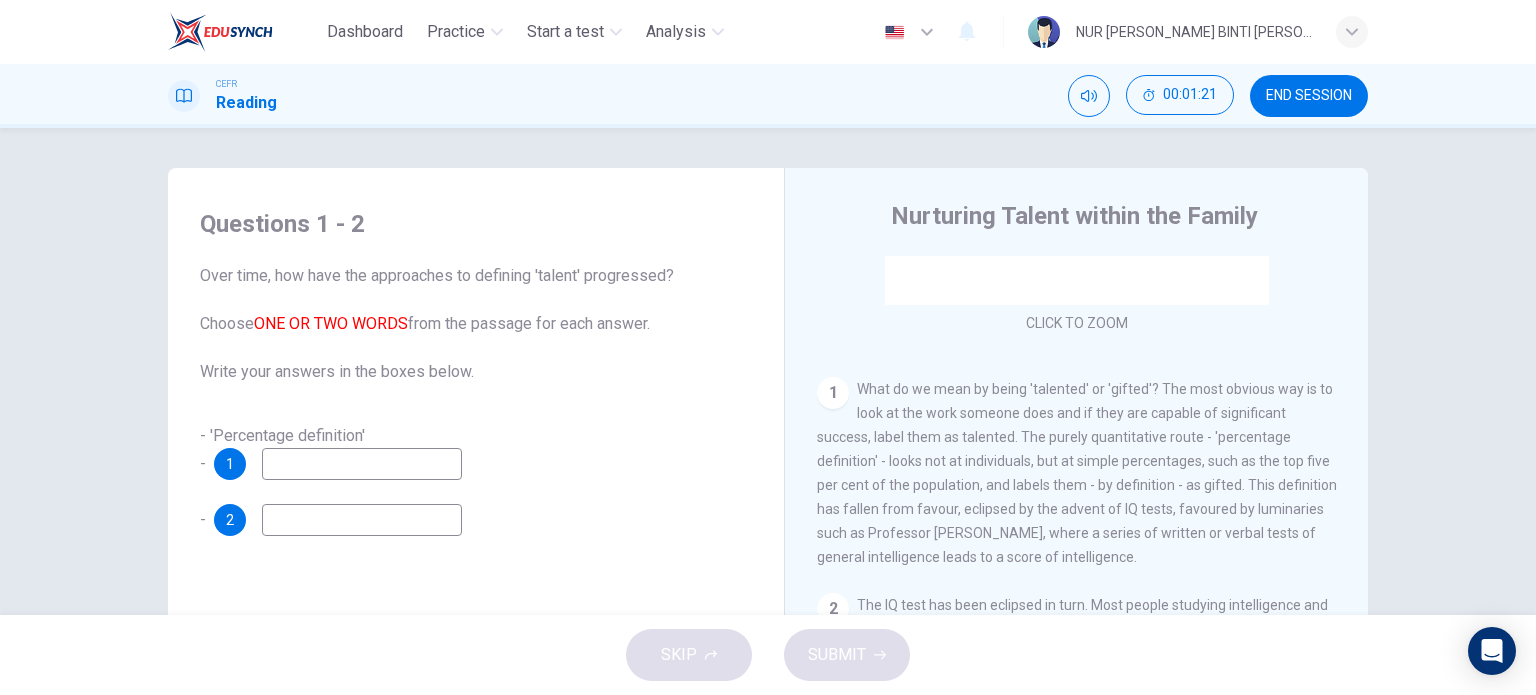 click on "END SESSION" at bounding box center [1309, 96] 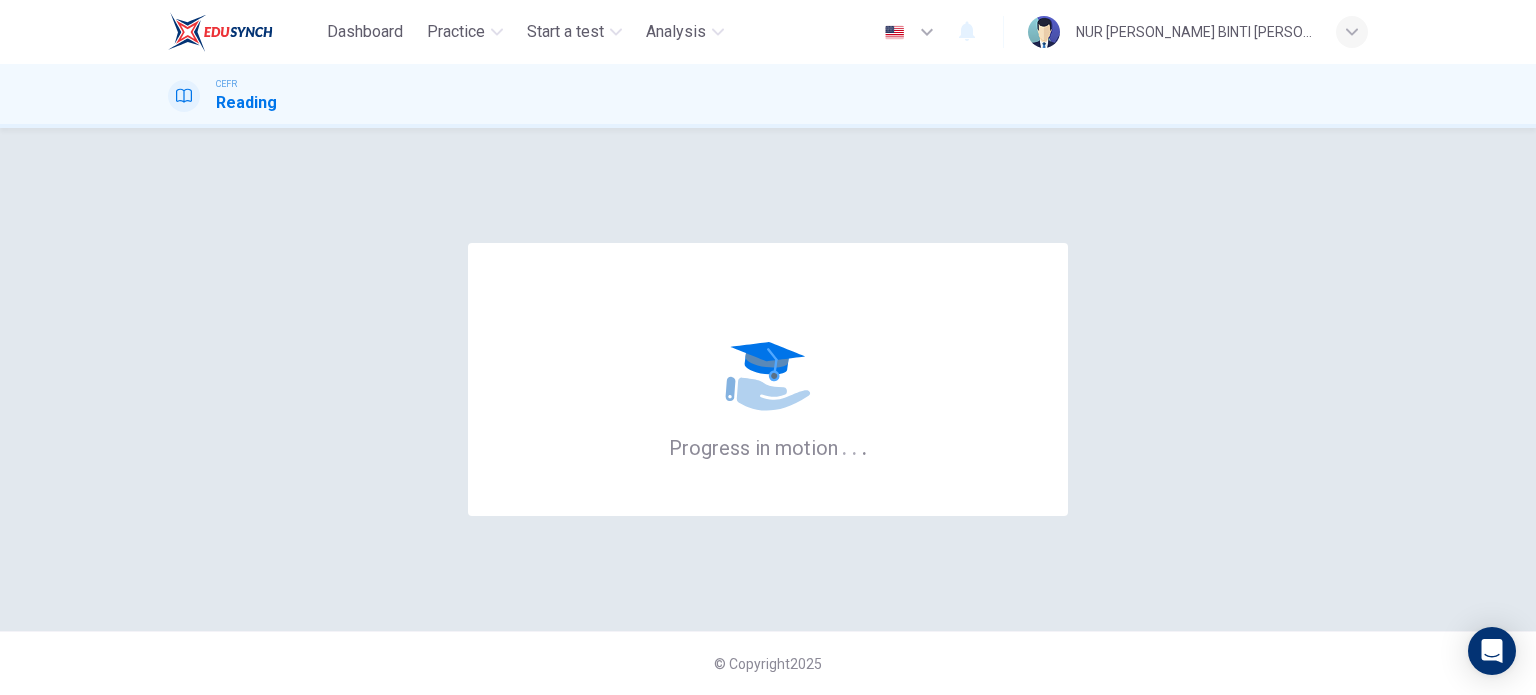 scroll, scrollTop: 0, scrollLeft: 0, axis: both 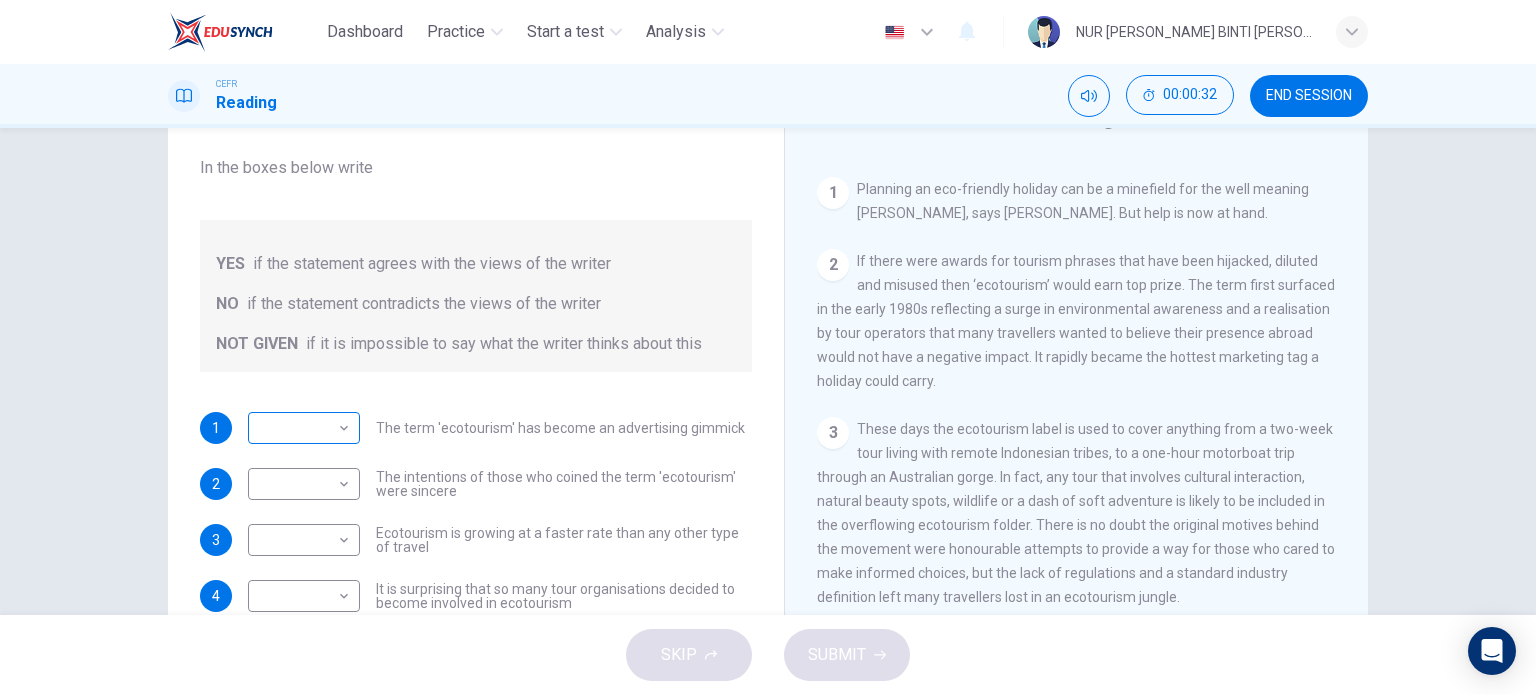 click on "Dashboard Practice Start a test Analysis English en ​ NUR [PERSON_NAME] BINTI [PERSON_NAME] CEFR Reading 00:00:32 END SESSION Questions 1 - 6 Do the following statements agree with the information given in the Reading Passage ?
In the boxes below write YES if the statement agrees with the views of the writer NO if the statement contradicts the views of the writer NOT GIVEN if it is impossible to say what the writer thinks about this 1 ​ ​ The term 'ecotourism' has become an advertising gimmick 2 ​ ​ The intentions of those who coined the term 'ecotourism' were sincere 3 ​ ​ Ecotourism is growing at a faster rate than any other type of travel 4 ​ ​ It is surprising that so many tour organisations decided to become involved in ecotourism 5 ​ ​ Tourists have learnt to make investigations about tour operators before using them 6 ​ ​ Tourists have had bad experiences on ecotour holidays It's Eco-logical CLICK TO ZOOM Click to Zoom 1 2 3 4 5 6 7 8 SKIP SUBMIT
Dashboard Practice 2025" at bounding box center (768, 347) 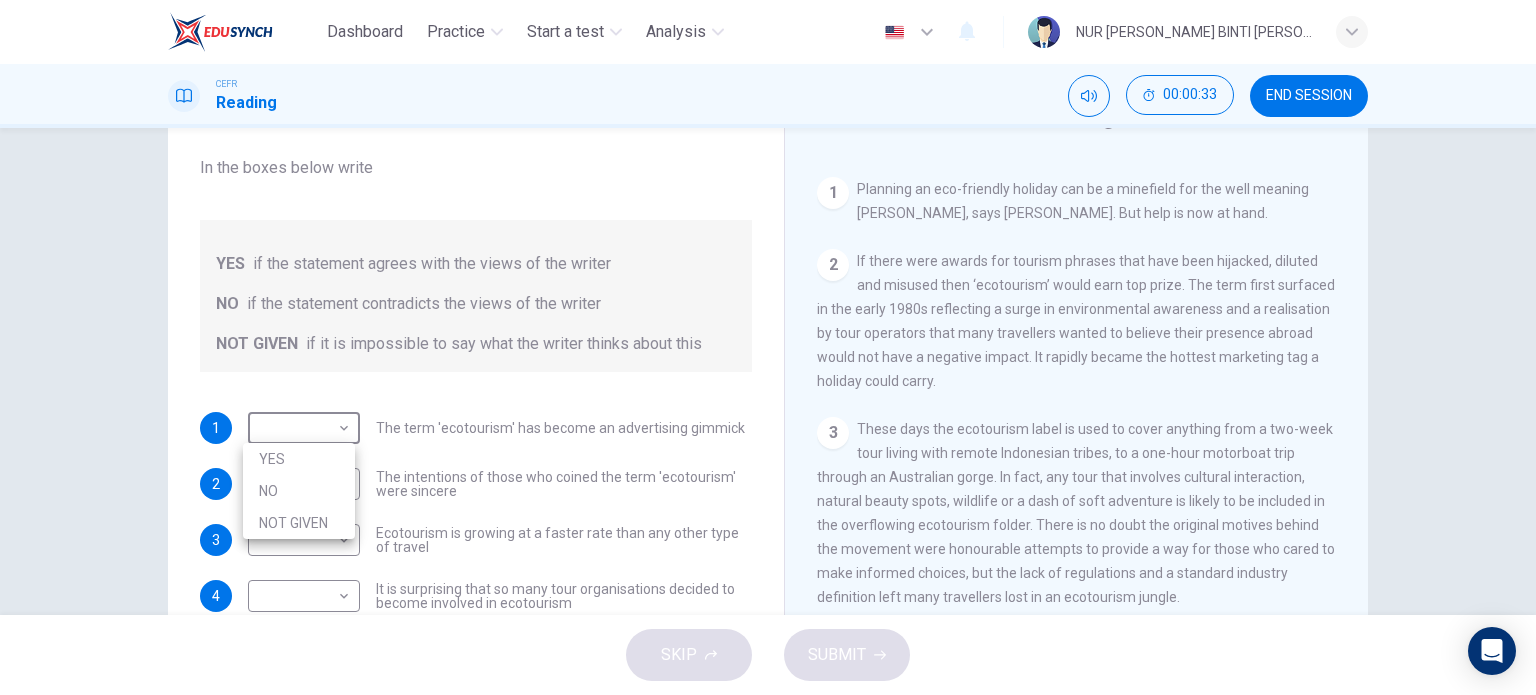 click on "YES" at bounding box center (299, 459) 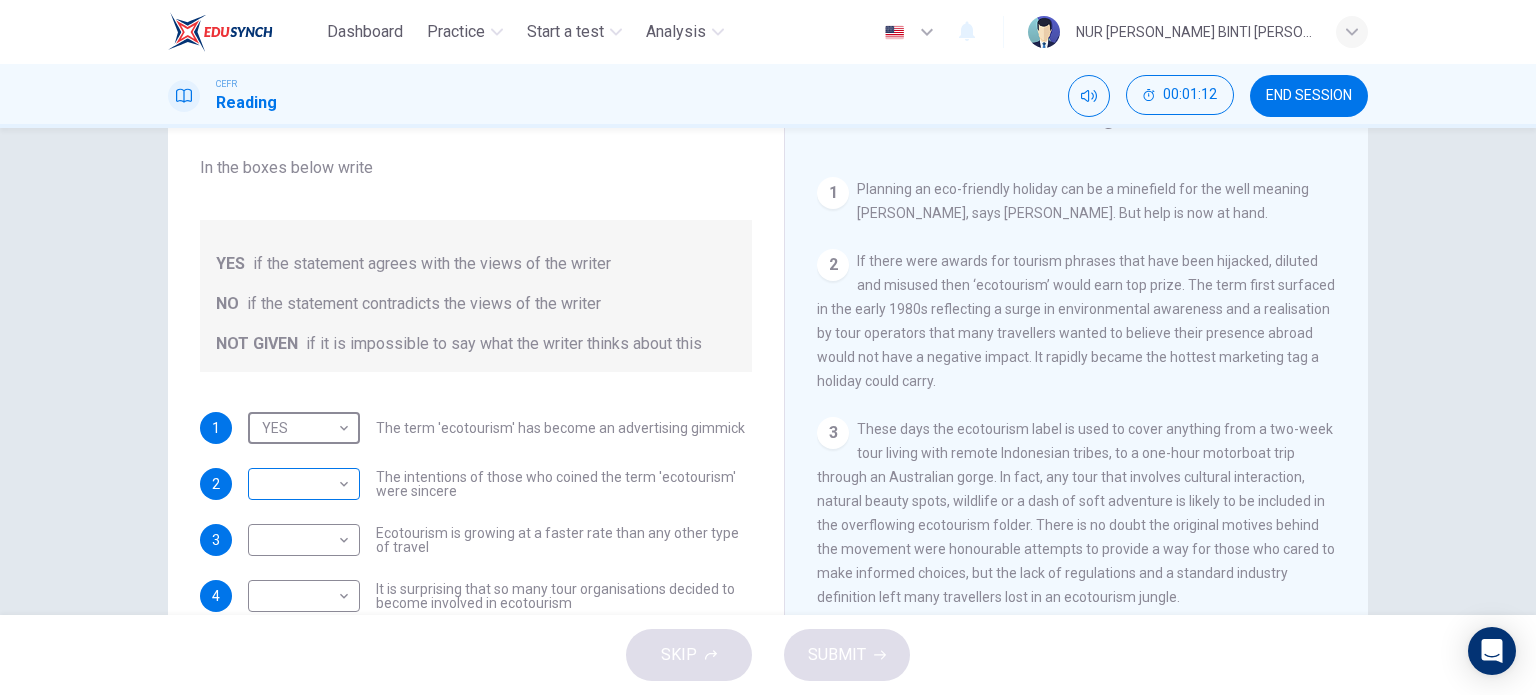 click on "Dashboard Practice Start a test Analysis English en ​ NUR [PERSON_NAME] BINTI [PERSON_NAME] CEFR Reading 00:01:12 END SESSION Questions 1 - 6 Do the following statements agree with the information given in the Reading Passage ?
In the boxes below write YES if the statement agrees with the views of the writer NO if the statement contradicts the views of the writer NOT GIVEN if it is impossible to say what the writer thinks about this 1 YES YES ​ The term 'ecotourism' has become an advertising gimmick 2 ​ ​ The intentions of those who coined the term 'ecotourism' were sincere 3 ​ ​ Ecotourism is growing at a faster rate than any other type of travel 4 ​ ​ It is surprising that so many tour organisations decided to become involved in ecotourism 5 ​ ​ Tourists have learnt to make investigations about tour operators before using them 6 ​ ​ Tourists have had bad experiences on ecotour holidays It's Eco-logical CLICK TO ZOOM Click to Zoom 1 2 3 4 5 6 7 8 SKIP SUBMIT
Dashboard Practice" at bounding box center (768, 347) 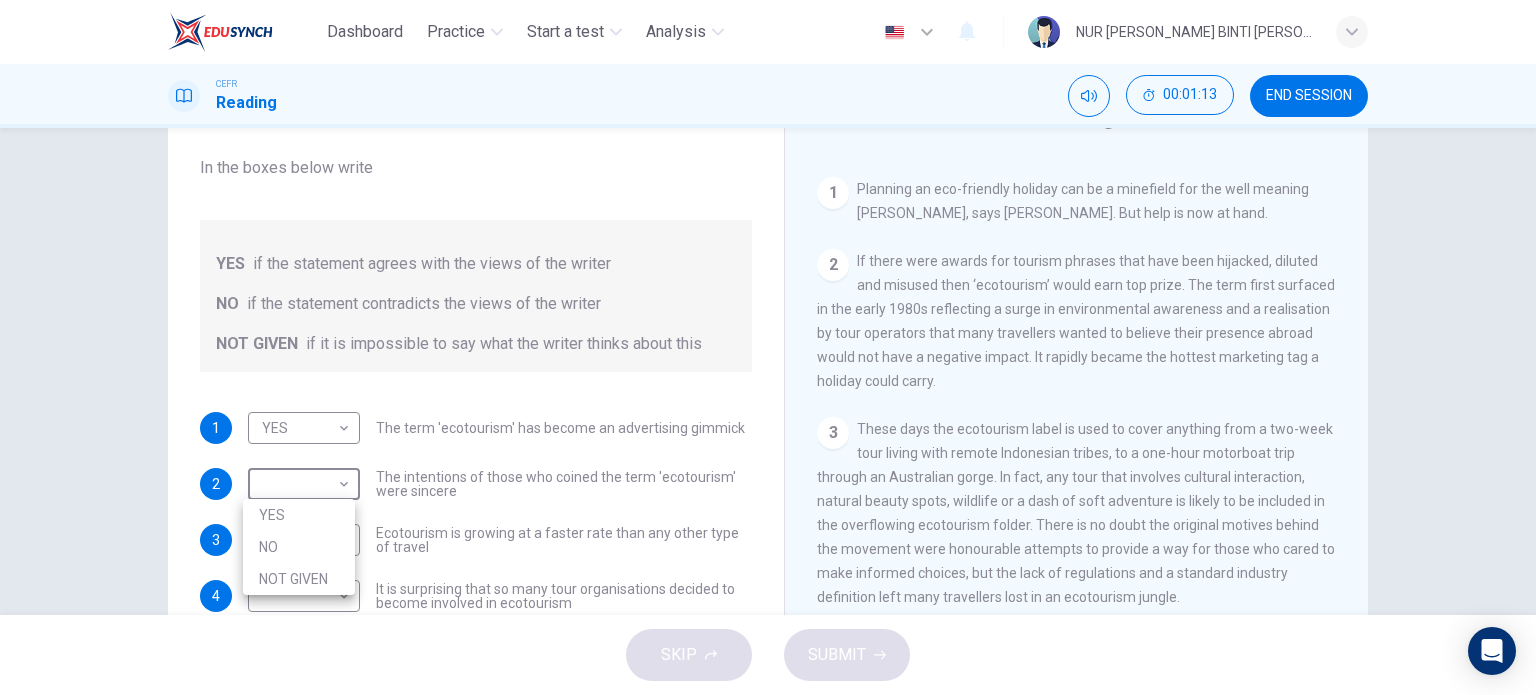 click on "YES" at bounding box center [299, 515] 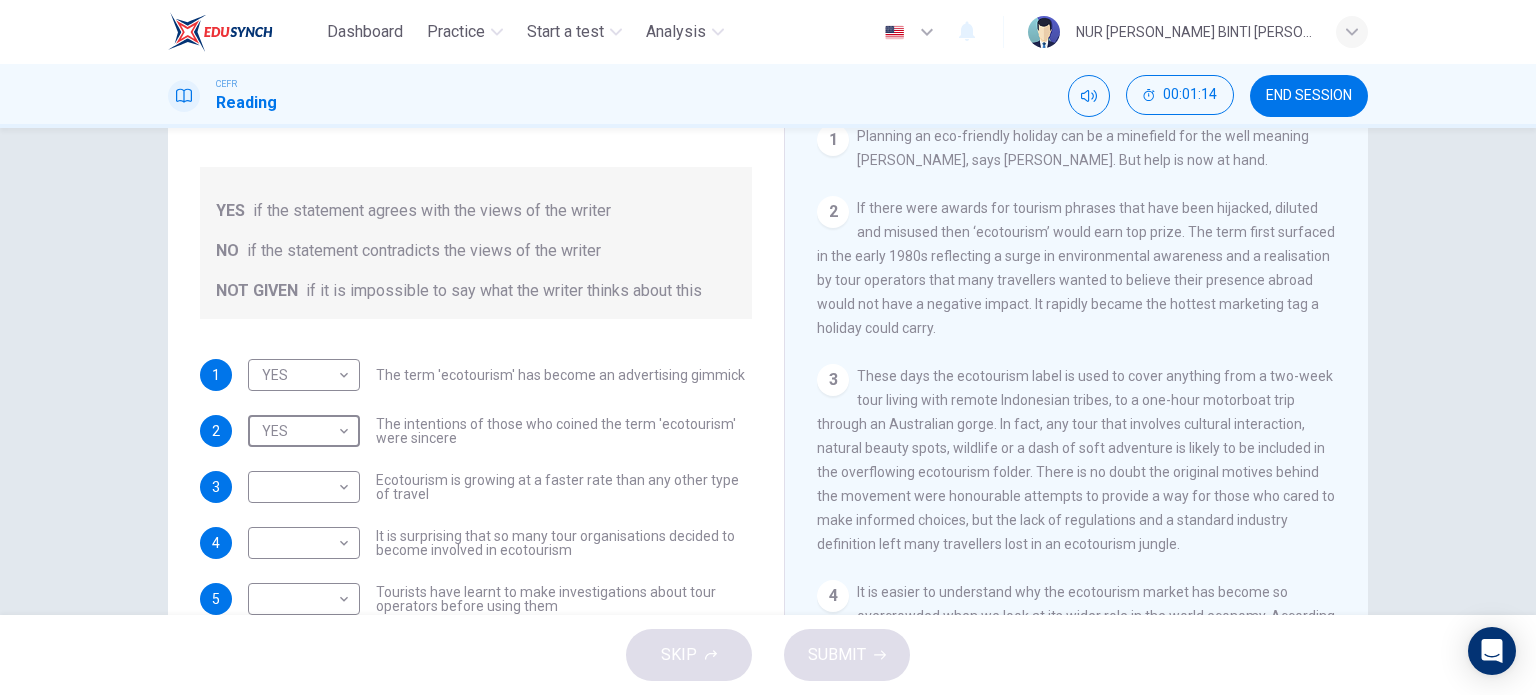 scroll, scrollTop: 200, scrollLeft: 0, axis: vertical 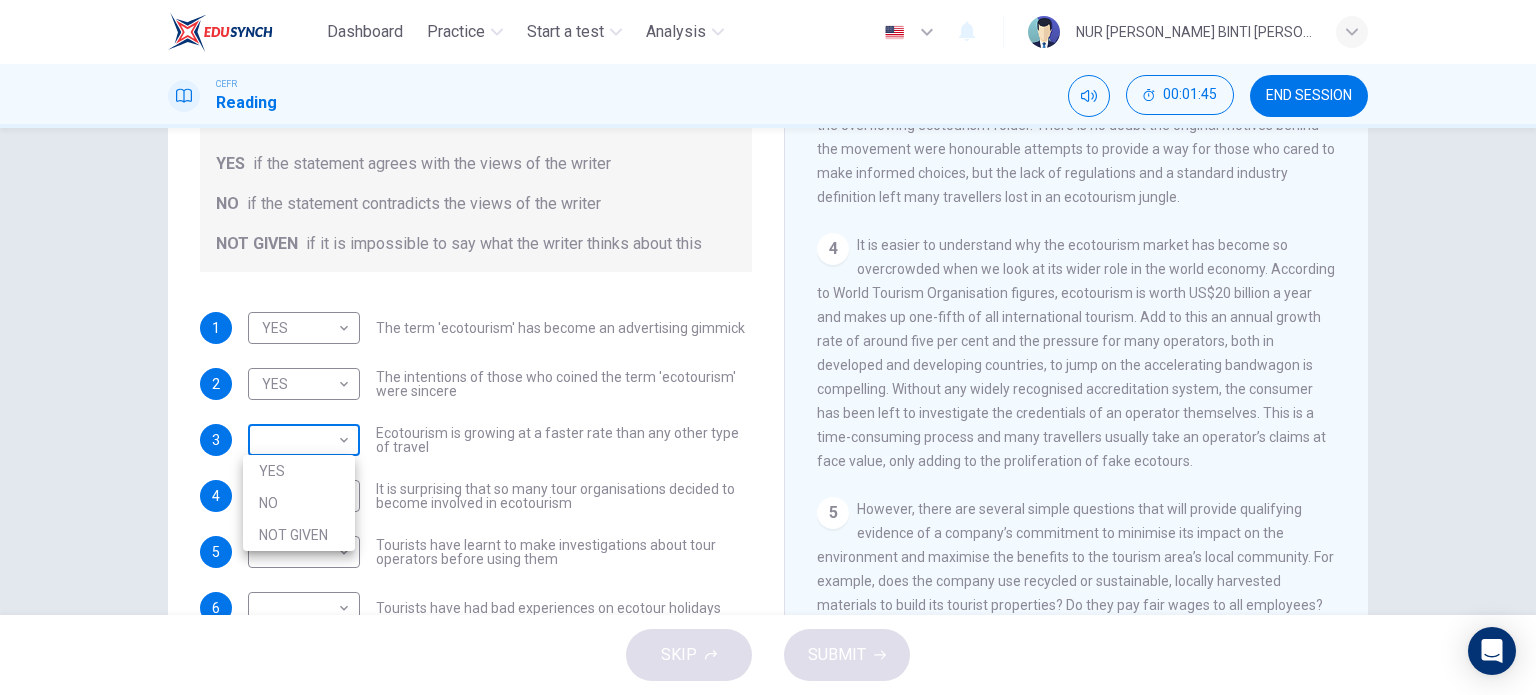click on "Dashboard Practice Start a test Analysis English en ​ NUR [PERSON_NAME] BINTI [PERSON_NAME] CEFR Reading 00:01:45 END SESSION Questions 1 - 6 Do the following statements agree with the information given in the Reading Passage ?
In the boxes below write YES if the statement agrees with the views of the writer NO if the statement contradicts the views of the writer NOT GIVEN if it is impossible to say what the writer thinks about this 1 YES YES ​ The term 'ecotourism' has become an advertising gimmick 2 YES YES ​ The intentions of those who coined the term 'ecotourism' were sincere 3 ​ ​ Ecotourism is growing at a faster rate than any other type of travel 4 ​ ​ It is surprising that so many tour organisations decided to become involved in ecotourism 5 ​ ​ Tourists have learnt to make investigations about tour operators before using them 6 ​ ​ Tourists have had bad experiences on ecotour holidays It's Eco-logical CLICK TO ZOOM Click to Zoom 1 2 3 4 5 6 7 8 SKIP SUBMIT
Dashboard 2025 NO" at bounding box center (768, 347) 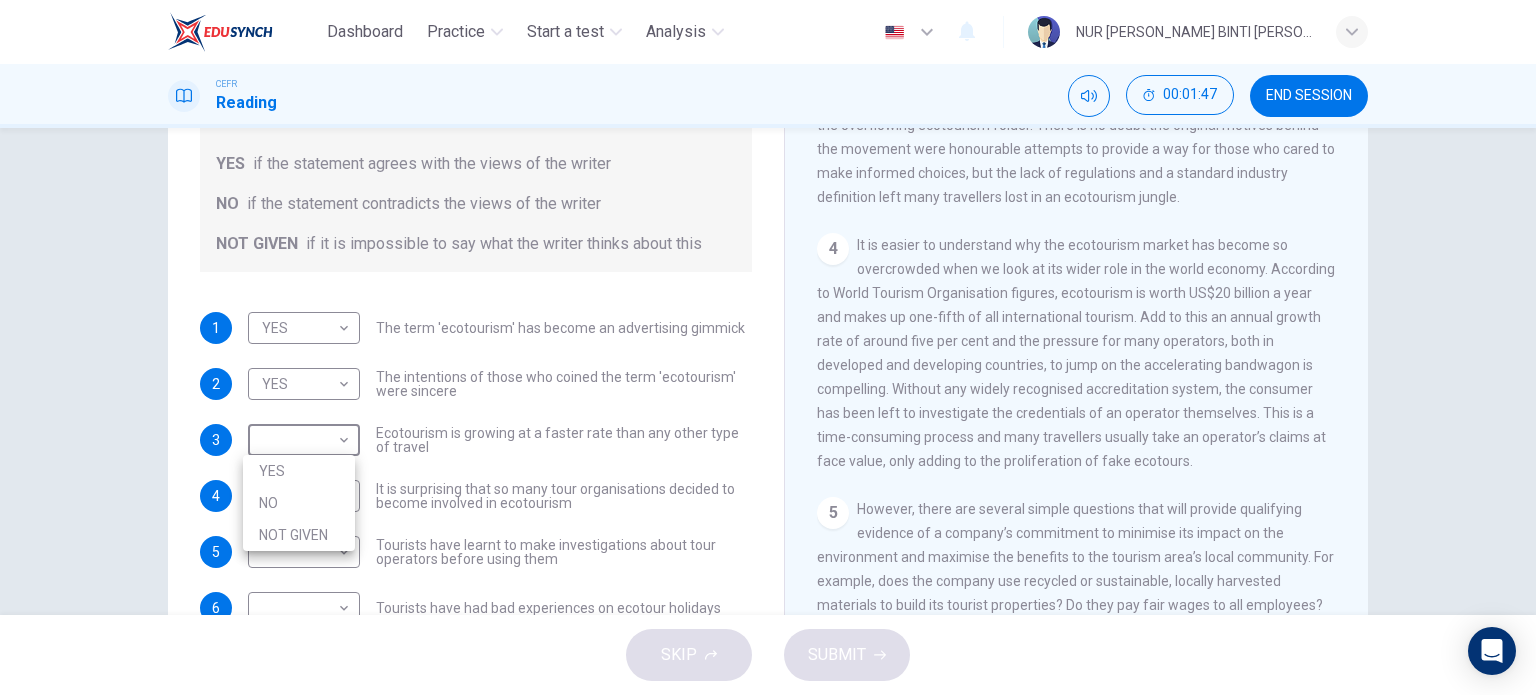 click on "NOT GIVEN" at bounding box center [299, 535] 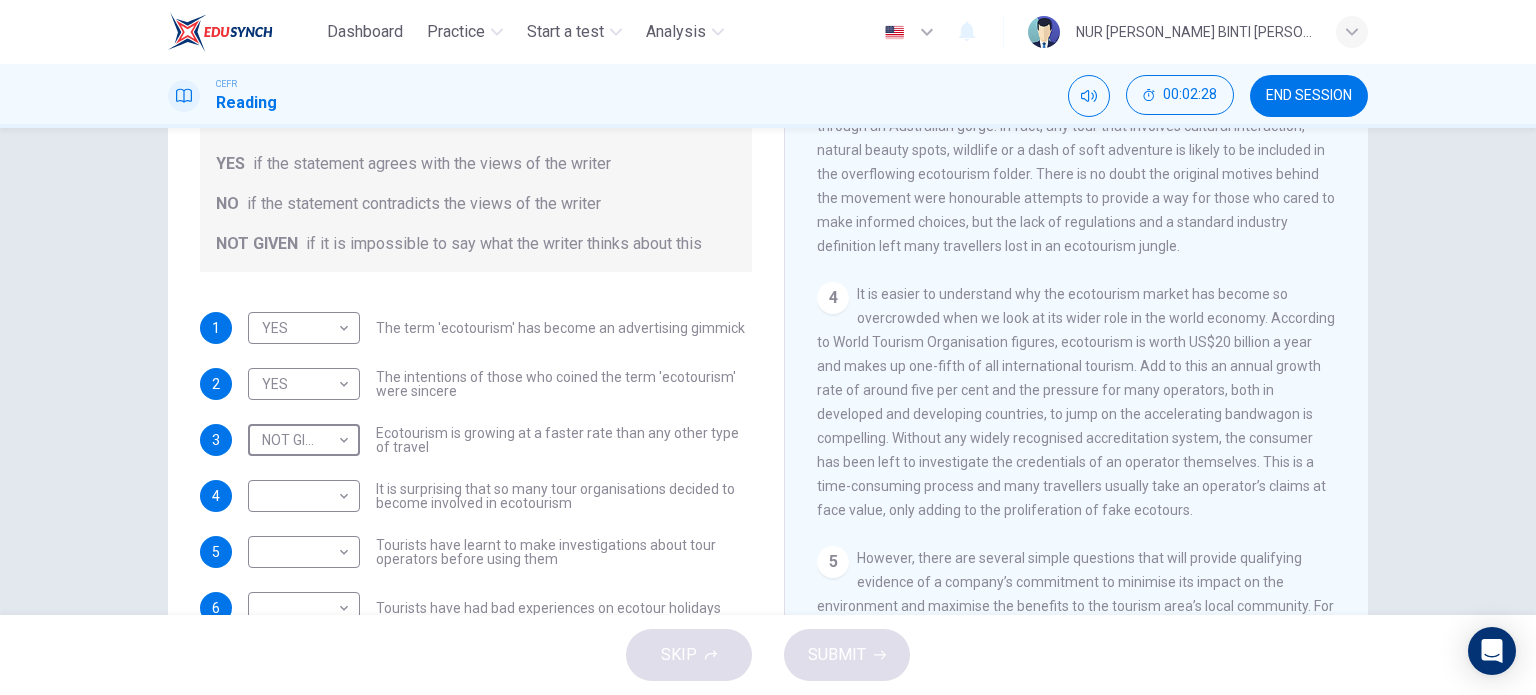 scroll, scrollTop: 700, scrollLeft: 0, axis: vertical 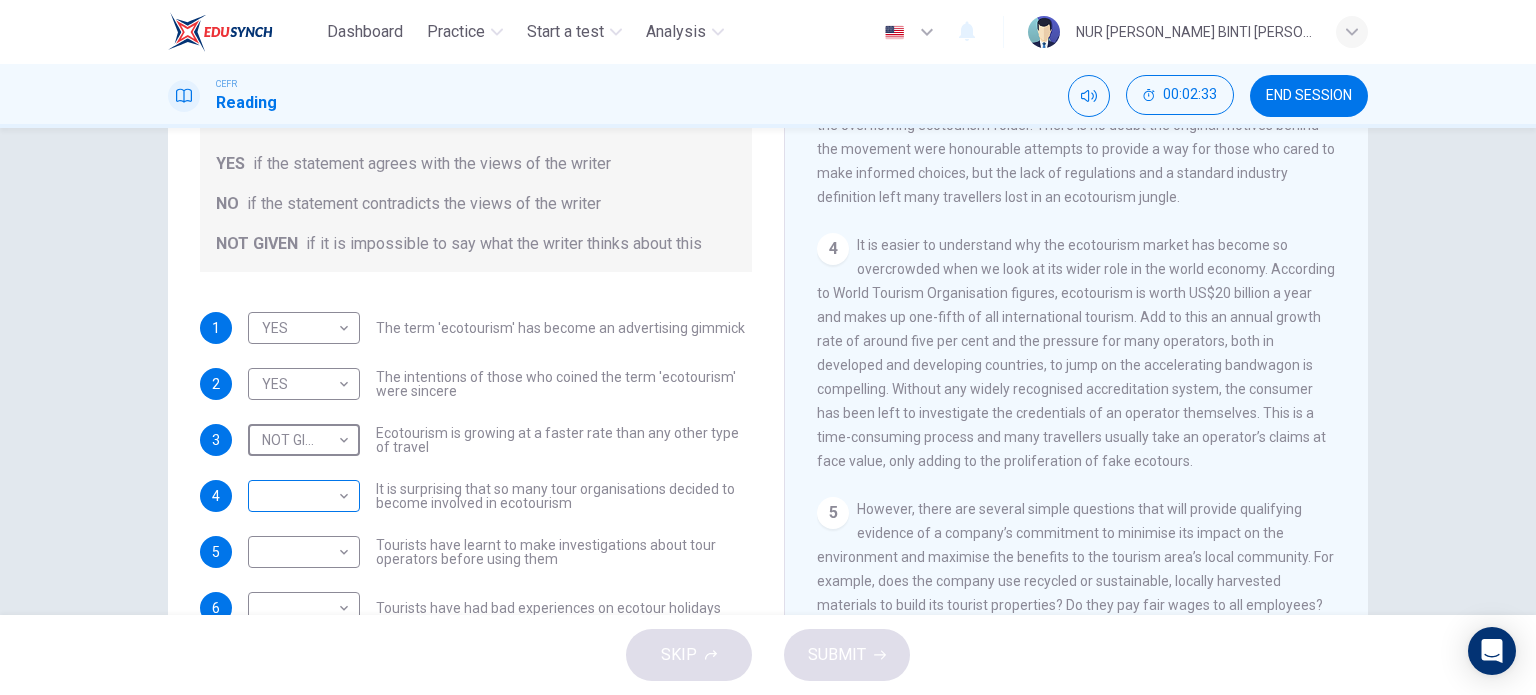 click on "Dashboard Practice Start a test Analysis English en ​ NUR [PERSON_NAME] BINTI [PERSON_NAME] CEFR Reading 00:02:33 END SESSION Questions 1 - 6 Do the following statements agree with the information given in the Reading Passage ?
In the boxes below write YES if the statement agrees with the views of the writer NO if the statement contradicts the views of the writer NOT GIVEN if it is impossible to say what the writer thinks about this 1 YES YES ​ The term 'ecotourism' has become an advertising gimmick 2 YES YES ​ The intentions of those who coined the term 'ecotourism' were sincere 3 NOT GIVEN NOT GIVEN ​ Ecotourism is growing at a faster rate than any other type of travel 4 ​ ​ It is surprising that so many tour organisations decided to become involved in ecotourism 5 ​ ​ Tourists have learnt to make investigations about tour operators before using them 6 ​ ​ Tourists have had bad experiences on ecotour holidays It's Eco-logical CLICK TO ZOOM Click to Zoom 1 2 3 4 5 6 7 8 SKIP SUBMIT" at bounding box center (768, 347) 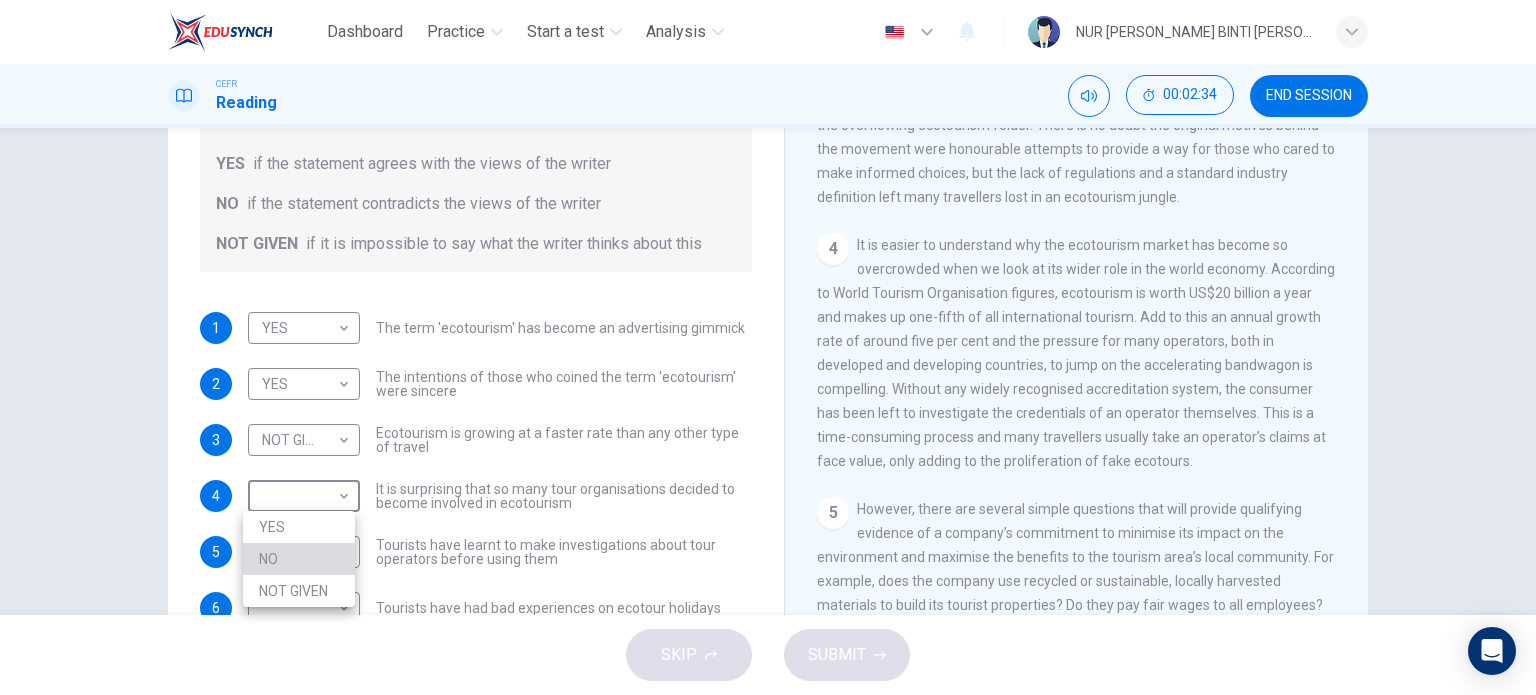 click on "NO" at bounding box center (299, 559) 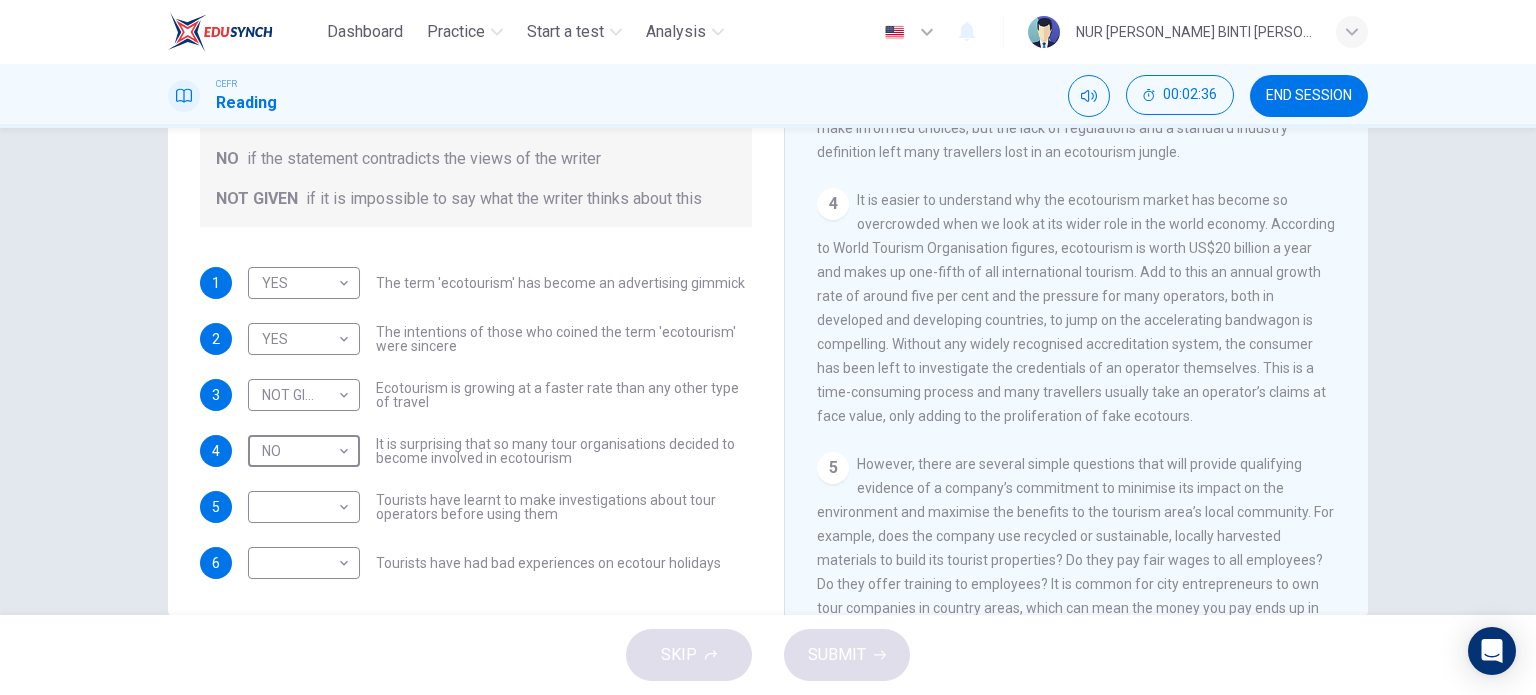 scroll, scrollTop: 288, scrollLeft: 0, axis: vertical 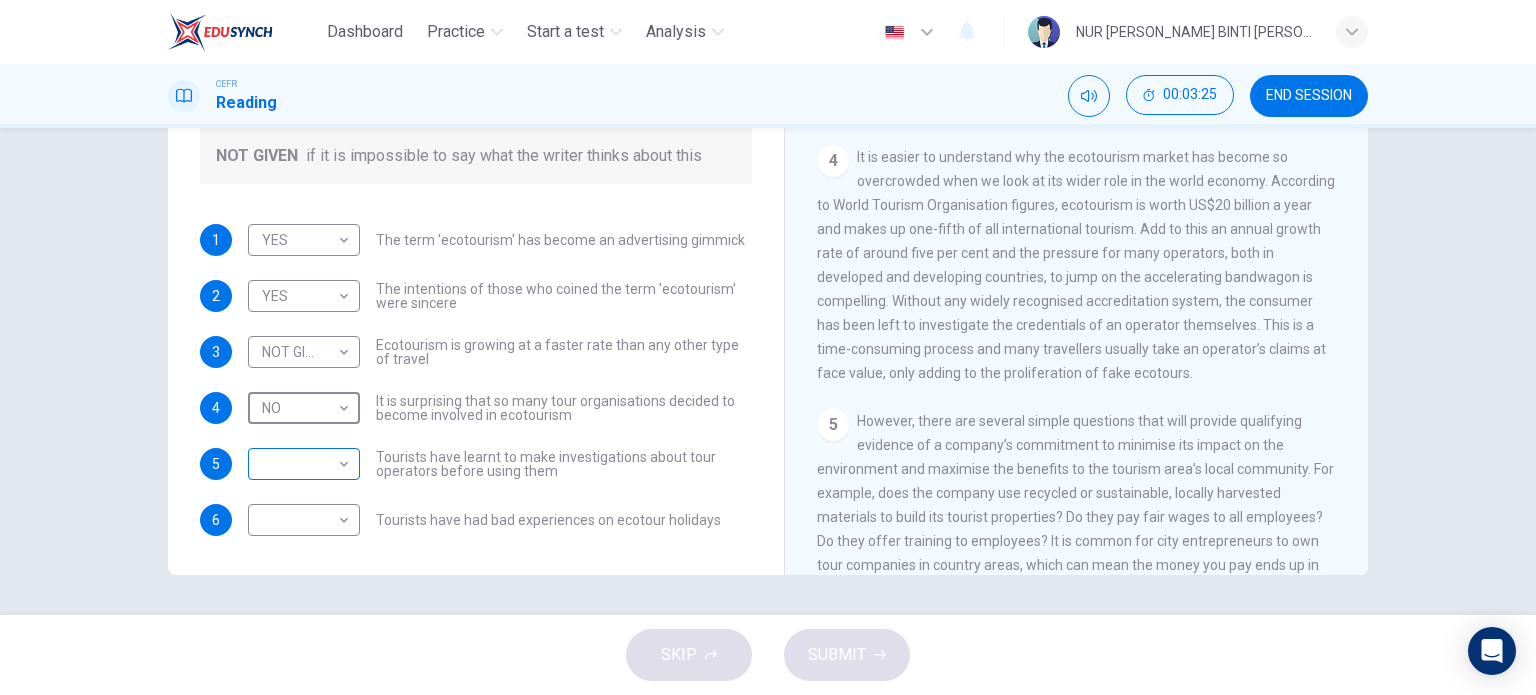 click on "Dashboard Practice Start a test Analysis English en ​ NUR [PERSON_NAME] BINTI [PERSON_NAME] CEFR Reading 00:03:25 END SESSION Questions 1 - 6 Do the following statements agree with the information given in the Reading Passage ?
In the boxes below write YES if the statement agrees with the views of the writer NO if the statement contradicts the views of the writer NOT GIVEN if it is impossible to say what the writer thinks about this 1 YES YES ​ The term 'ecotourism' has become an advertising gimmick 2 YES YES ​ The intentions of those who coined the term 'ecotourism' were sincere 3 NOT GIVEN NOT GIVEN ​ Ecotourism is growing at a faster rate than any other type of travel 4 NO NO ​ It is surprising that so many tour organisations decided to become involved in ecotourism 5 ​ ​ Tourists have learnt to make investigations about tour operators before using them 6 ​ ​ Tourists have had bad experiences on ecotour holidays It's Eco-logical CLICK TO ZOOM Click to Zoom 1 2 3 4 5 6 7 8 SKIP SUBMIT" at bounding box center [768, 347] 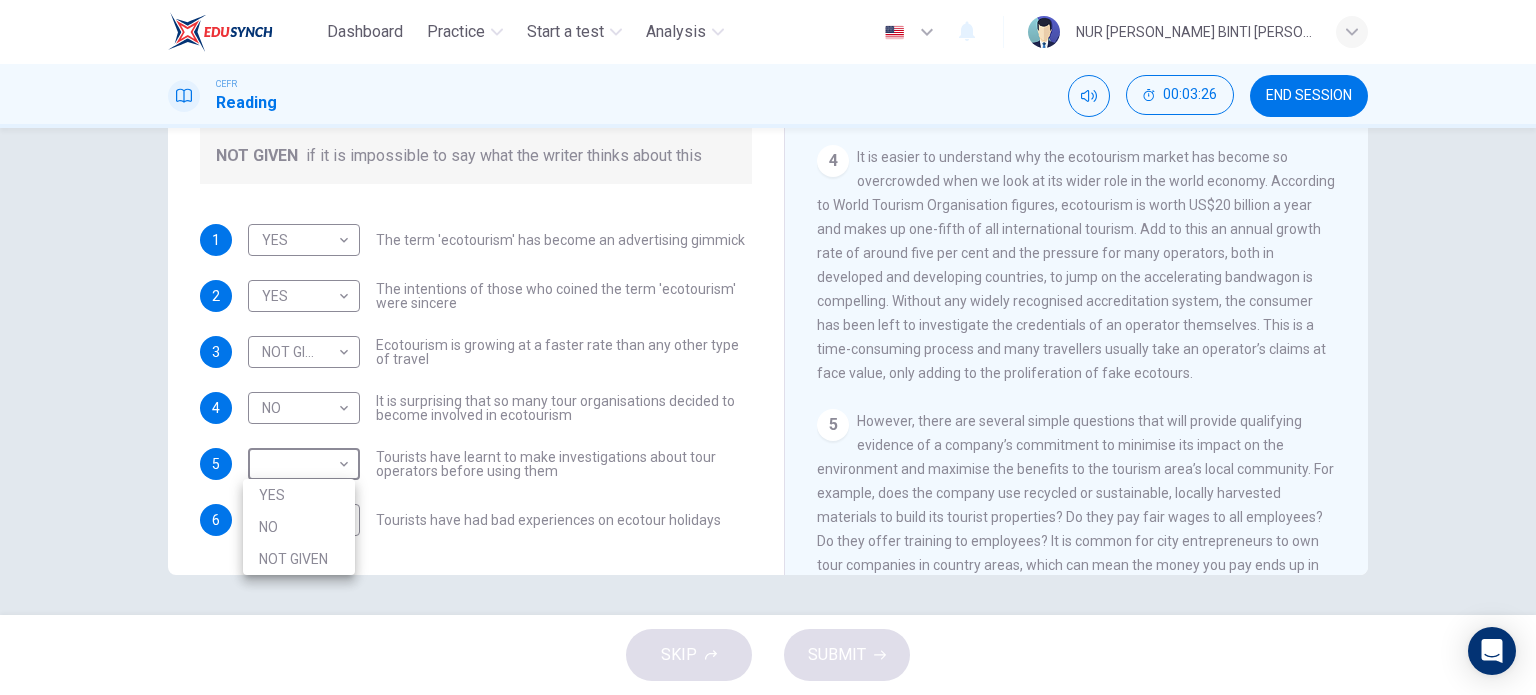 click on "NOT GIVEN" at bounding box center [299, 559] 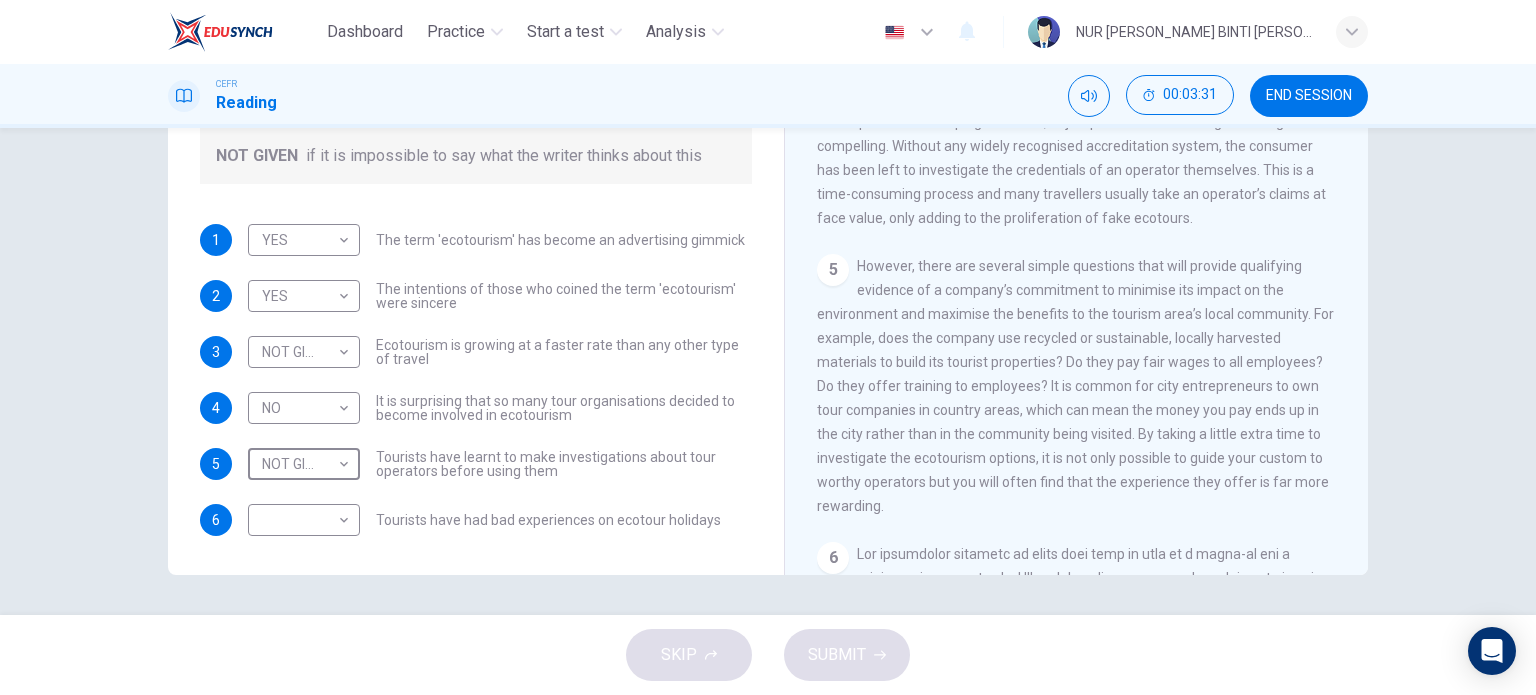 scroll, scrollTop: 900, scrollLeft: 0, axis: vertical 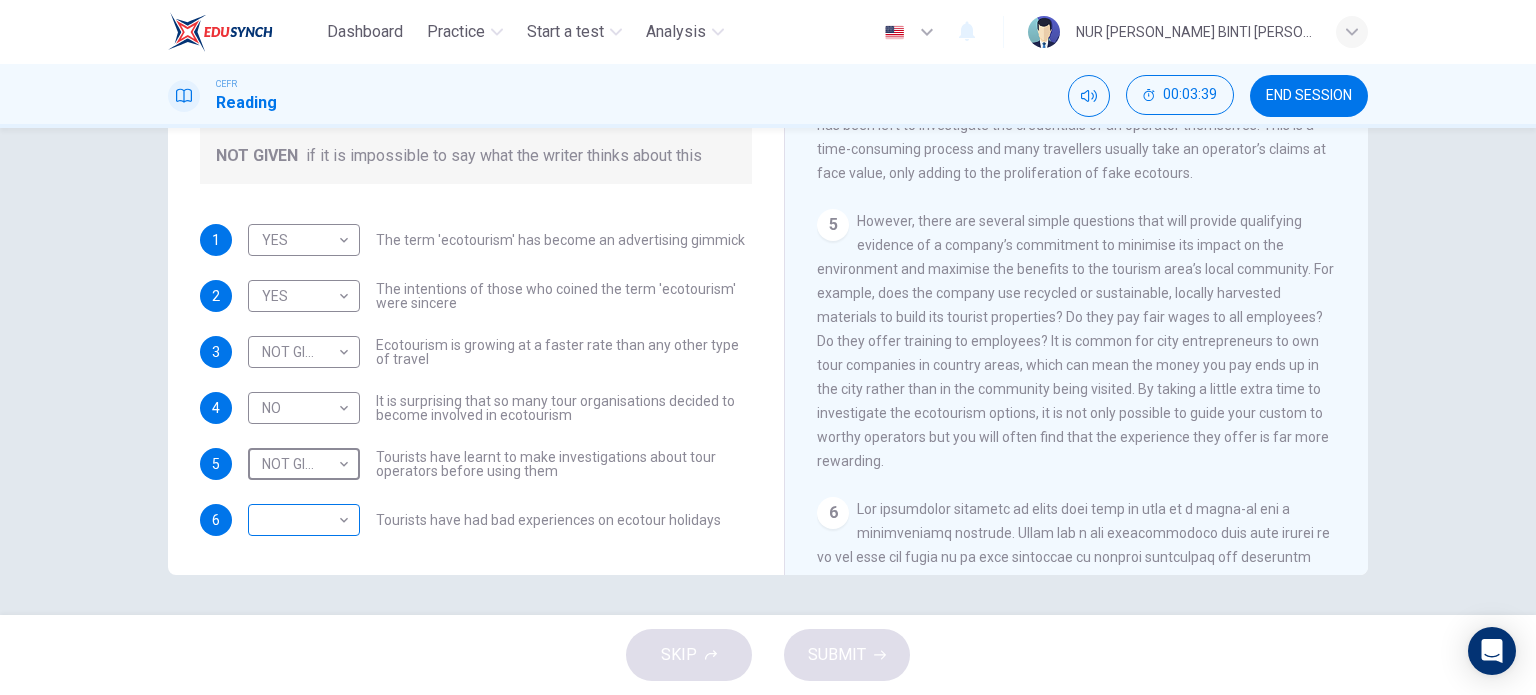 click on "Dashboard Practice Start a test Analysis English en ​ NUR [PERSON_NAME] BINTI [PERSON_NAME] CEFR Reading 00:03:39 END SESSION Questions 1 - 6 Do the following statements agree with the information given in the Reading Passage ?
In the boxes below write YES if the statement agrees with the views of the writer NO if the statement contradicts the views of the writer NOT GIVEN if it is impossible to say what the writer thinks about this 1 YES YES ​ The term 'ecotourism' has become an advertising gimmick 2 YES YES ​ The intentions of those who coined the term 'ecotourism' were sincere 3 NOT GIVEN NOT GIVEN ​ Ecotourism is growing at a faster rate than any other type of travel 4 NO NO ​ It is surprising that so many tour organisations decided to become involved in ecotourism 5 NOT GIVEN NOT GIVEN ​ Tourists have learnt to make investigations about tour operators before using them 6 ​ ​ Tourists have had bad experiences on ecotour holidays It's Eco-logical CLICK TO ZOOM Click to Zoom 1 2 3 4 5 6 7 8" at bounding box center (768, 347) 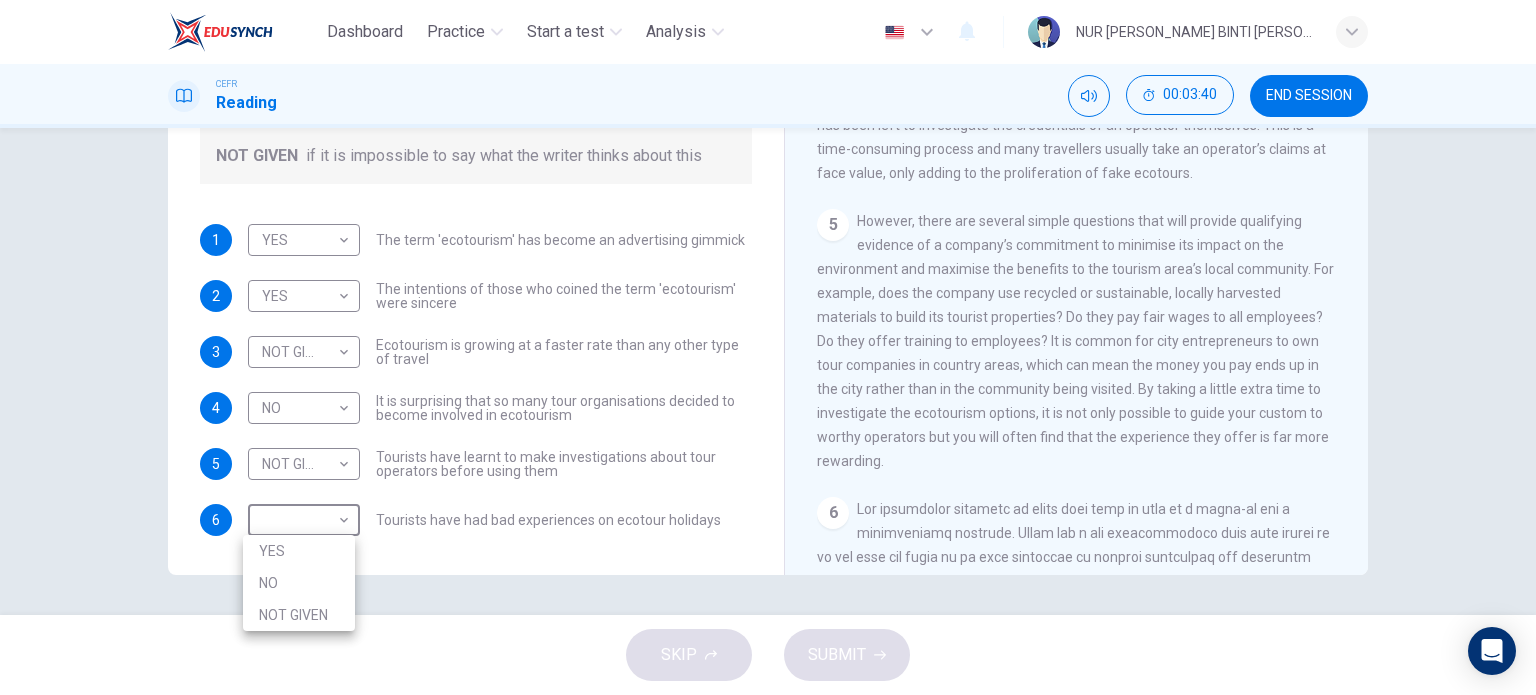 click on "NOT GIVEN" at bounding box center (299, 615) 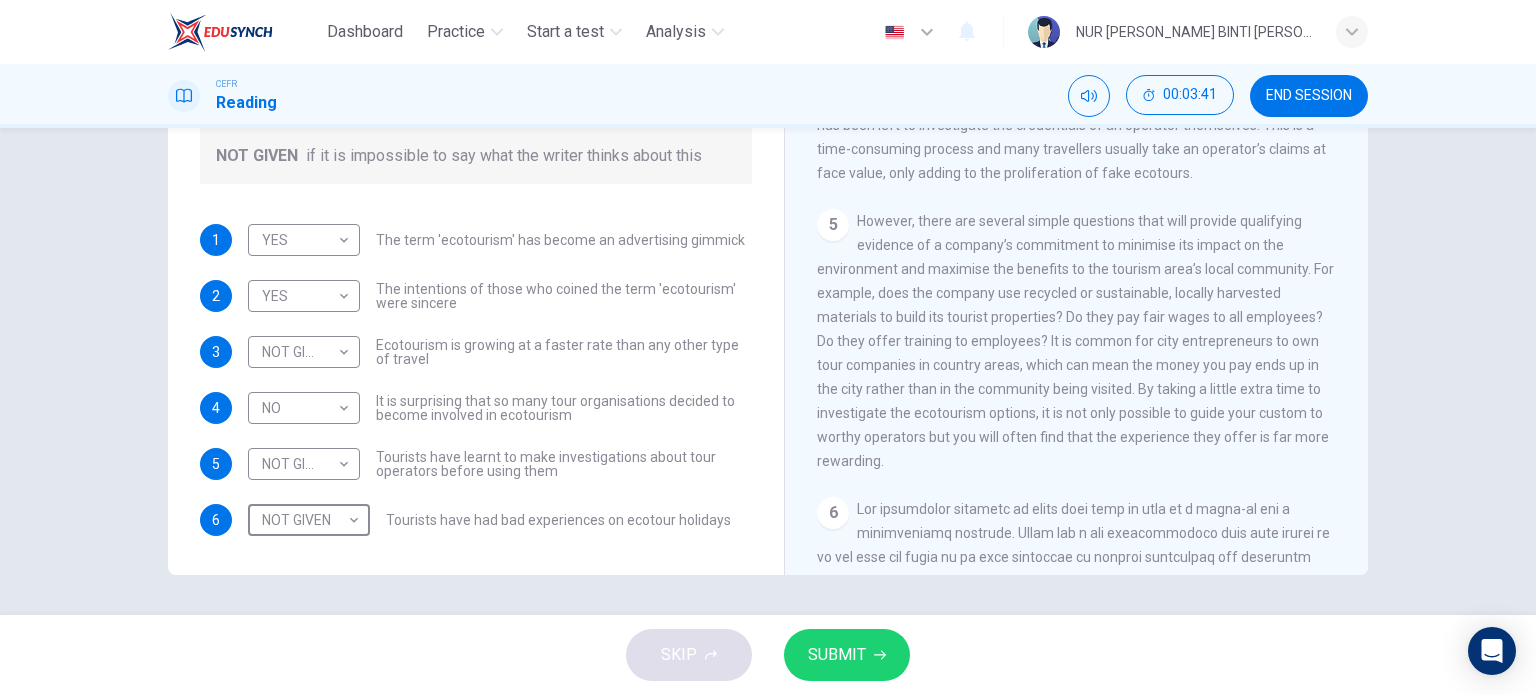 click on "SUBMIT" at bounding box center [837, 655] 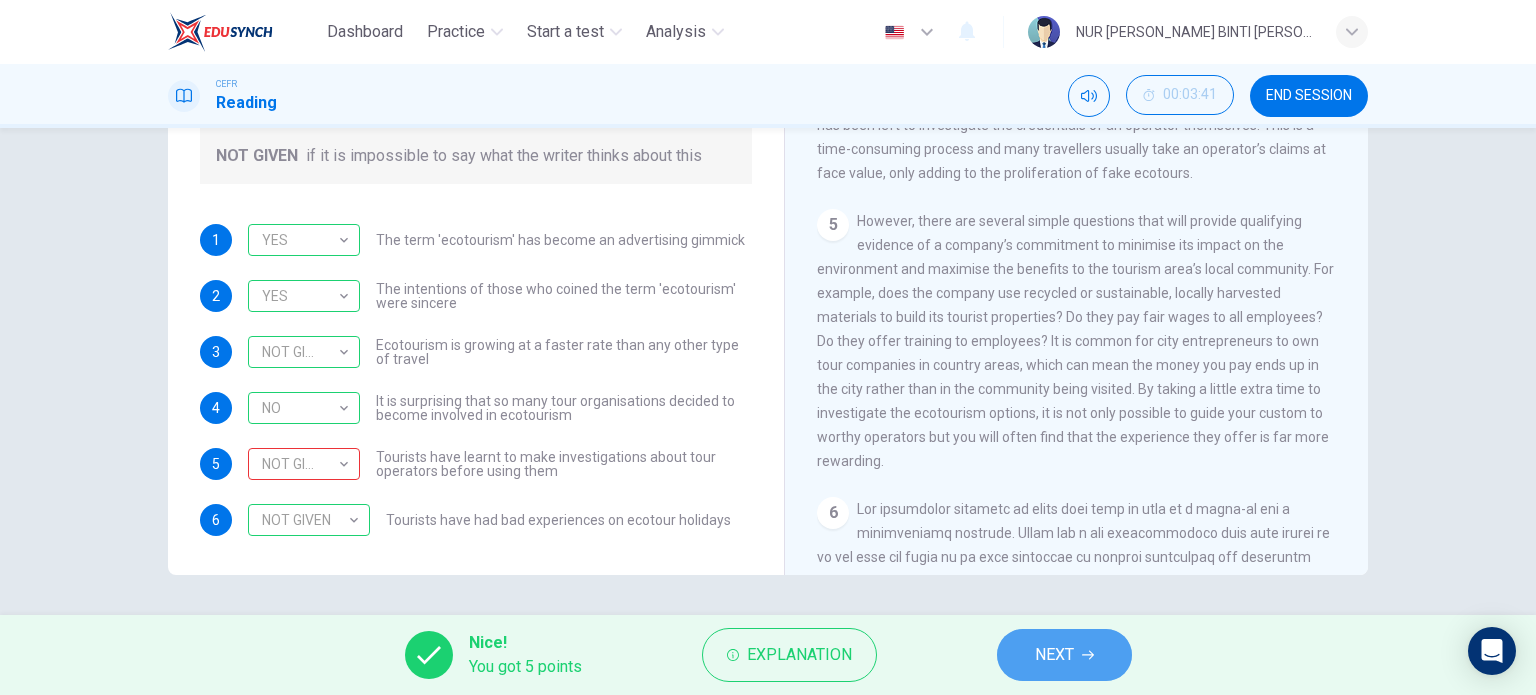click on "NEXT" at bounding box center [1054, 655] 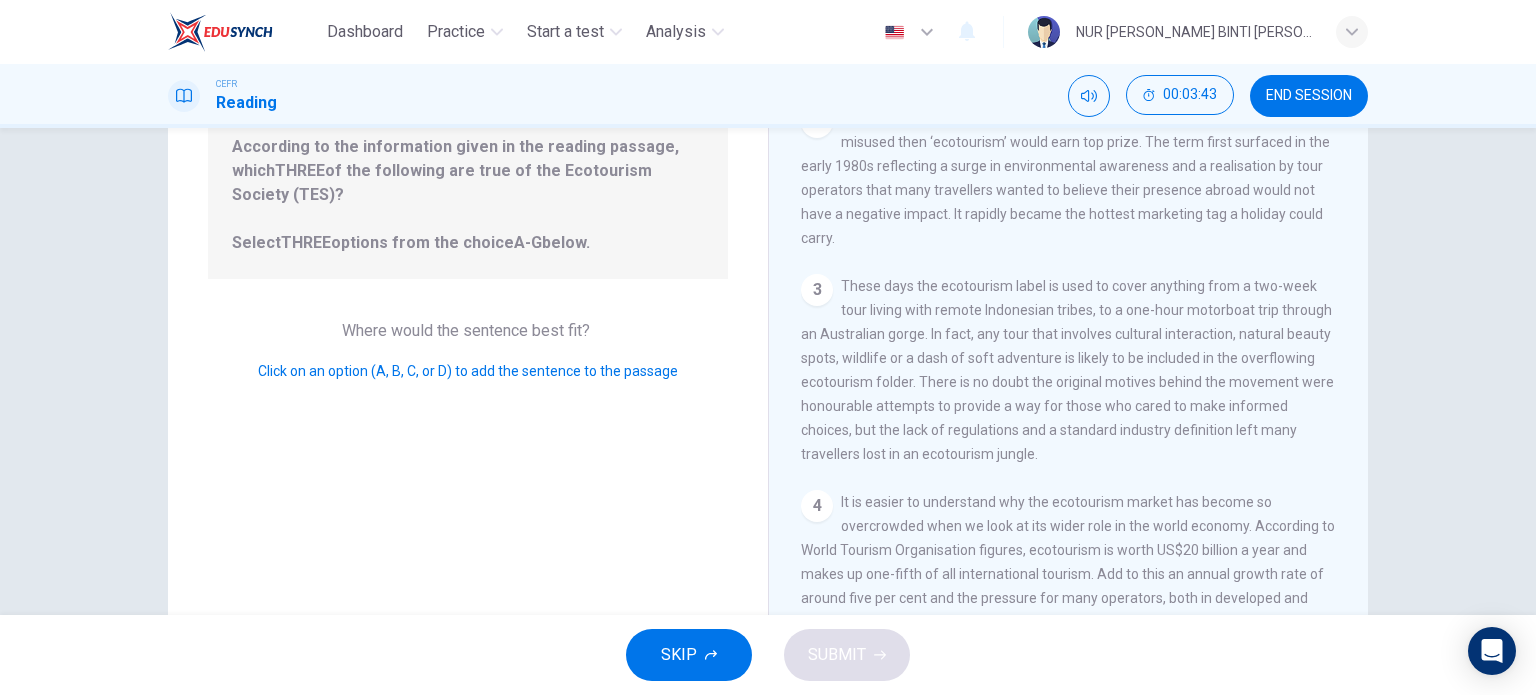 scroll, scrollTop: 188, scrollLeft: 0, axis: vertical 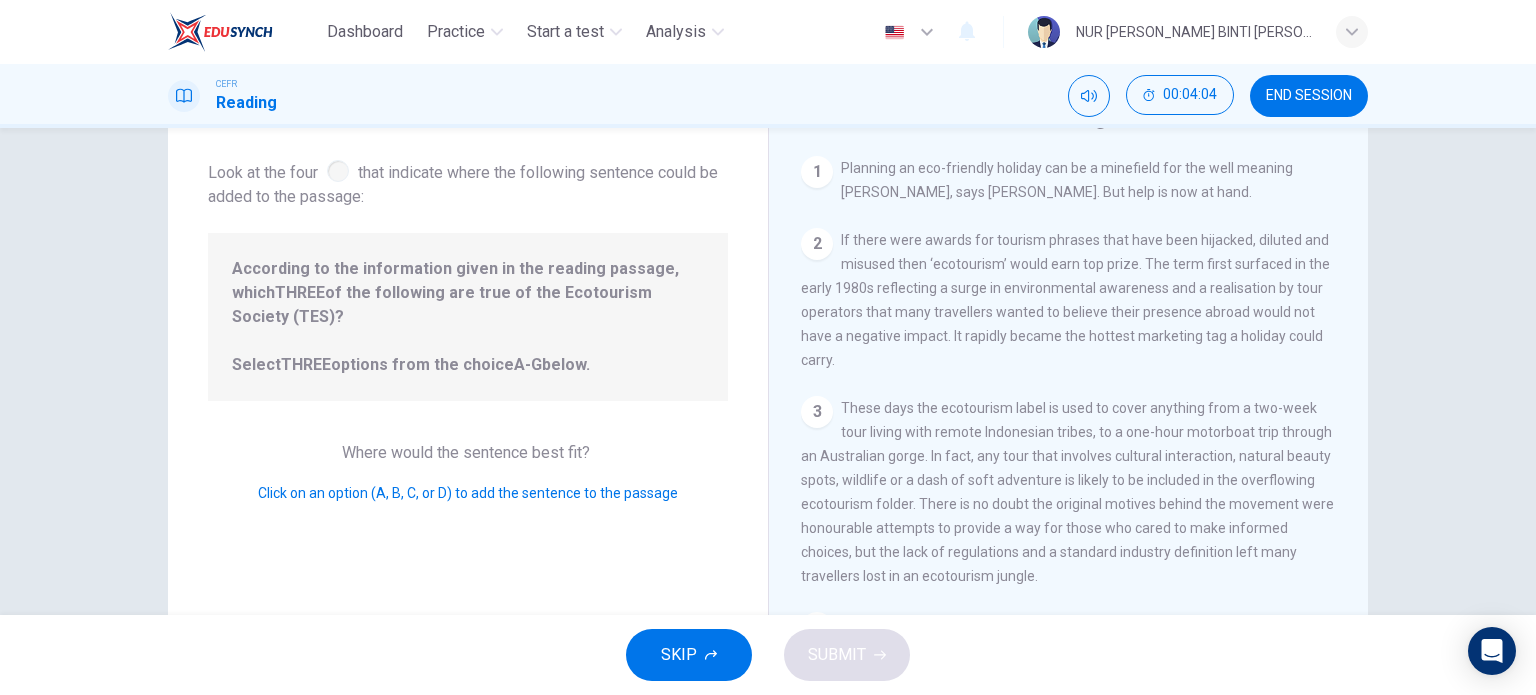 click on "3 These days the ecotourism label is used to cover anything from a two-week tour living with remote Indonesian tribes, to a one-hour motorboat trip through an Australian gorge. In fact, any tour that involves cultural interaction, natural beauty spots, wildlife or a dash of soft adventure is likely to be included in the overflowing ecotourism folder. There is no doubt the original motives behind the movement were honourable attempts to provide a way for those who cared to make informed choices, but the lack of regulations and a standard industry definition left many travellers lost in an ecotourism jungle." at bounding box center [1069, 492] 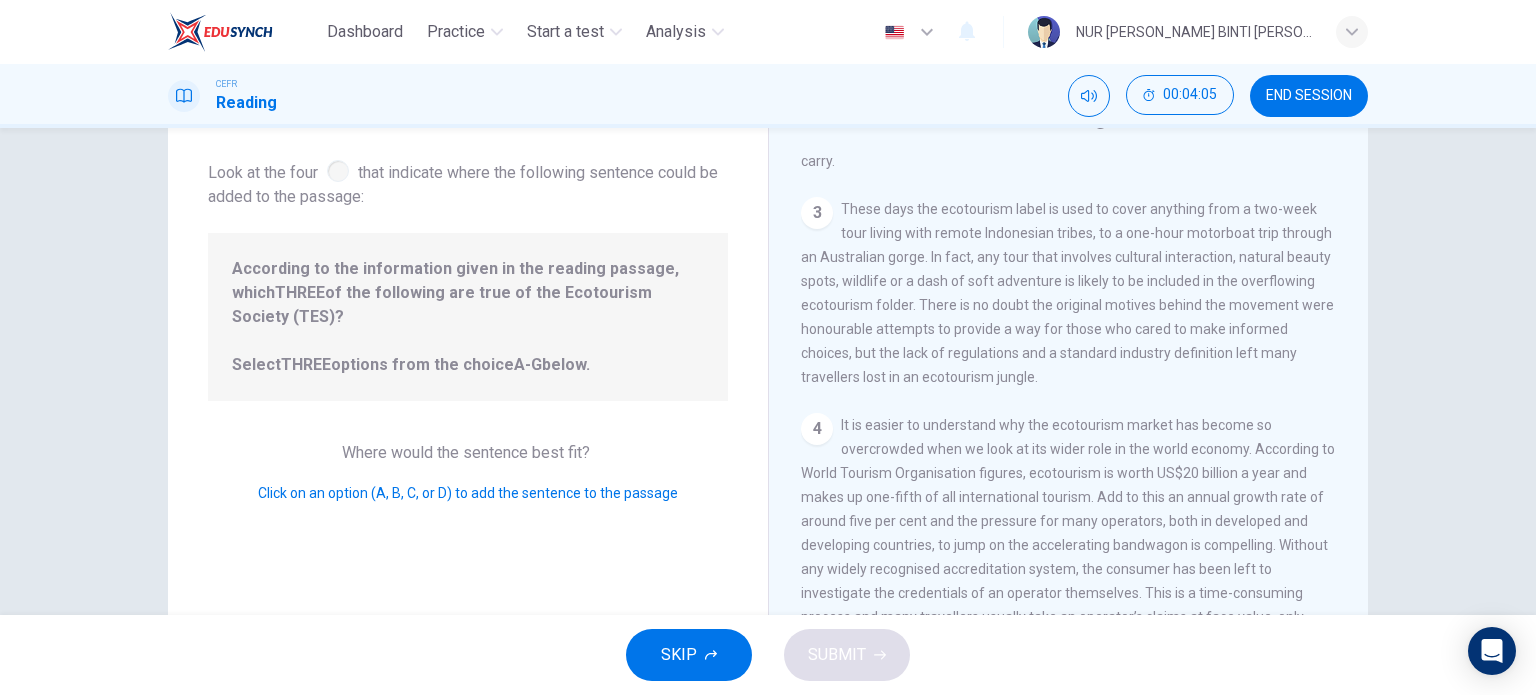 scroll, scrollTop: 500, scrollLeft: 0, axis: vertical 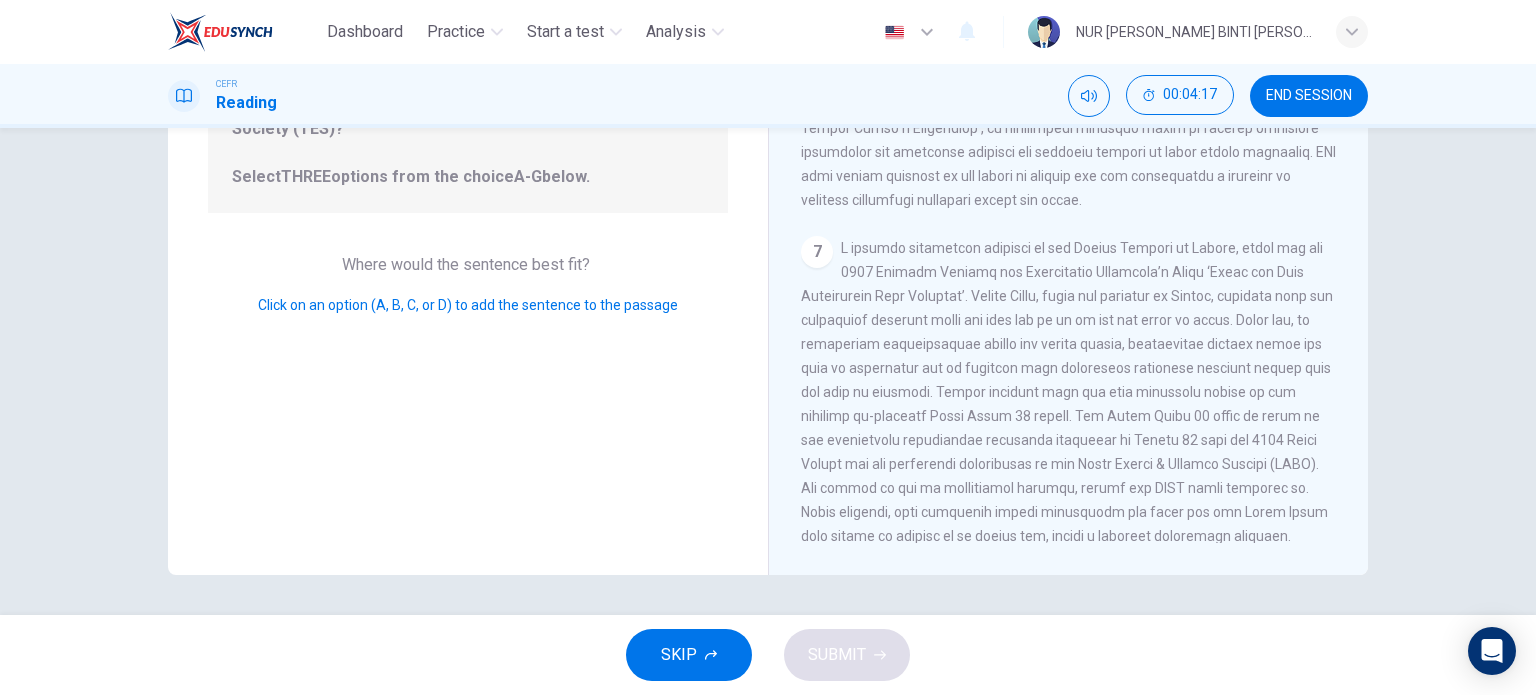 click at bounding box center (1067, 416) 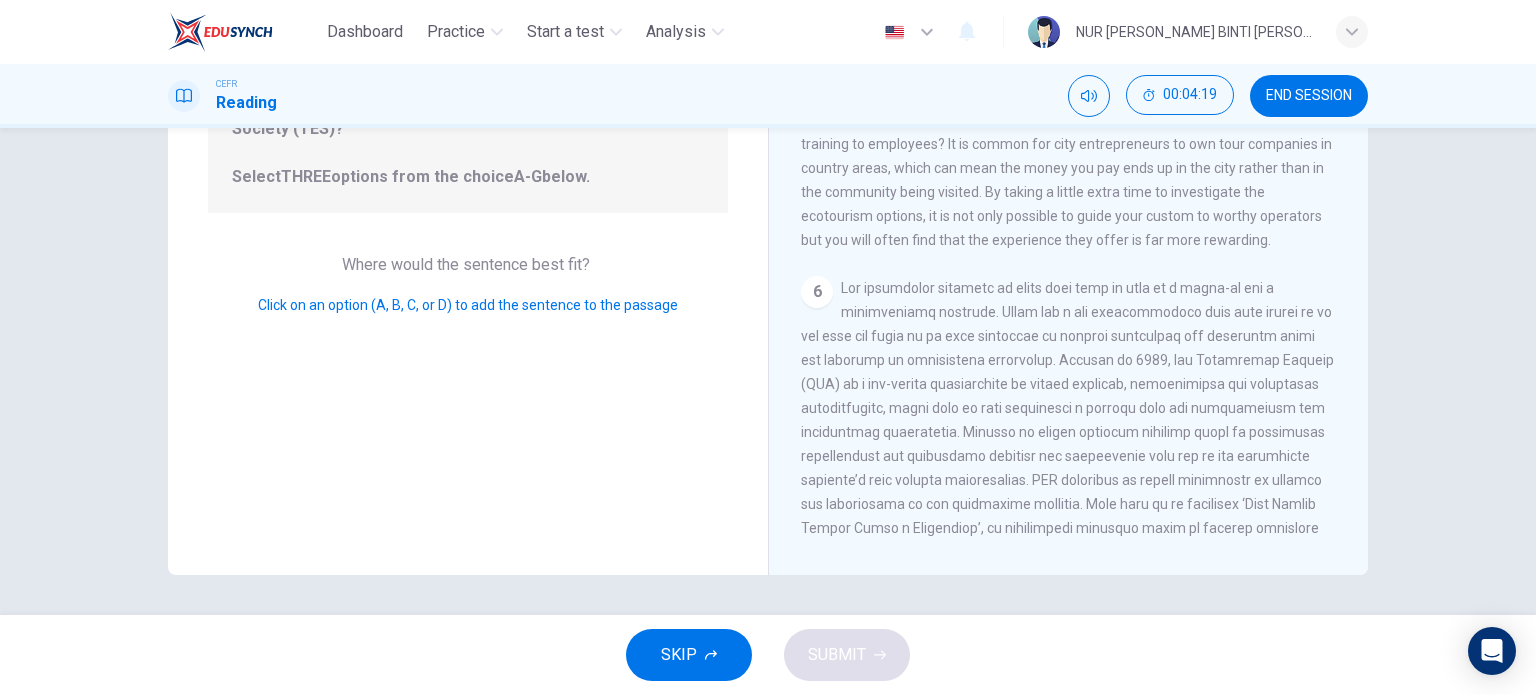 scroll, scrollTop: 276, scrollLeft: 0, axis: vertical 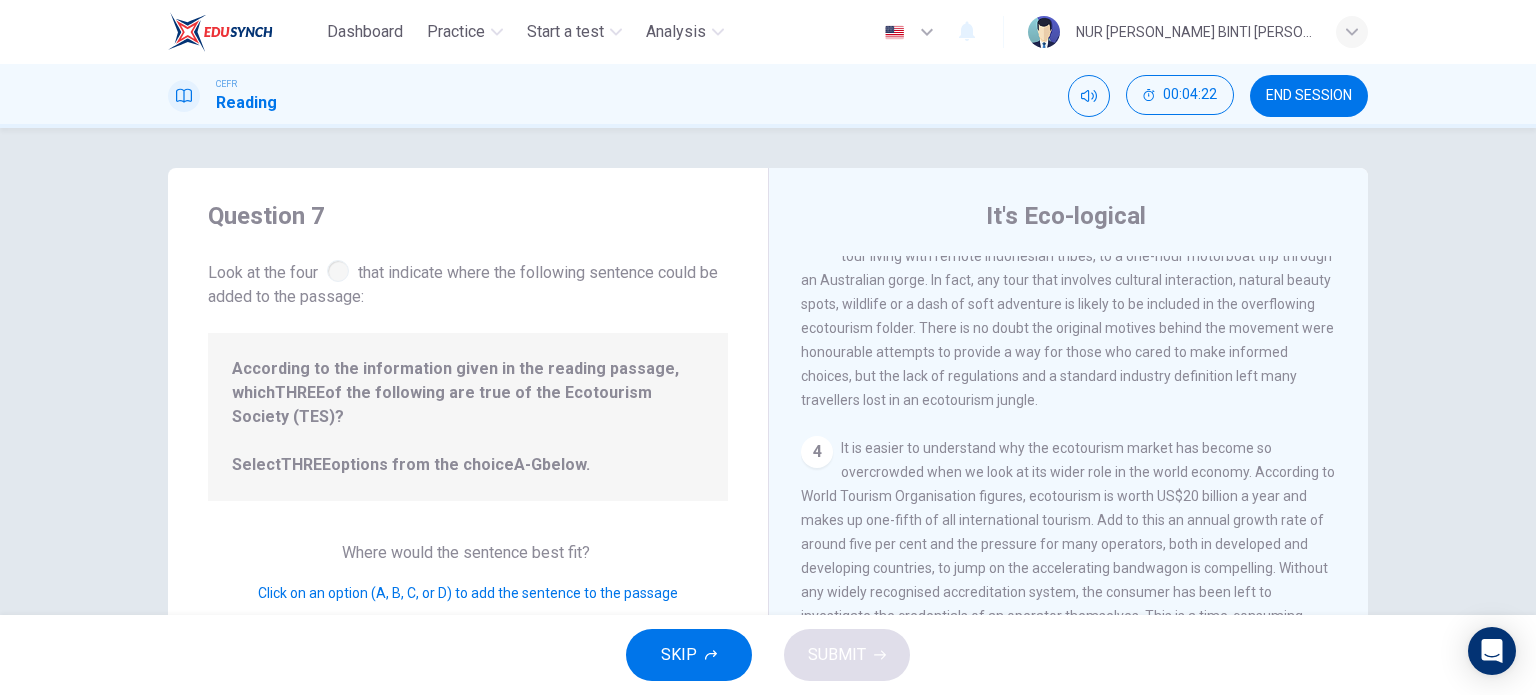 click on "3 These days the ecotourism label is used to cover anything from a two-week tour living with remote Indonesian tribes, to a one-hour motorboat trip through an Australian gorge. In fact, any tour that involves cultural interaction, natural beauty spots, wildlife or a dash of soft adventure is likely to be included in the overflowing ecotourism folder. There is no doubt the original motives behind the movement were honourable attempts to provide a way for those who cared to make informed choices, but the lack of regulations and a standard industry definition left many travellers lost in an ecotourism jungle." at bounding box center [1069, 316] 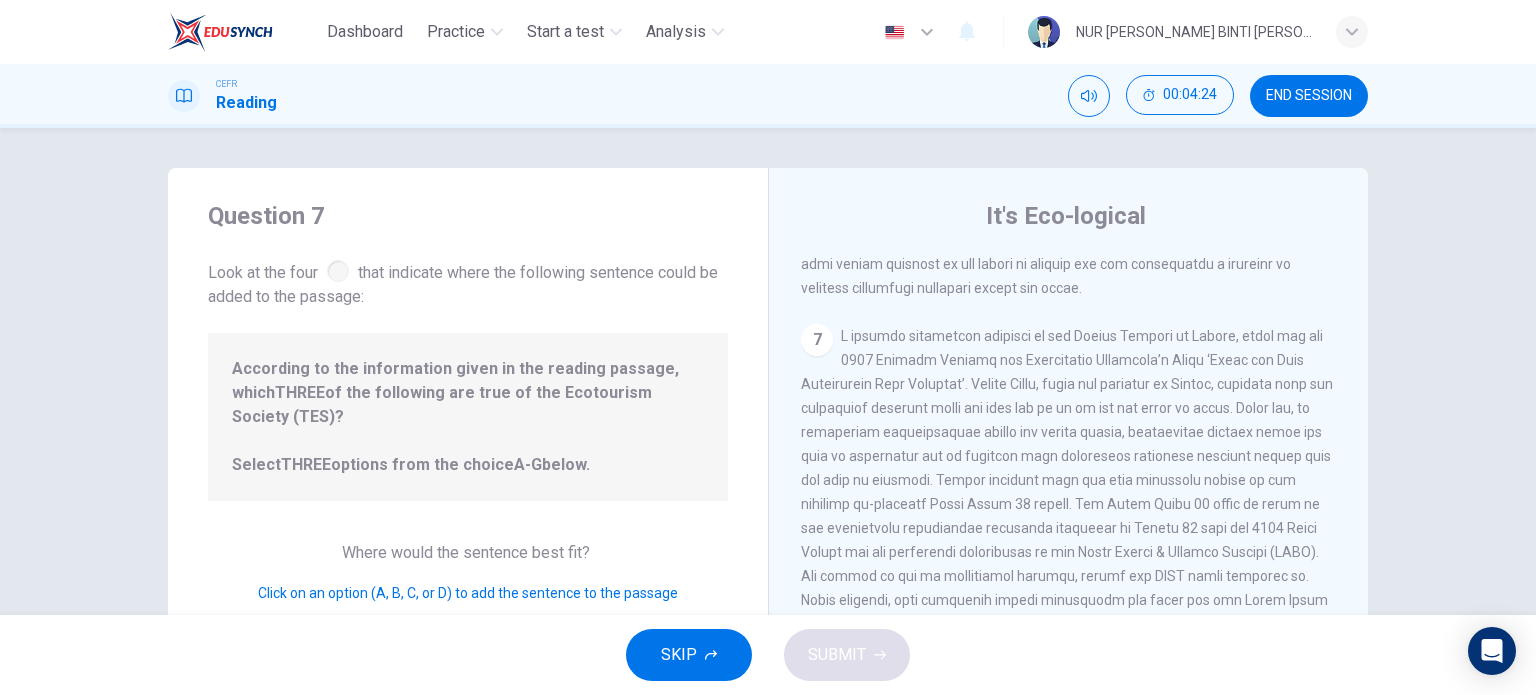 click on "7" at bounding box center [1069, 504] 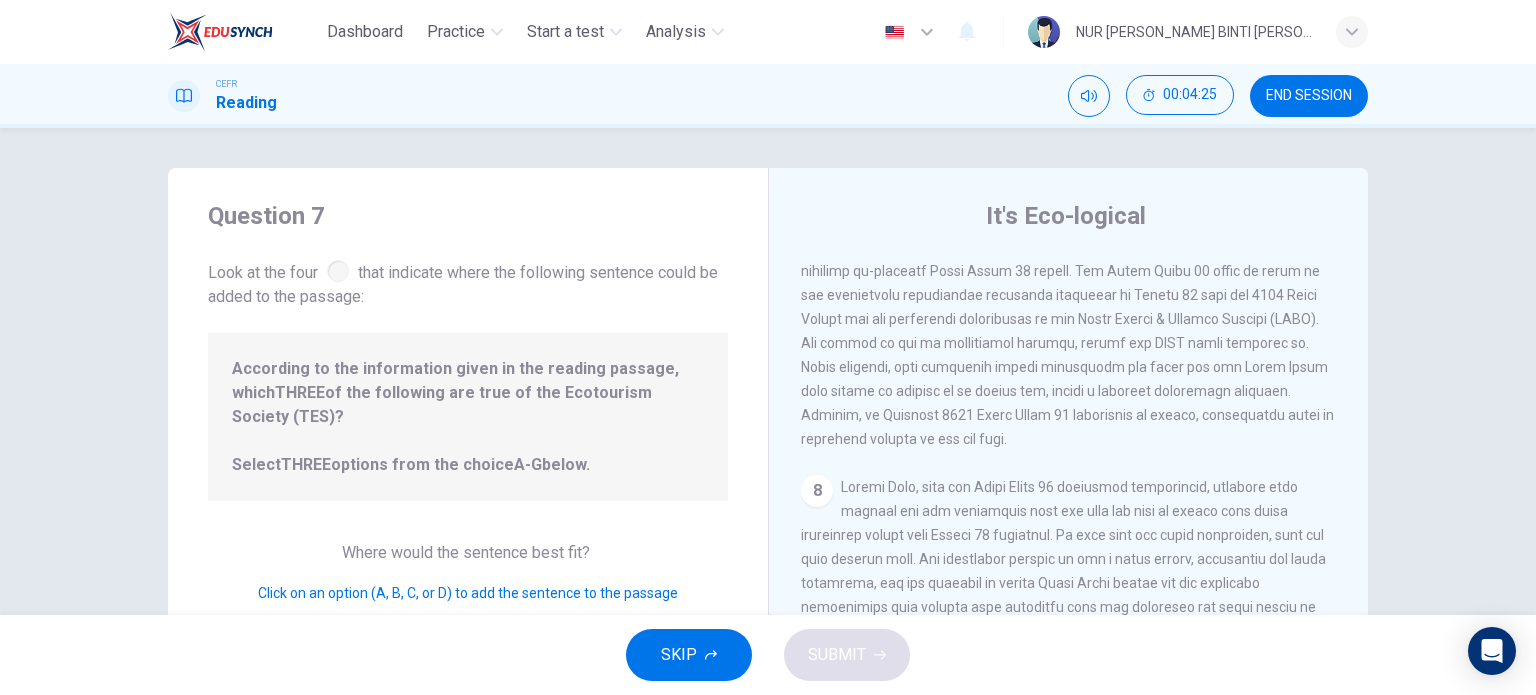 scroll, scrollTop: 1576, scrollLeft: 0, axis: vertical 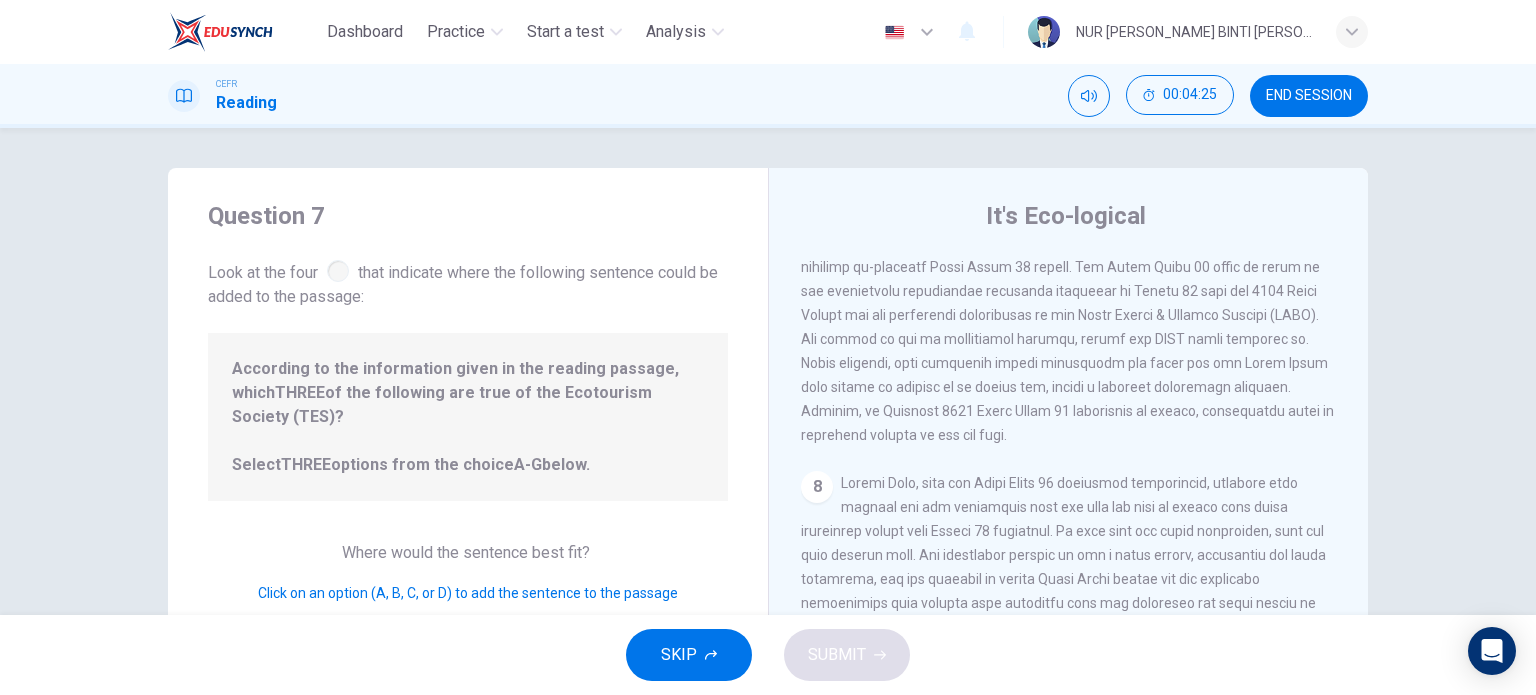 click on "SKIP" at bounding box center (689, 655) 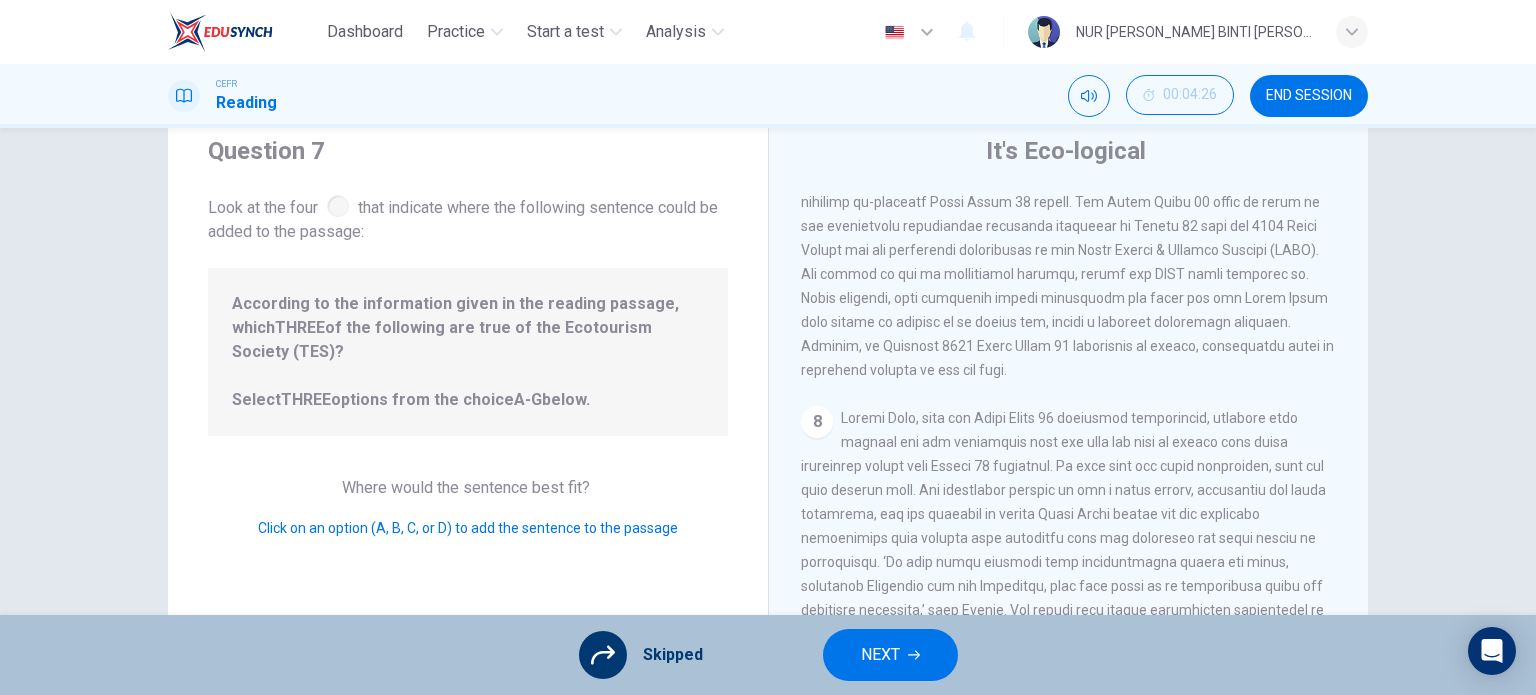 scroll, scrollTop: 0, scrollLeft: 0, axis: both 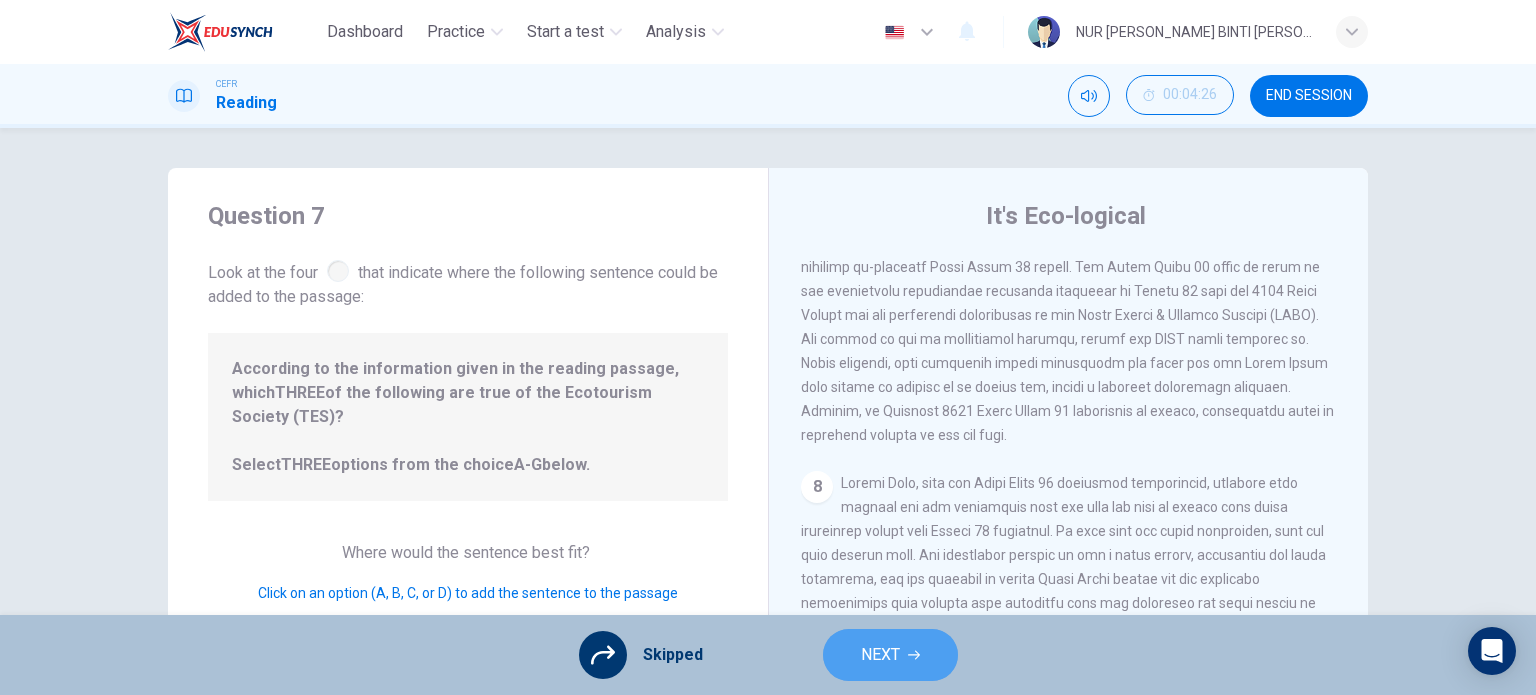 click on "NEXT" at bounding box center (890, 655) 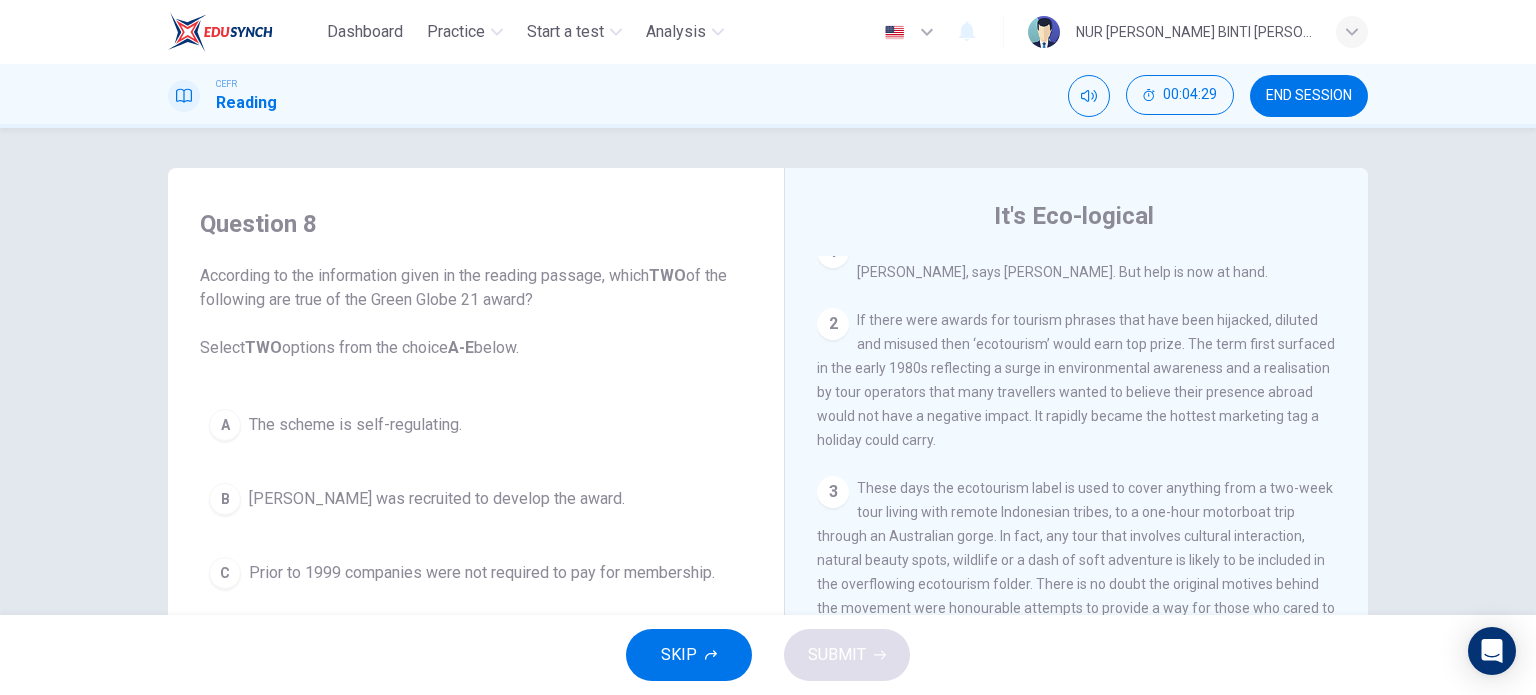 scroll, scrollTop: 500, scrollLeft: 0, axis: vertical 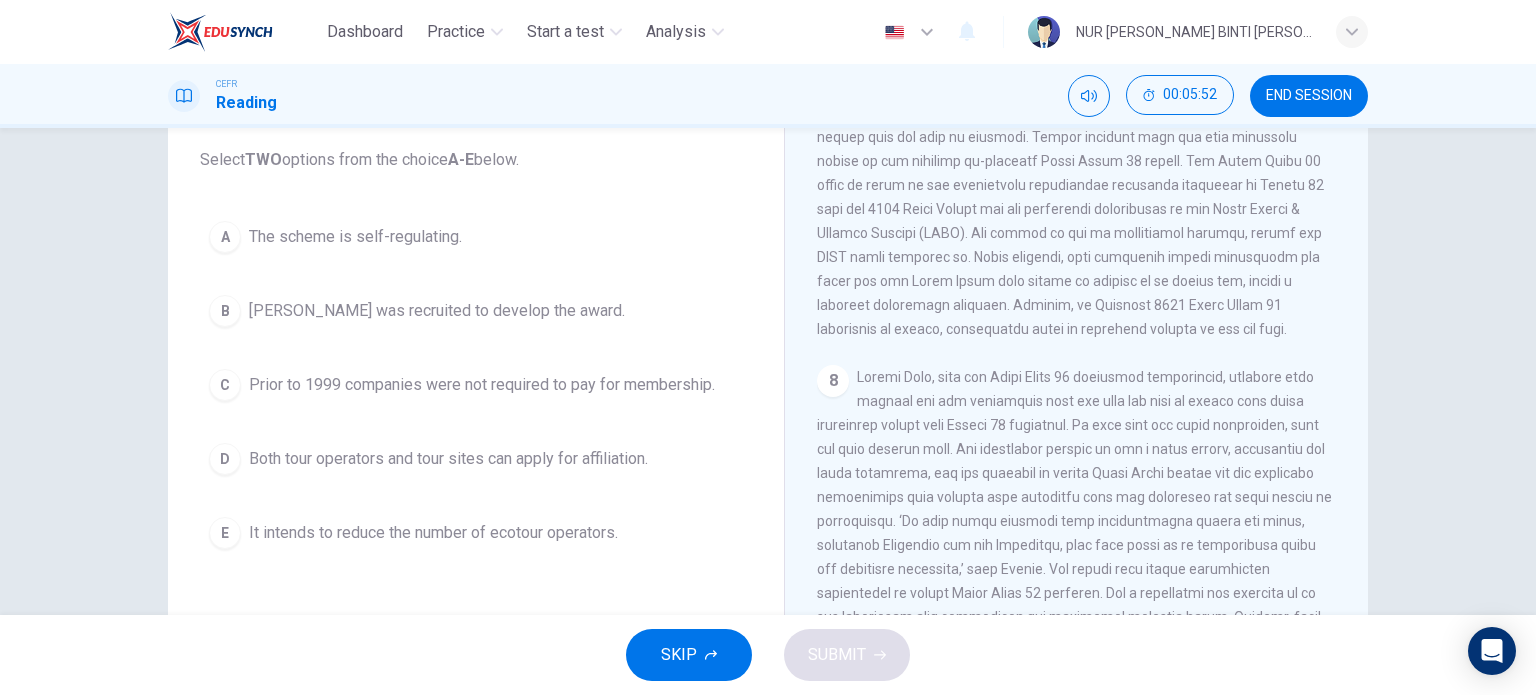 click on "A The scheme is self-regulating." at bounding box center [476, 237] 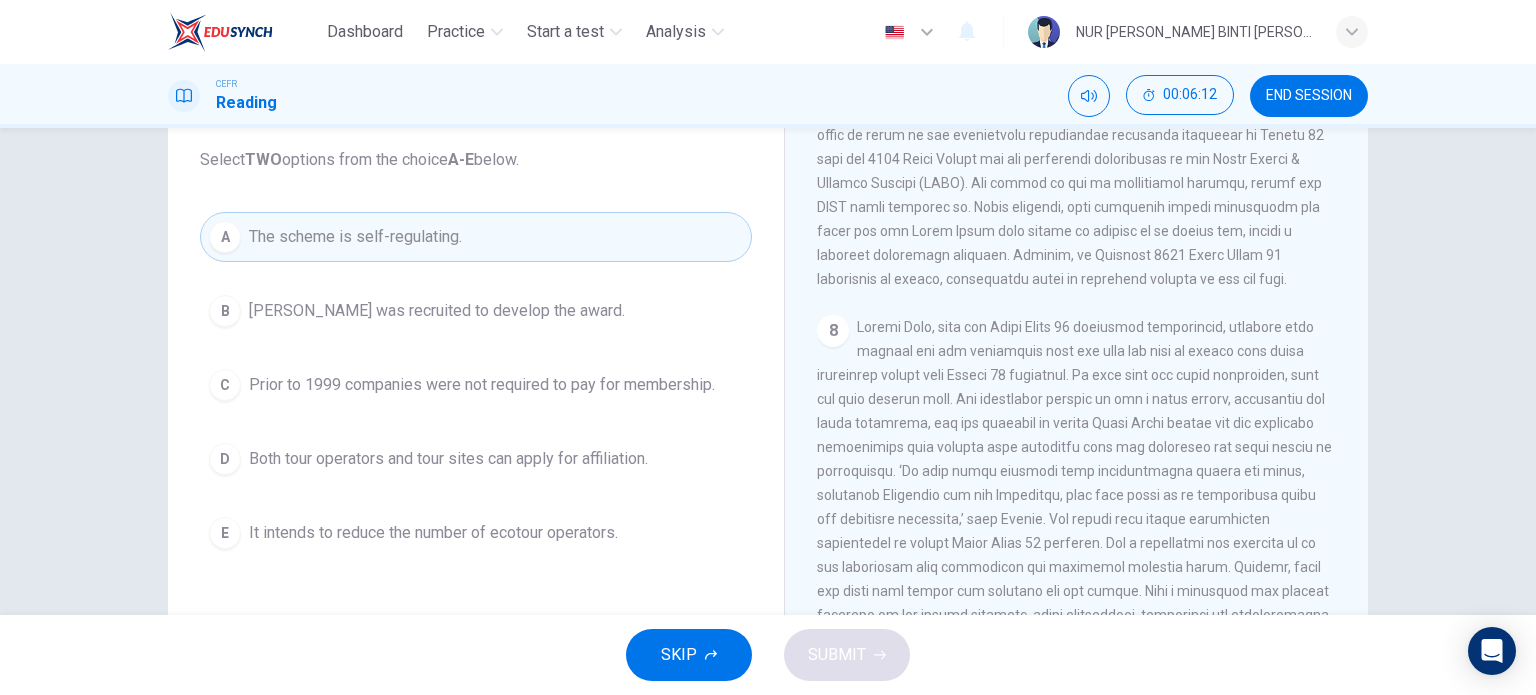 scroll, scrollTop: 2039, scrollLeft: 0, axis: vertical 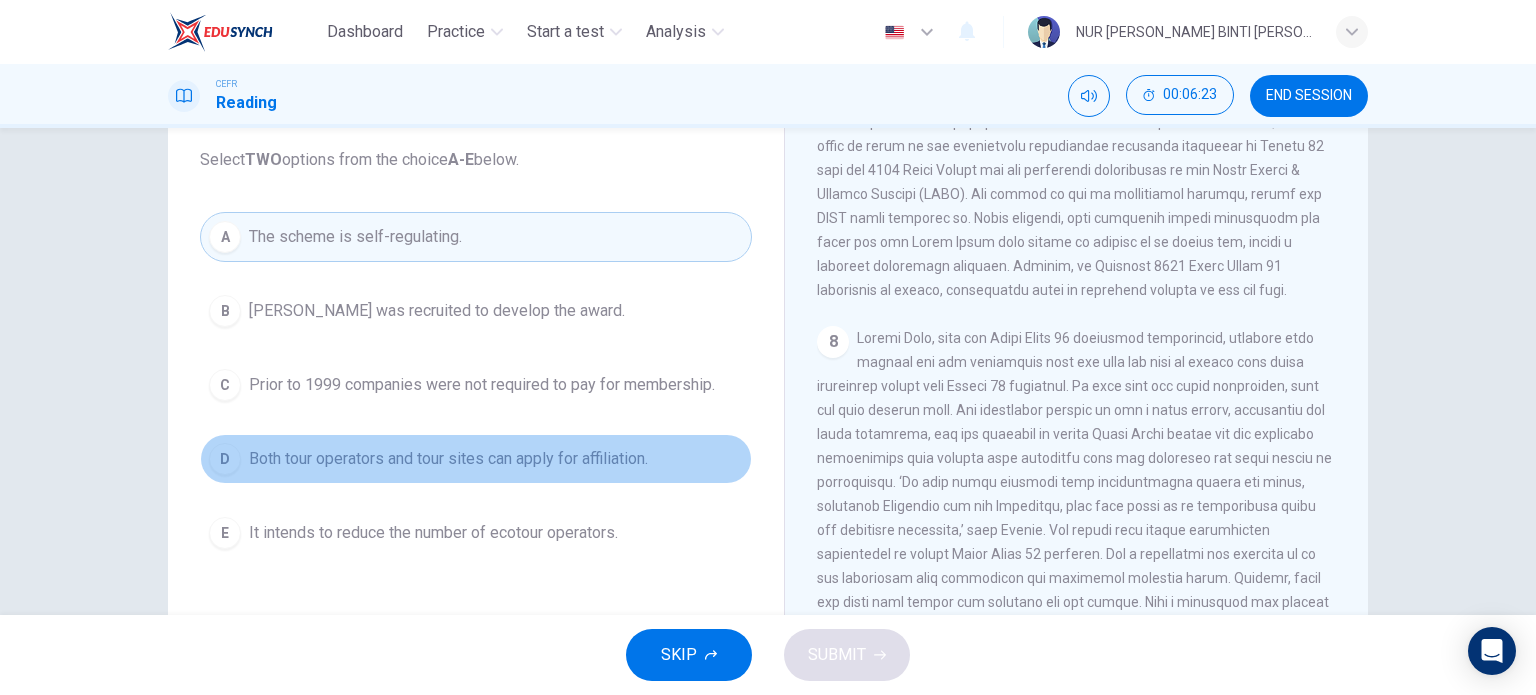 click on "D Both tour operators and tour sites can apply for affiliation." at bounding box center [476, 459] 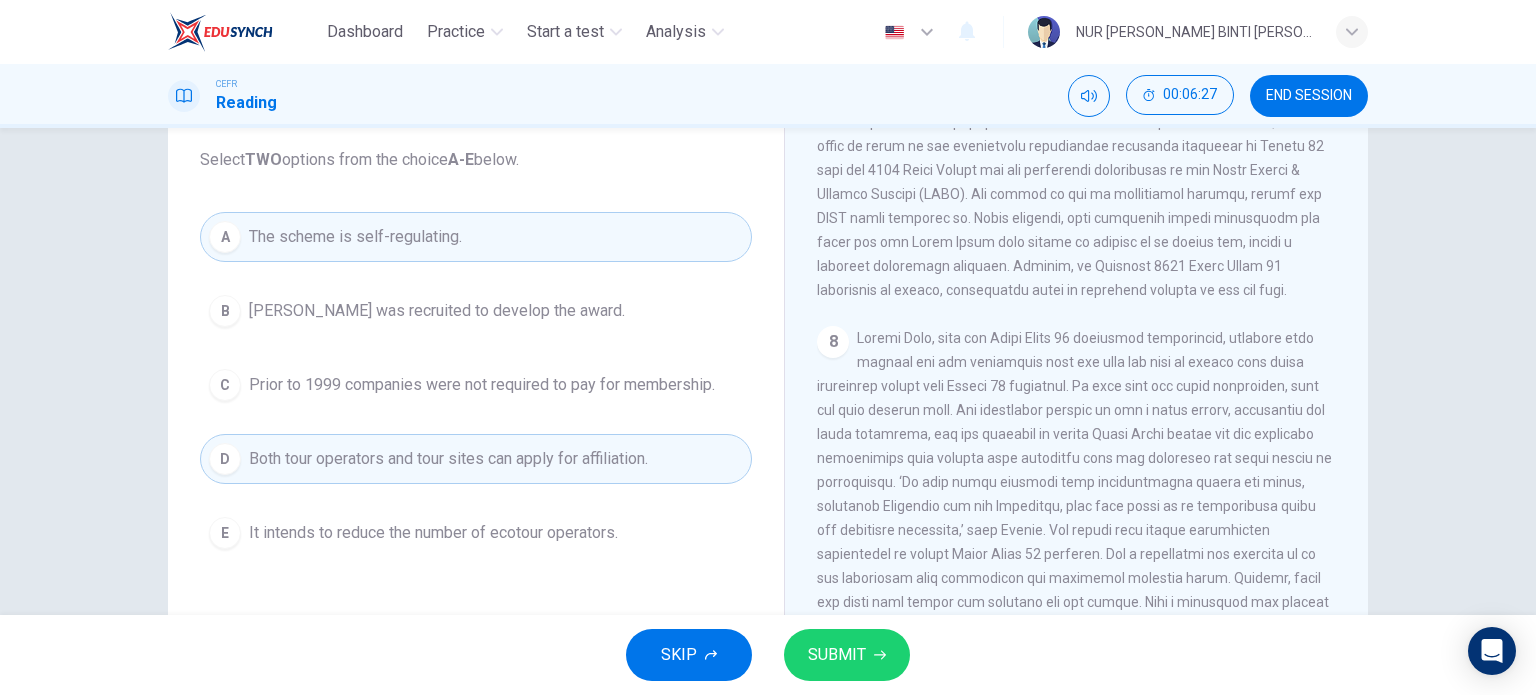 click on "SUBMIT" at bounding box center [847, 655] 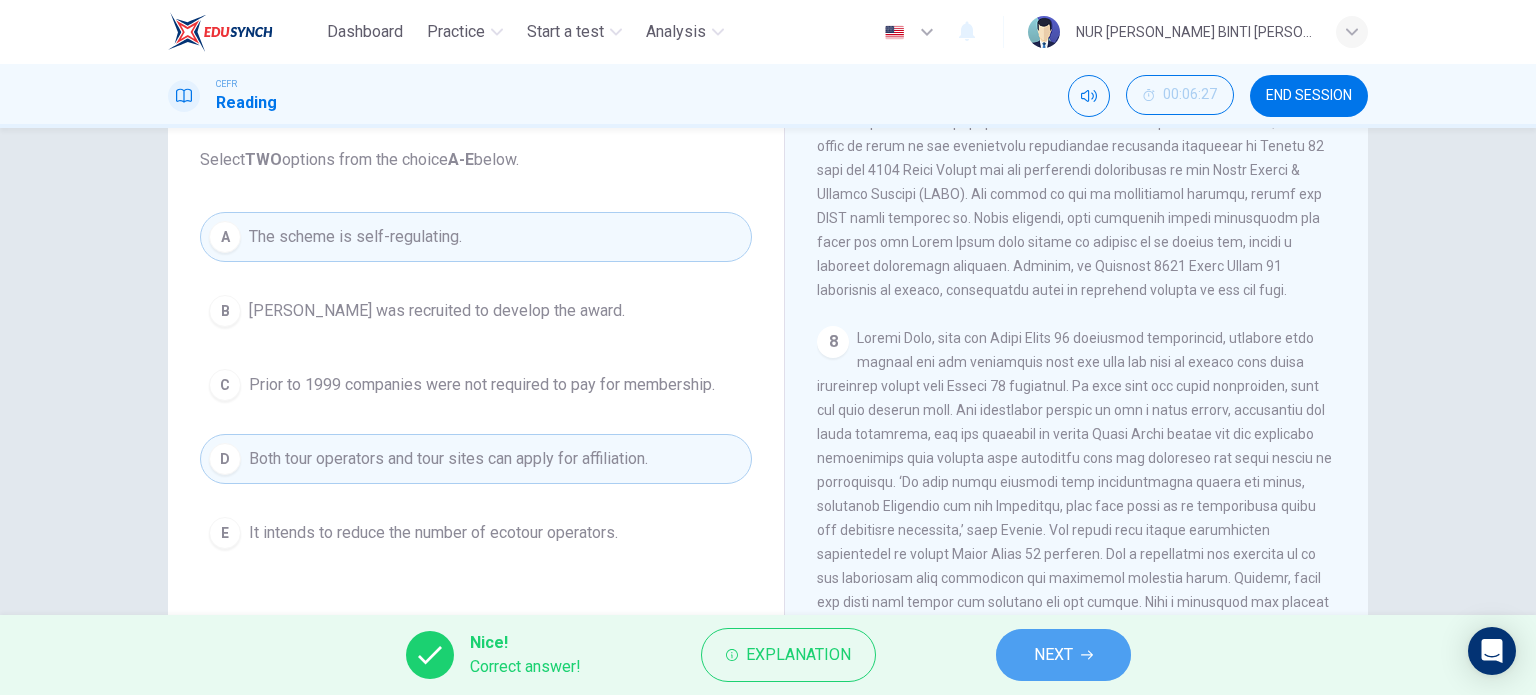 click on "NEXT" at bounding box center [1053, 655] 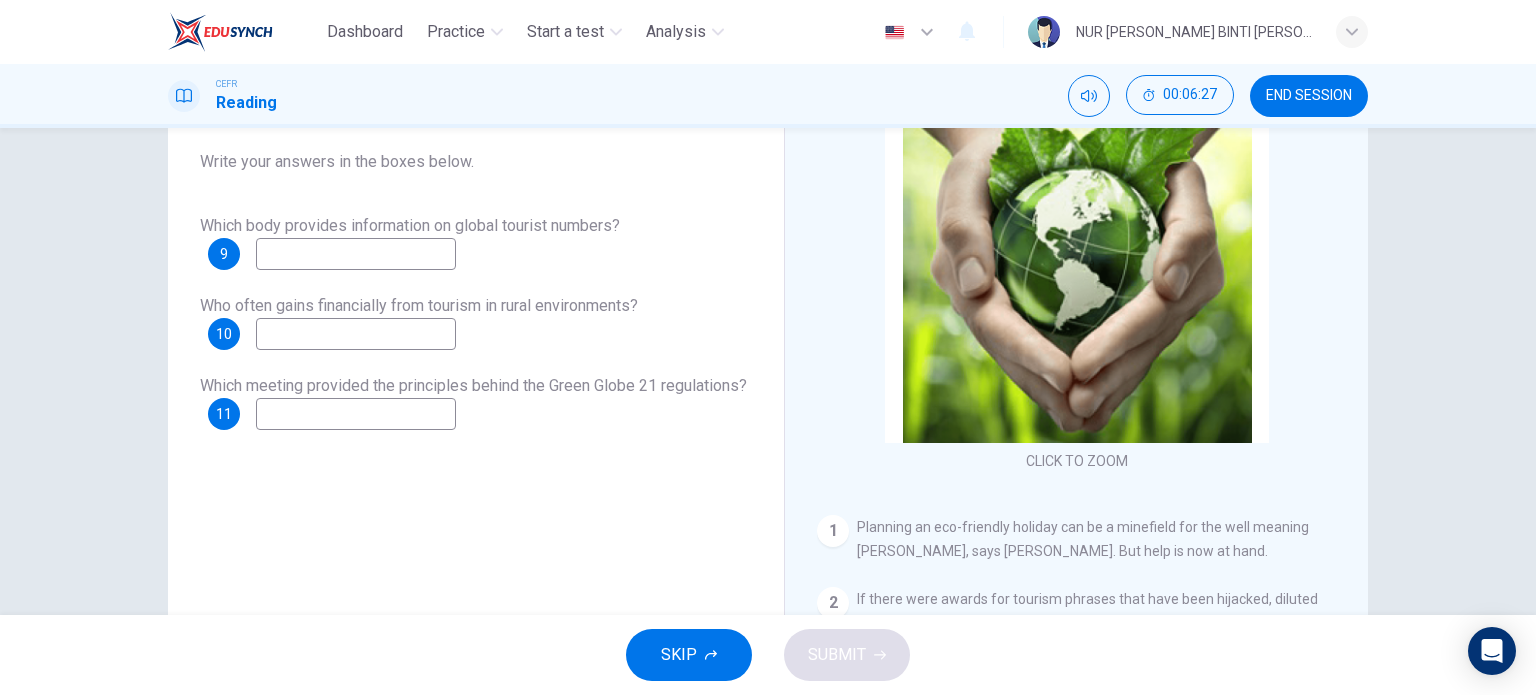 scroll, scrollTop: 88, scrollLeft: 0, axis: vertical 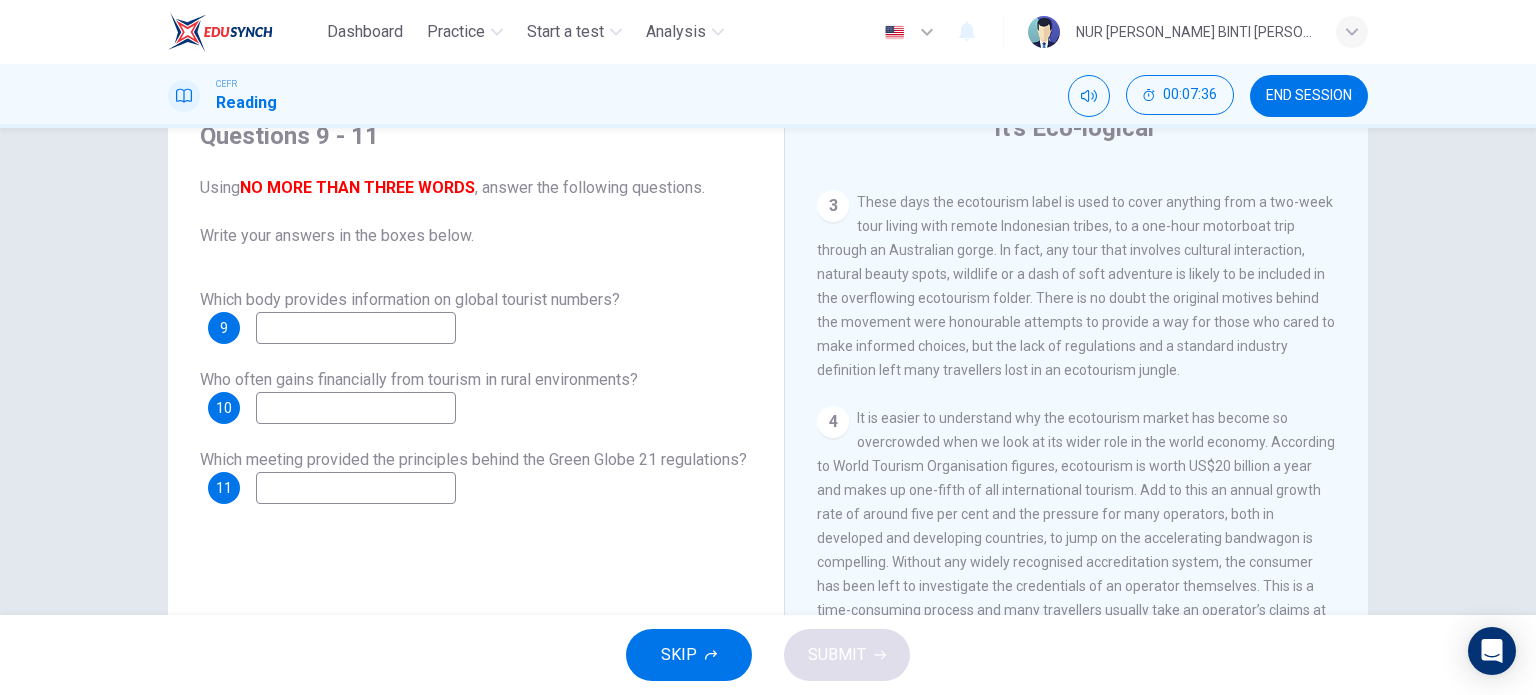 click at bounding box center [356, 328] 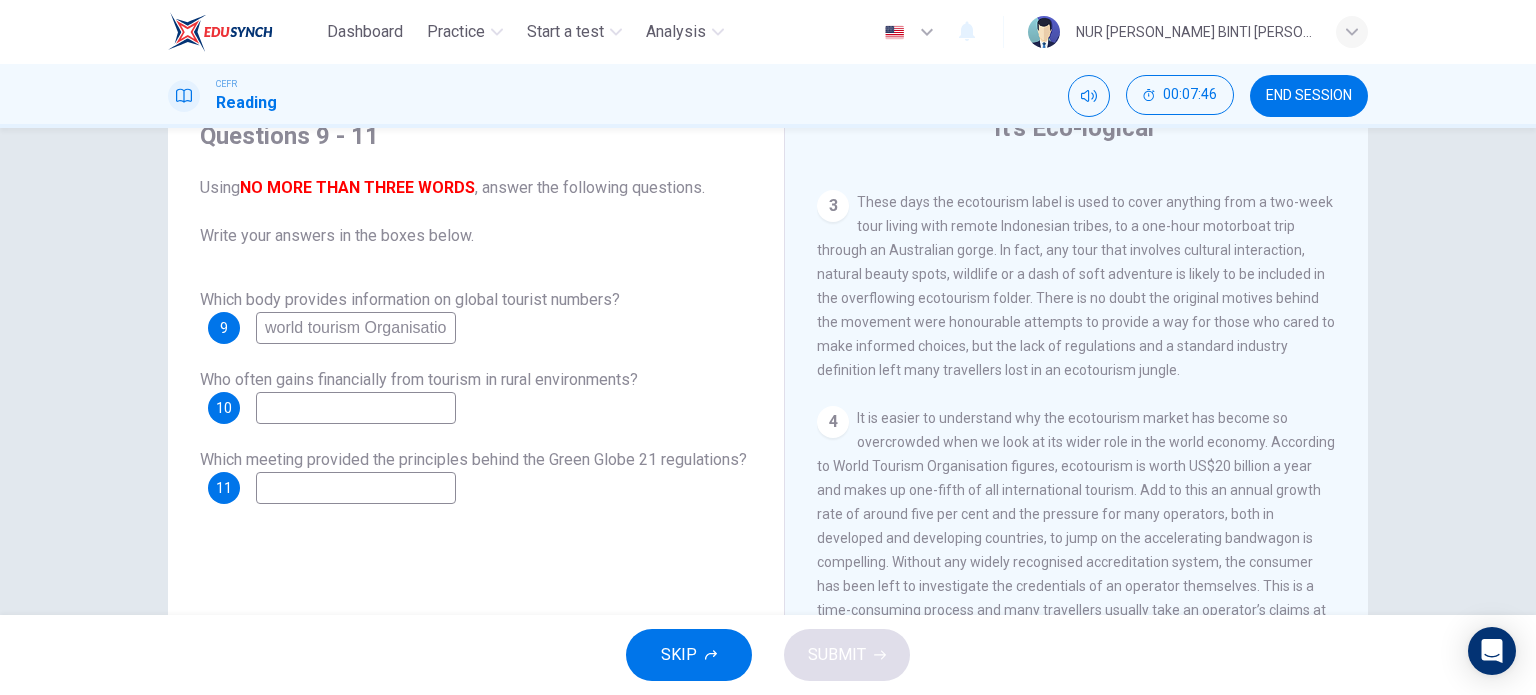 scroll, scrollTop: 0, scrollLeft: 8, axis: horizontal 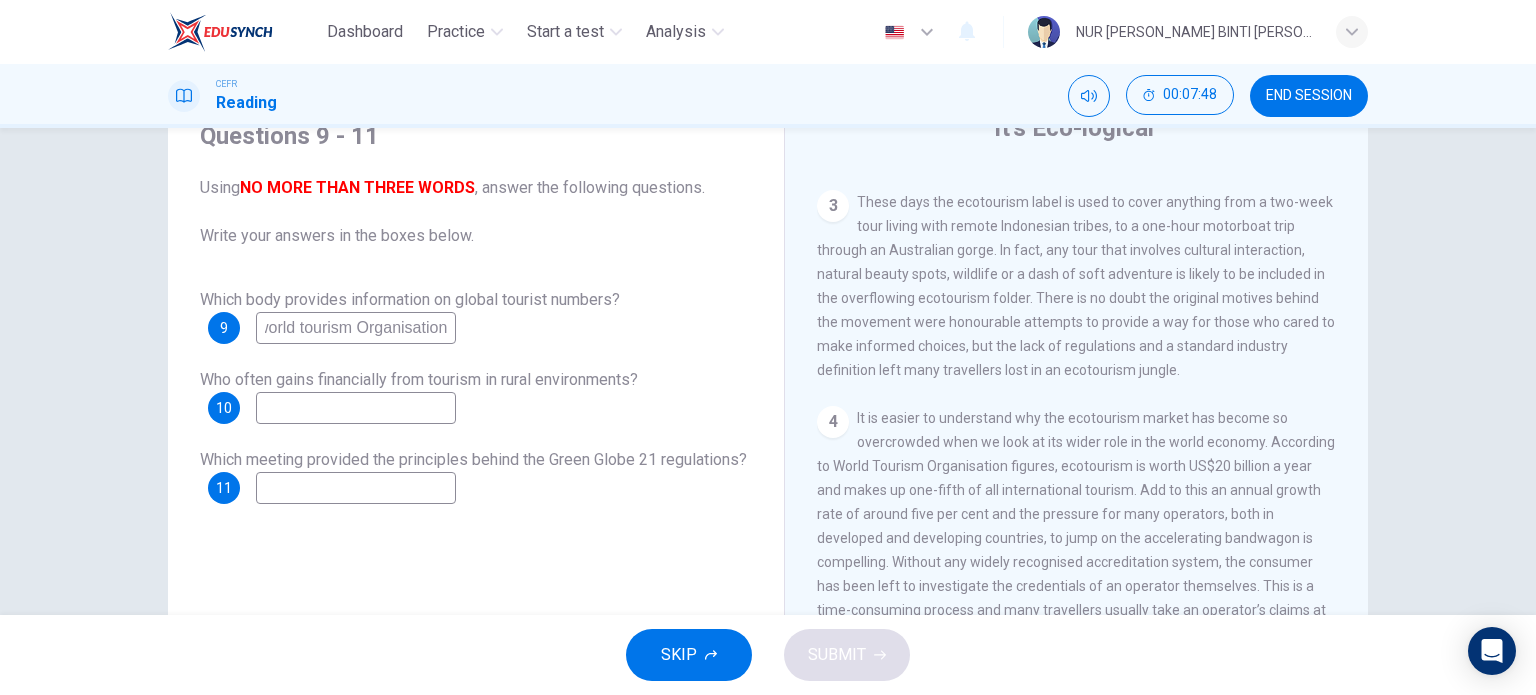 click on "world tourism Organisation" at bounding box center (356, 328) 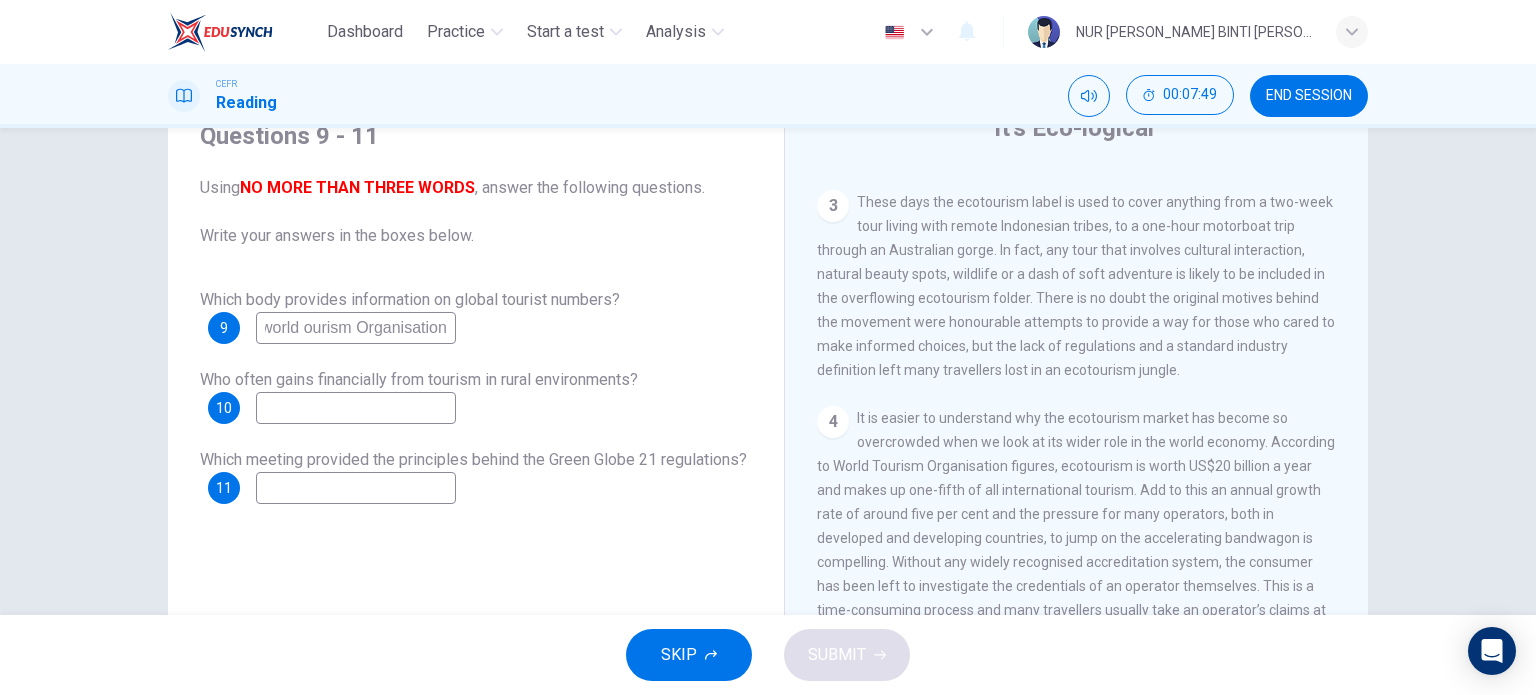 scroll, scrollTop: 0, scrollLeft: 3, axis: horizontal 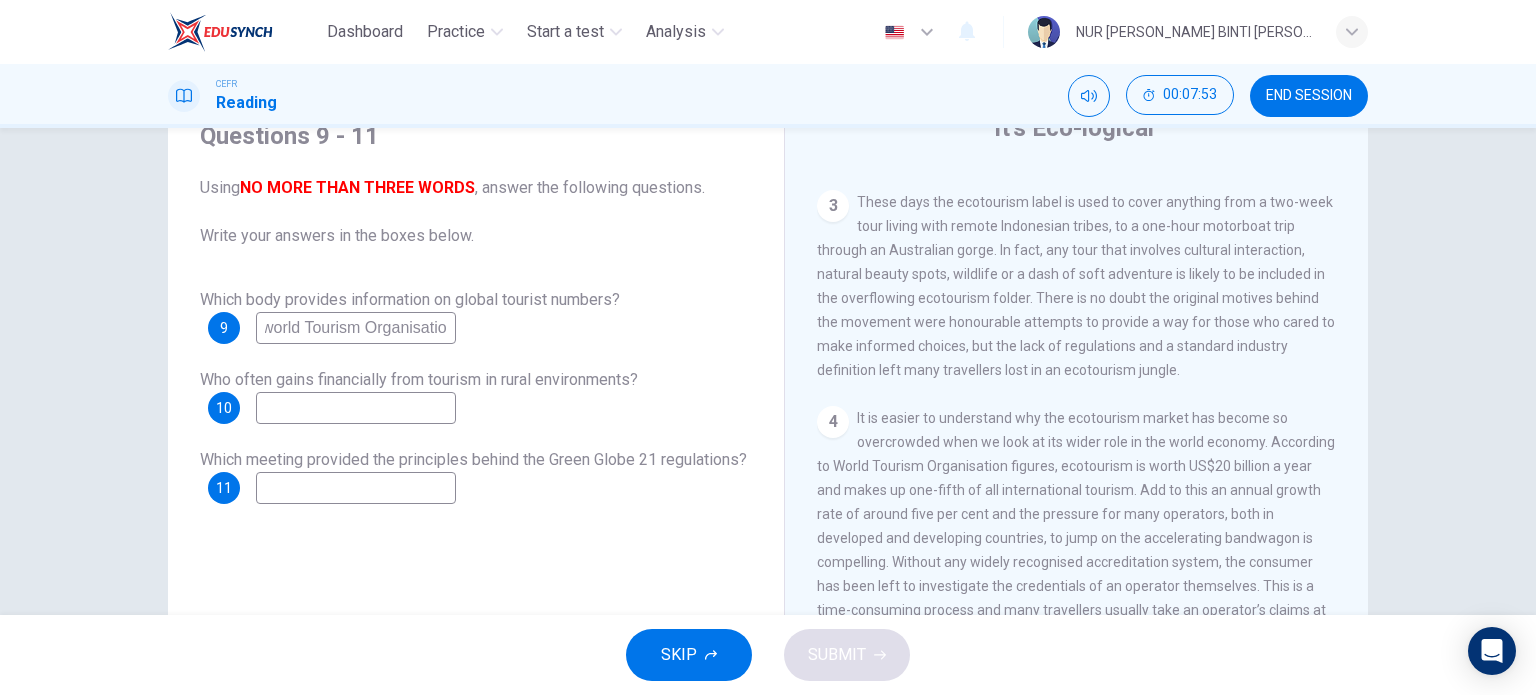 click on "world Tourism Organisation" at bounding box center (356, 328) 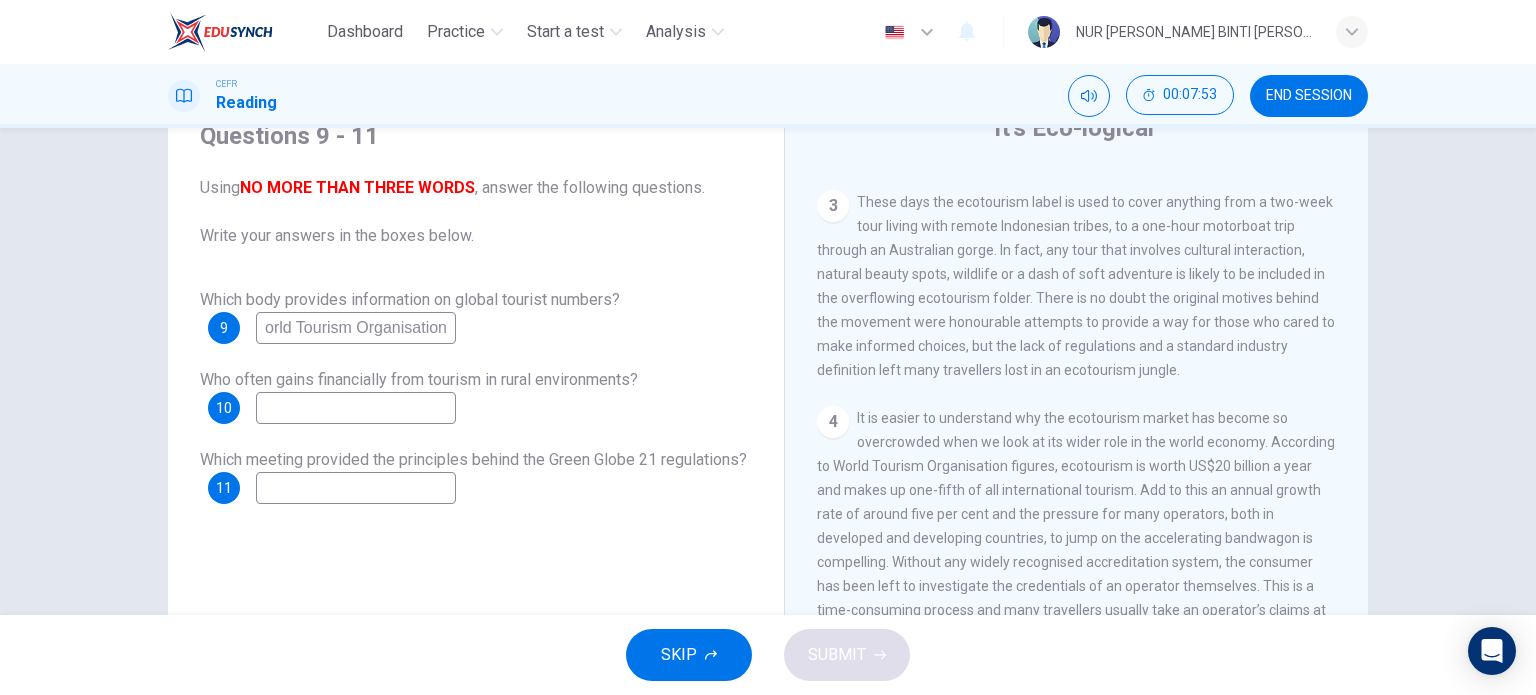 scroll, scrollTop: 0, scrollLeft: 0, axis: both 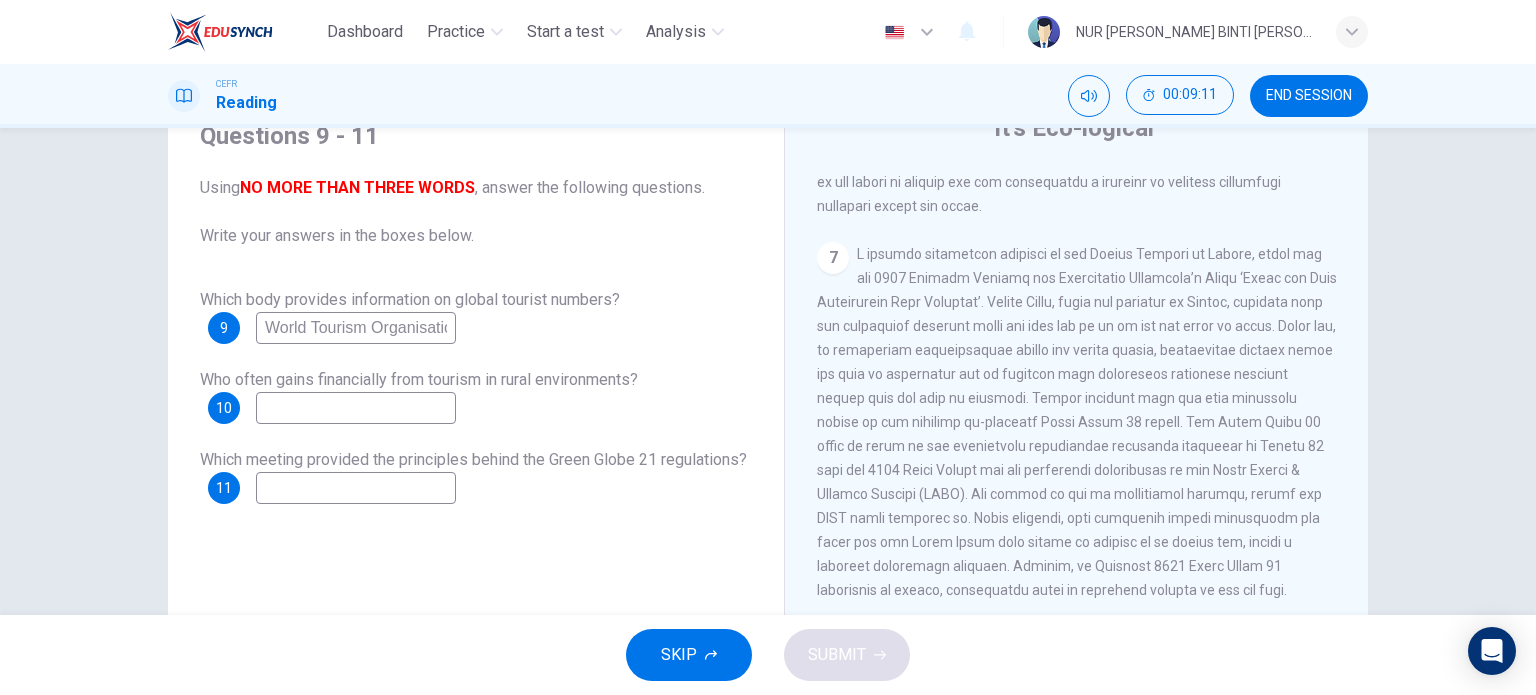 type on "World Tourism Organisation" 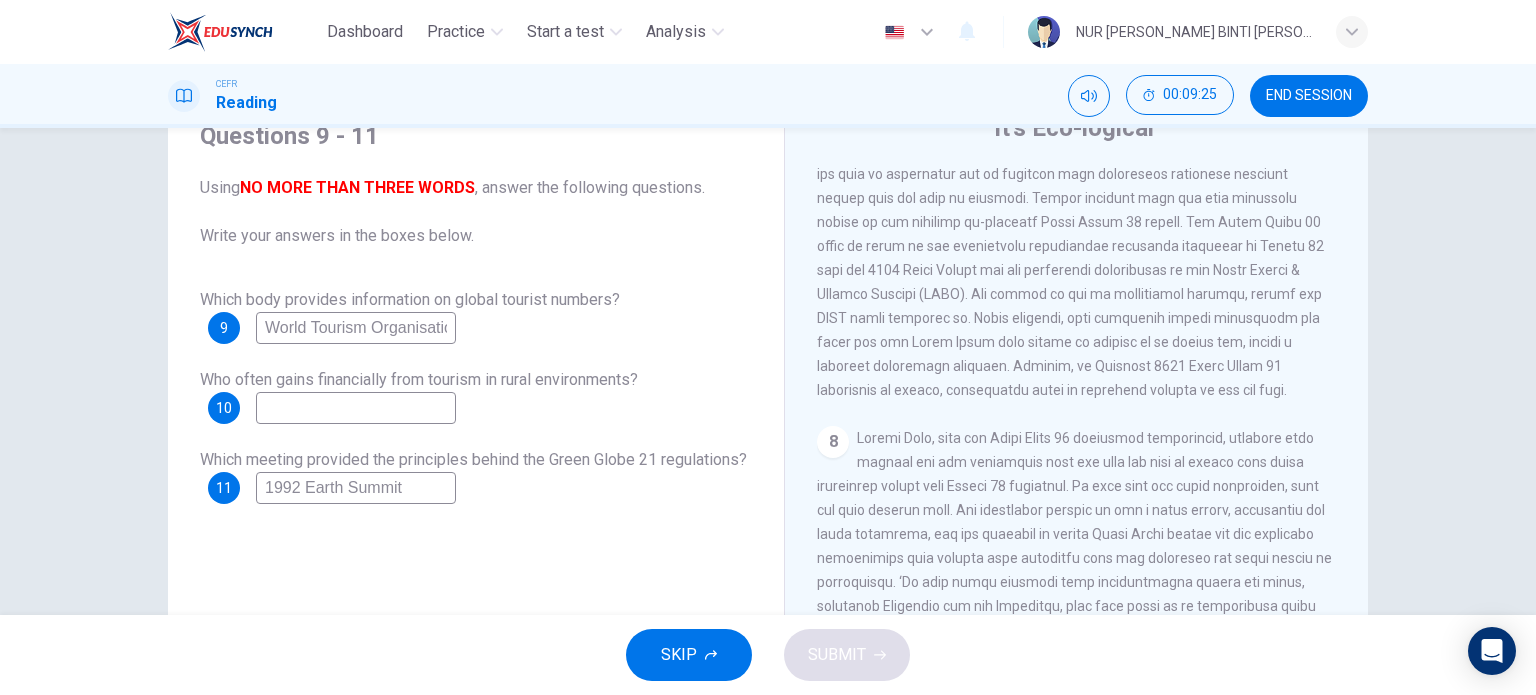 scroll, scrollTop: 2039, scrollLeft: 0, axis: vertical 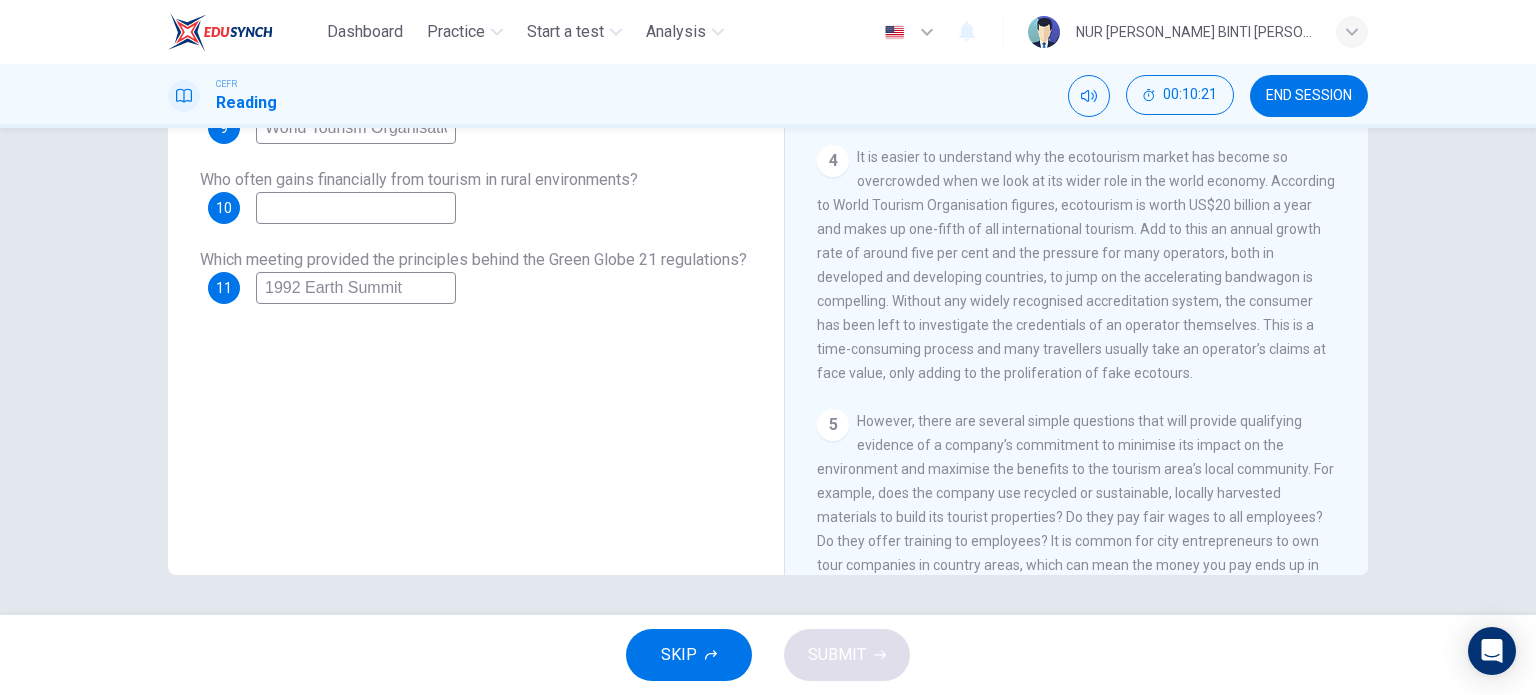 type on "1992 Earth Summit" 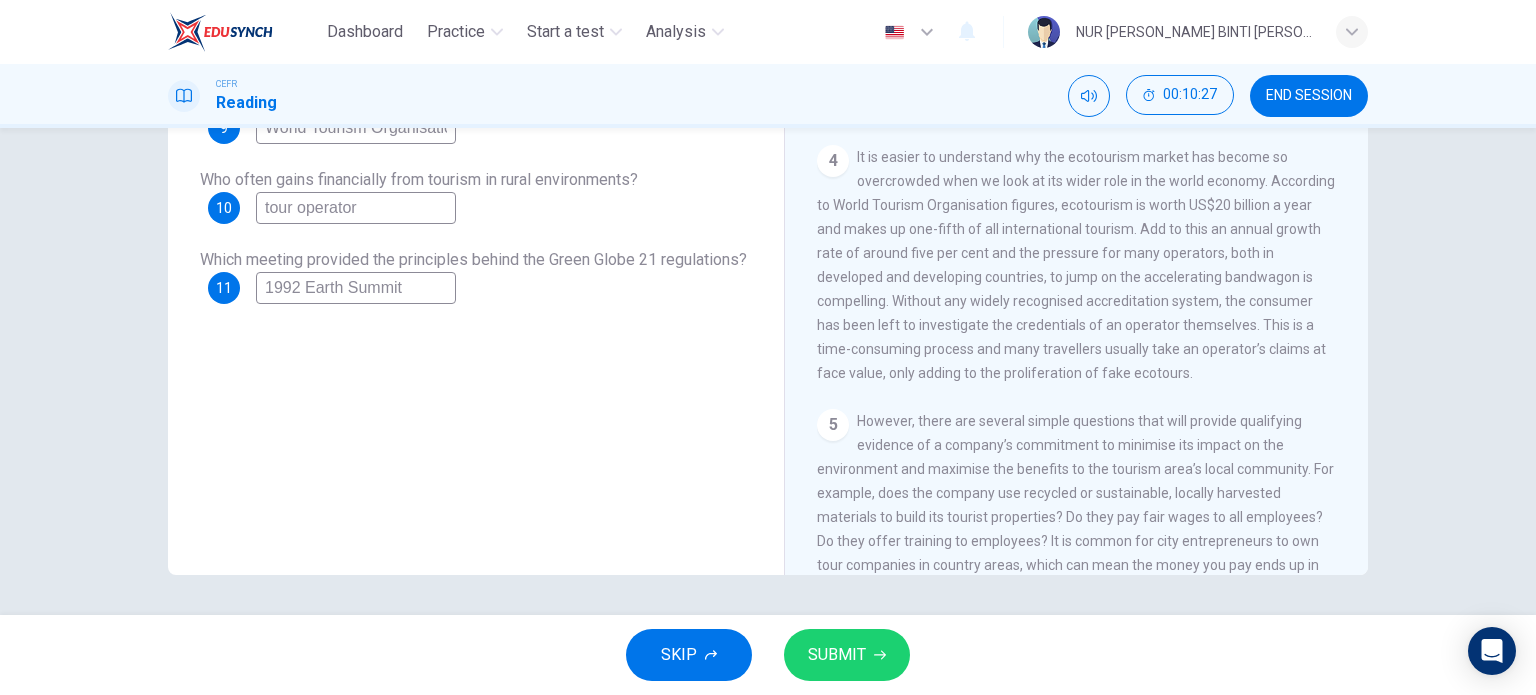 type on "tour operator" 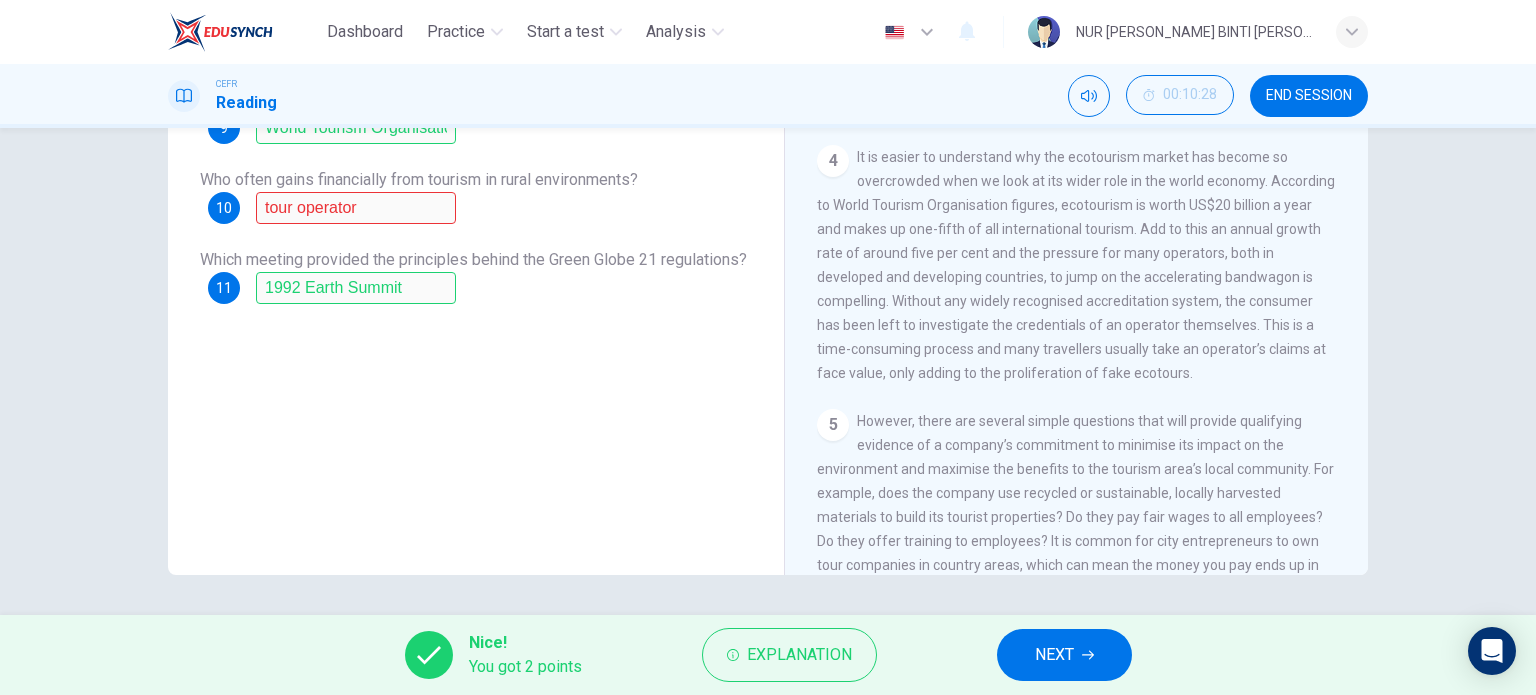 scroll, scrollTop: 188, scrollLeft: 0, axis: vertical 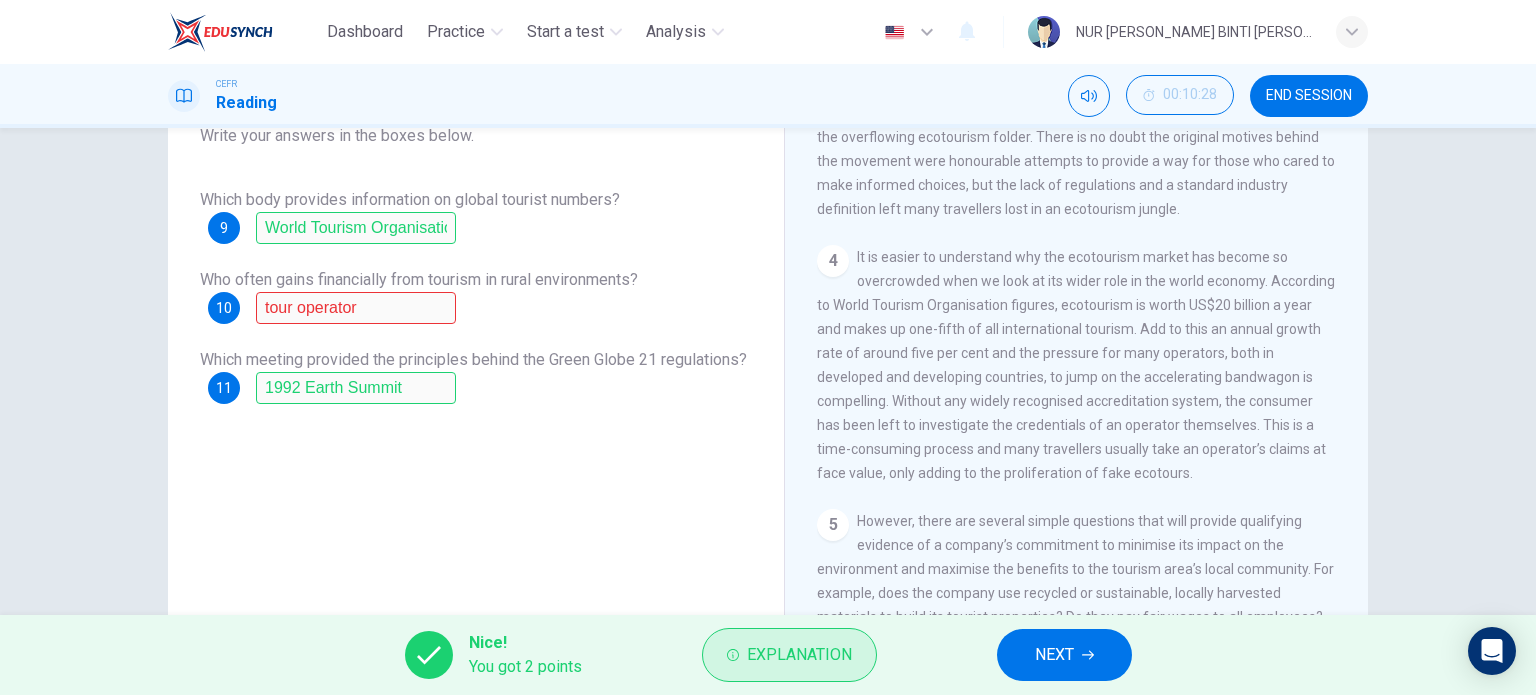 click on "Explanation" at bounding box center [799, 655] 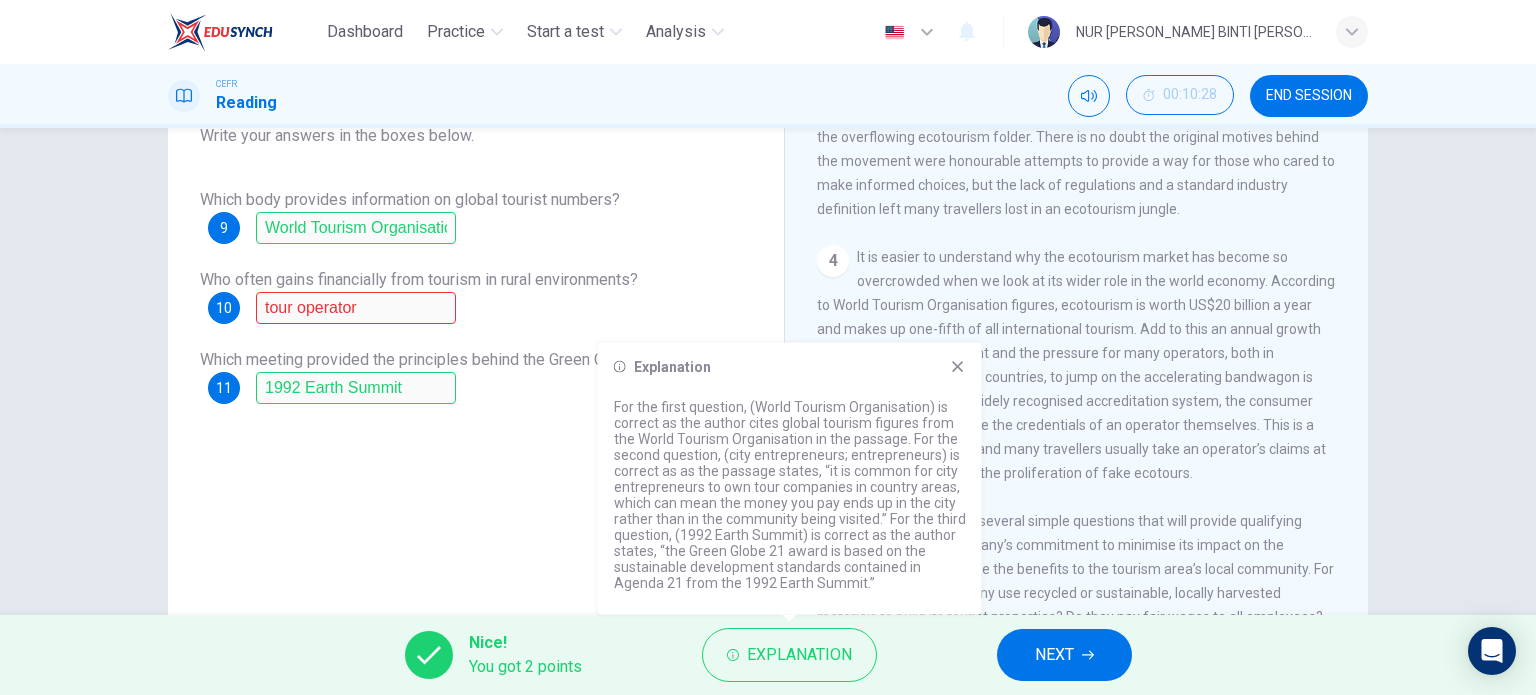 click 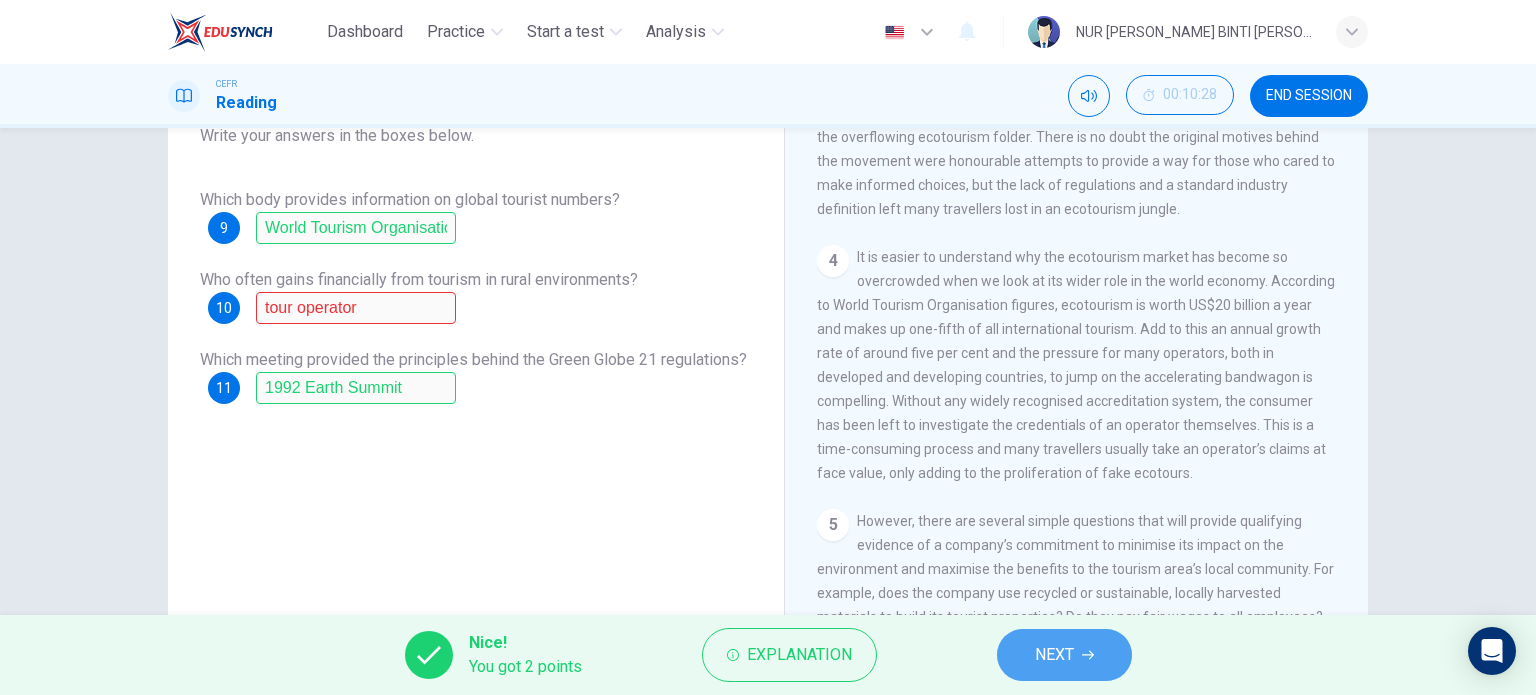 click on "NEXT" at bounding box center (1054, 655) 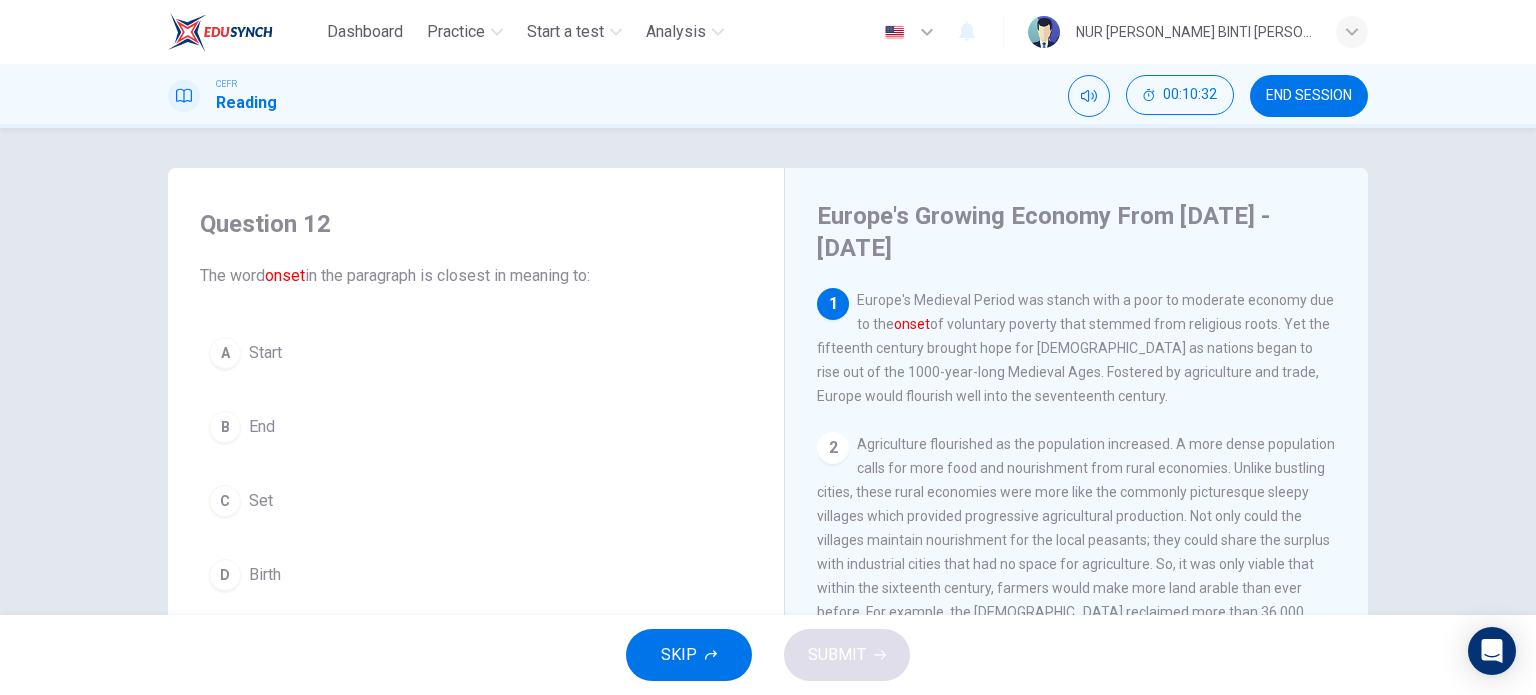 click on "END SESSION" at bounding box center [1309, 96] 